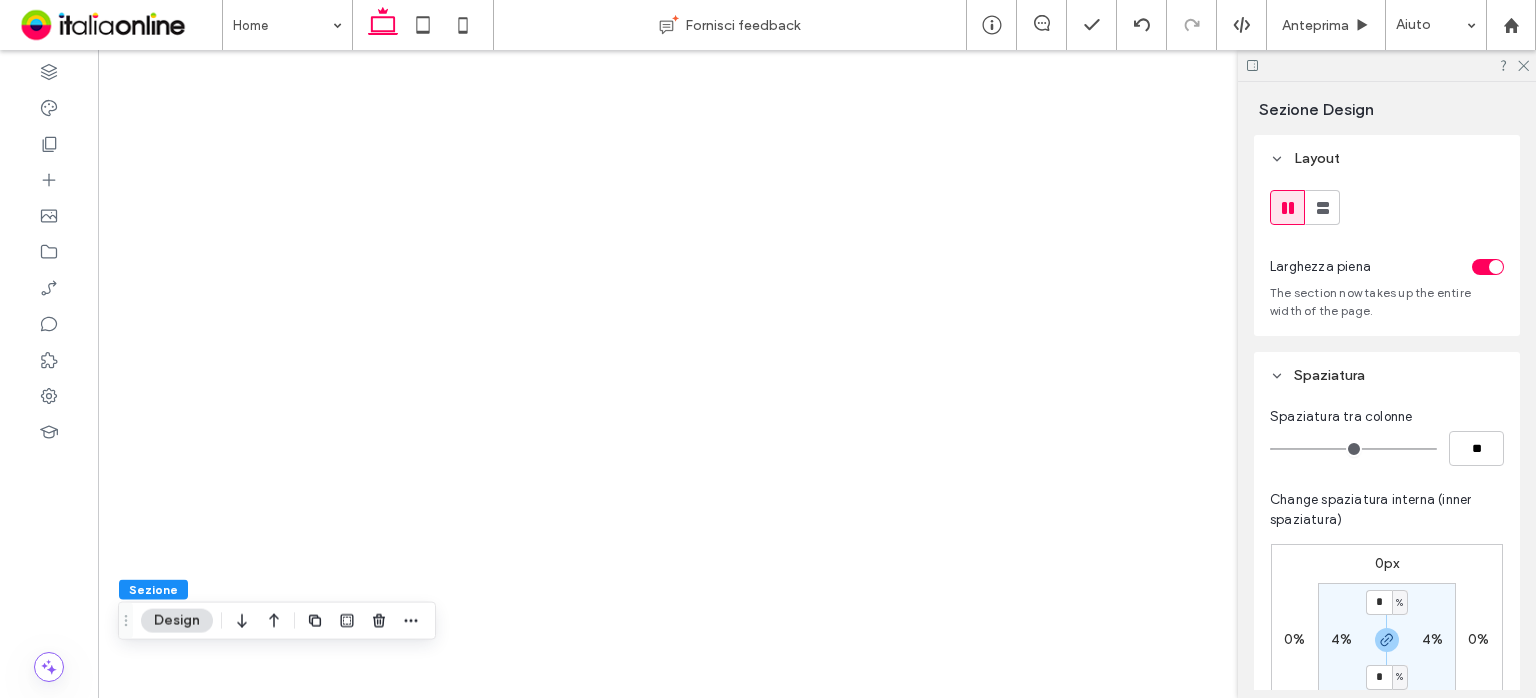 click 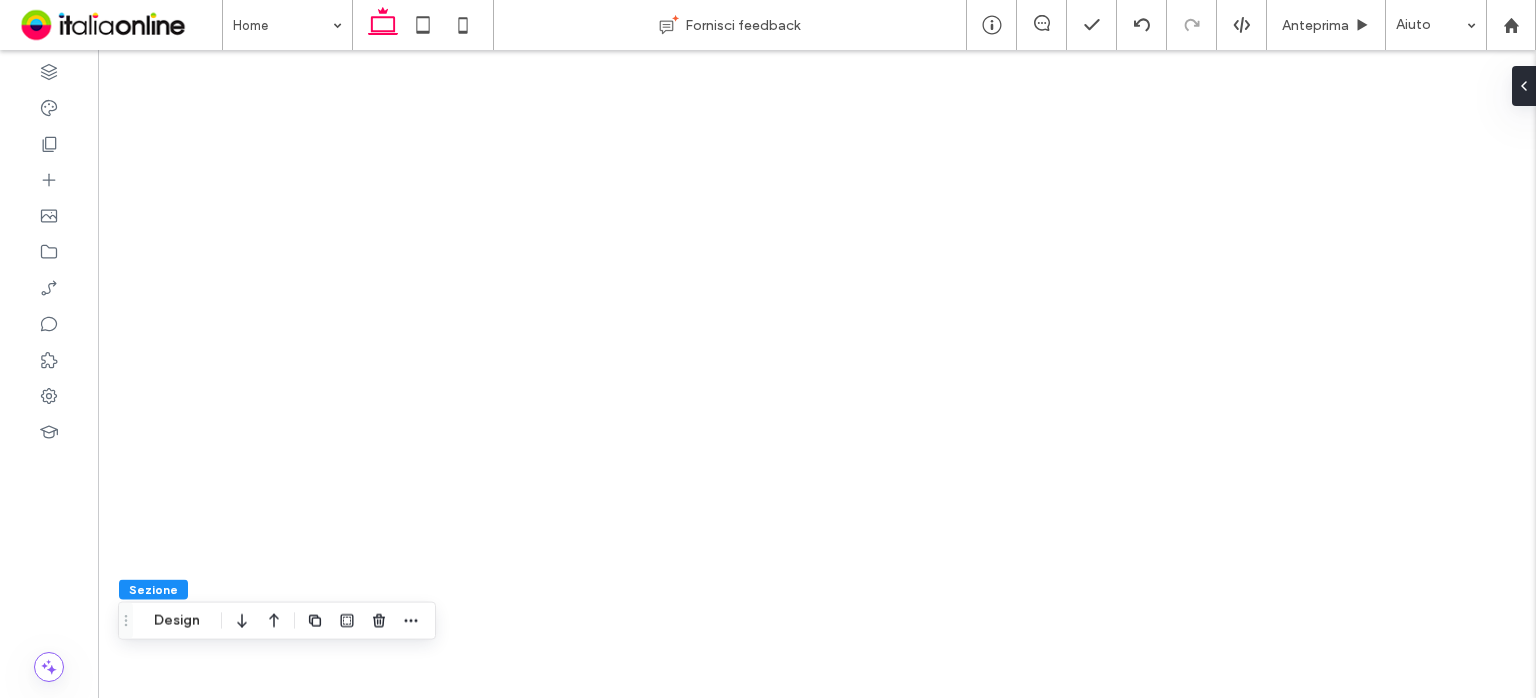 scroll, scrollTop: 0, scrollLeft: 0, axis: both 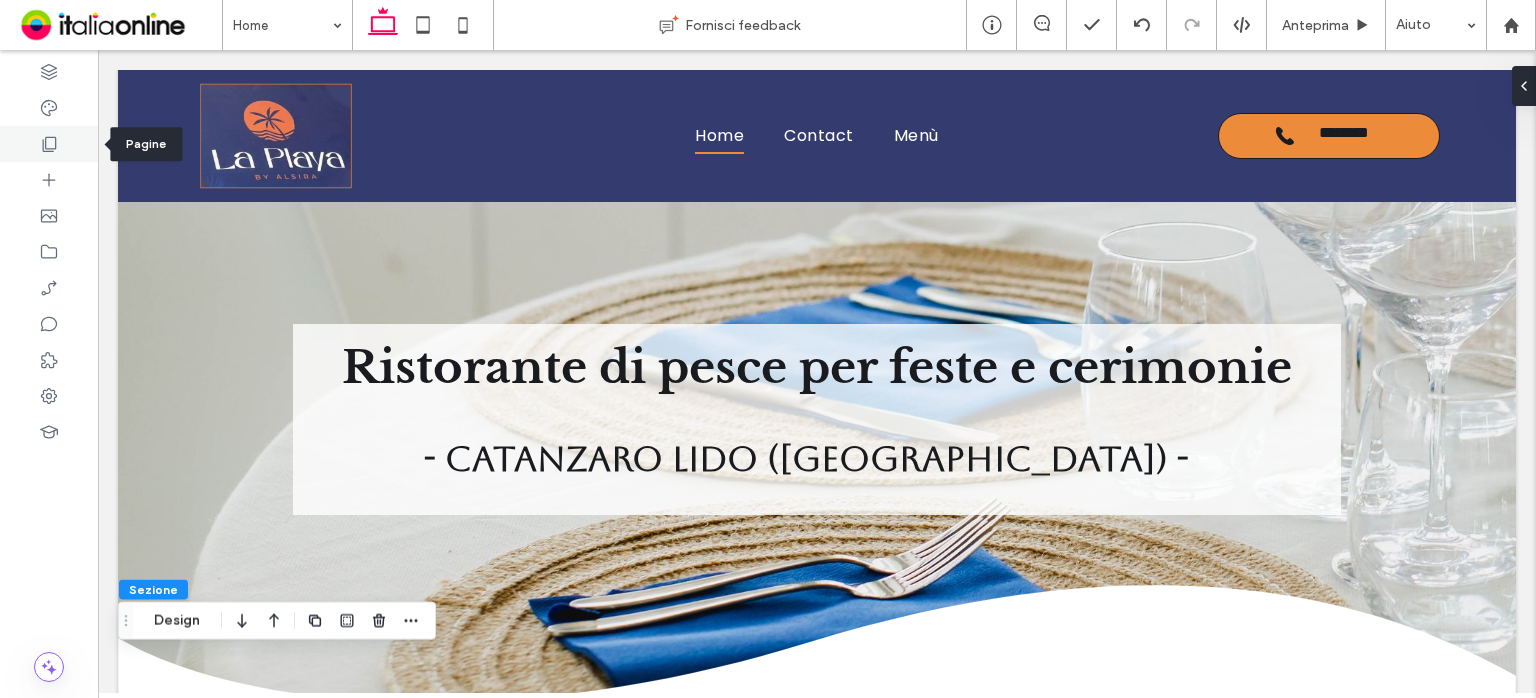 click 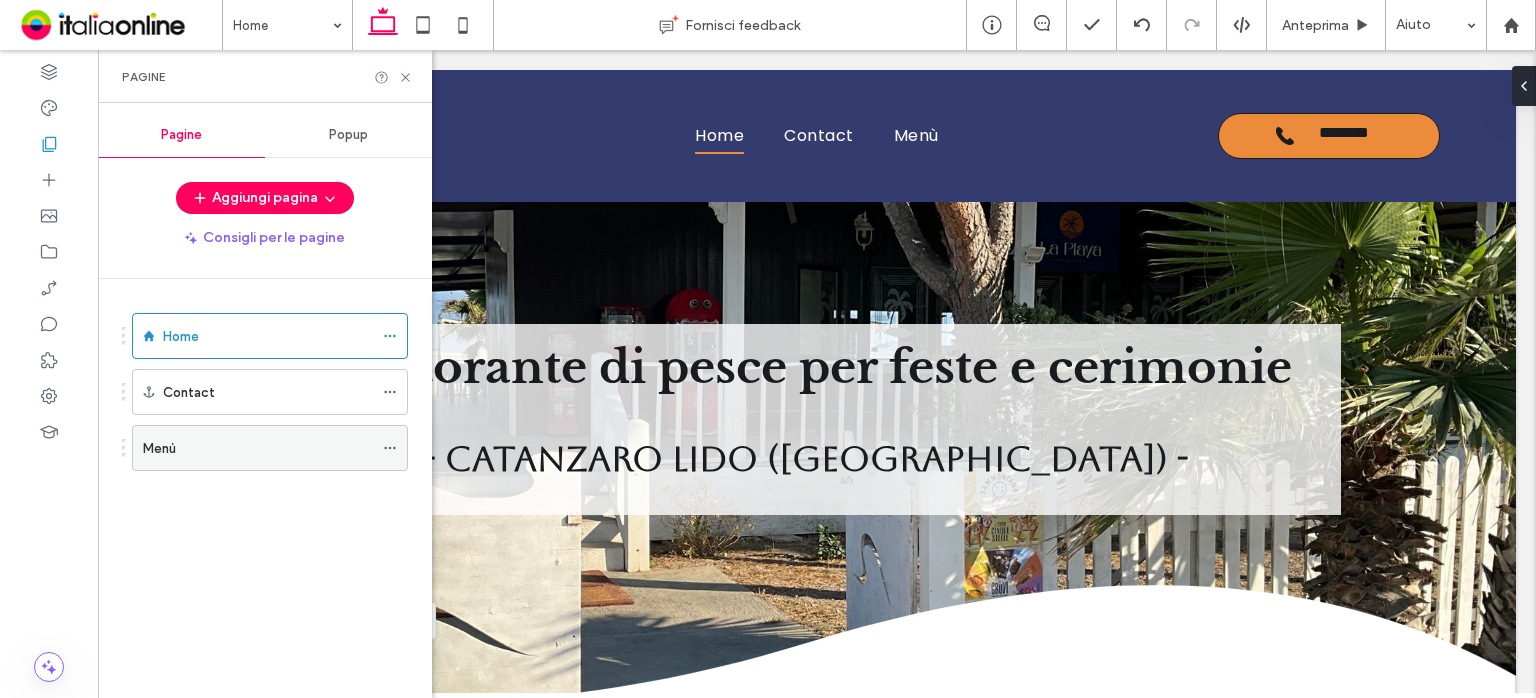 click 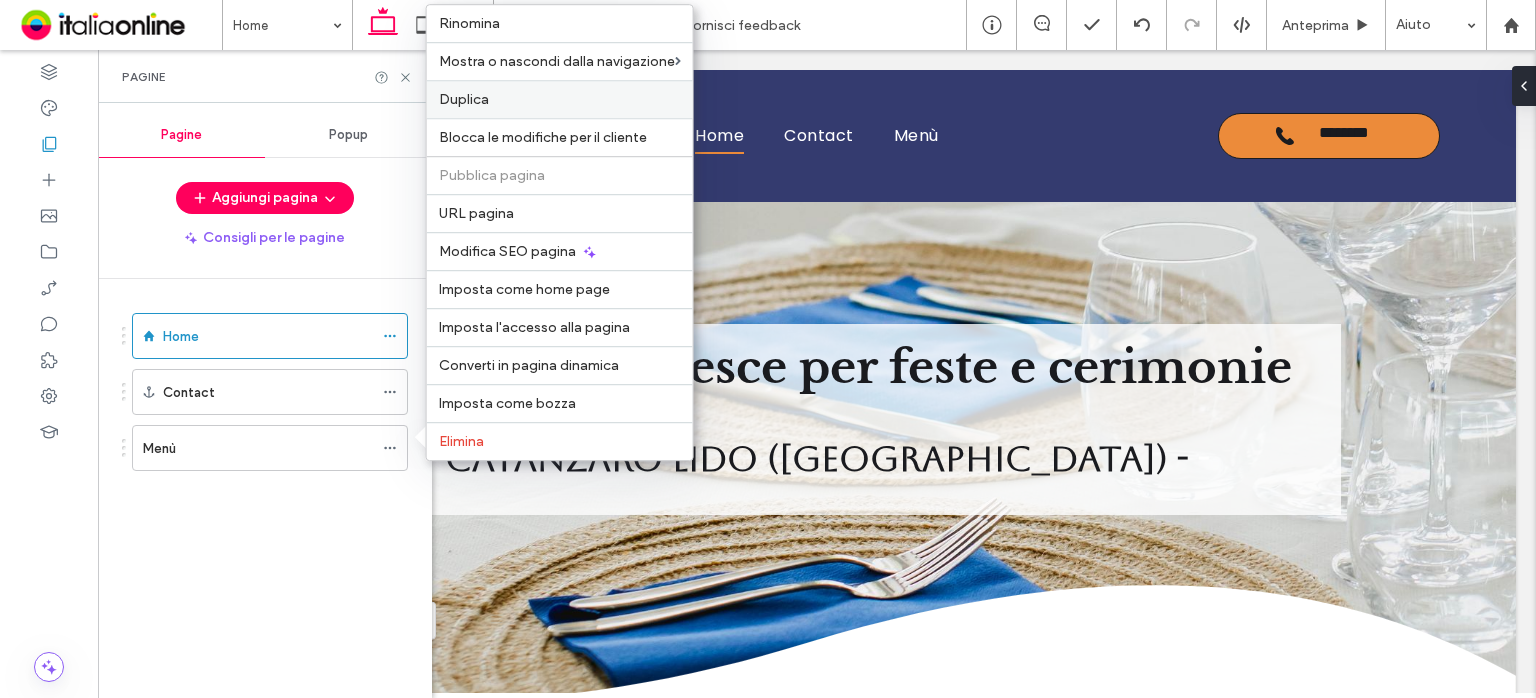 click on "Duplica" at bounding box center [560, 99] 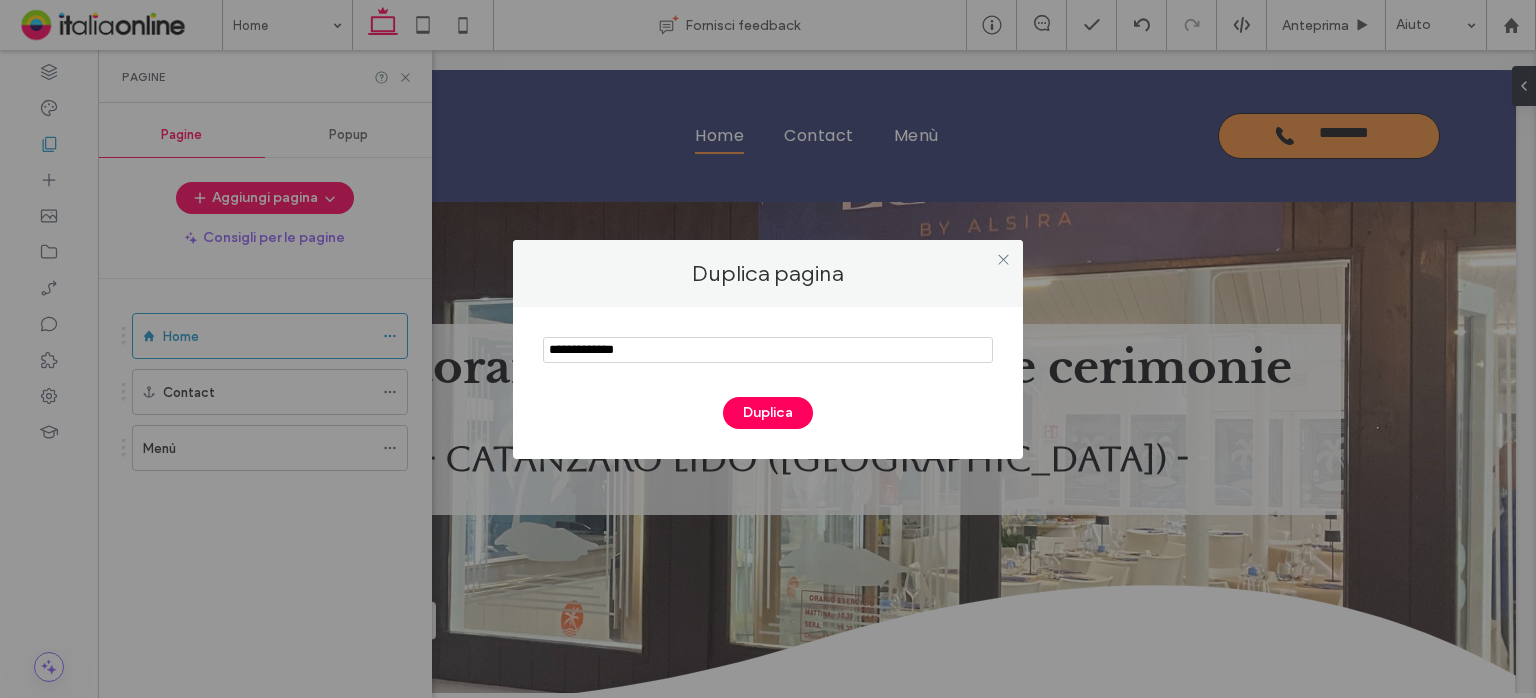 drag, startPoint x: 652, startPoint y: 354, endPoint x: 223, endPoint y: 325, distance: 429.97906 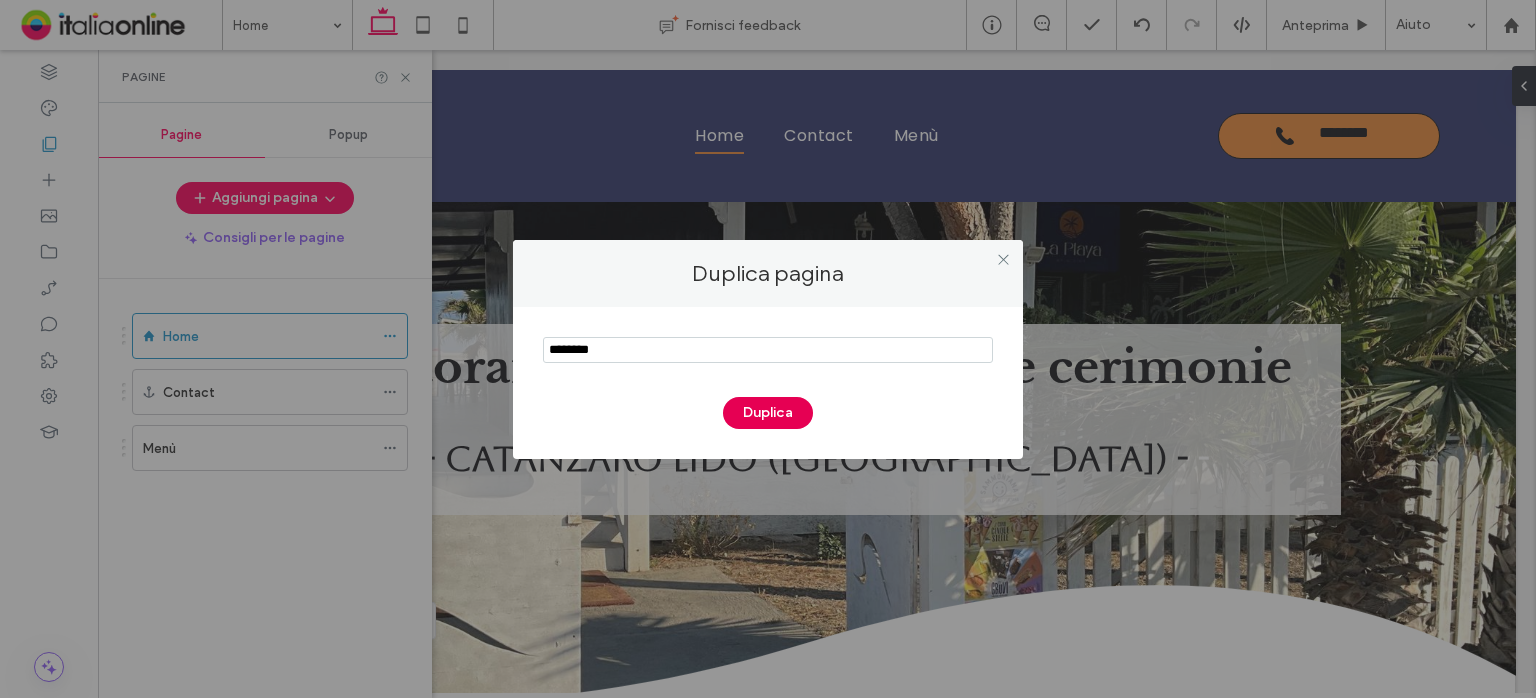 type on "********" 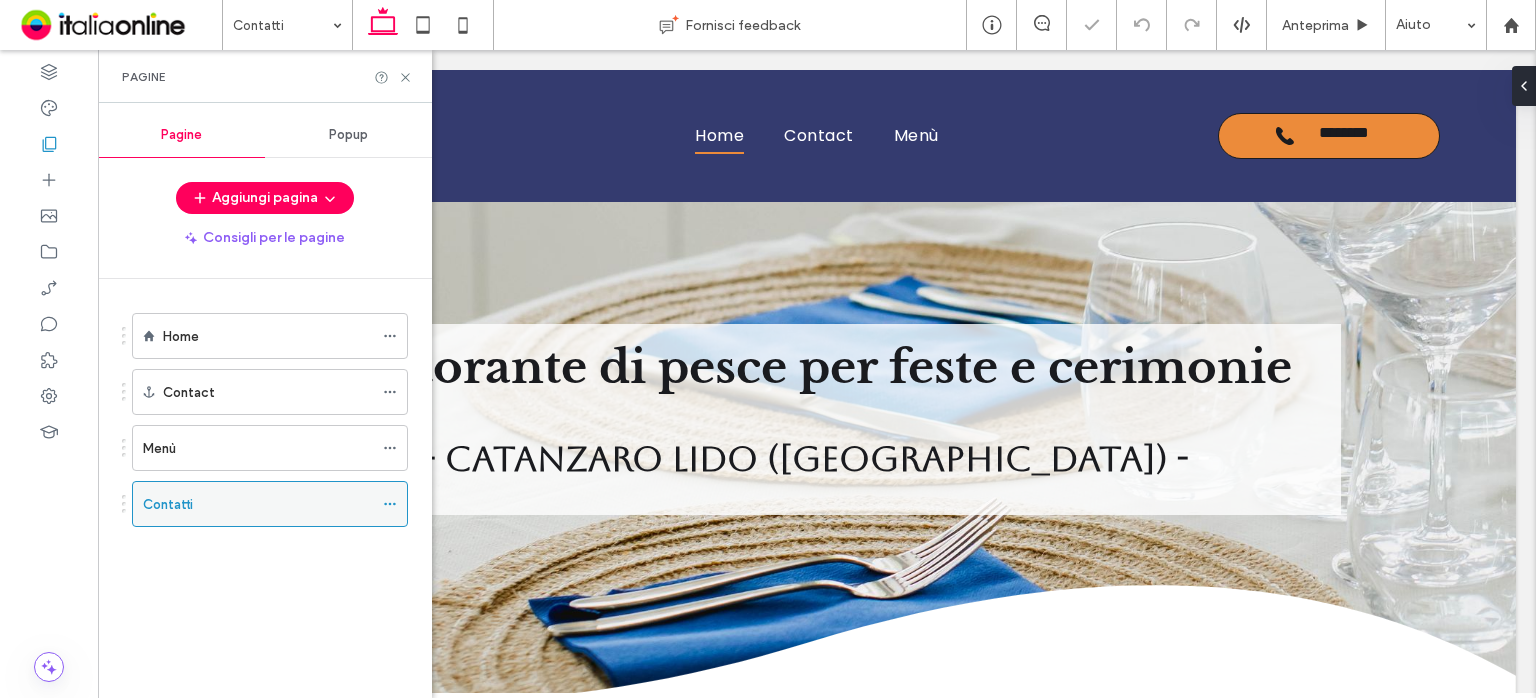 click on "Contatti" at bounding box center [270, 504] 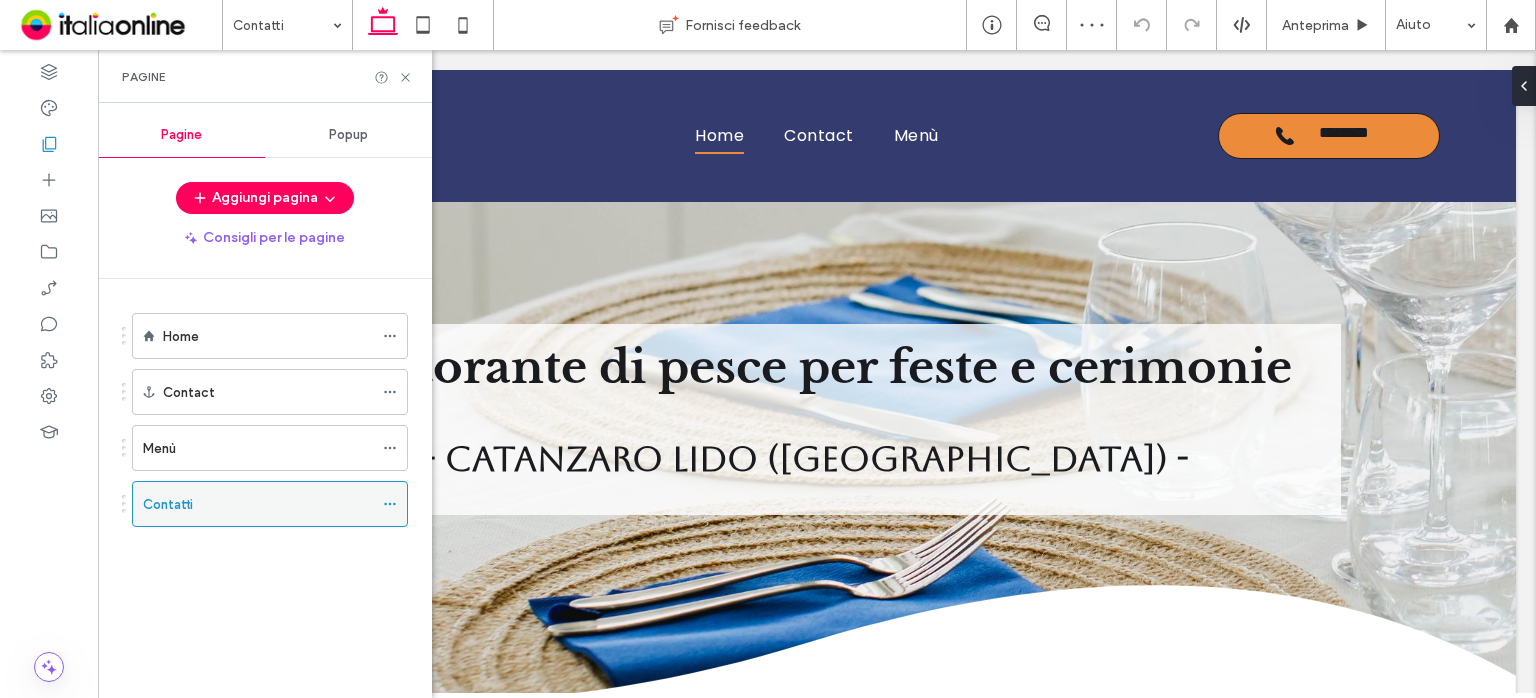 click 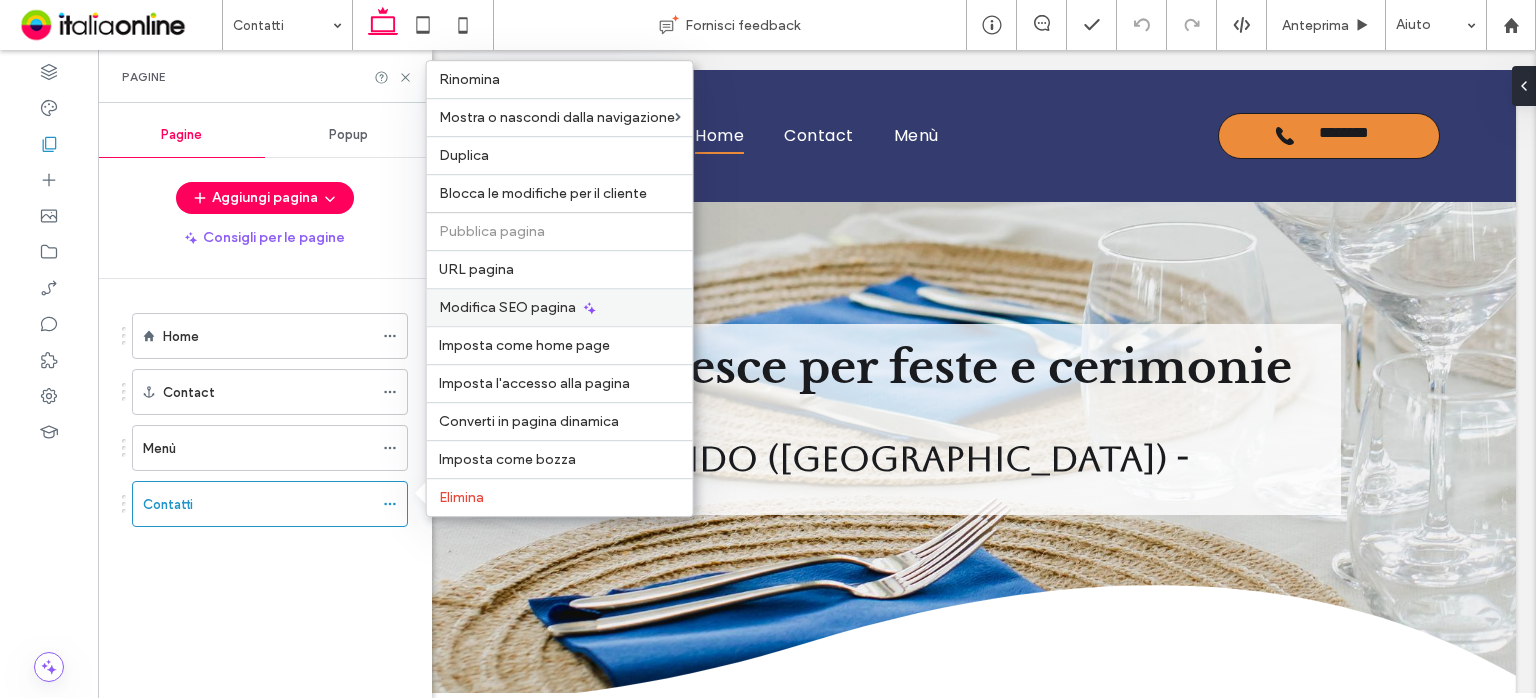 click on "Modifica SEO pagina" at bounding box center [560, 307] 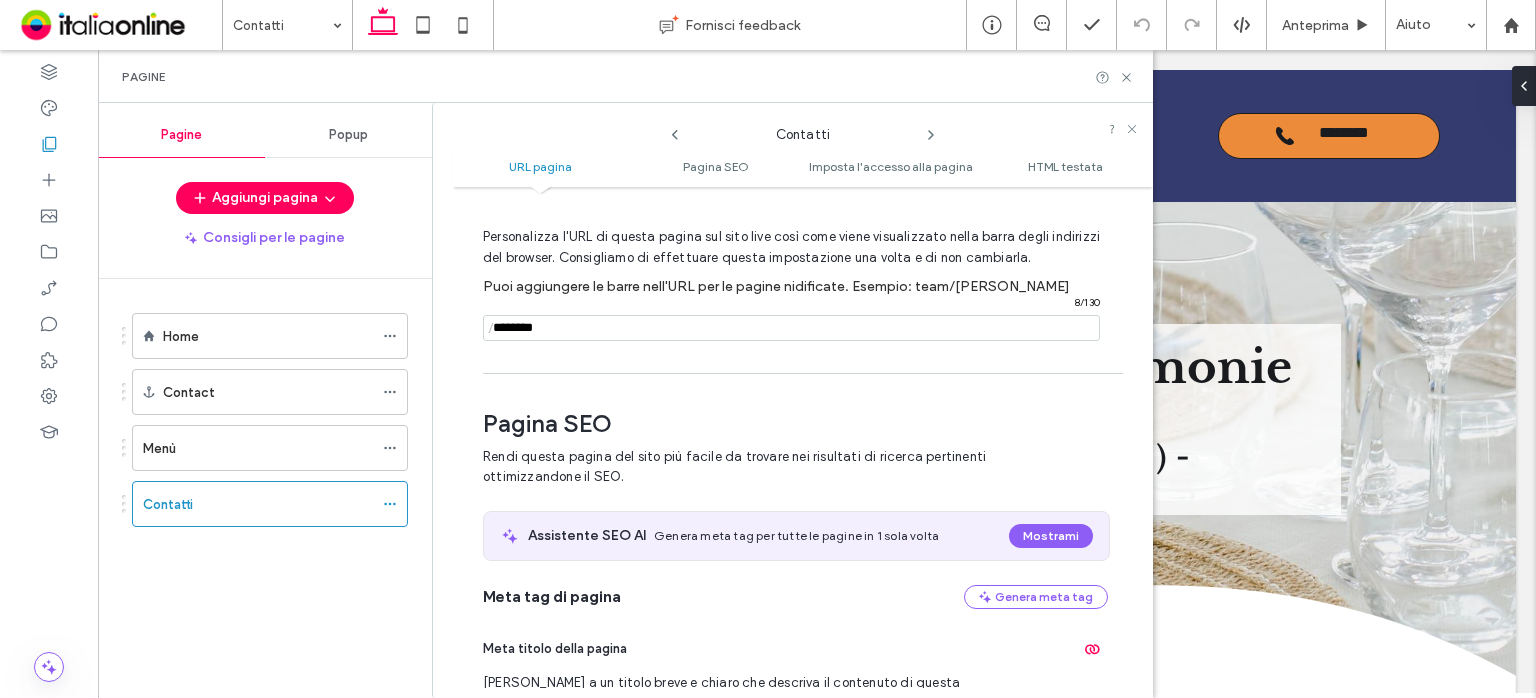 scroll, scrollTop: 74, scrollLeft: 0, axis: vertical 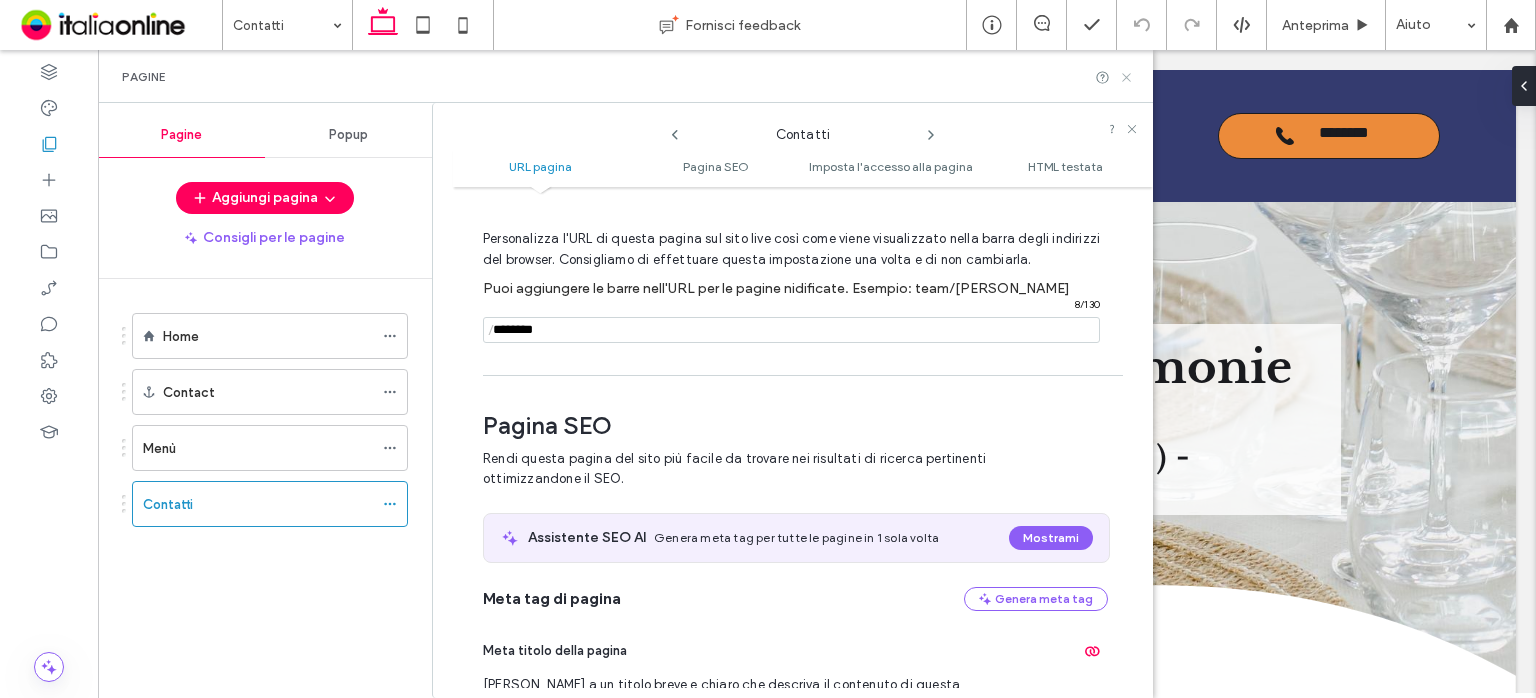 click 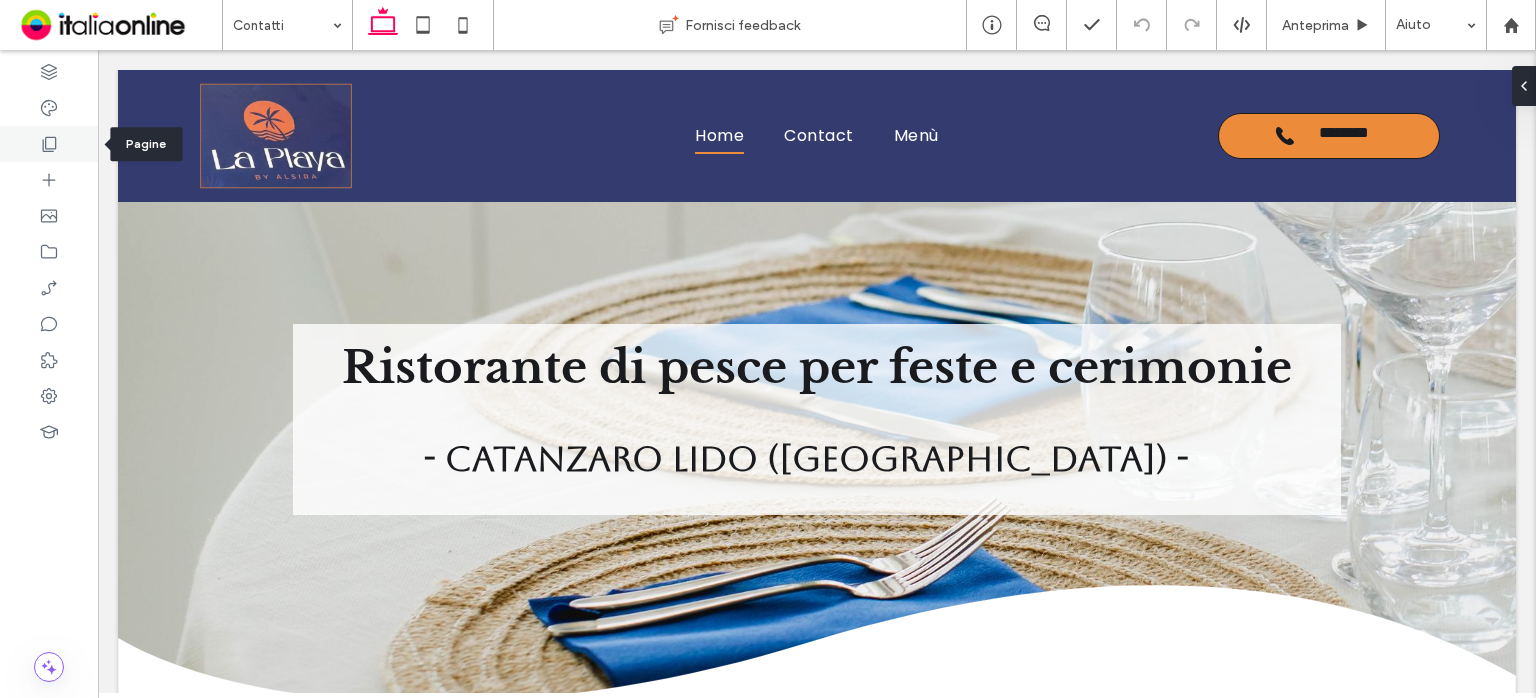 click 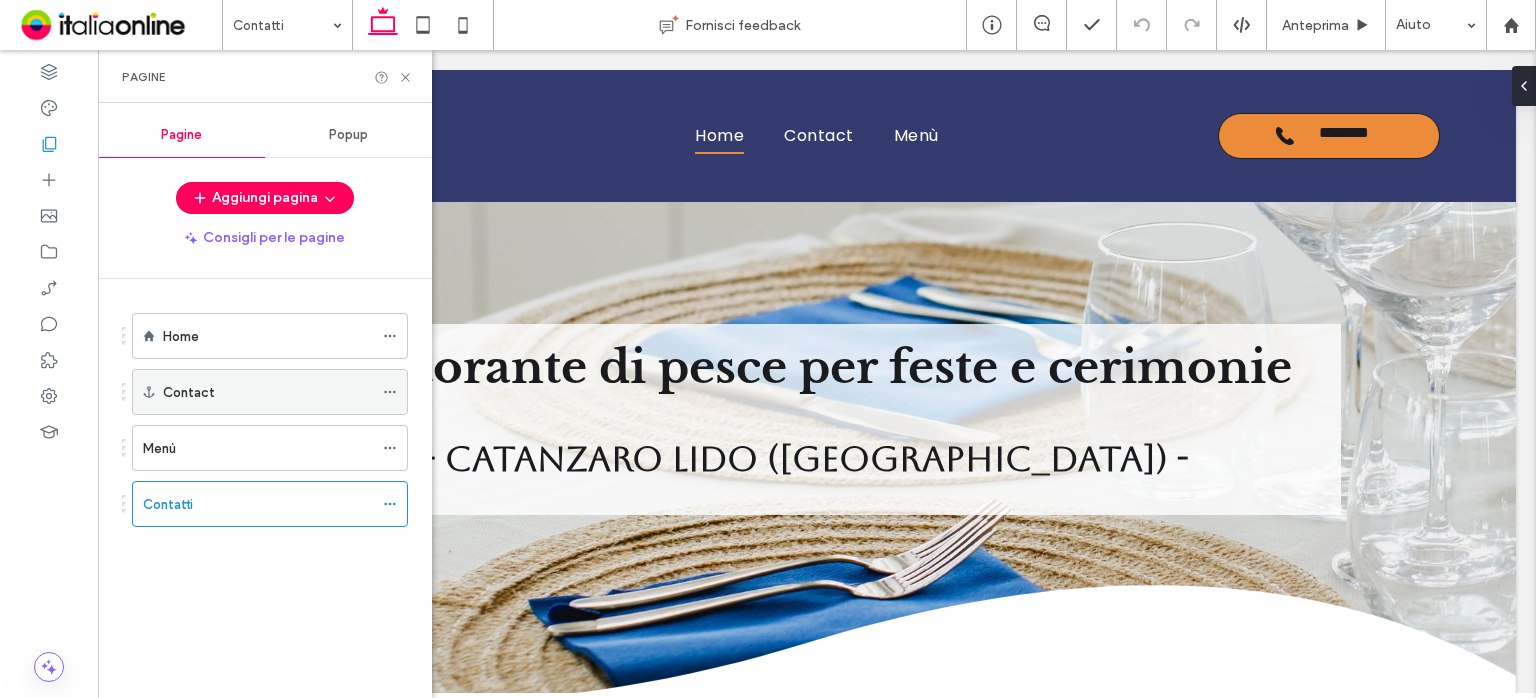 click 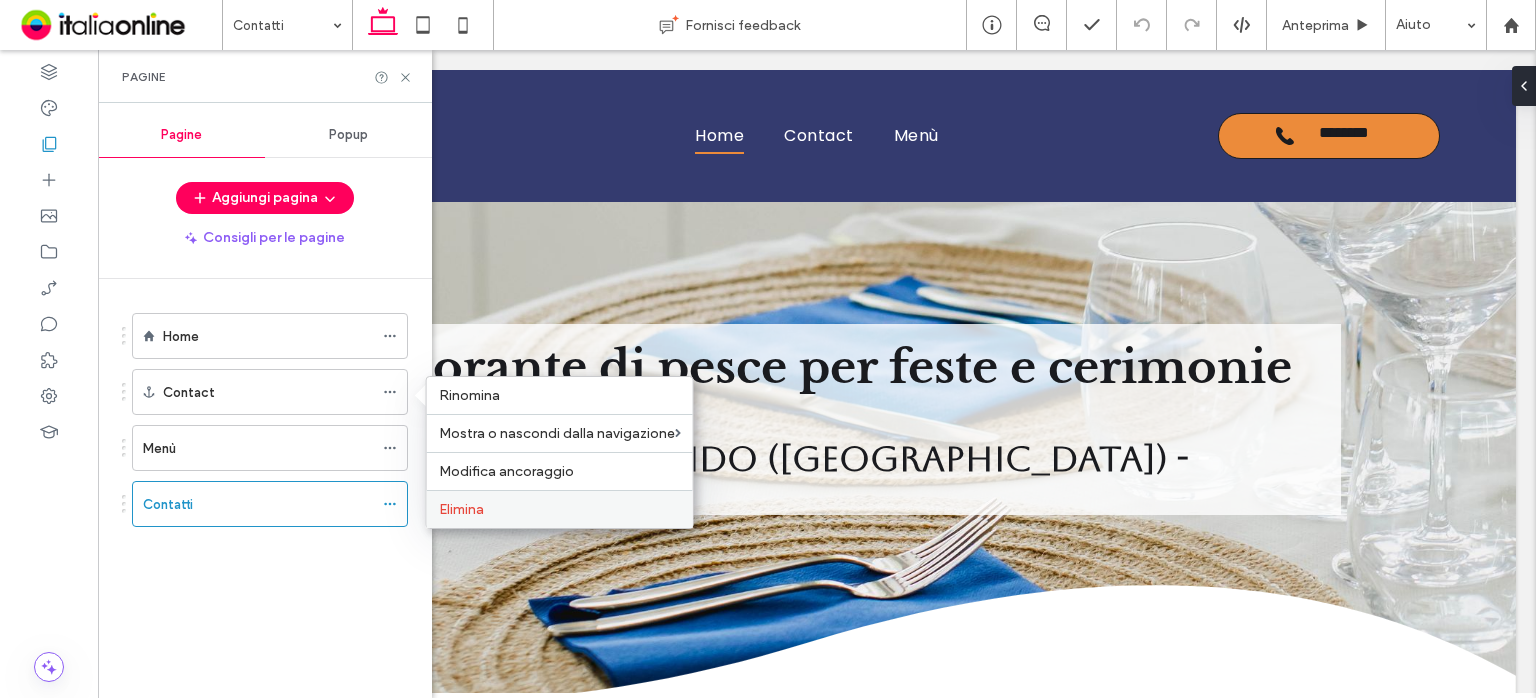 click on "Elimina" at bounding box center (461, 509) 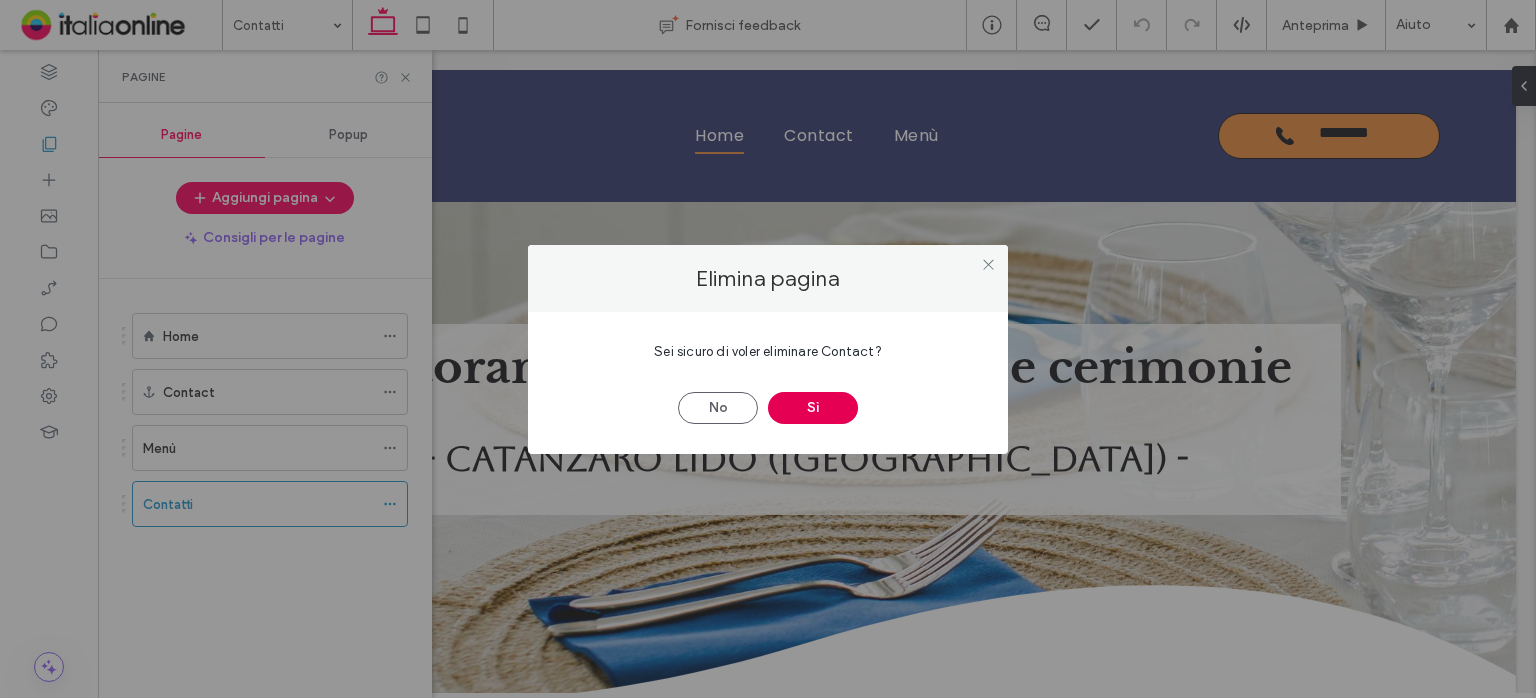 click on "Sì" at bounding box center (813, 408) 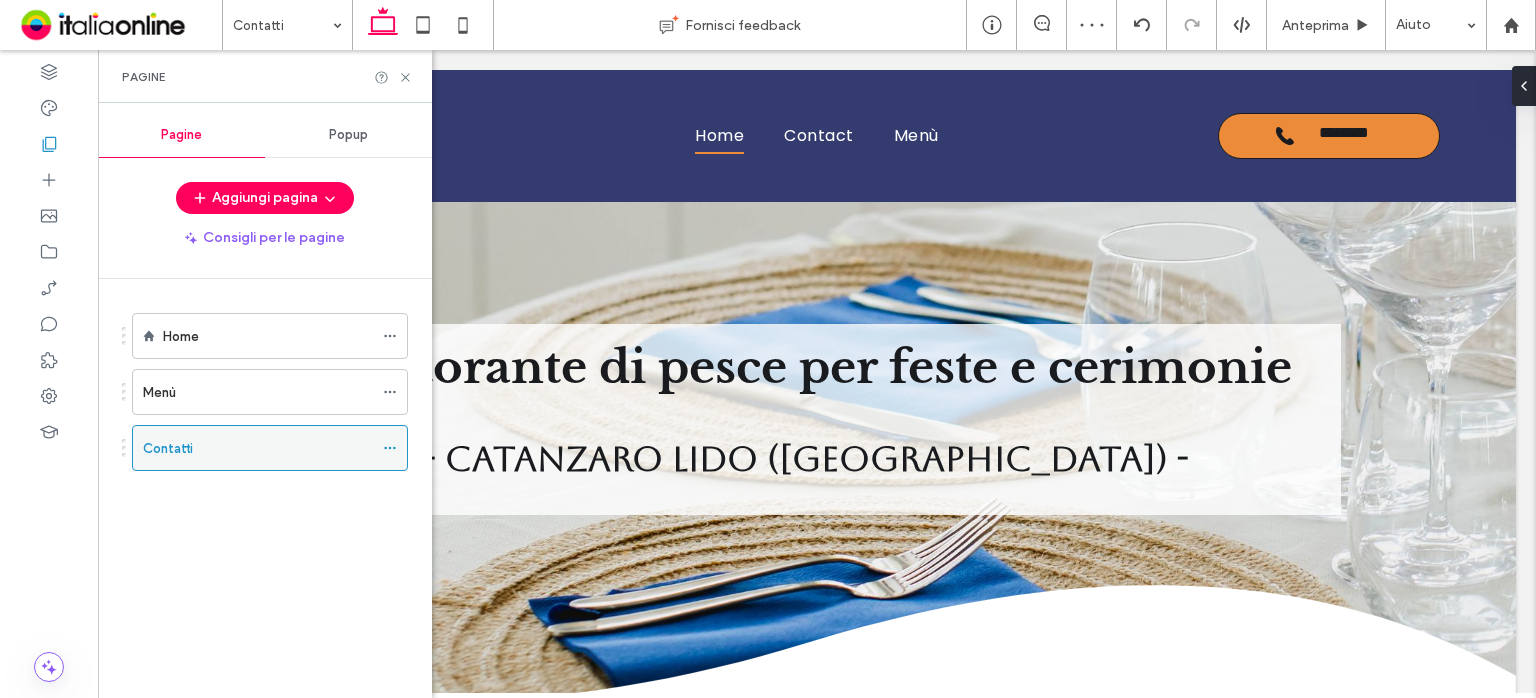click on "Contatti" at bounding box center [258, 448] 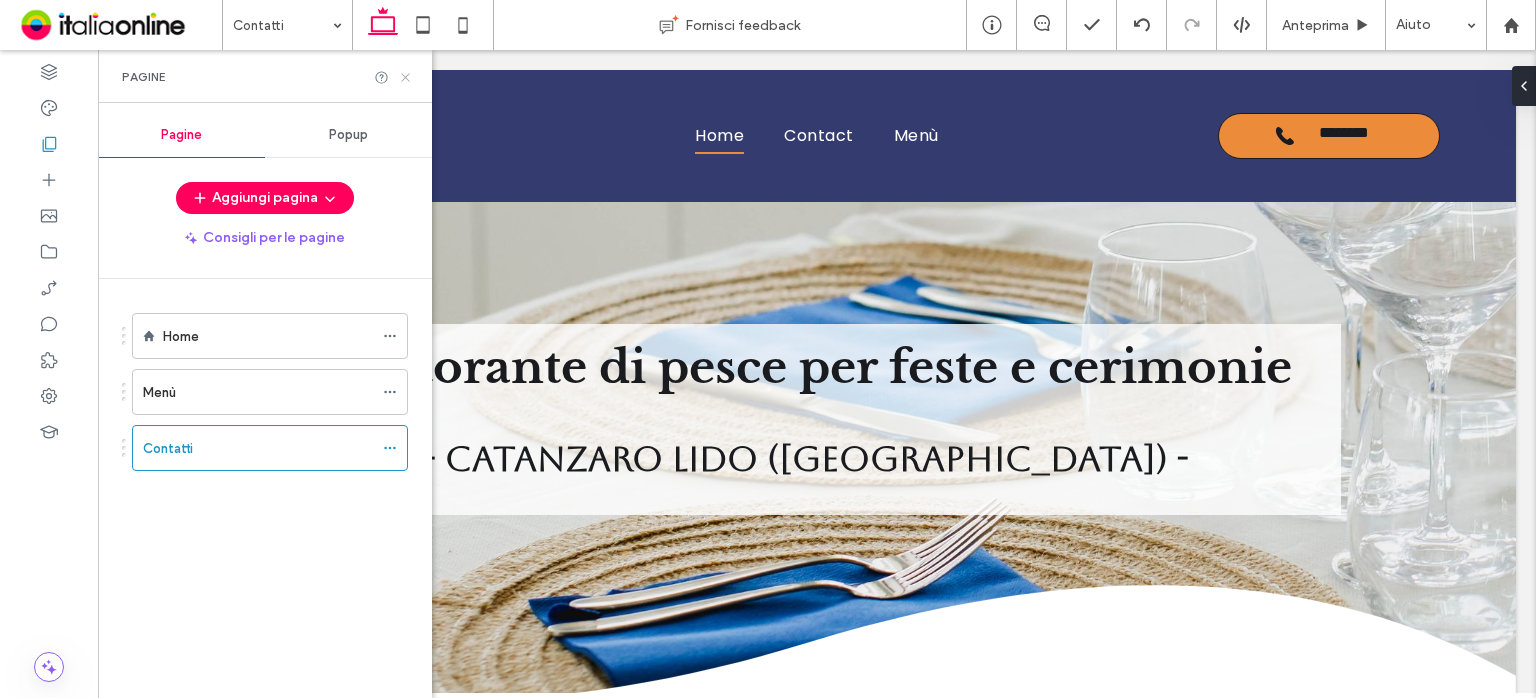 click 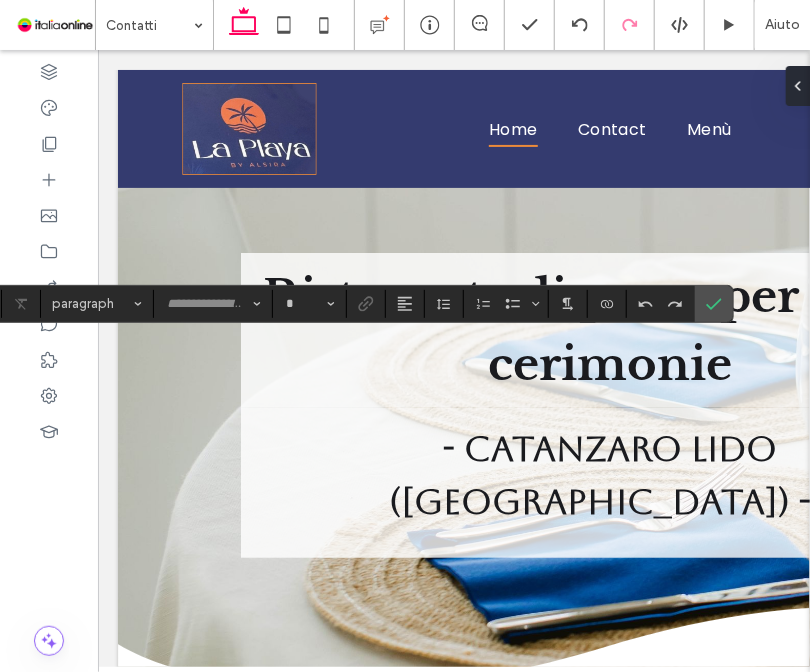 type on "**********" 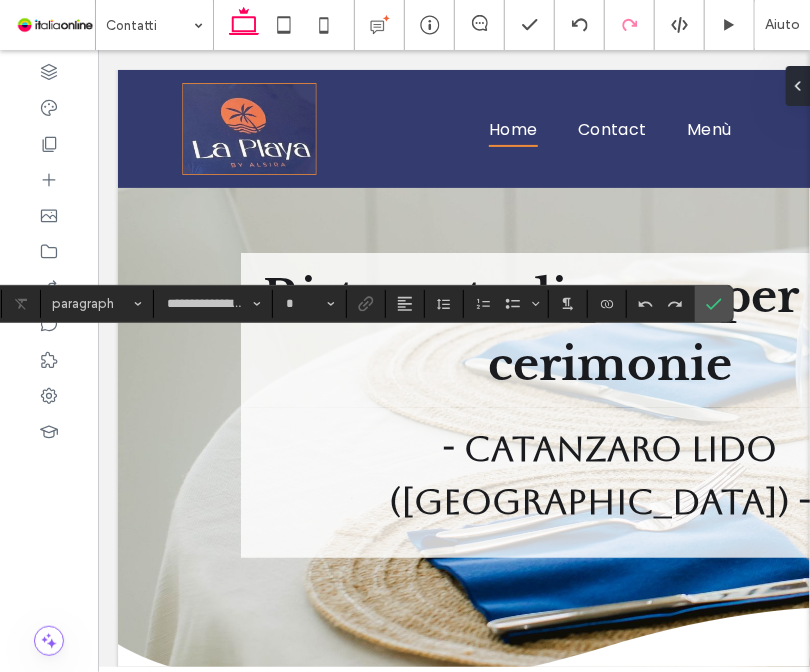 type on "**" 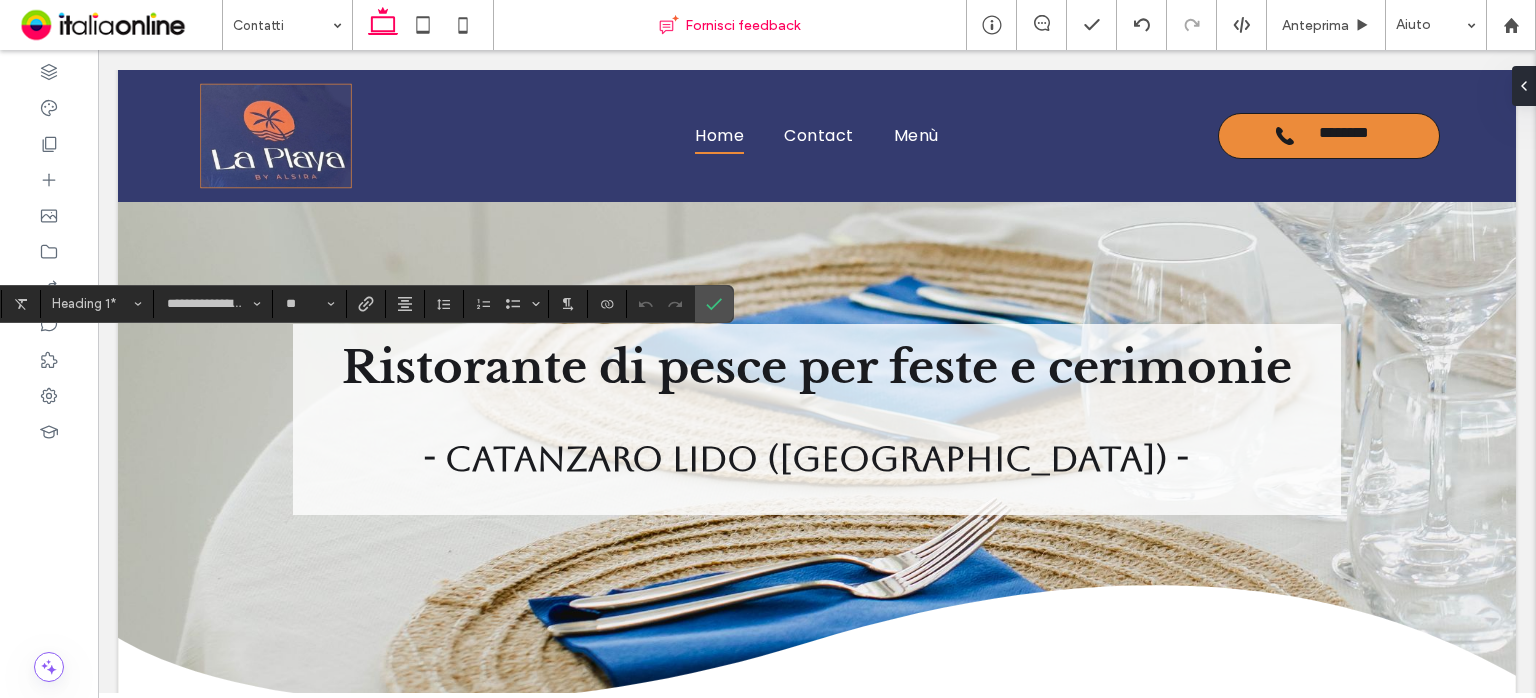 type on "*******" 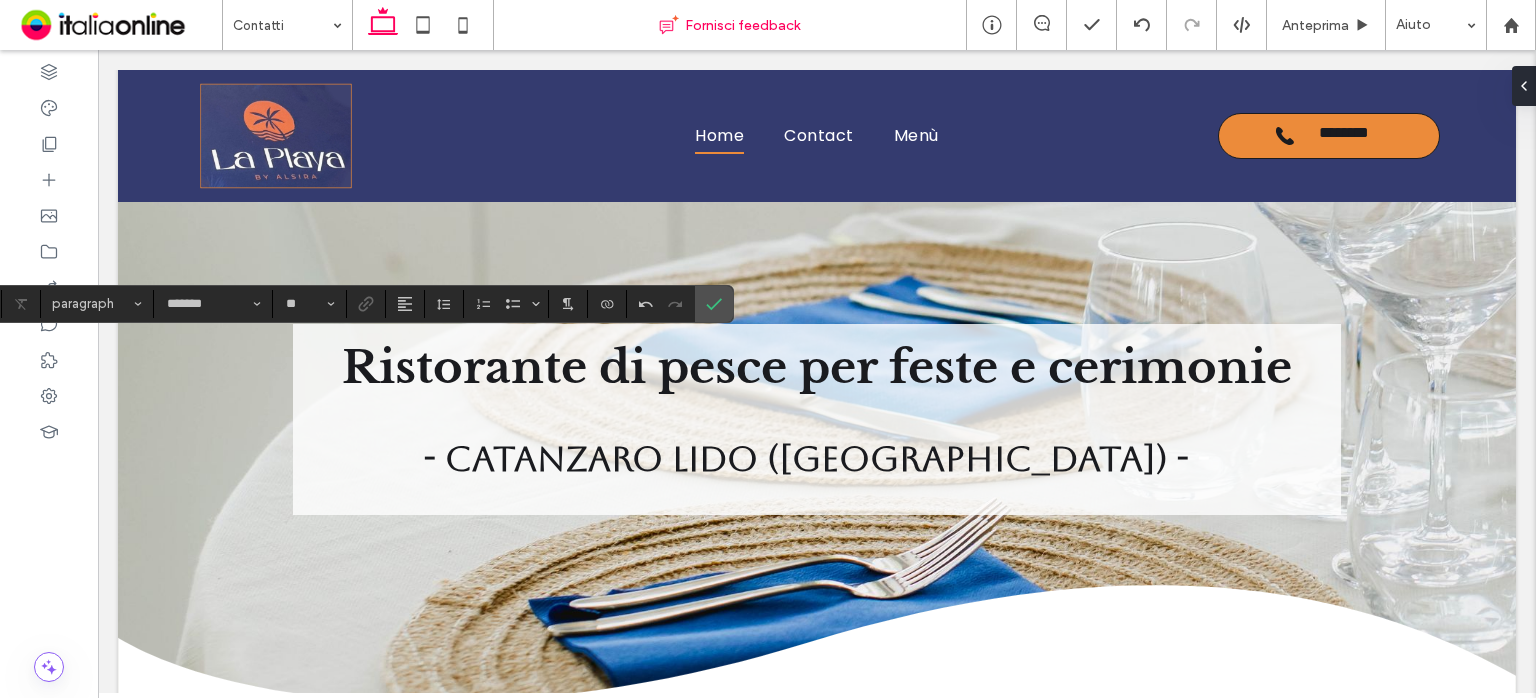 type on "**********" 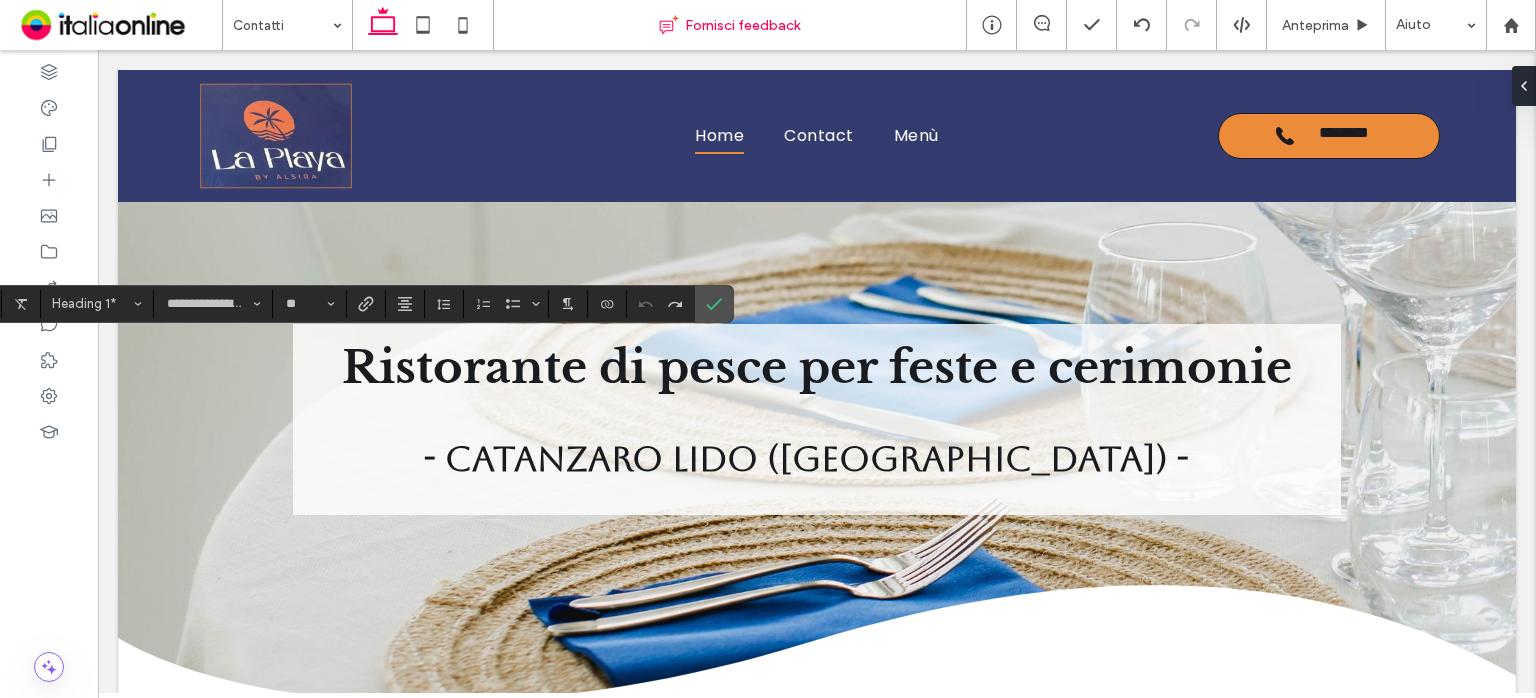 type on "*******" 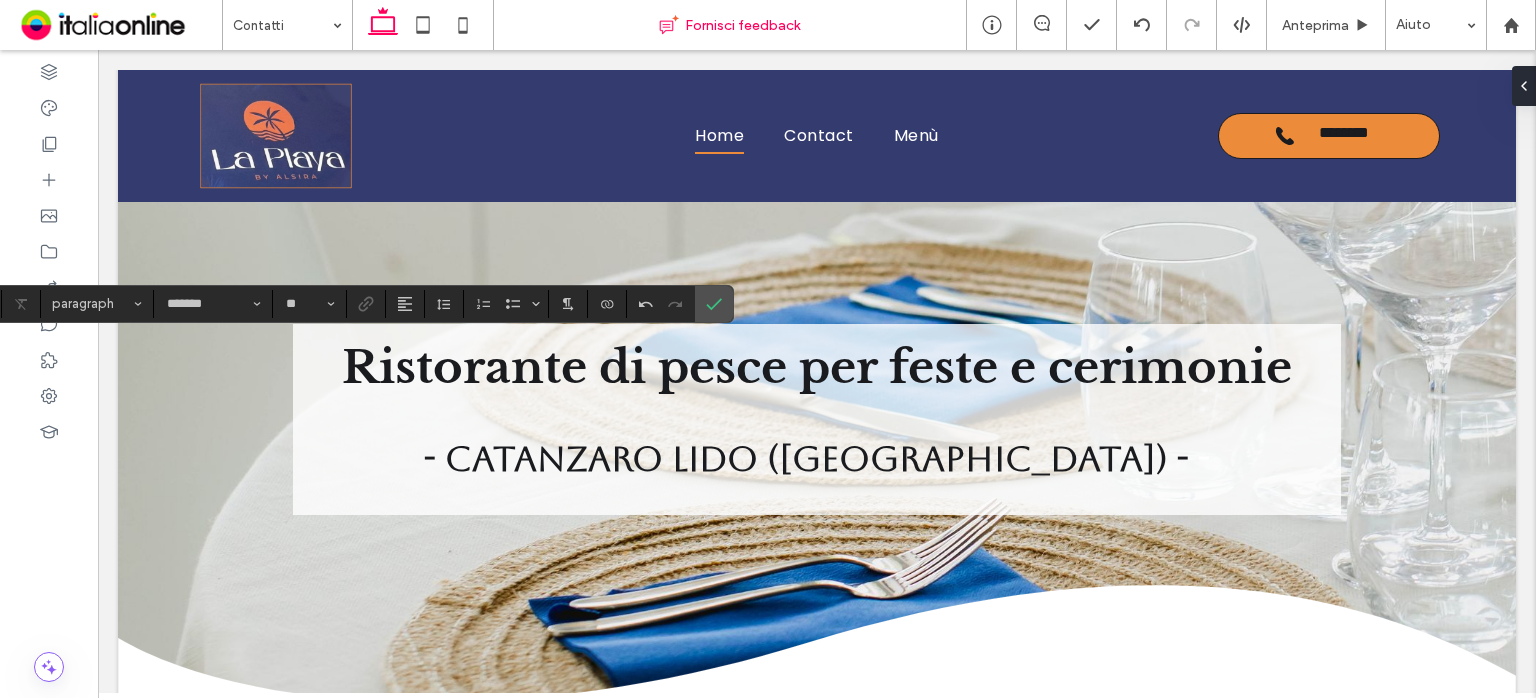 type on "**********" 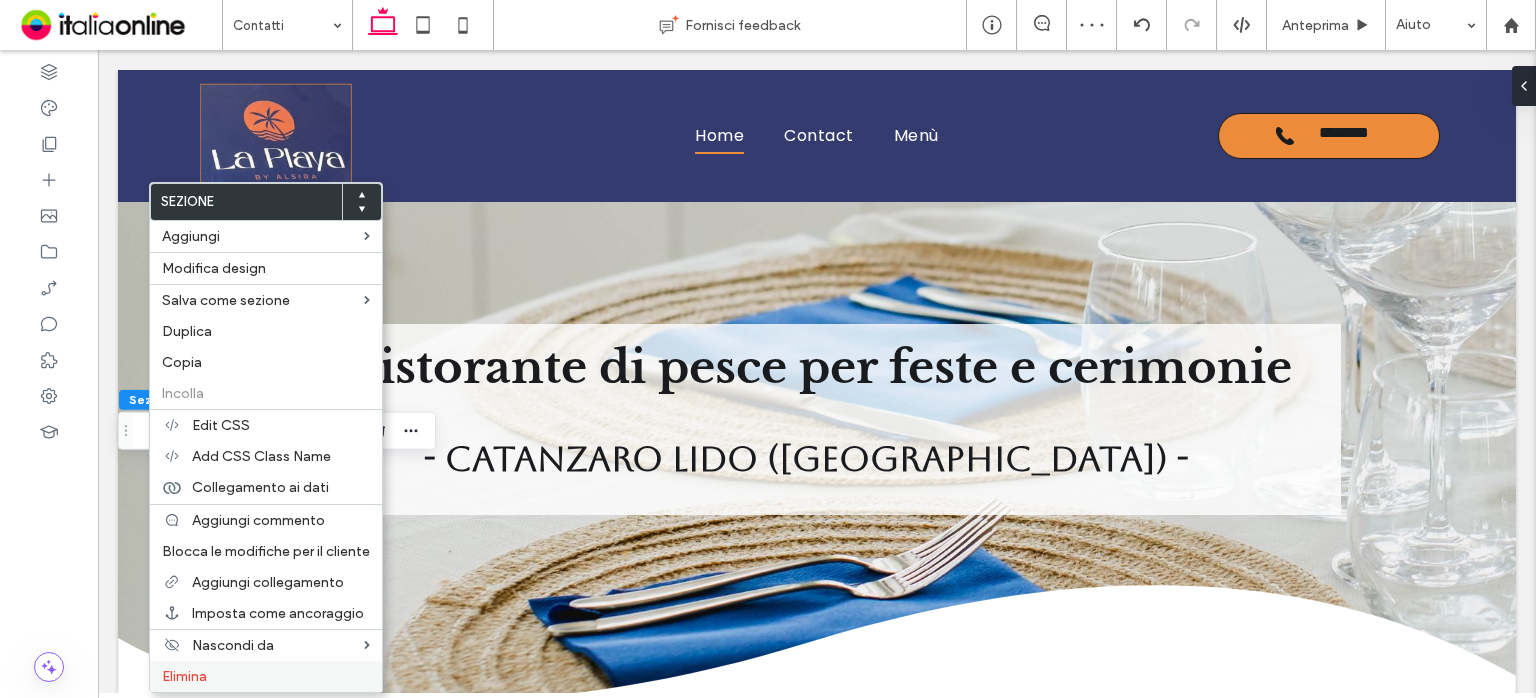 click on "Elimina" at bounding box center [266, 676] 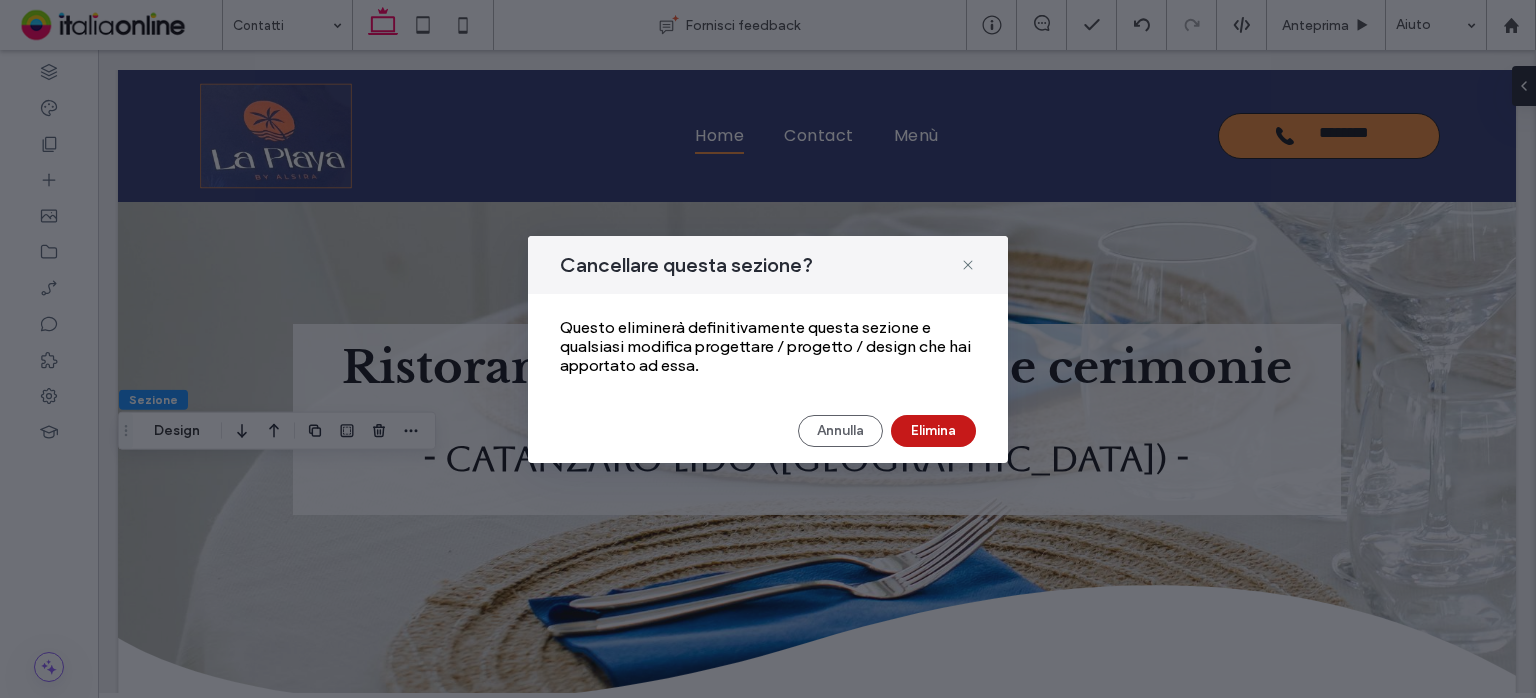 click on "Elimina" at bounding box center [933, 431] 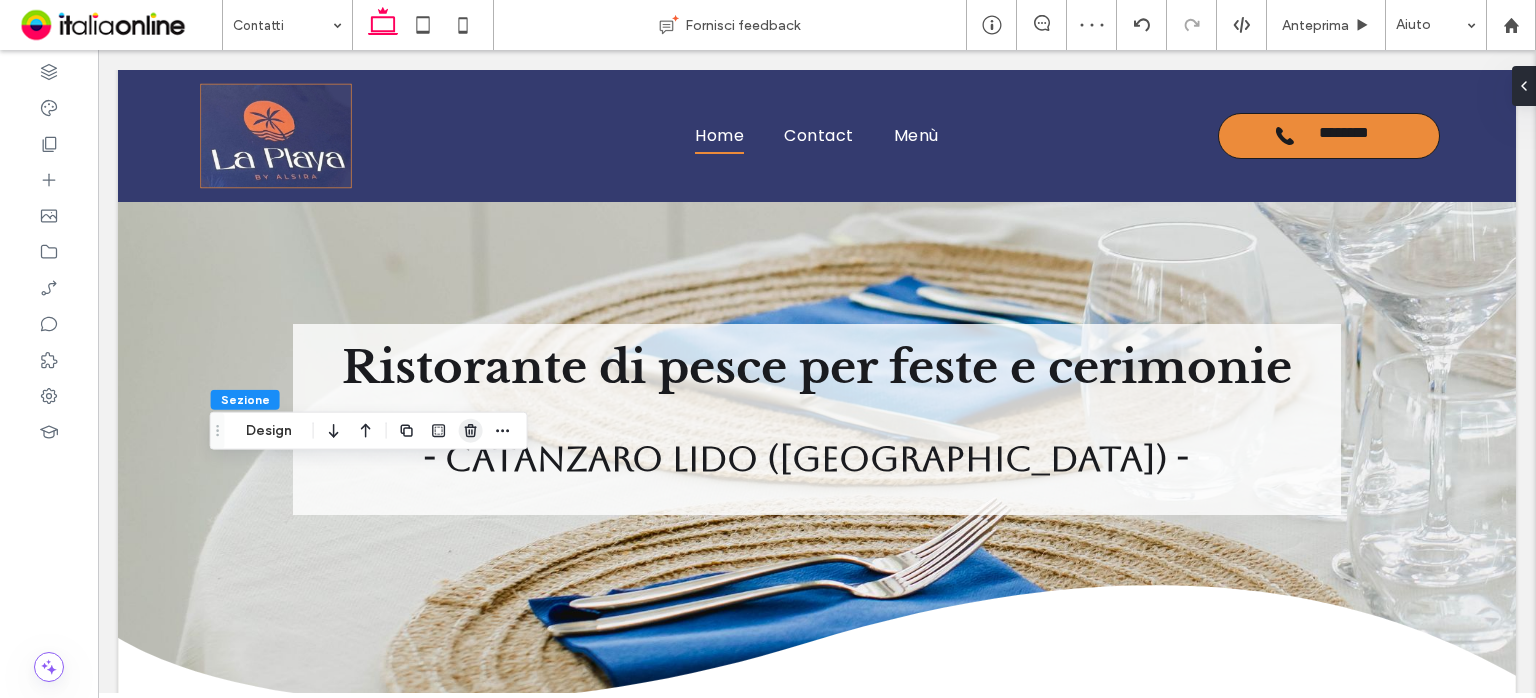 click 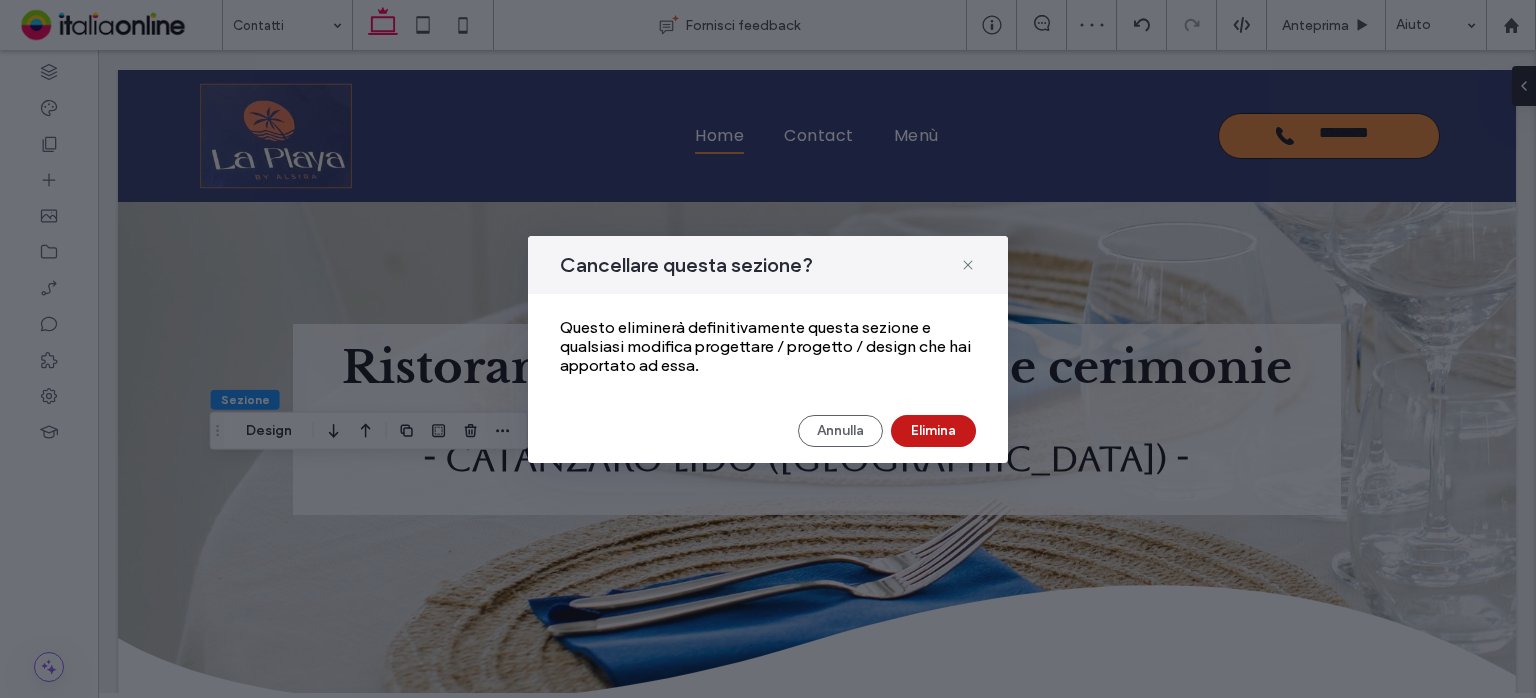 click on "Elimina" at bounding box center [933, 431] 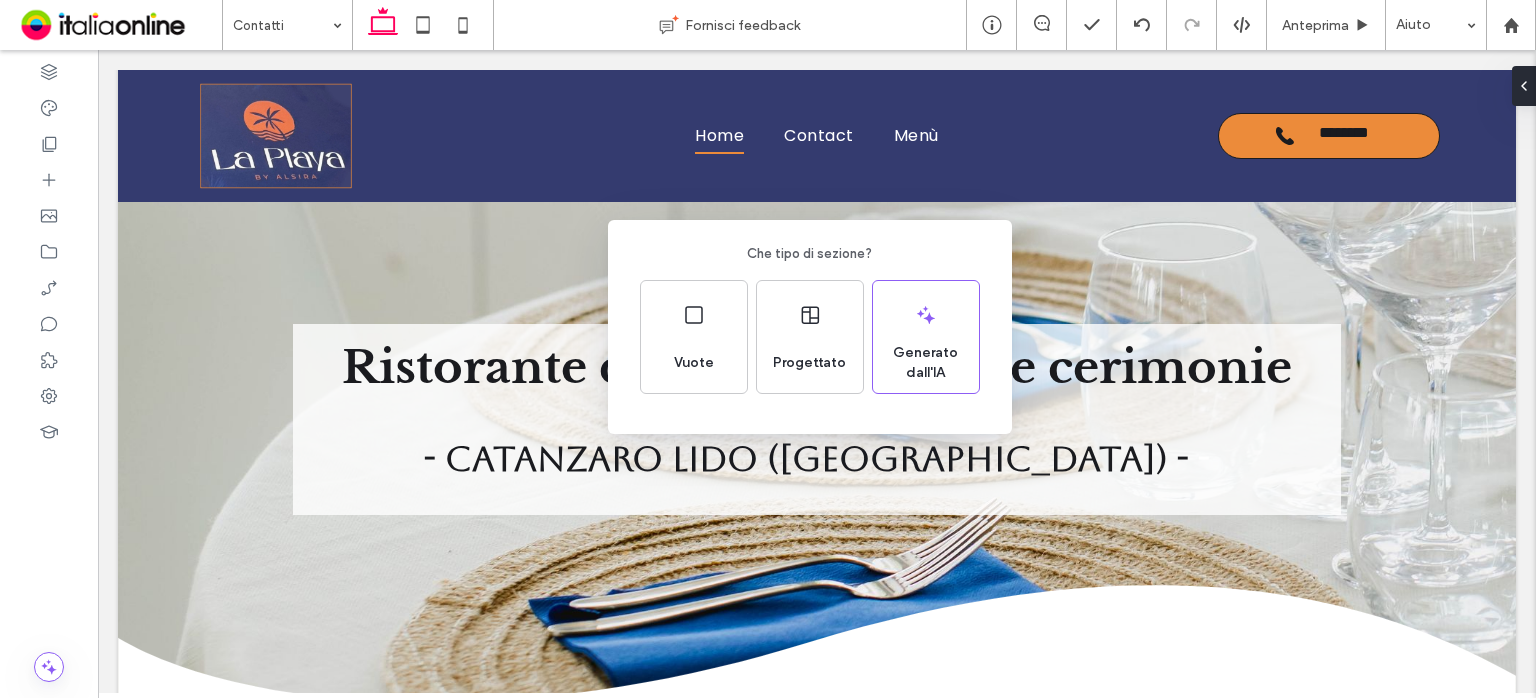 click on "Che tipo di sezione? Vuote Progettato Generato dall'IA" at bounding box center (768, 398) 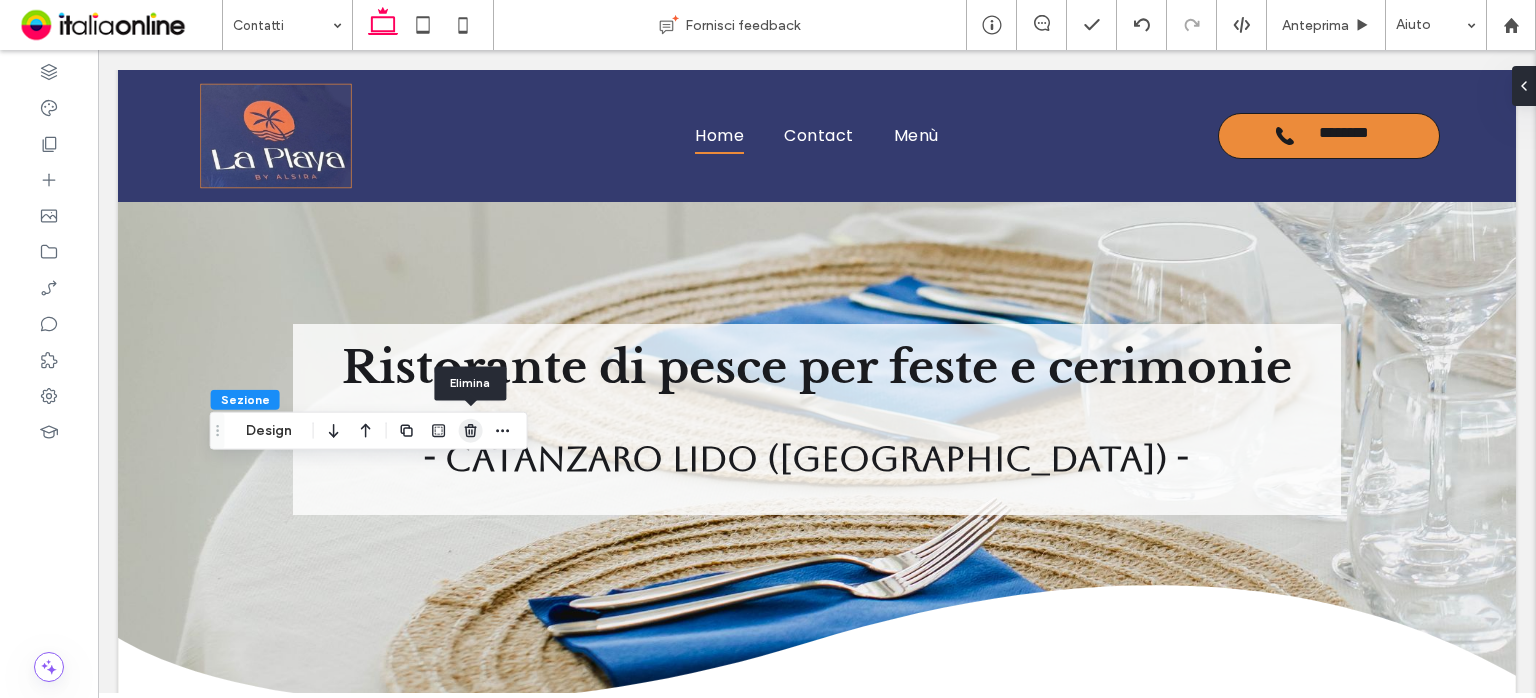 click 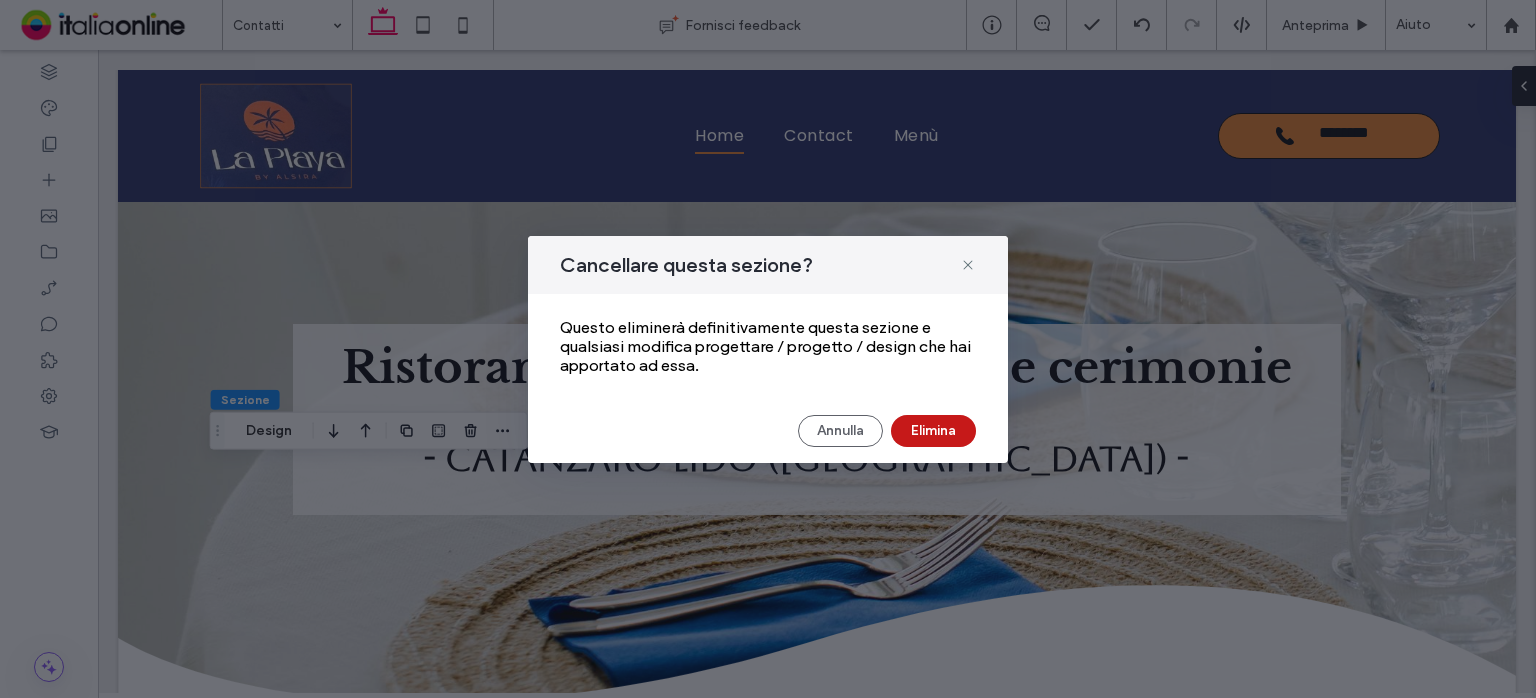 click on "Elimina" at bounding box center [933, 431] 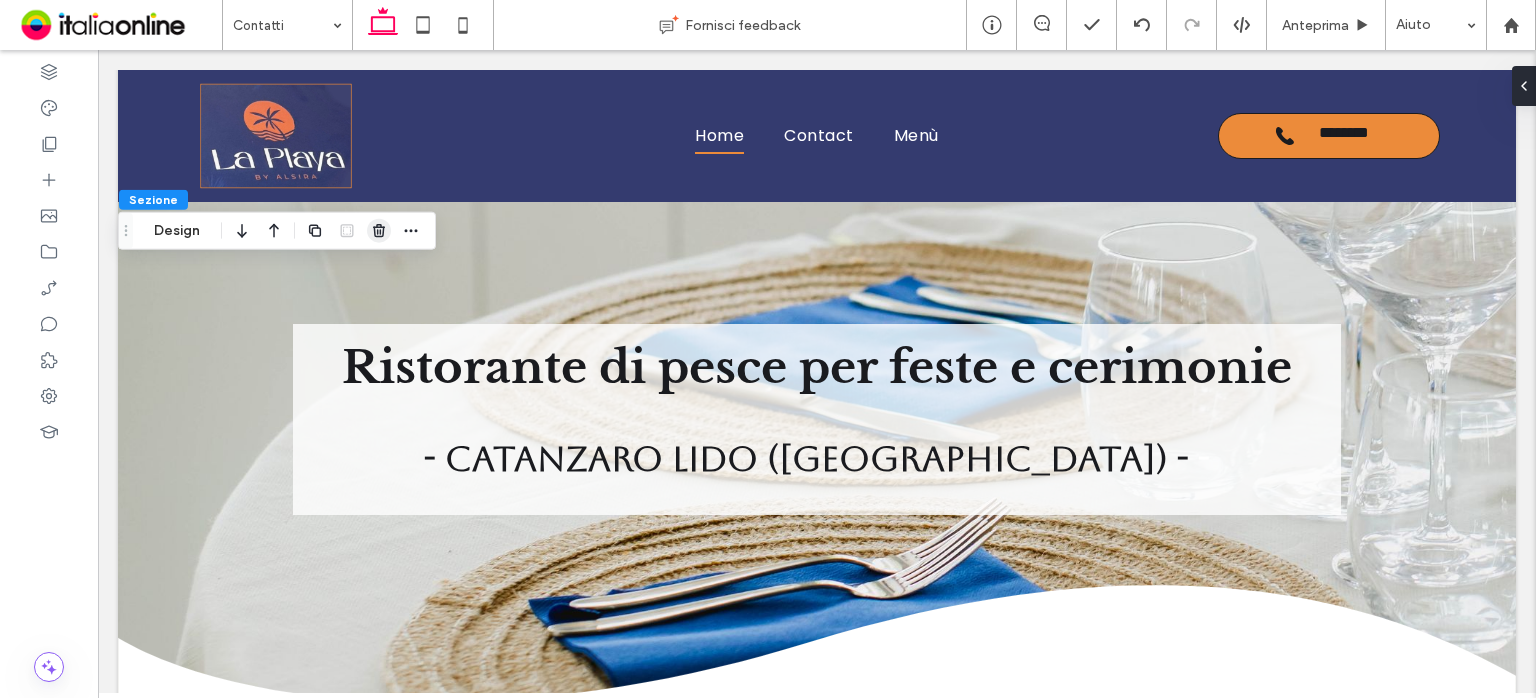 click 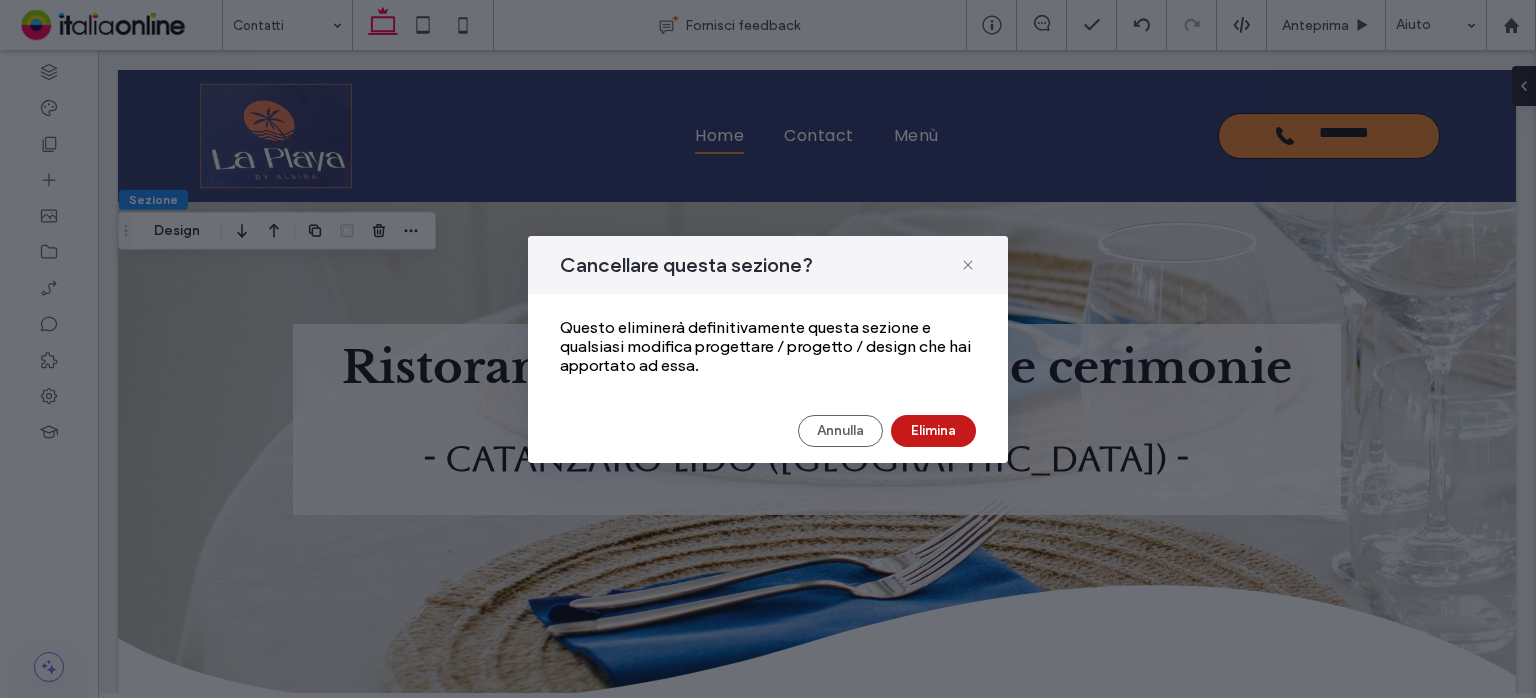 click on "Elimina" at bounding box center [933, 431] 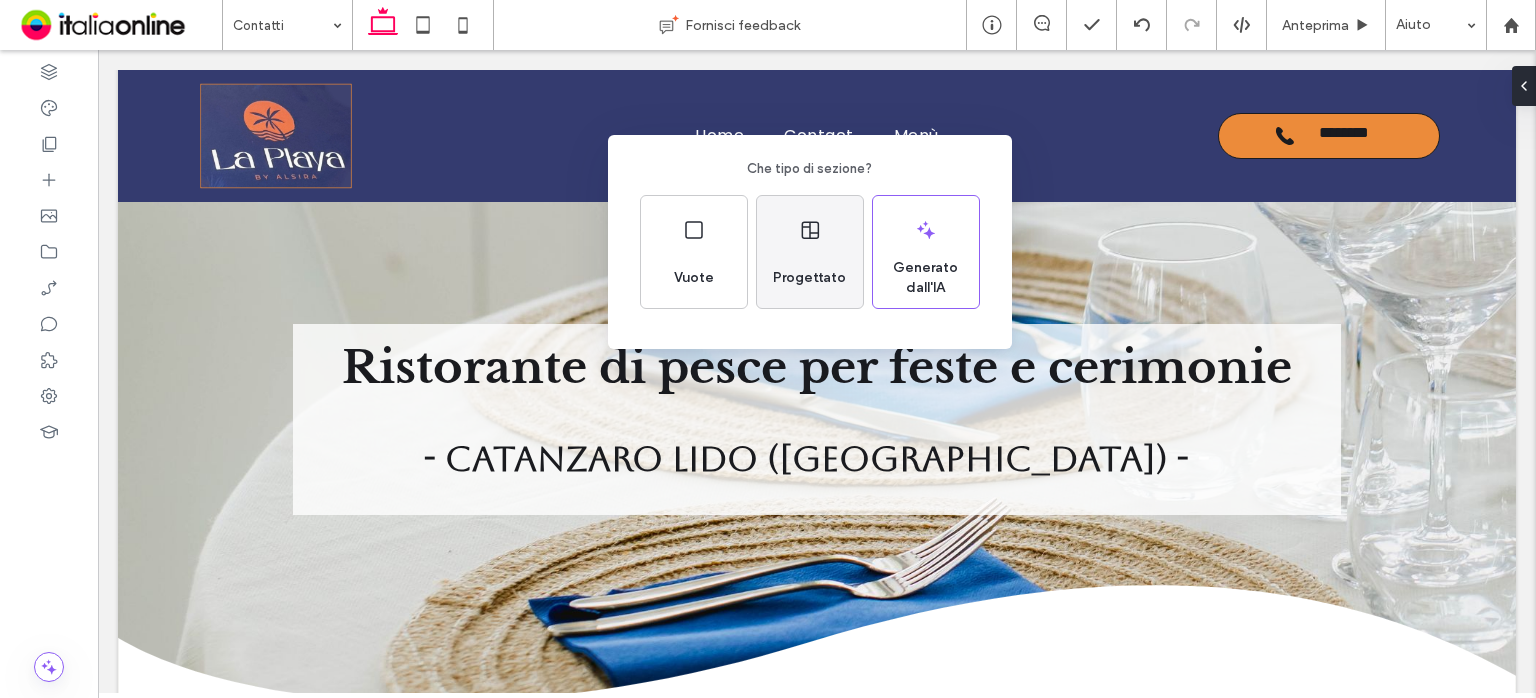 click on "Progettato" at bounding box center (810, 252) 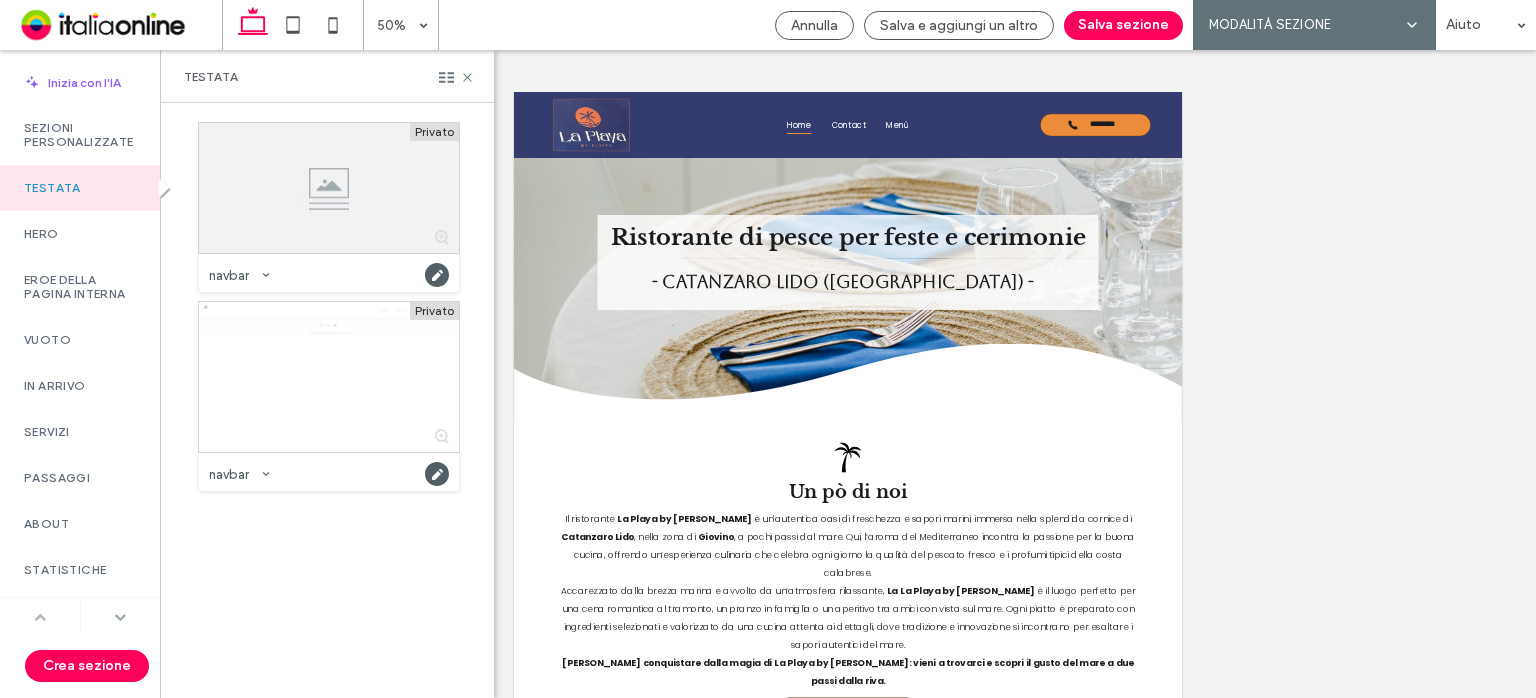 click at bounding box center (120, 617) 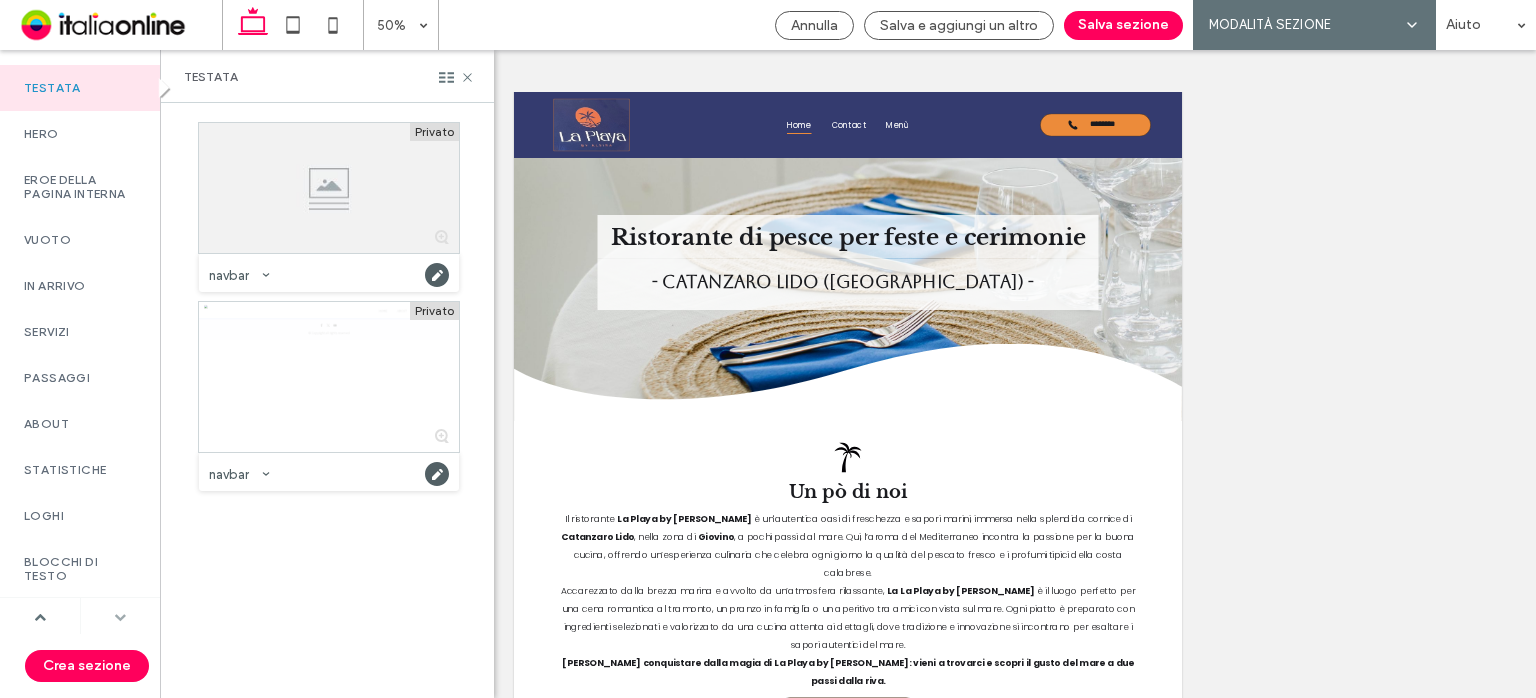 click at bounding box center (120, 617) 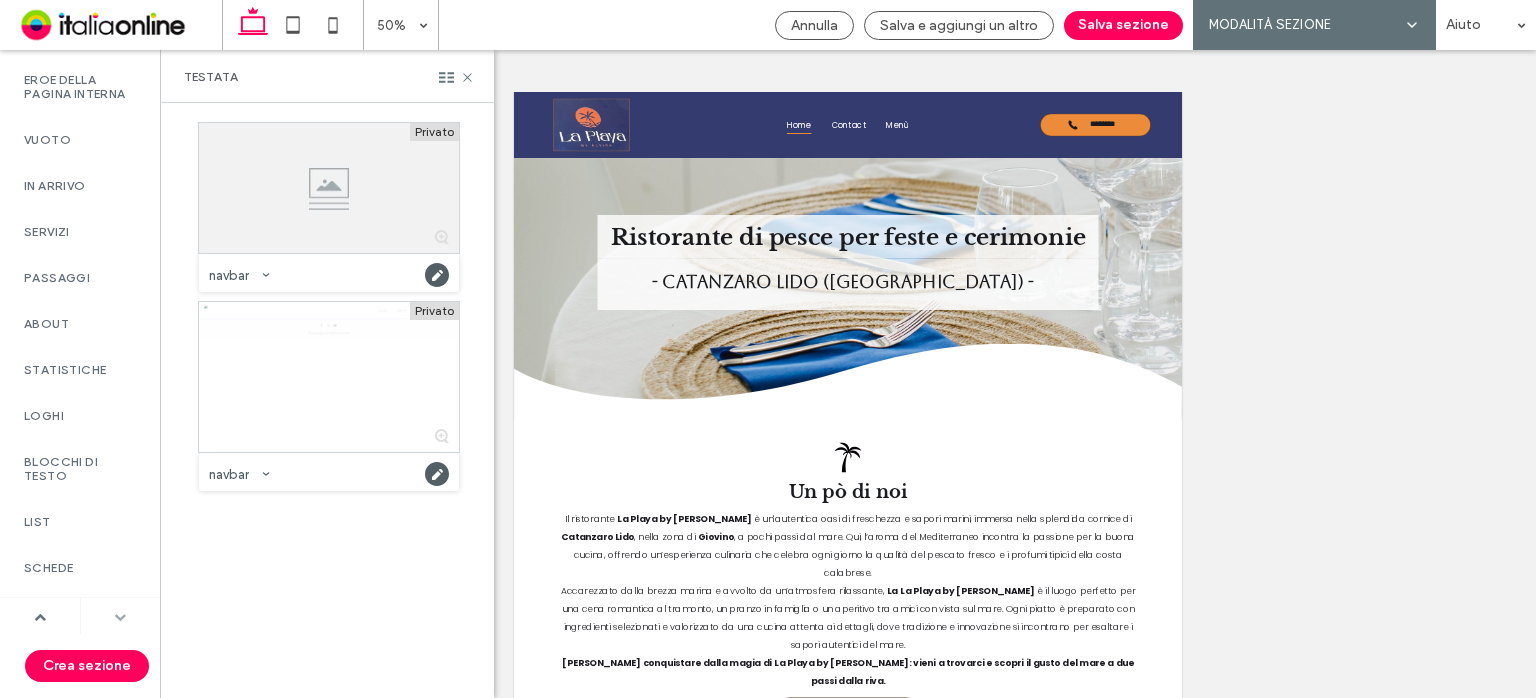 click at bounding box center [120, 617] 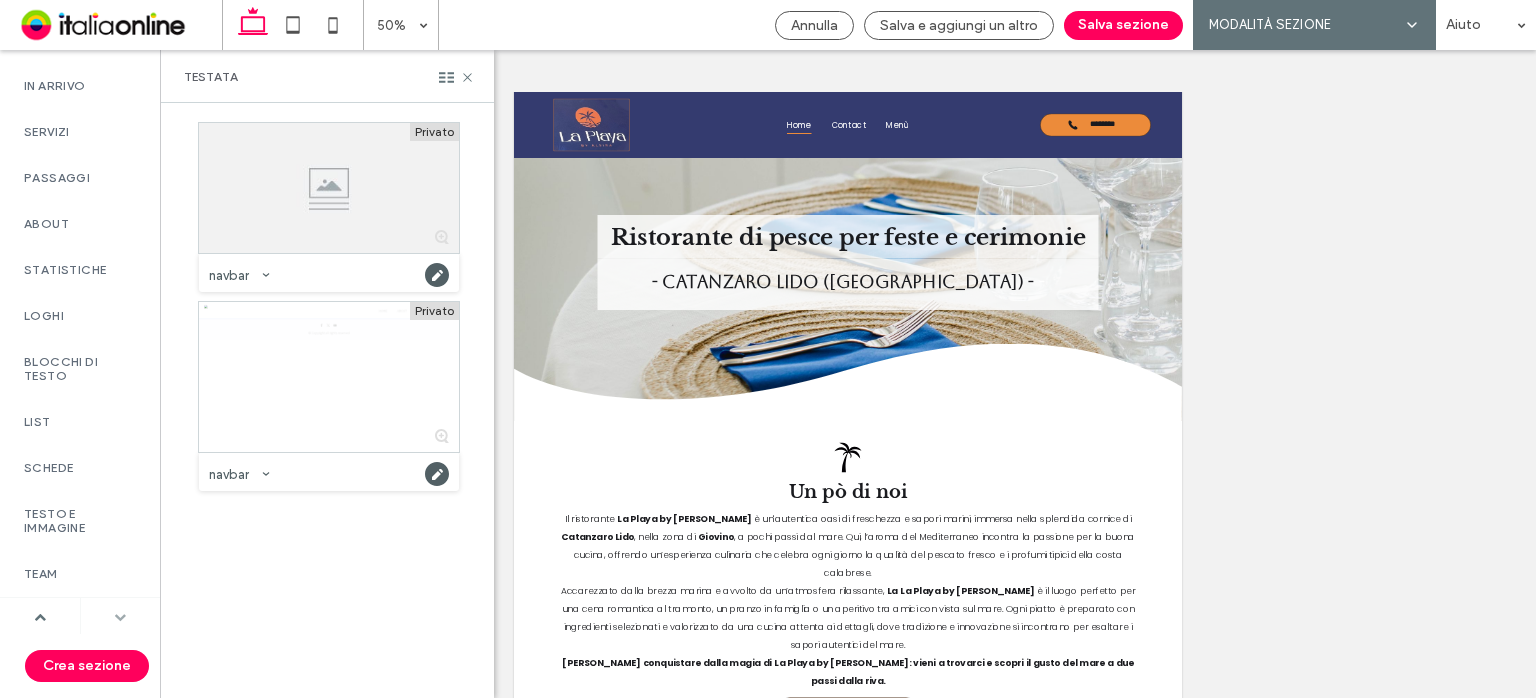 click at bounding box center [120, 617] 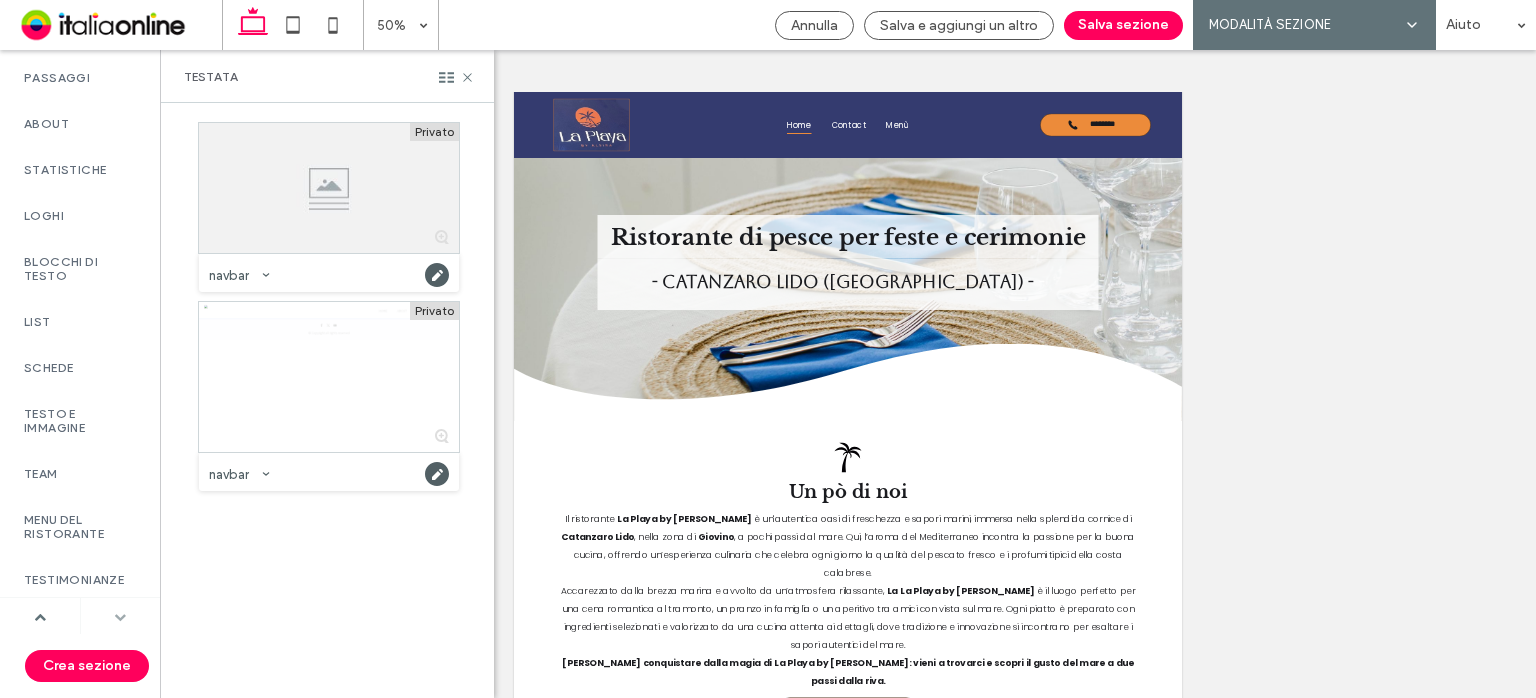 click at bounding box center [120, 617] 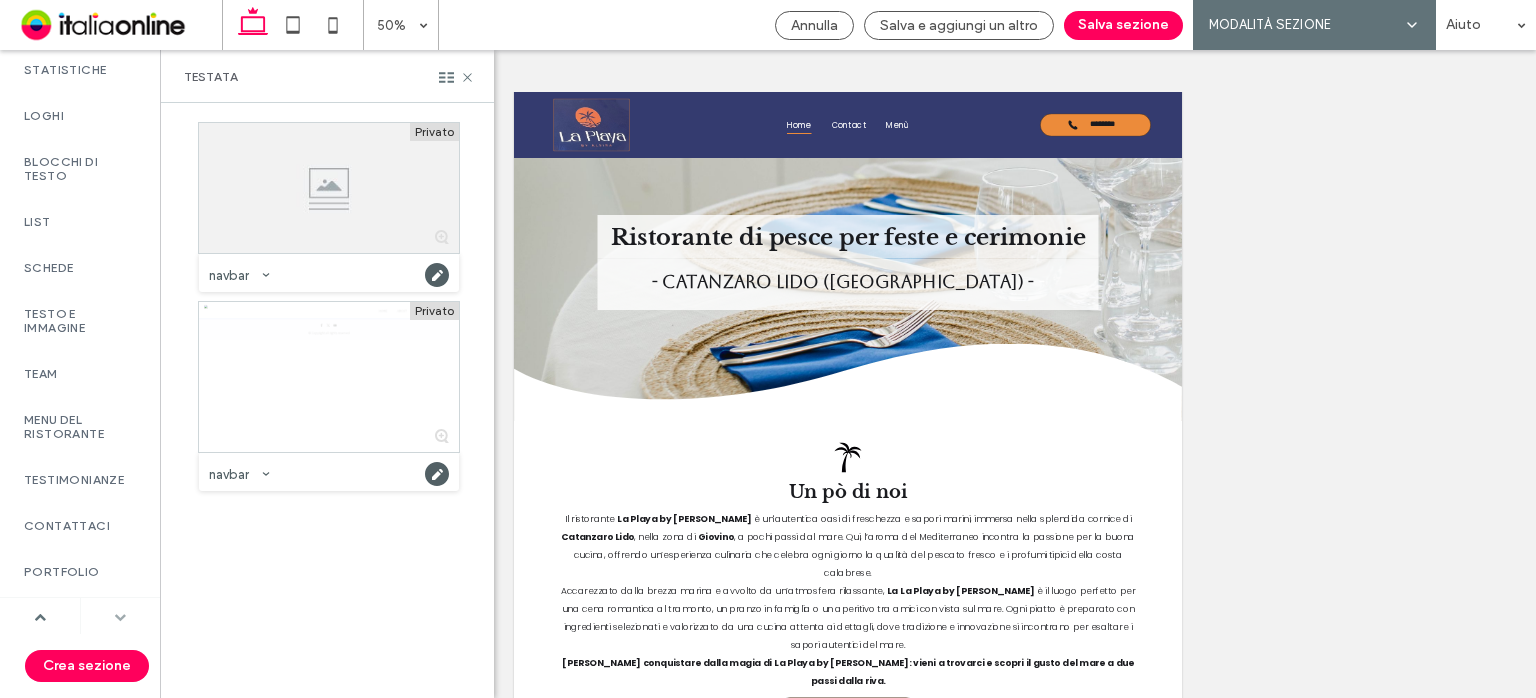 click at bounding box center (120, 617) 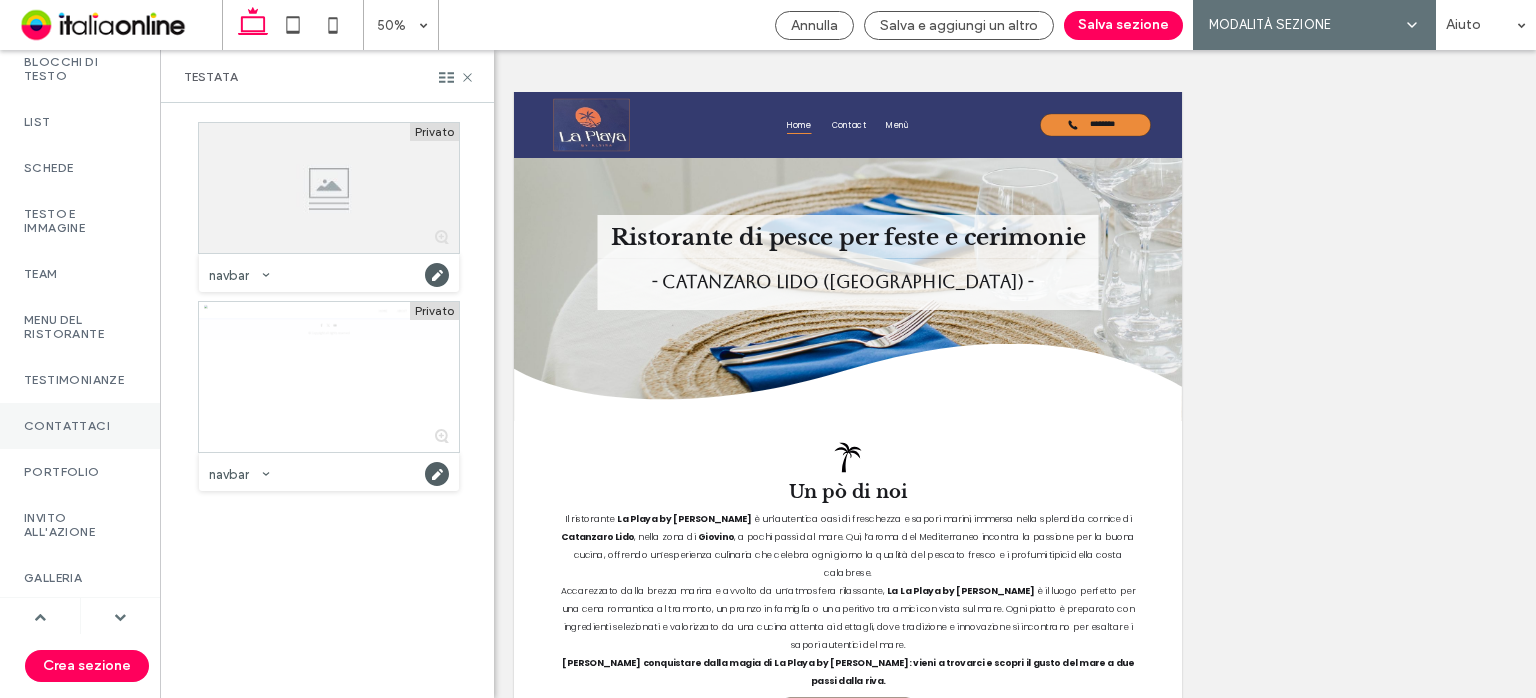 click on "Contattaci" at bounding box center [80, 426] 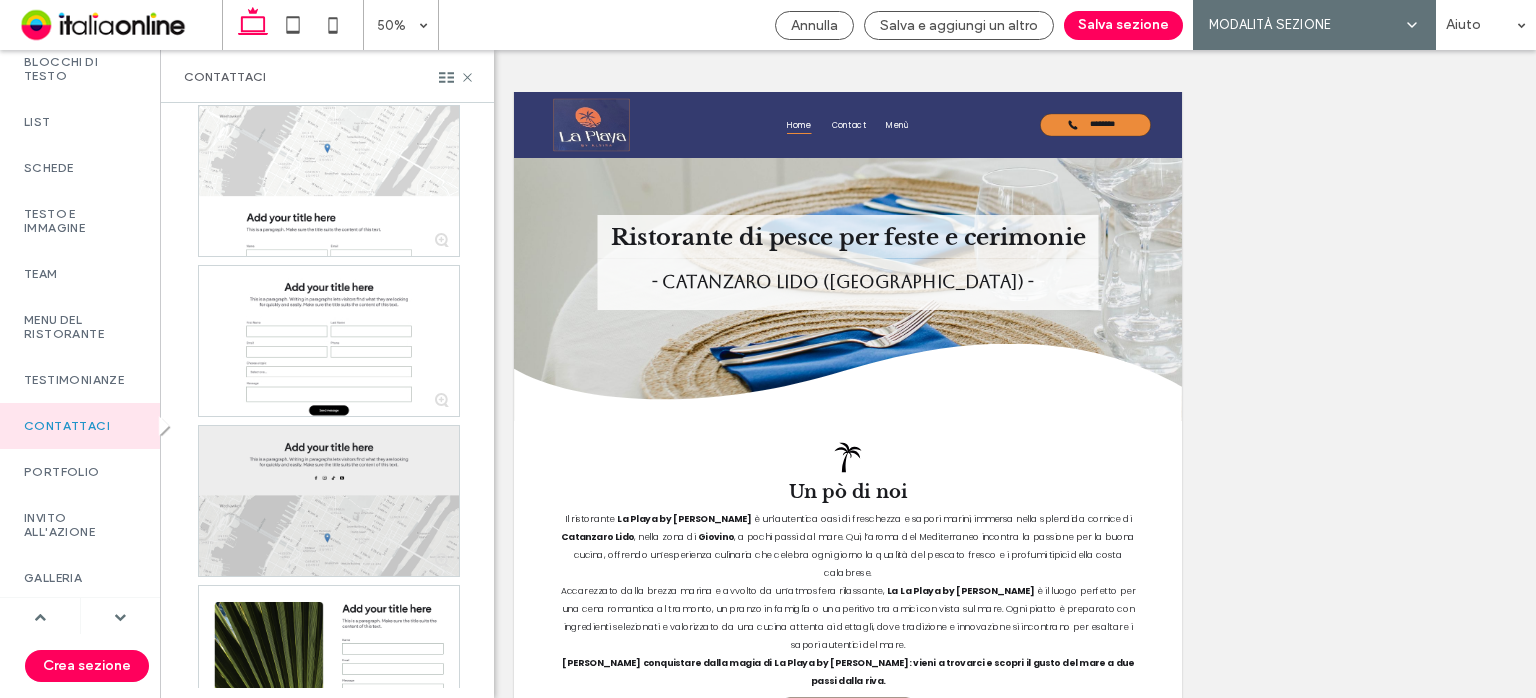 scroll, scrollTop: 300, scrollLeft: 0, axis: vertical 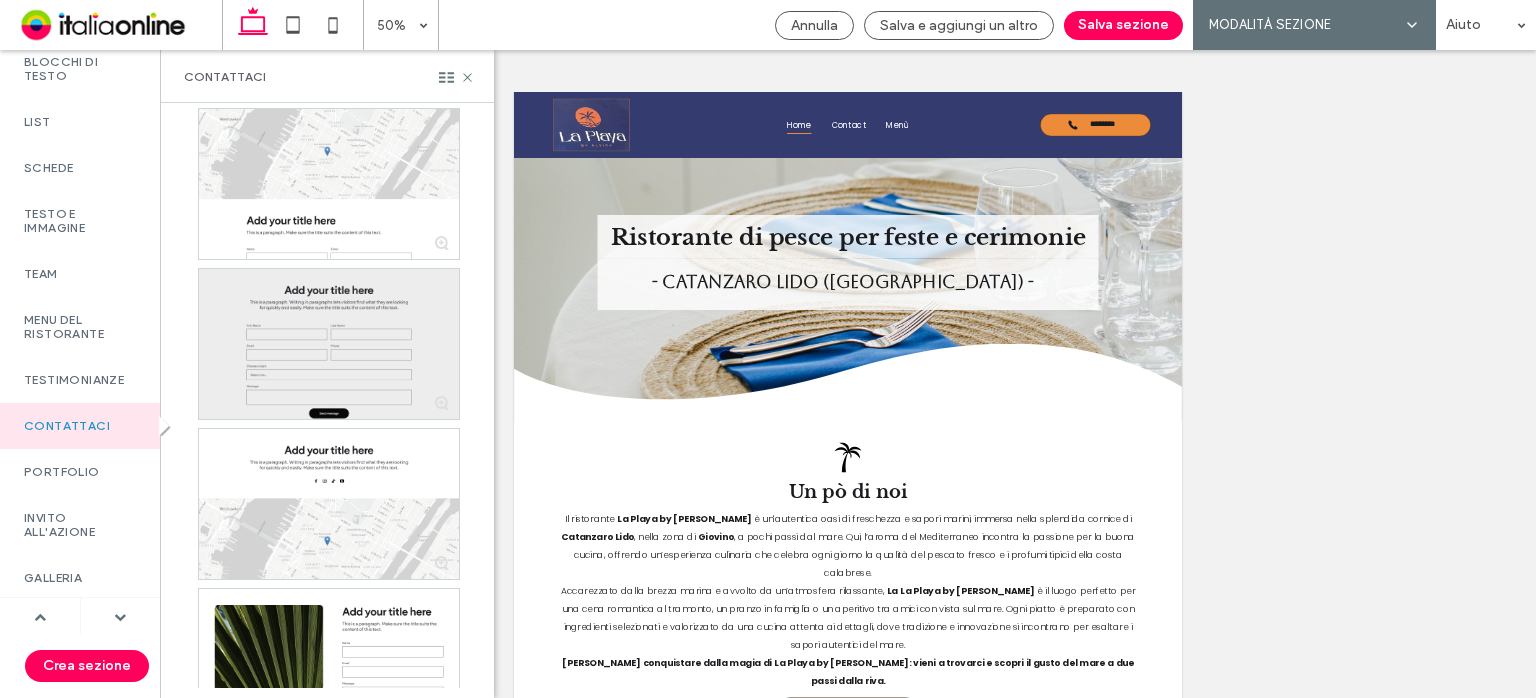 click at bounding box center (329, 344) 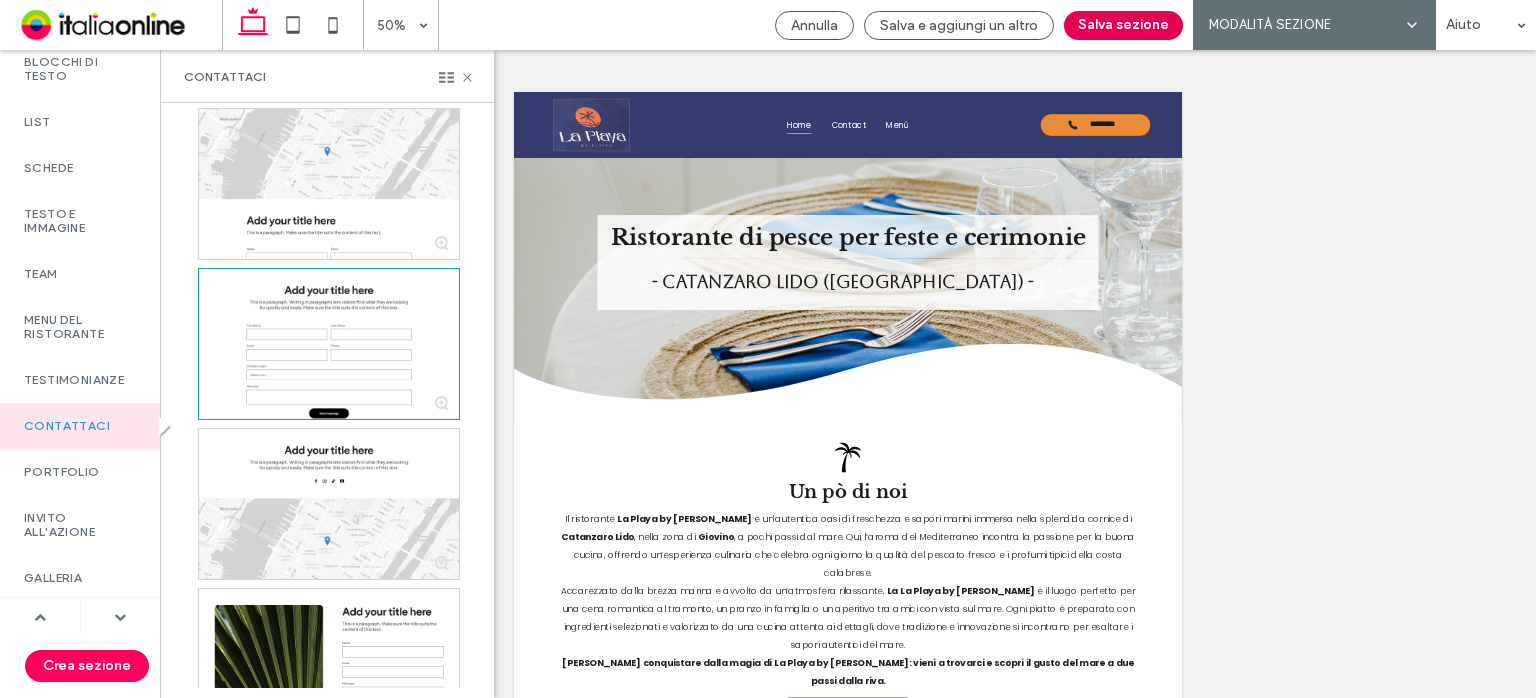 click on "Salva sezione" at bounding box center [1123, 25] 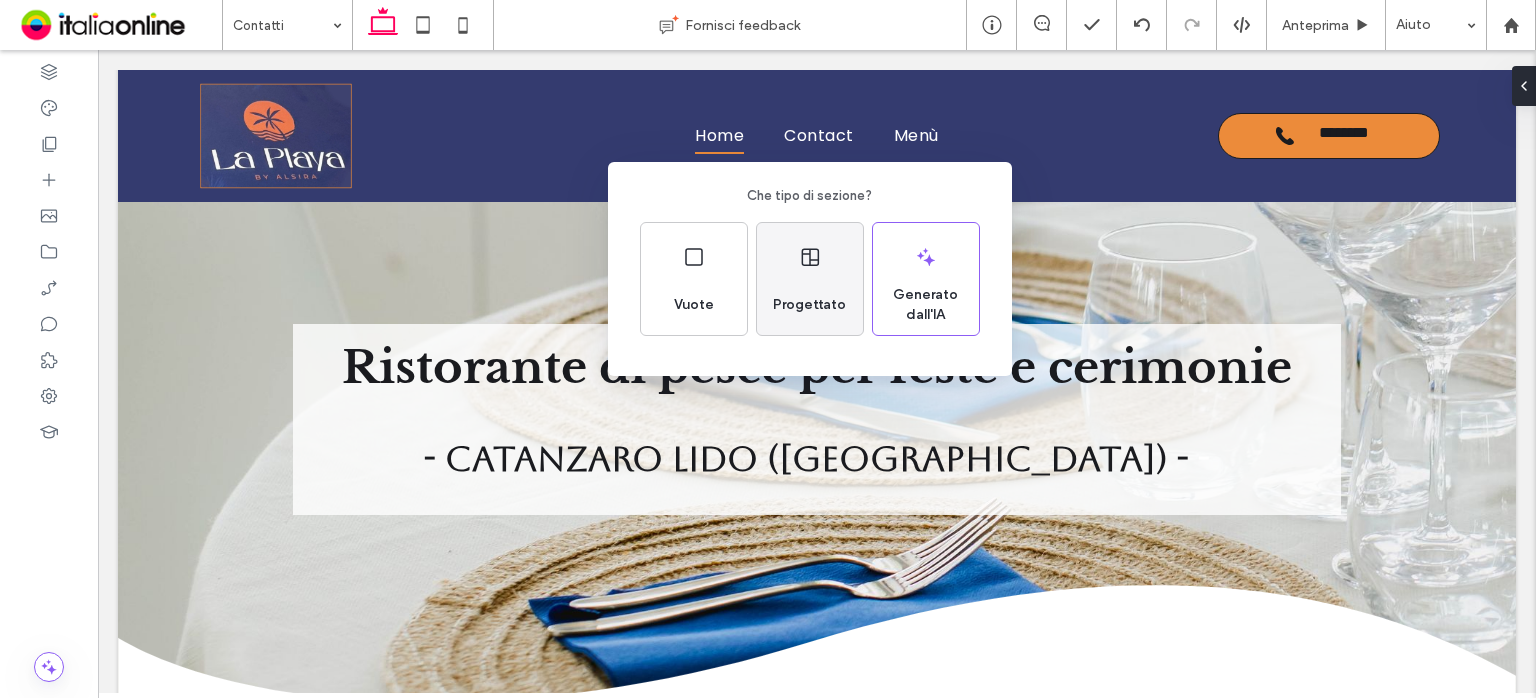 click on "Progettato" at bounding box center [810, 279] 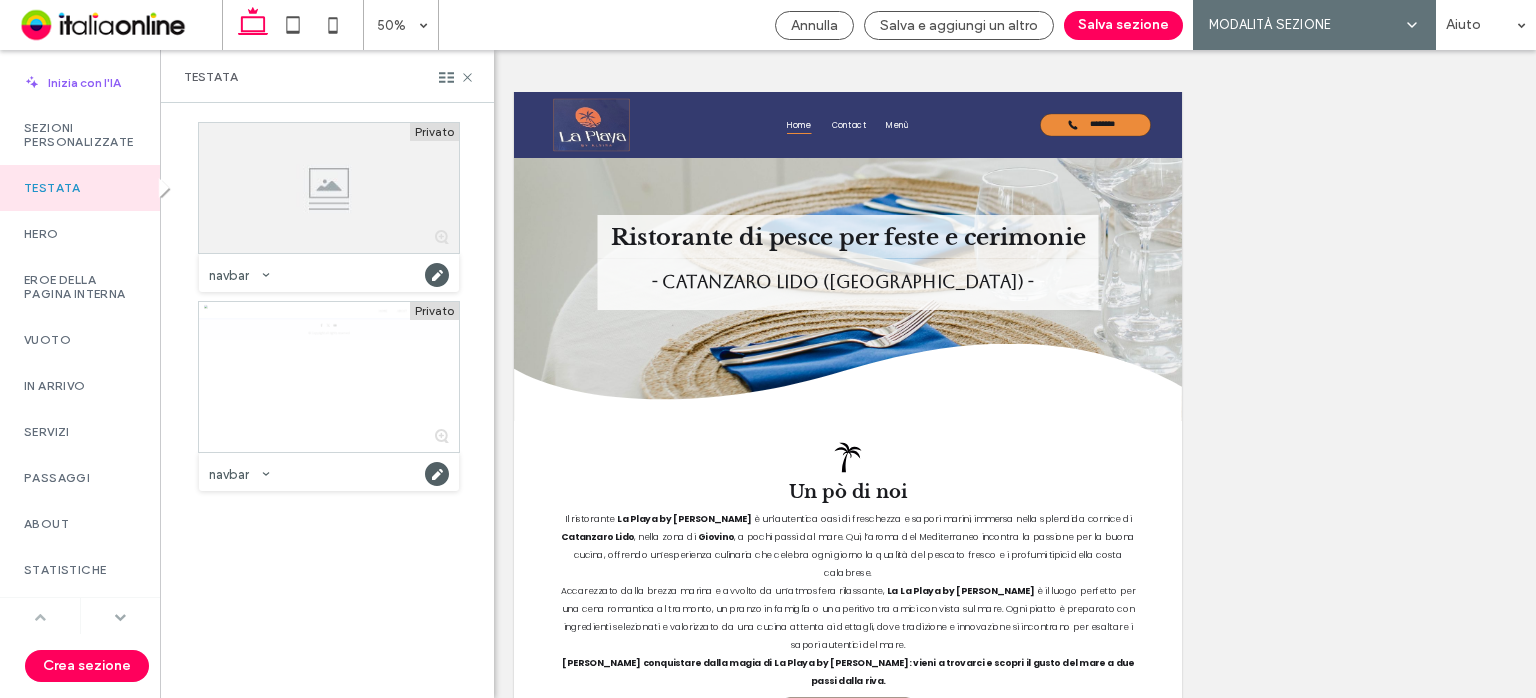 click at bounding box center (120, 617) 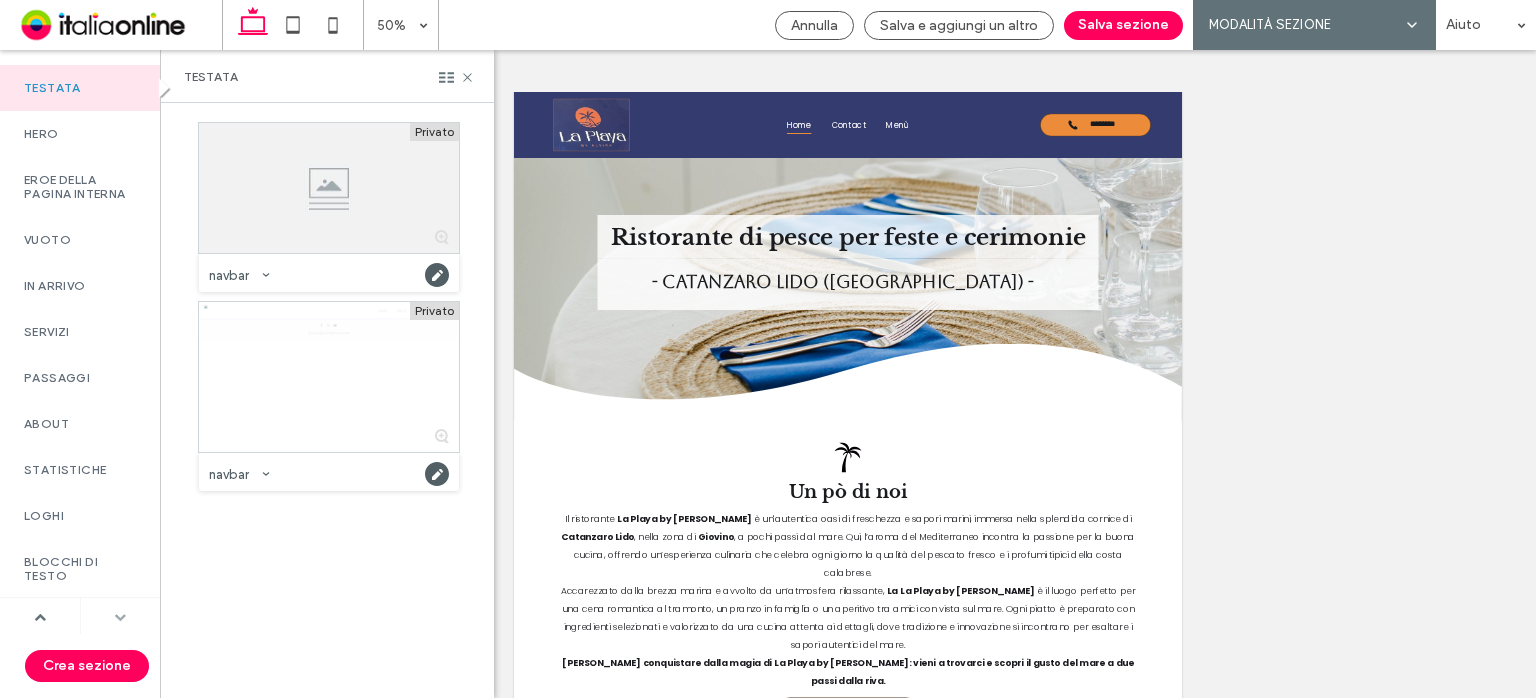 click at bounding box center [120, 617] 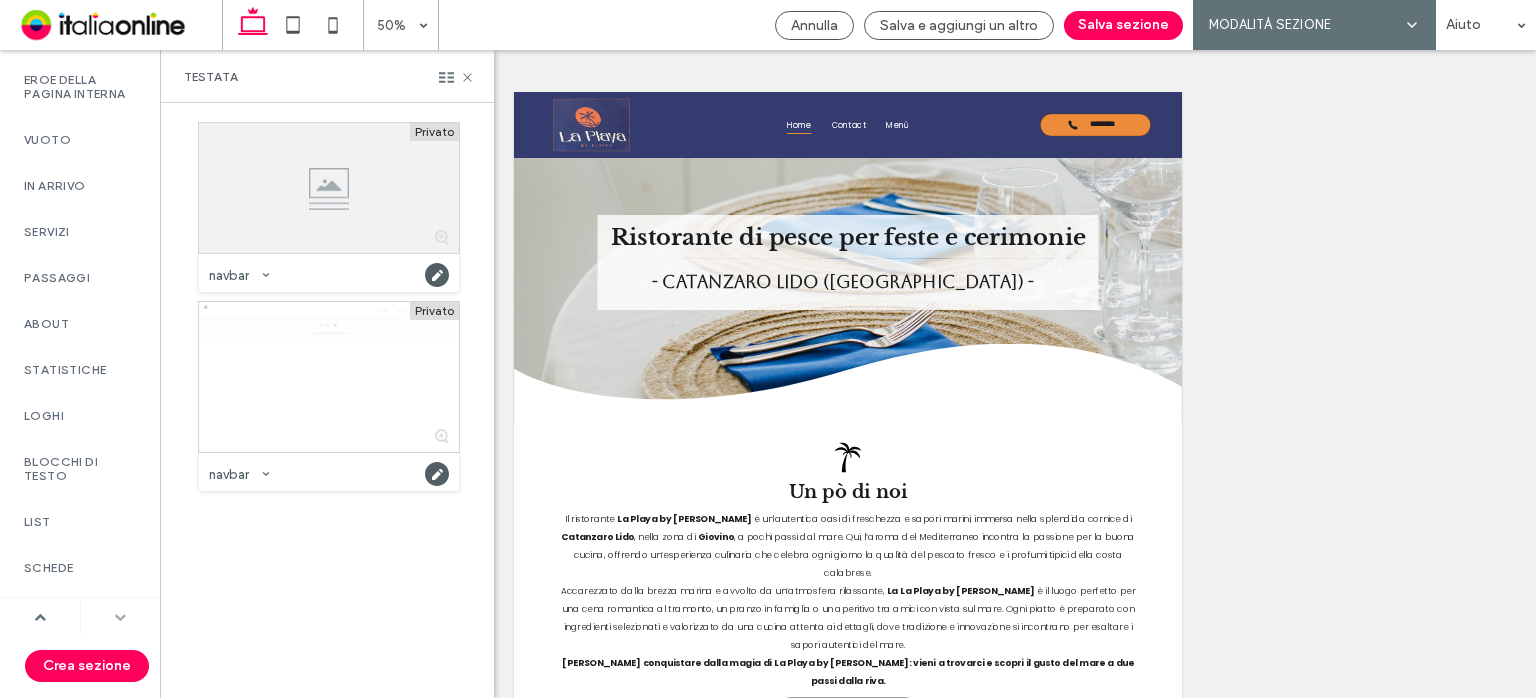 click at bounding box center [120, 617] 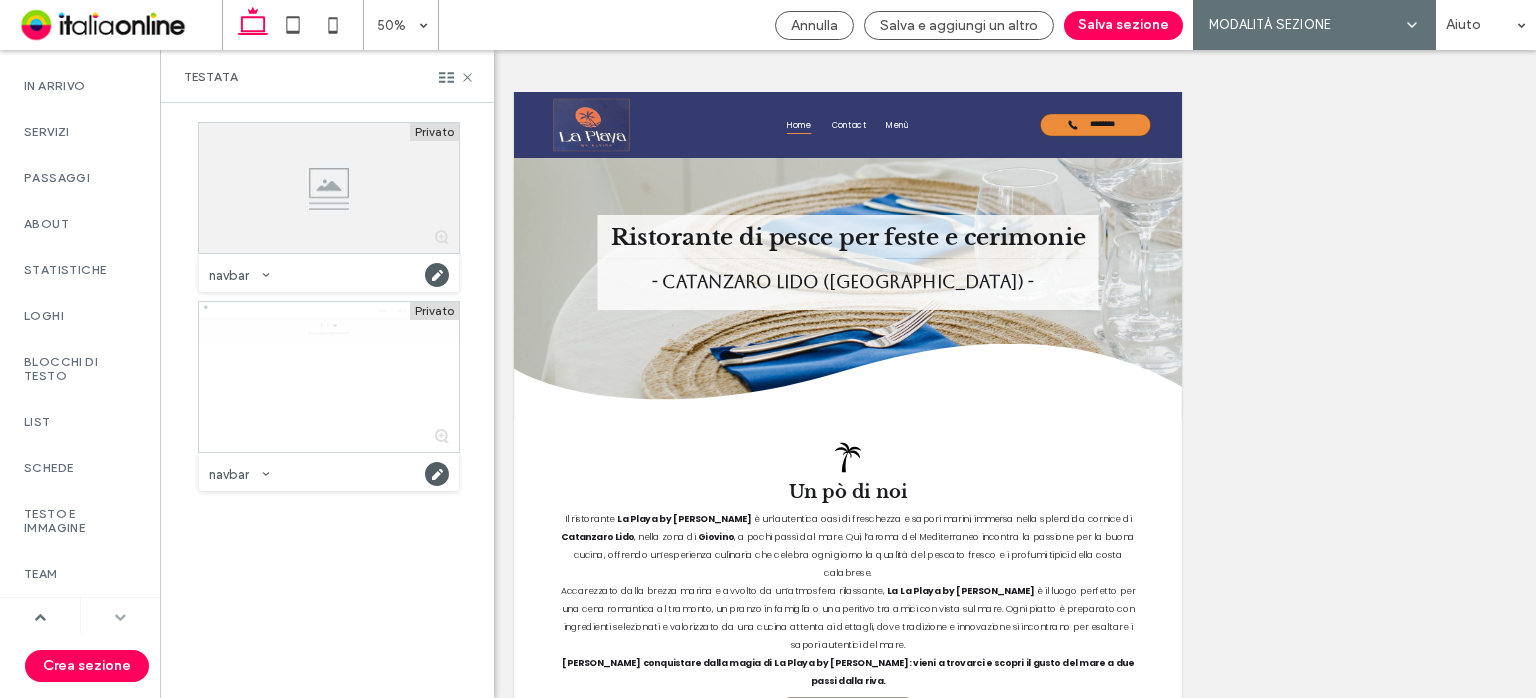 click at bounding box center (120, 617) 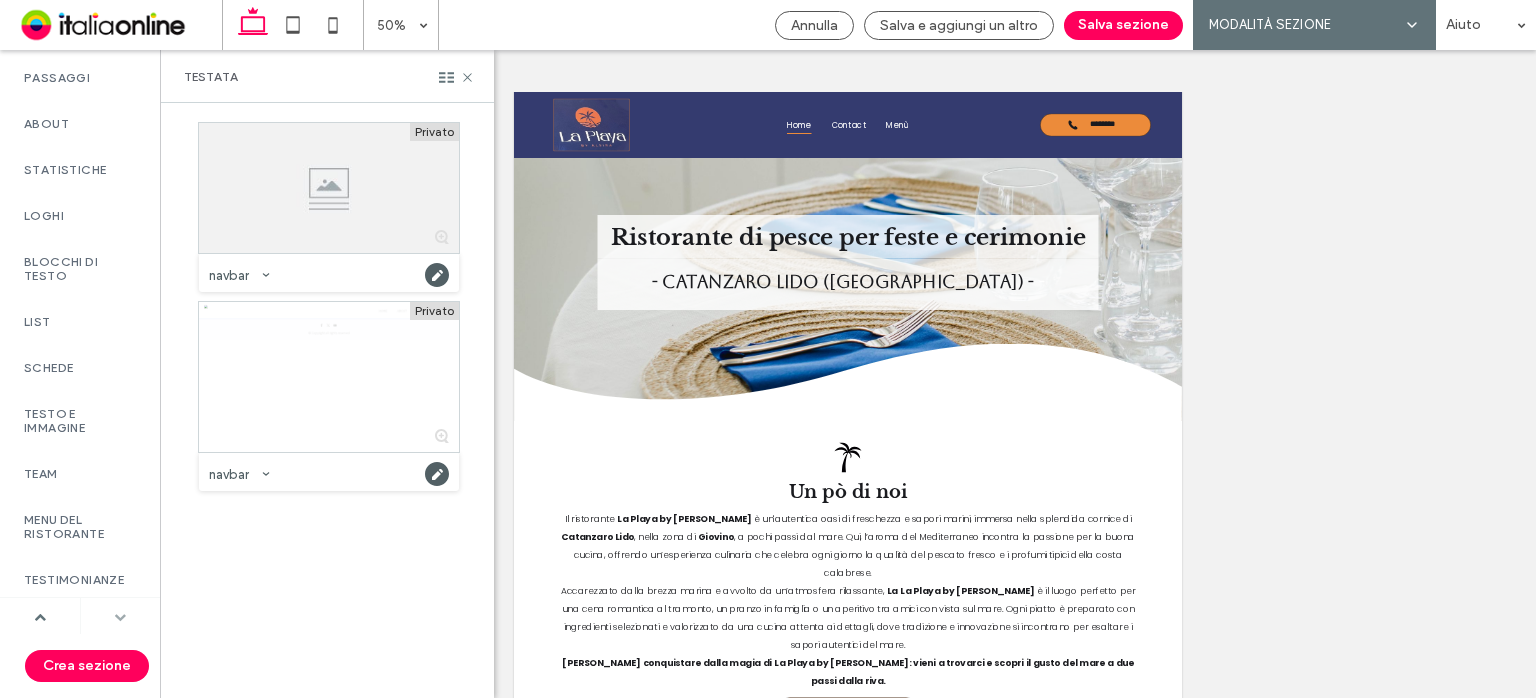 click at bounding box center [120, 617] 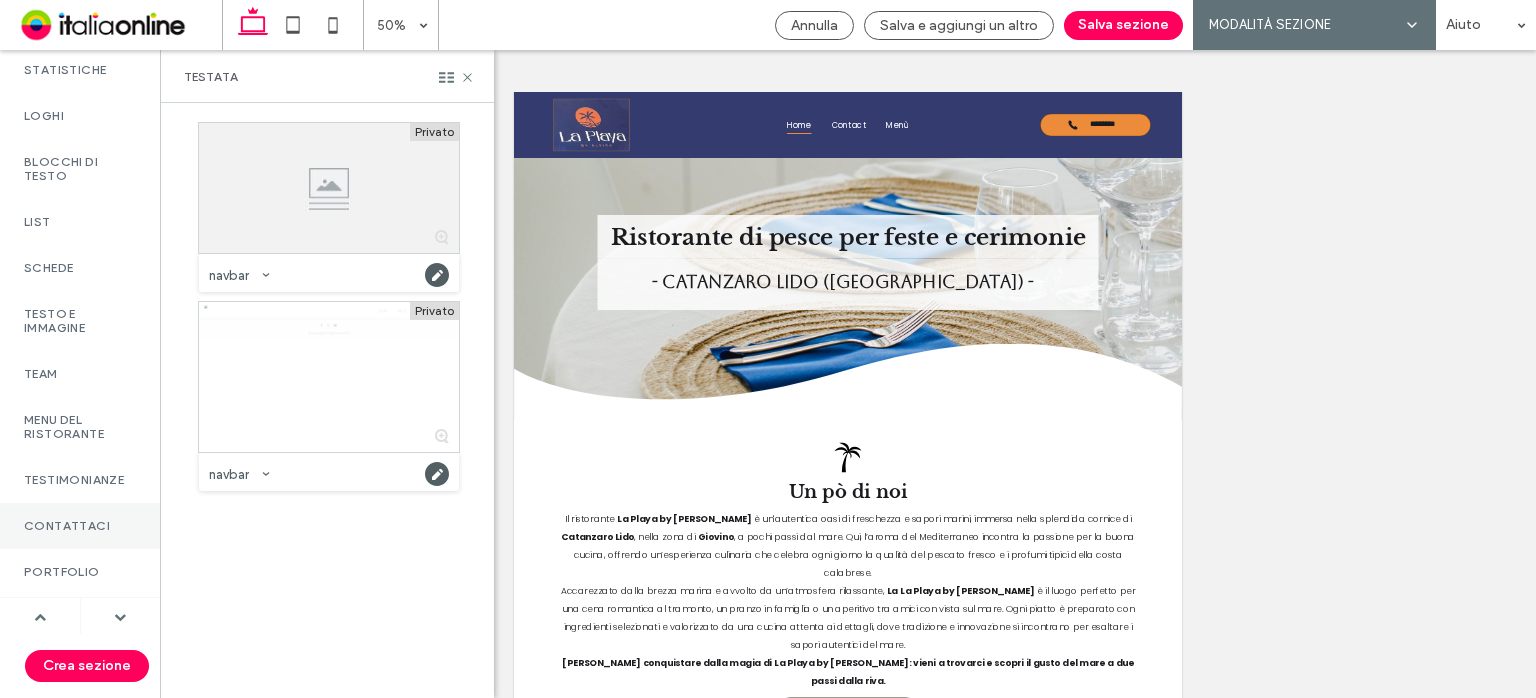 click on "Contattaci" at bounding box center [80, 526] 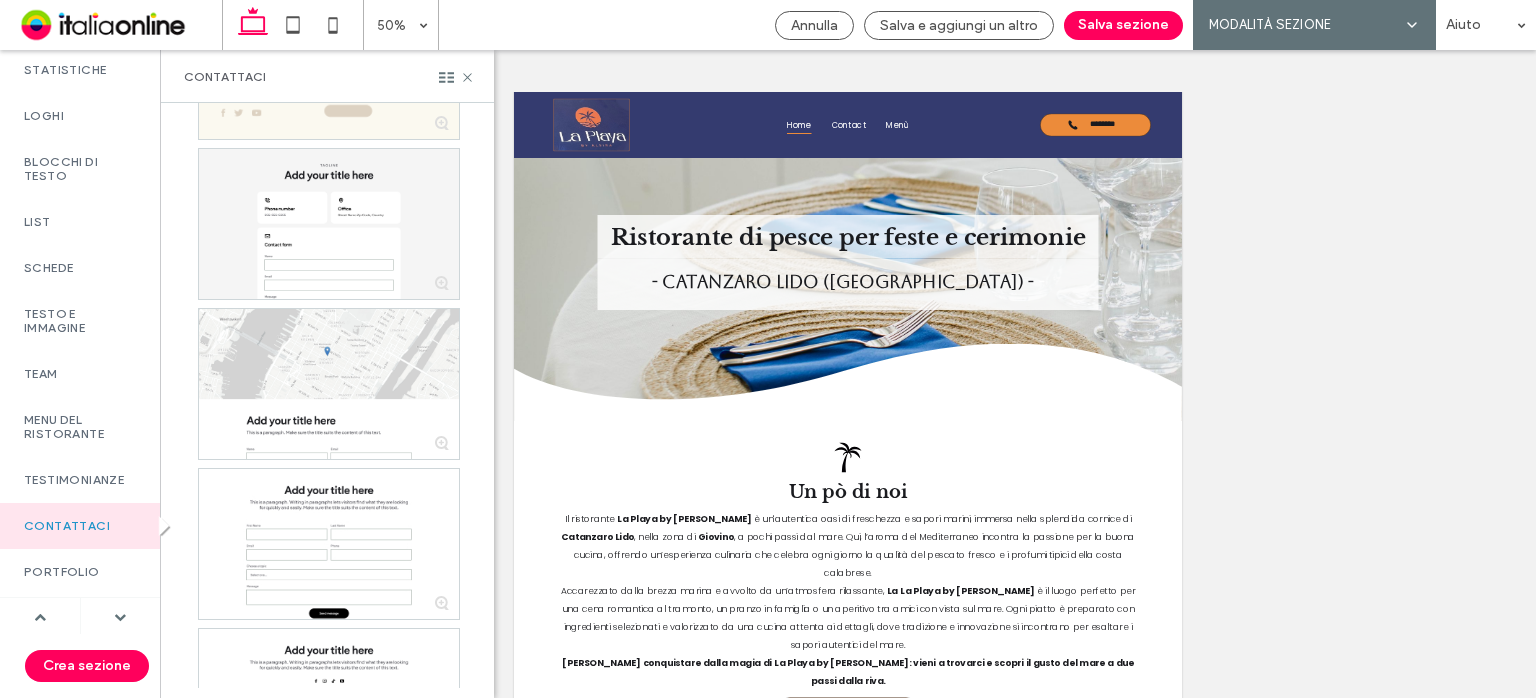 scroll, scrollTop: 100, scrollLeft: 0, axis: vertical 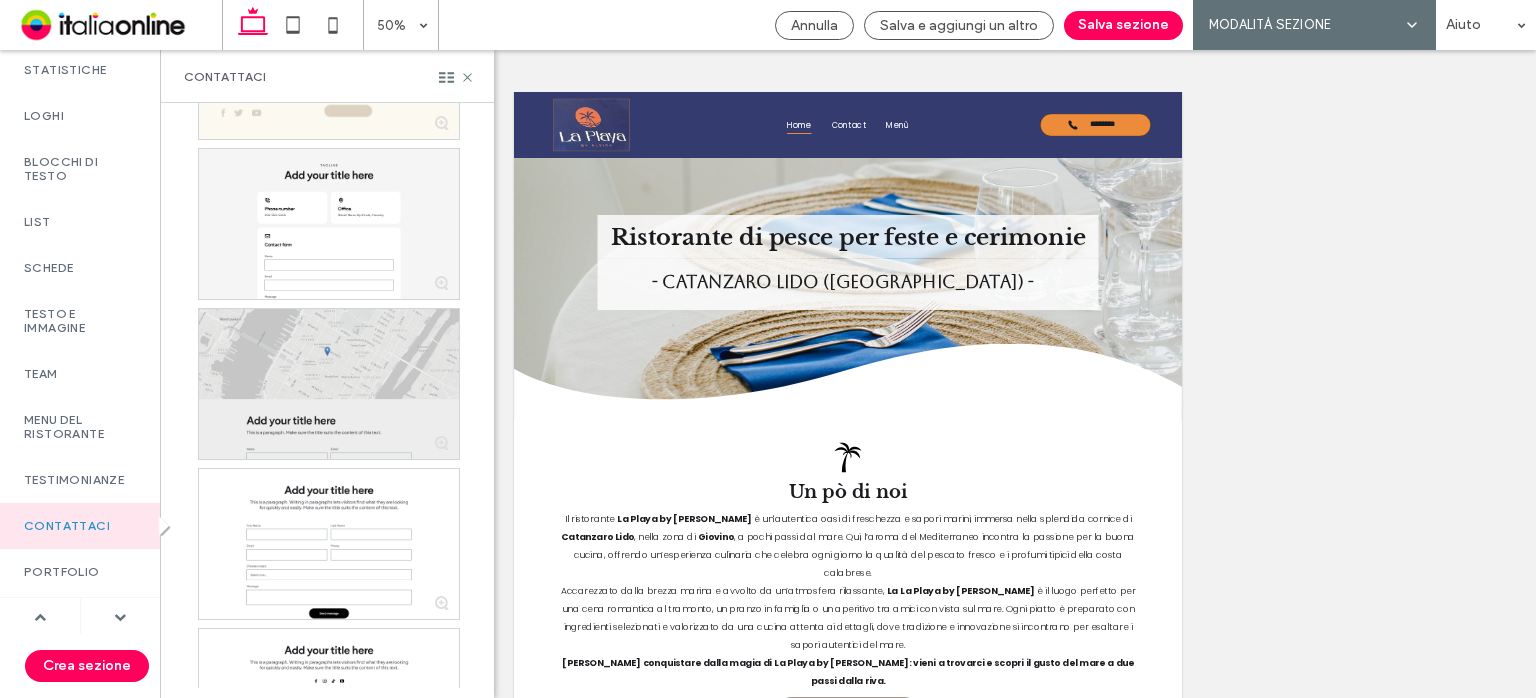 click at bounding box center [329, 384] 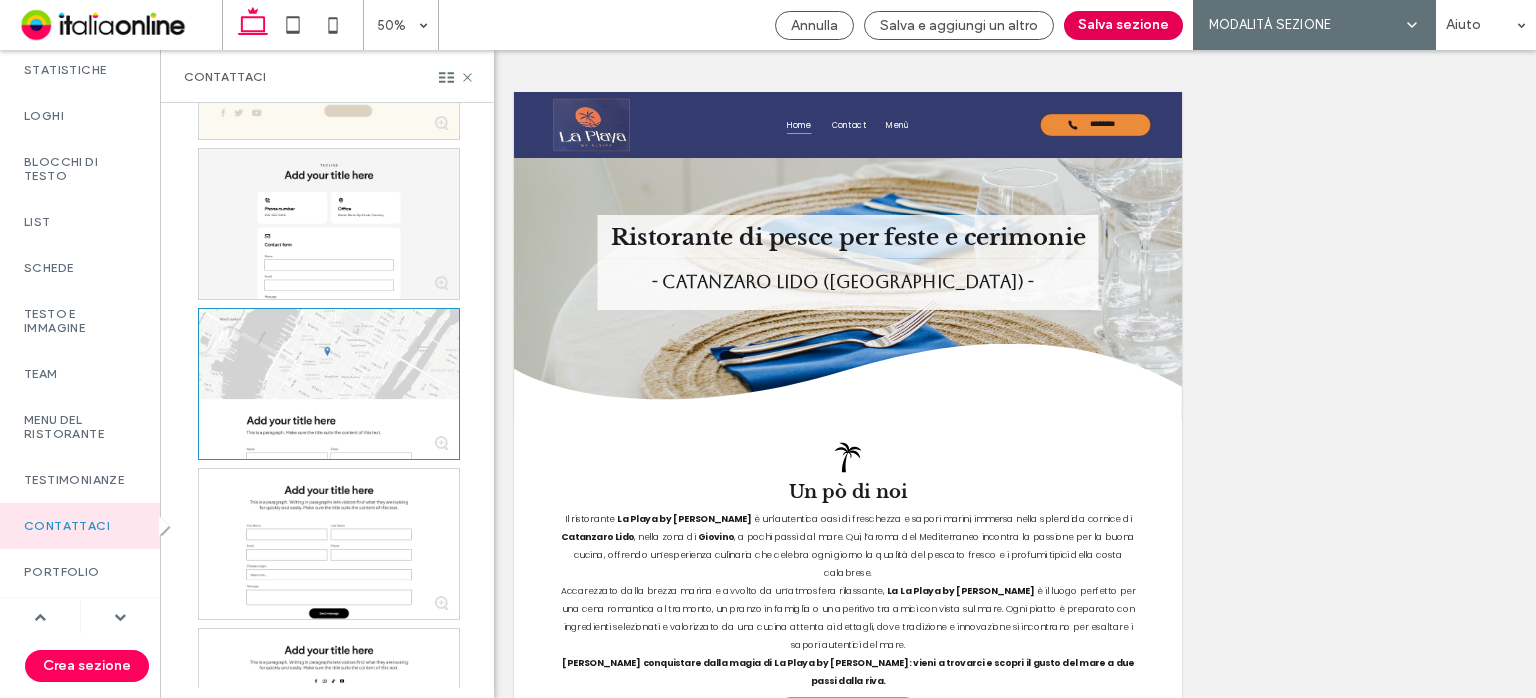 click on "Salva sezione" at bounding box center (1123, 25) 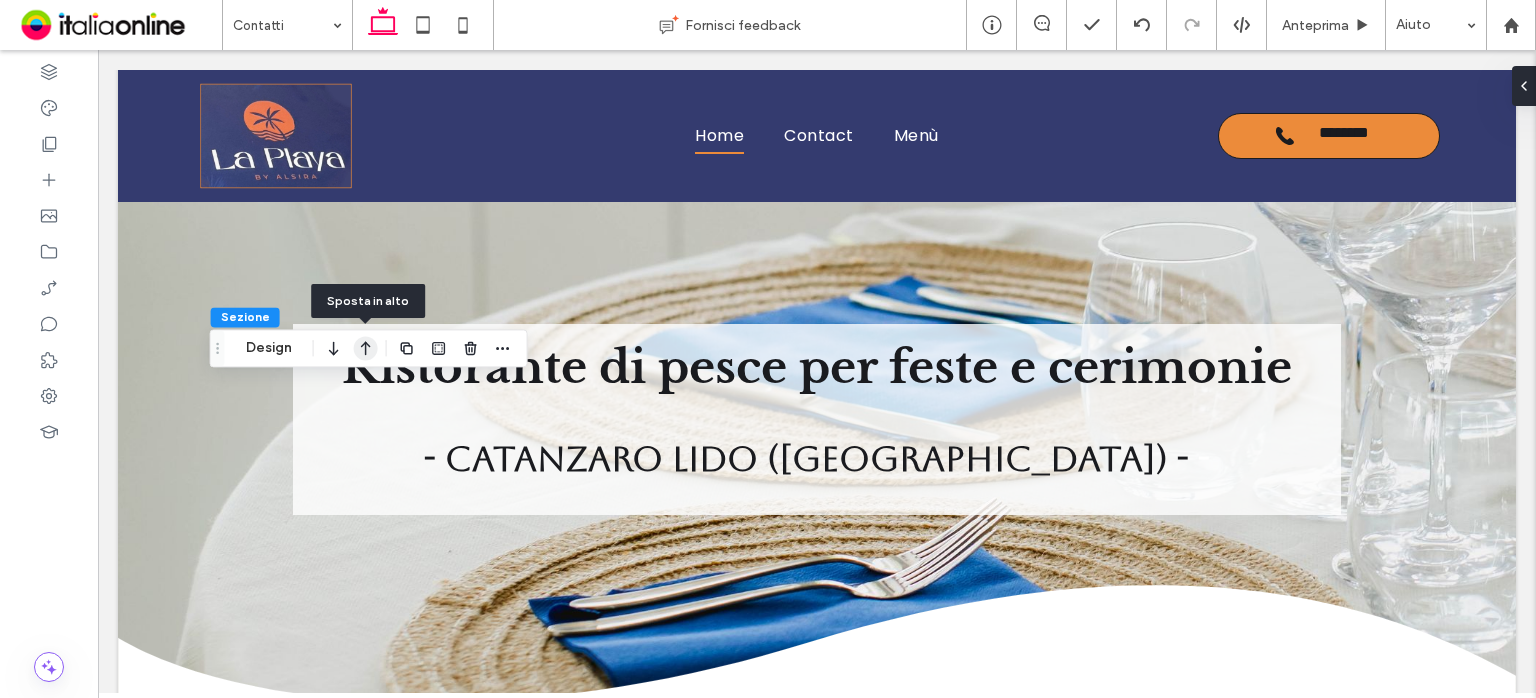 click 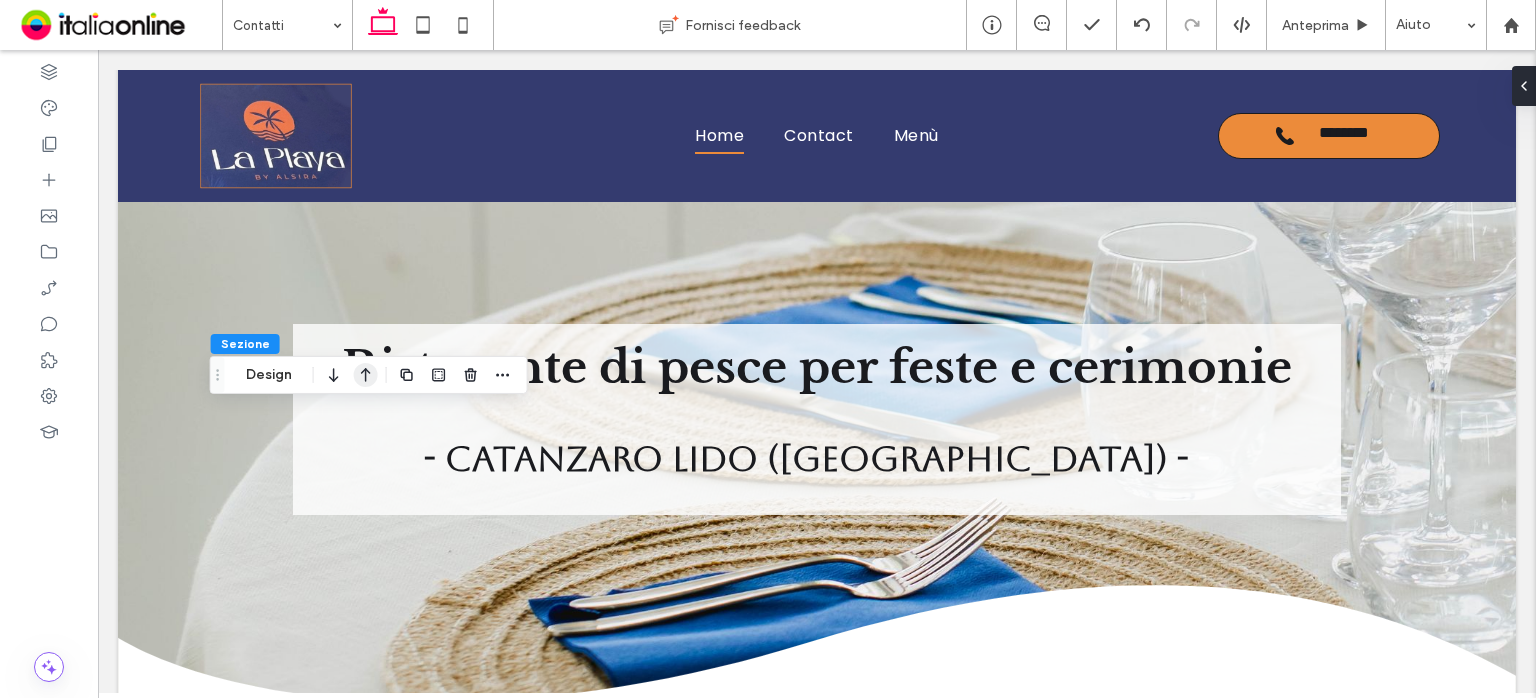 click 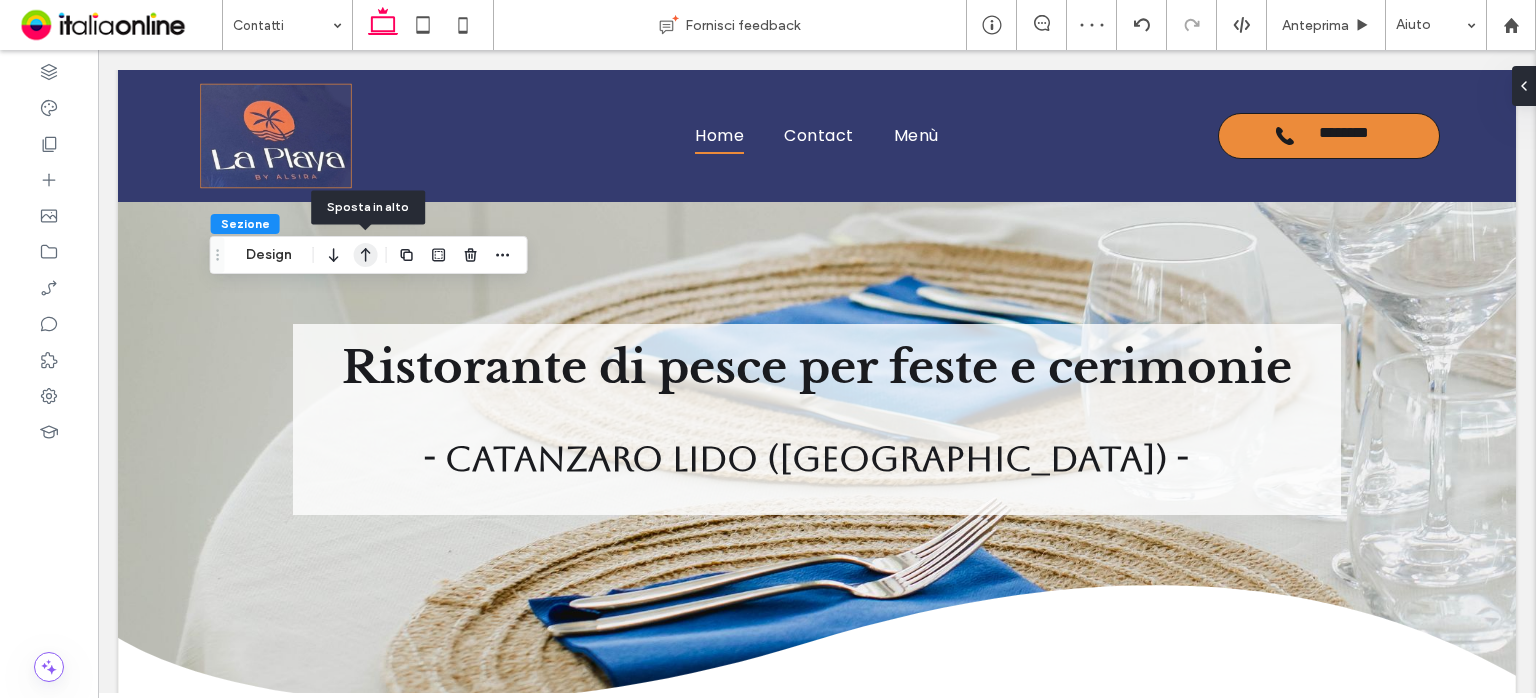 click 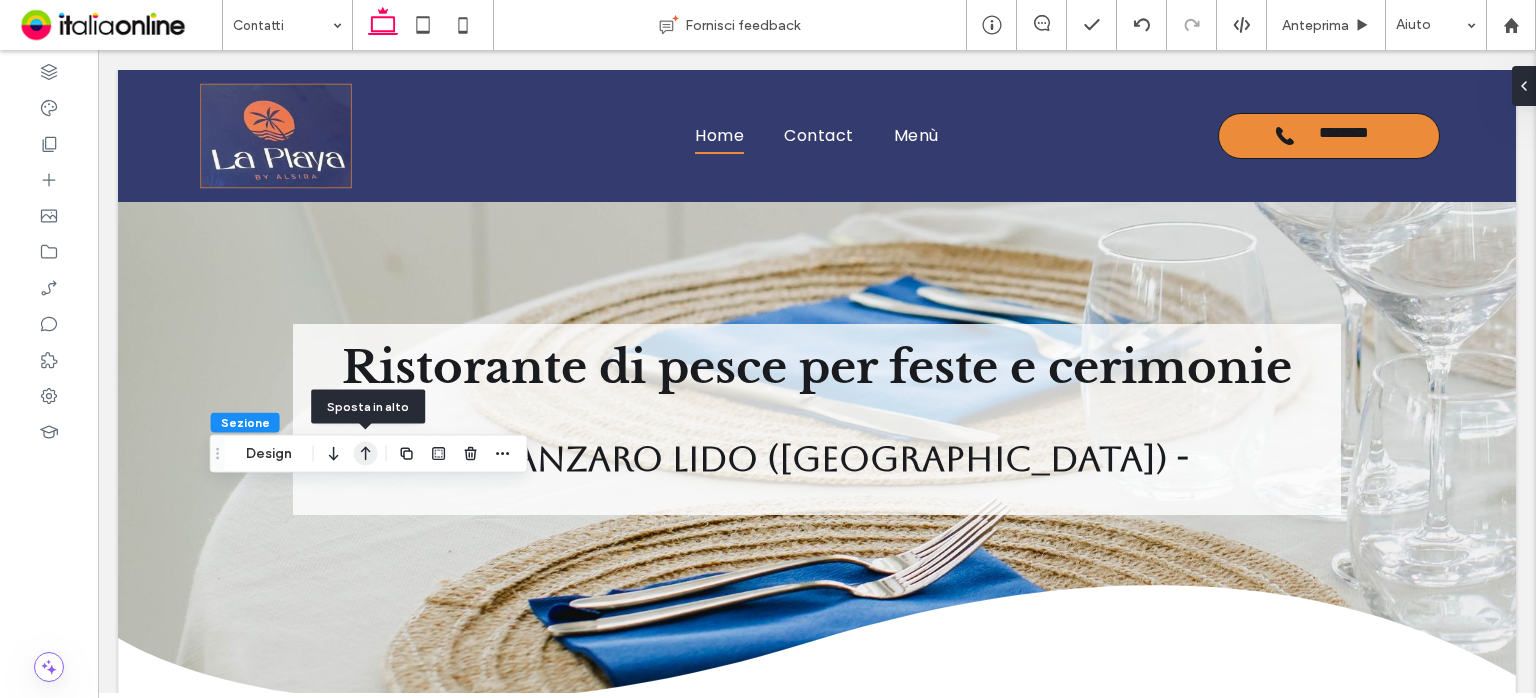 click 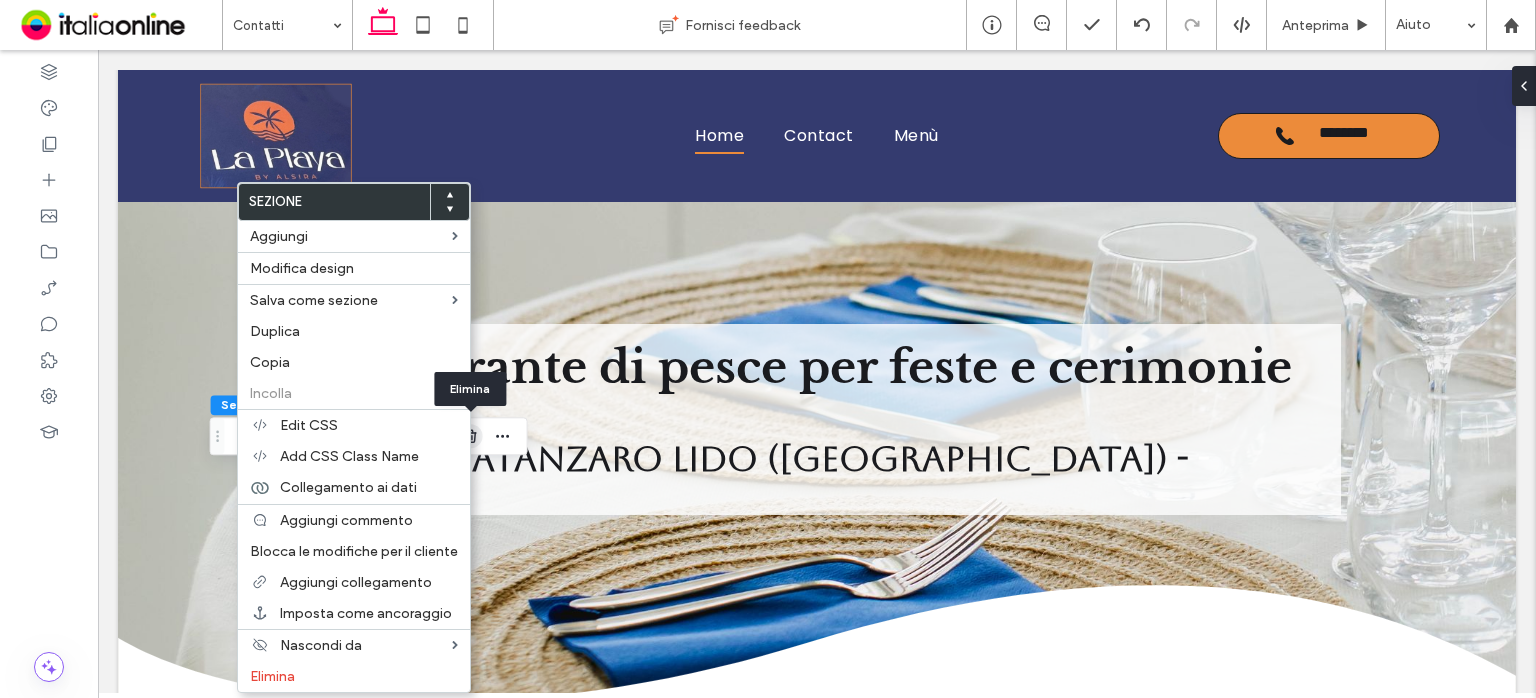 click 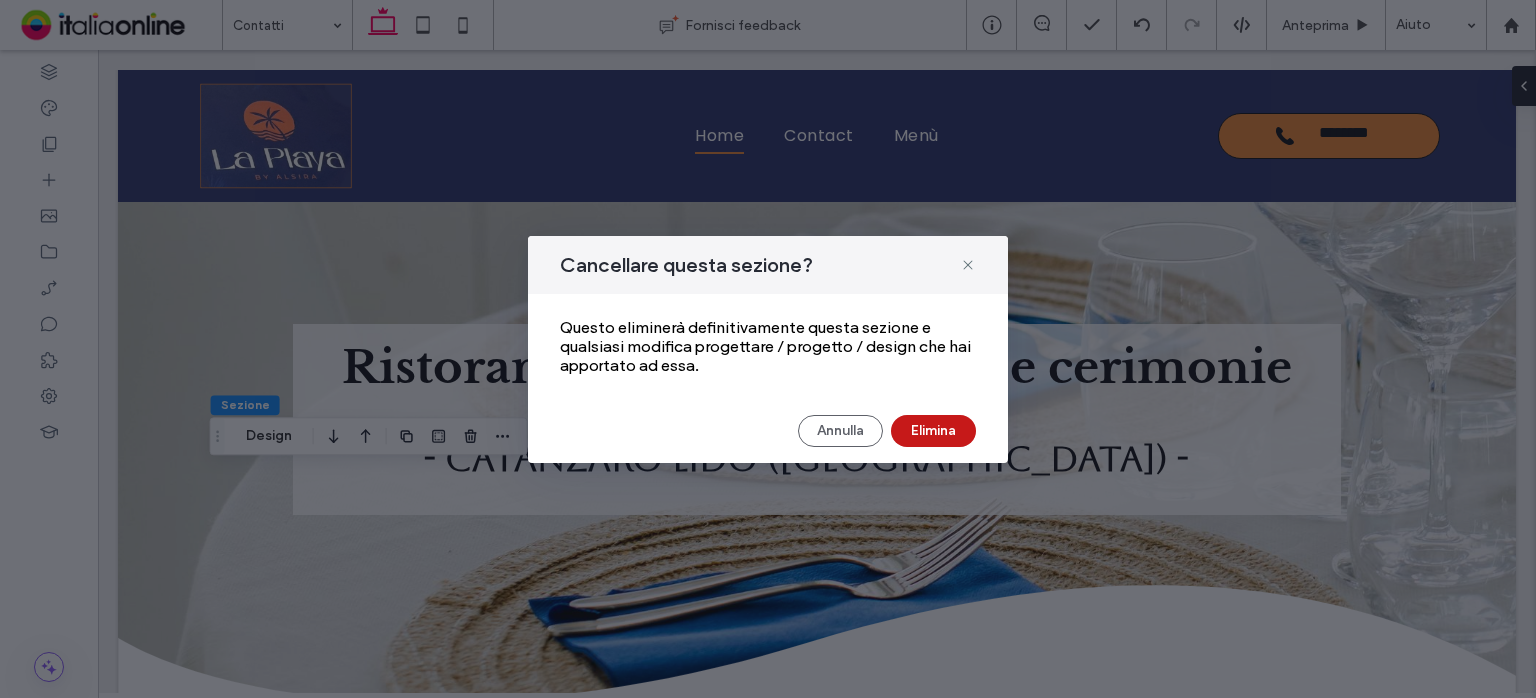 click on "Elimina" at bounding box center (933, 431) 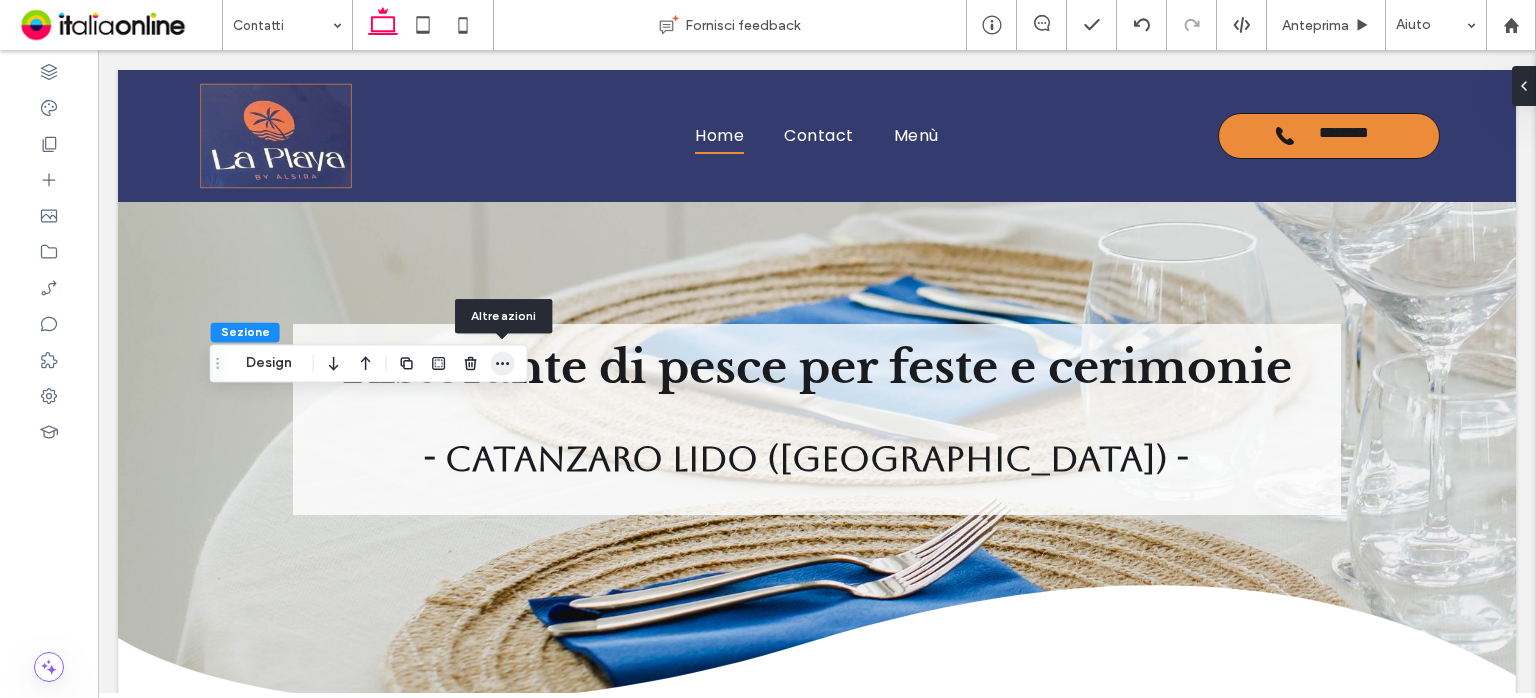 click 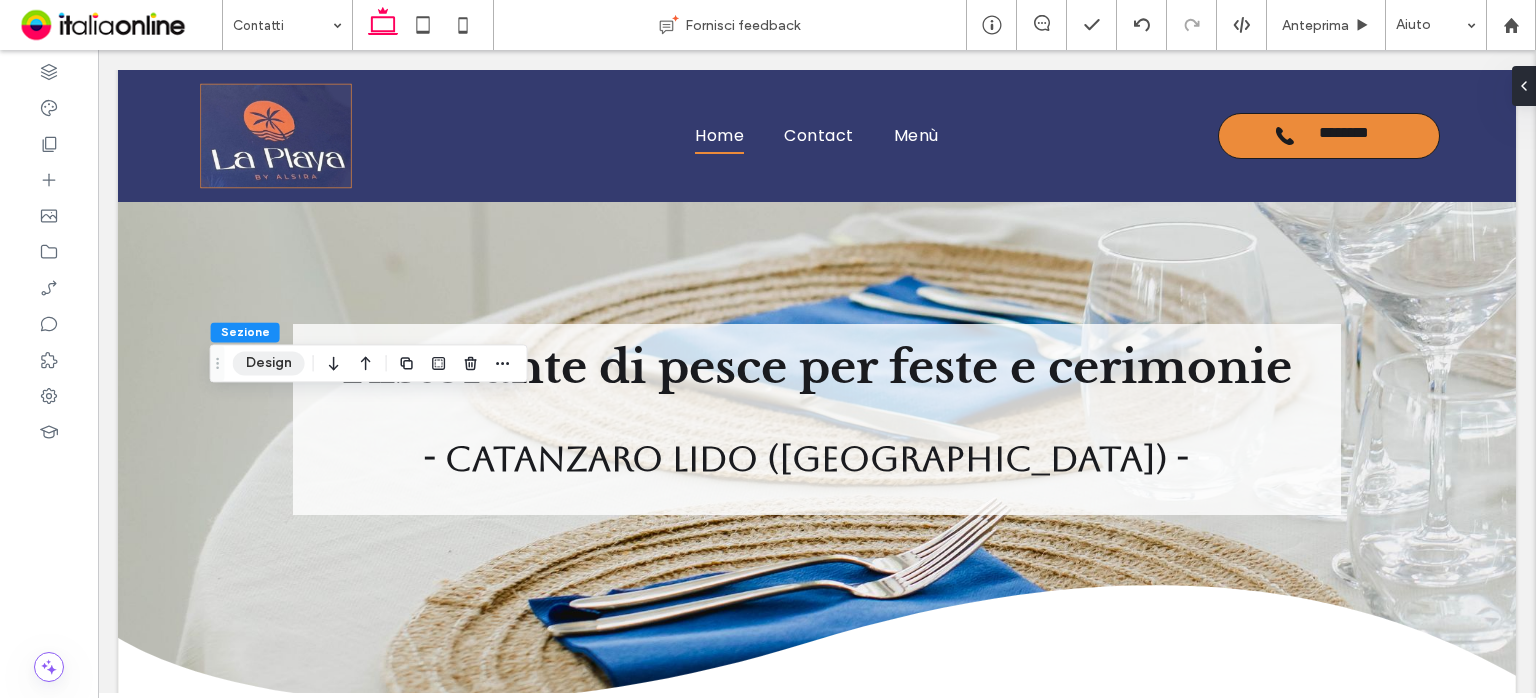 click on "Design" at bounding box center (269, 363) 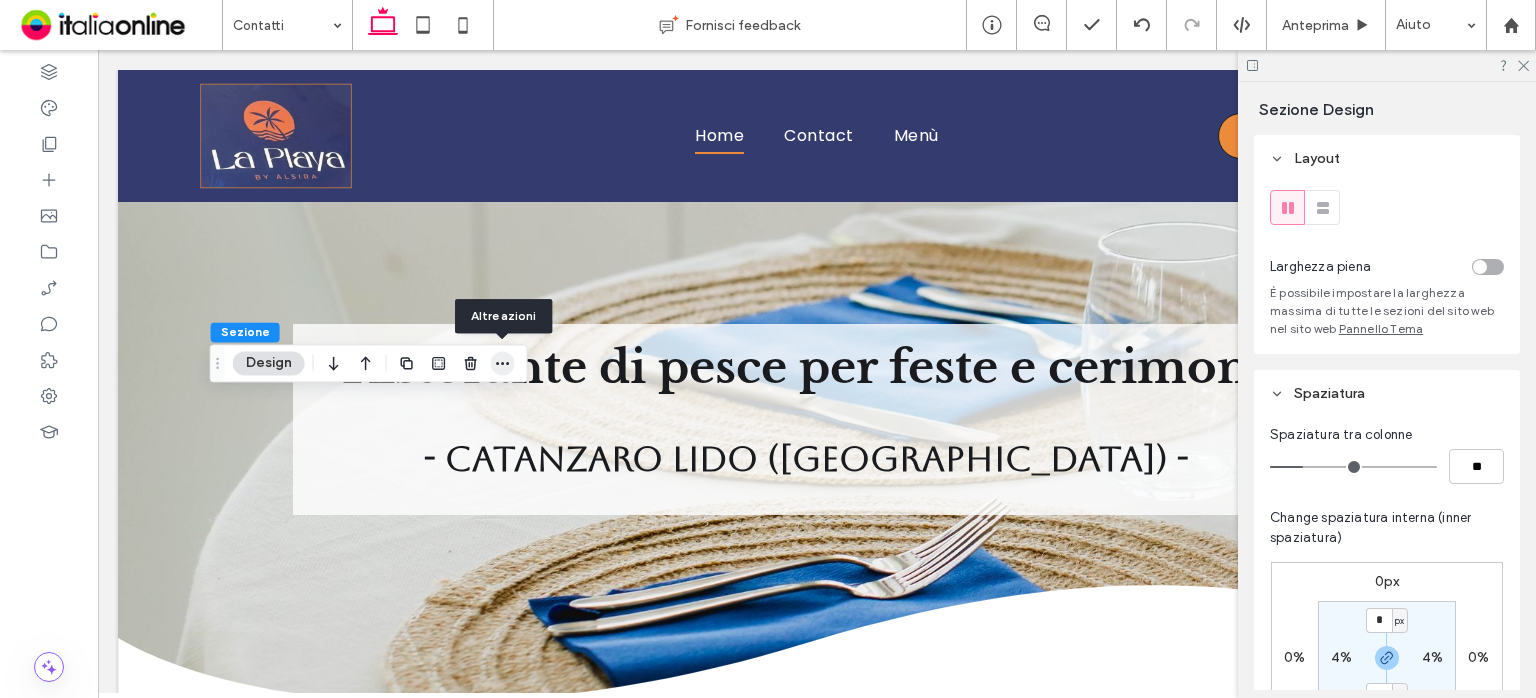 click 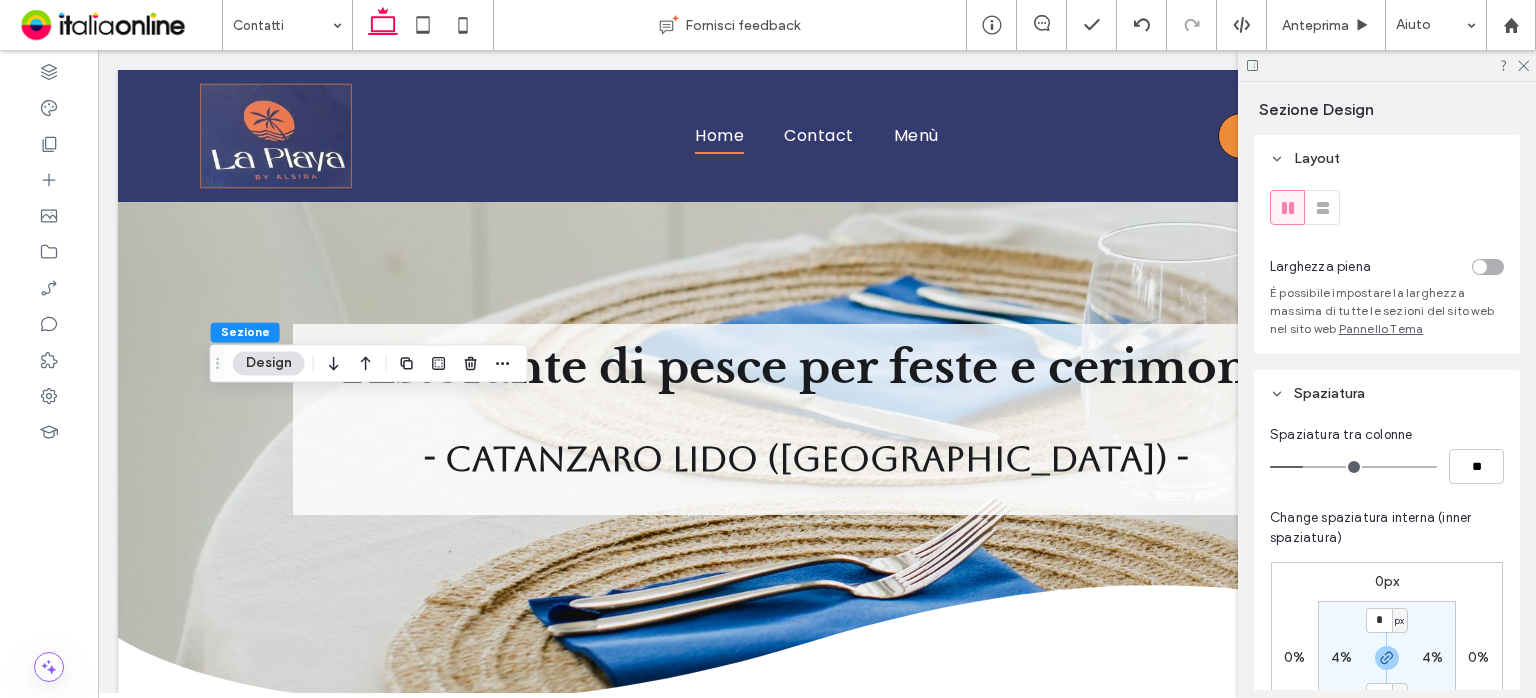 click on "Design" at bounding box center [269, 363] 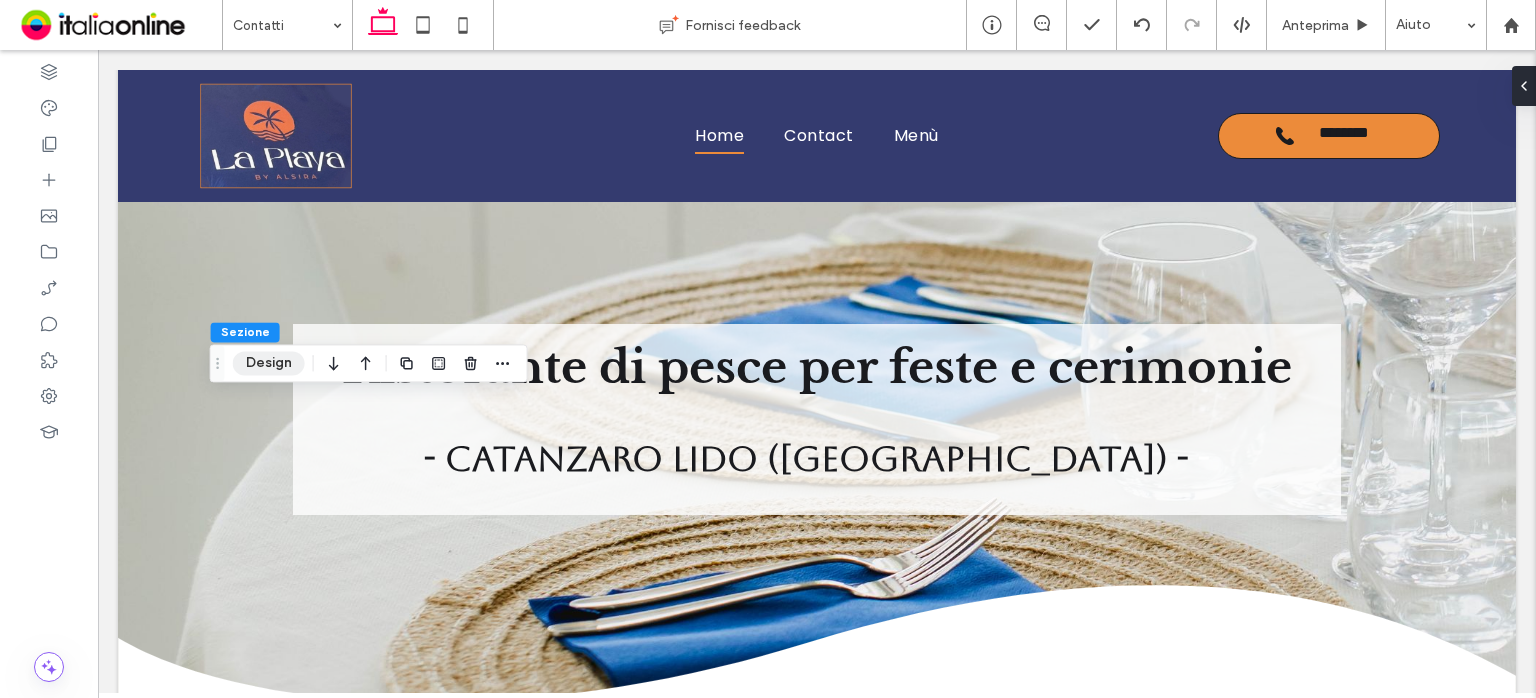 click on "Design" at bounding box center [269, 363] 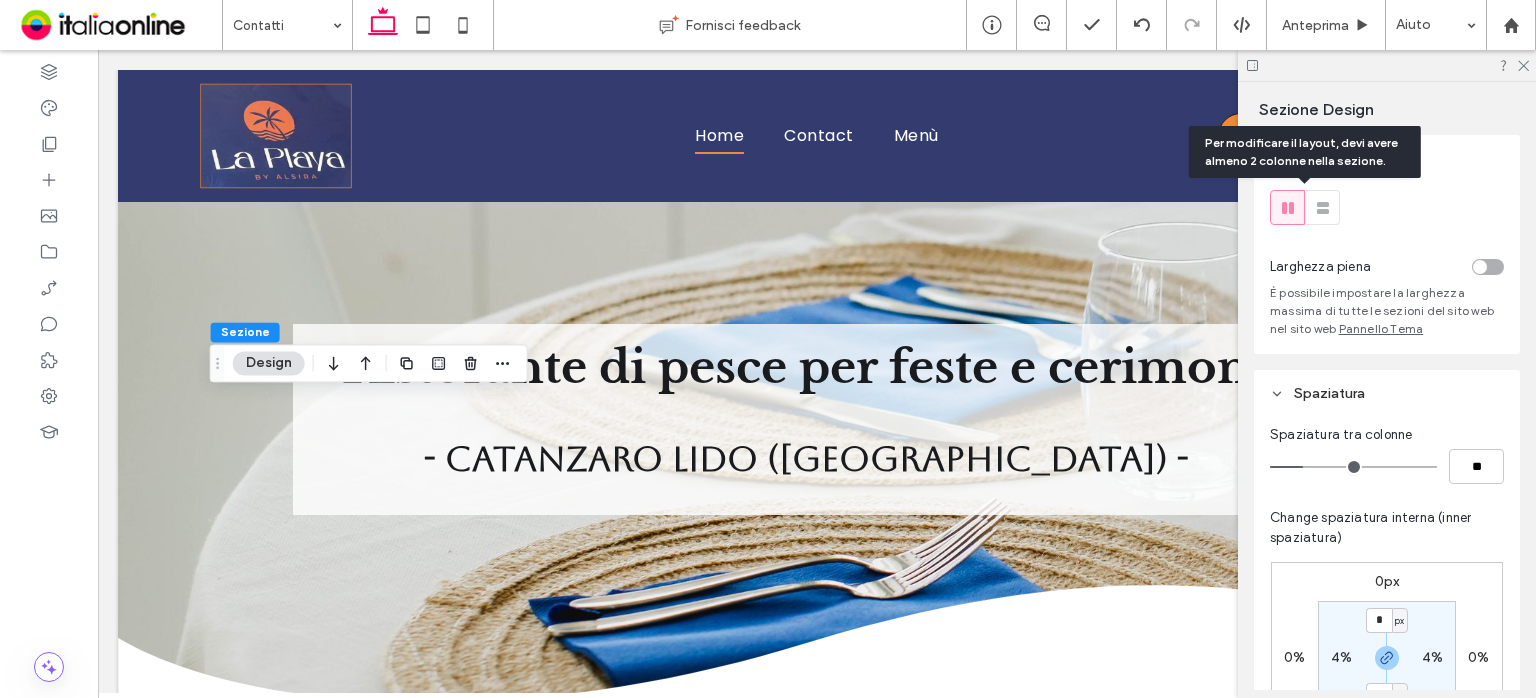 click 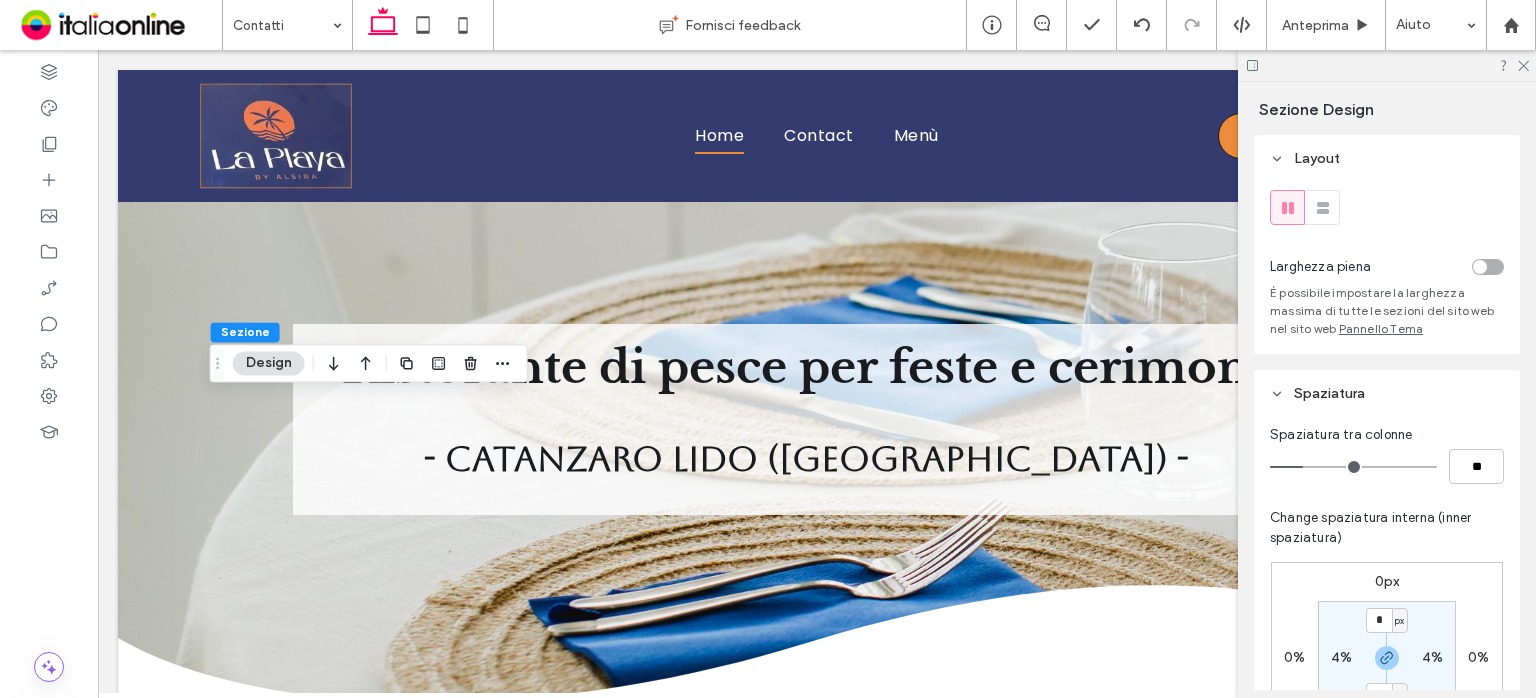click on "Larghezza piena È possibile impostare la larghezza massima di tutte le sezioni del sito web nel sito web   Pannello Tema" at bounding box center [1387, 268] 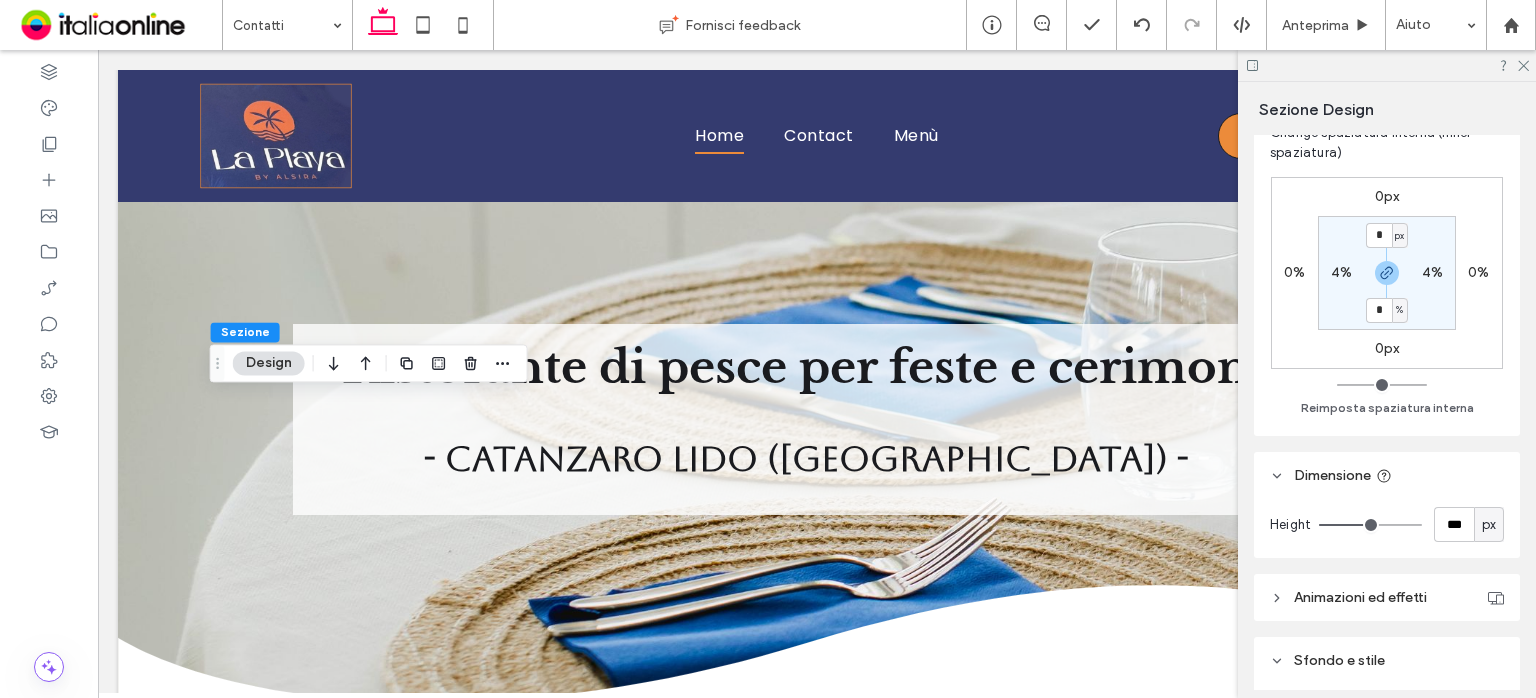 scroll, scrollTop: 500, scrollLeft: 0, axis: vertical 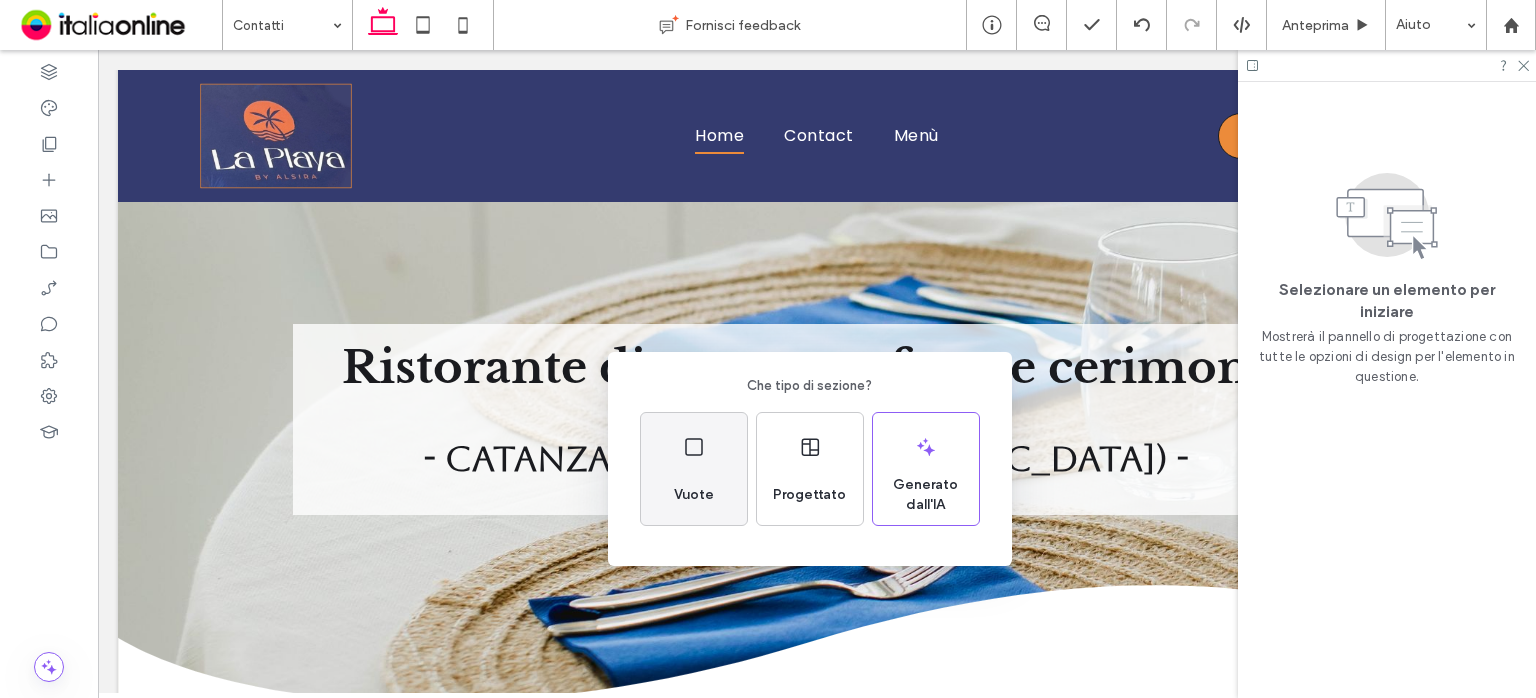 click on "Vuote" at bounding box center [694, 495] 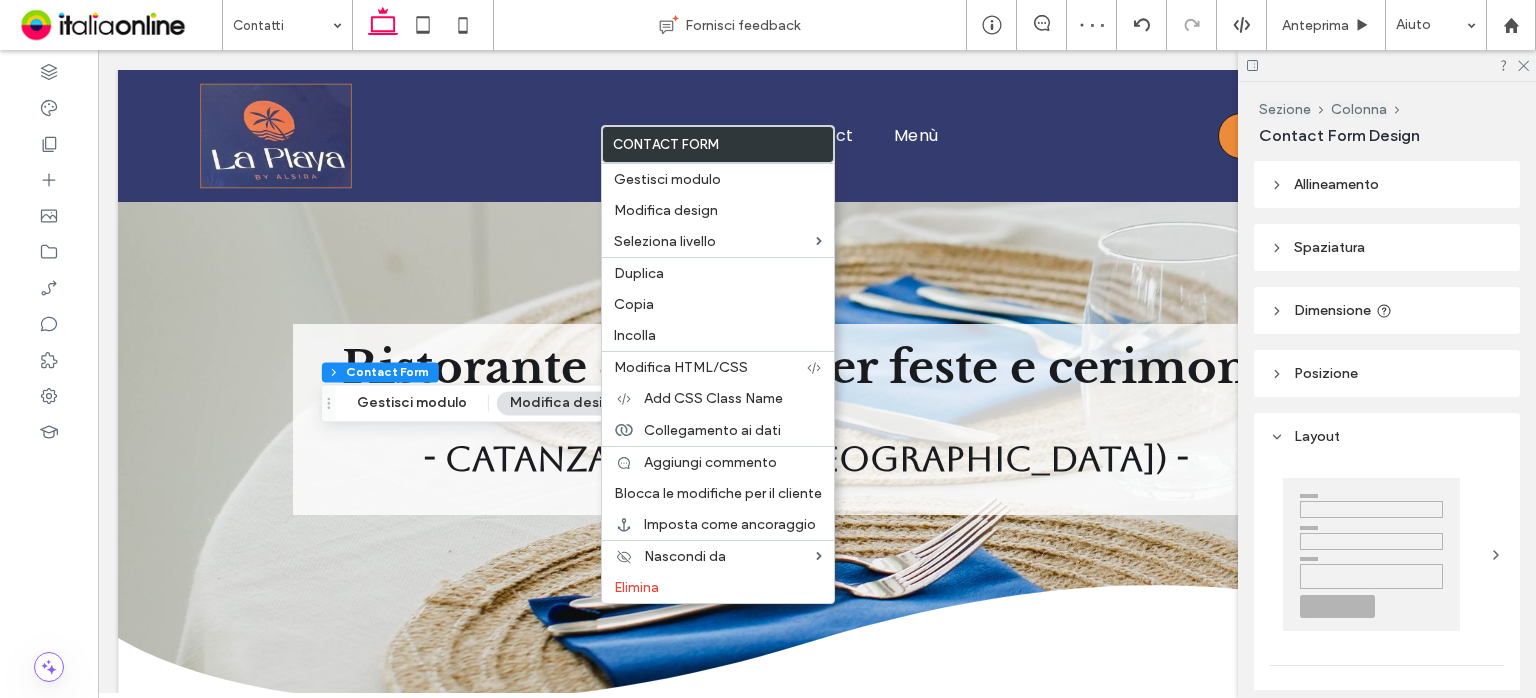 type on "*" 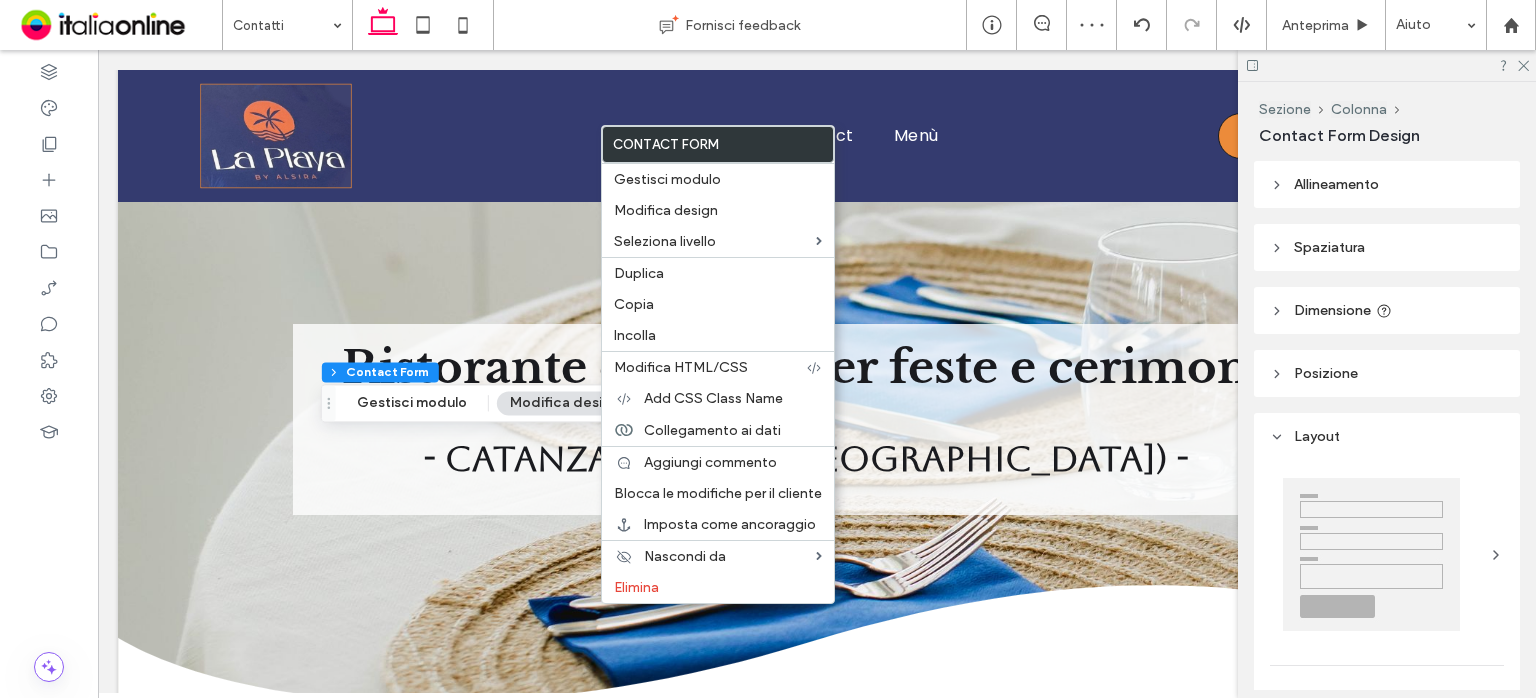 type on "***" 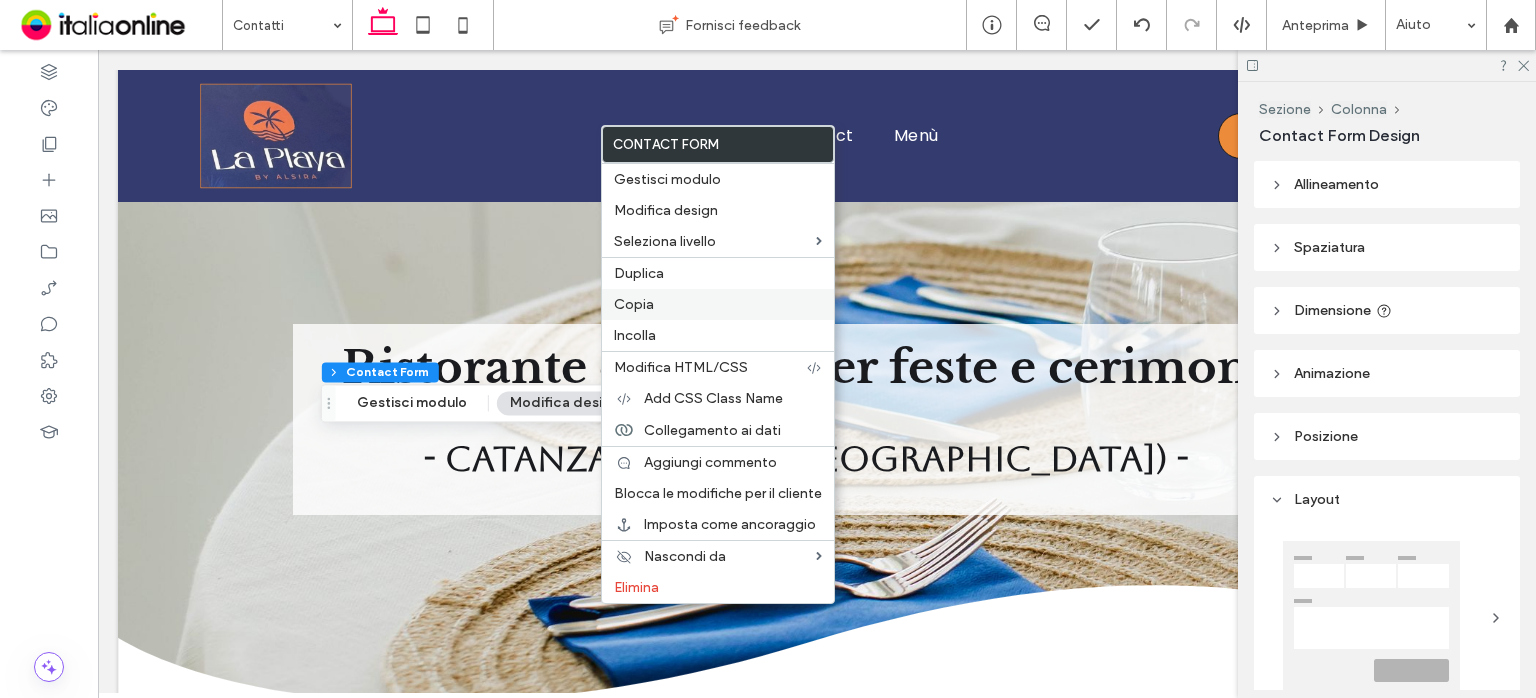 click on "Copia" at bounding box center (718, 304) 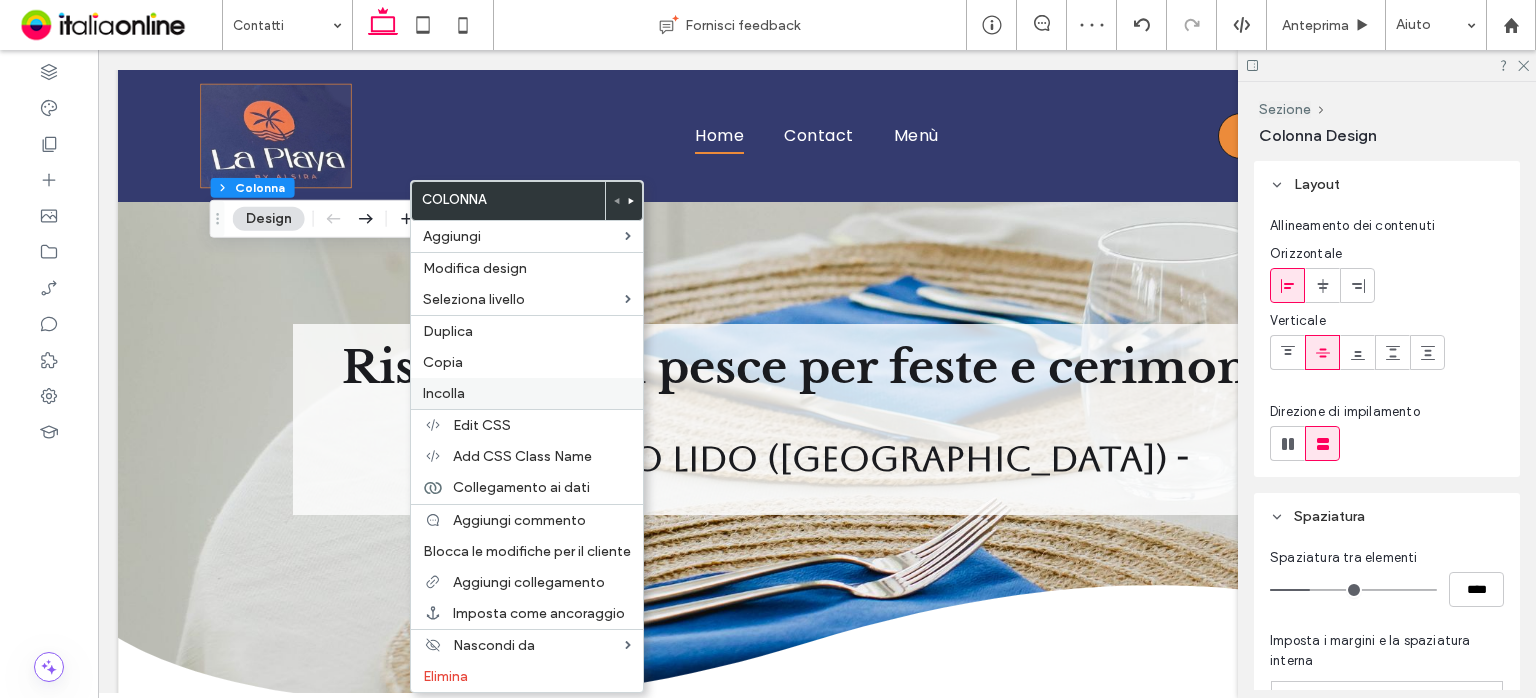 click on "Incolla" at bounding box center (527, 393) 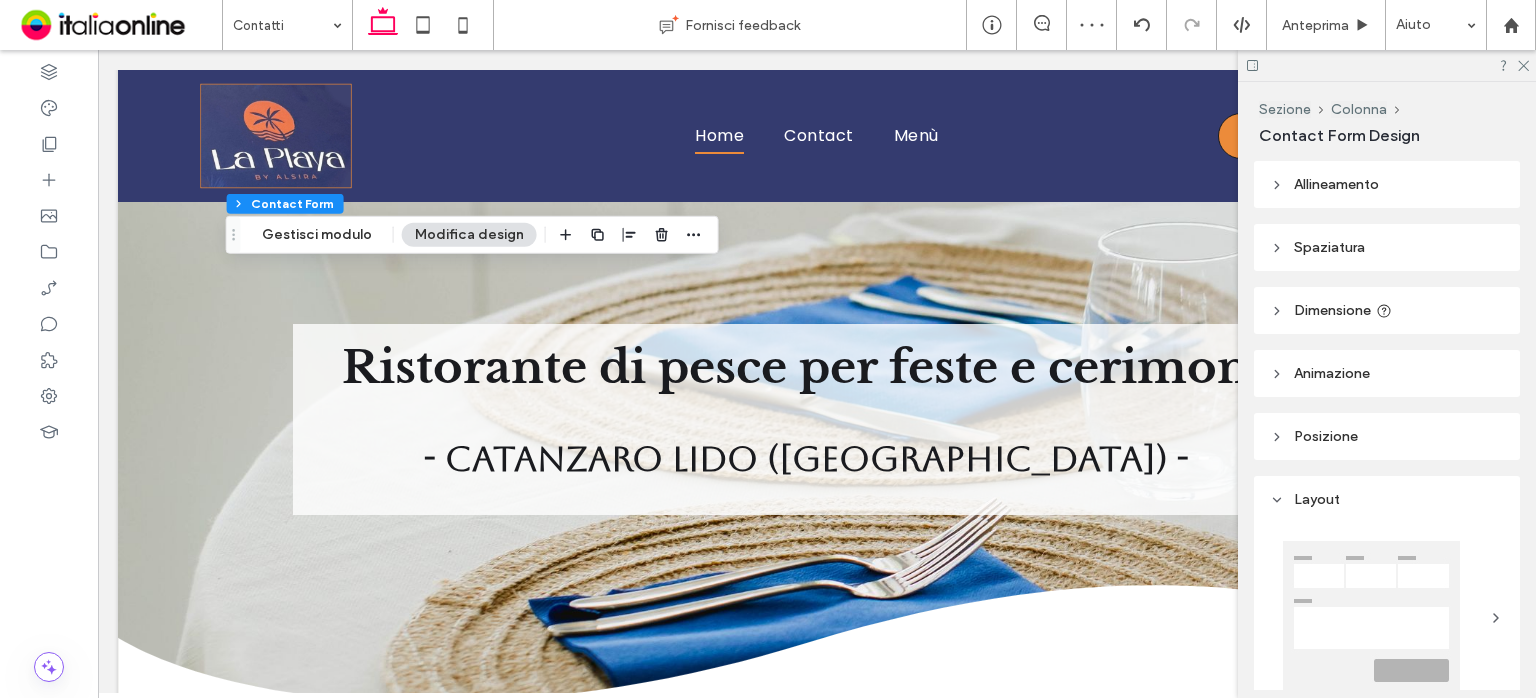 type on "*" 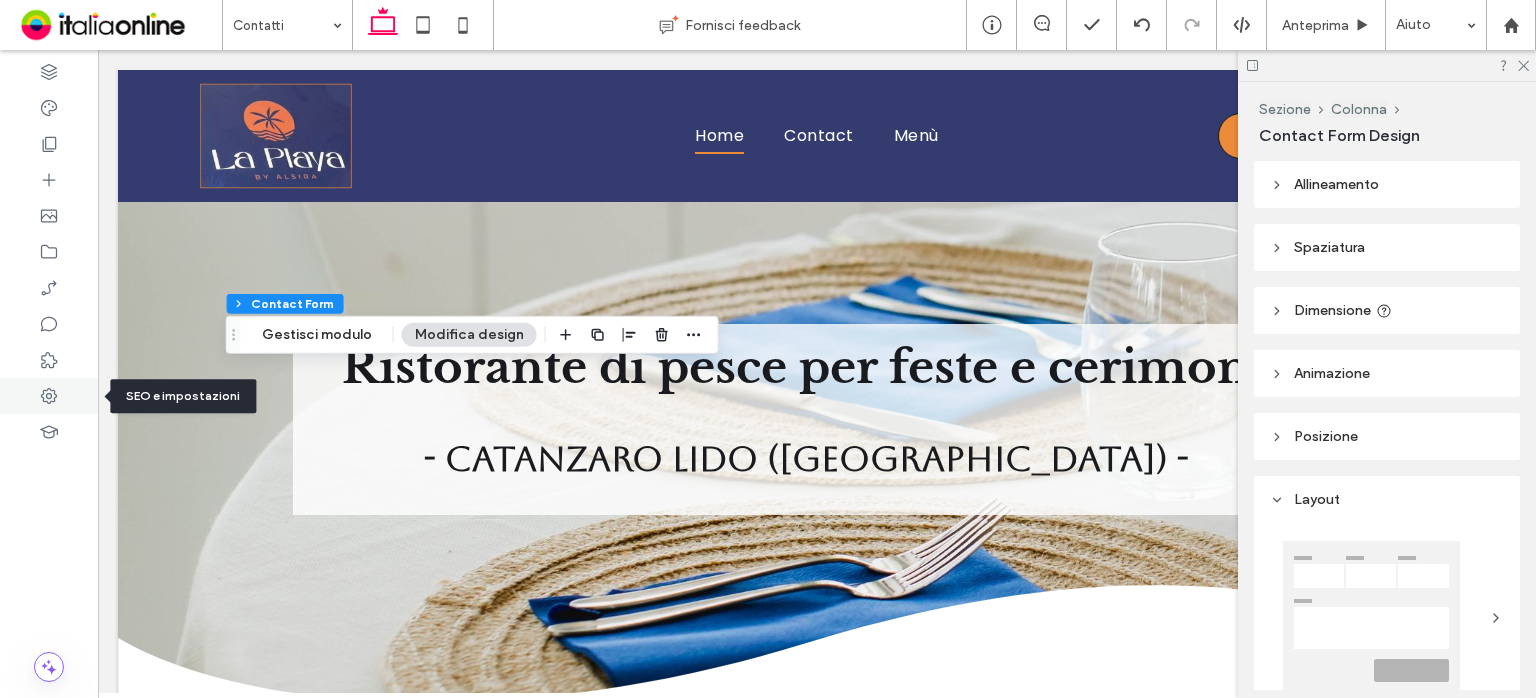 click 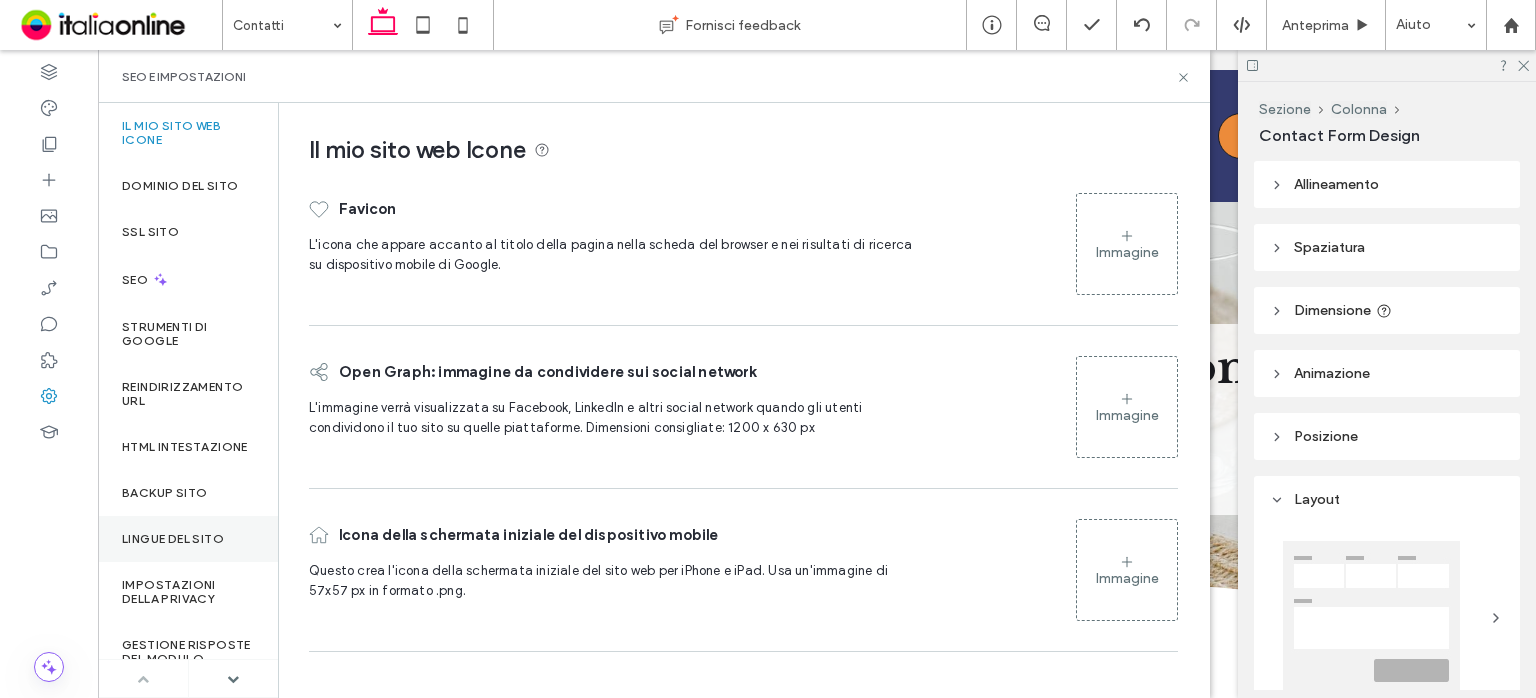 click on "Lingue del sito" at bounding box center (173, 539) 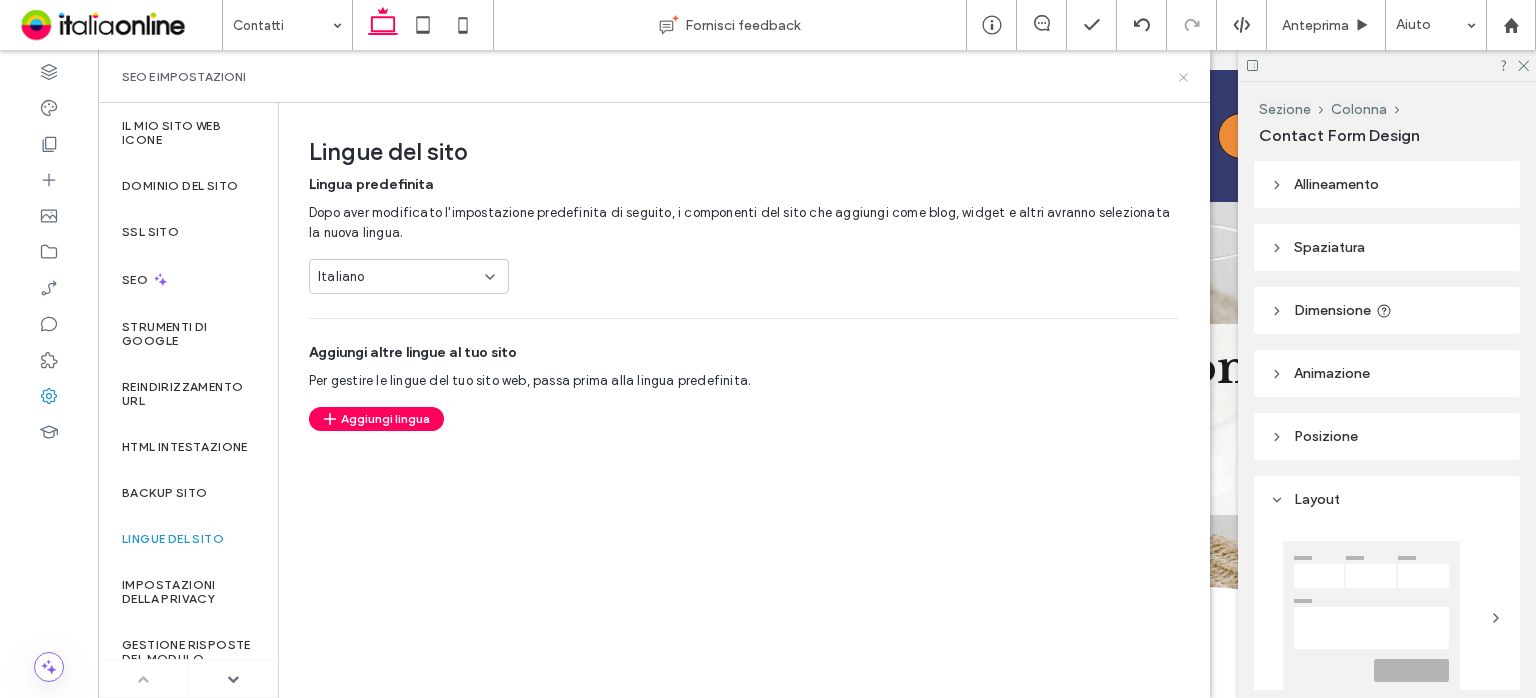 click 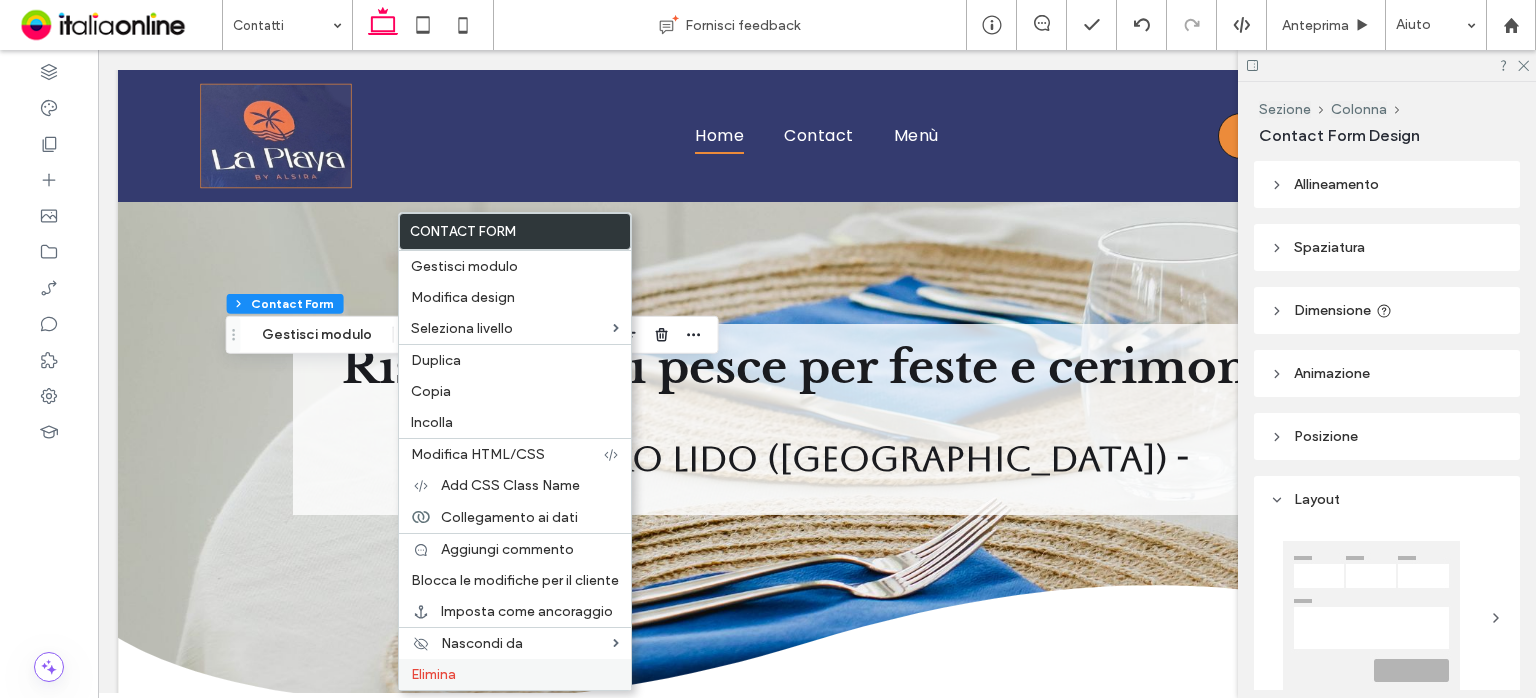 click on "Elimina" at bounding box center (515, 674) 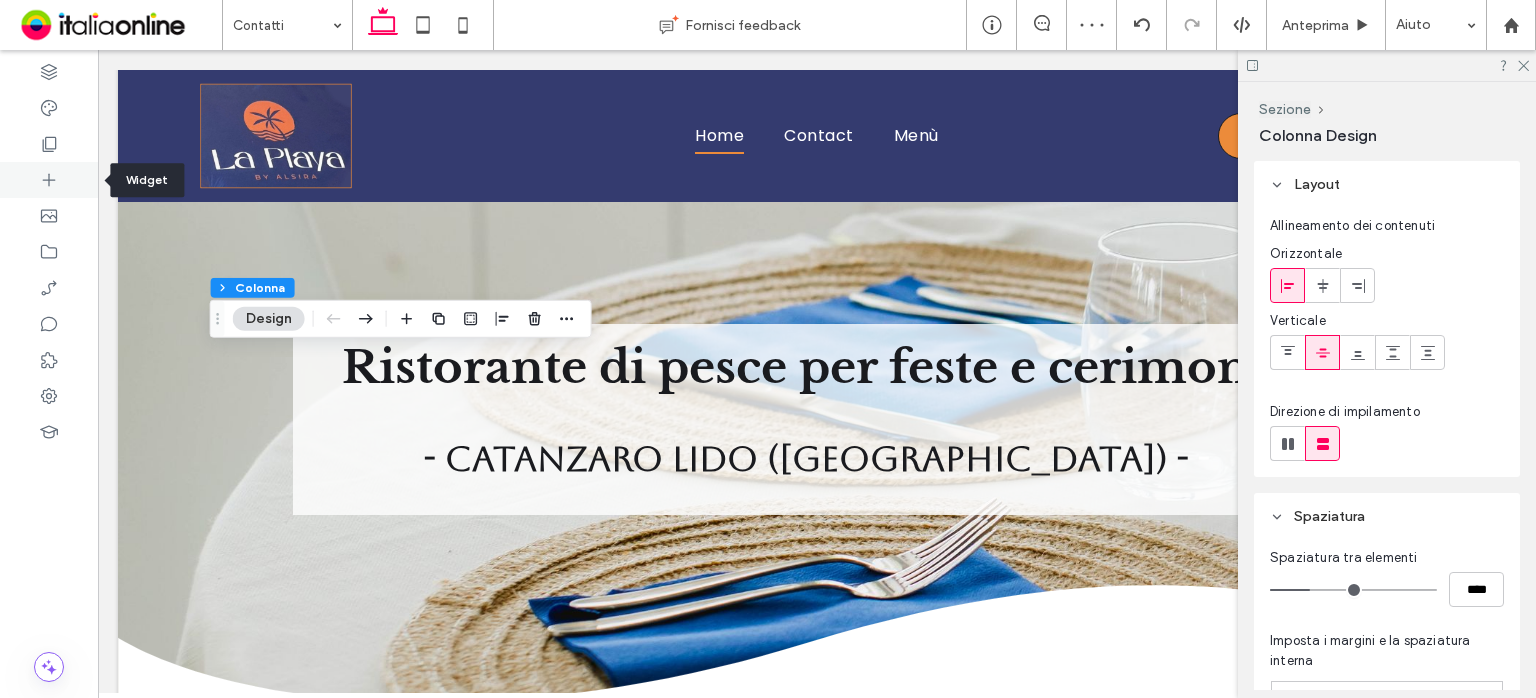 click 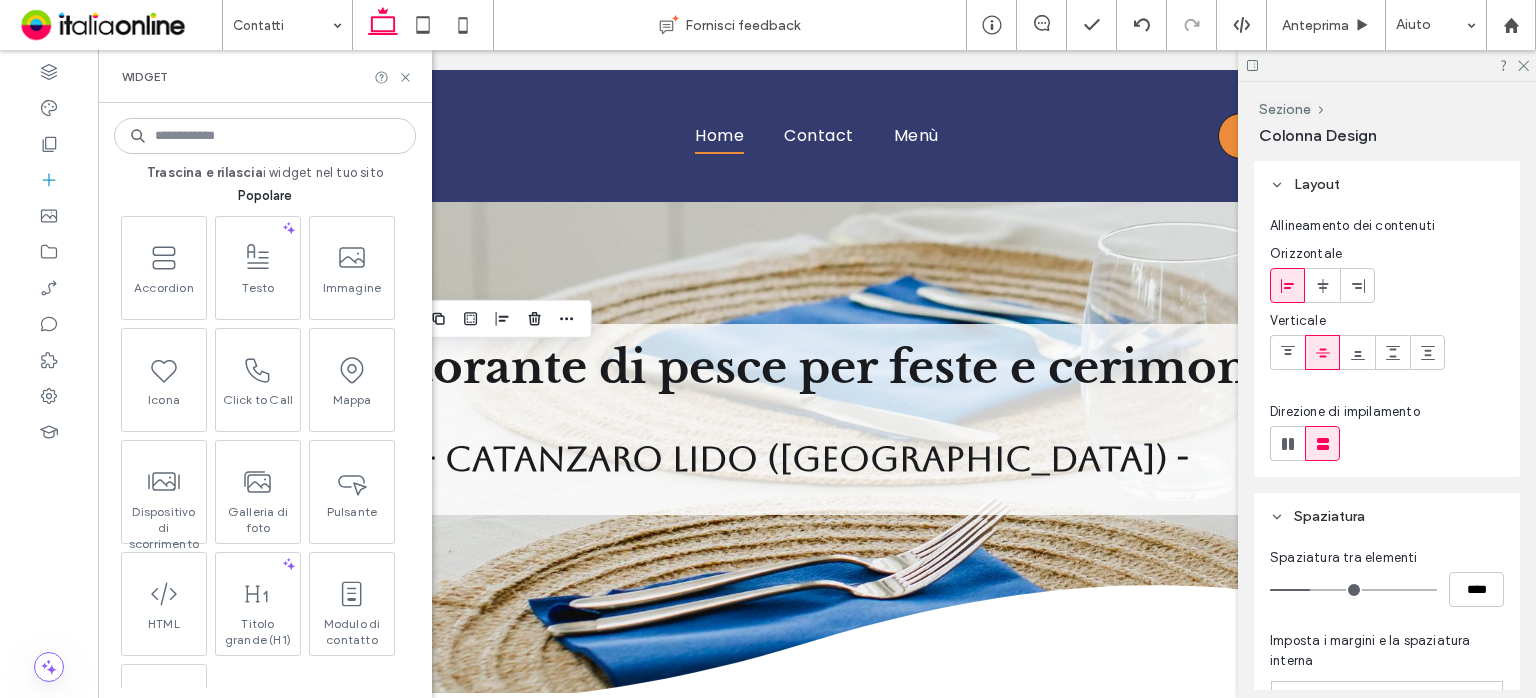 scroll, scrollTop: 400, scrollLeft: 0, axis: vertical 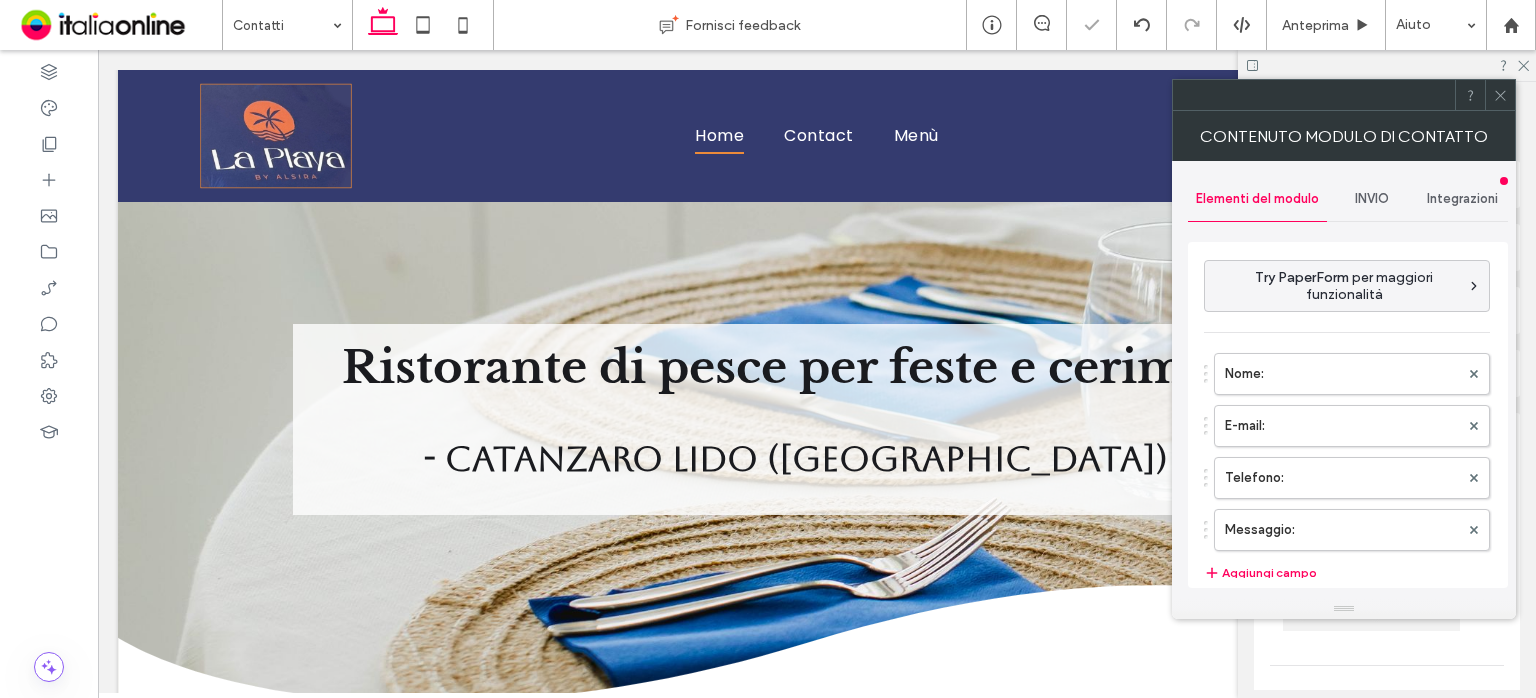 type on "**********" 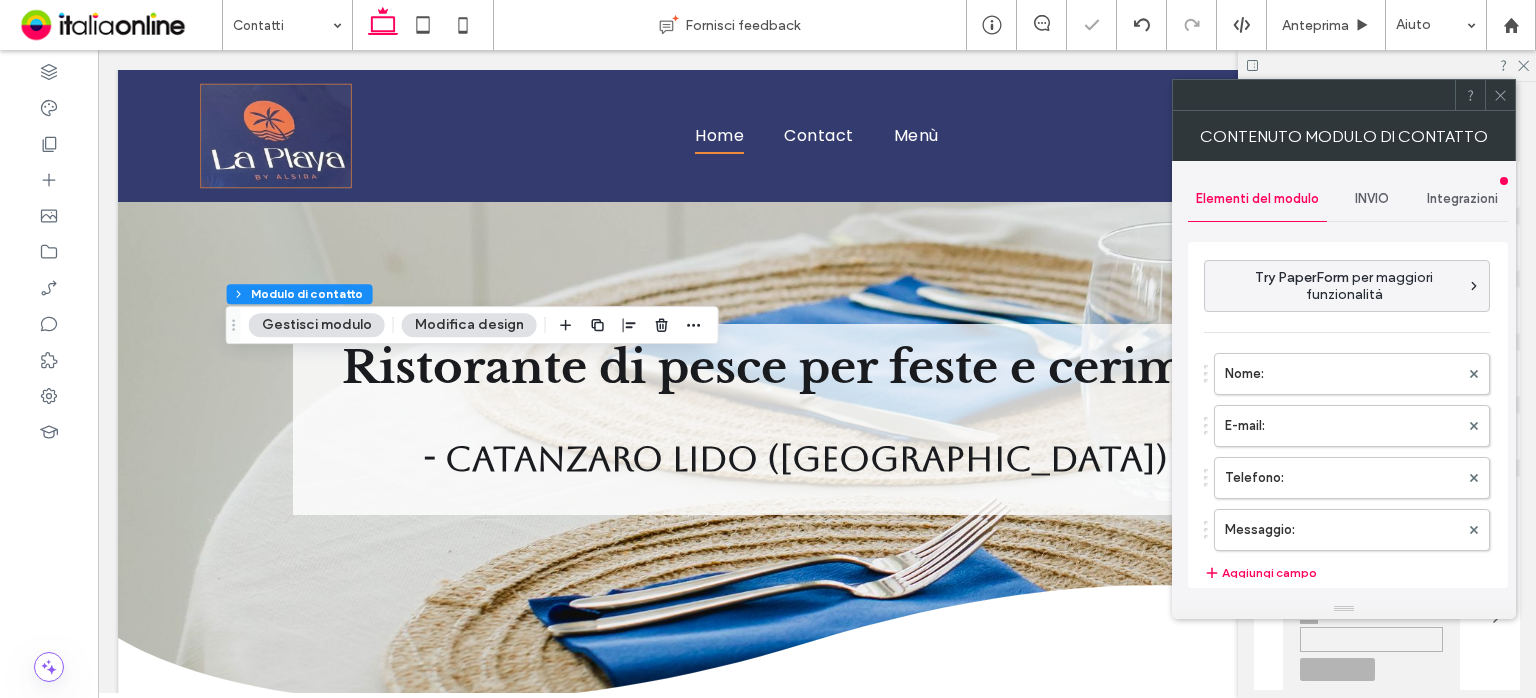 type on "*" 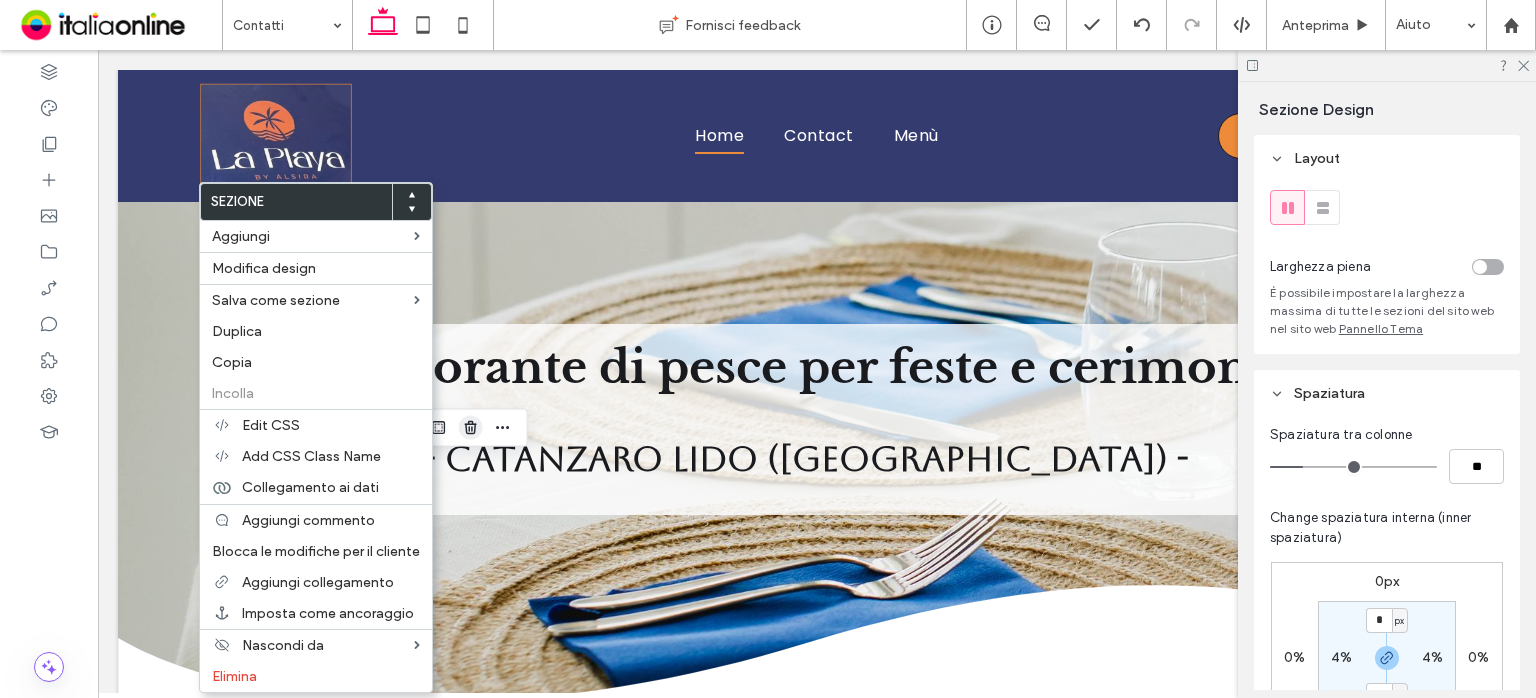 click 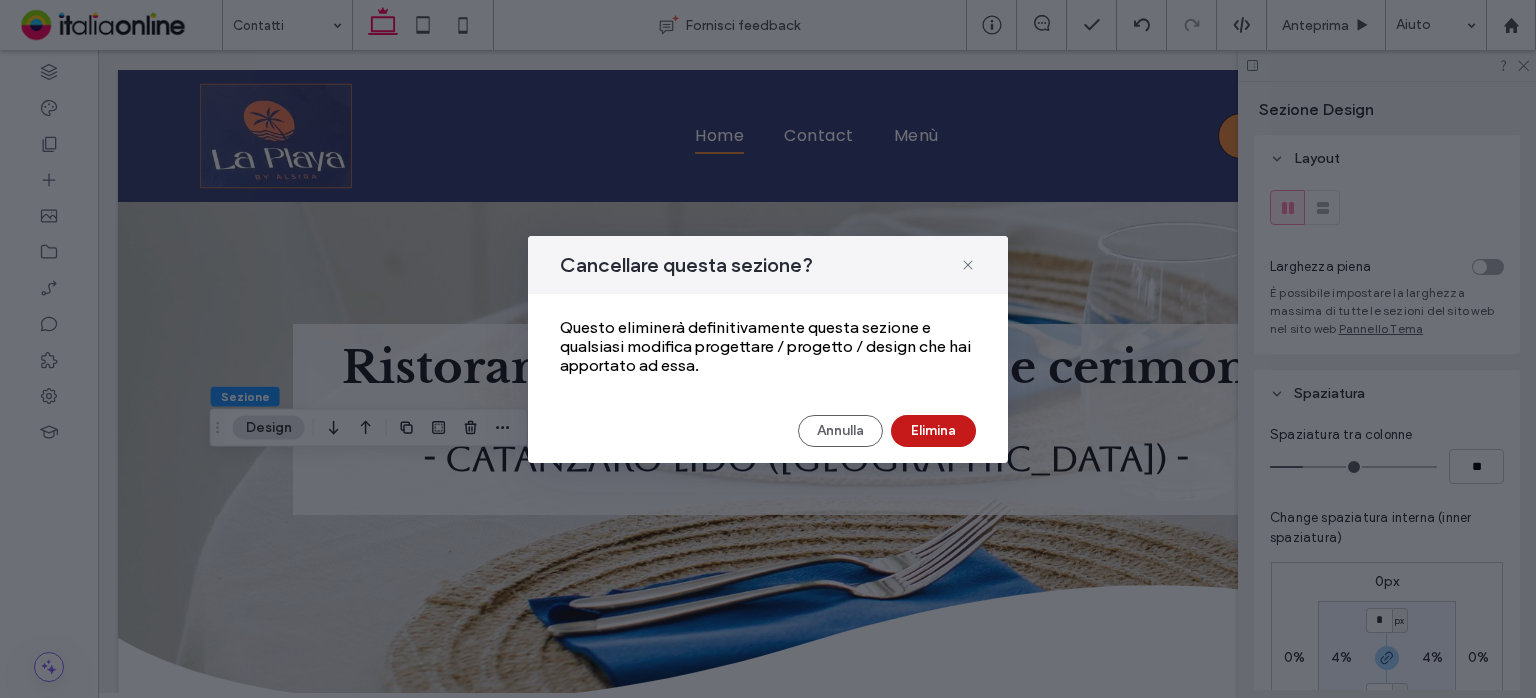 click on "Elimina" at bounding box center (933, 431) 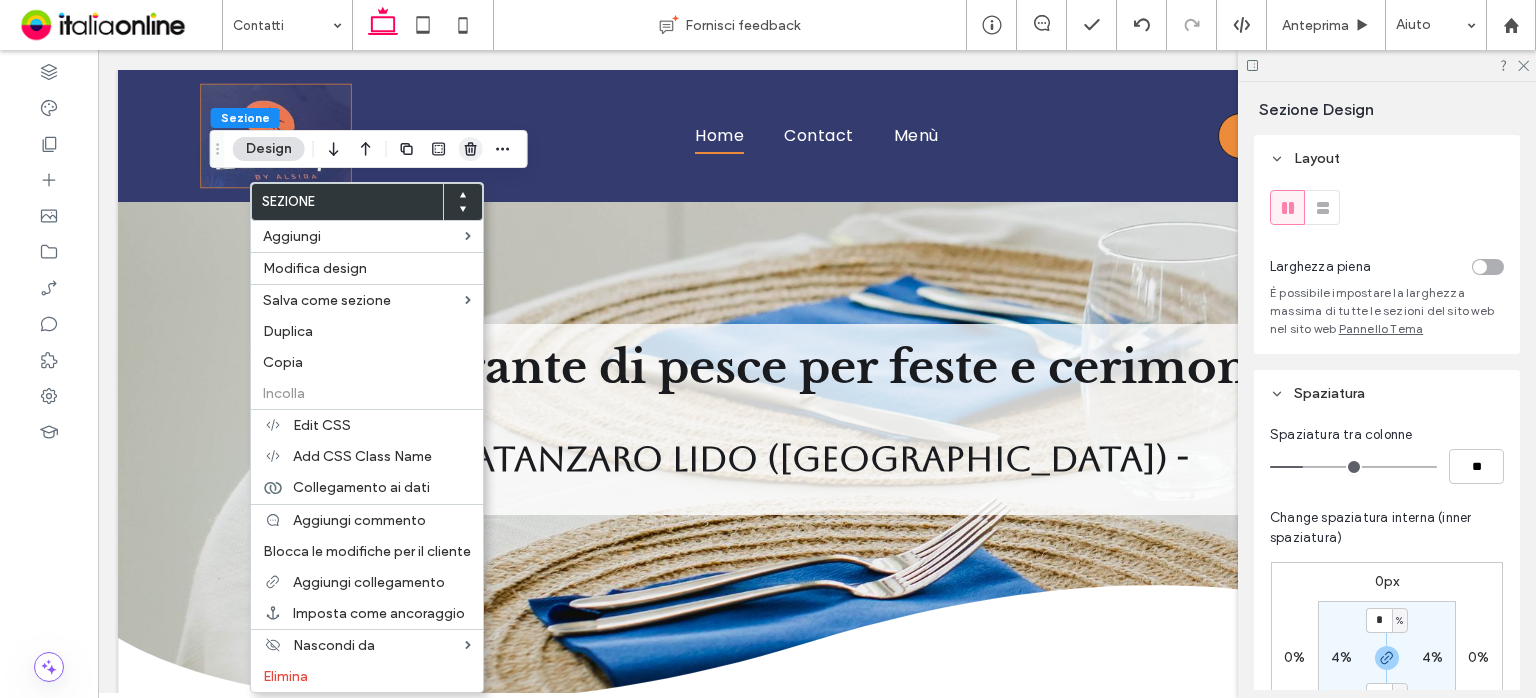 click 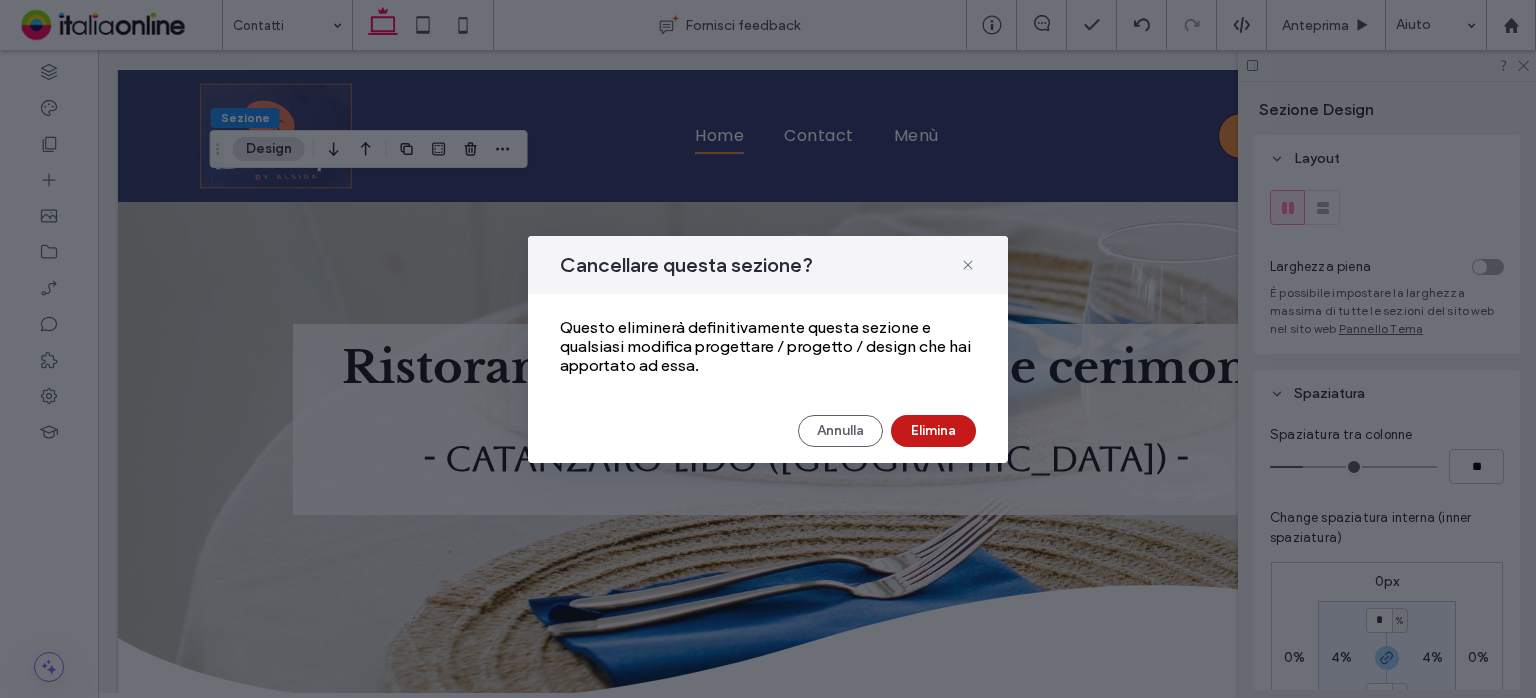 click on "Elimina" at bounding box center (933, 431) 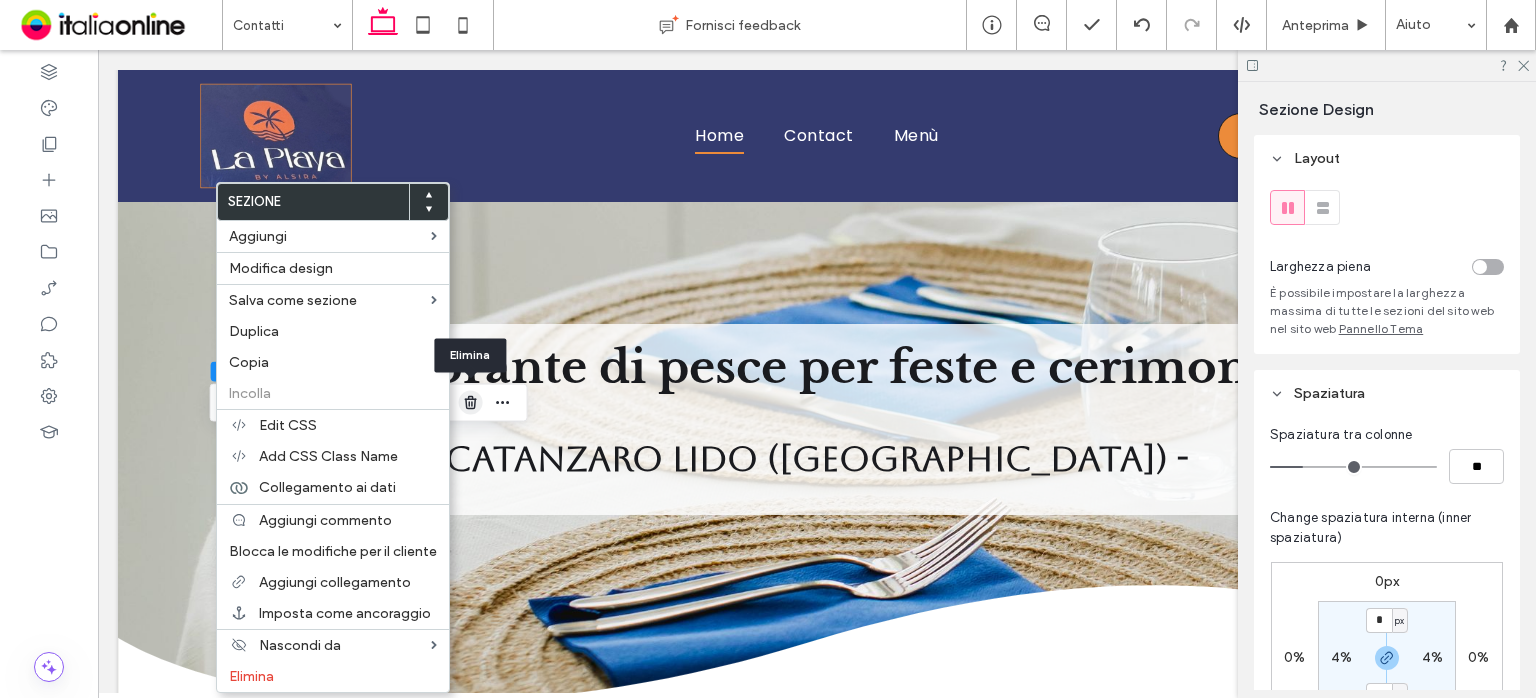 click 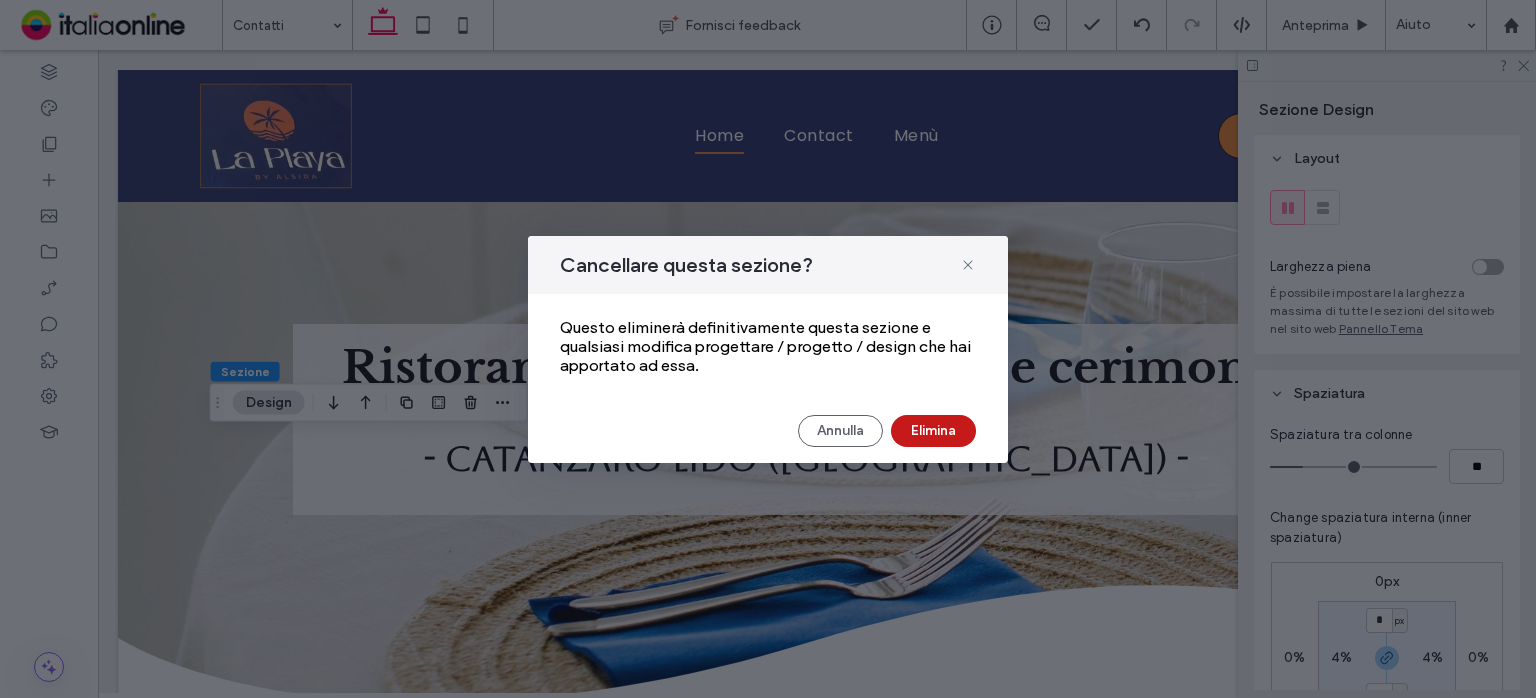 click on "Elimina" at bounding box center (933, 431) 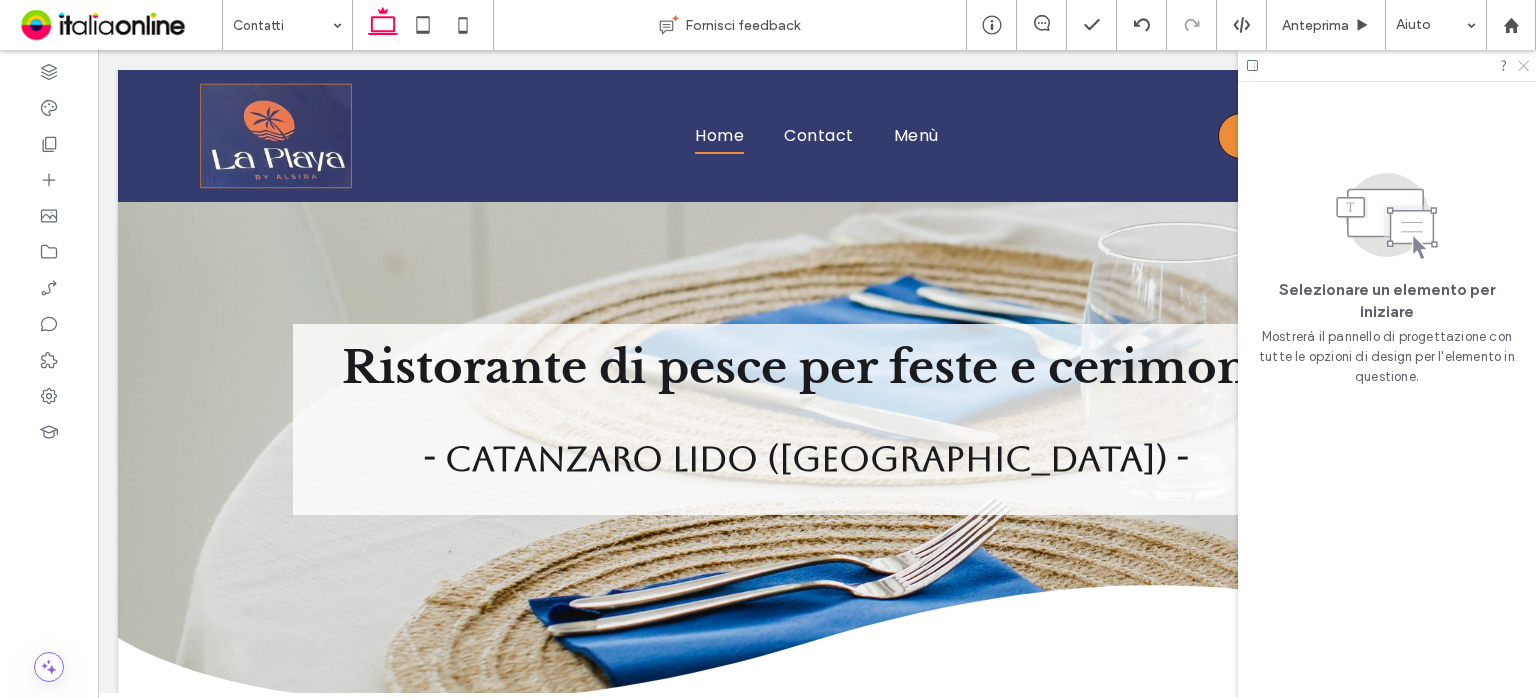 click 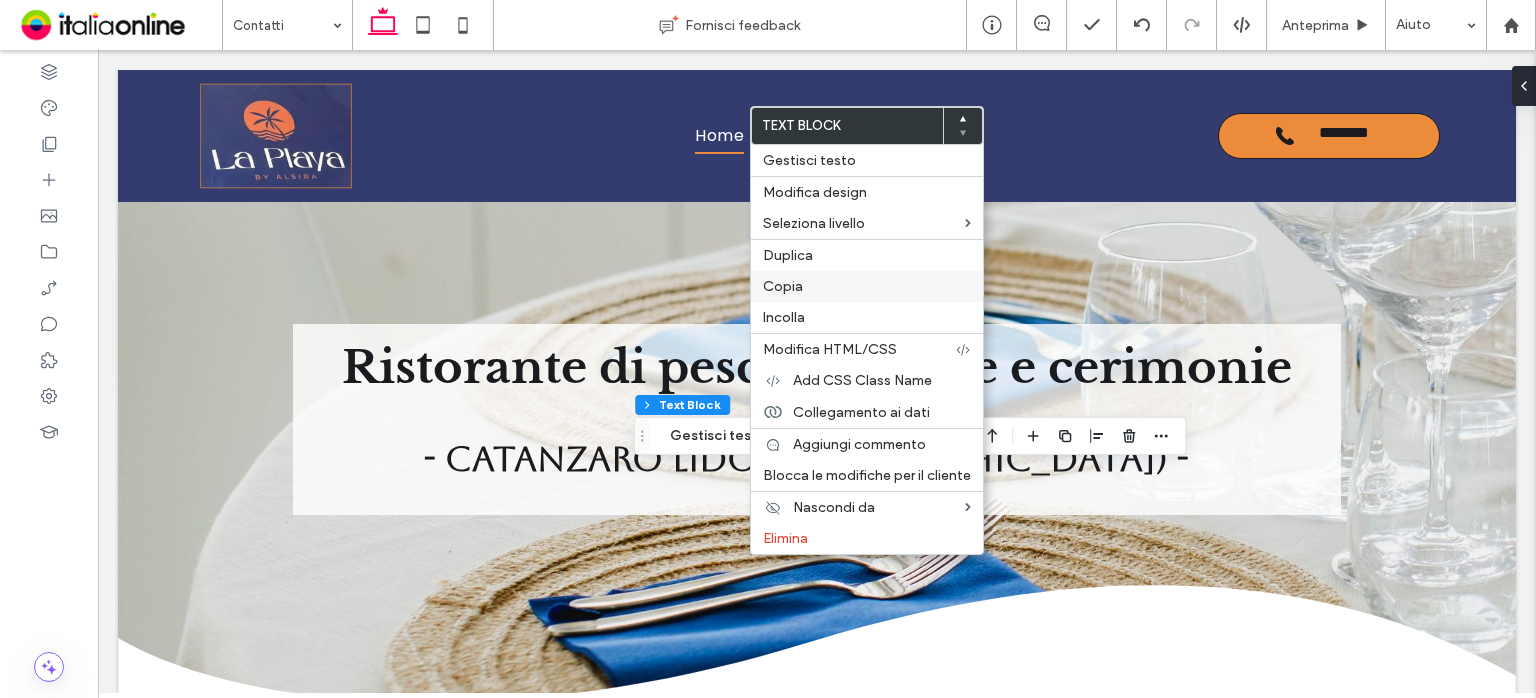 drag, startPoint x: 780, startPoint y: 285, endPoint x: 769, endPoint y: 292, distance: 13.038404 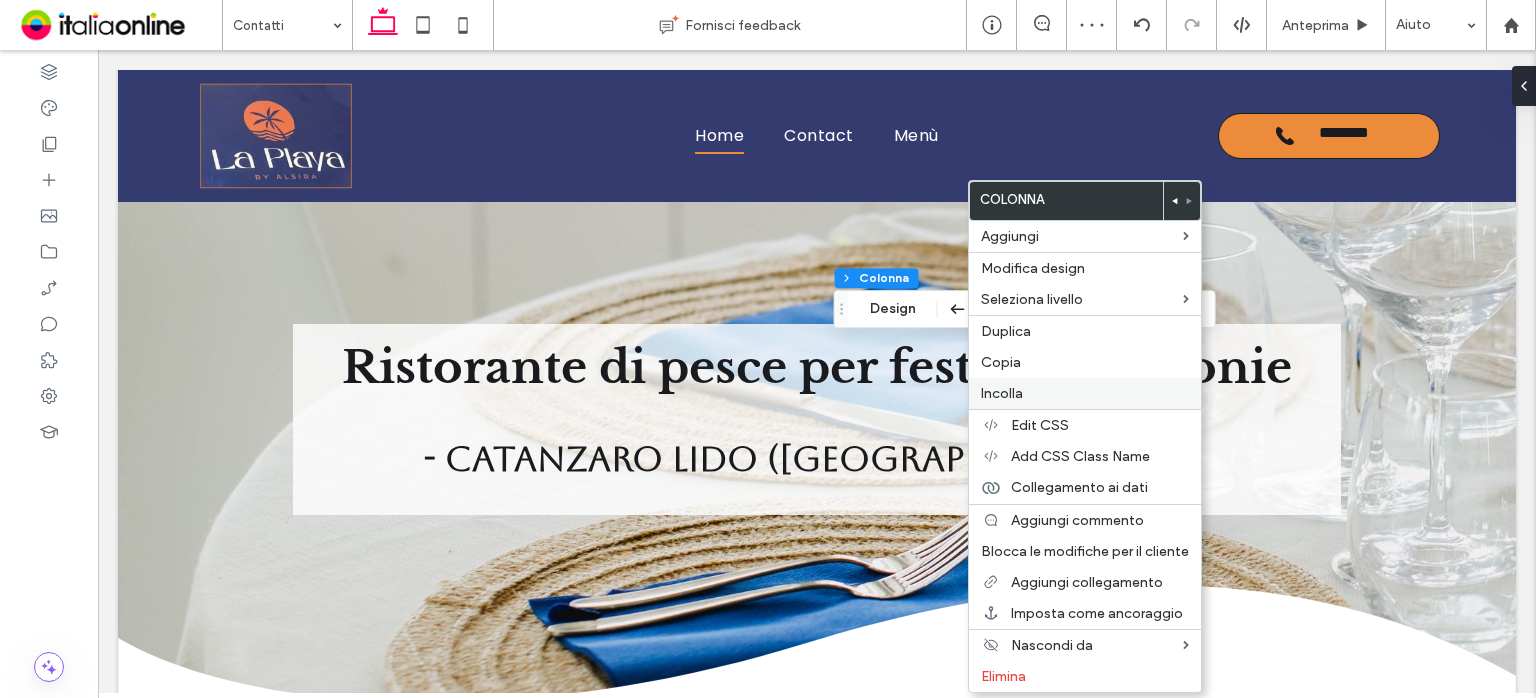 click on "Incolla" at bounding box center (1002, 393) 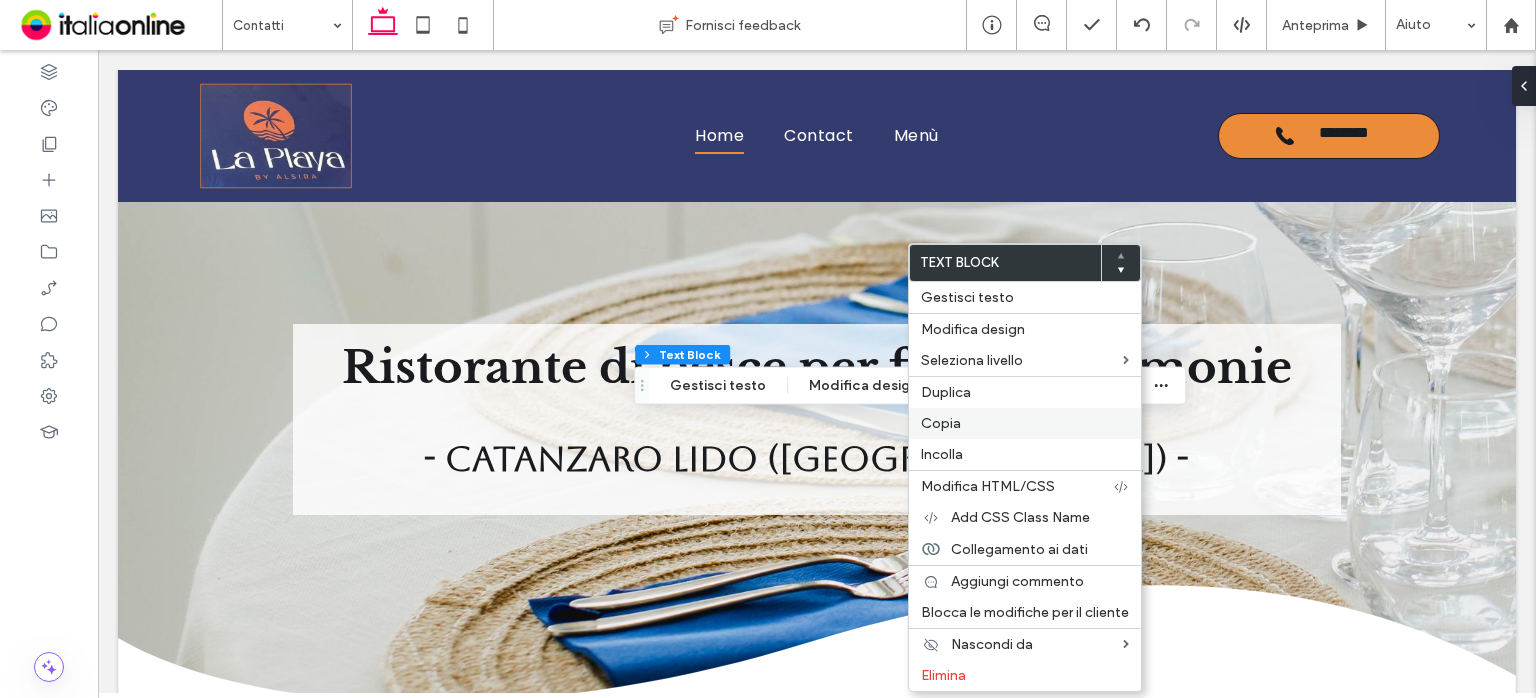 click on "Copia" at bounding box center [941, 423] 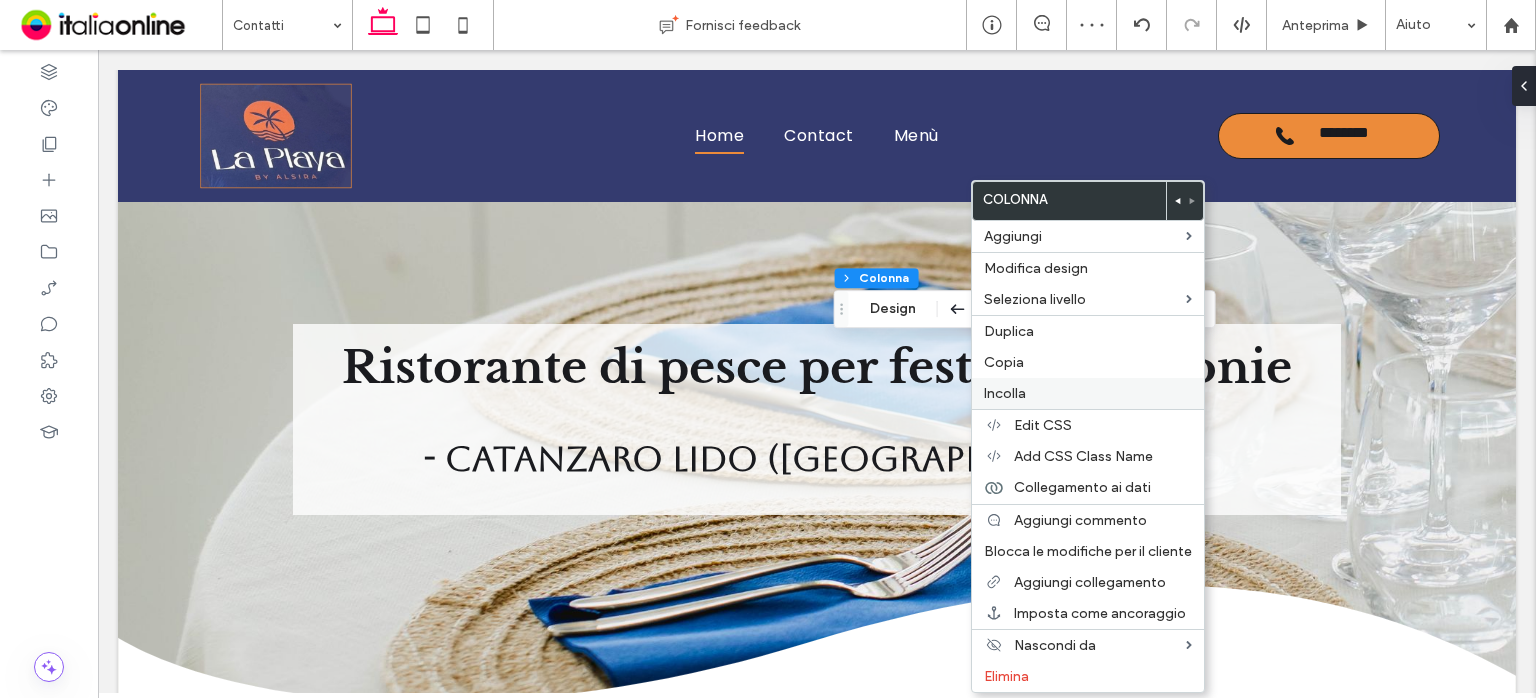 click on "Incolla" at bounding box center [1005, 393] 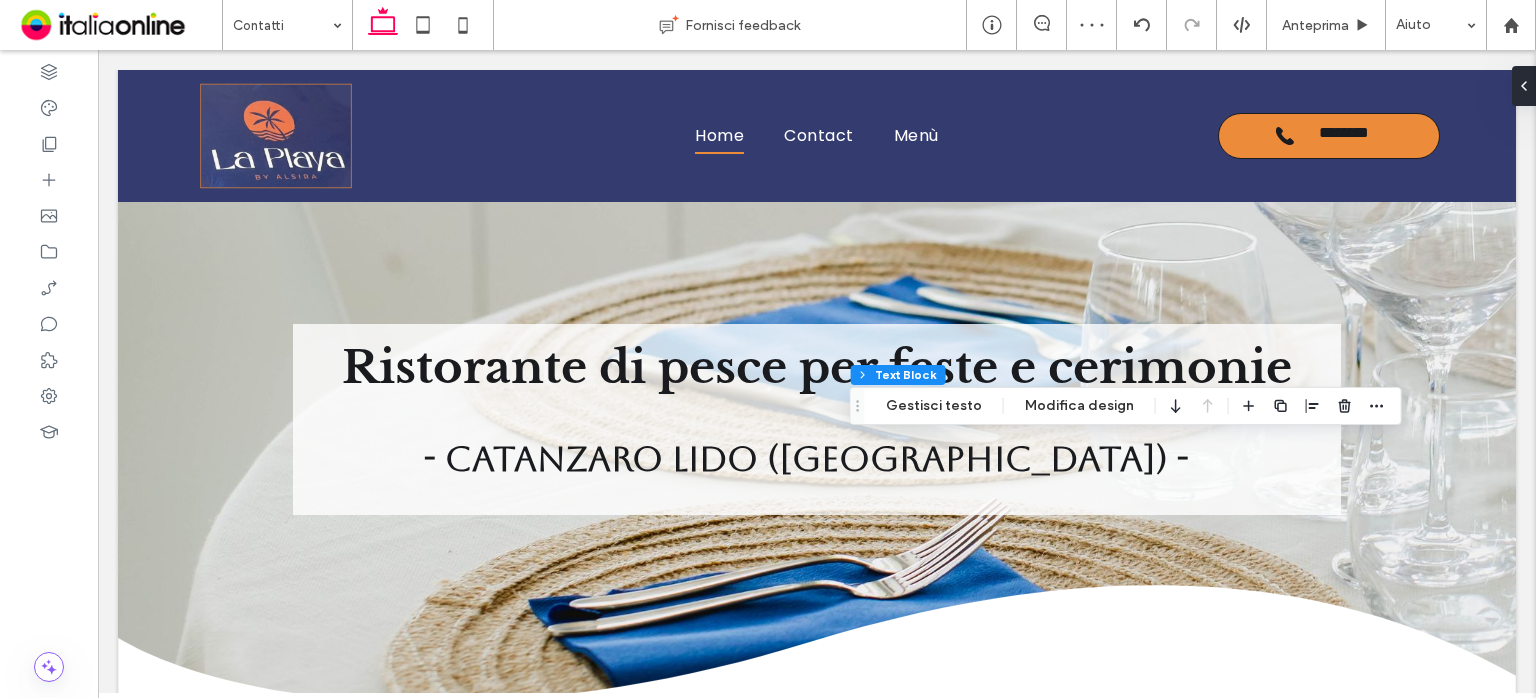 click on "Sezione Colonna Text Block Gestisci testo Modifica design" at bounding box center (1126, 406) 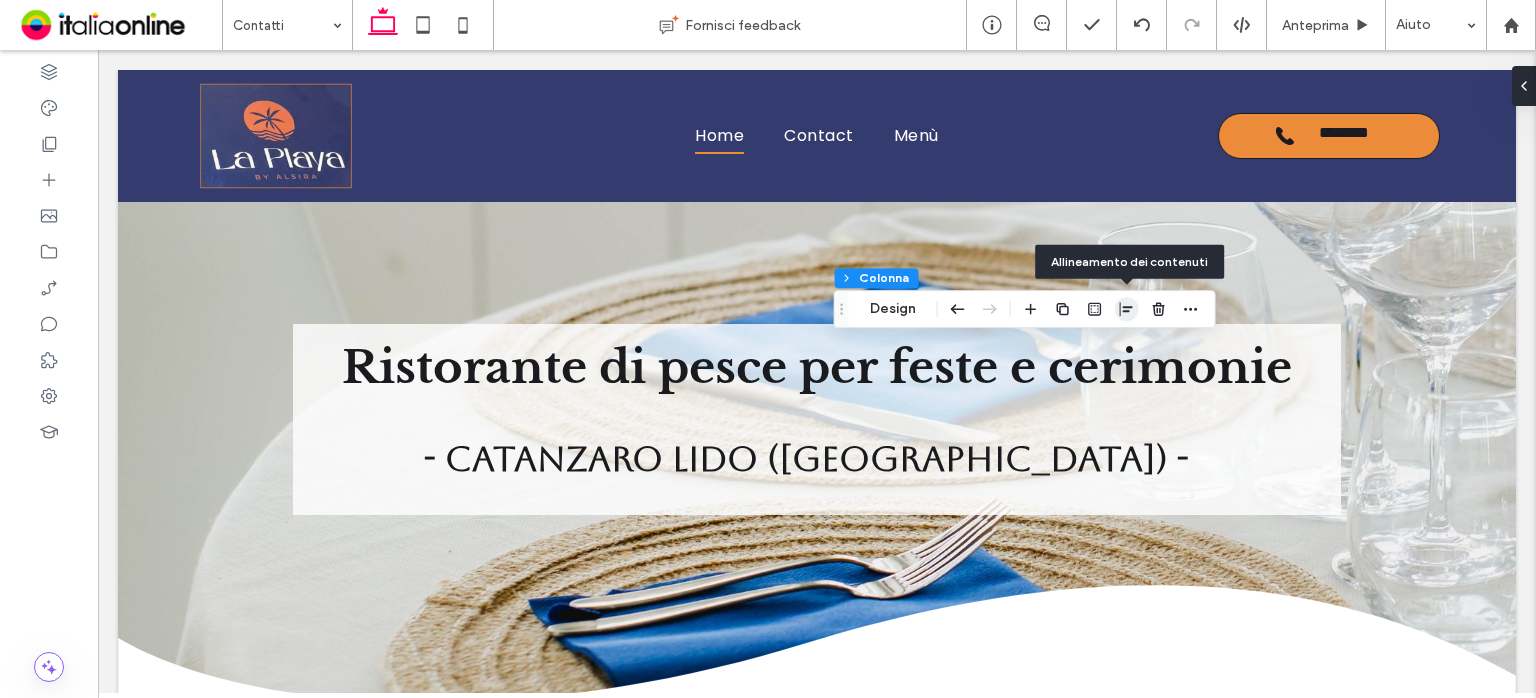 click 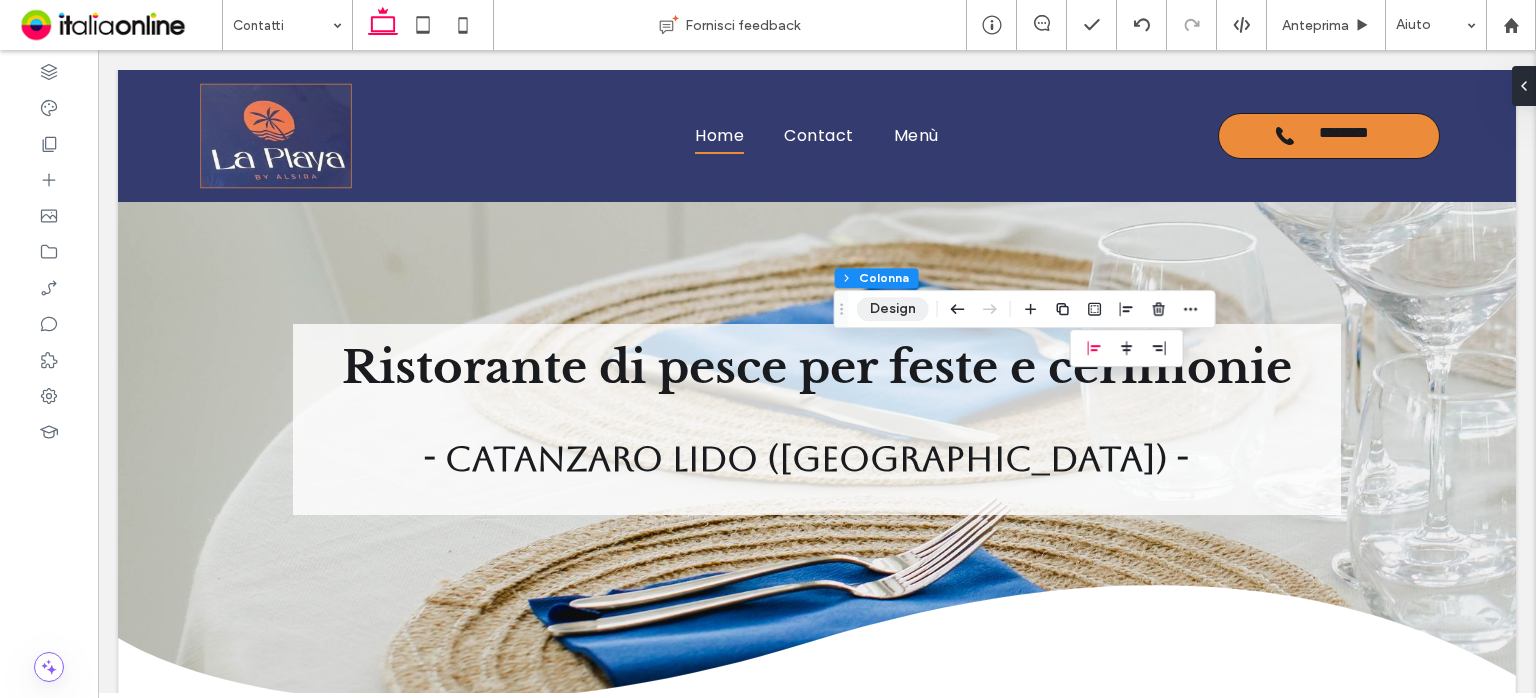 click on "Design" at bounding box center [893, 309] 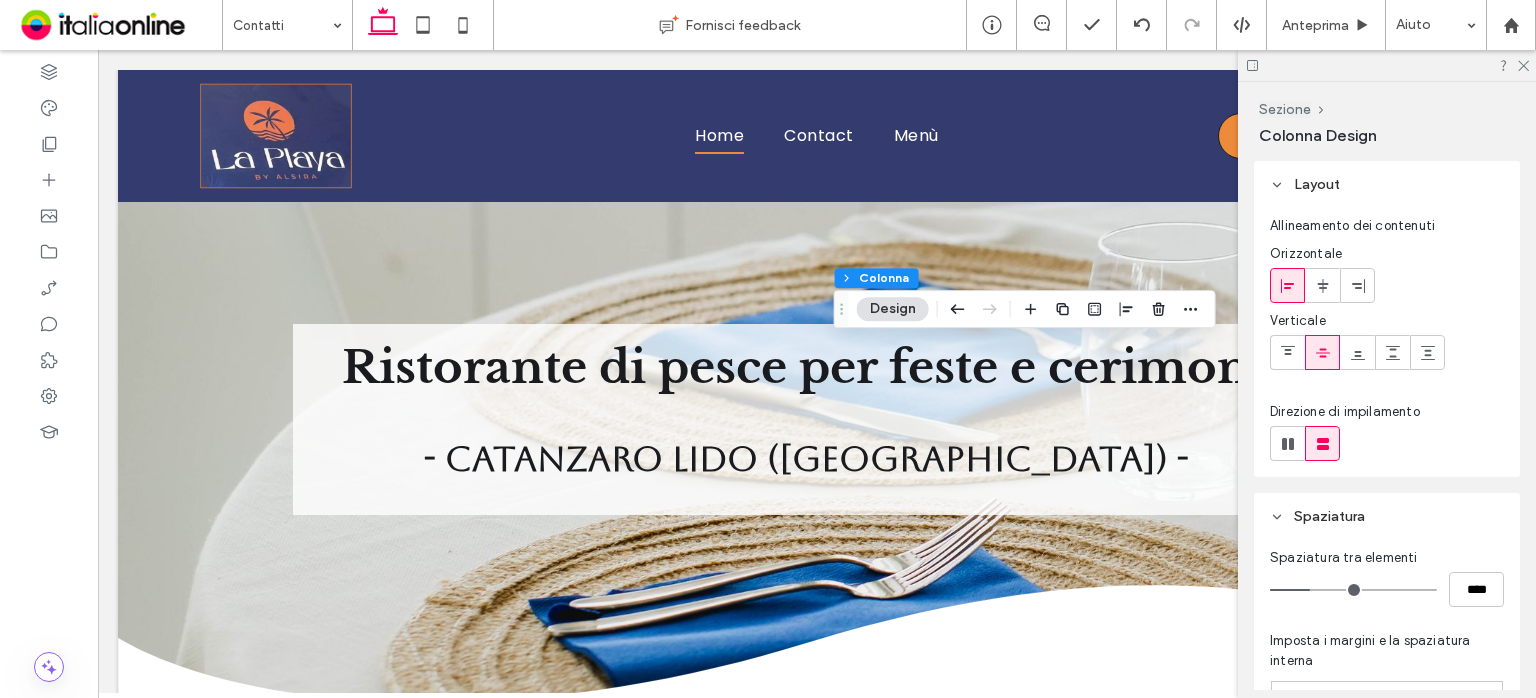 click 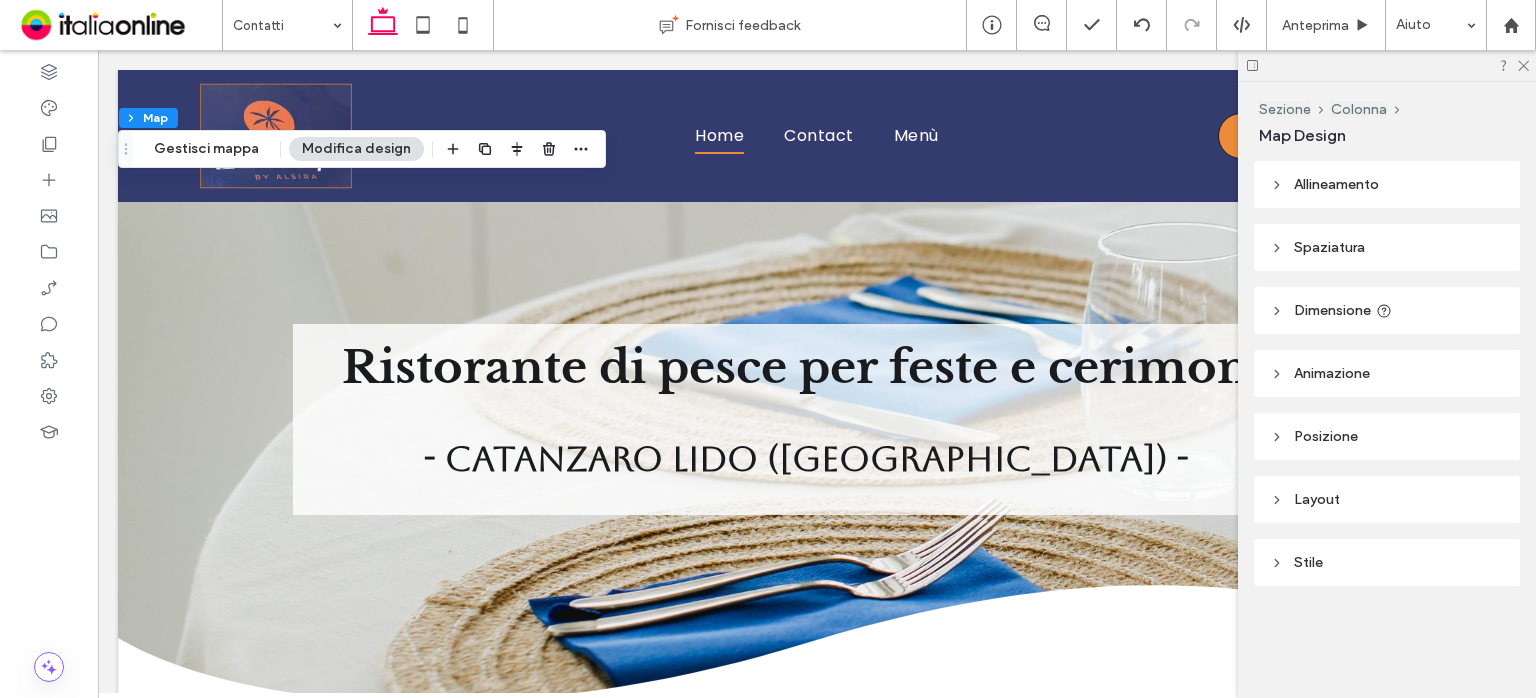 click on "Modifica design" at bounding box center (356, 149) 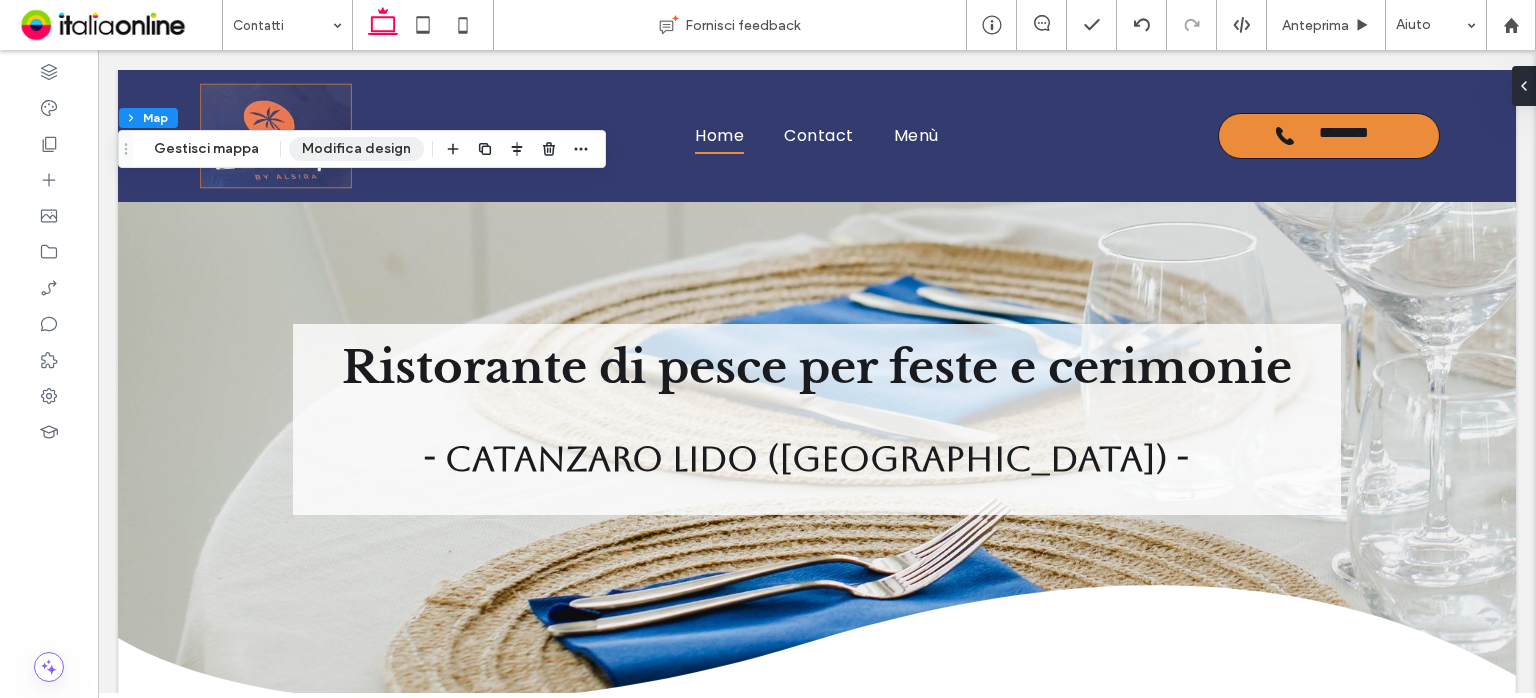 click on "Modifica design" at bounding box center [356, 149] 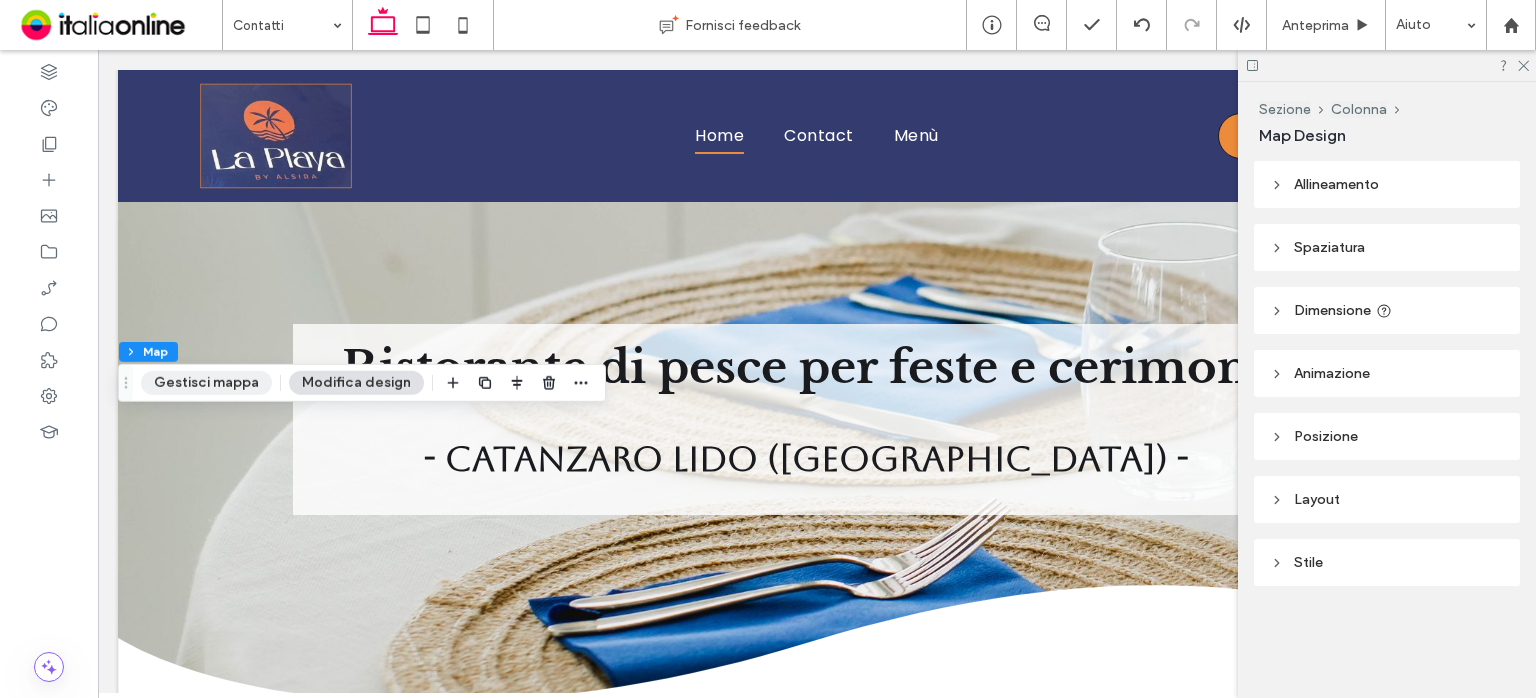 click on "Gestisci mappa" at bounding box center (206, 383) 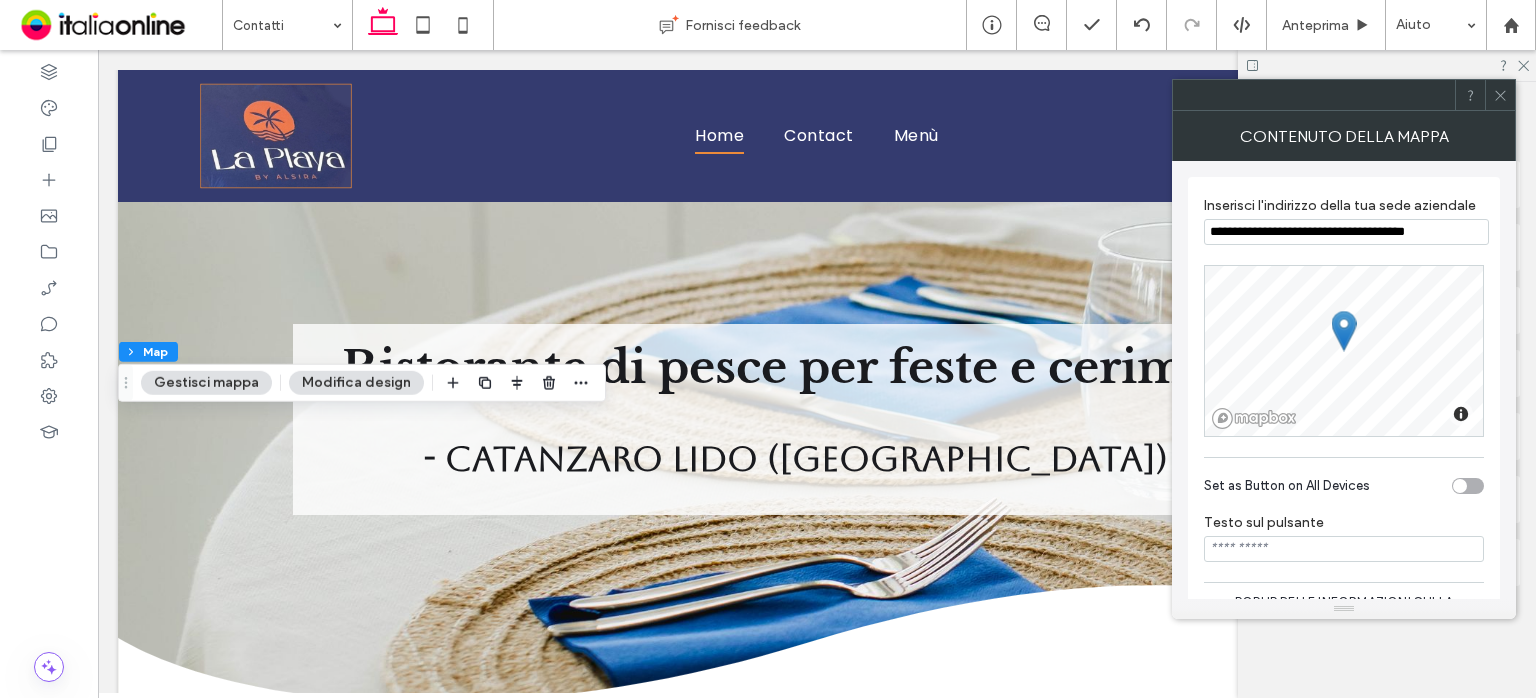 drag, startPoint x: 1493, startPoint y: 90, endPoint x: 1301, endPoint y: 233, distance: 239.40134 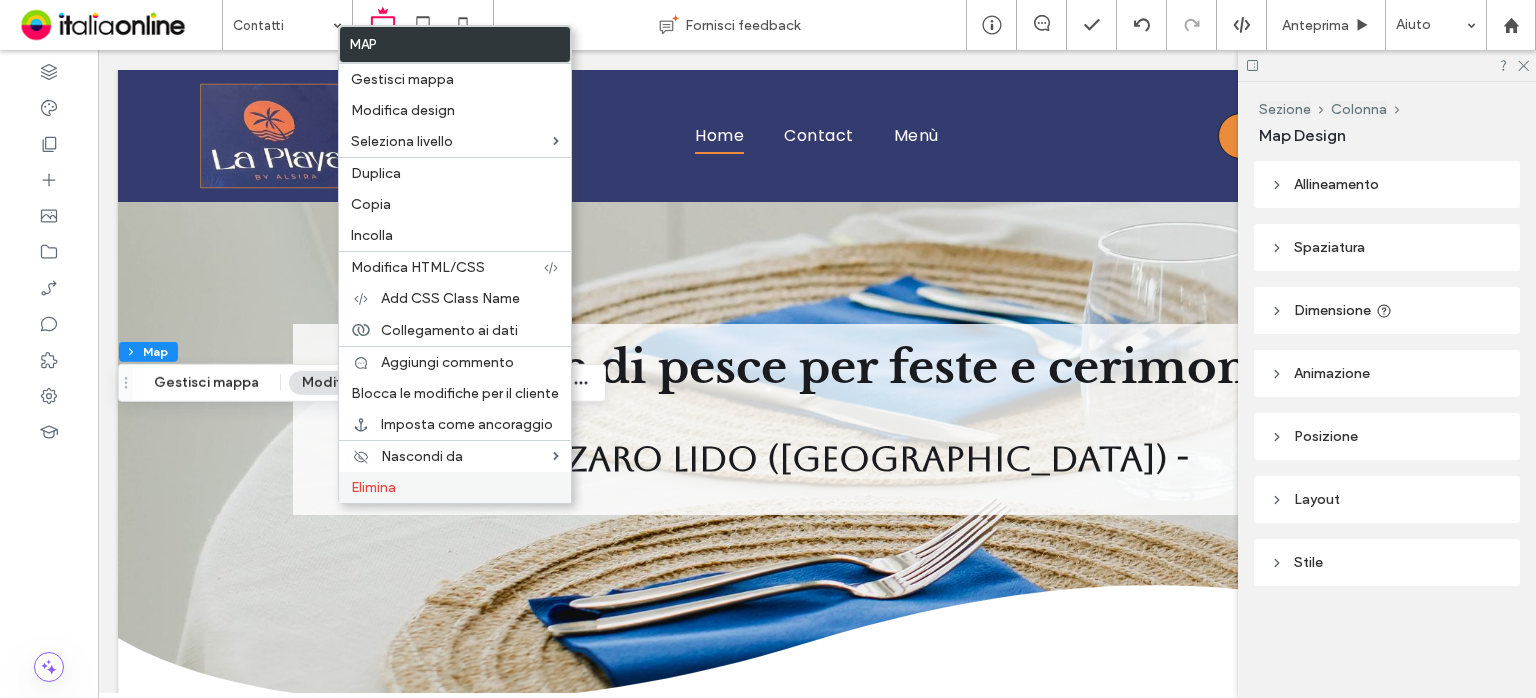 click on "Elimina" at bounding box center [373, 487] 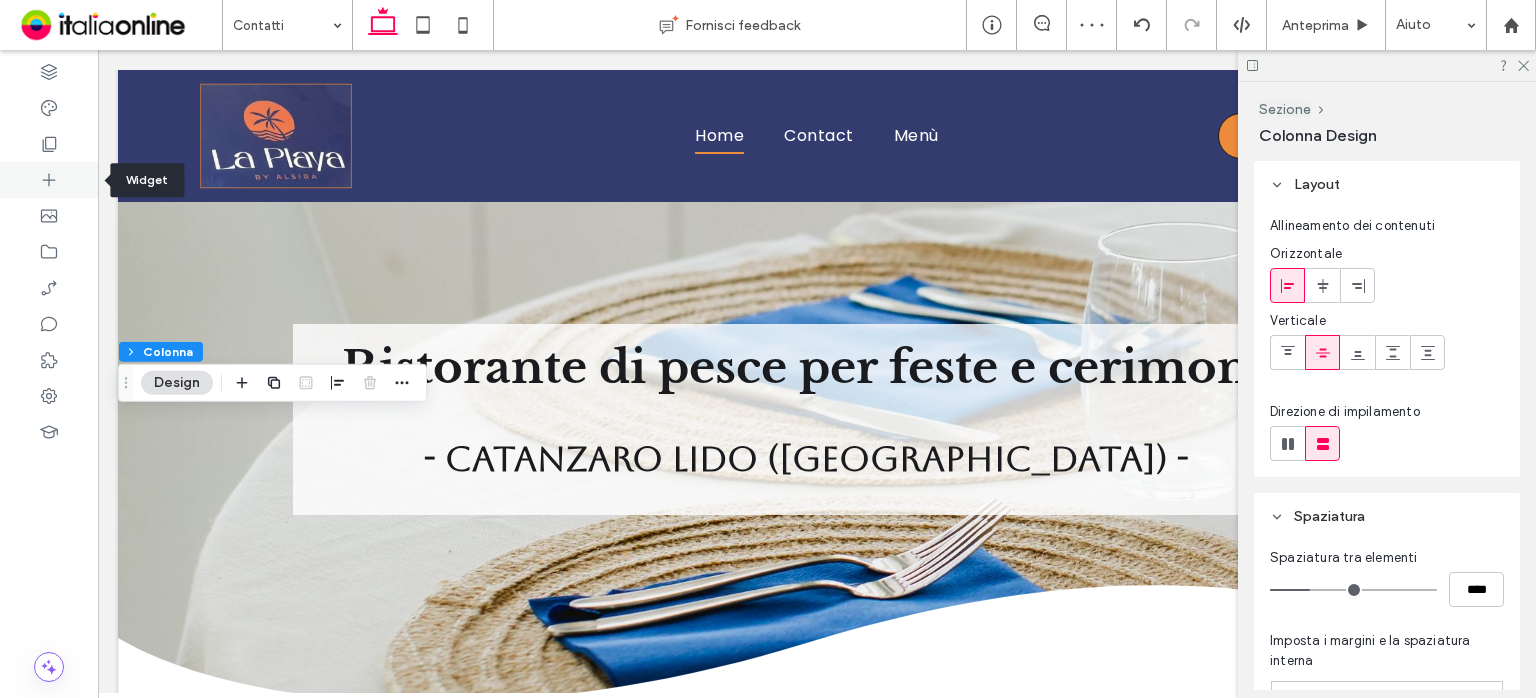 click 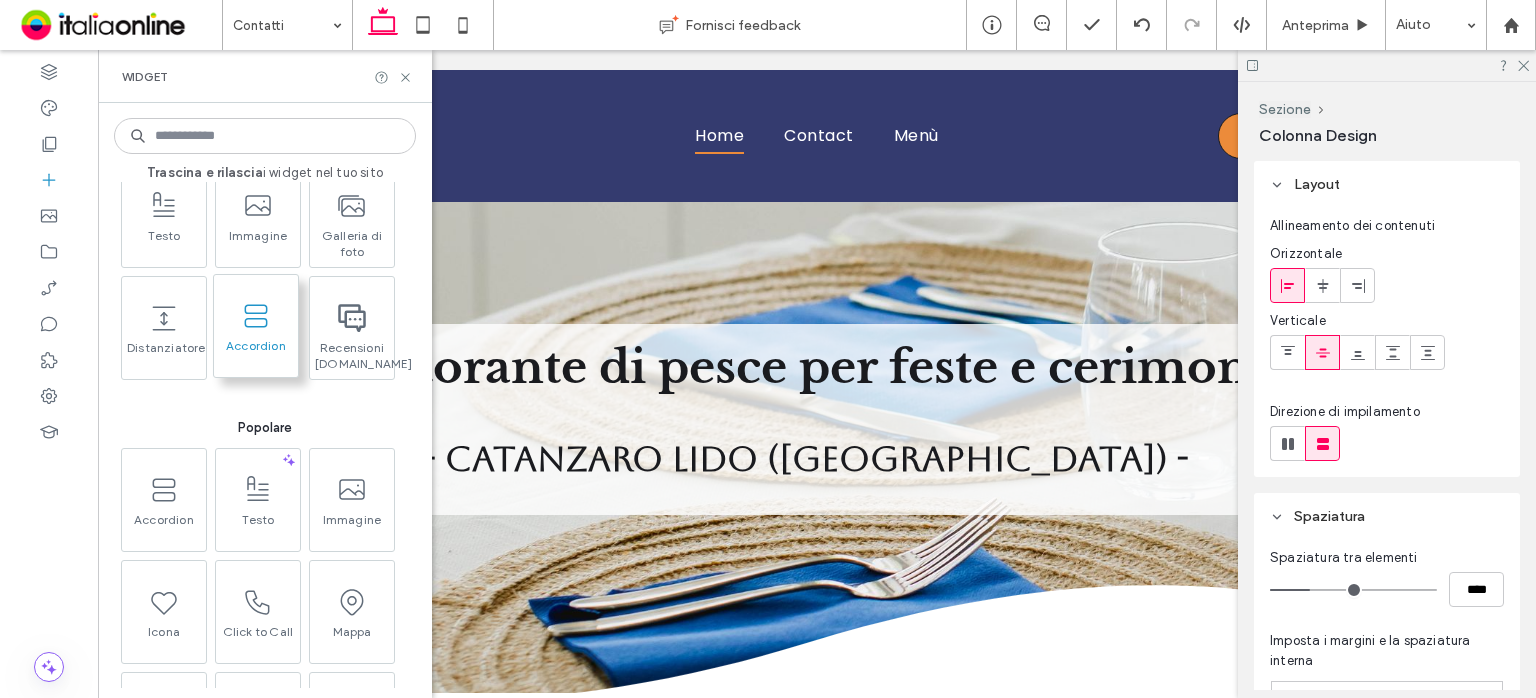 scroll, scrollTop: 200, scrollLeft: 0, axis: vertical 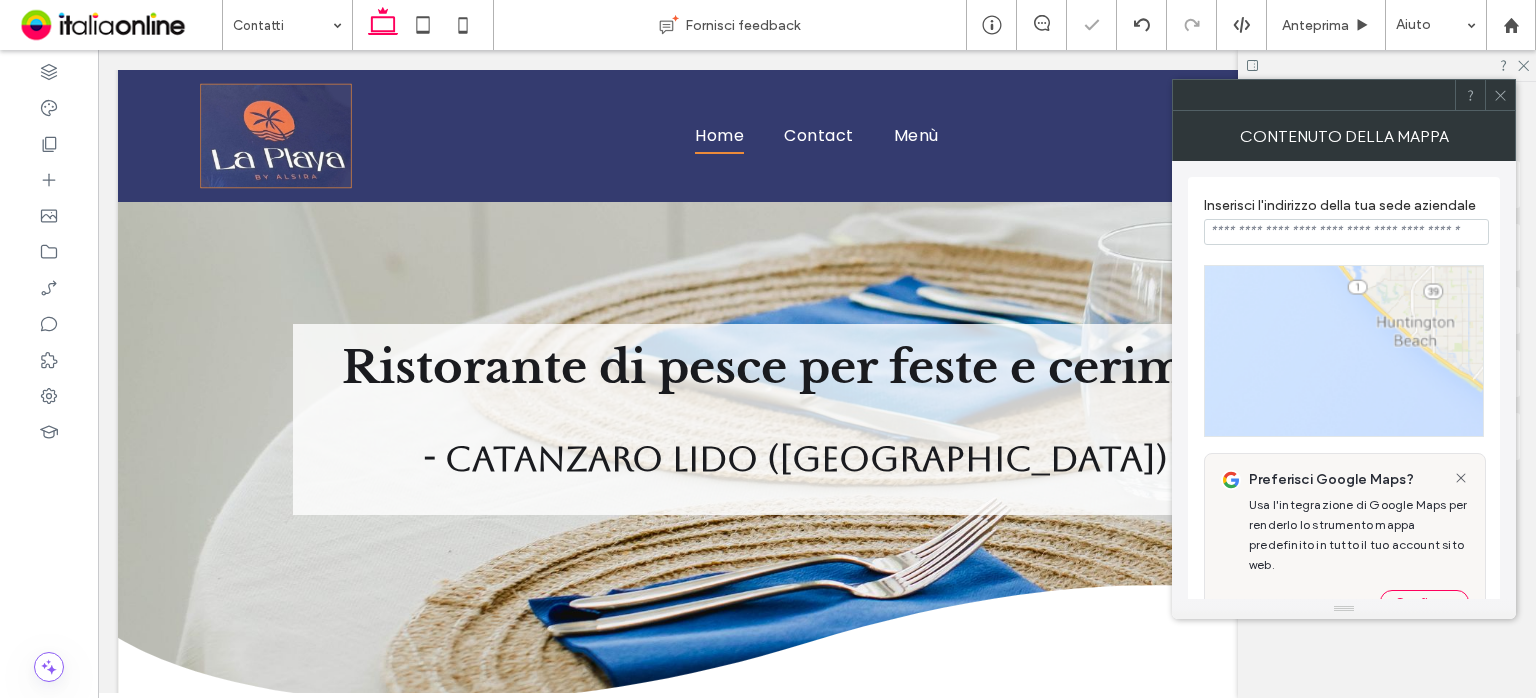 type on "**********" 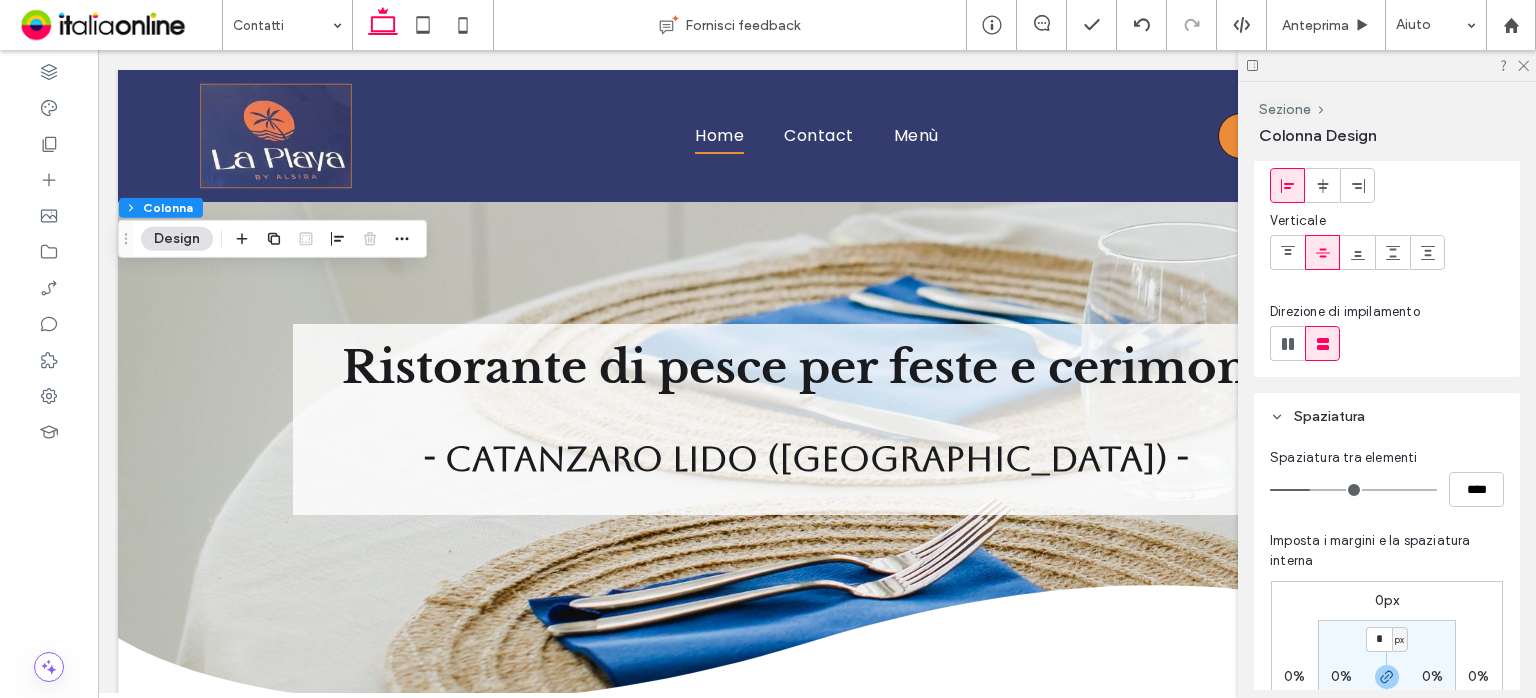 scroll, scrollTop: 300, scrollLeft: 0, axis: vertical 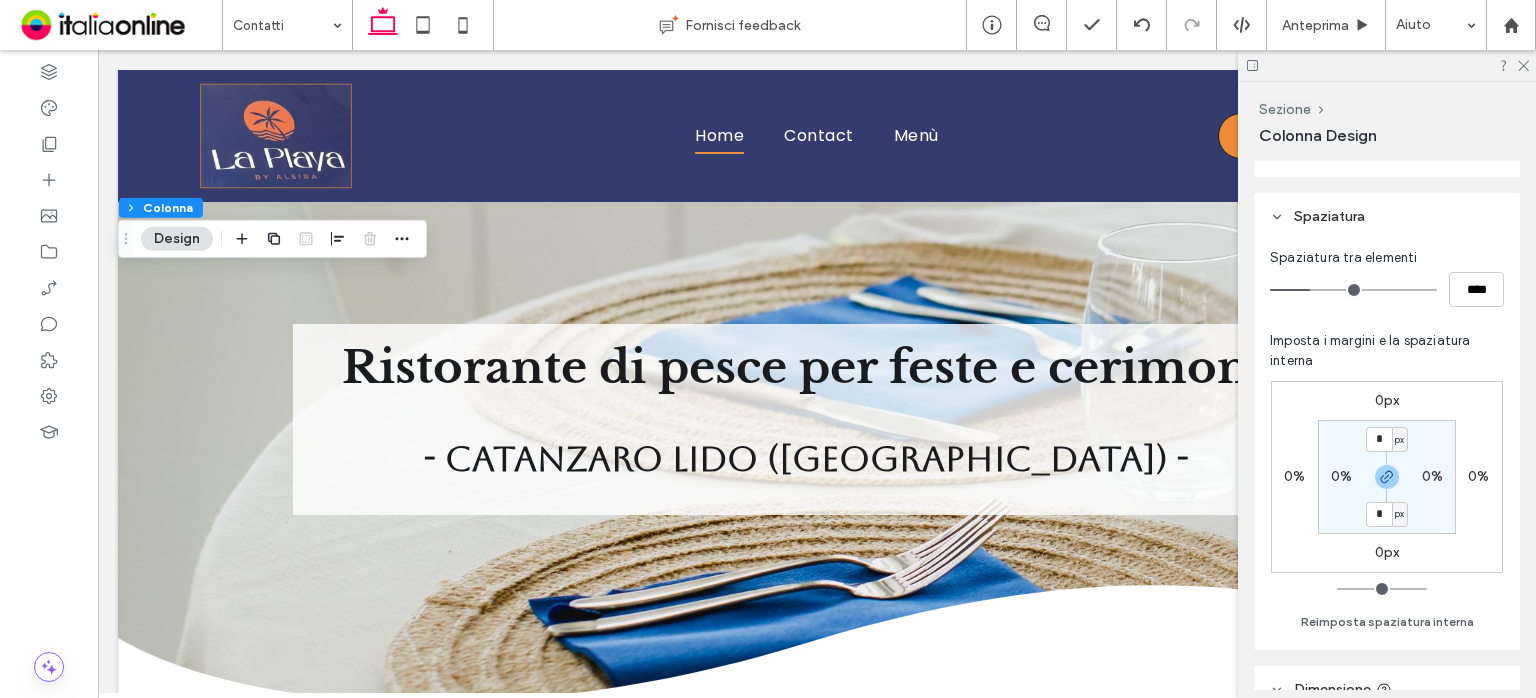 type on "**" 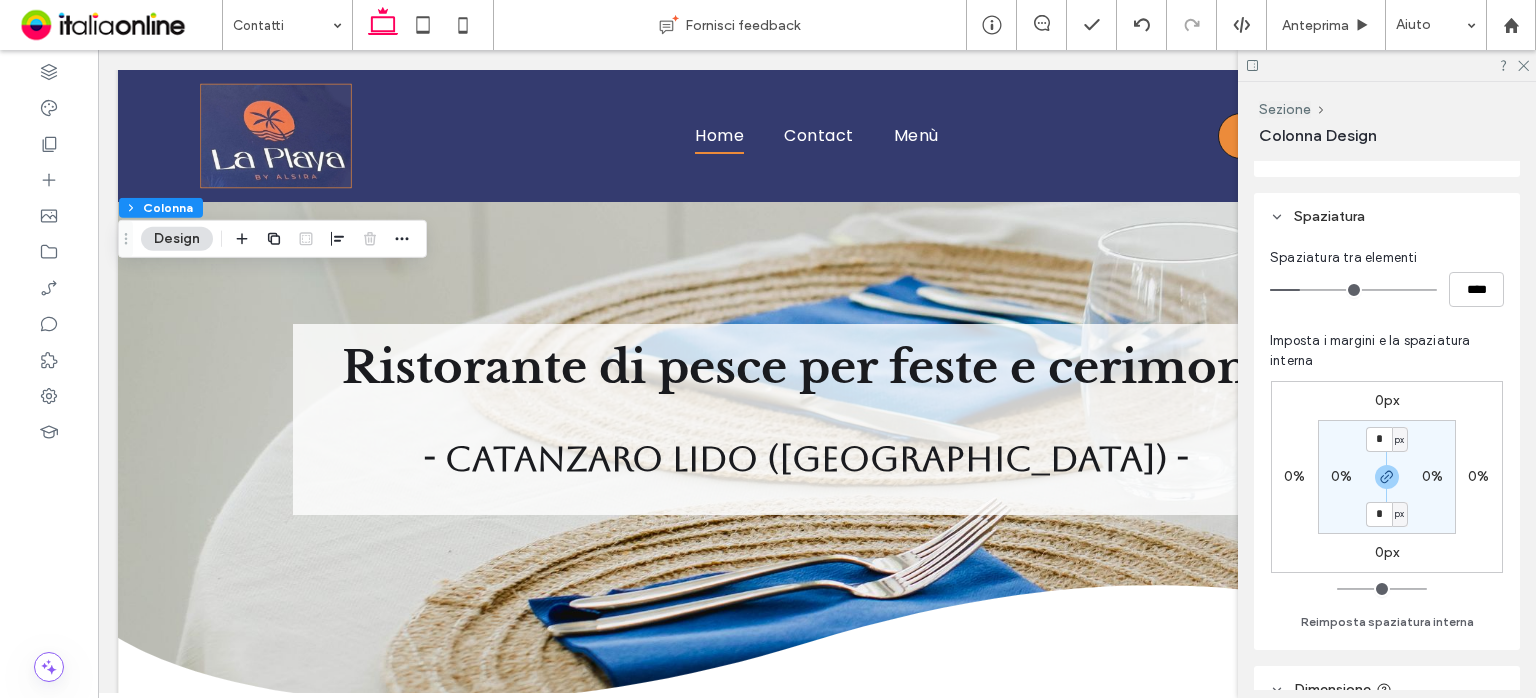 type on "****" 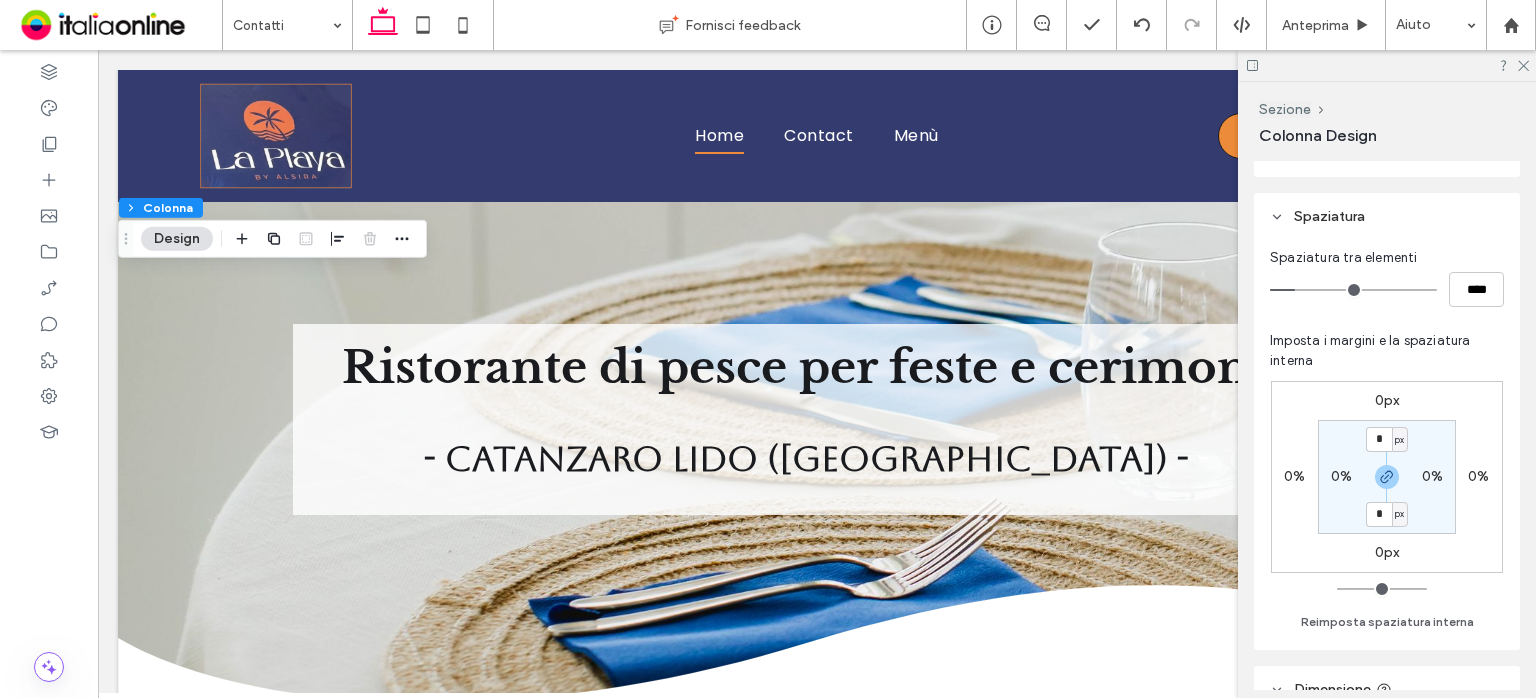 drag, startPoint x: 1312, startPoint y: 290, endPoint x: 1298, endPoint y: 291, distance: 14.035668 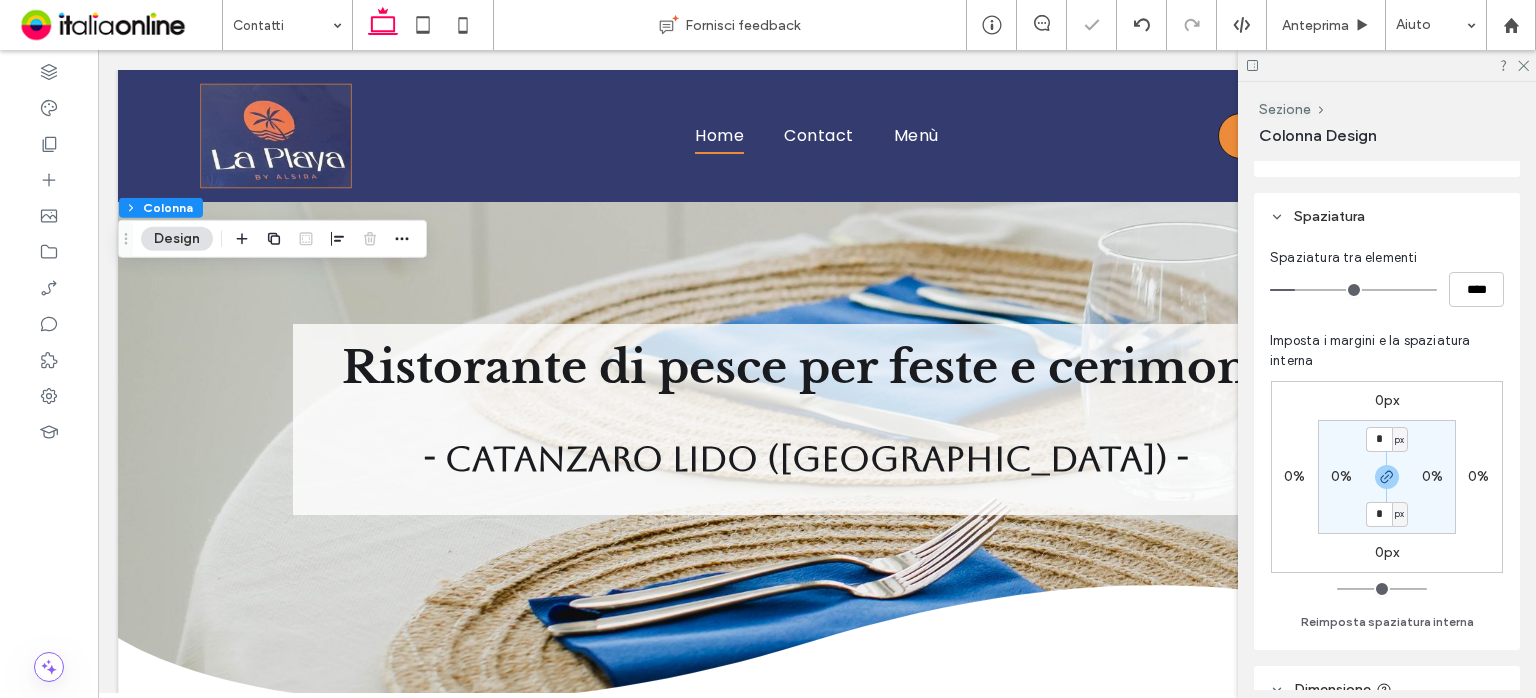 type on "**" 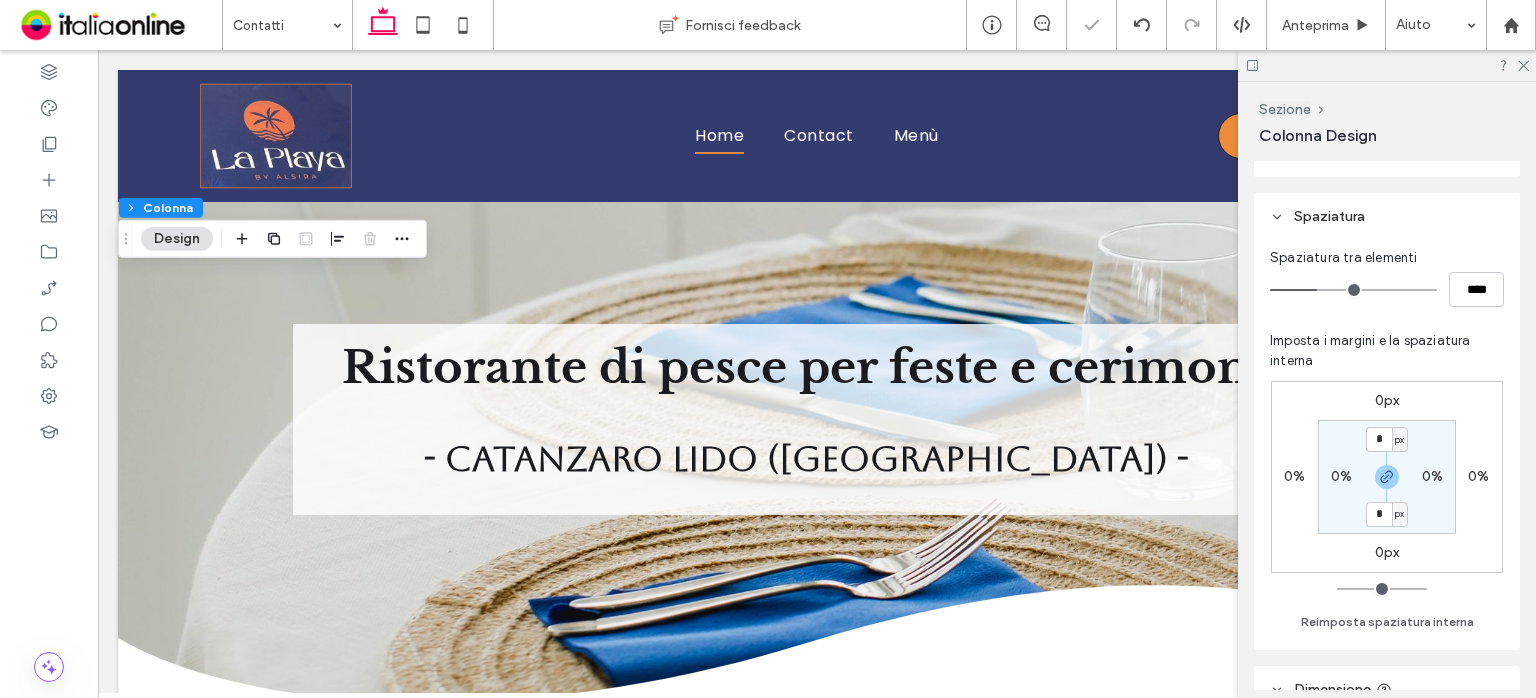 click at bounding box center (1353, 290) 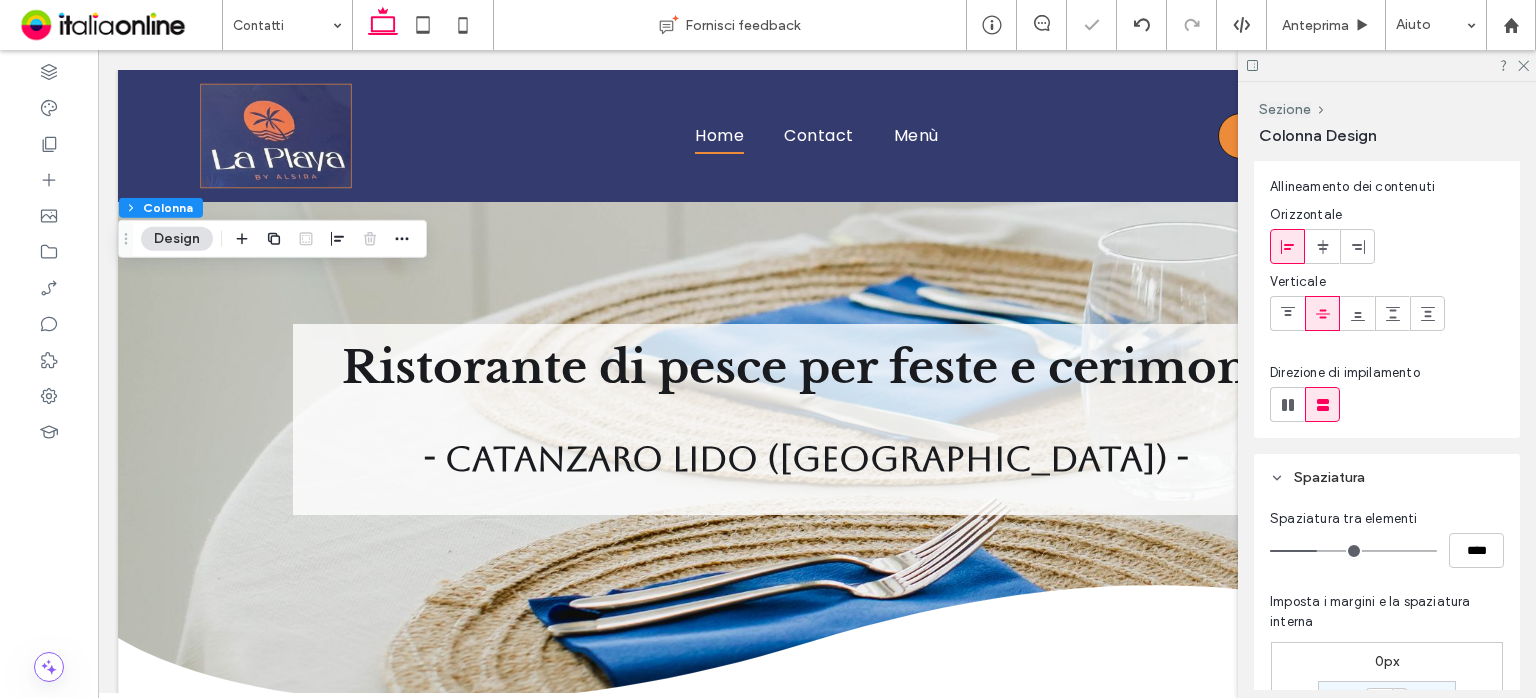 scroll, scrollTop: 0, scrollLeft: 0, axis: both 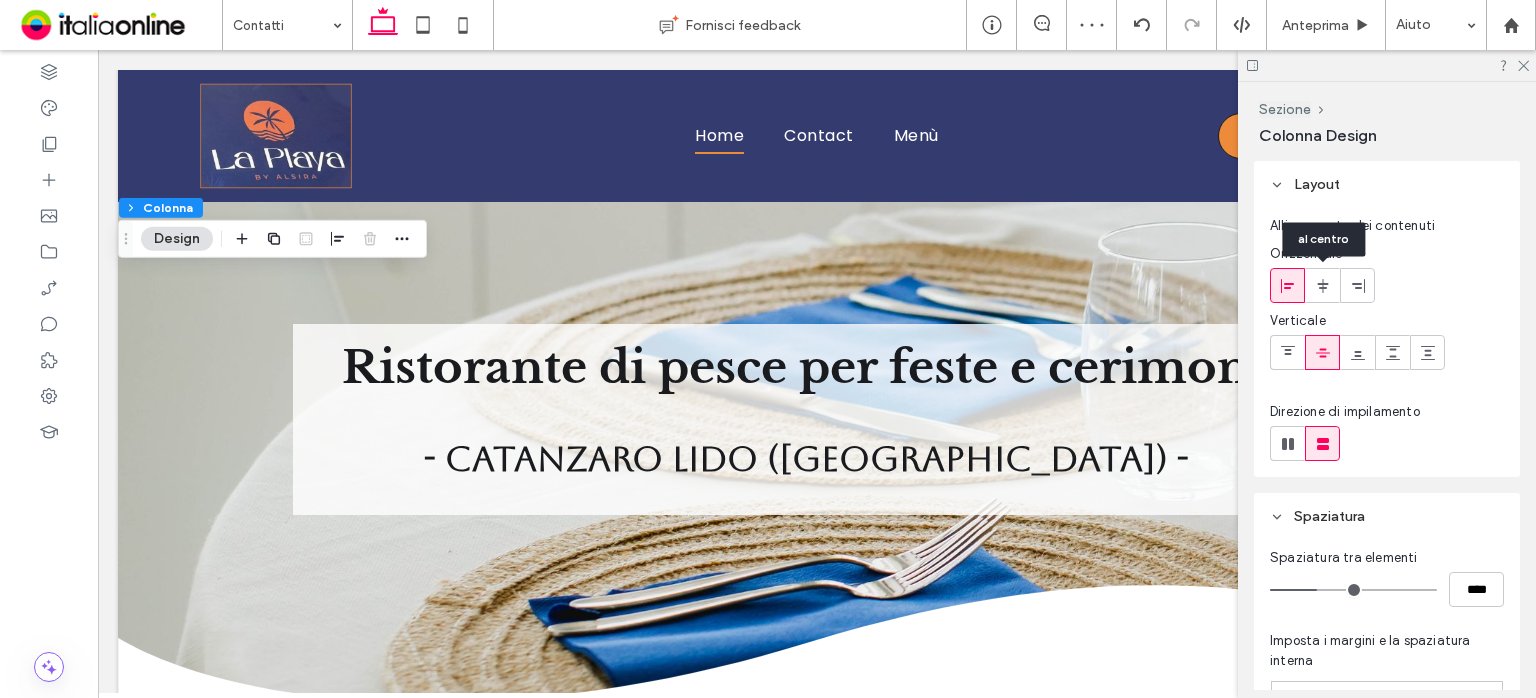 click 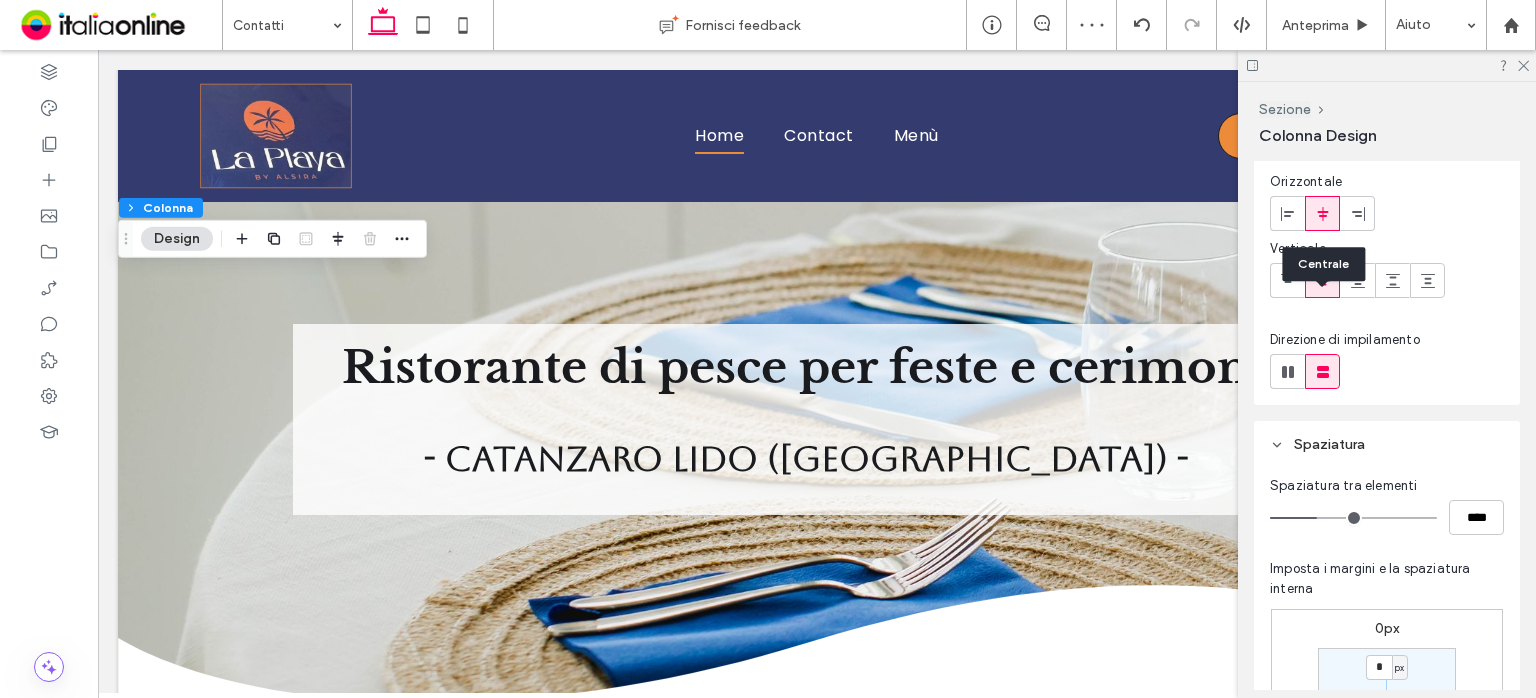 scroll, scrollTop: 100, scrollLeft: 0, axis: vertical 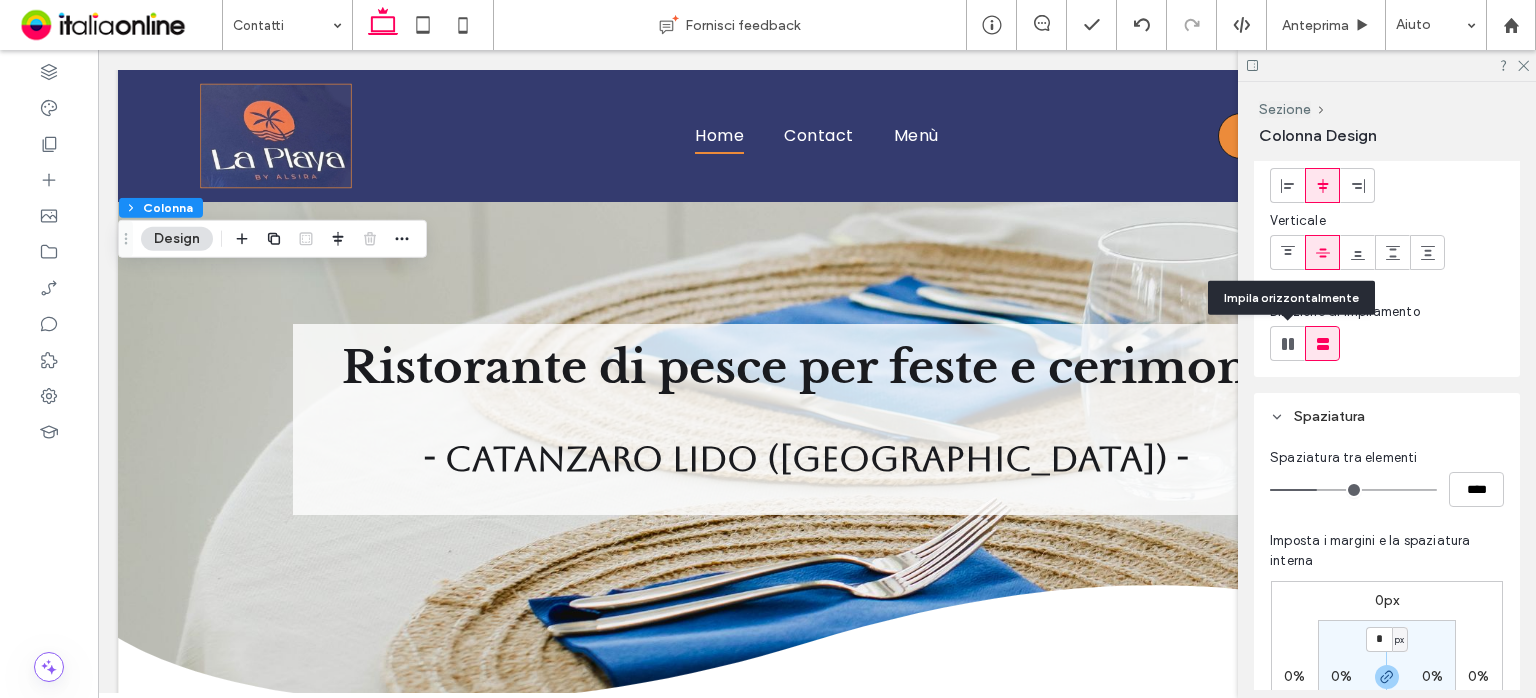 click 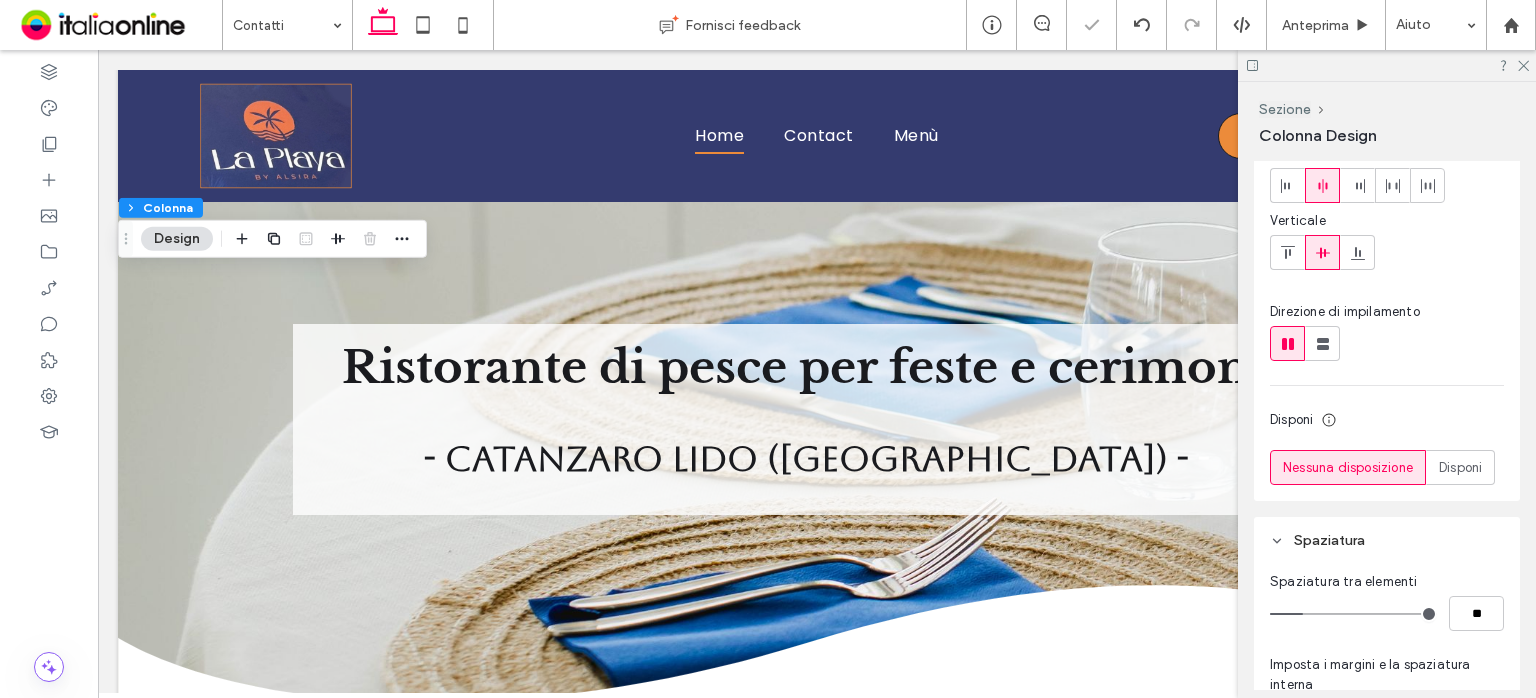 click 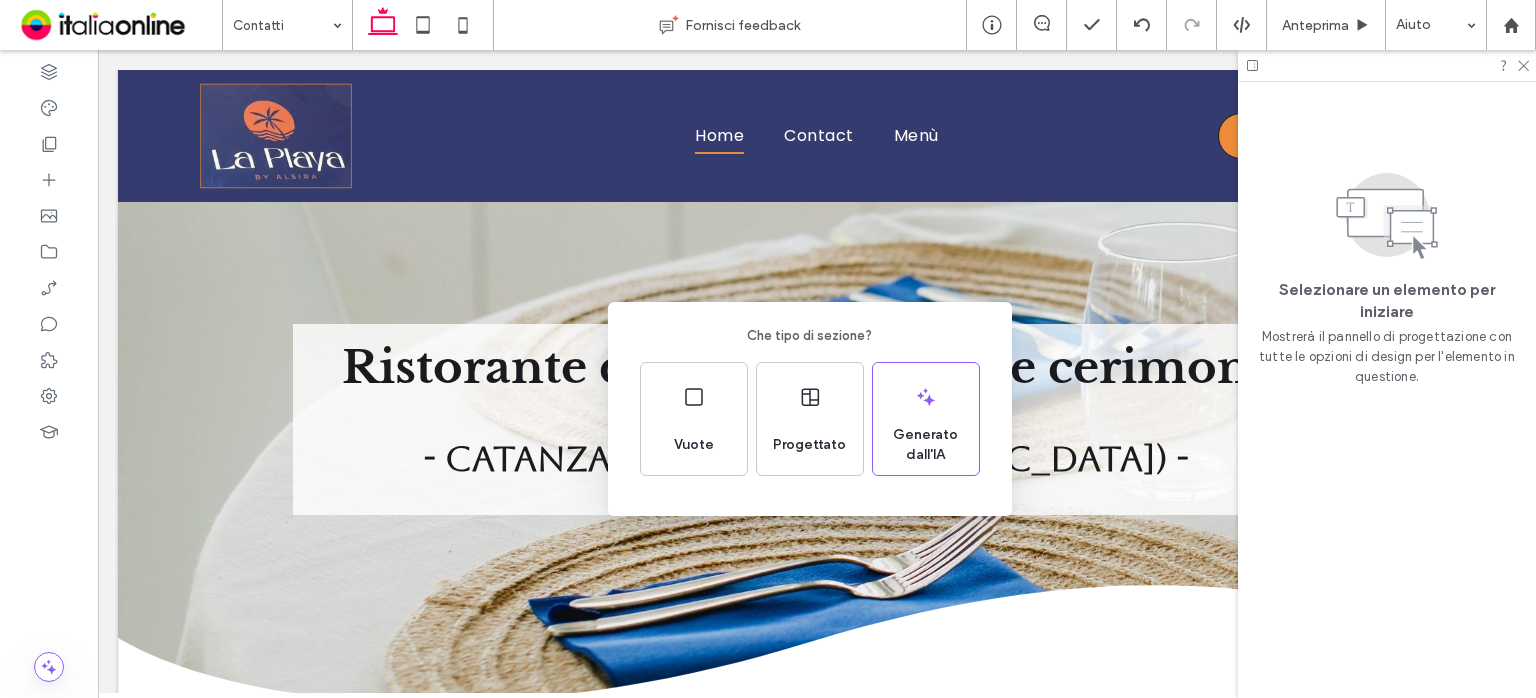 click on "Che tipo di sezione? Vuote Progettato Generato dall'IA" at bounding box center [810, 409] 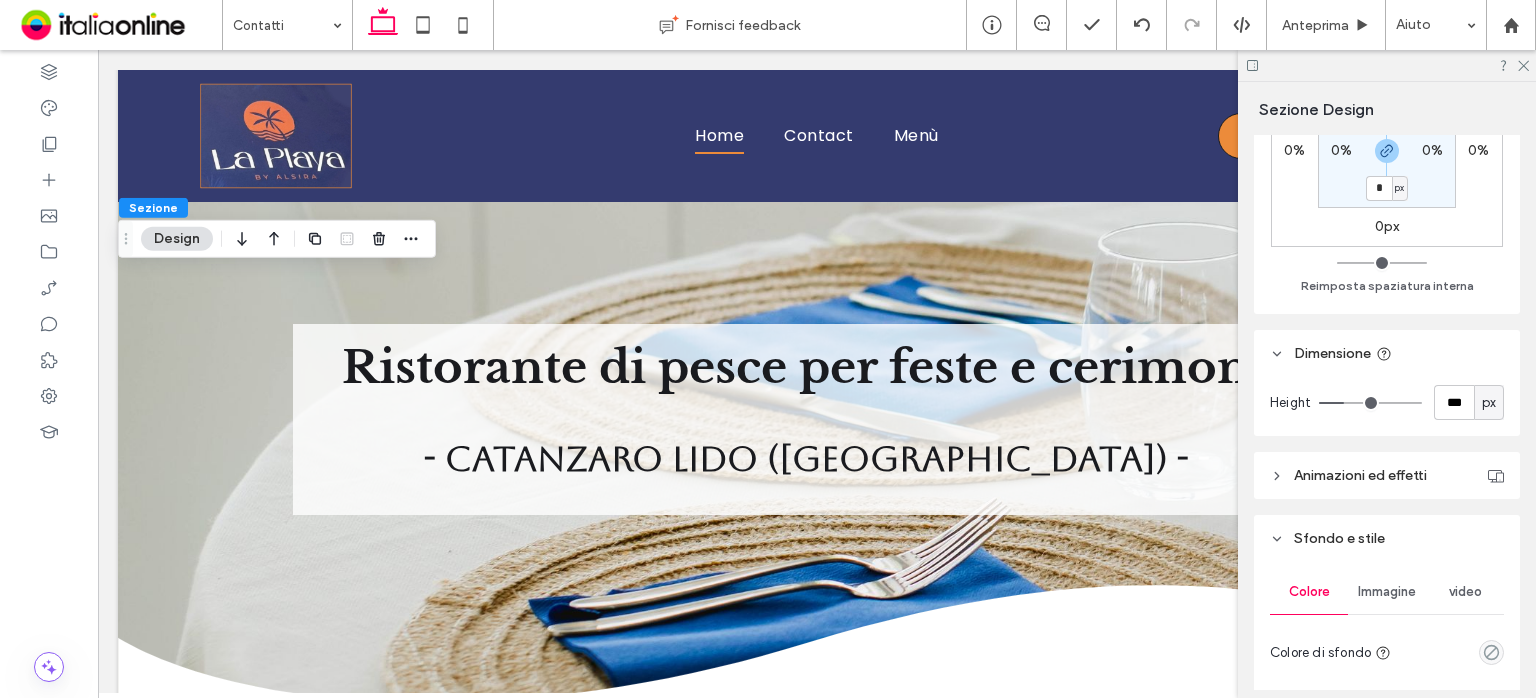scroll, scrollTop: 500, scrollLeft: 0, axis: vertical 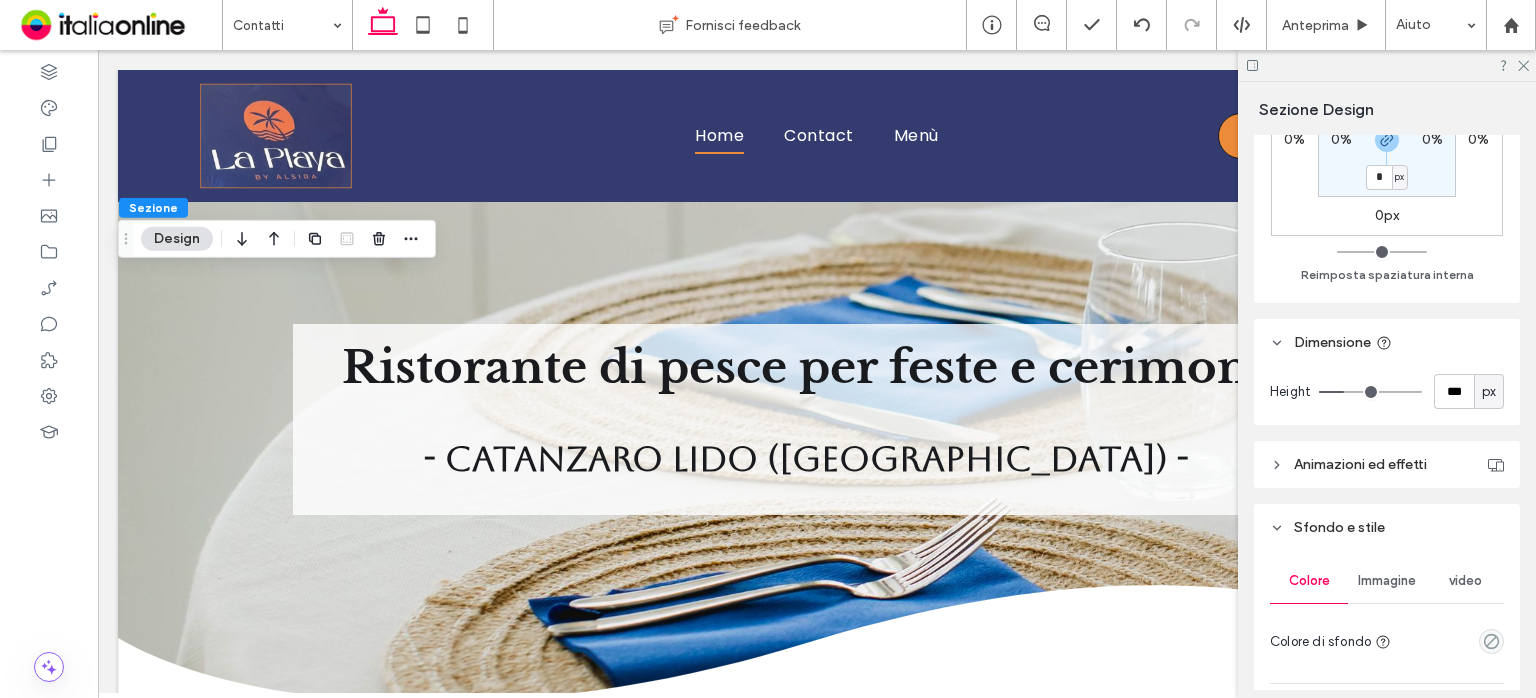 type on "***" 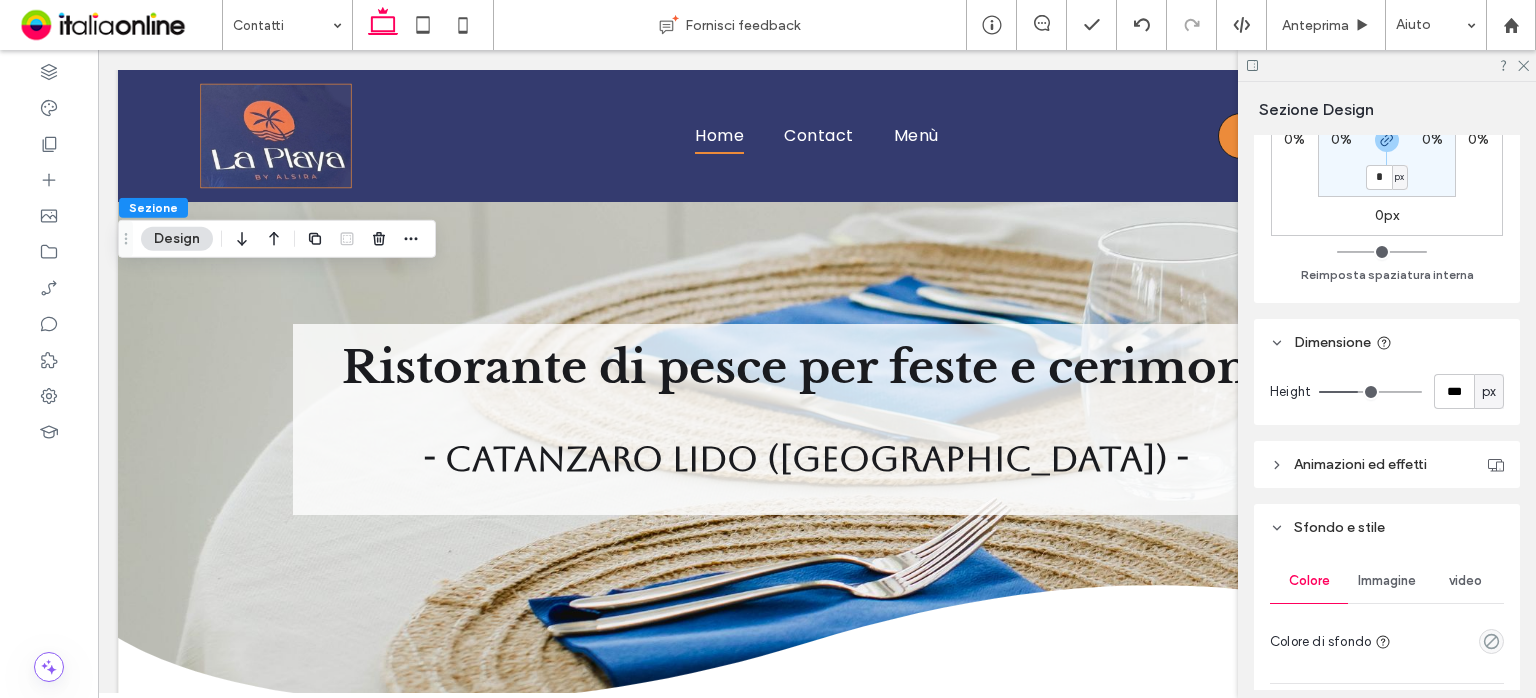 type on "***" 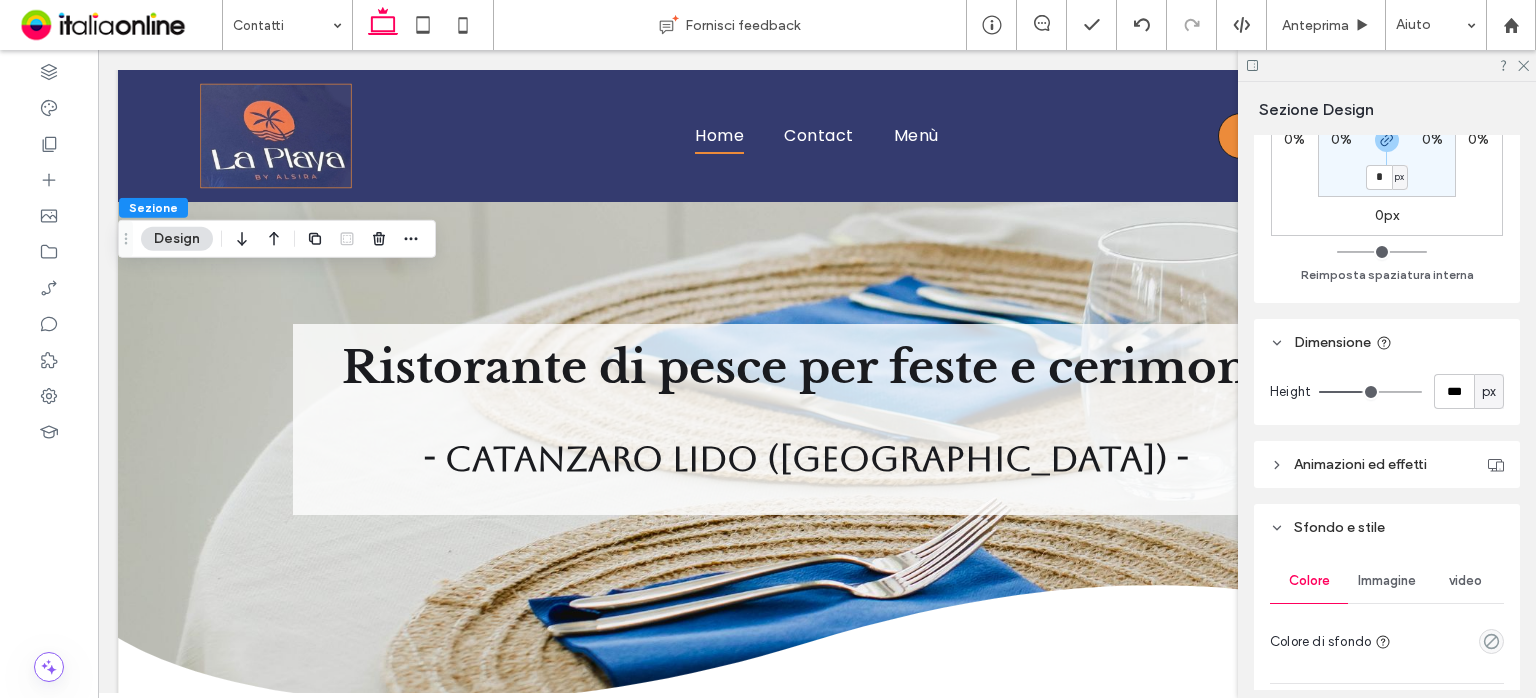 type on "***" 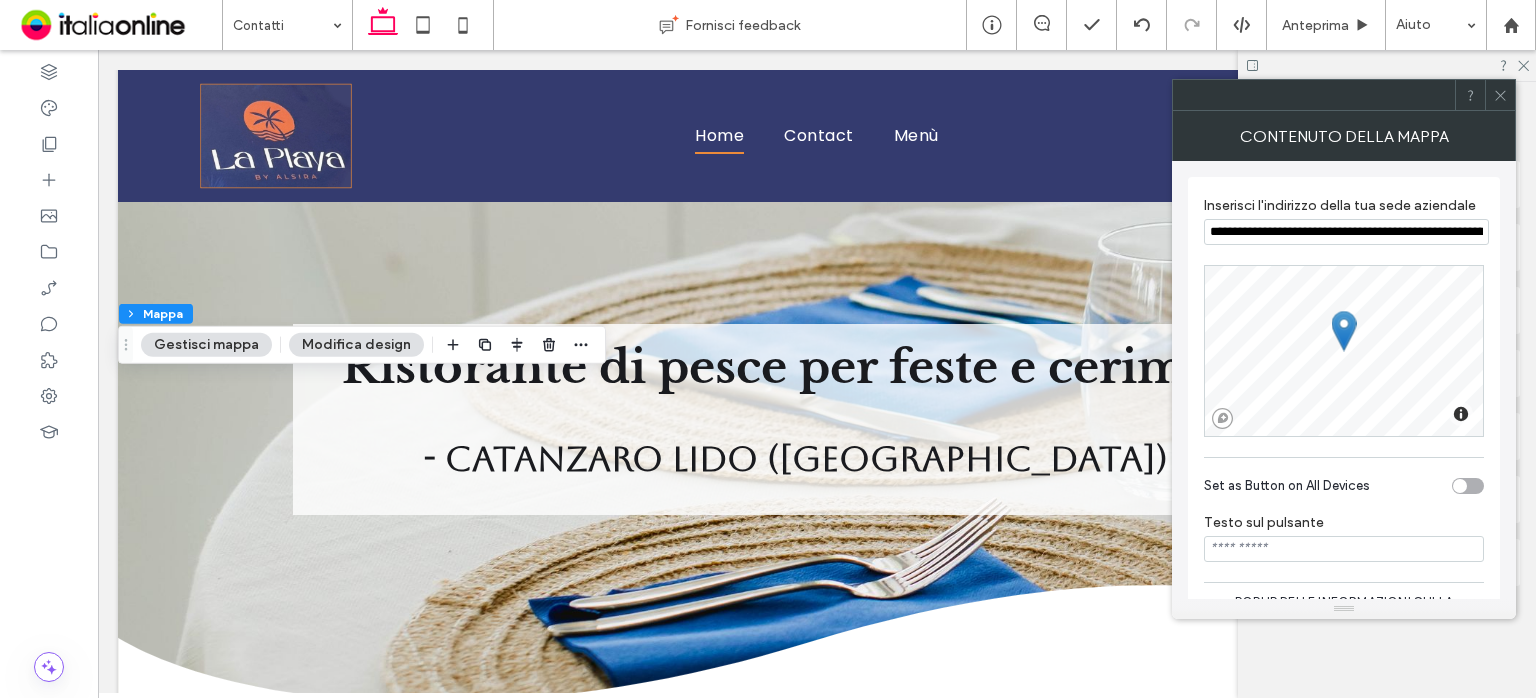 click on "Modifica design" at bounding box center (356, 345) 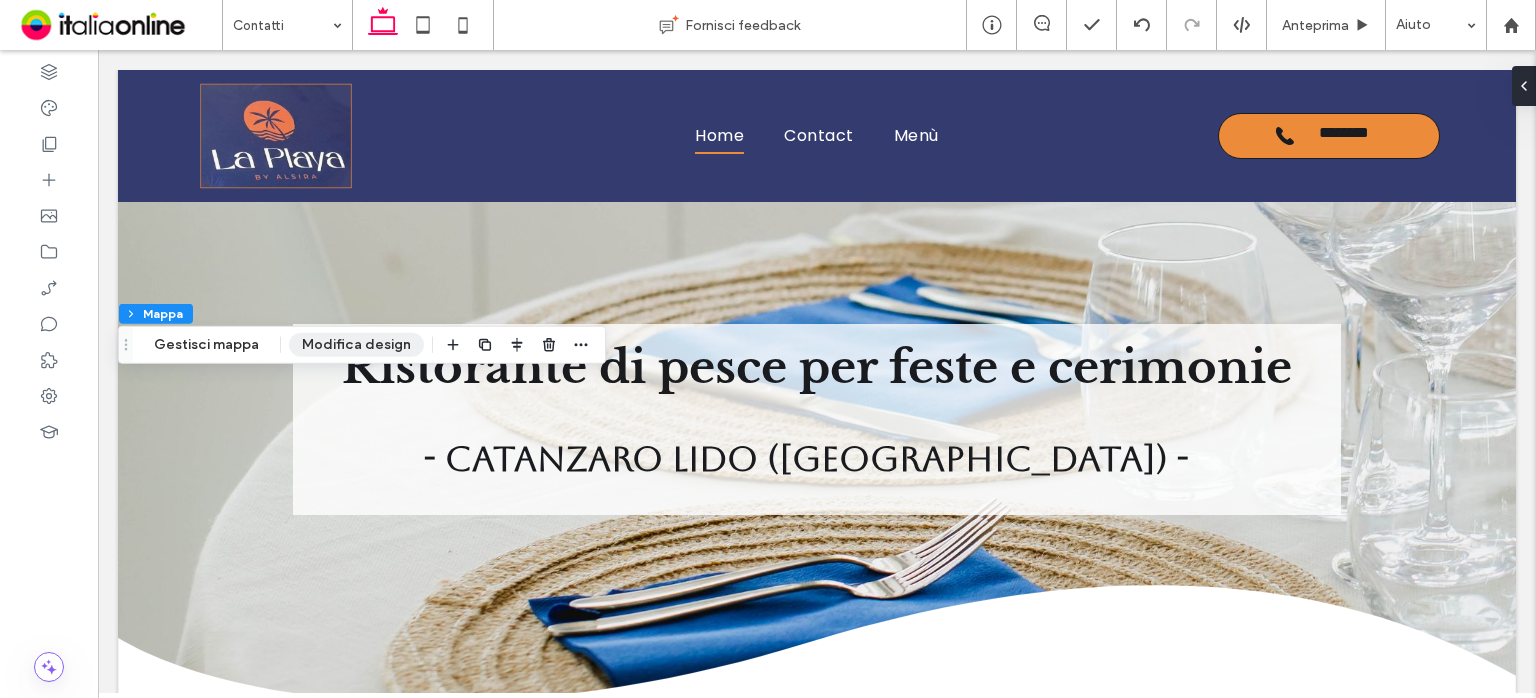click on "Modifica design" at bounding box center [356, 345] 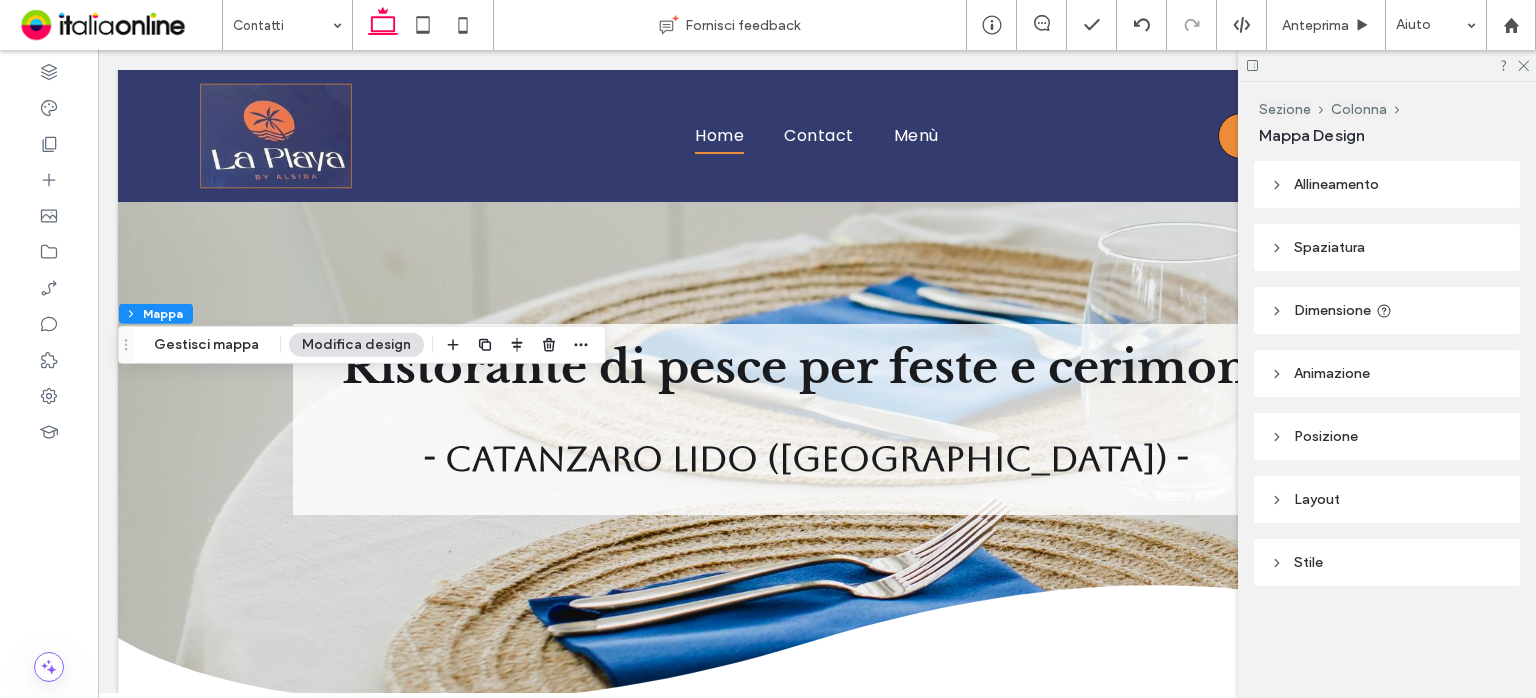 click on "Posizione" at bounding box center [1387, 436] 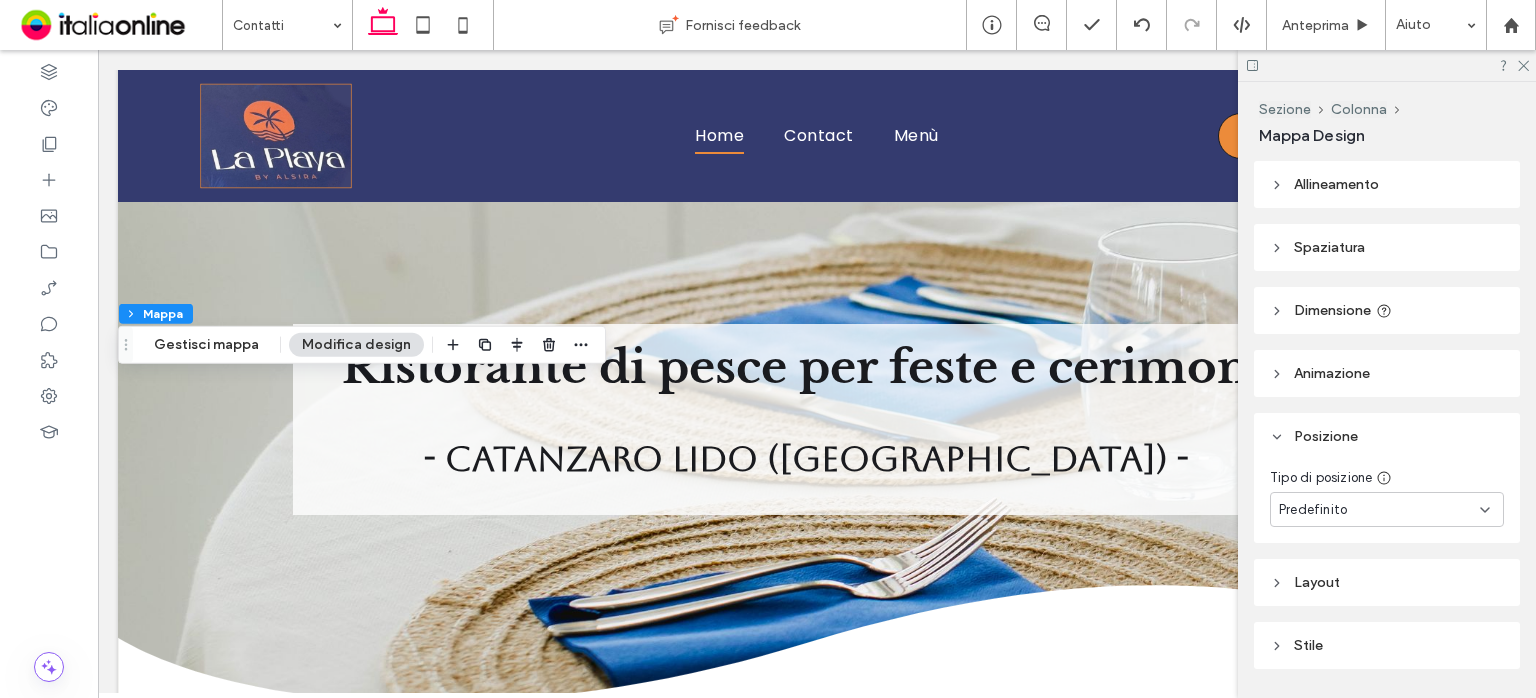 click on "Layout" at bounding box center (1387, 582) 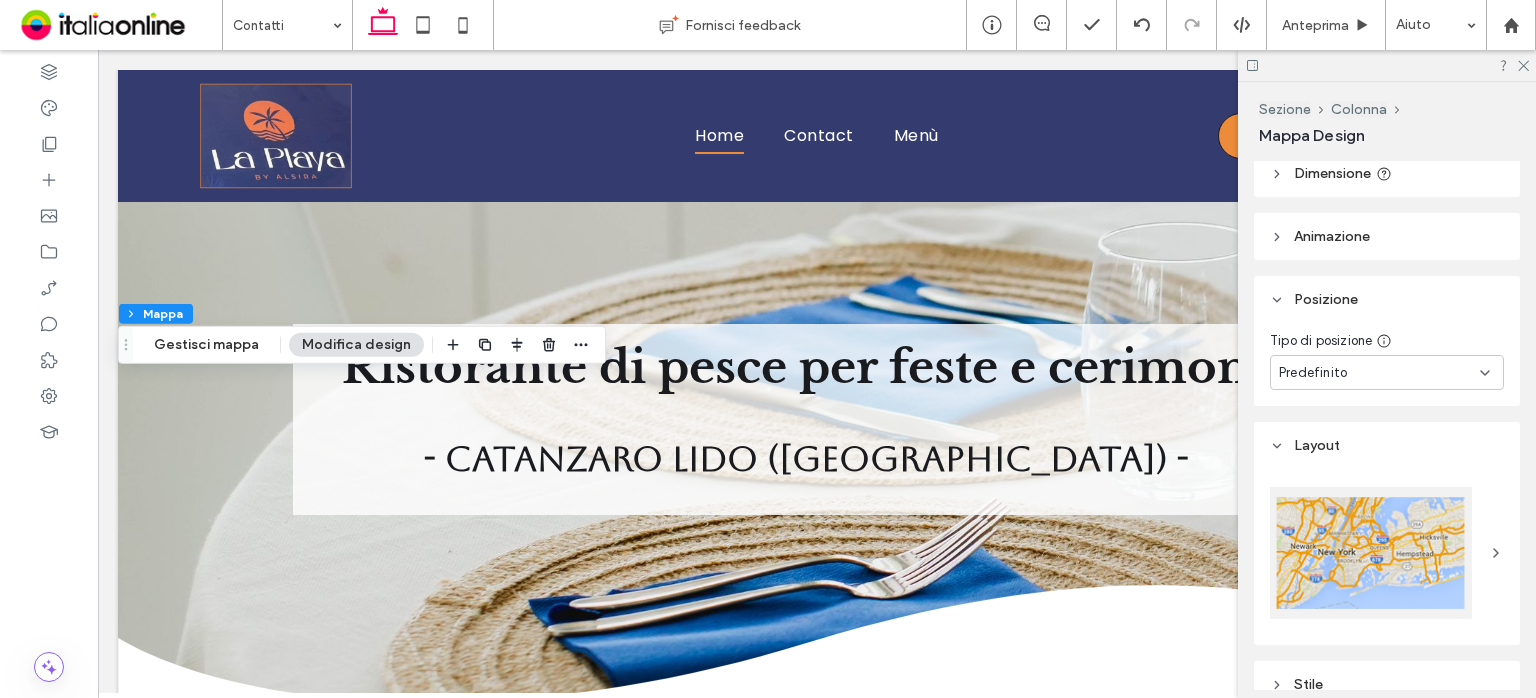 scroll, scrollTop: 233, scrollLeft: 0, axis: vertical 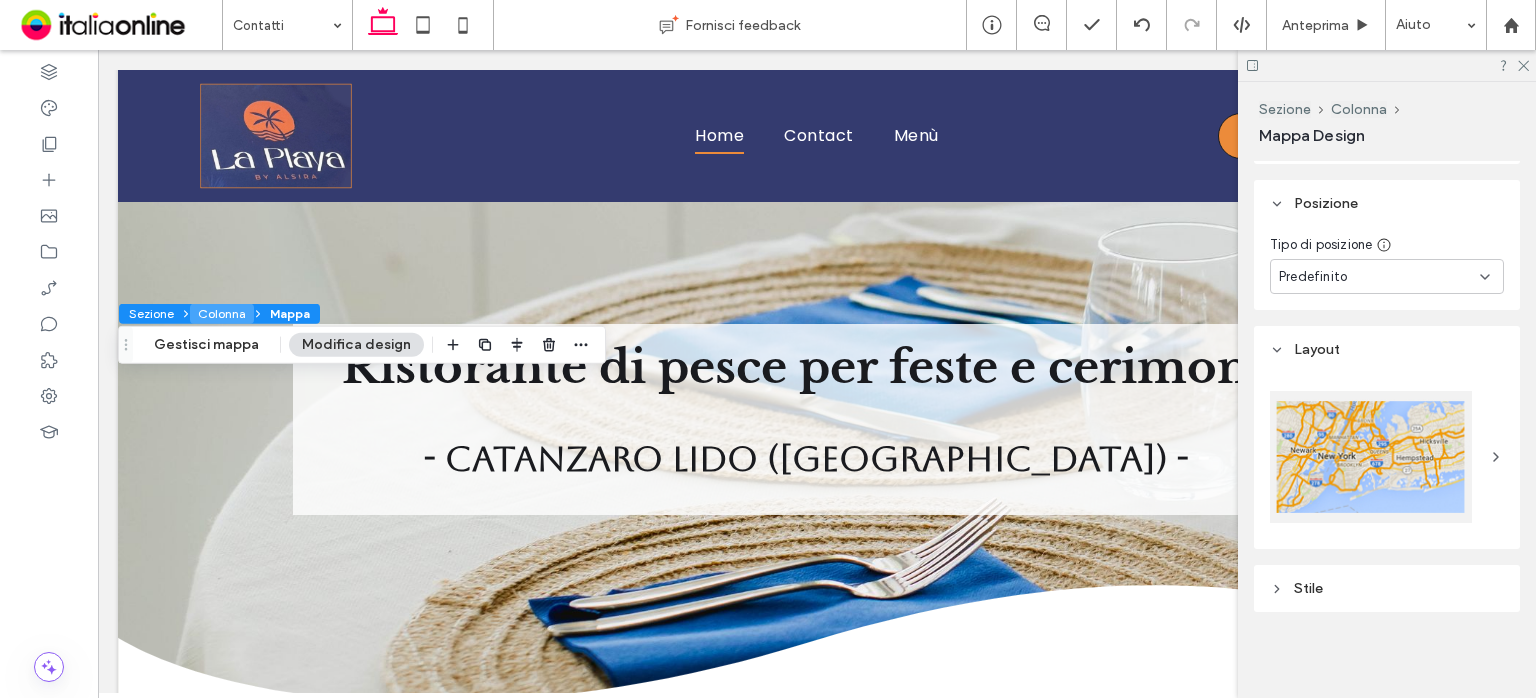 click on "Colonna" at bounding box center (222, 314) 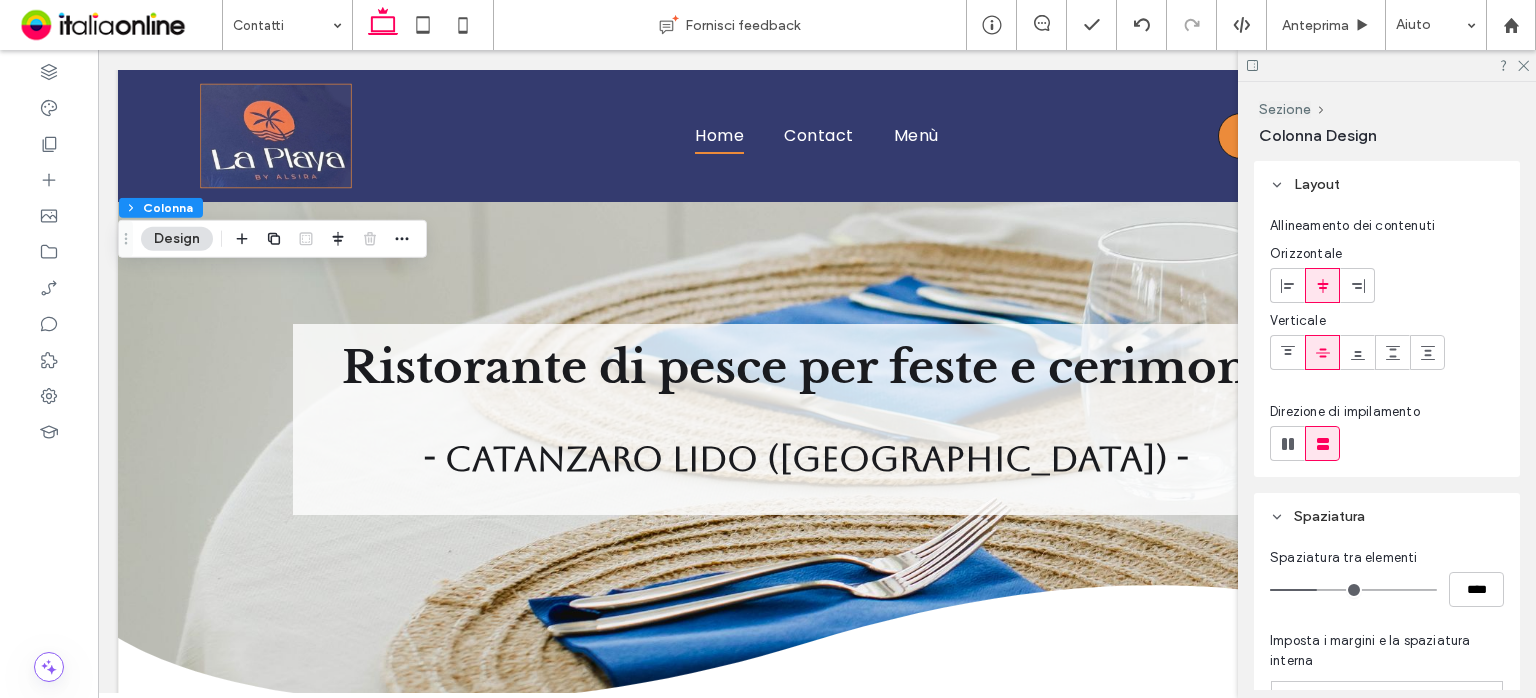 click 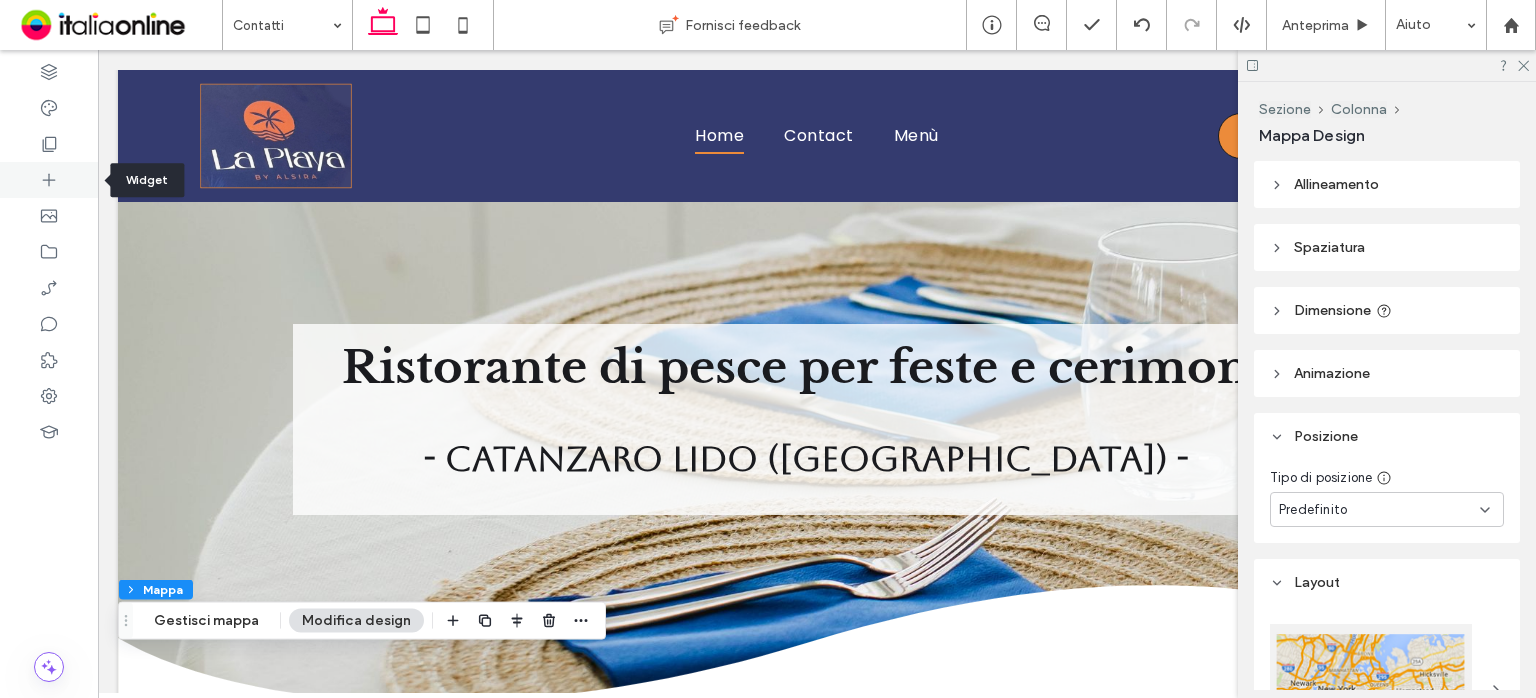 click 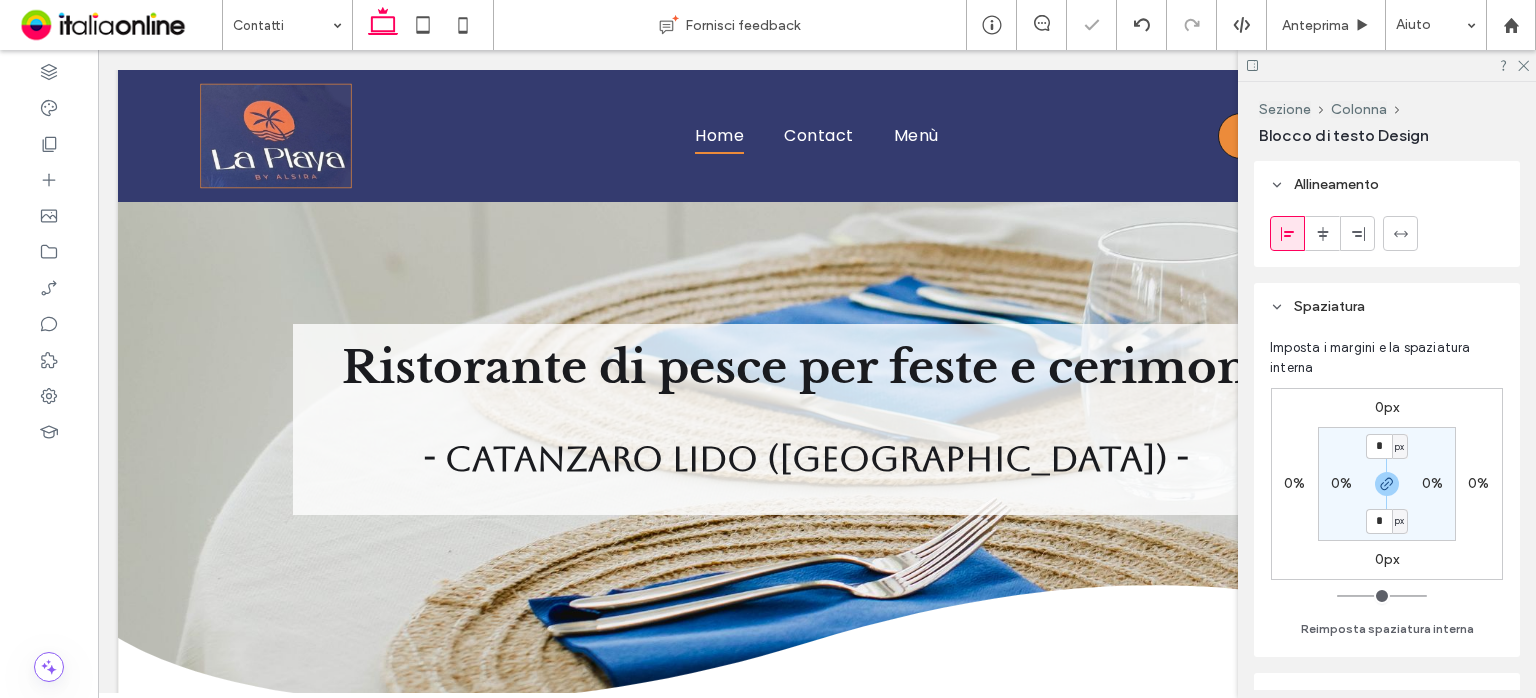 type on "*******" 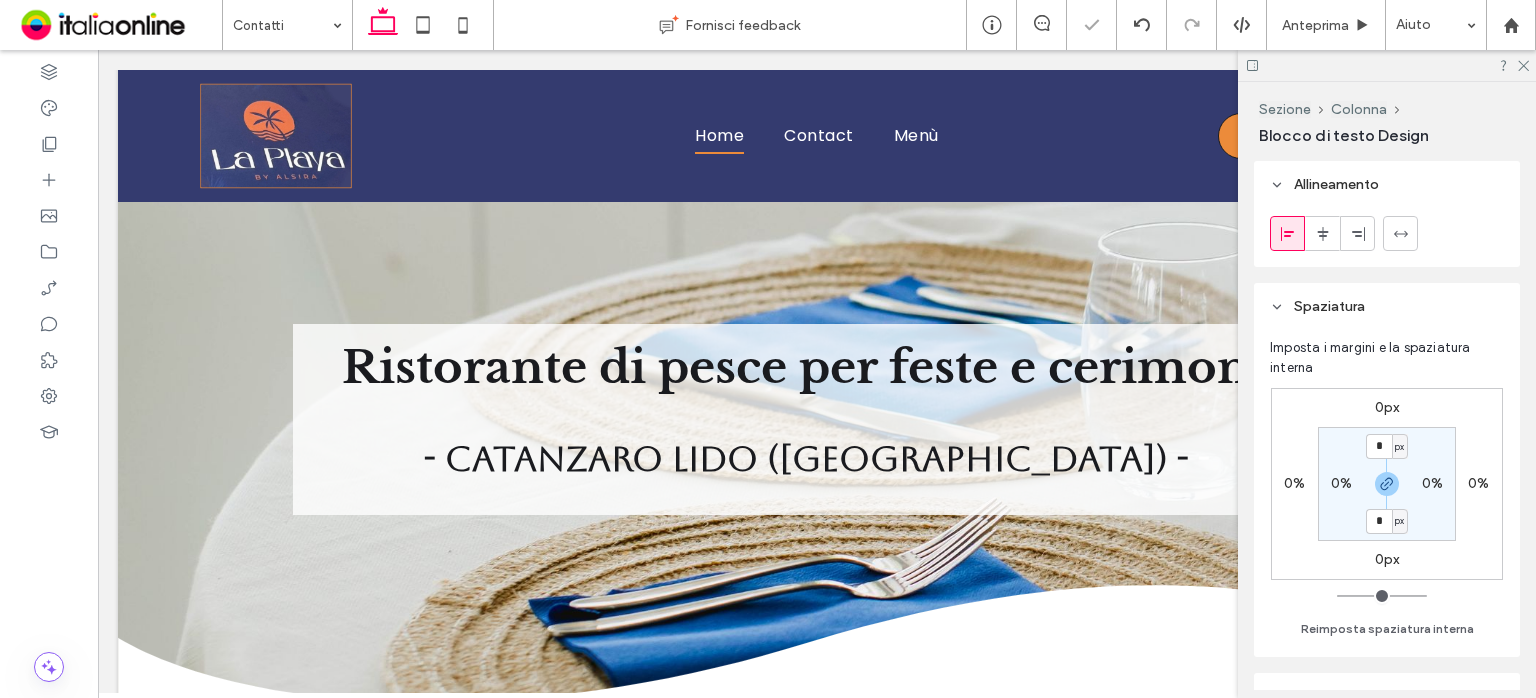 type on "**" 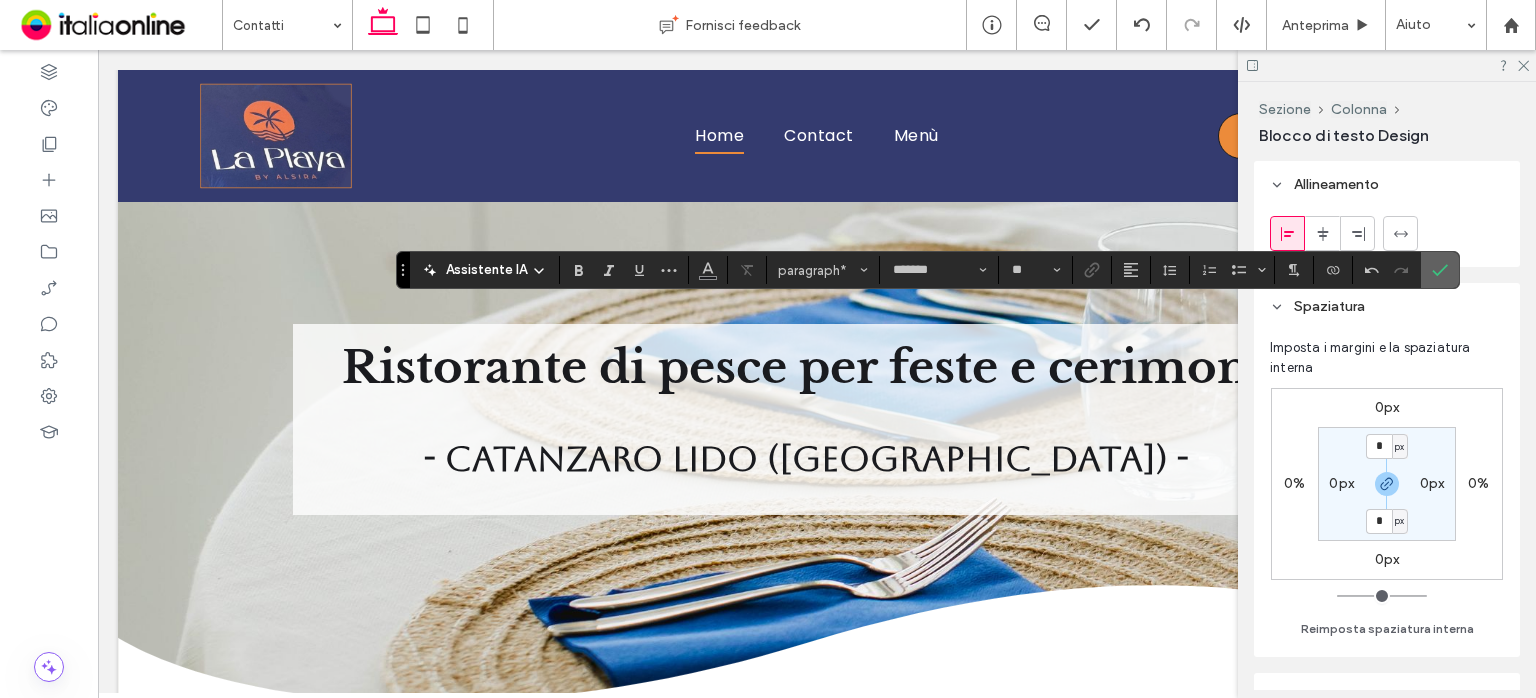click at bounding box center (1440, 270) 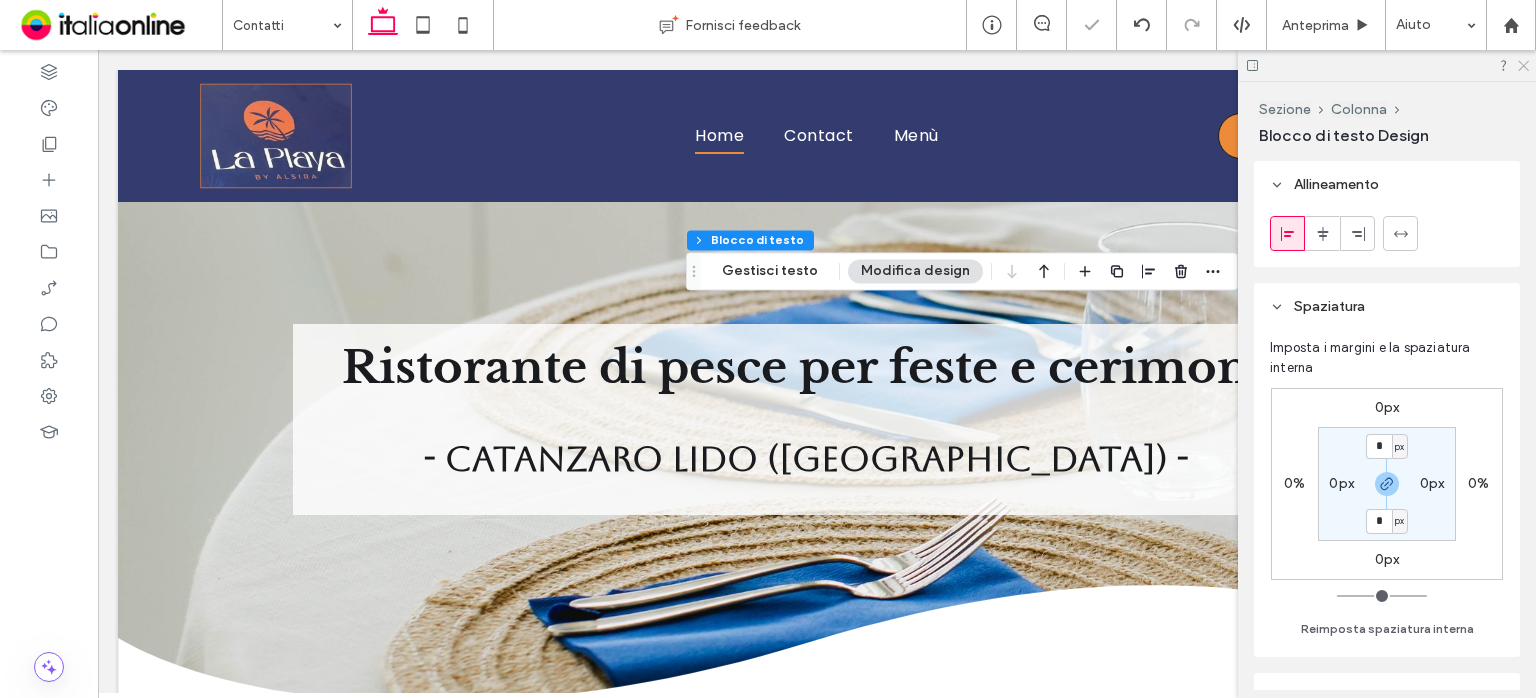click 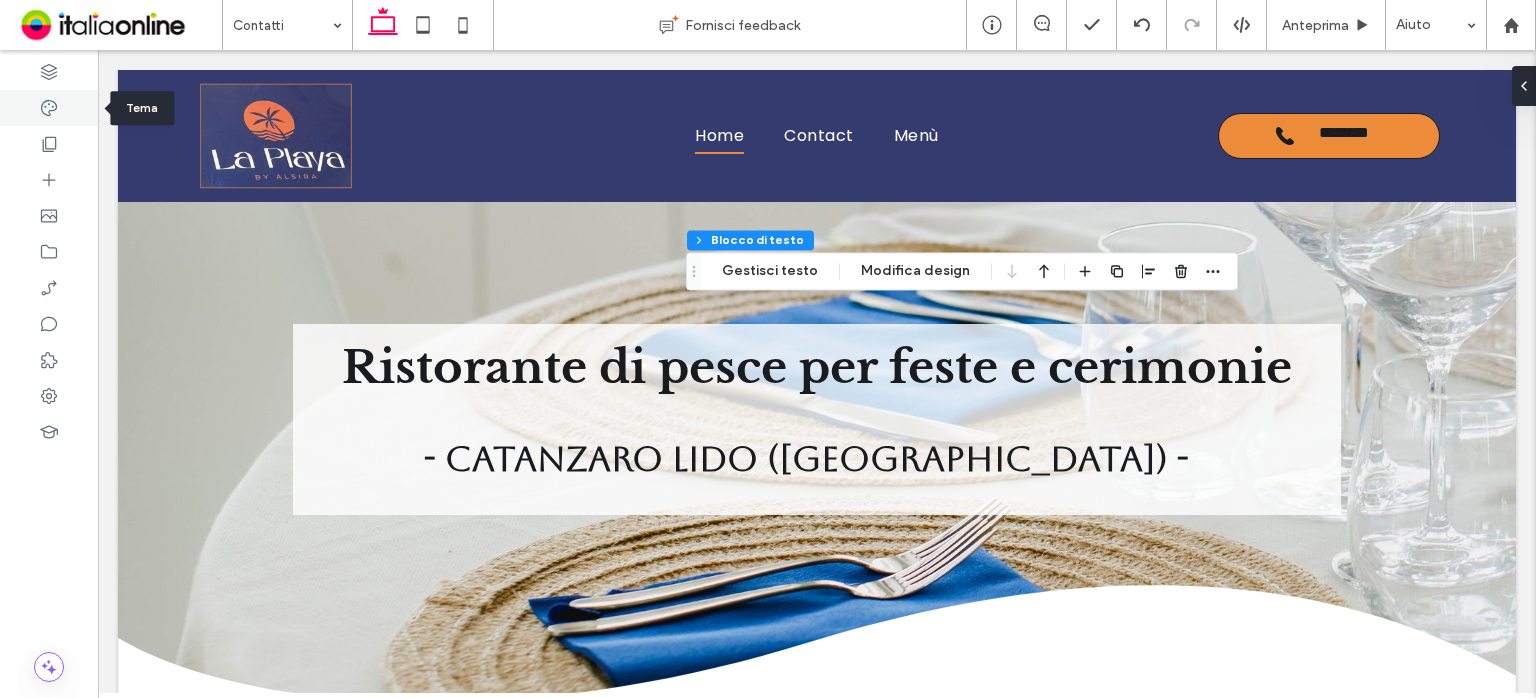 drag, startPoint x: 44, startPoint y: 67, endPoint x: 48, endPoint y: 109, distance: 42.190044 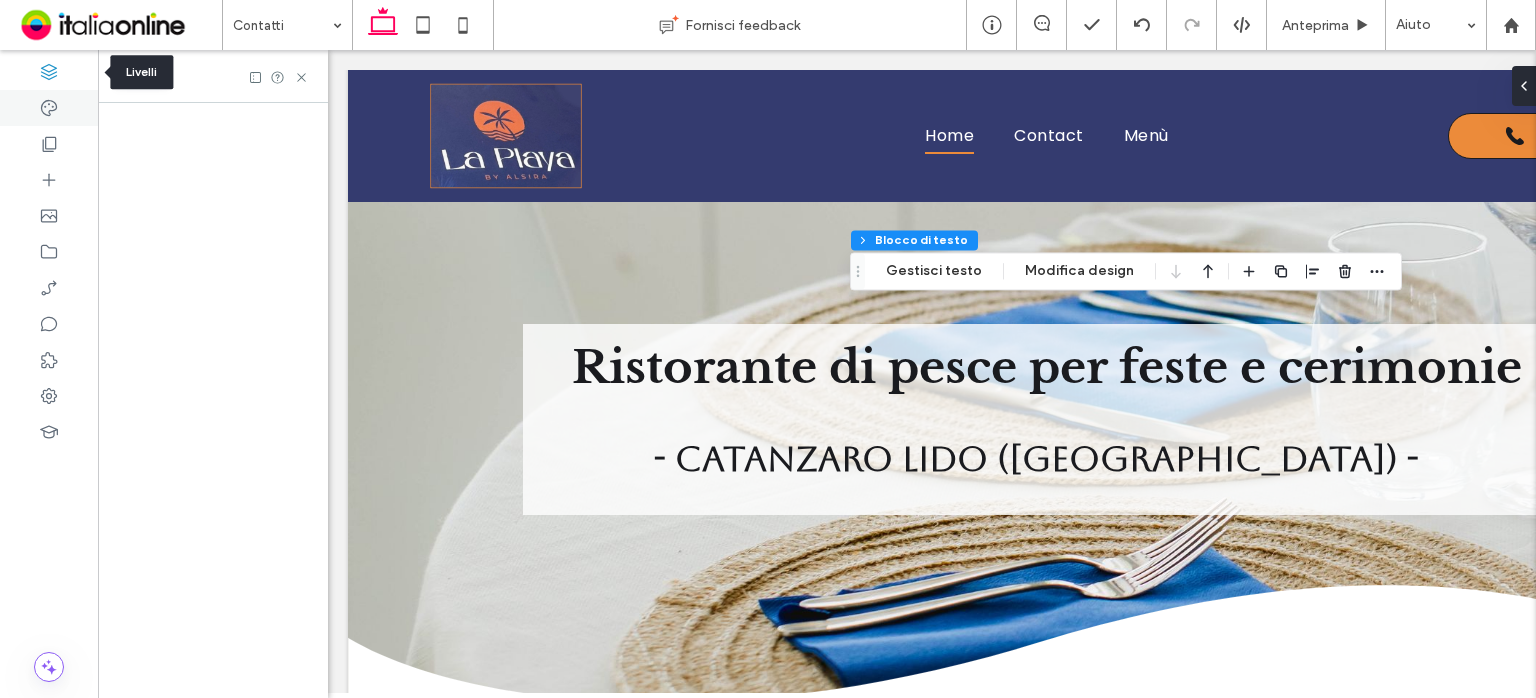 click 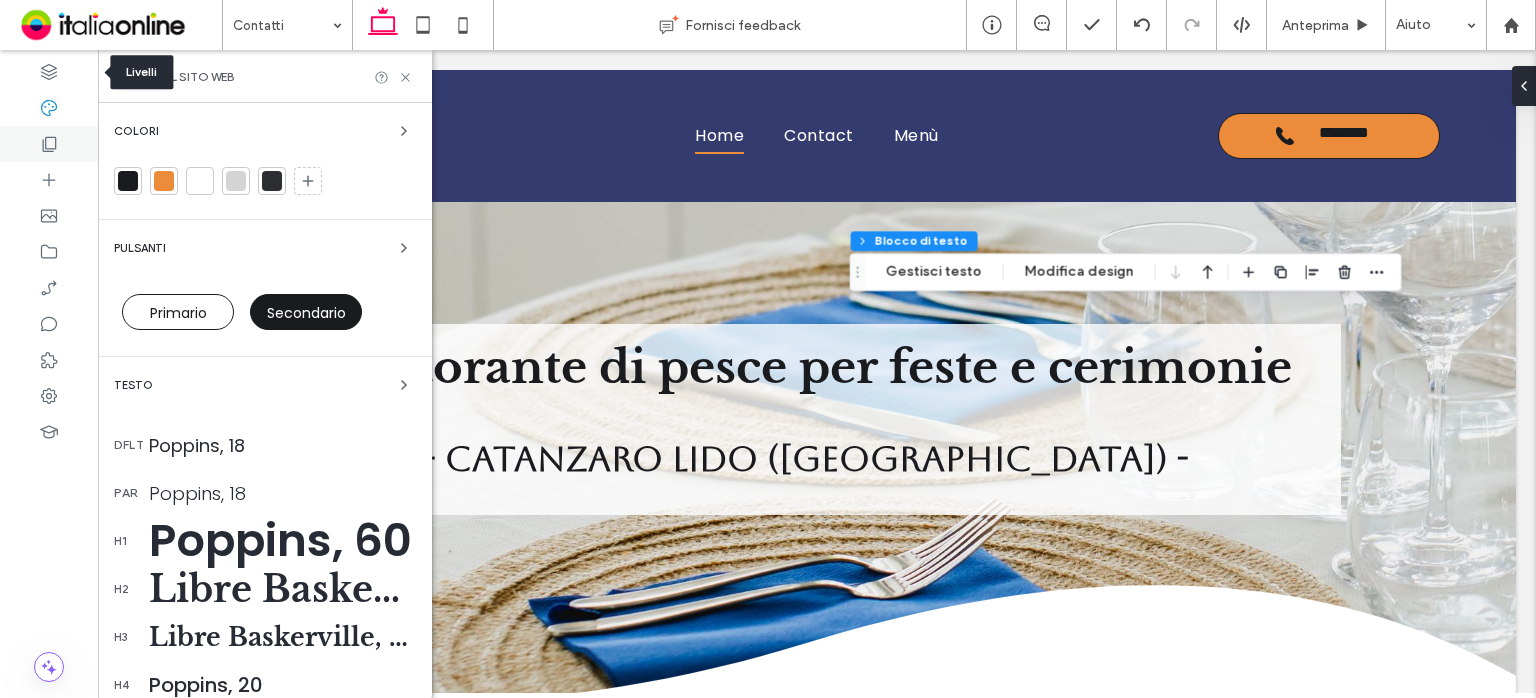 scroll, scrollTop: 0, scrollLeft: 0, axis: both 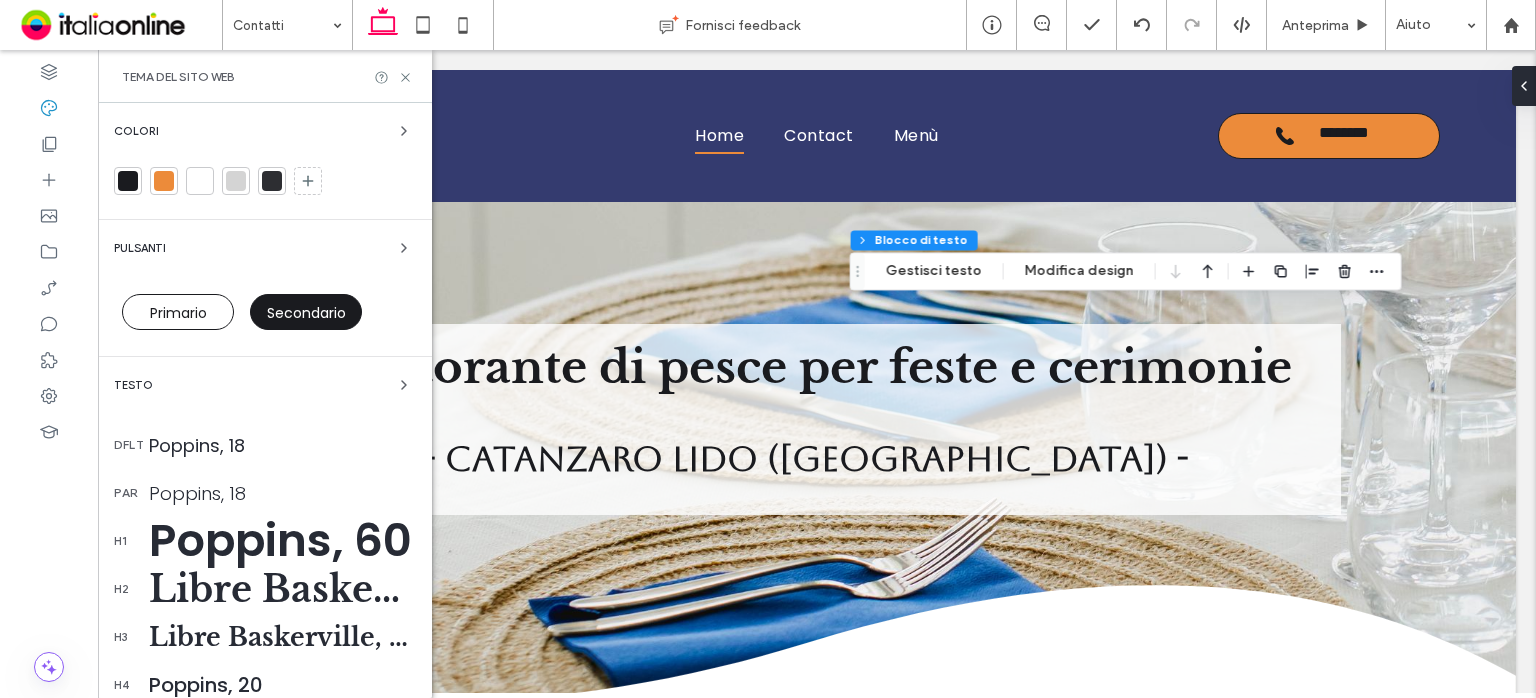 click on "Testo" at bounding box center (265, 385) 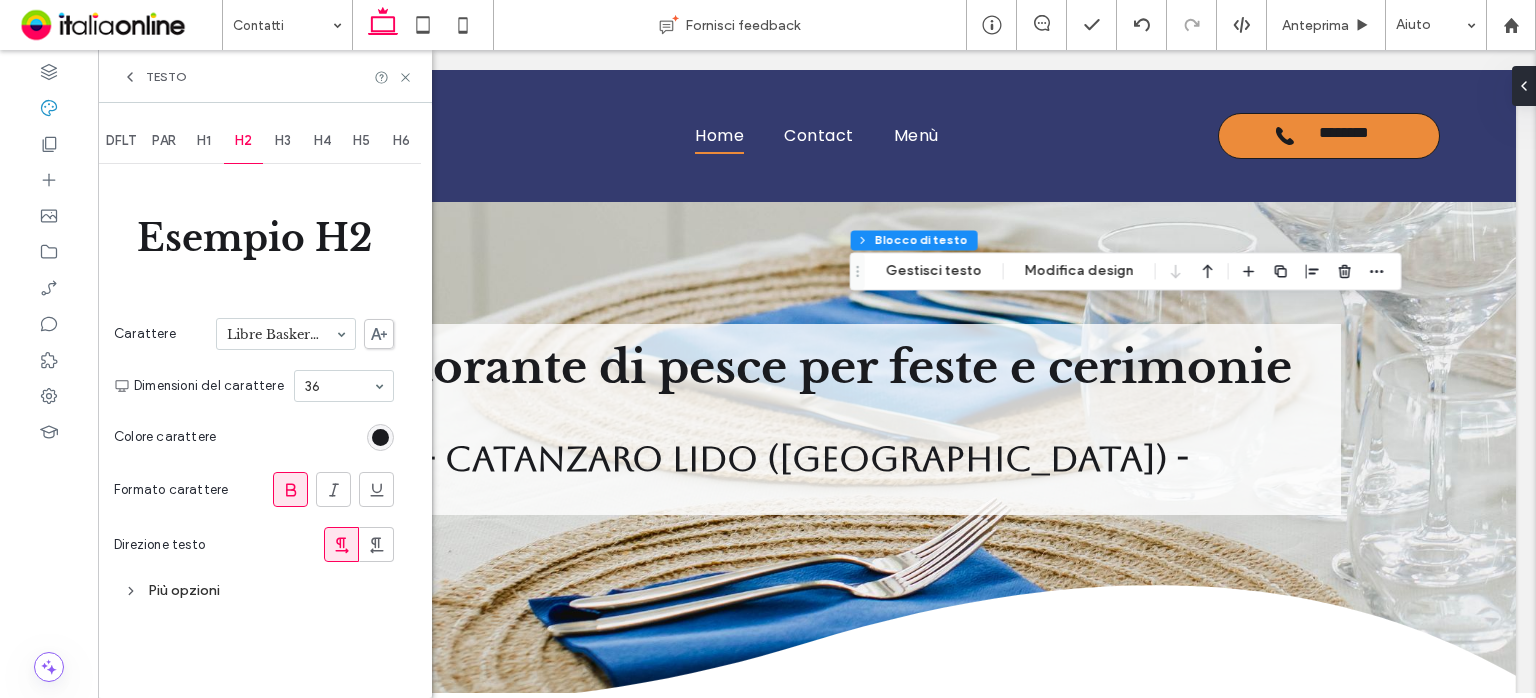 click on "PAR" at bounding box center [164, 141] 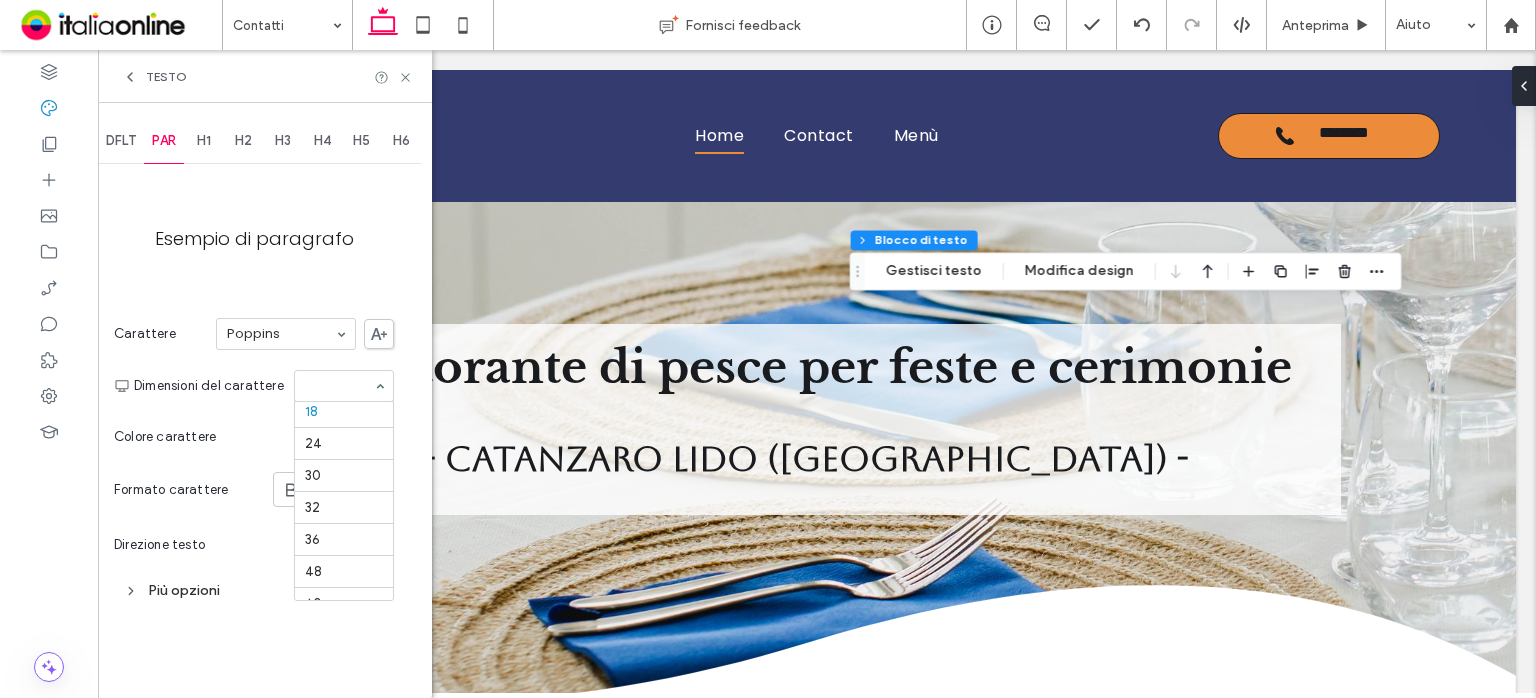 scroll, scrollTop: 130, scrollLeft: 0, axis: vertical 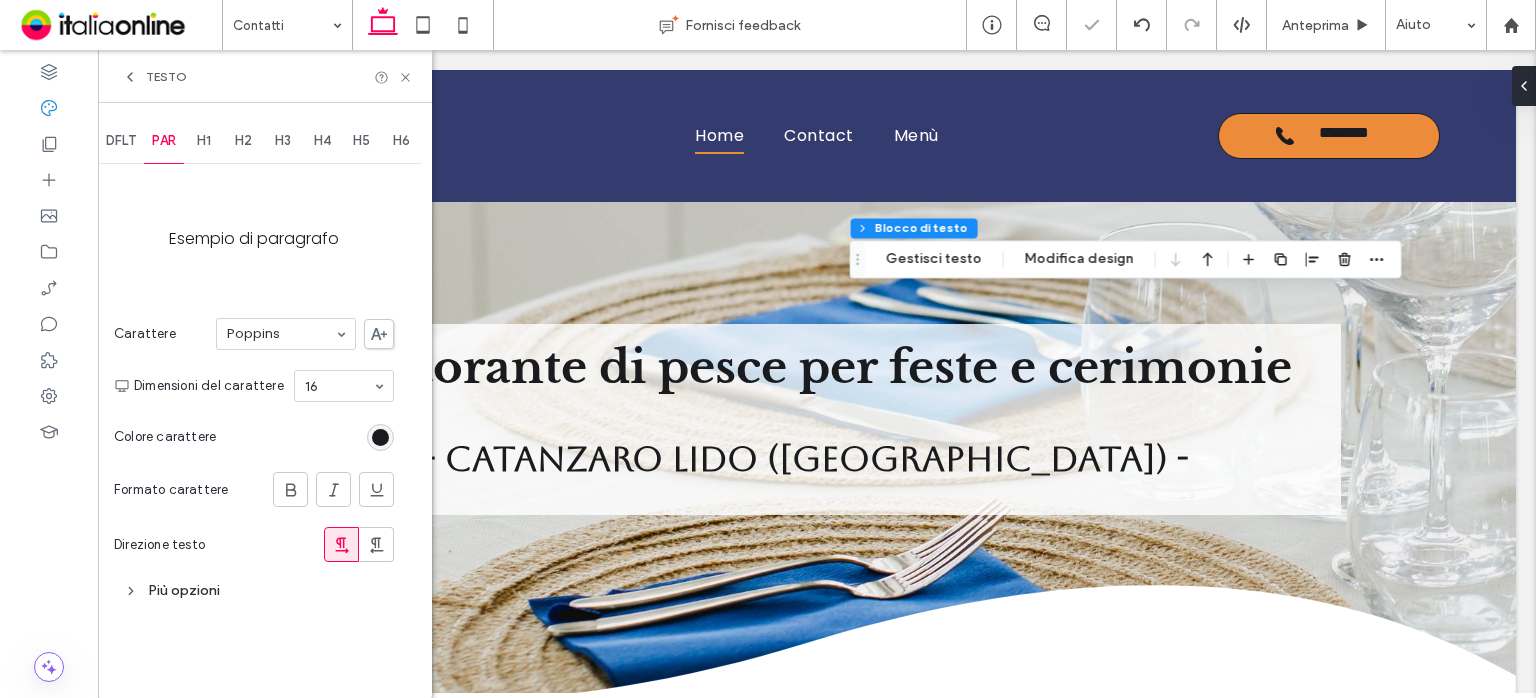 click on "H2" at bounding box center [243, 141] 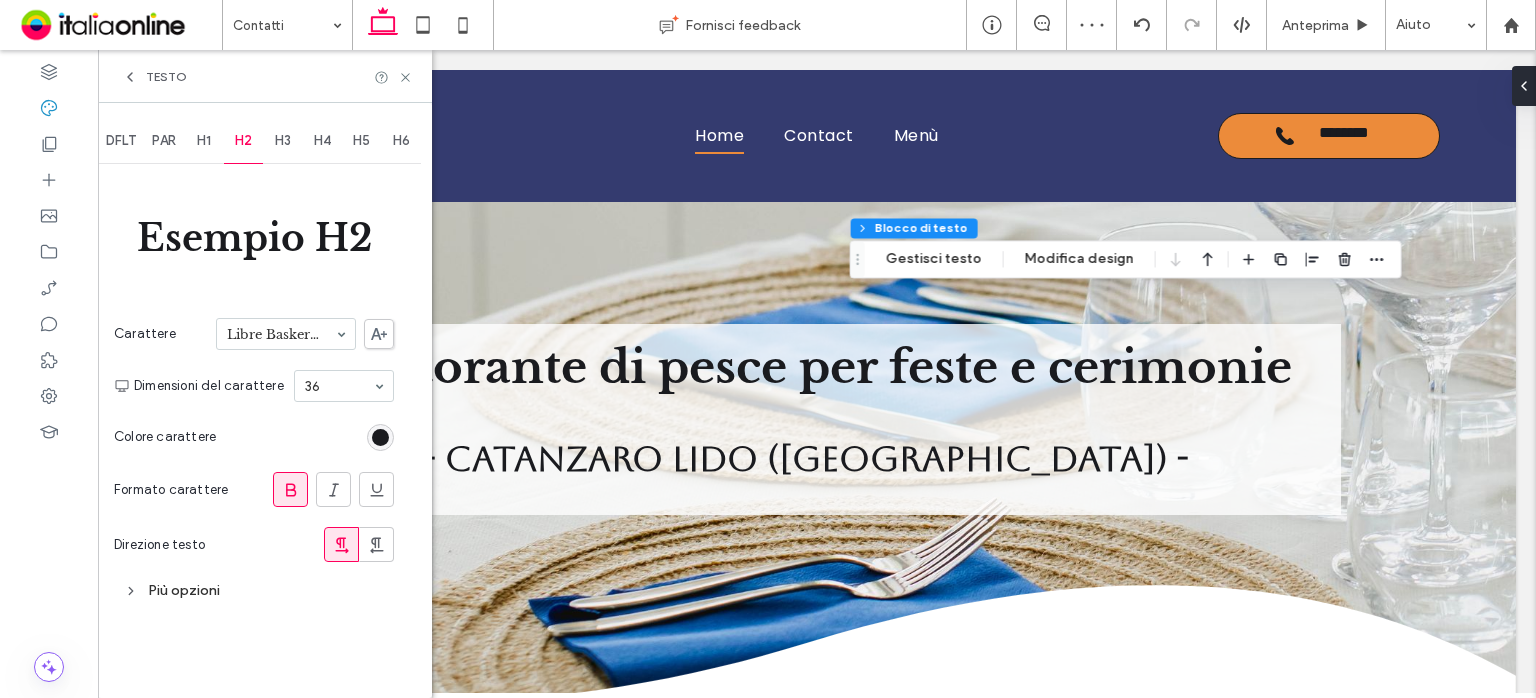 click on "H3" at bounding box center (283, 141) 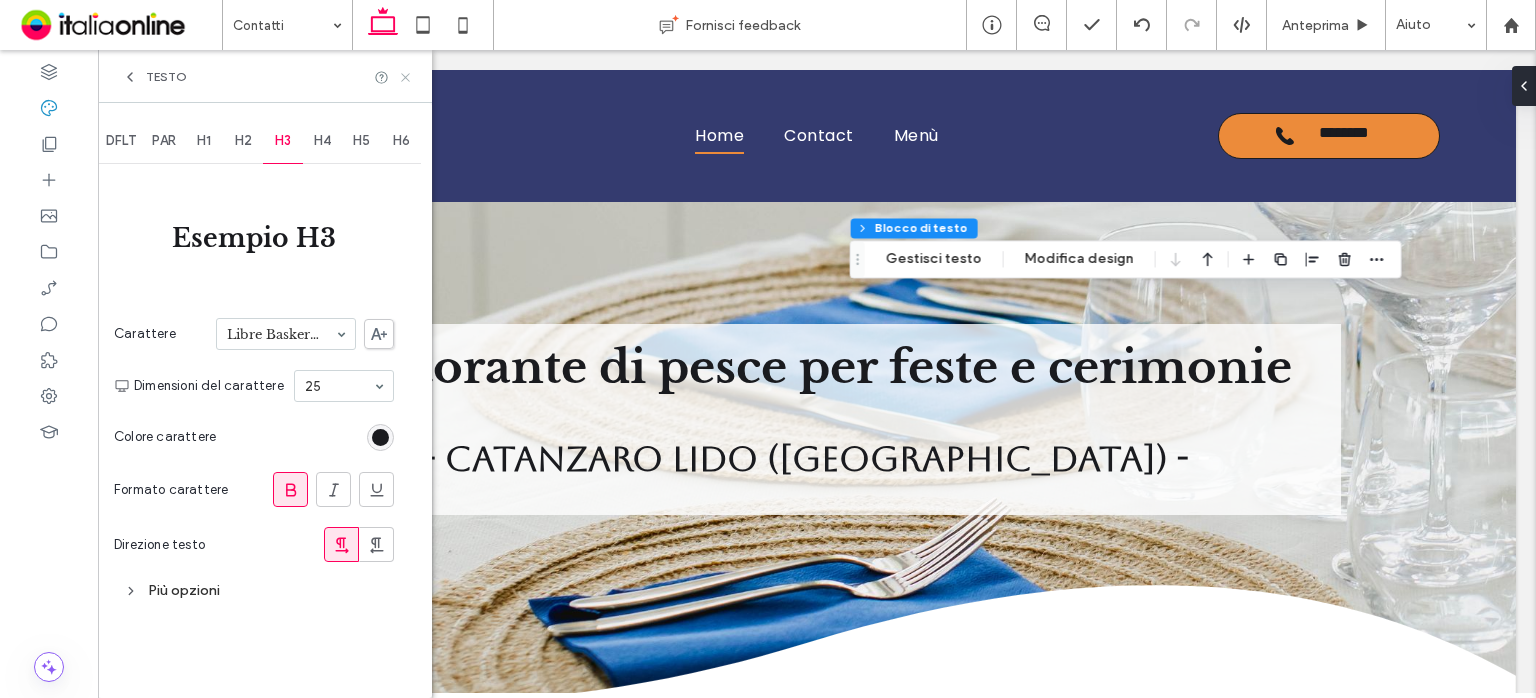 click 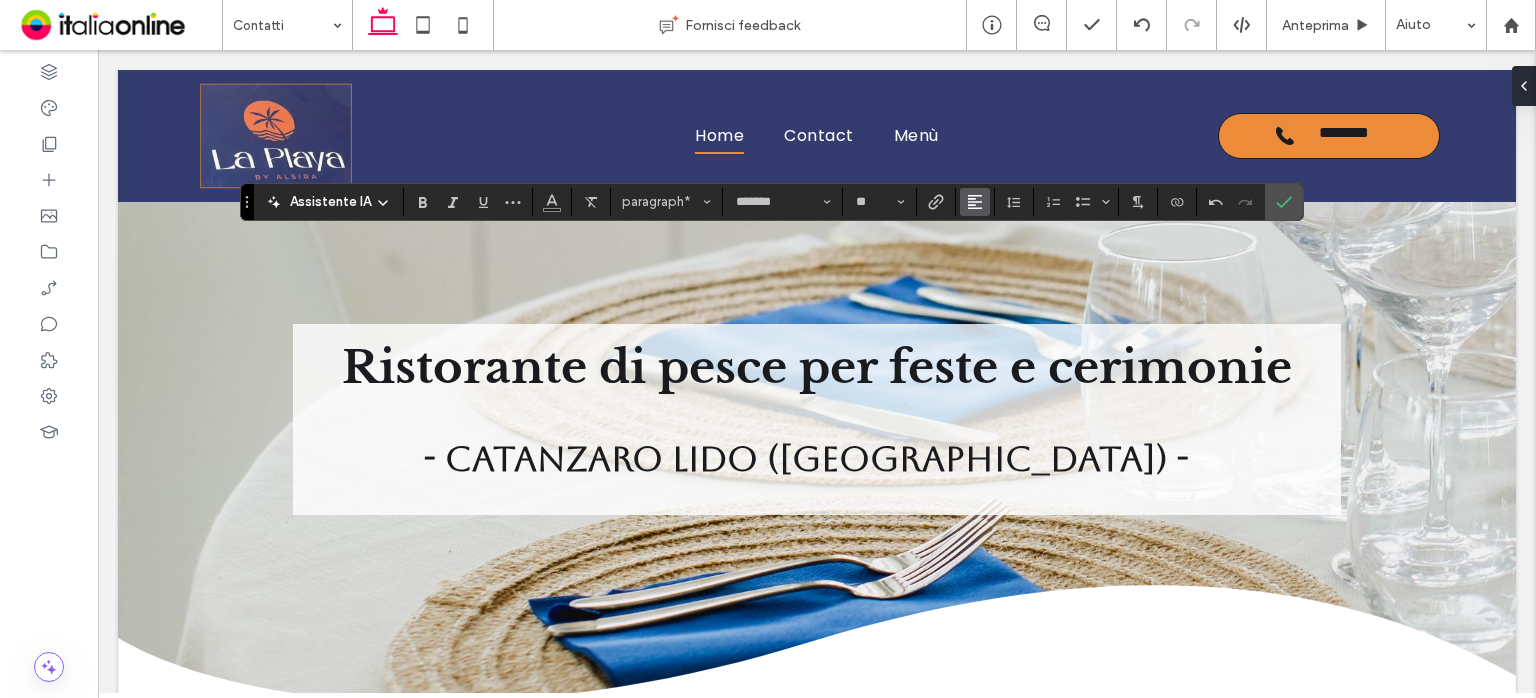 click 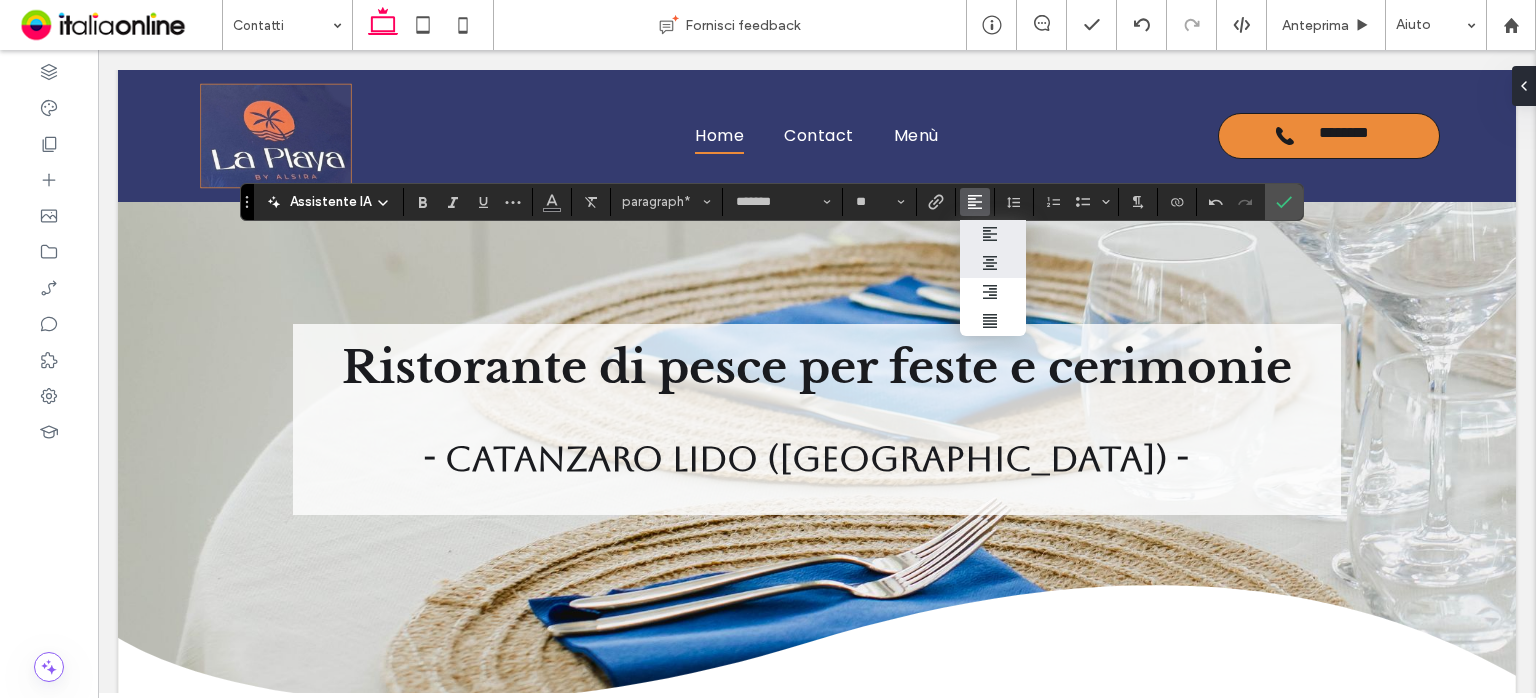 click at bounding box center (993, 263) 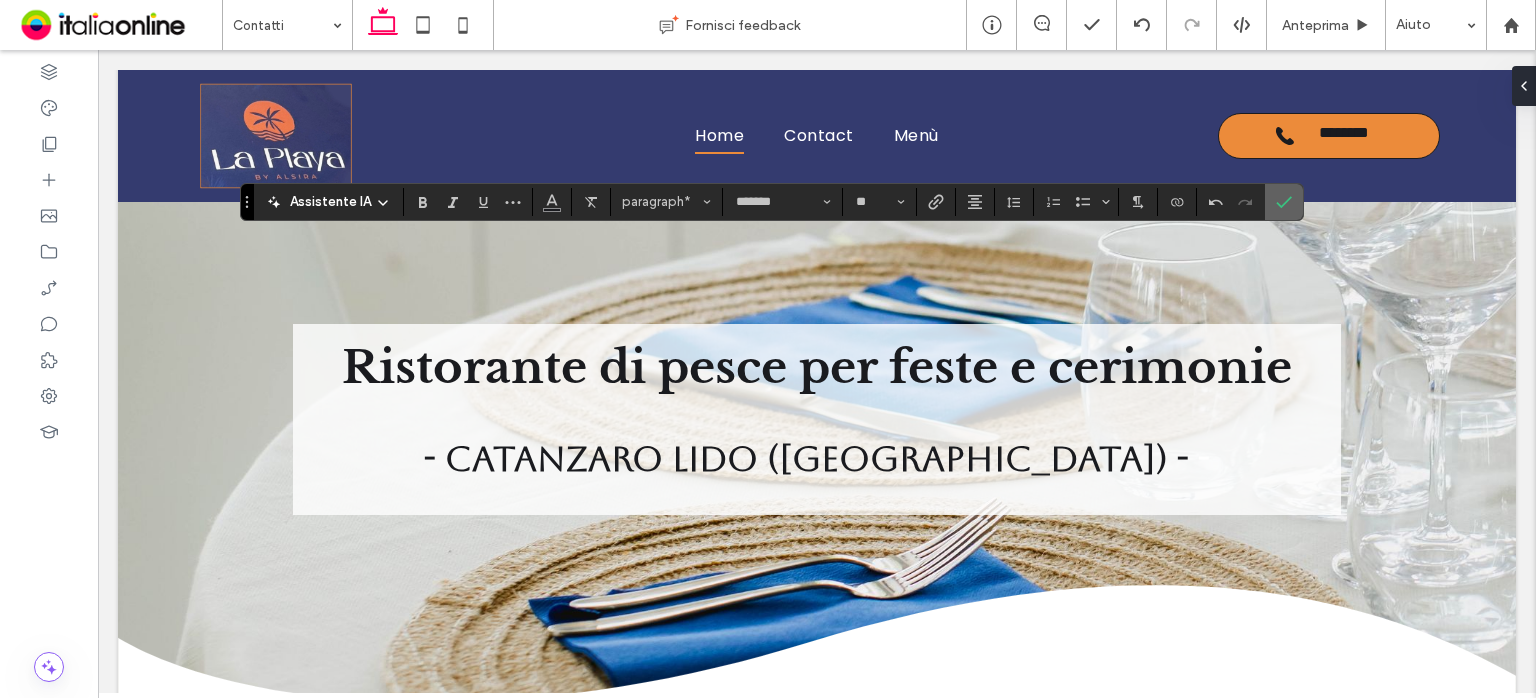 click 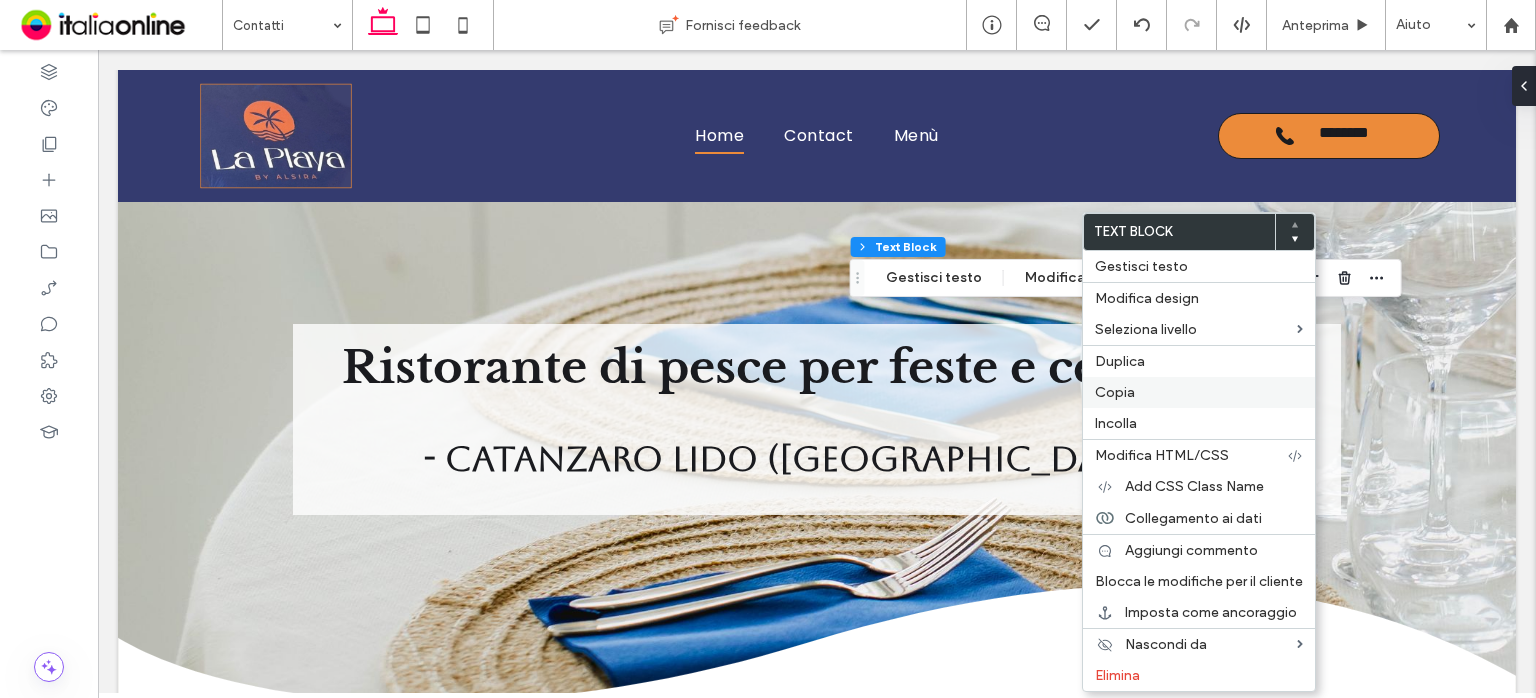 click on "Copia" at bounding box center (1115, 392) 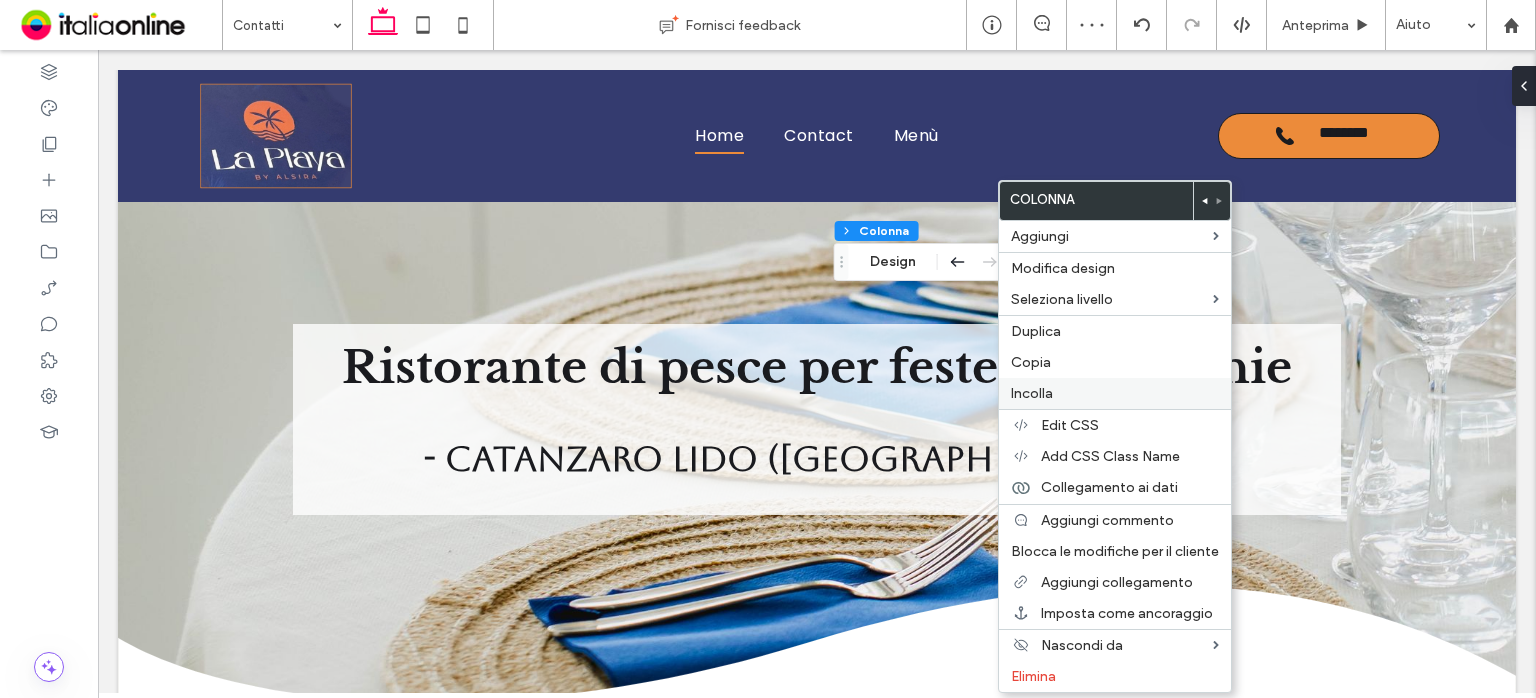 click on "Incolla" at bounding box center (1115, 393) 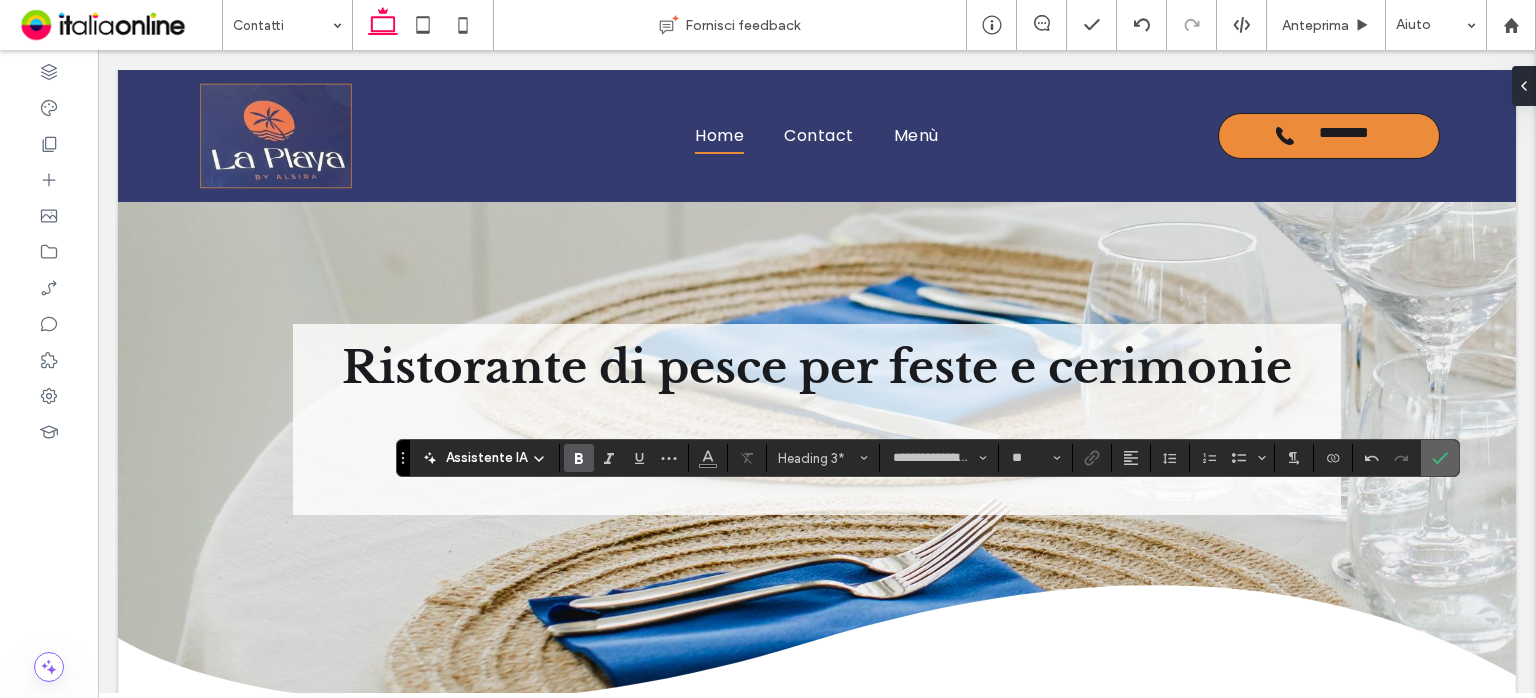 click at bounding box center (1440, 458) 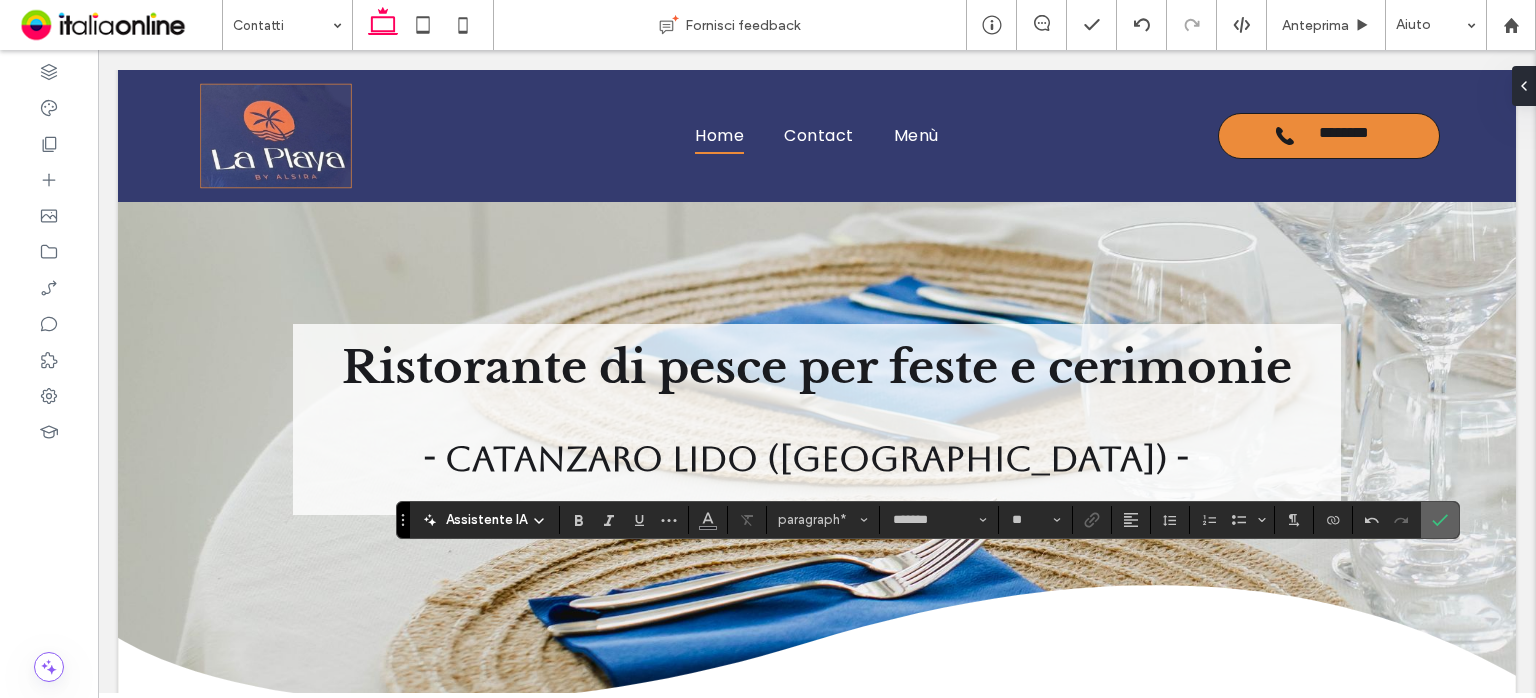 click at bounding box center (1440, 520) 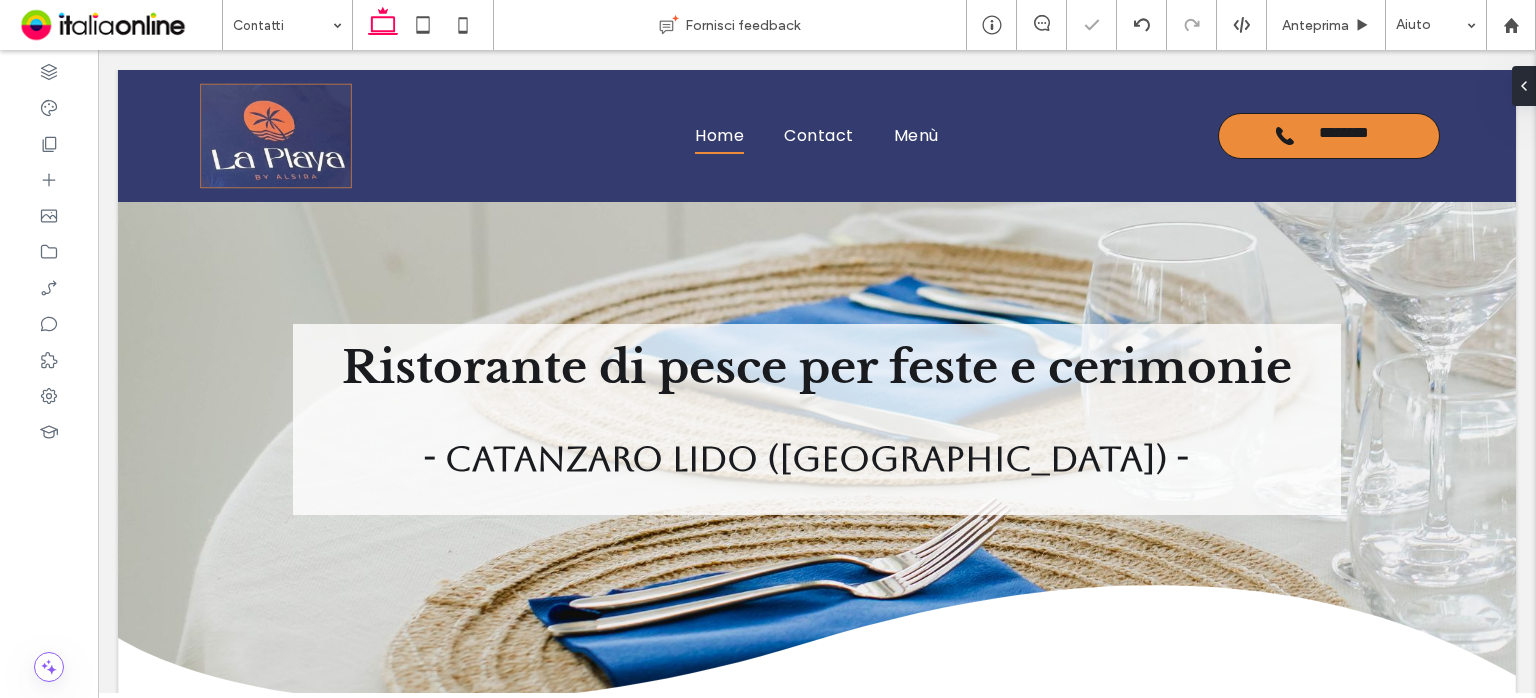 type on "***" 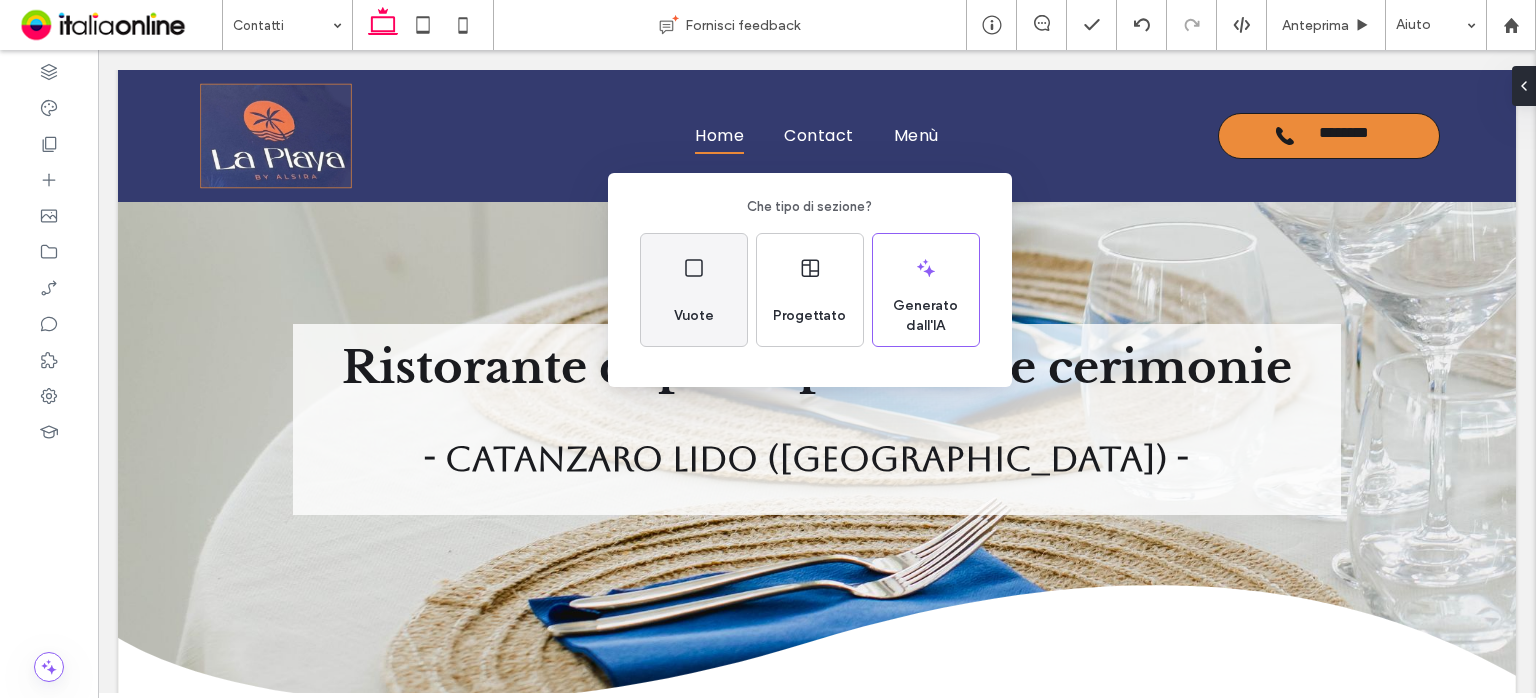click on "Vuote" at bounding box center (694, 316) 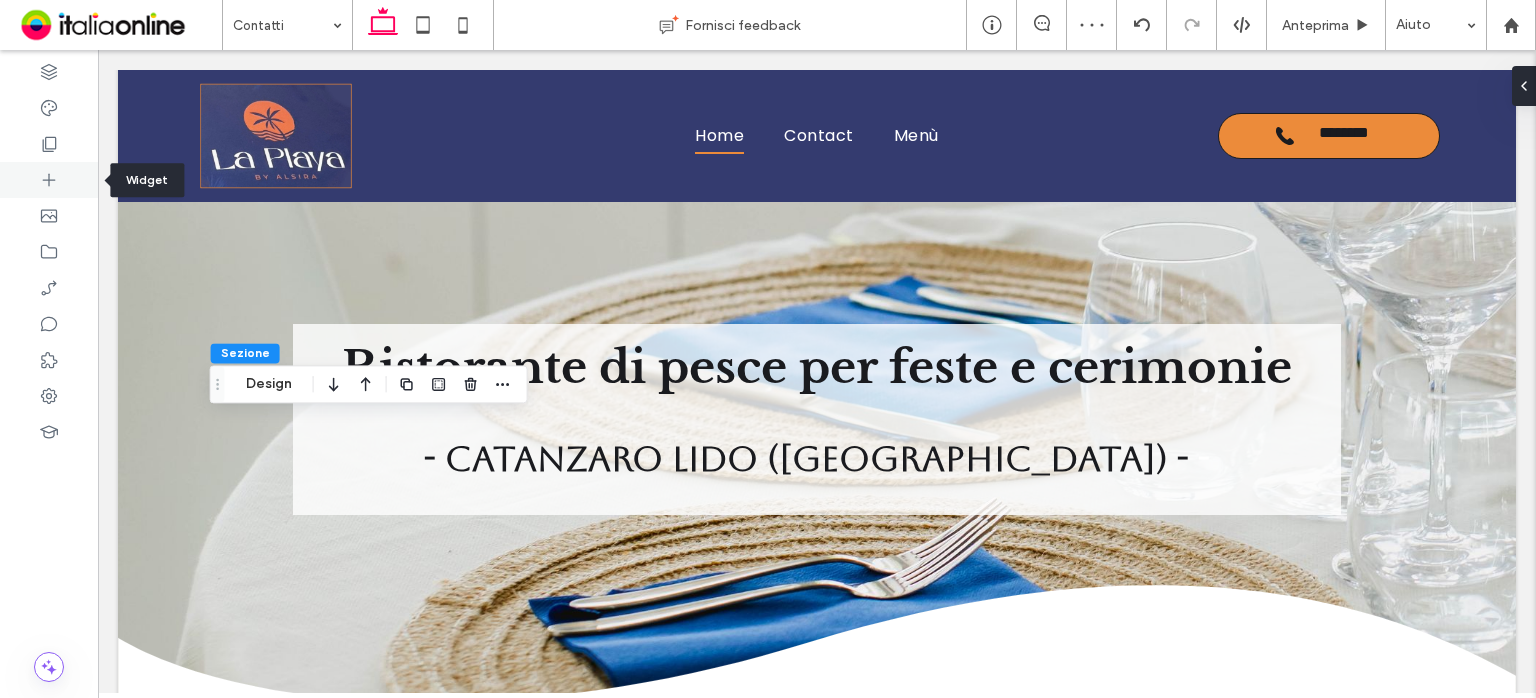 click 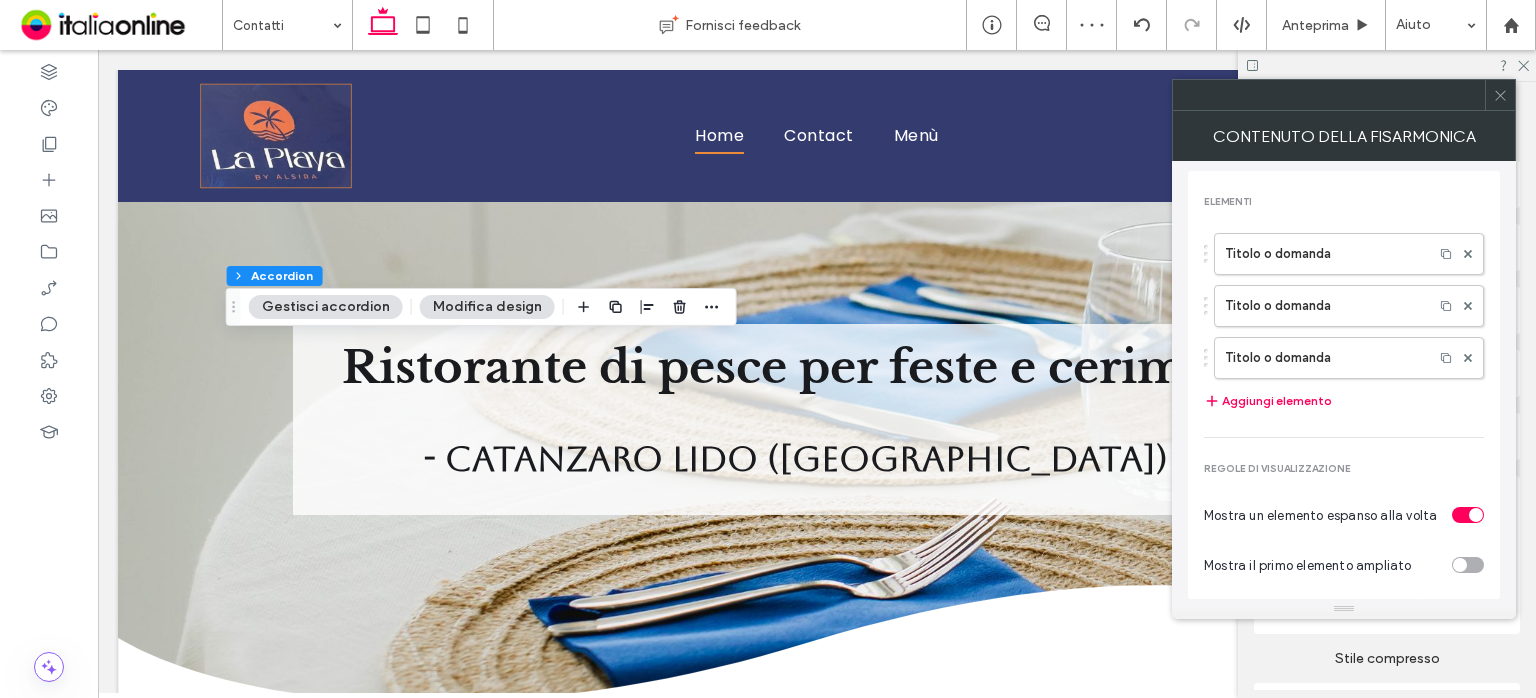 click 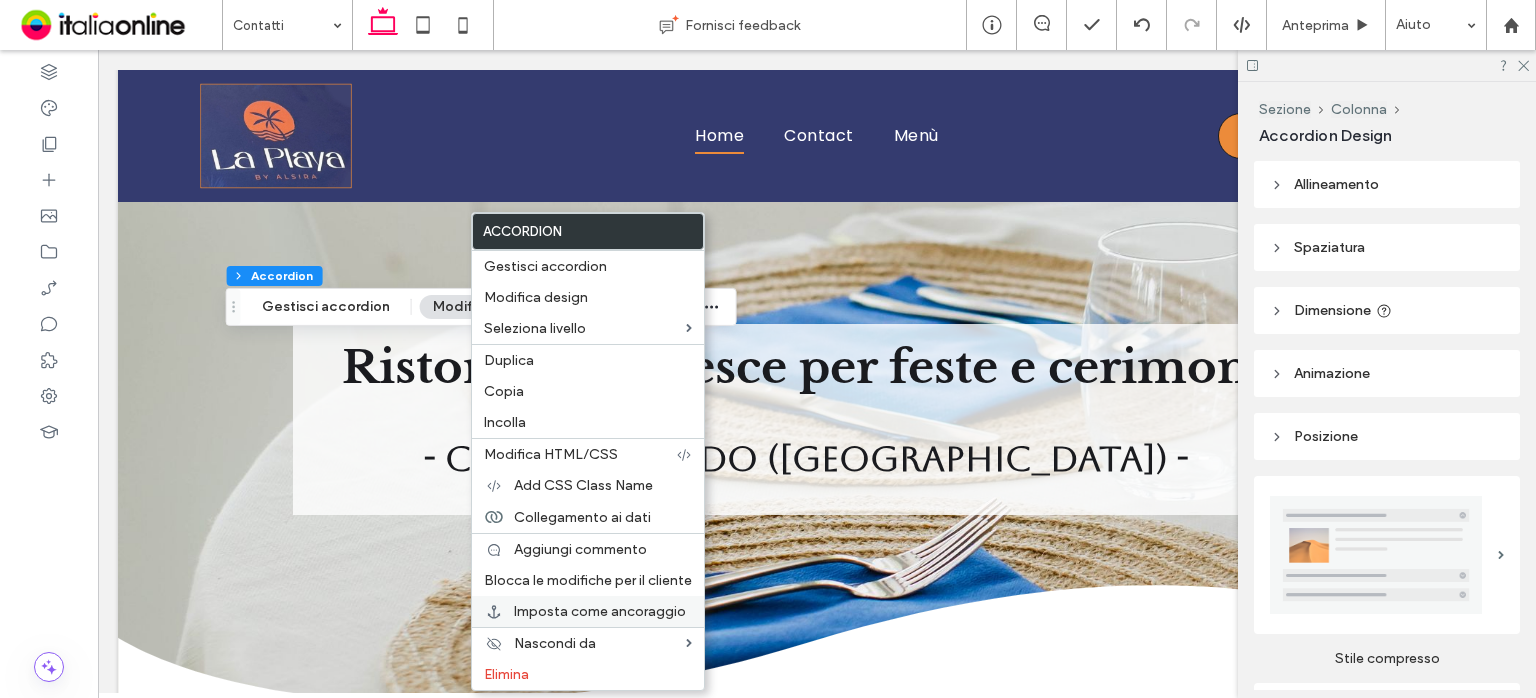 click on "Imposta come ancoraggio" at bounding box center [600, 611] 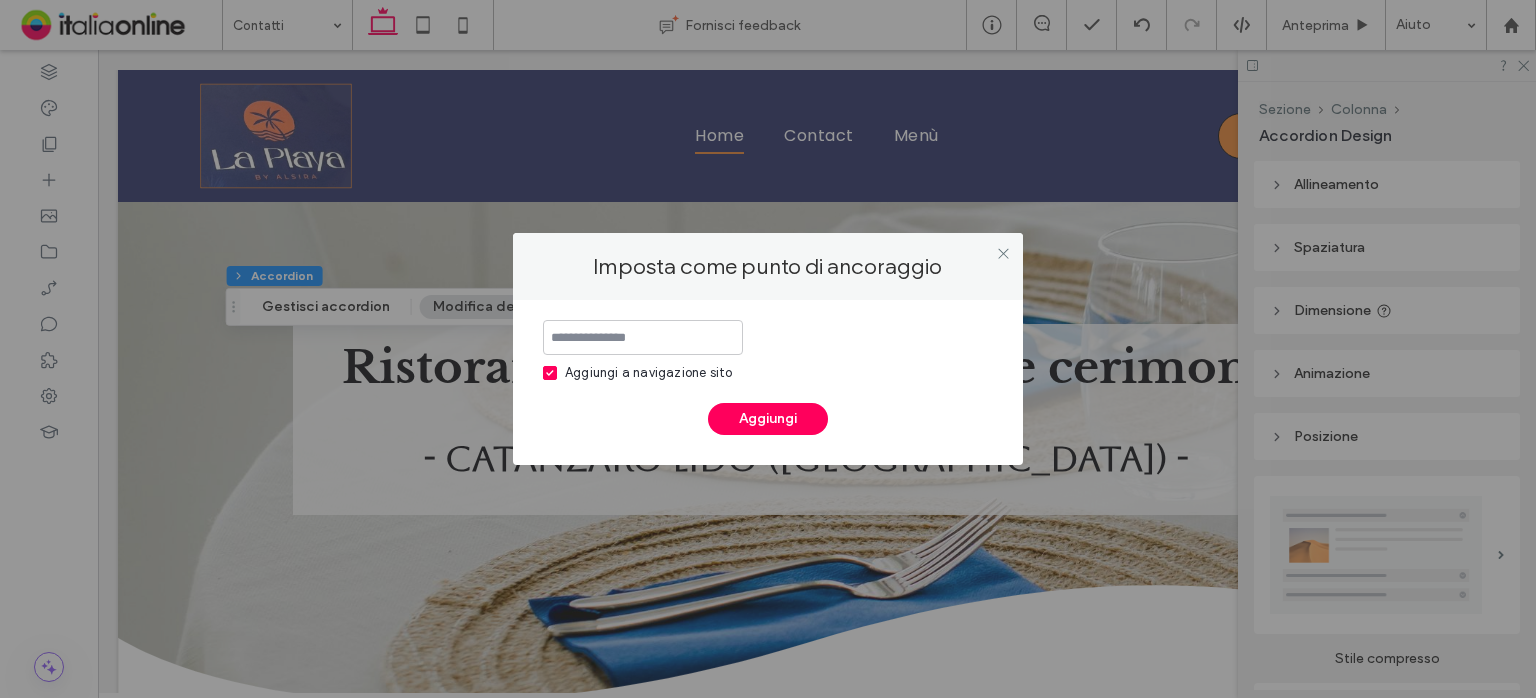 drag, startPoint x: 1000, startPoint y: 246, endPoint x: 961, endPoint y: 302, distance: 68.24222 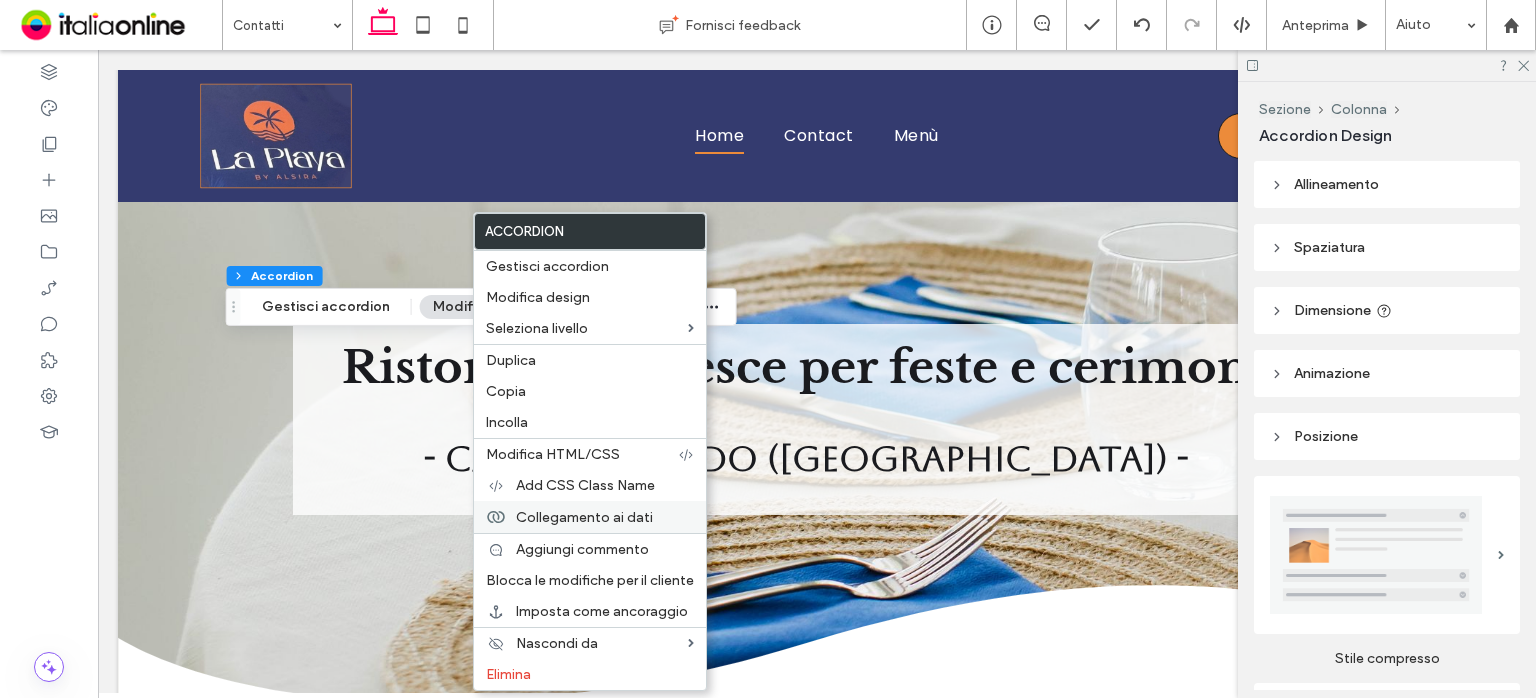 click on "Collegamento ai dati" at bounding box center (590, 517) 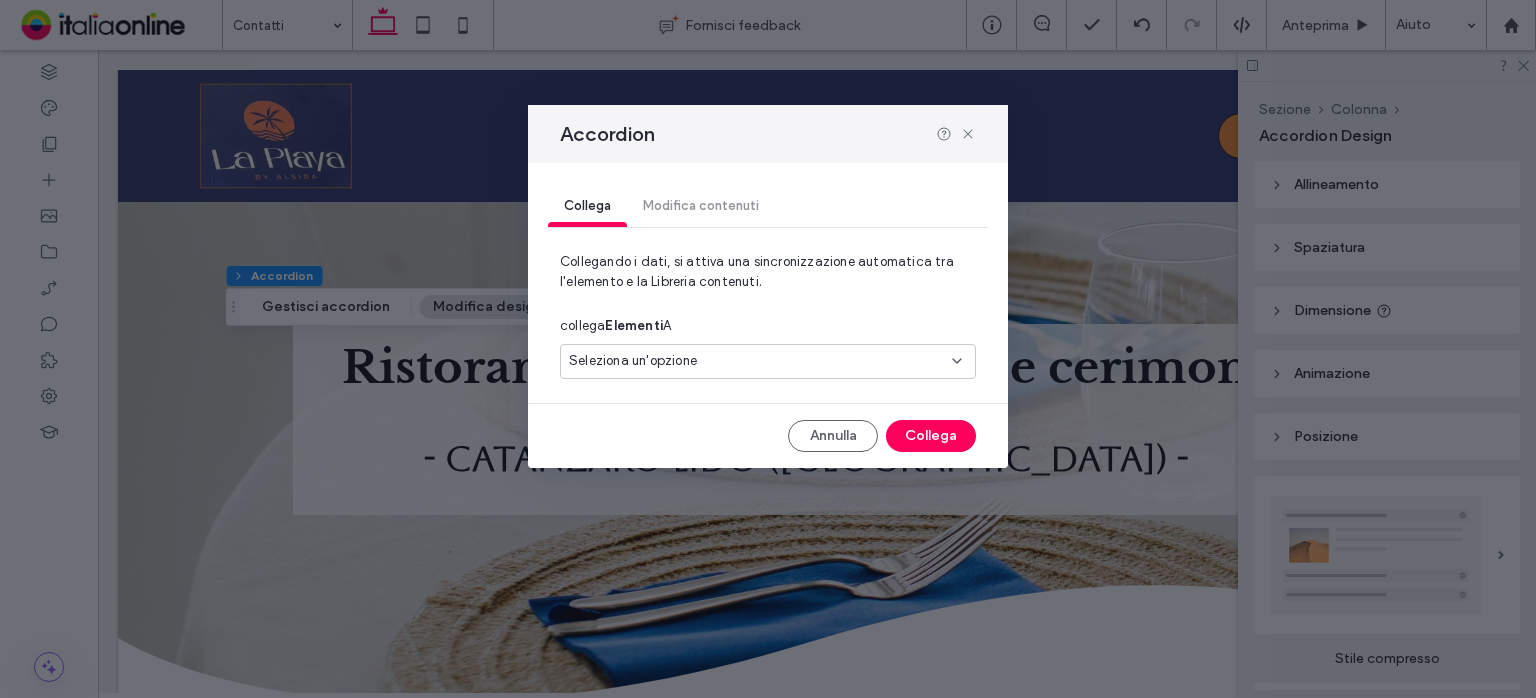 click on "Seleziona un'opzione" at bounding box center [633, 361] 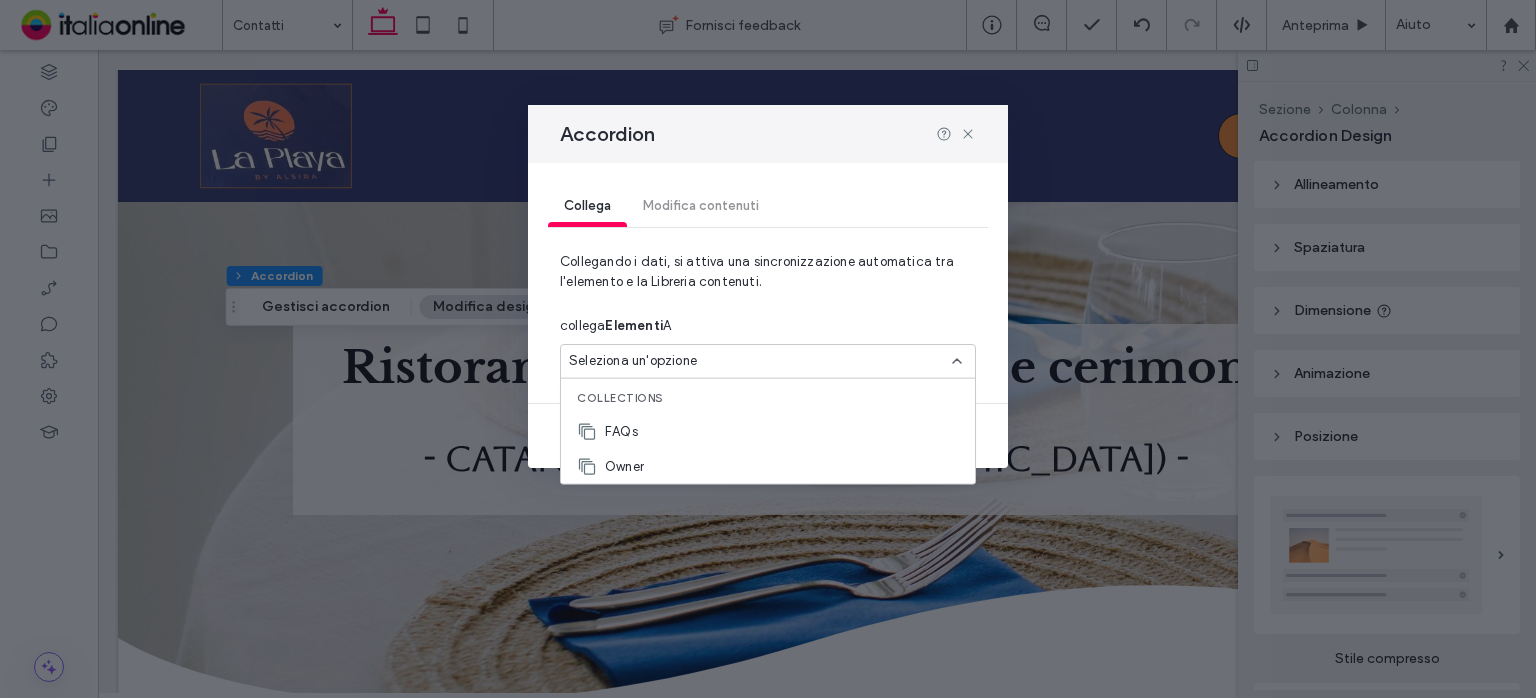 click on "FAQs" at bounding box center [768, 431] 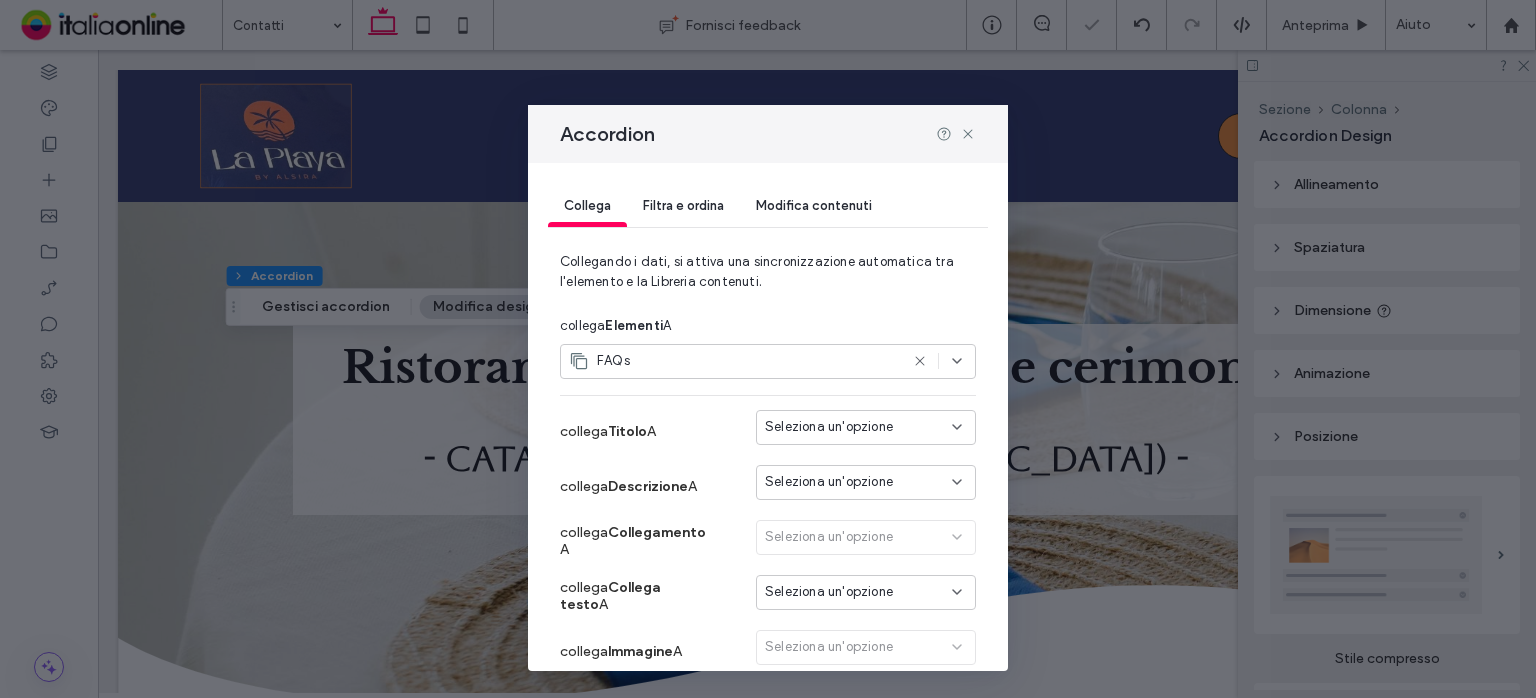 click on "Seleziona un'opzione" at bounding box center [854, 427] 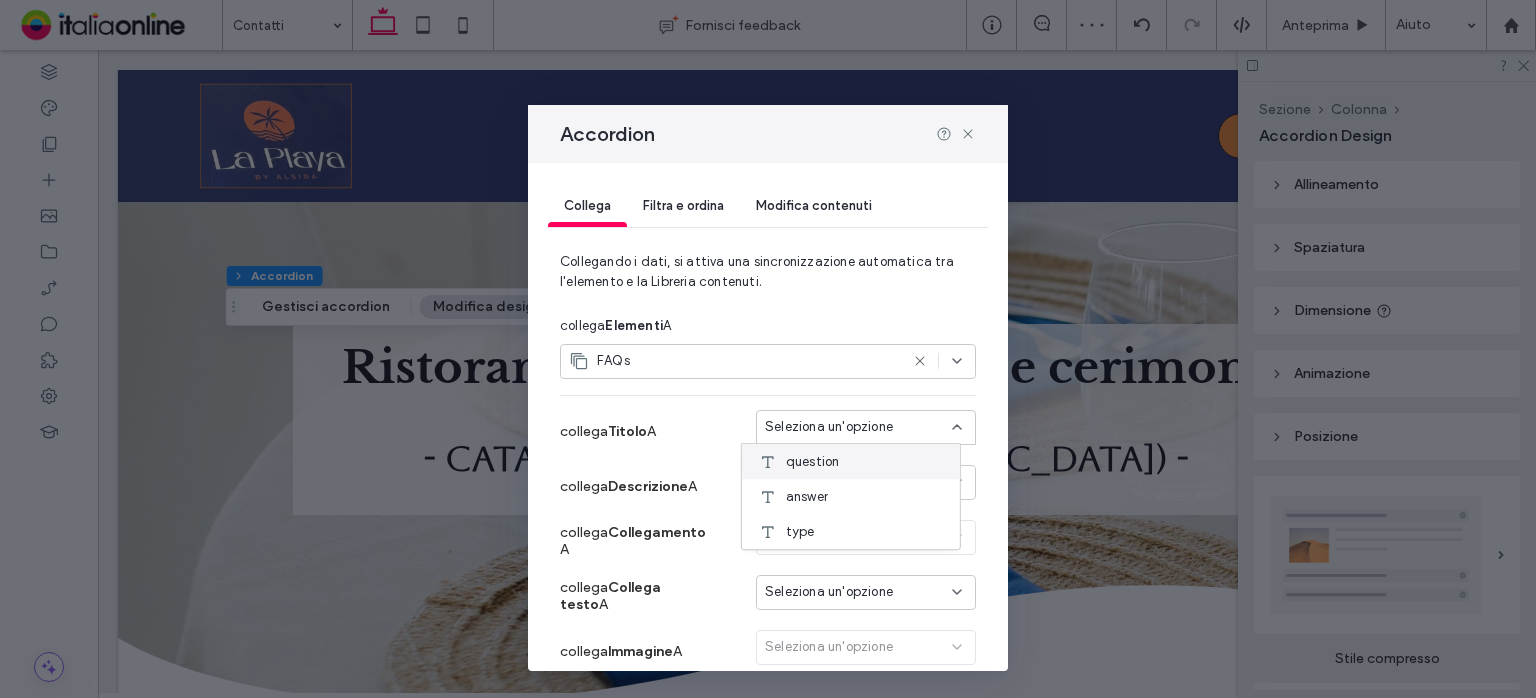 click on "question" at bounding box center (851, 461) 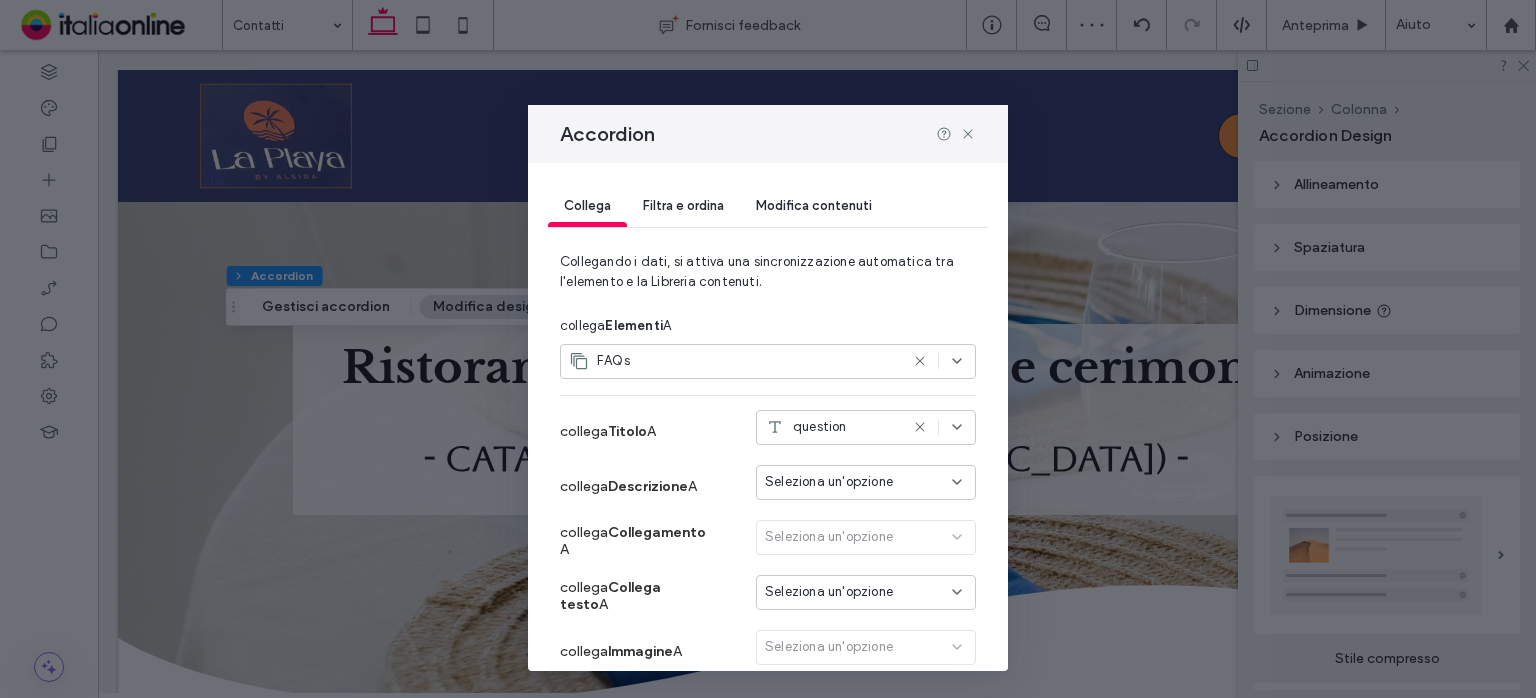 click on "Seleziona un'opzione" at bounding box center (829, 482) 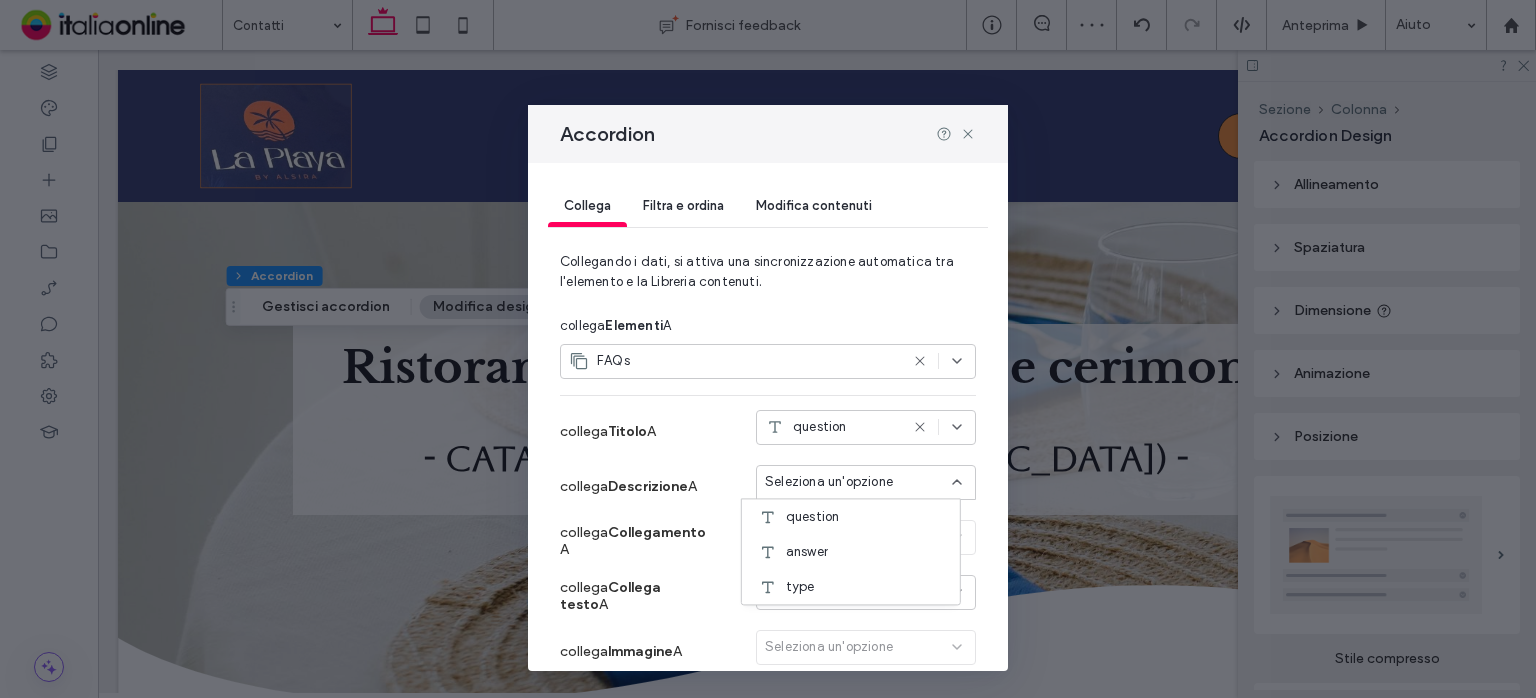 click on "answer" at bounding box center (851, 551) 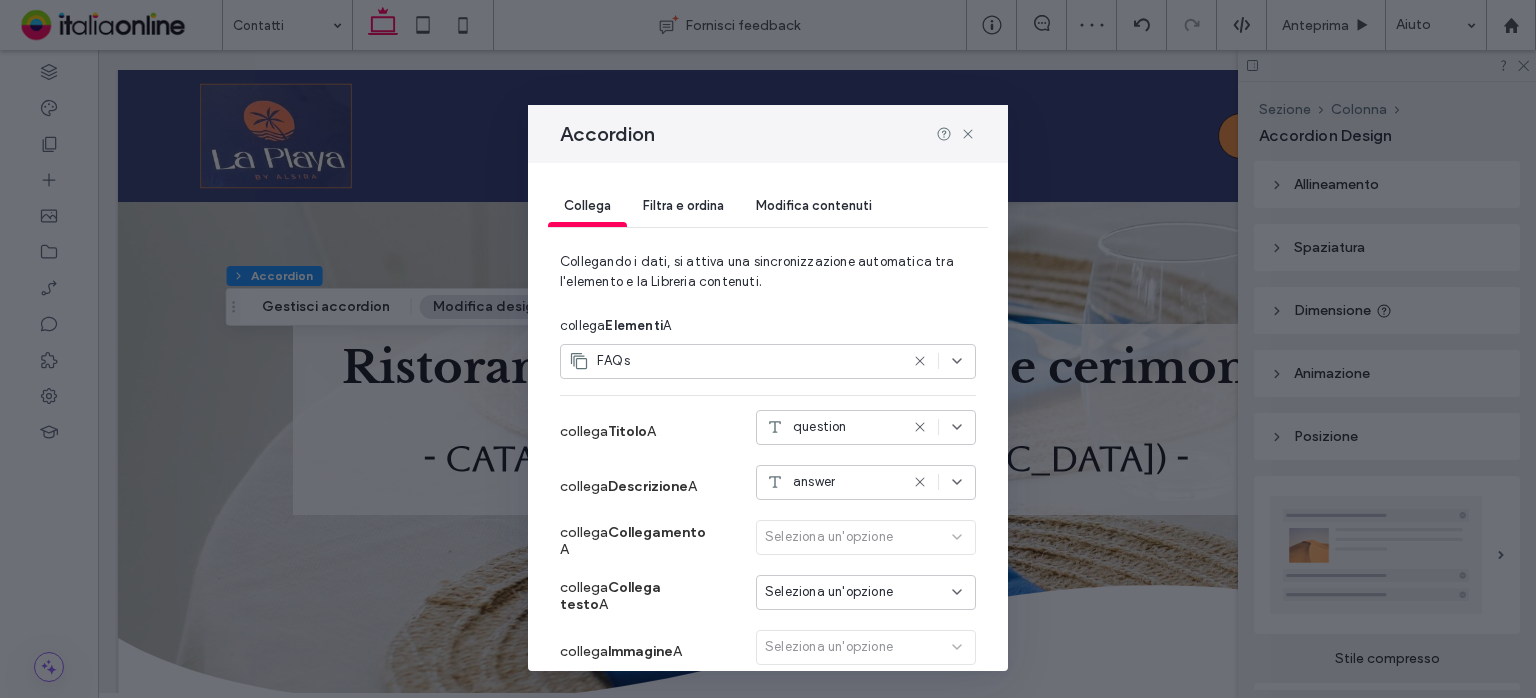 click on "Accordion" at bounding box center (768, 134) 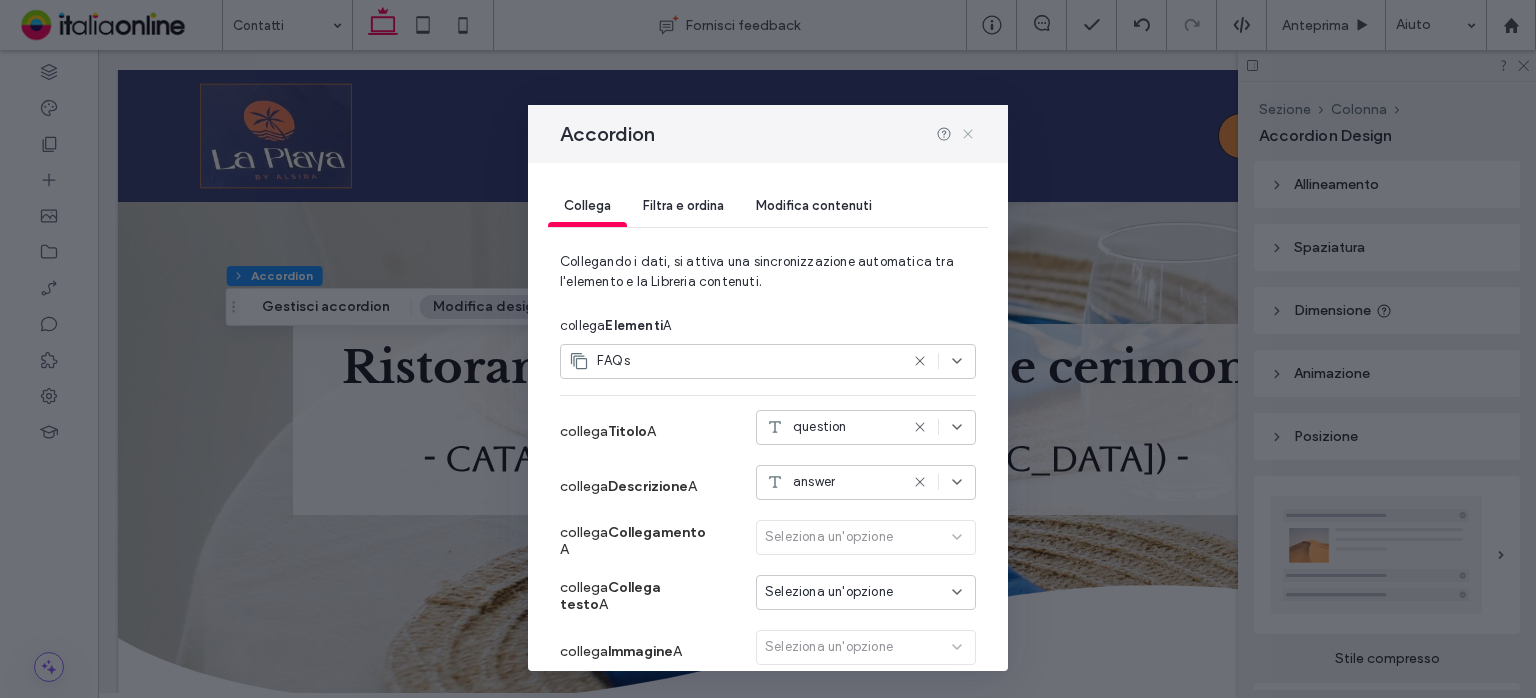 click 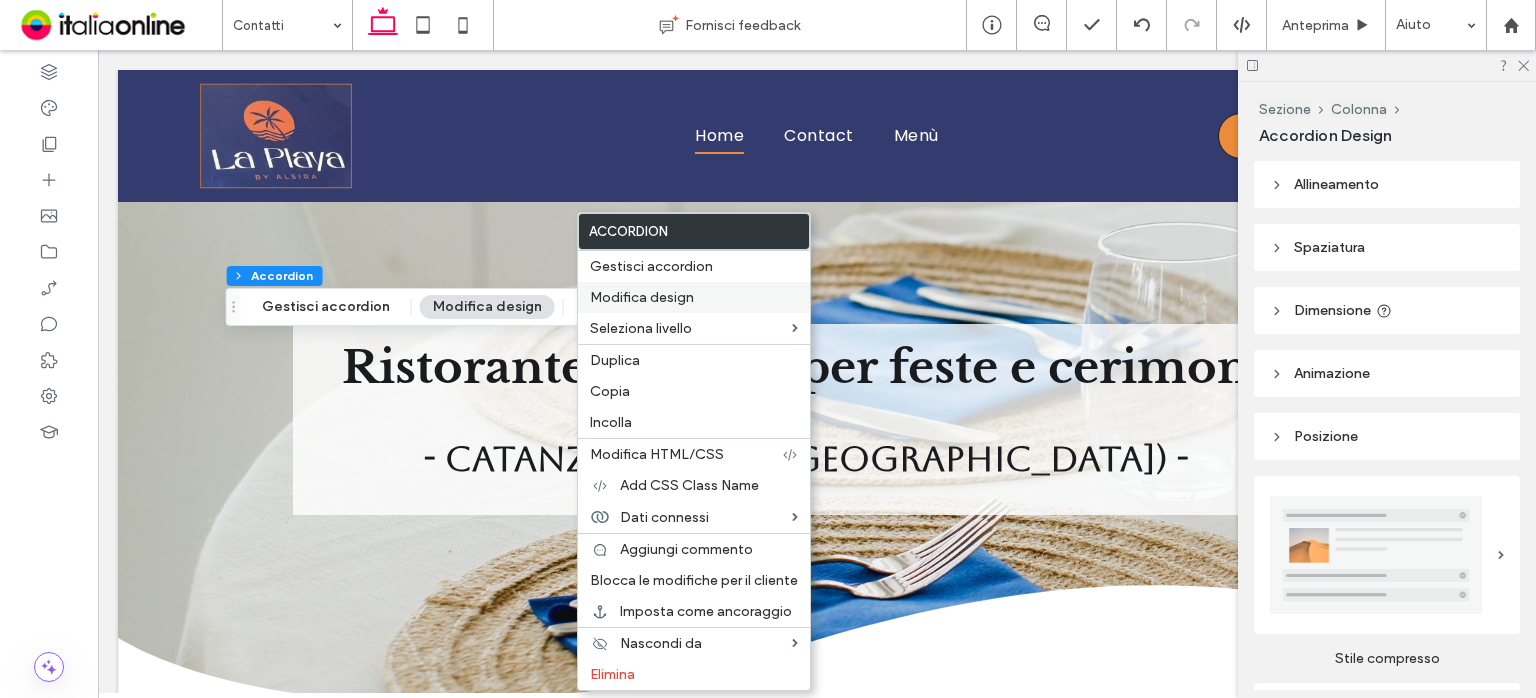 click on "Modifica design" at bounding box center [694, 297] 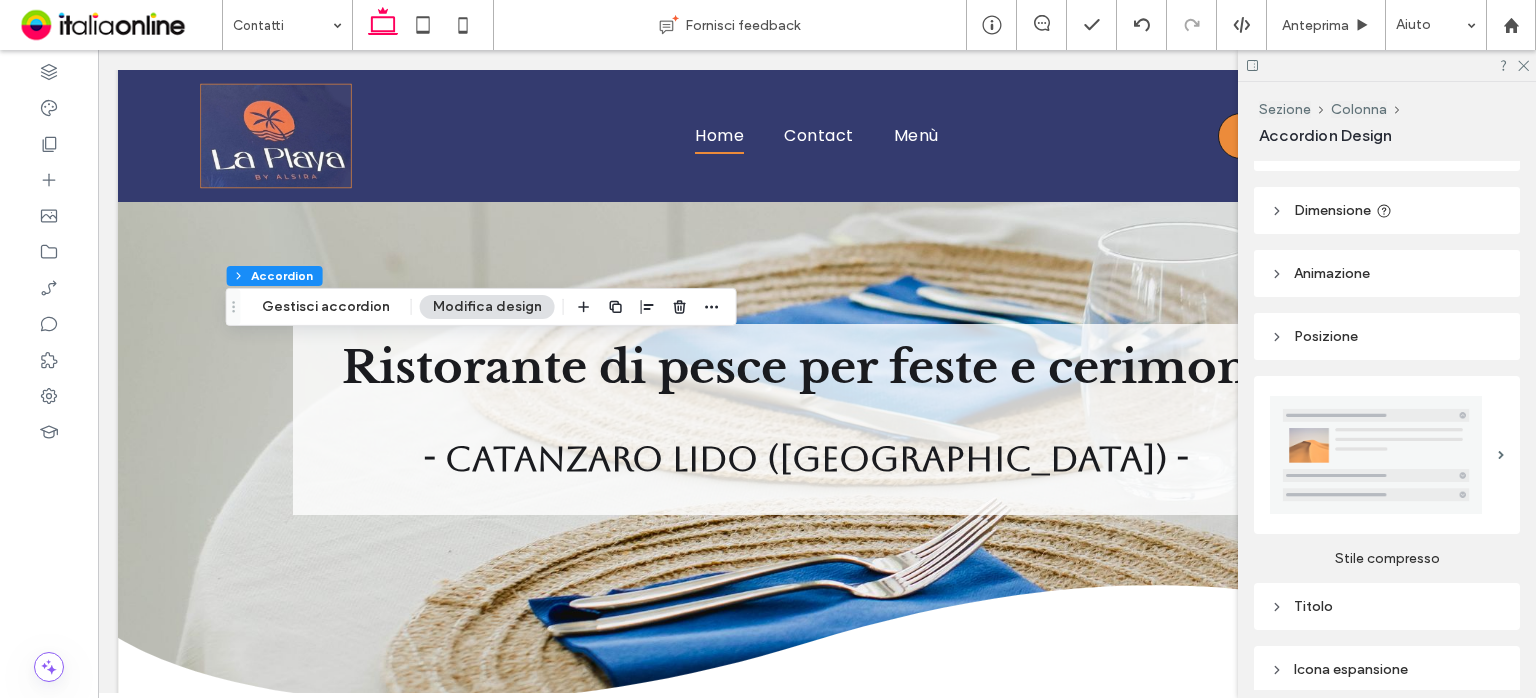scroll, scrollTop: 300, scrollLeft: 0, axis: vertical 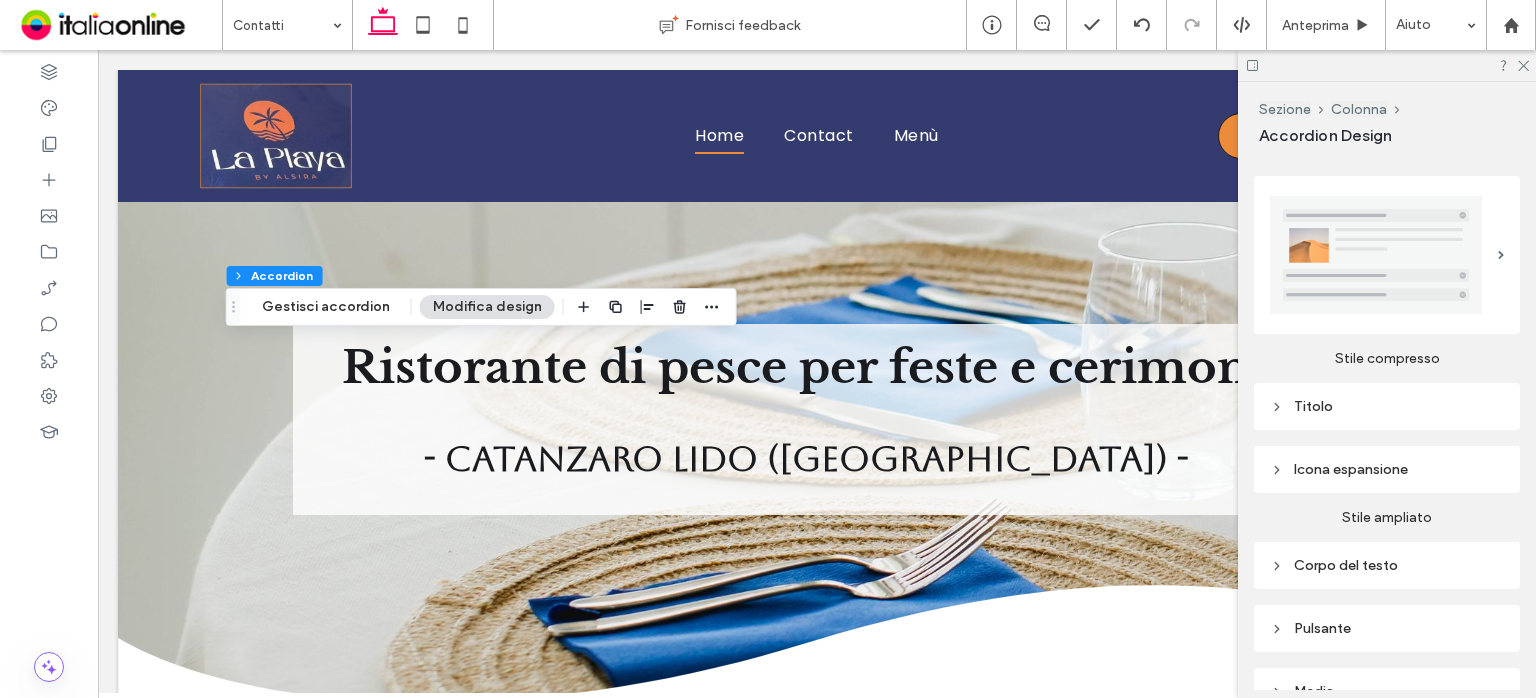 click on "Titolo" at bounding box center (1387, 406) 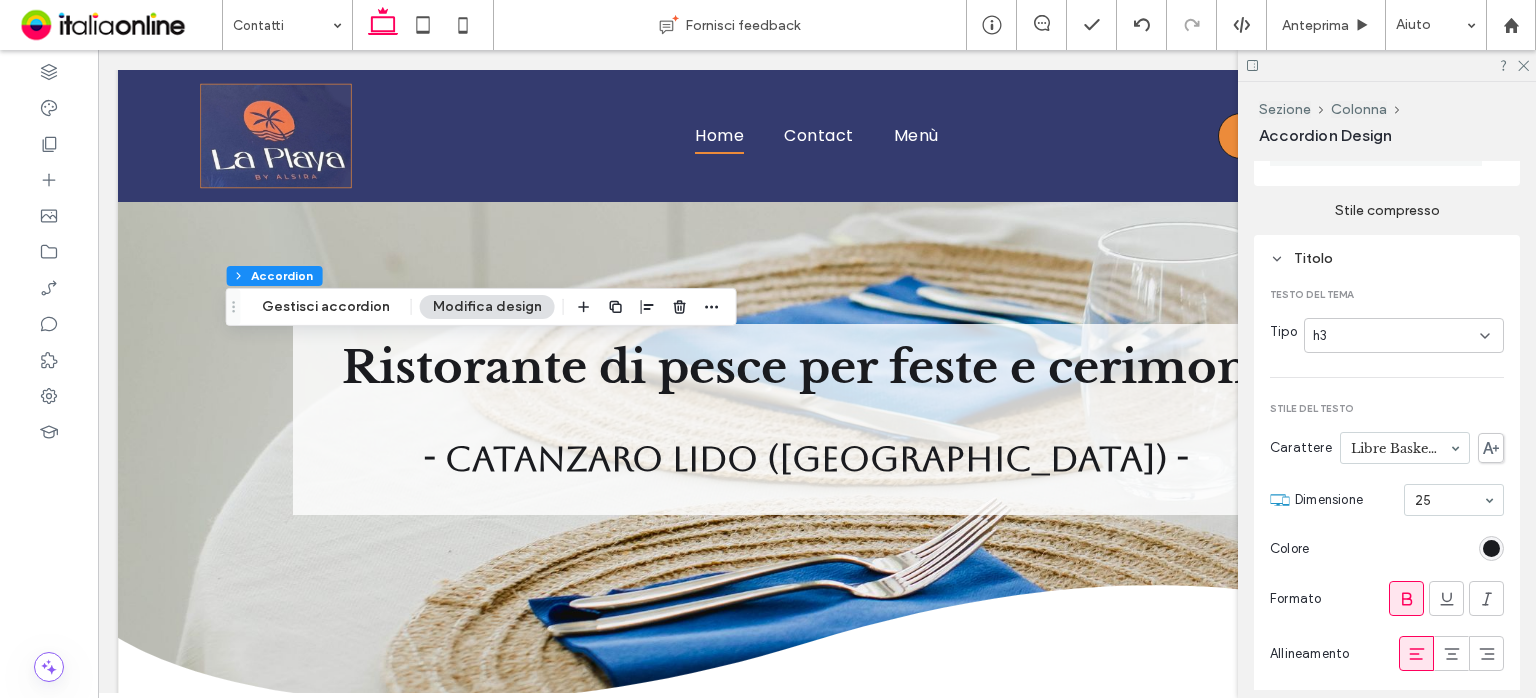 scroll, scrollTop: 500, scrollLeft: 0, axis: vertical 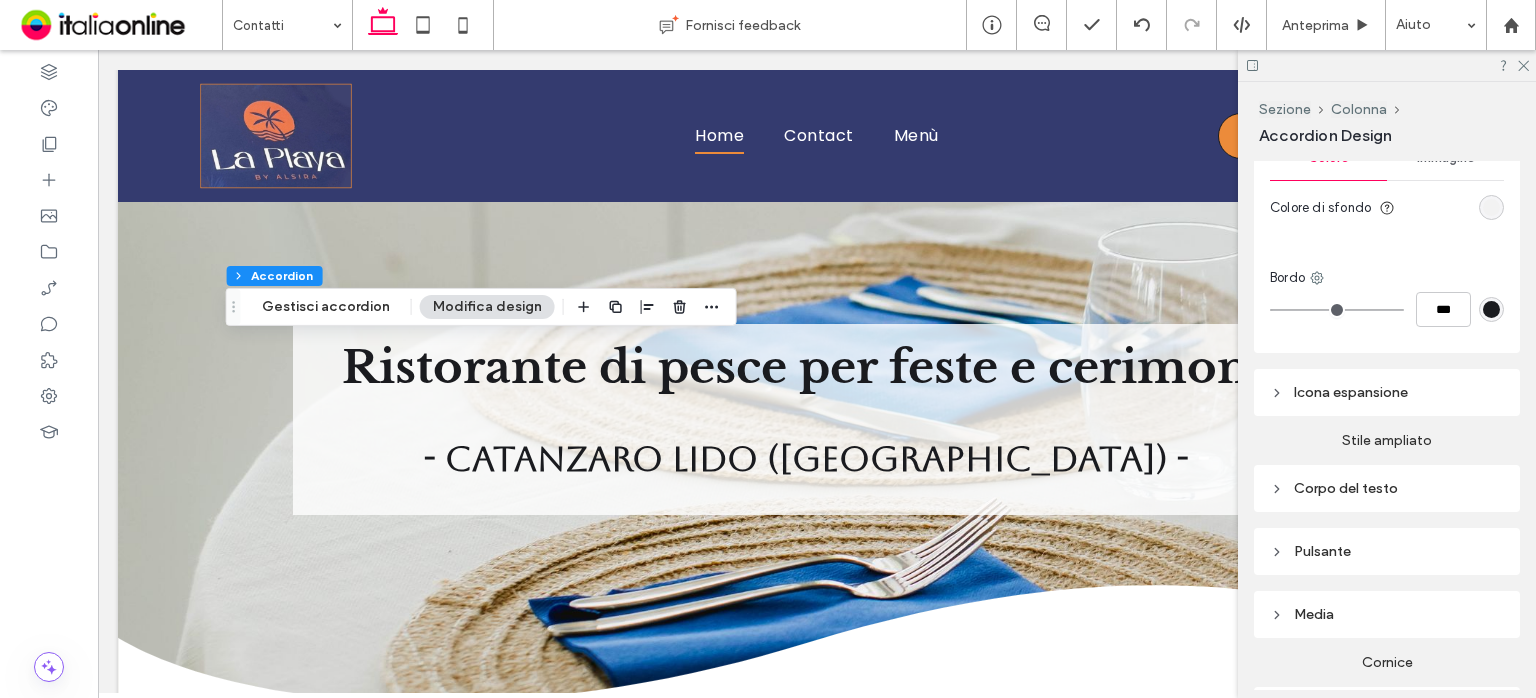 click on "Corpo del testo" at bounding box center [1387, 488] 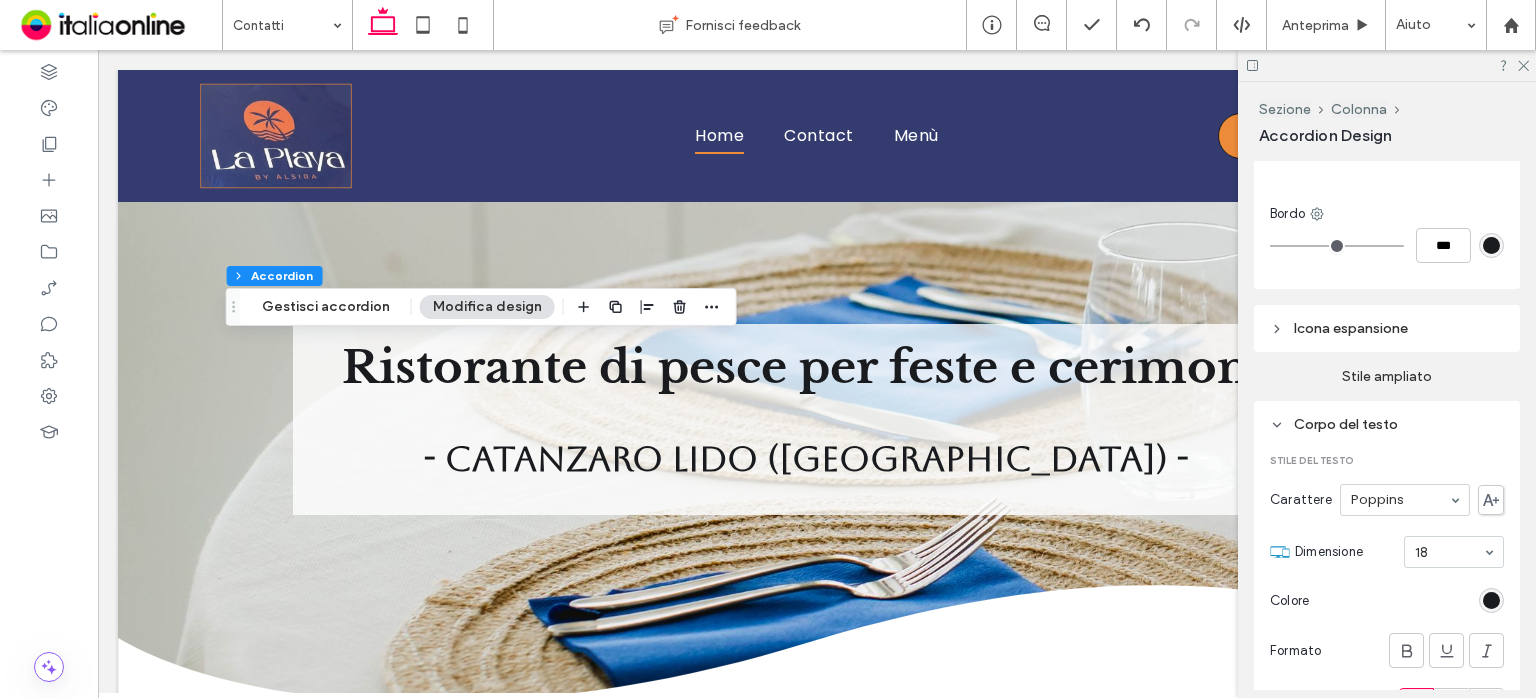 scroll, scrollTop: 1200, scrollLeft: 0, axis: vertical 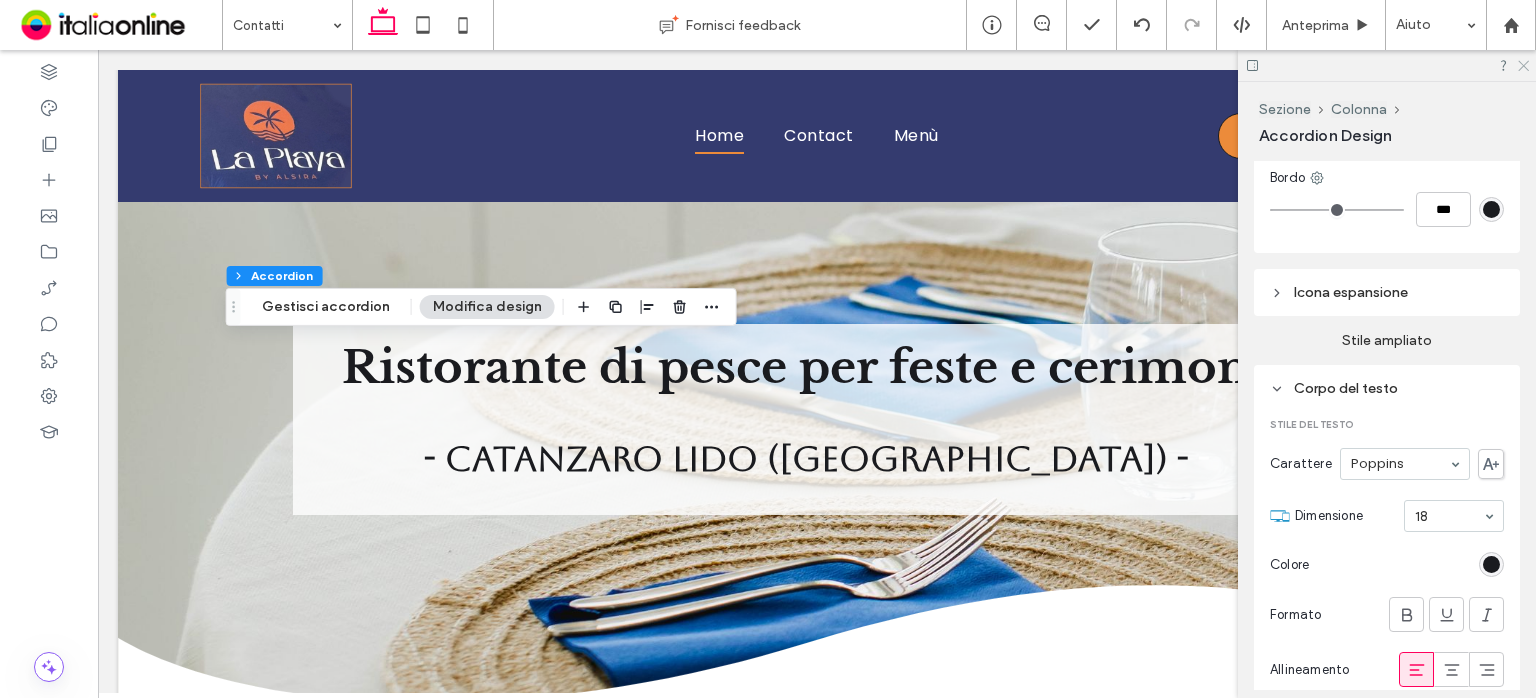click 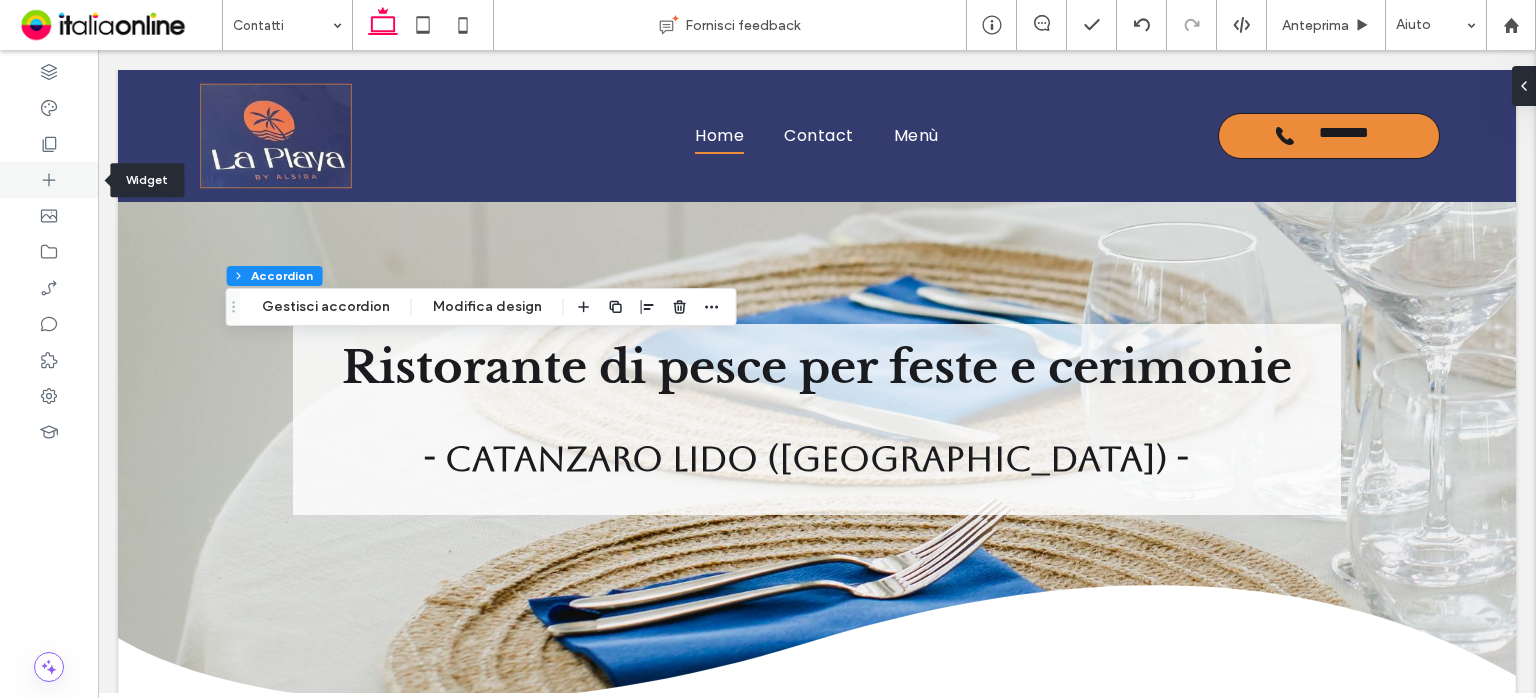 click 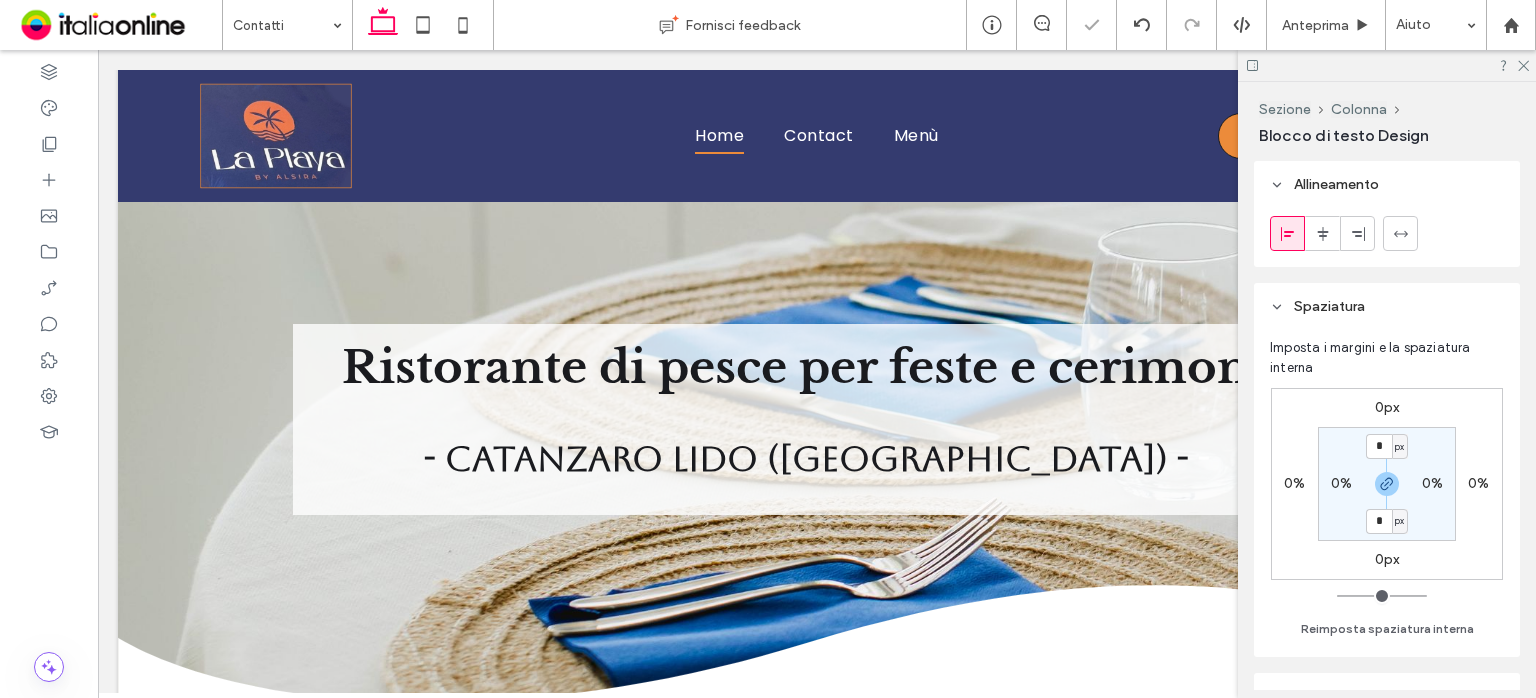 type on "*******" 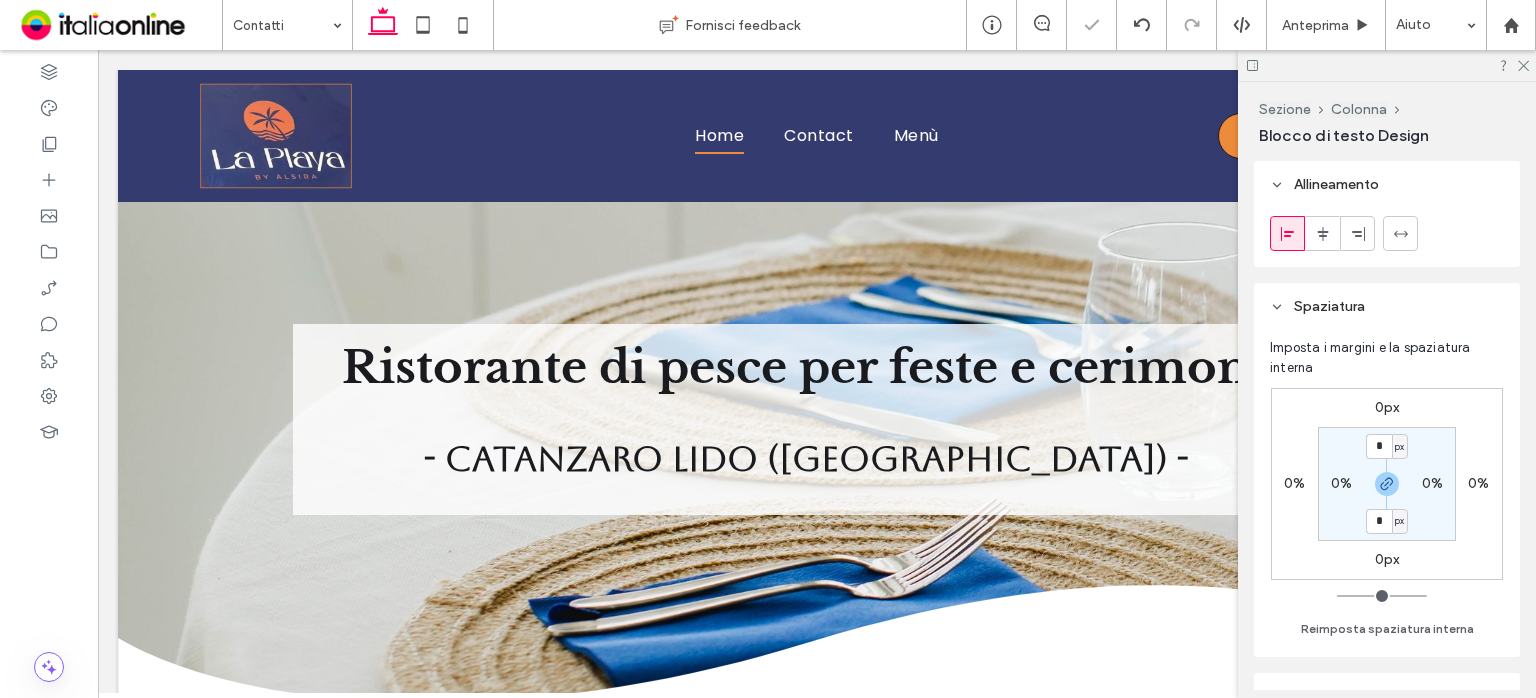 type on "**" 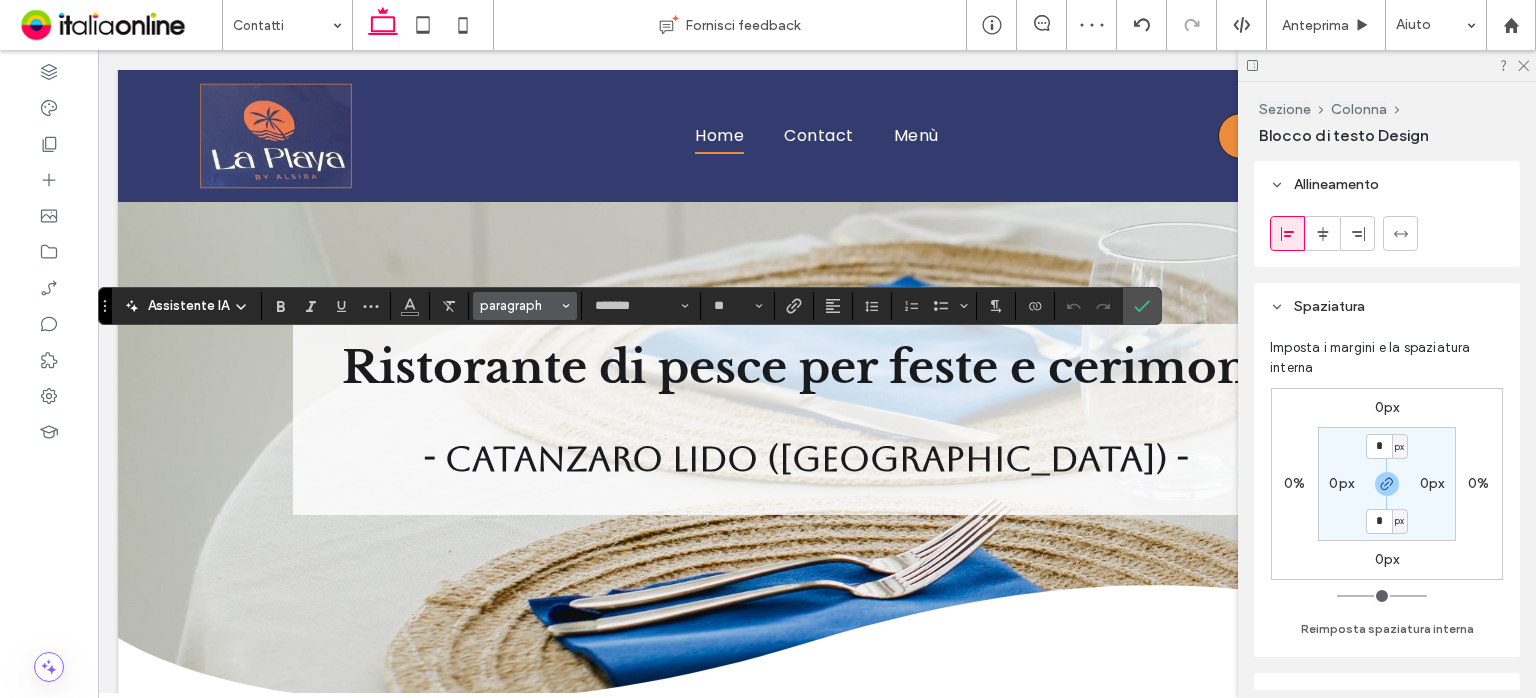 click on "paragraph" at bounding box center (519, 305) 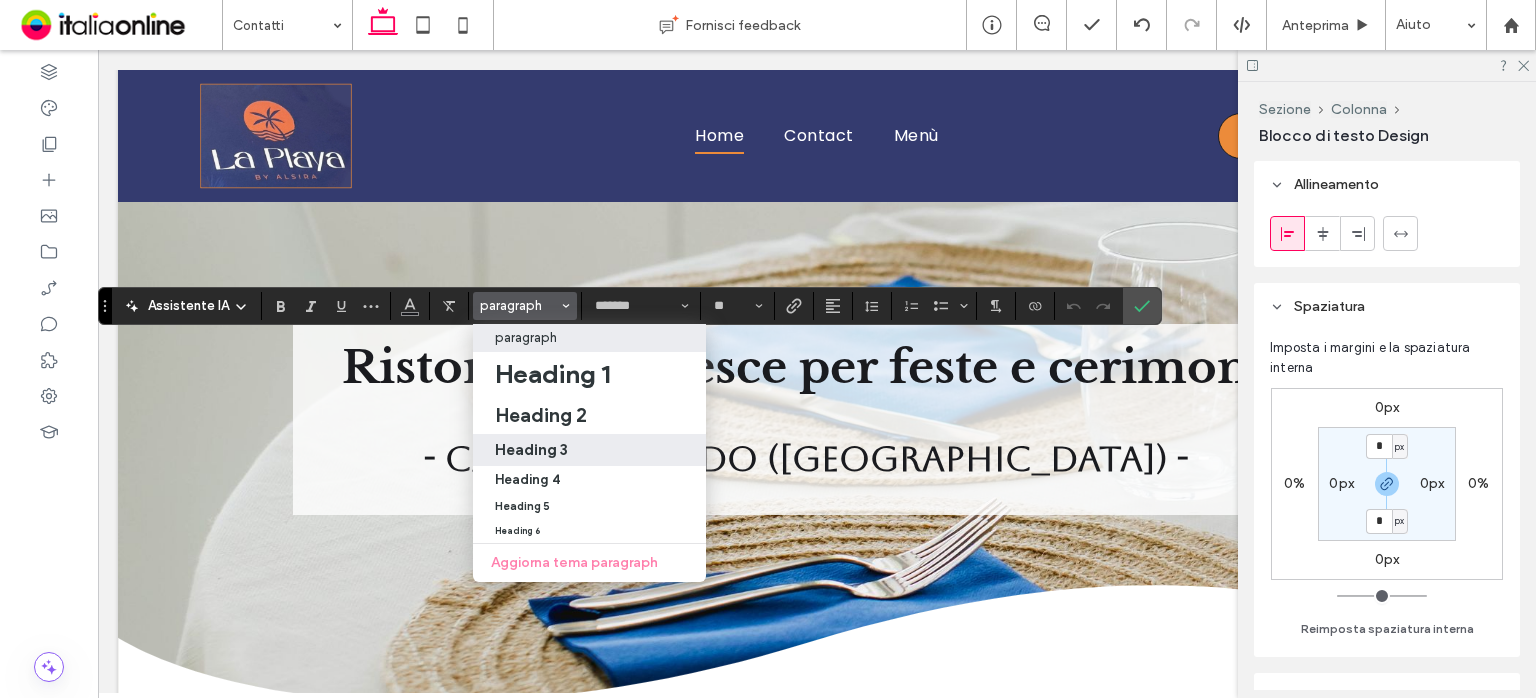 click on "Heading 3" at bounding box center (589, 450) 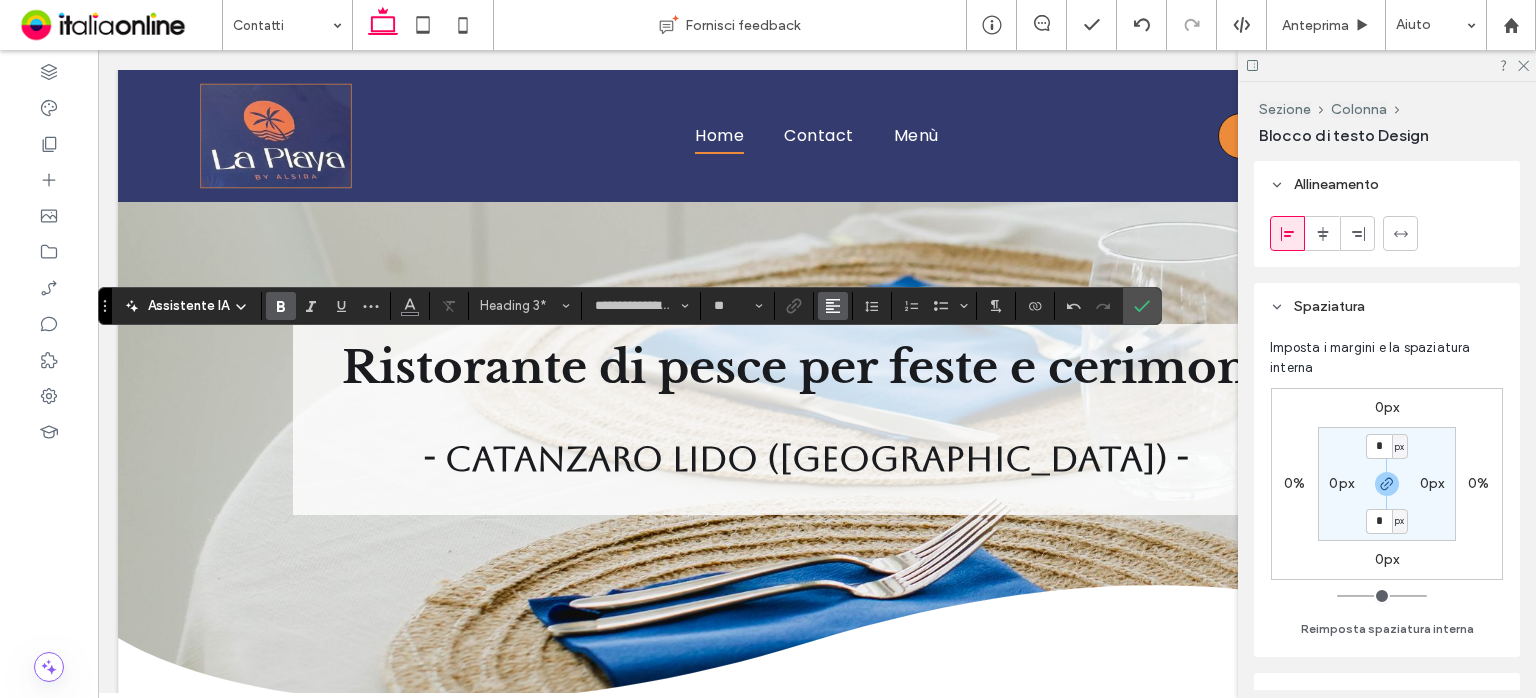 click 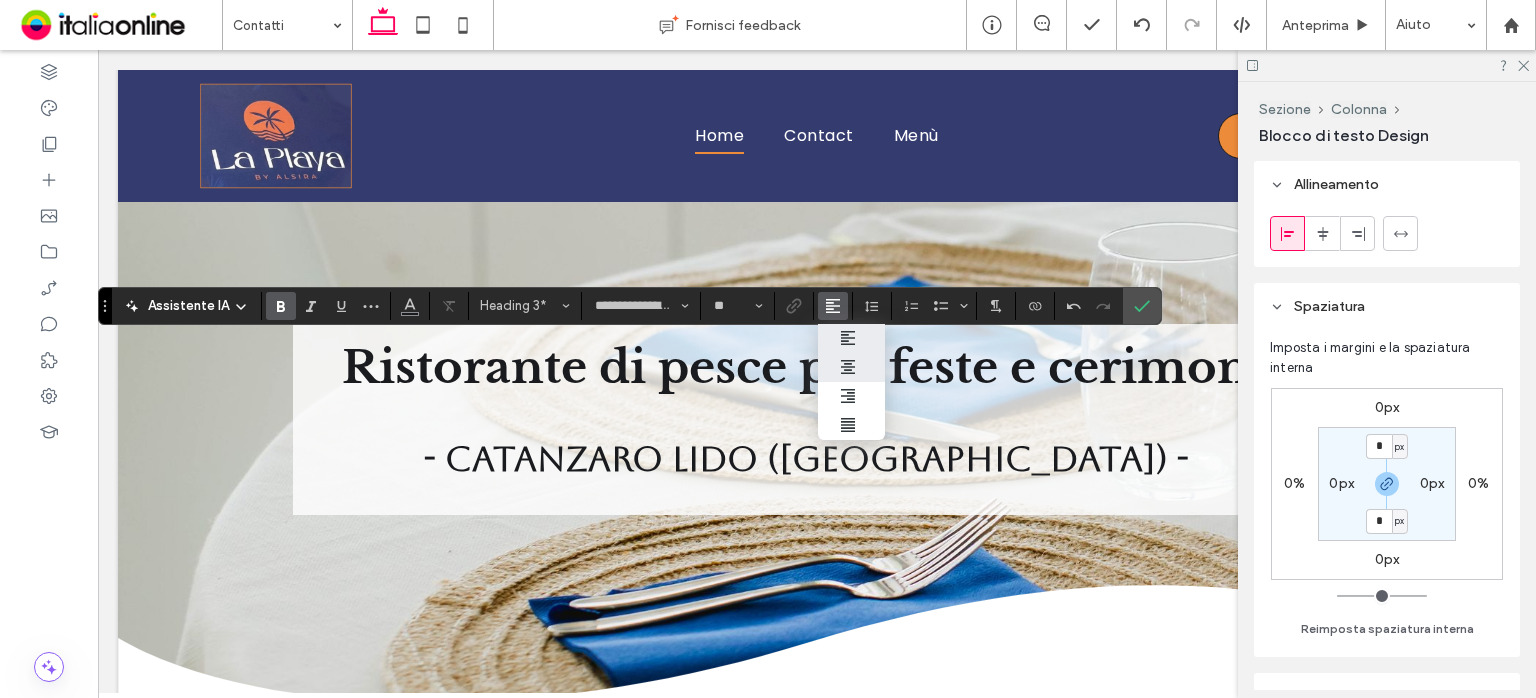 click 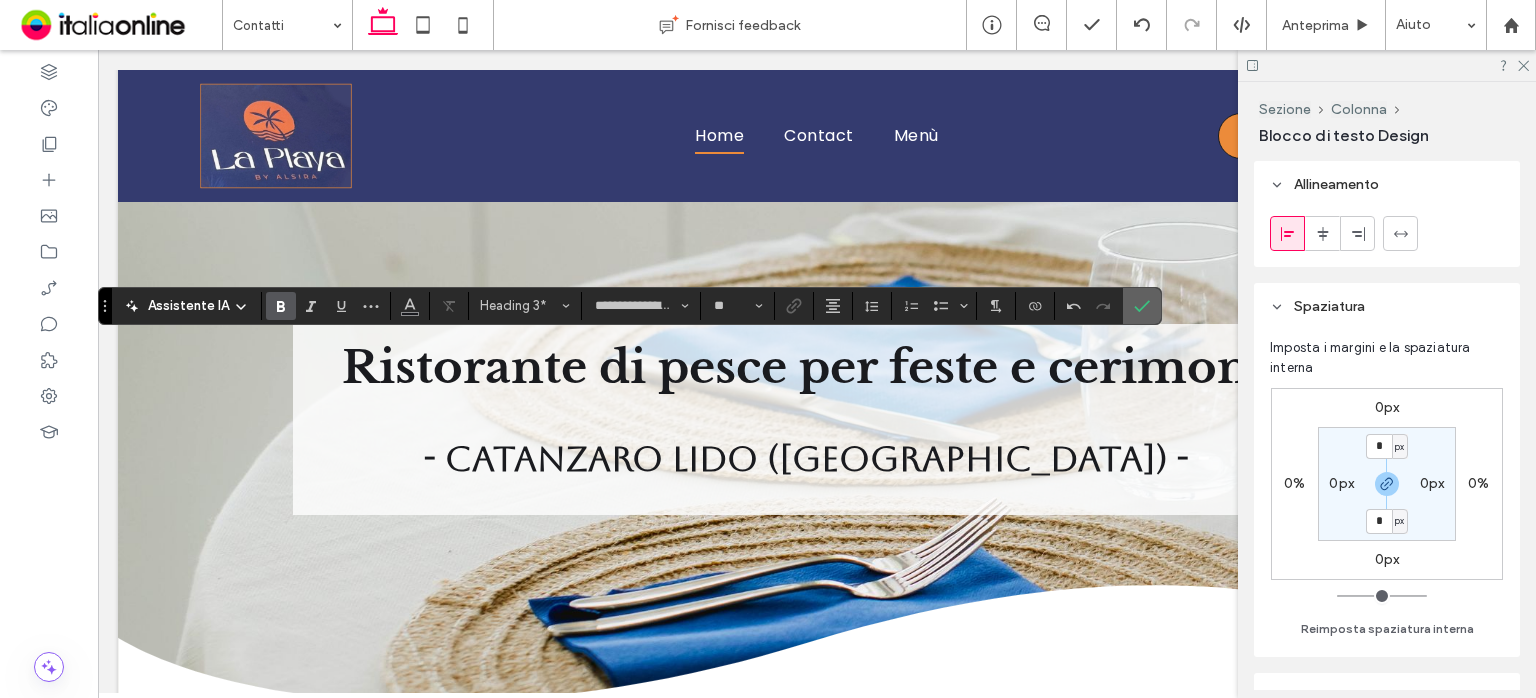 click at bounding box center [1142, 306] 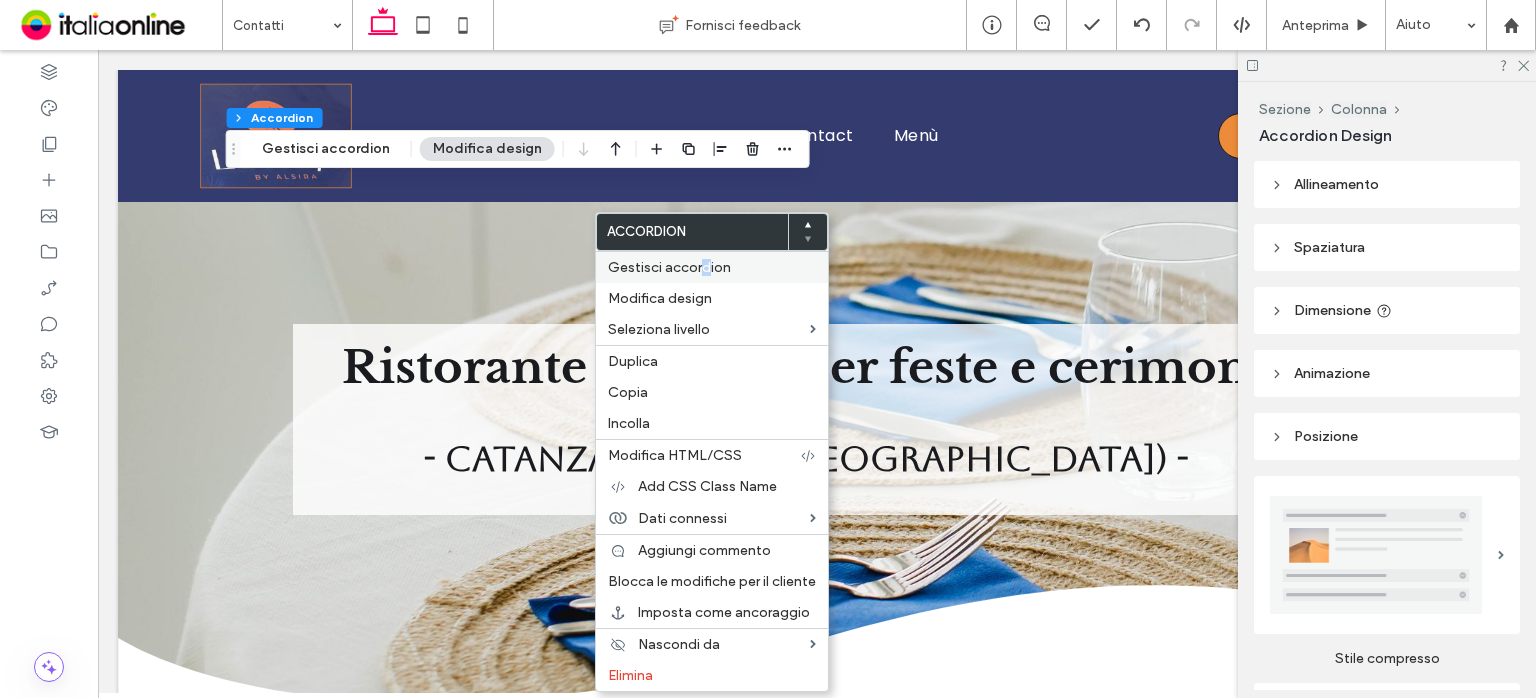 click on "Gestisci accordion" at bounding box center (669, 267) 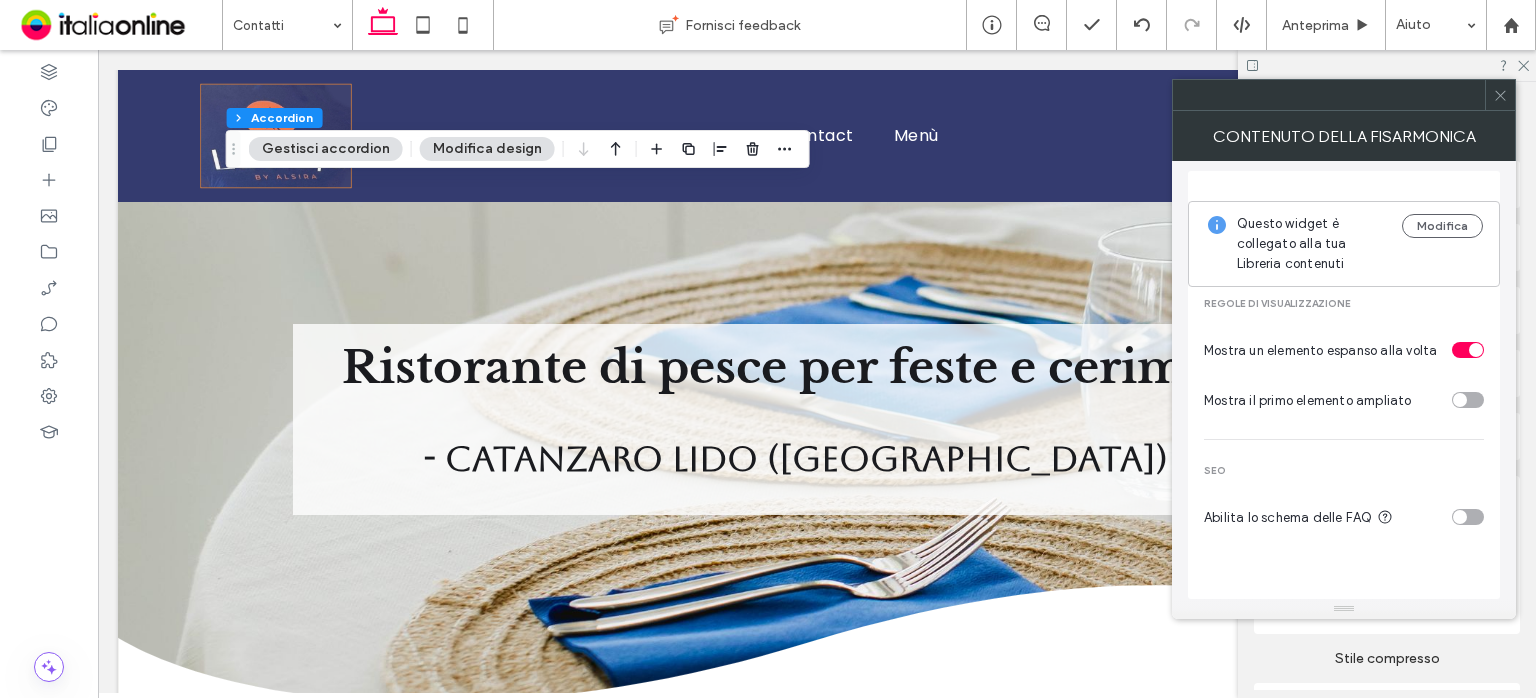 click at bounding box center (1468, 400) 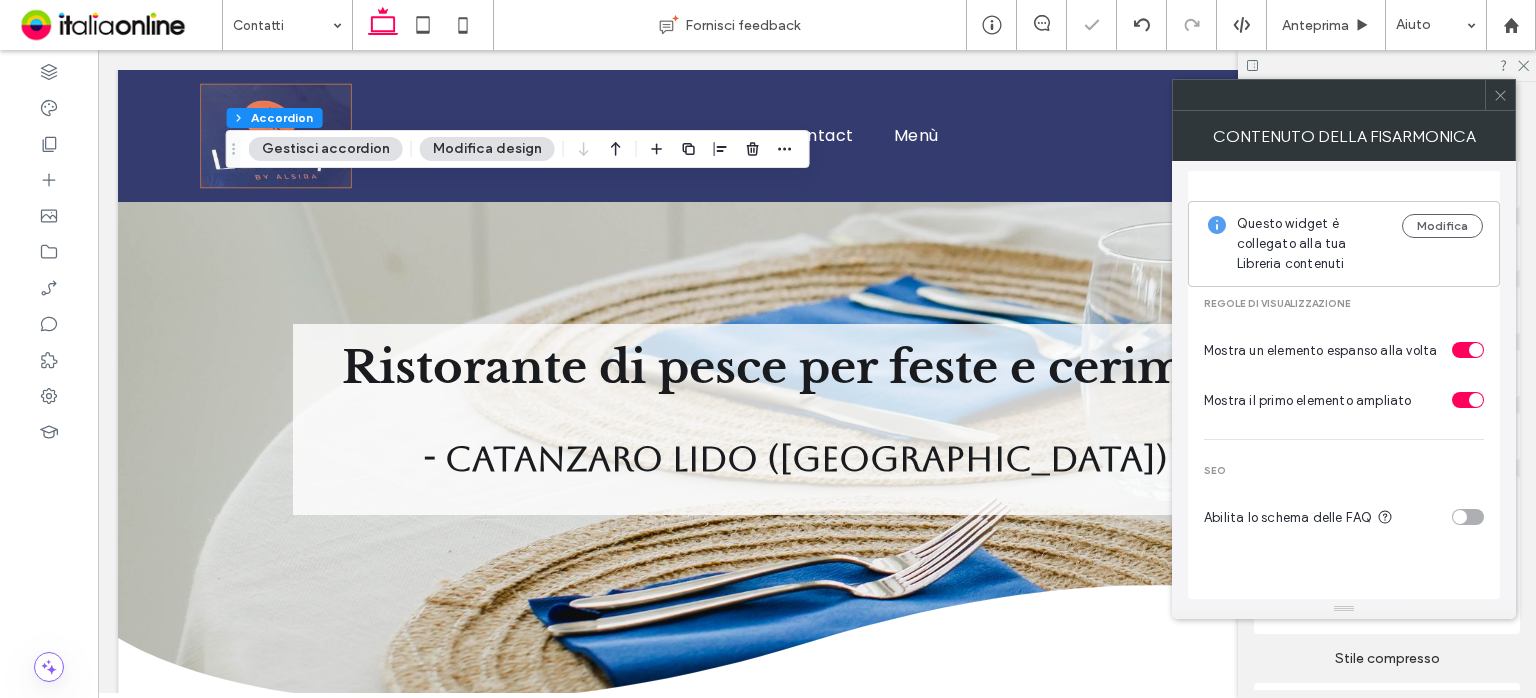 click at bounding box center (1468, 517) 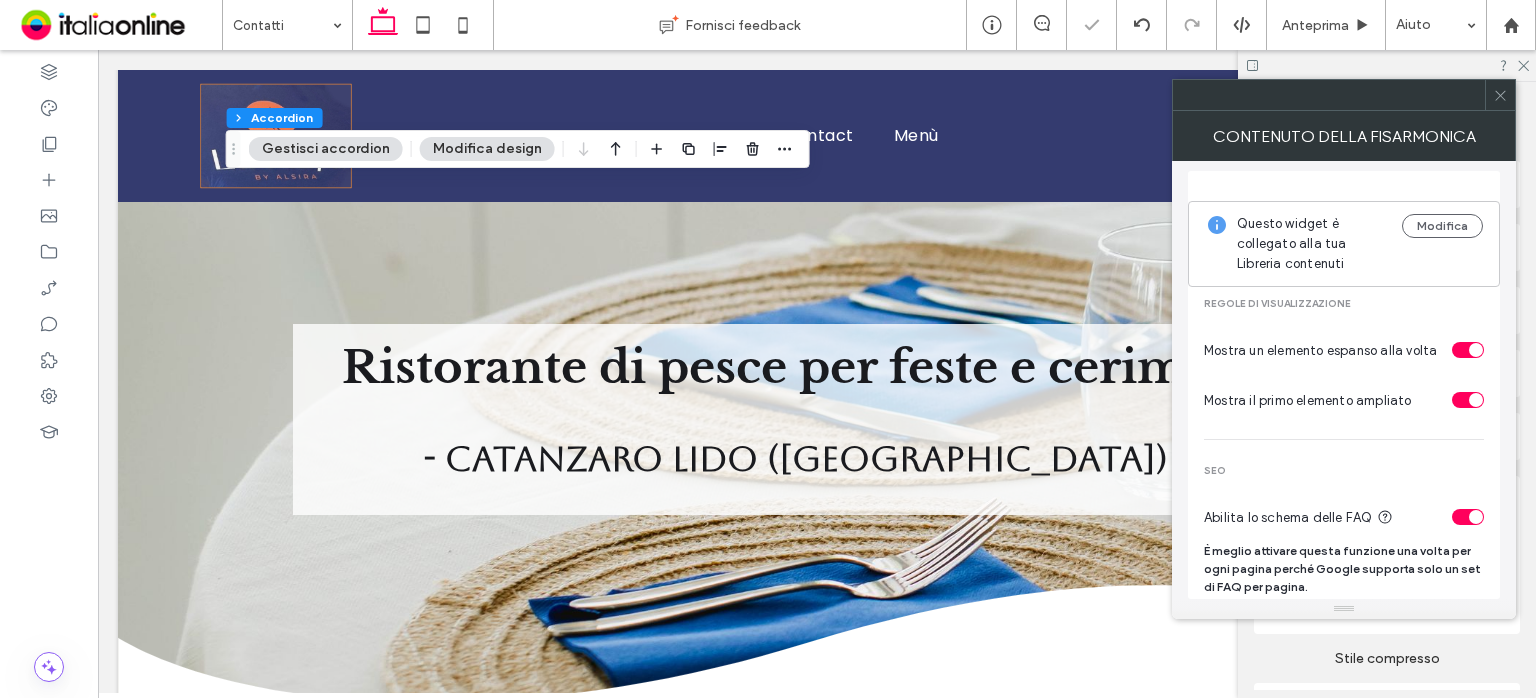 click at bounding box center [1468, 400] 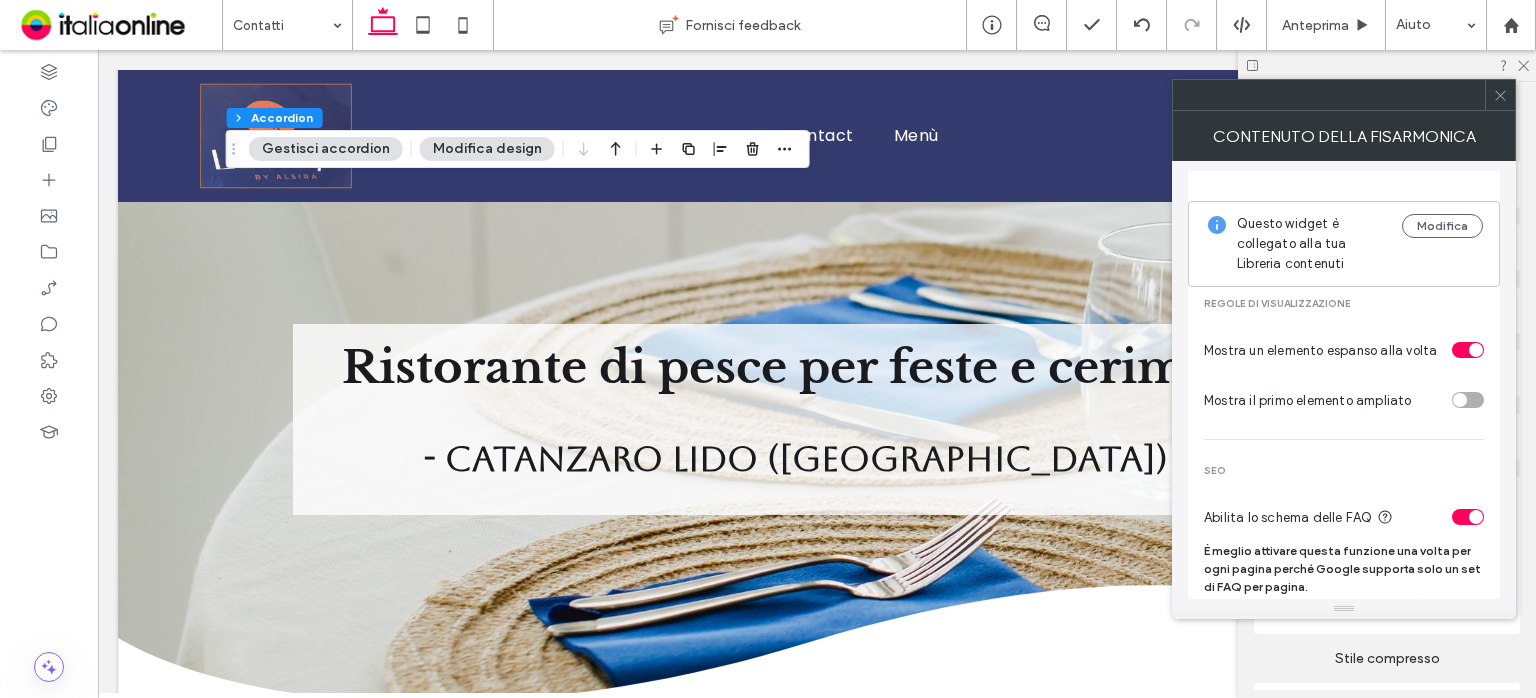 click 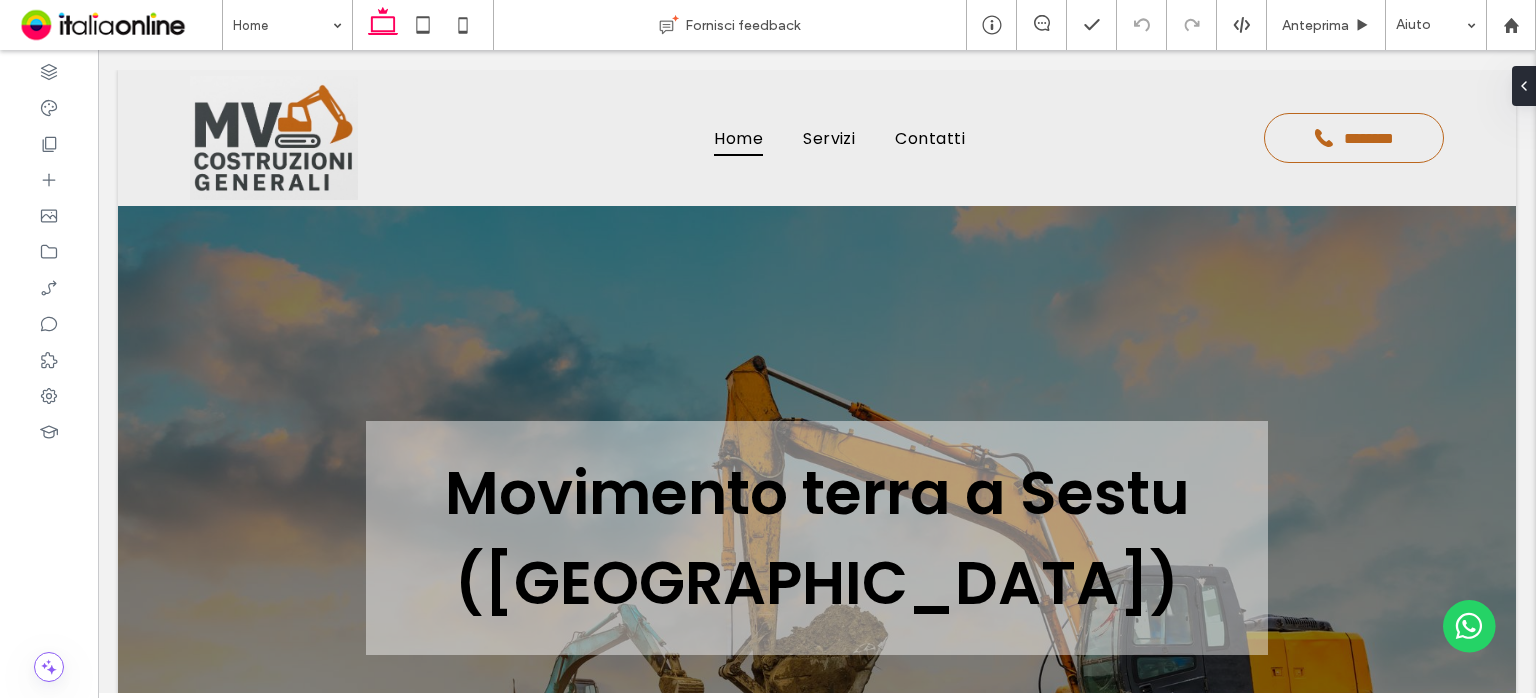 scroll, scrollTop: 985, scrollLeft: 0, axis: vertical 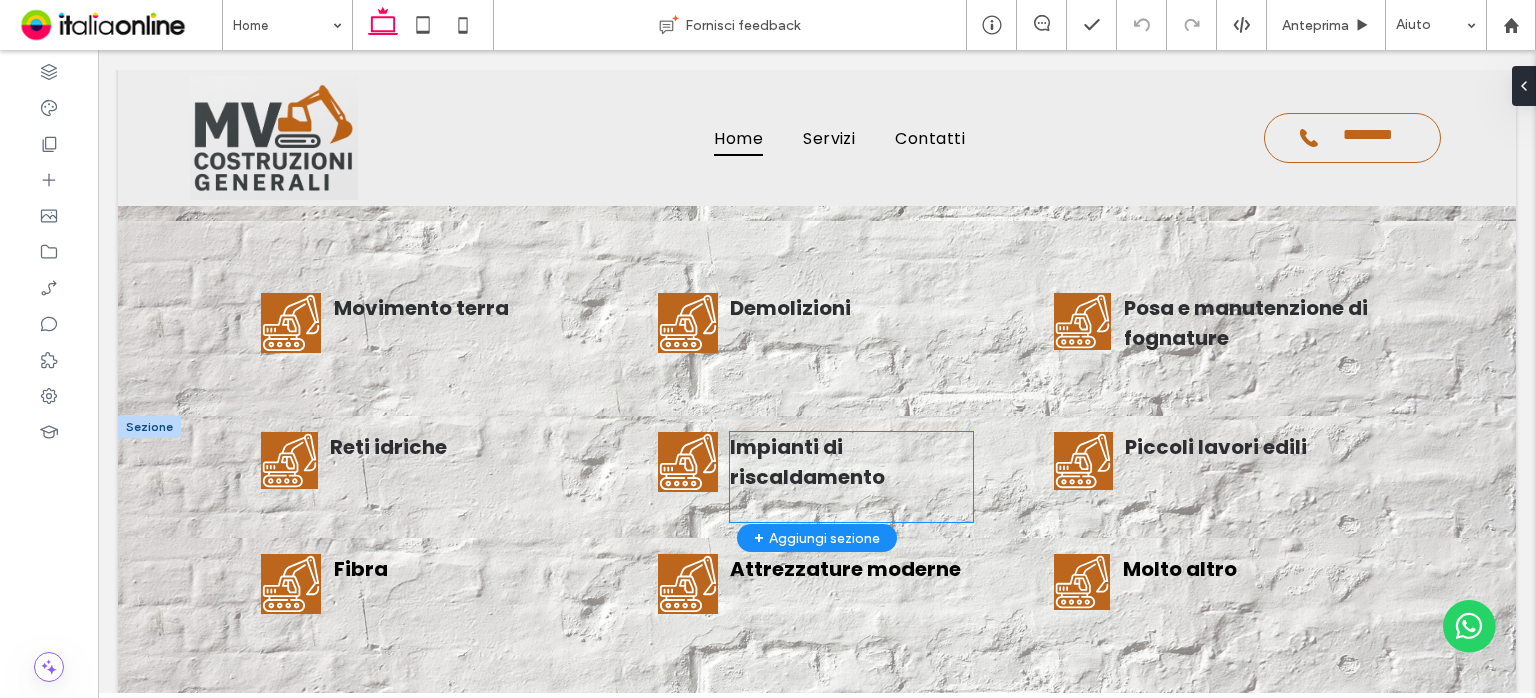 click on "Impianti di riscaldamento" at bounding box center (807, 462) 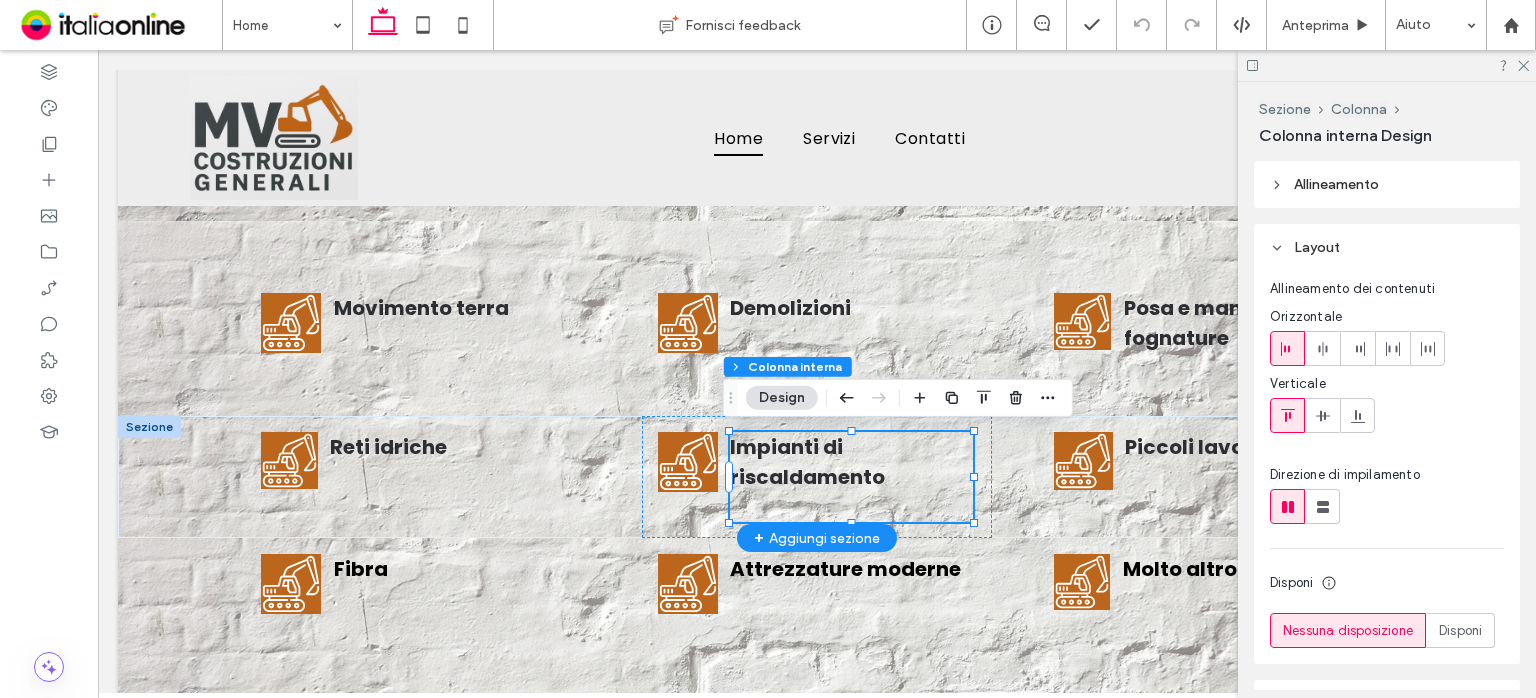 click on "Impianti di riscaldamento" at bounding box center (807, 462) 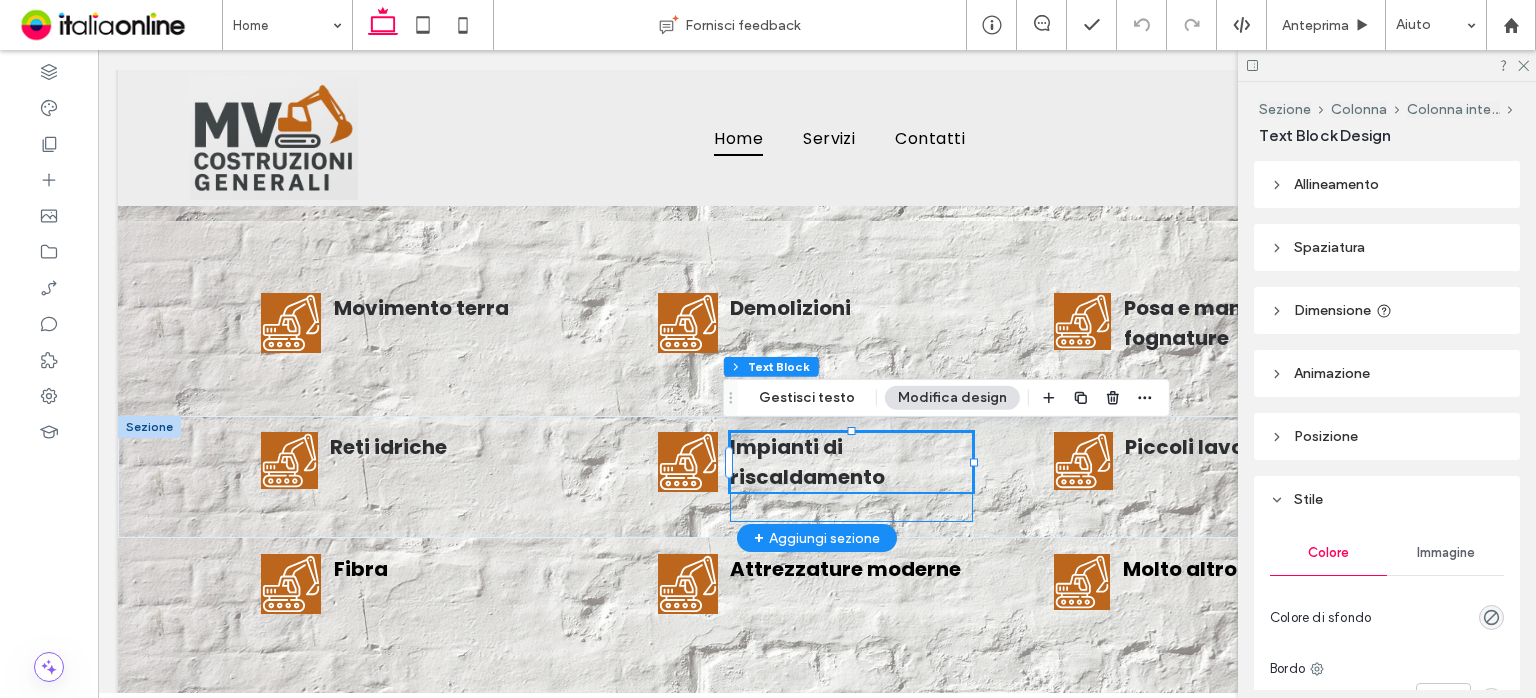 click on "Impianti di riscaldamento" at bounding box center [851, 462] 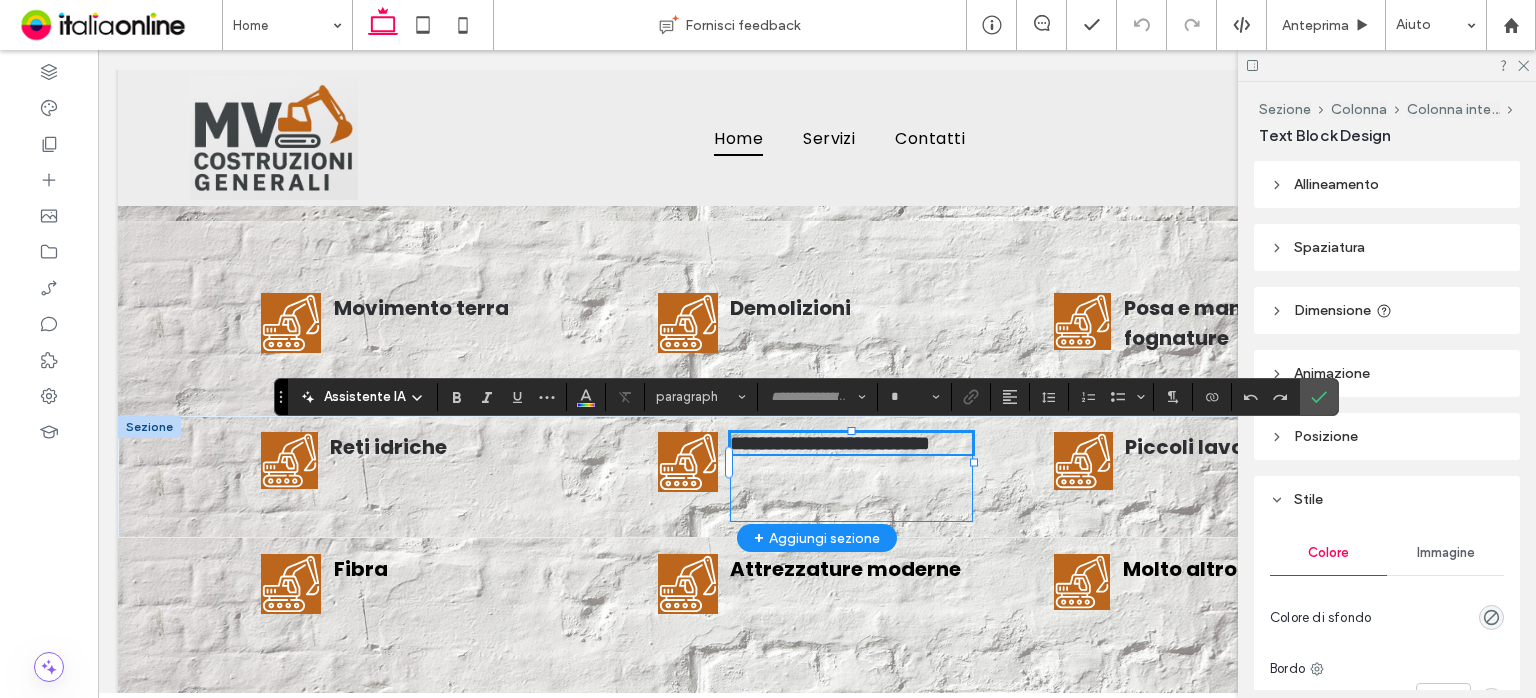 type on "*******" 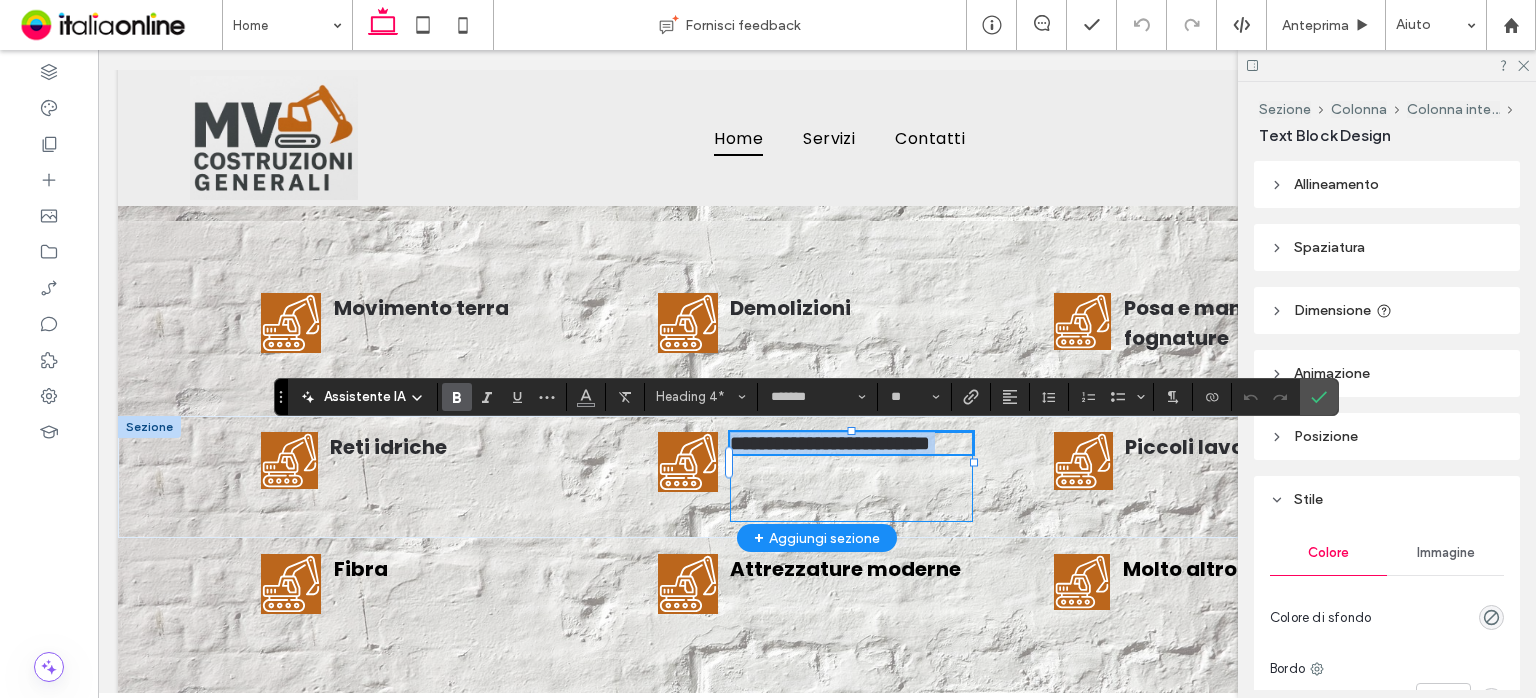 click on "**********" at bounding box center (851, 443) 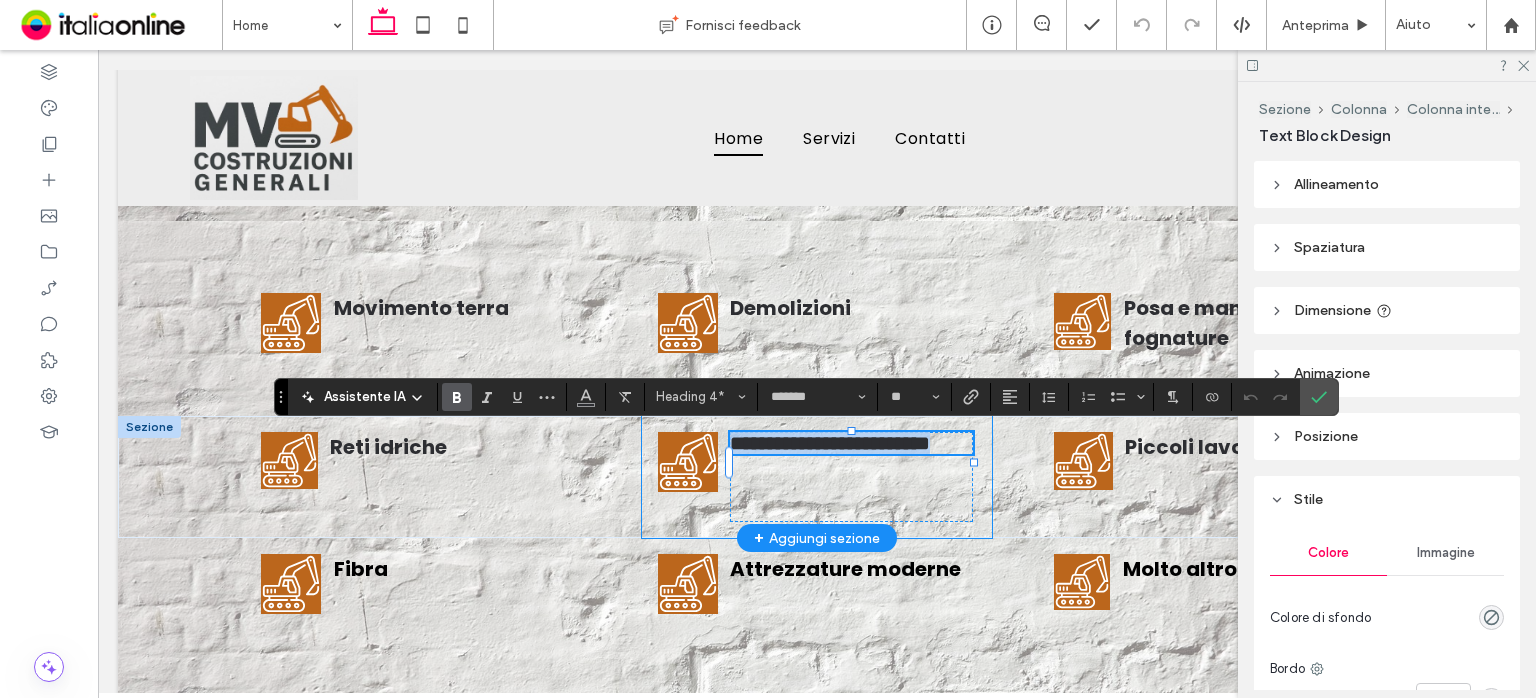 drag, startPoint x: 882, startPoint y: 473, endPoint x: 647, endPoint y: 433, distance: 238.37994 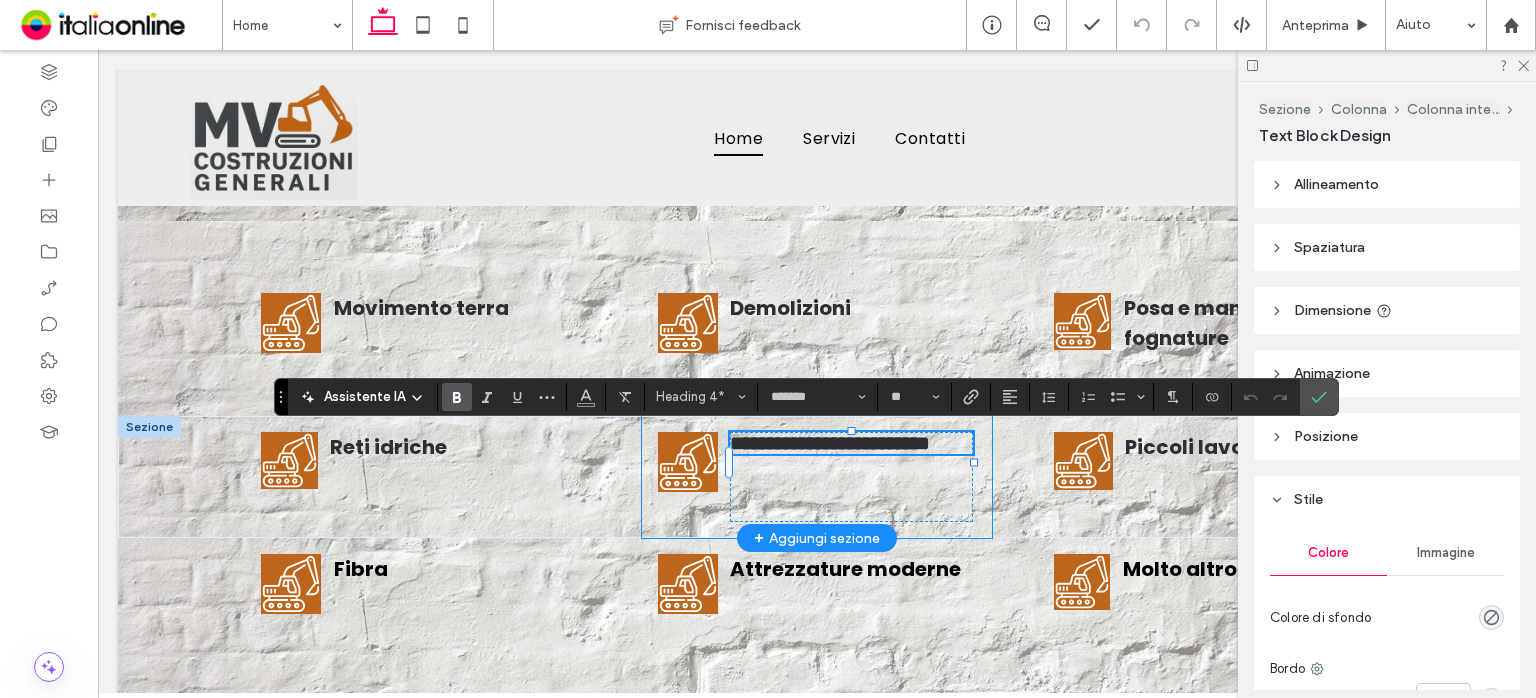 scroll, scrollTop: 0, scrollLeft: 0, axis: both 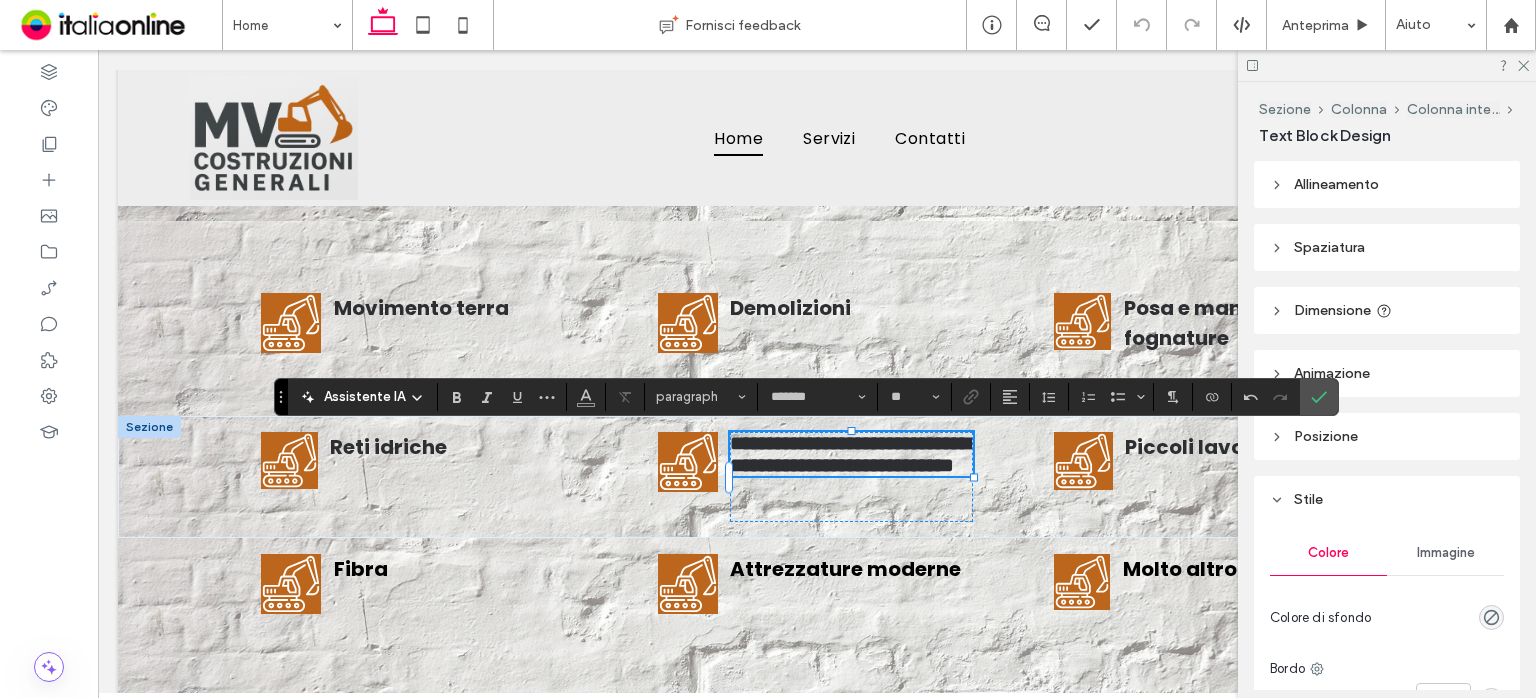 click 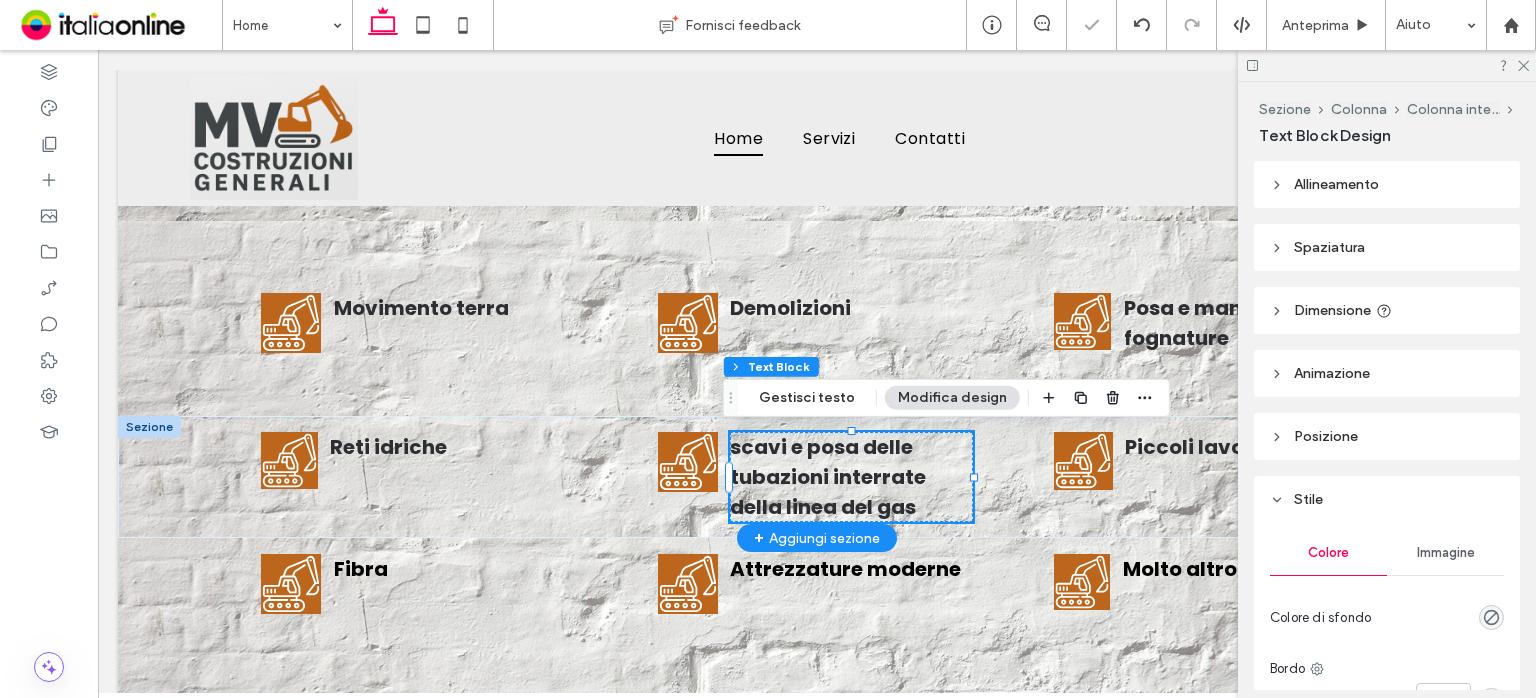 click on "scavi e posa delle tubazioni interrate della linea del gas" at bounding box center (828, 477) 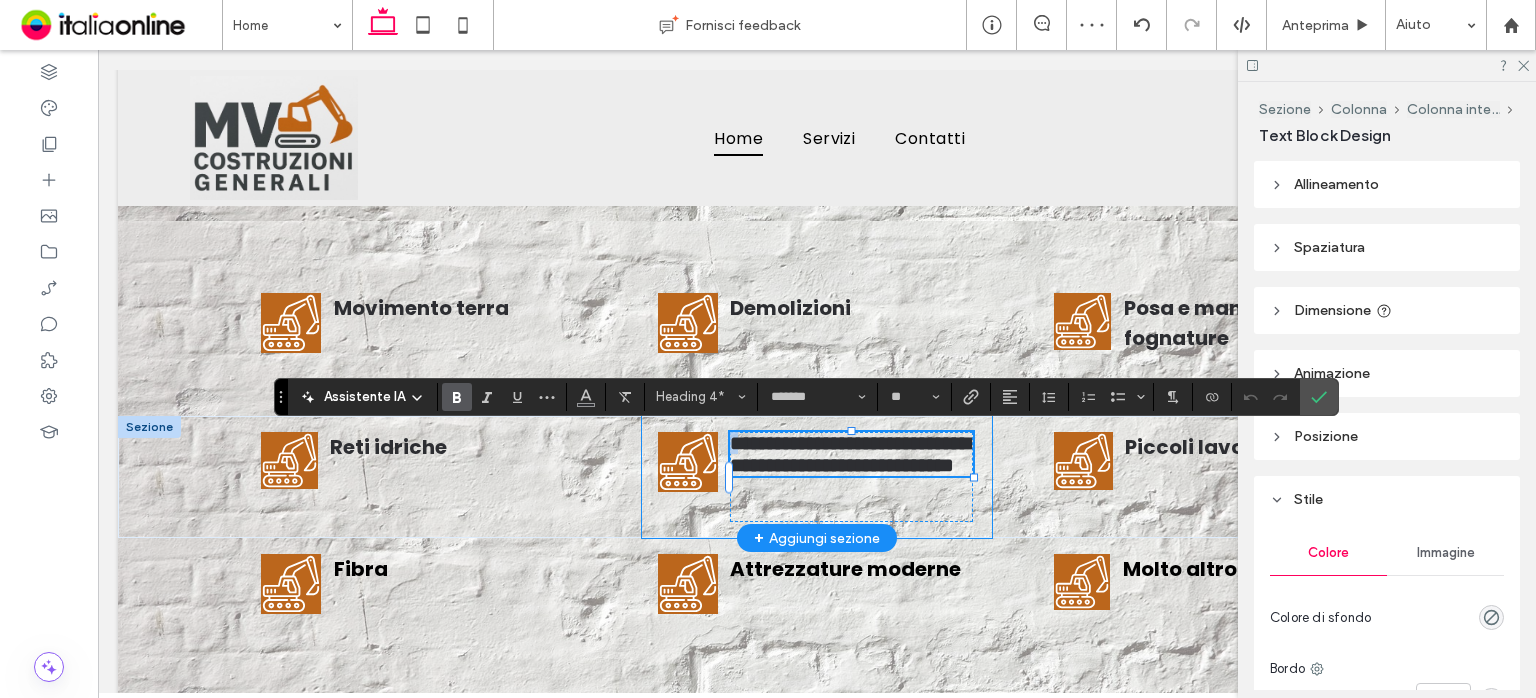 drag, startPoint x: 731, startPoint y: 447, endPoint x: 714, endPoint y: 449, distance: 17.117243 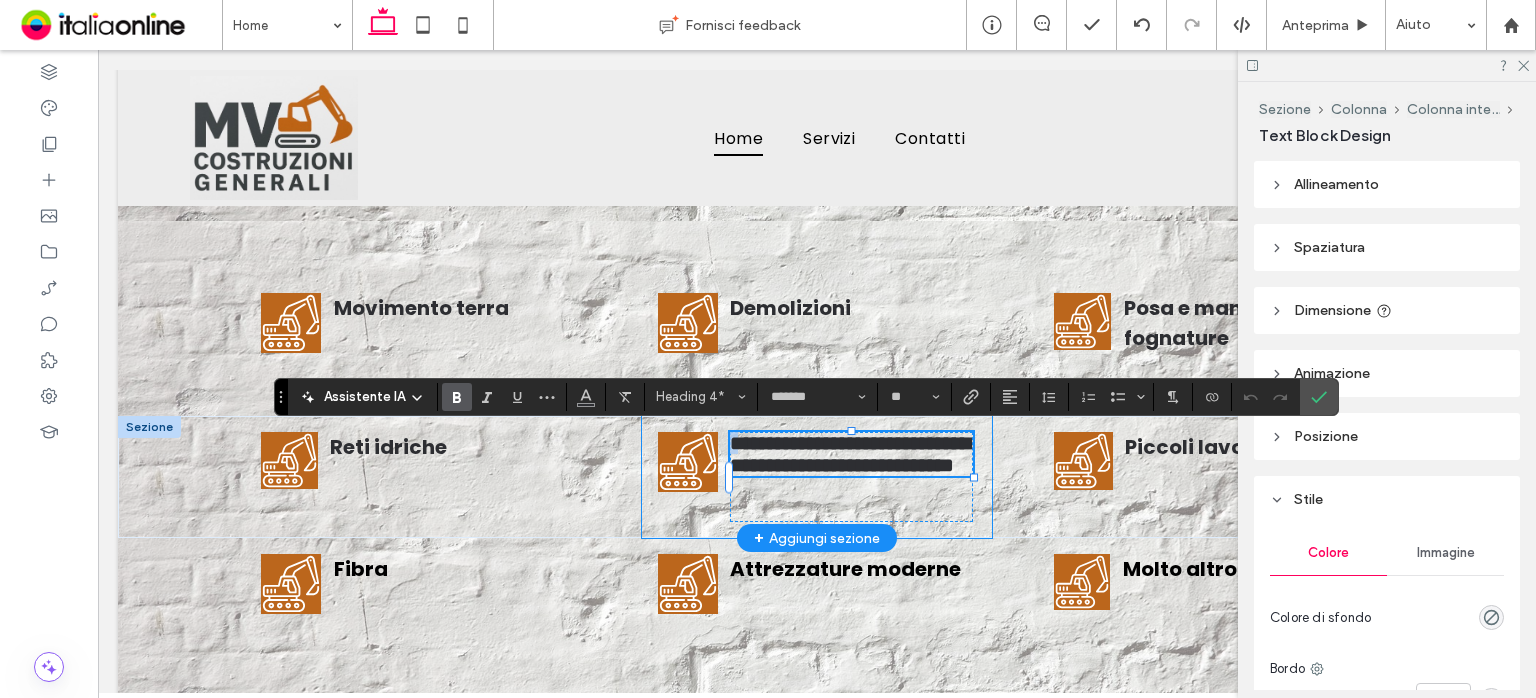 type 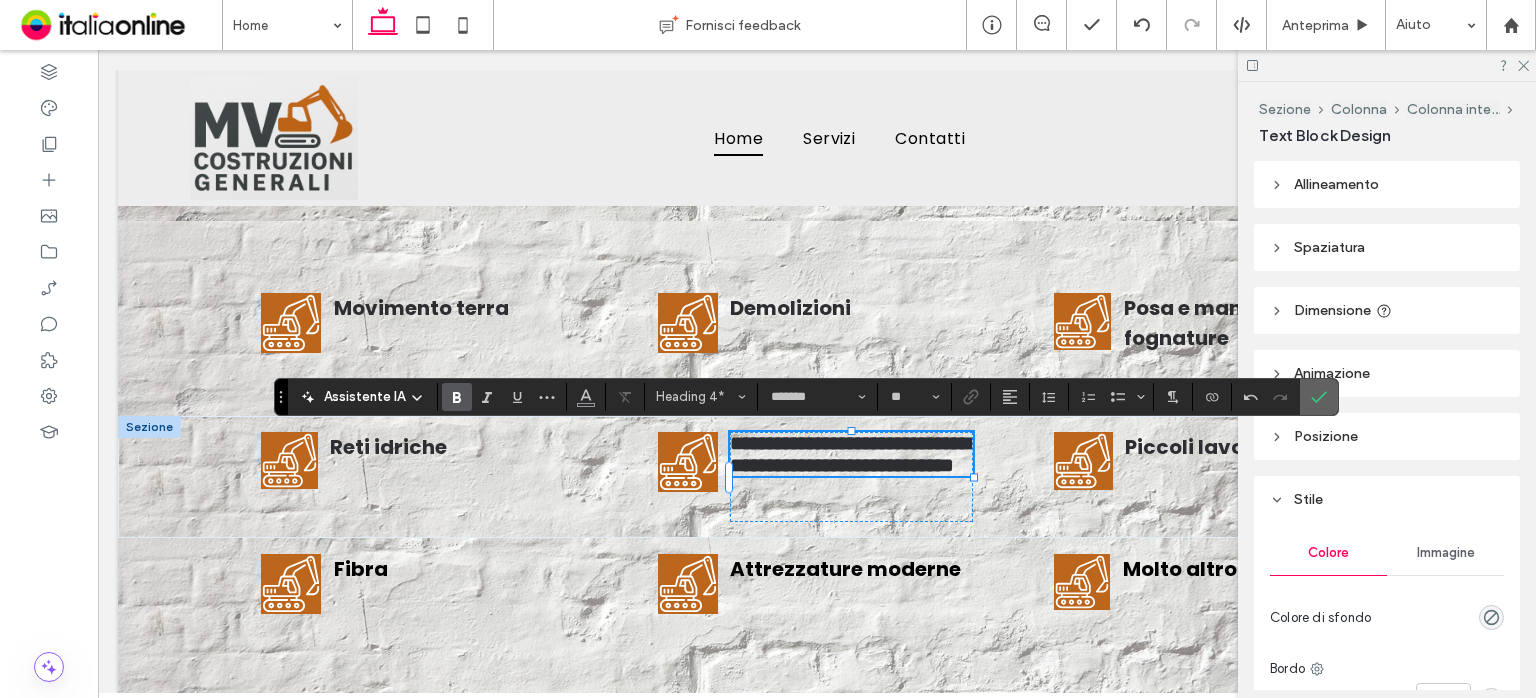 drag, startPoint x: 1322, startPoint y: 393, endPoint x: 1299, endPoint y: 409, distance: 28.01785 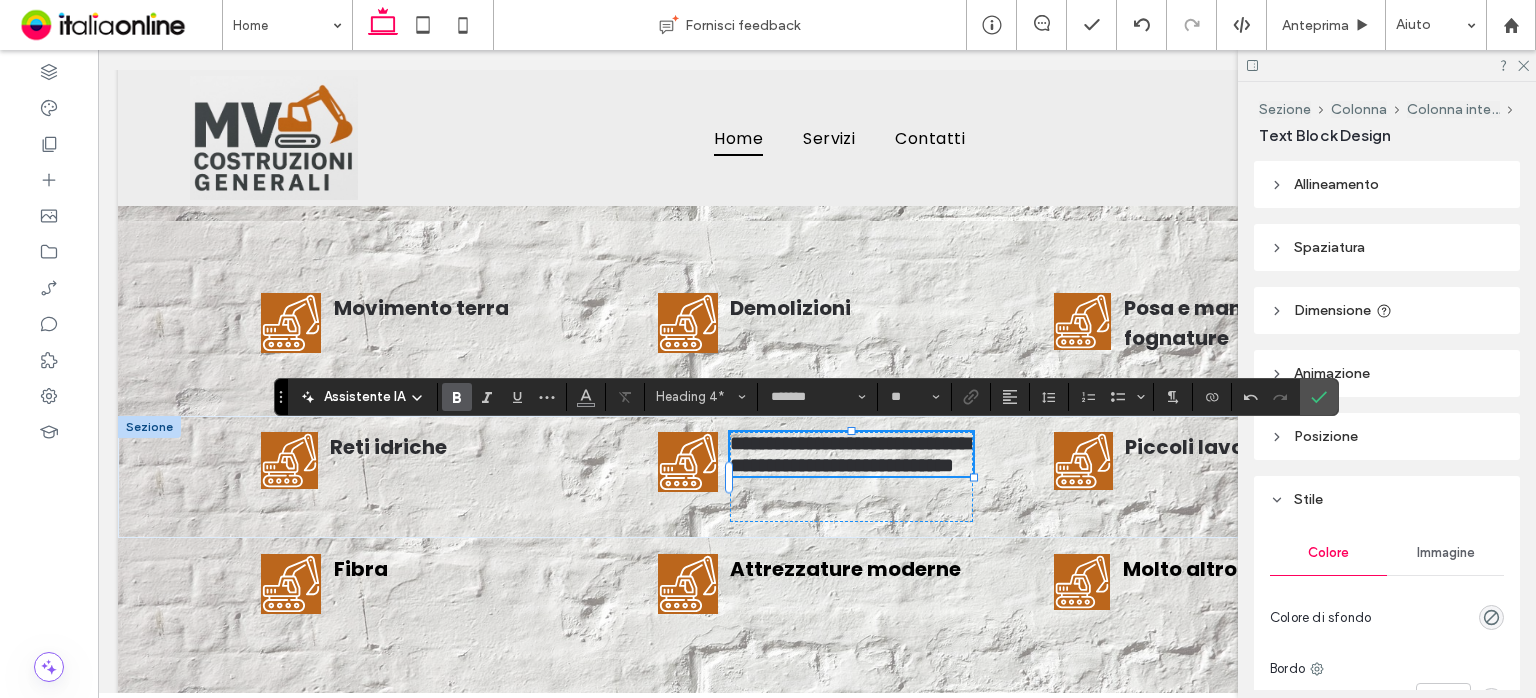 click at bounding box center (1319, 397) 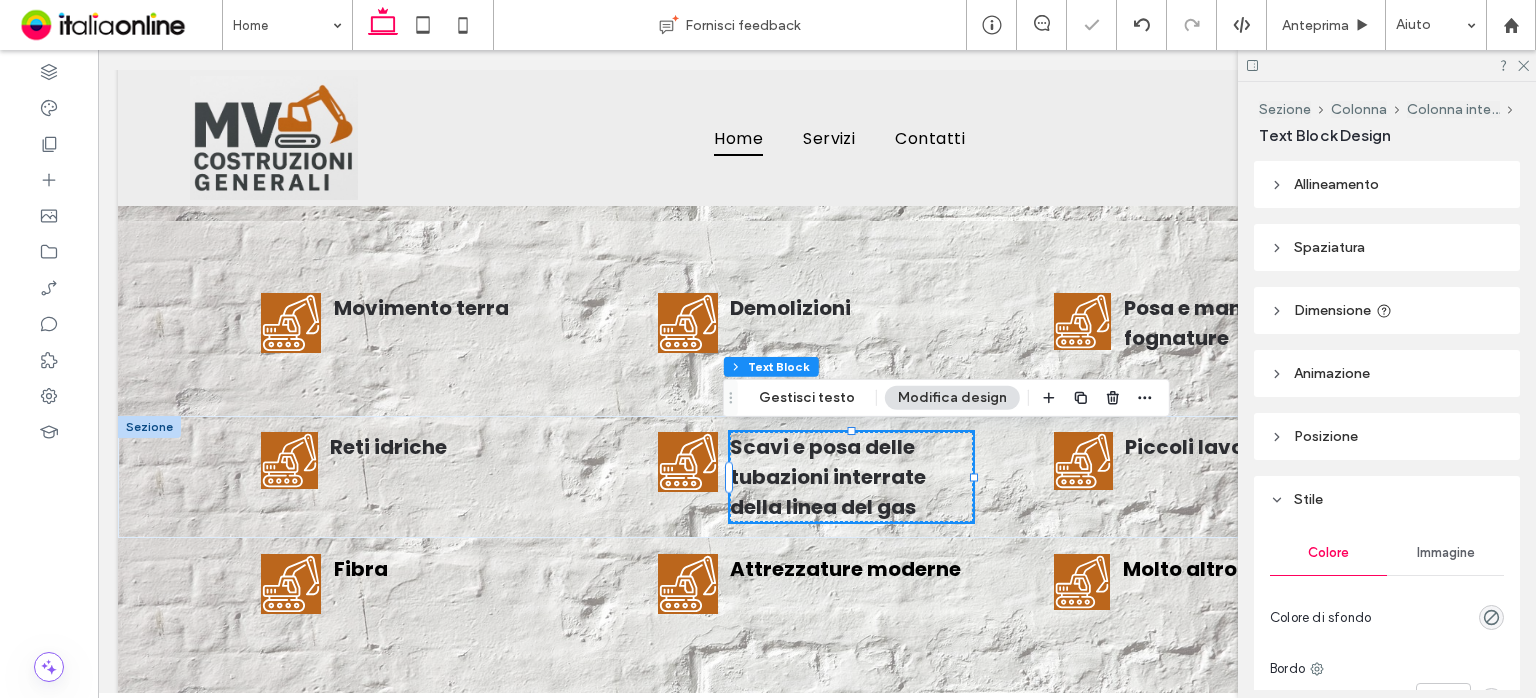 drag, startPoint x: 1517, startPoint y: 67, endPoint x: 1518, endPoint y: 80, distance: 13.038404 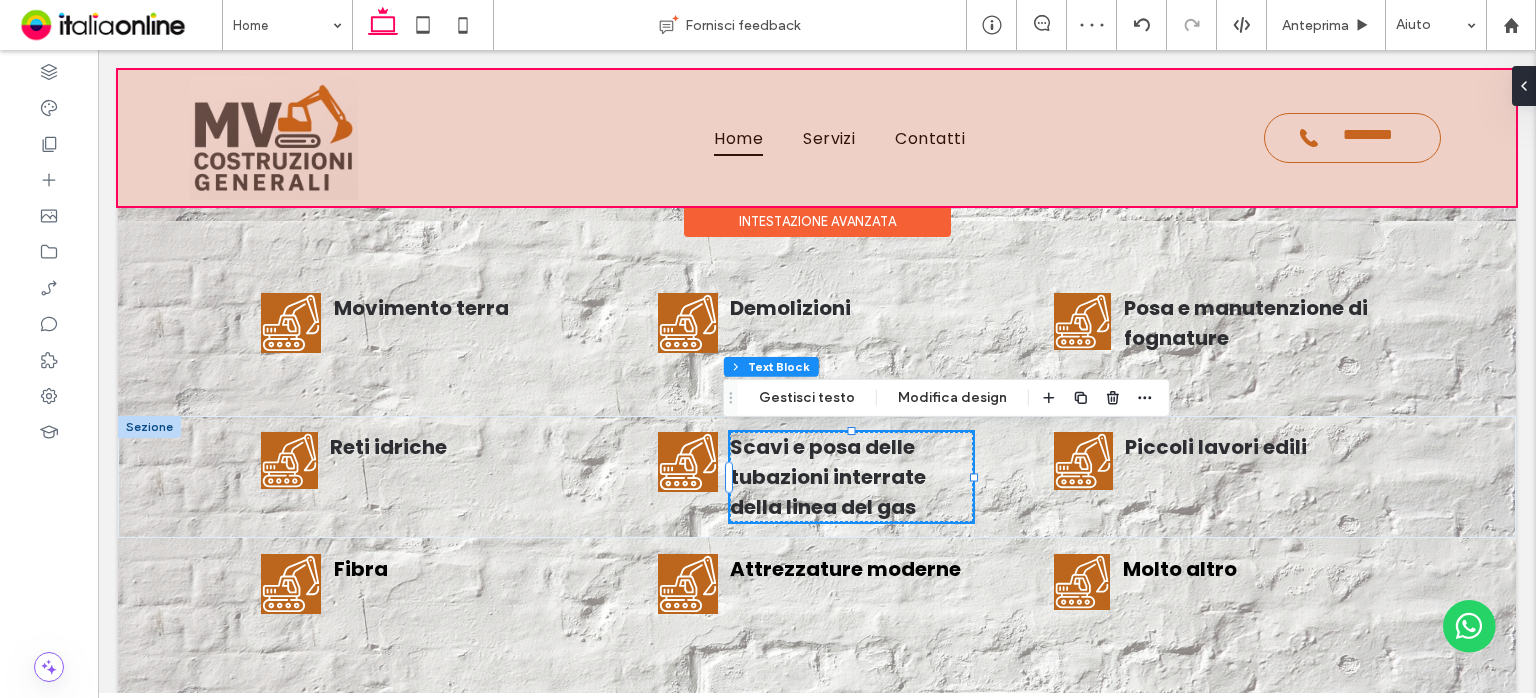 click at bounding box center [817, 138] 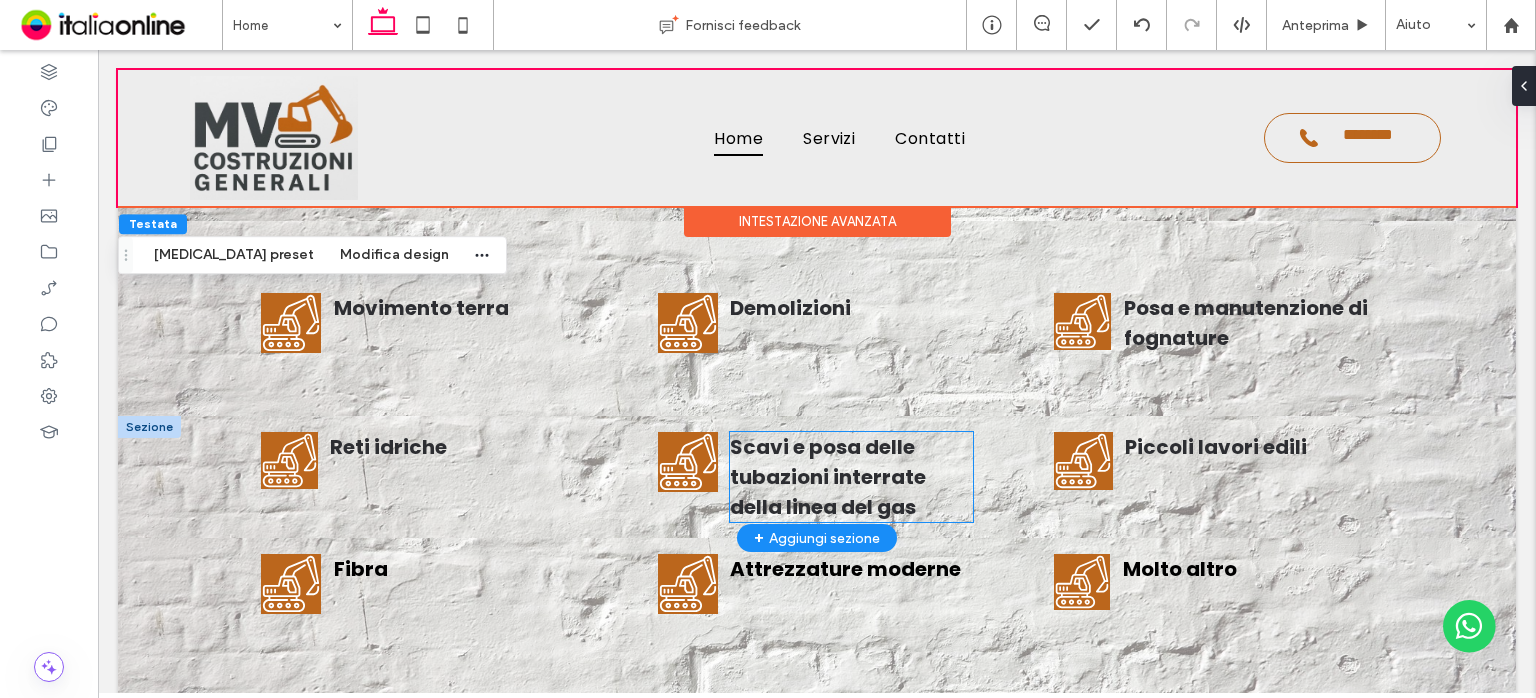 click on "Scavi e posa delle tubazioni interrate della linea del gas" at bounding box center [828, 477] 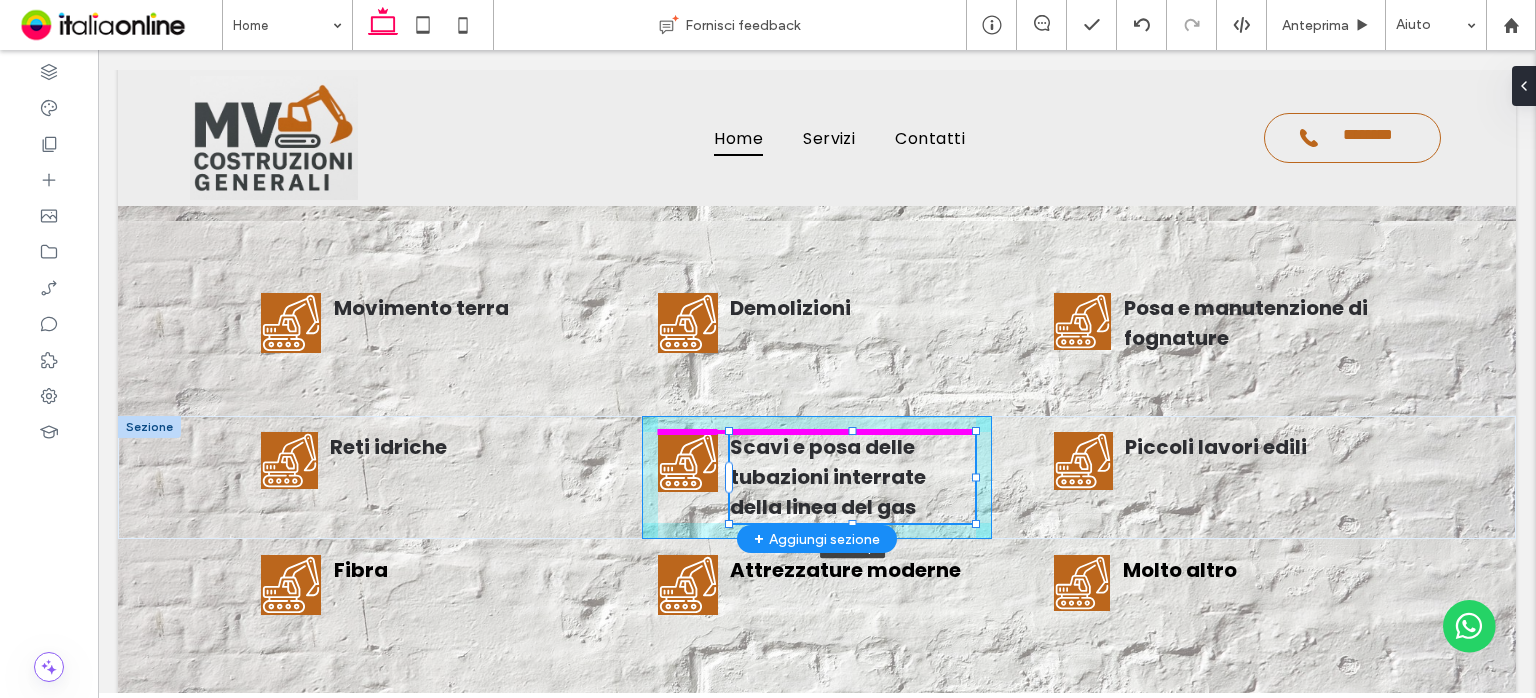 drag, startPoint x: 964, startPoint y: 477, endPoint x: 968, endPoint y: 465, distance: 12.649111 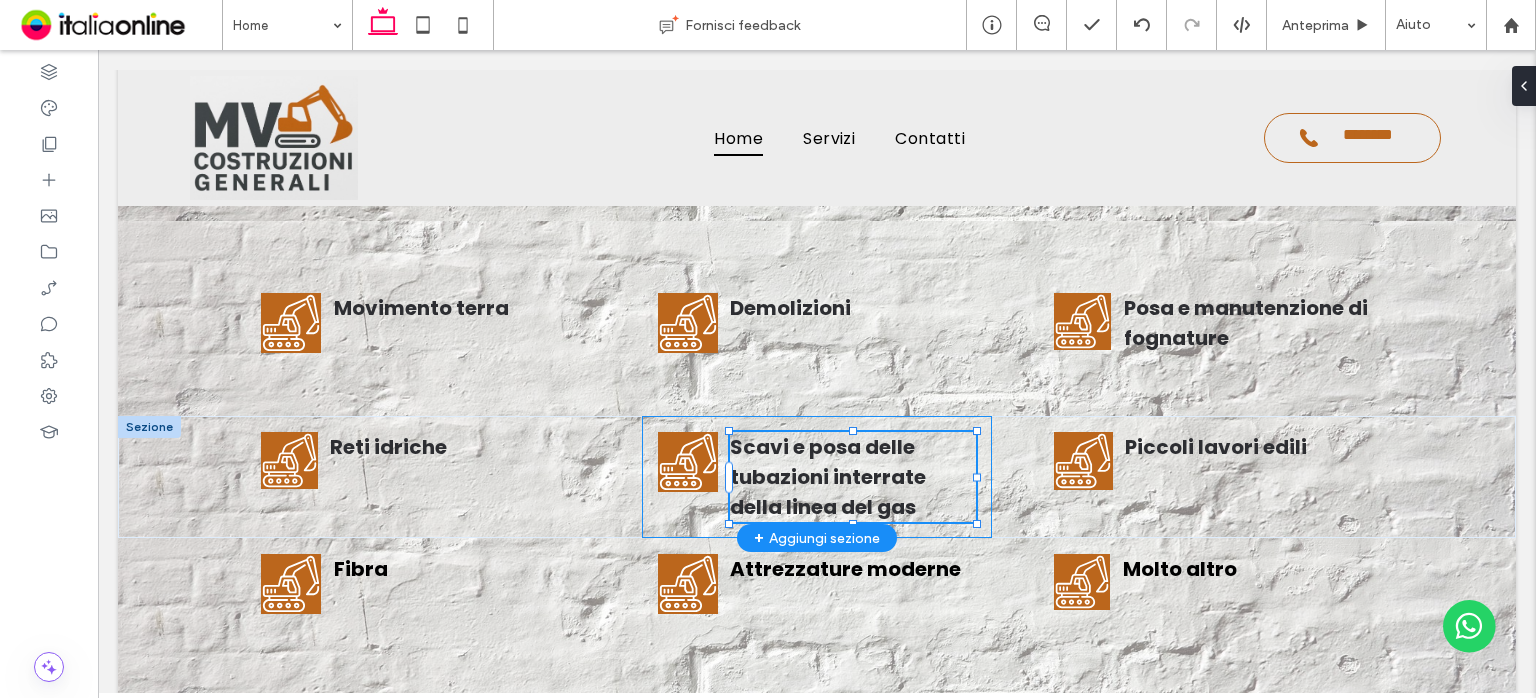 type on "**" 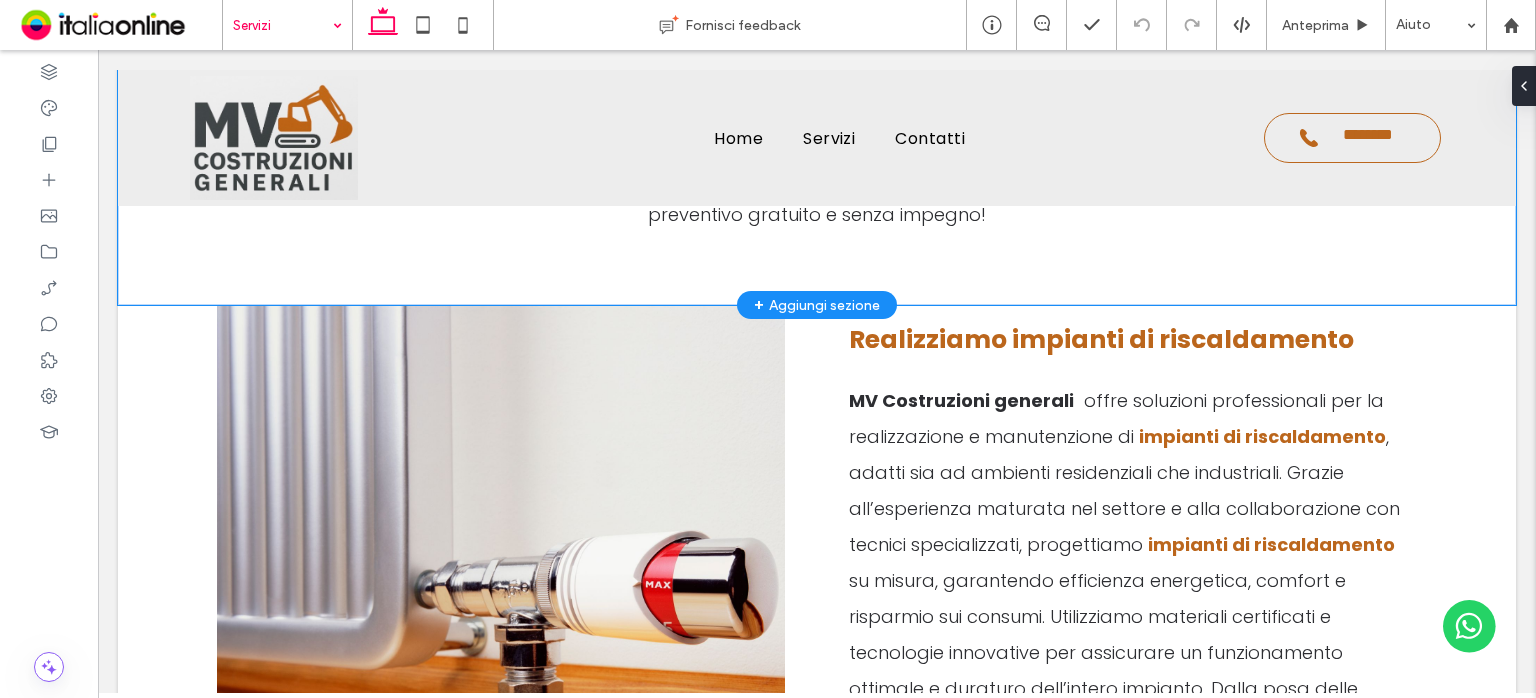 scroll, scrollTop: 1100, scrollLeft: 0, axis: vertical 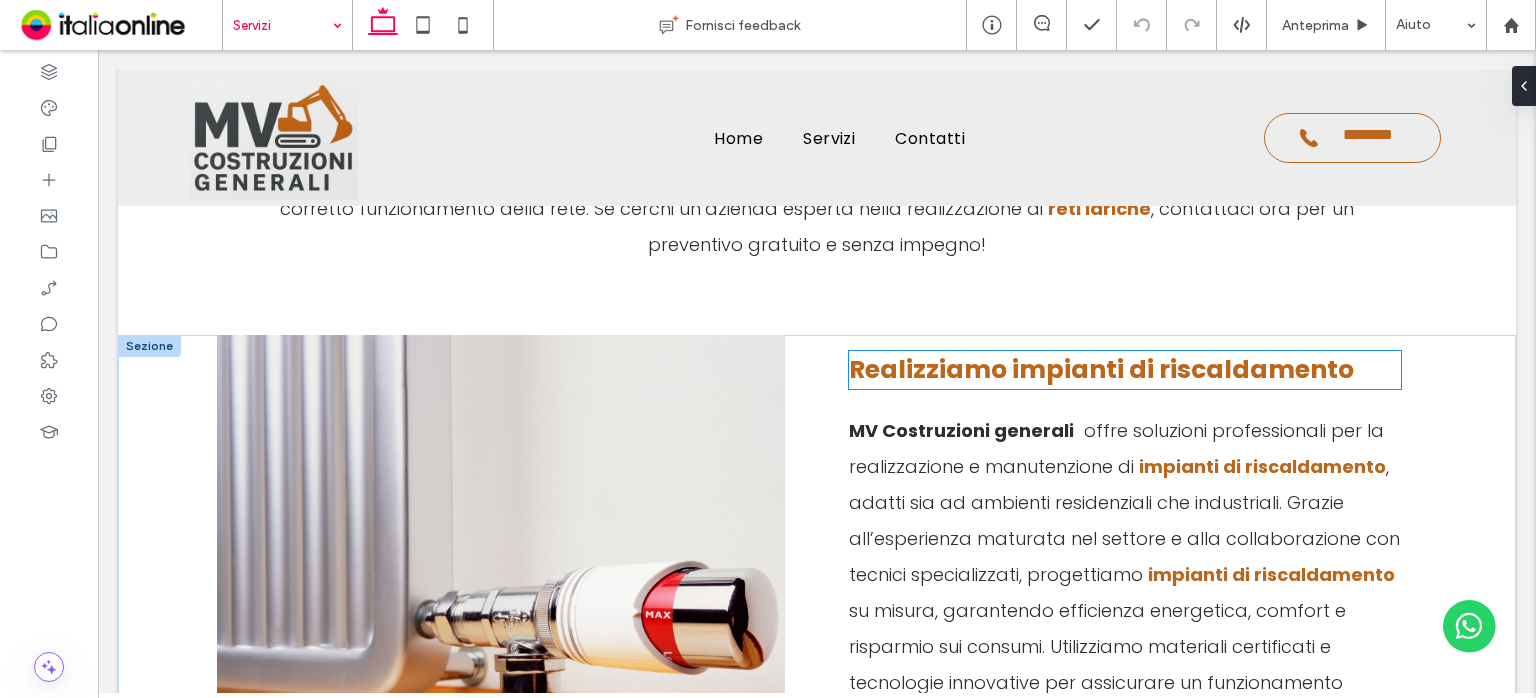 click on "Realizziamo impianti di riscaldamento" at bounding box center (1101, 369) 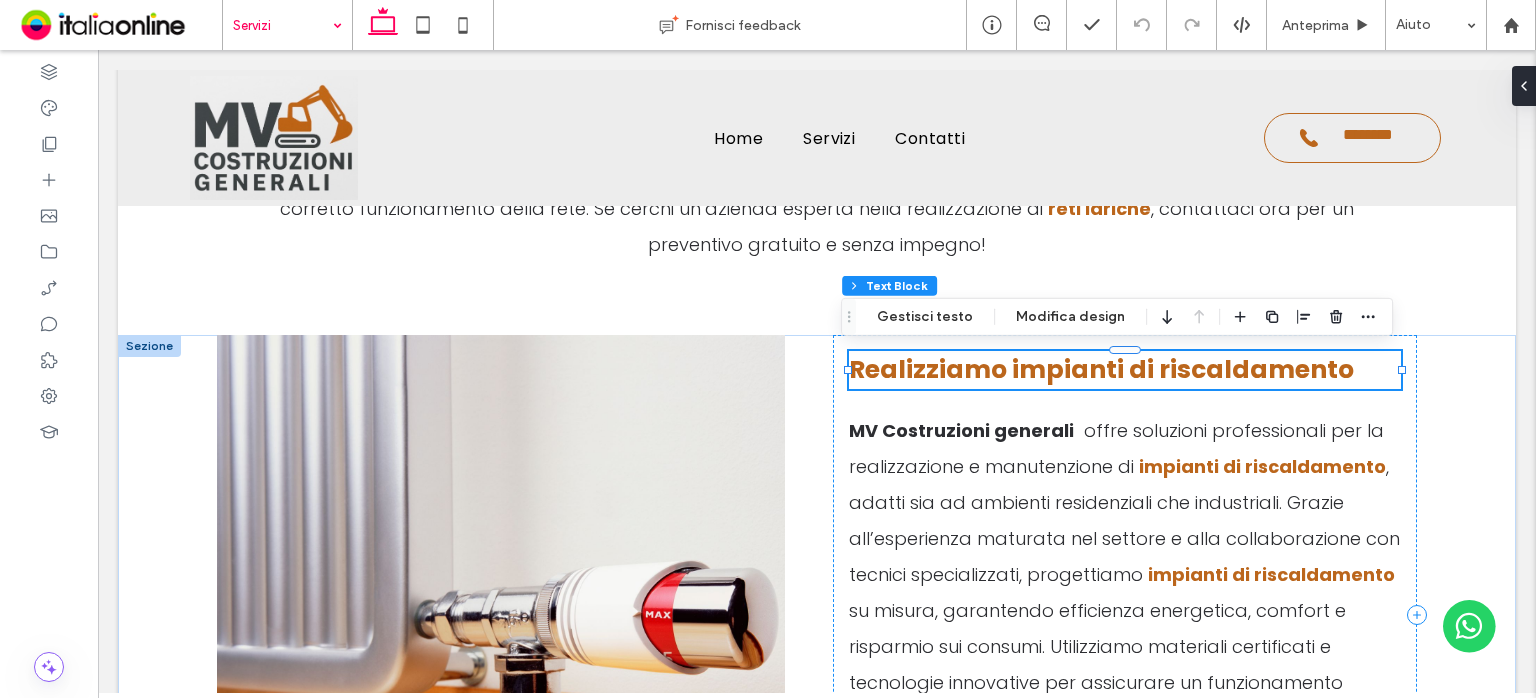 click on "Realizziamo impianti di riscaldamento" at bounding box center [1101, 369] 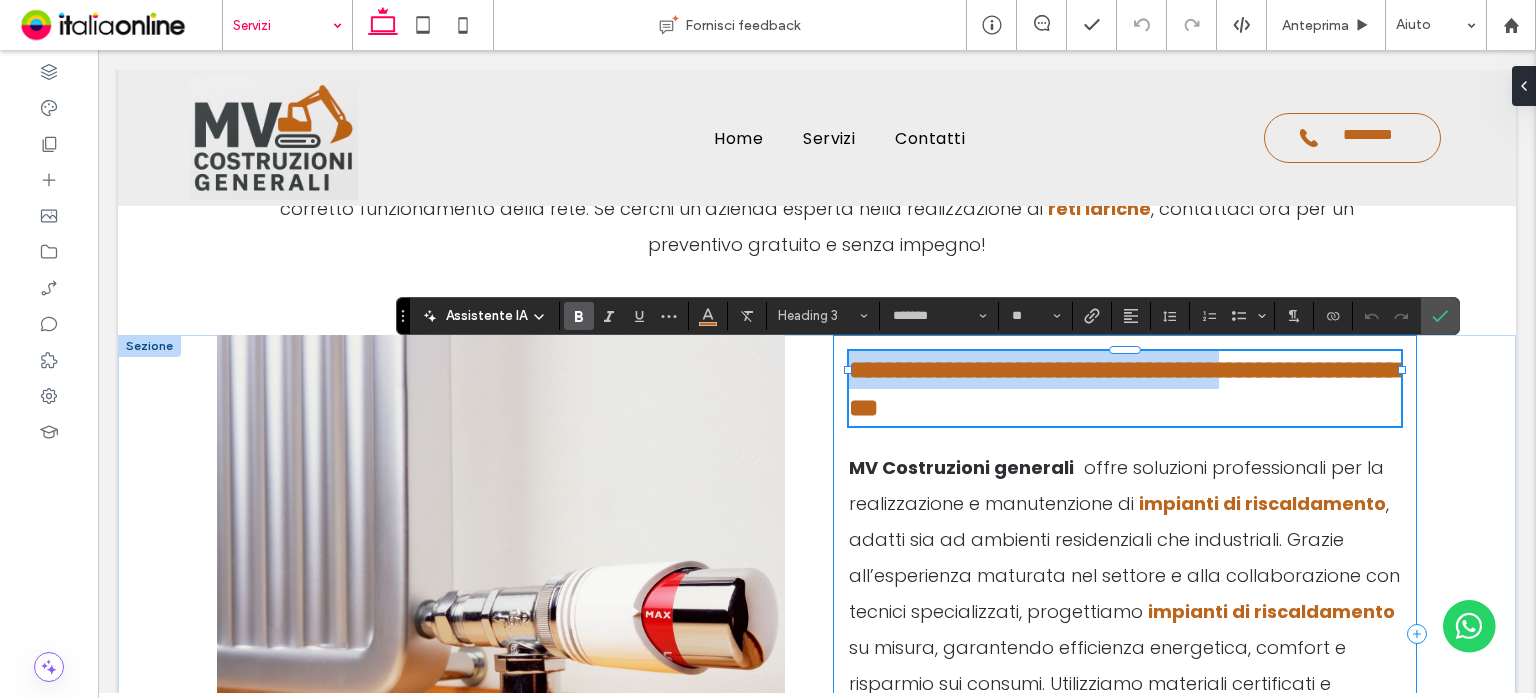 type on "**" 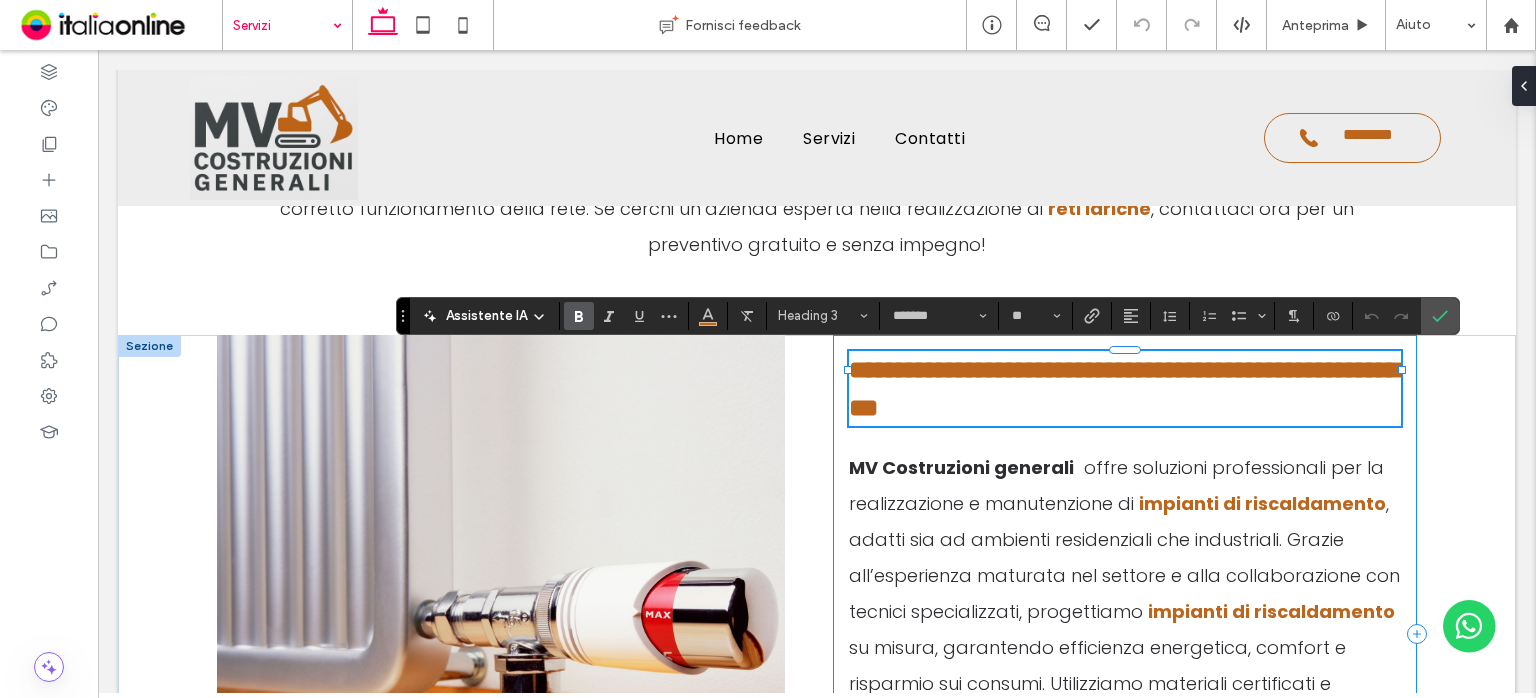 scroll, scrollTop: 0, scrollLeft: 0, axis: both 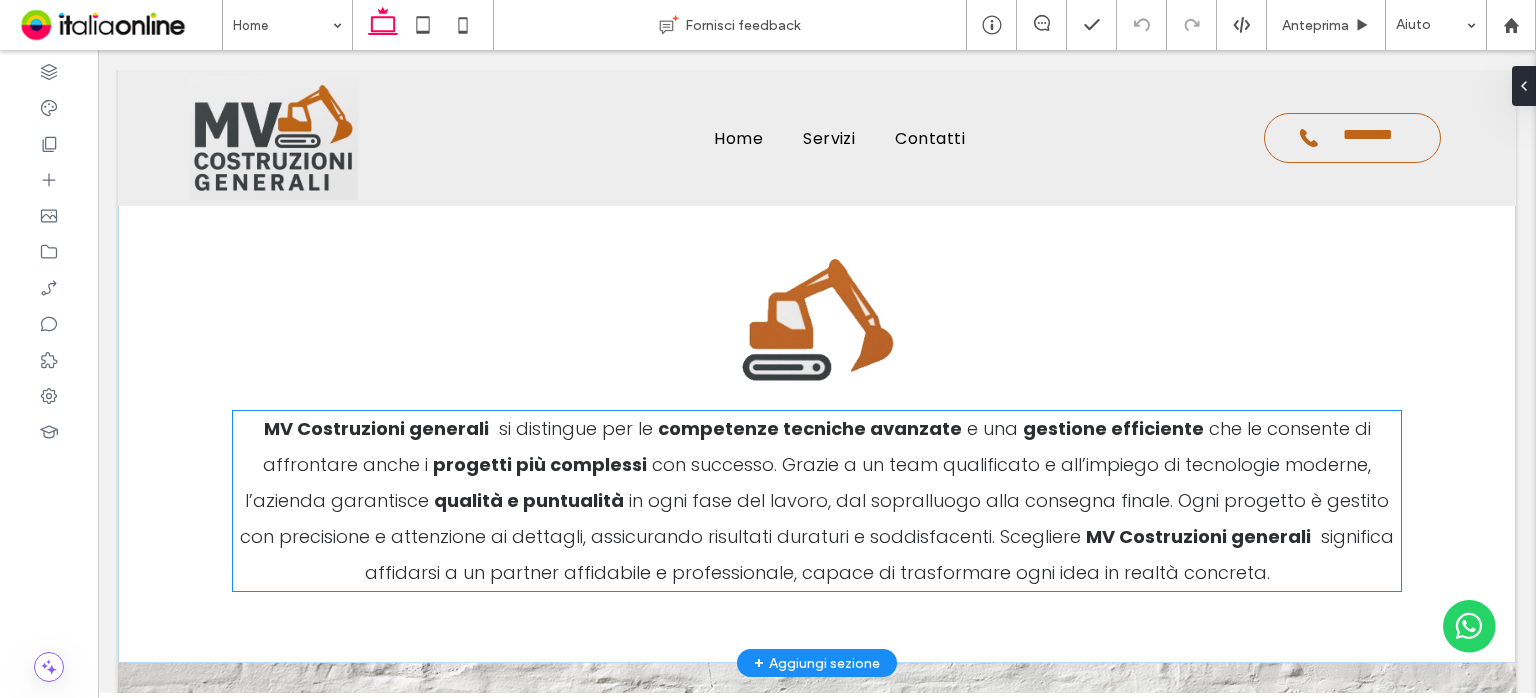 drag, startPoint x: 364, startPoint y: 452, endPoint x: 384, endPoint y: 453, distance: 20.024984 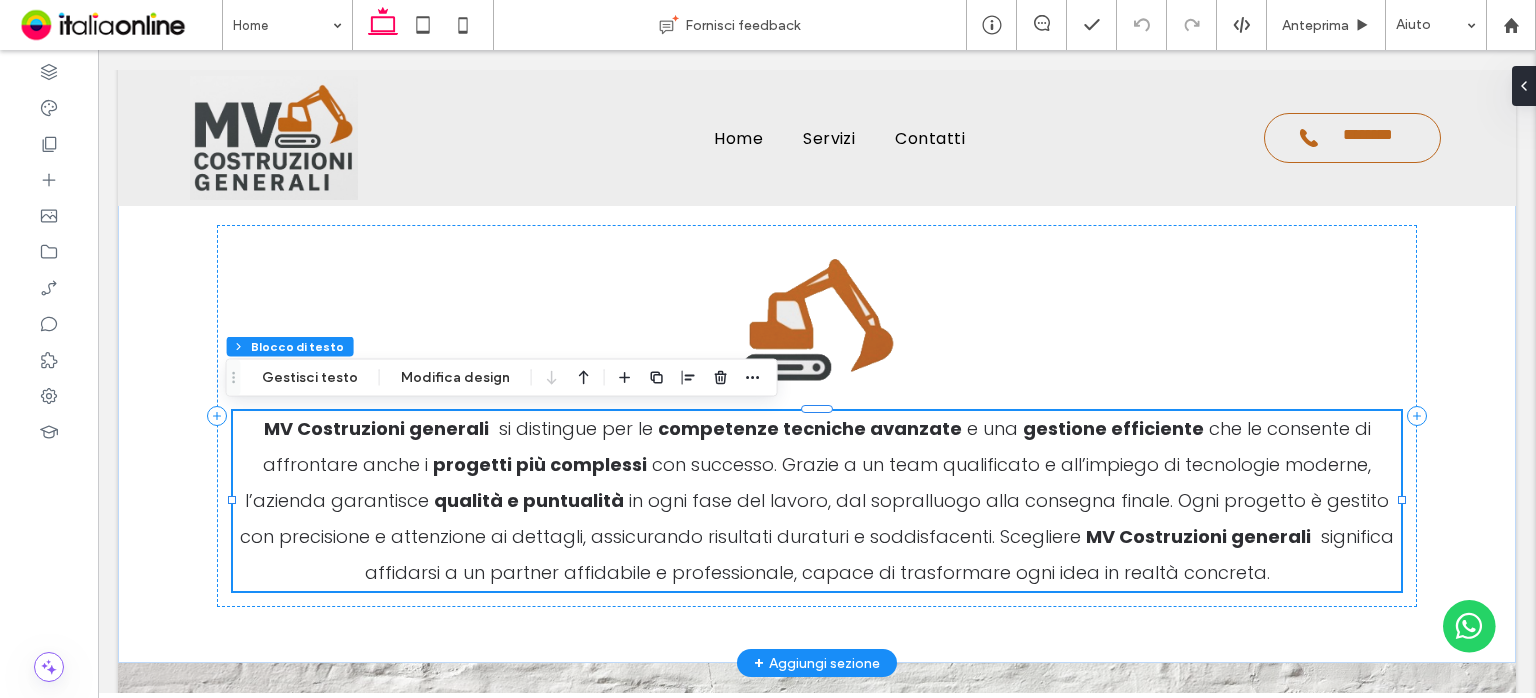 click at bounding box center [491, 428] 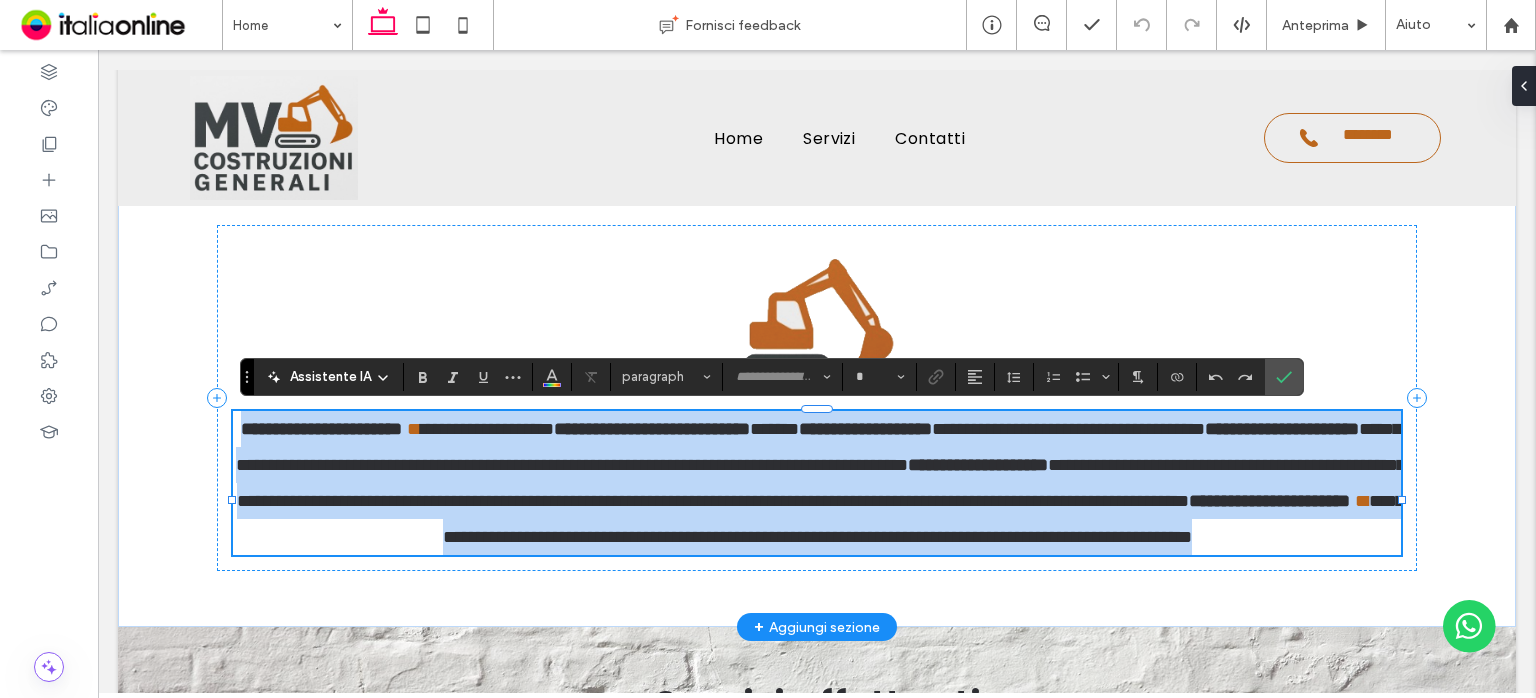 type on "*******" 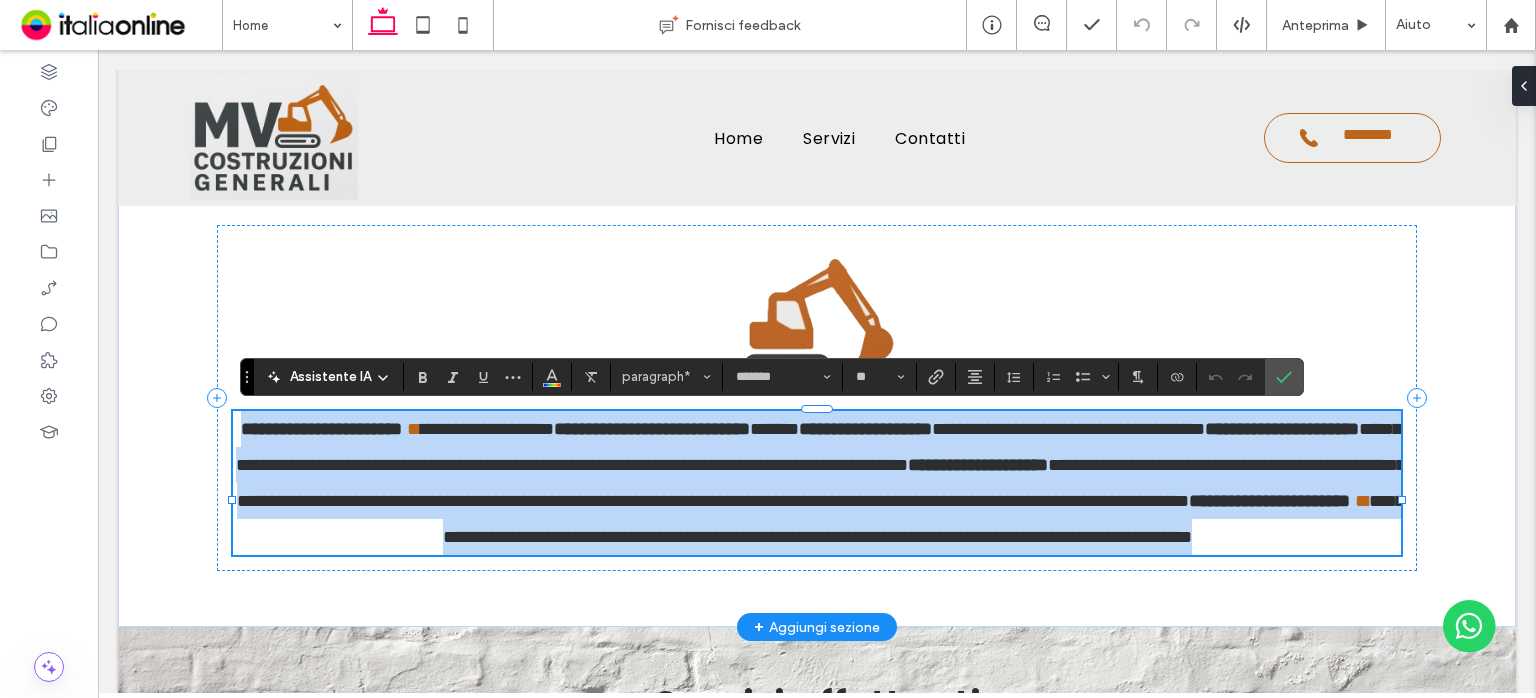 click at bounding box center (411, 429) 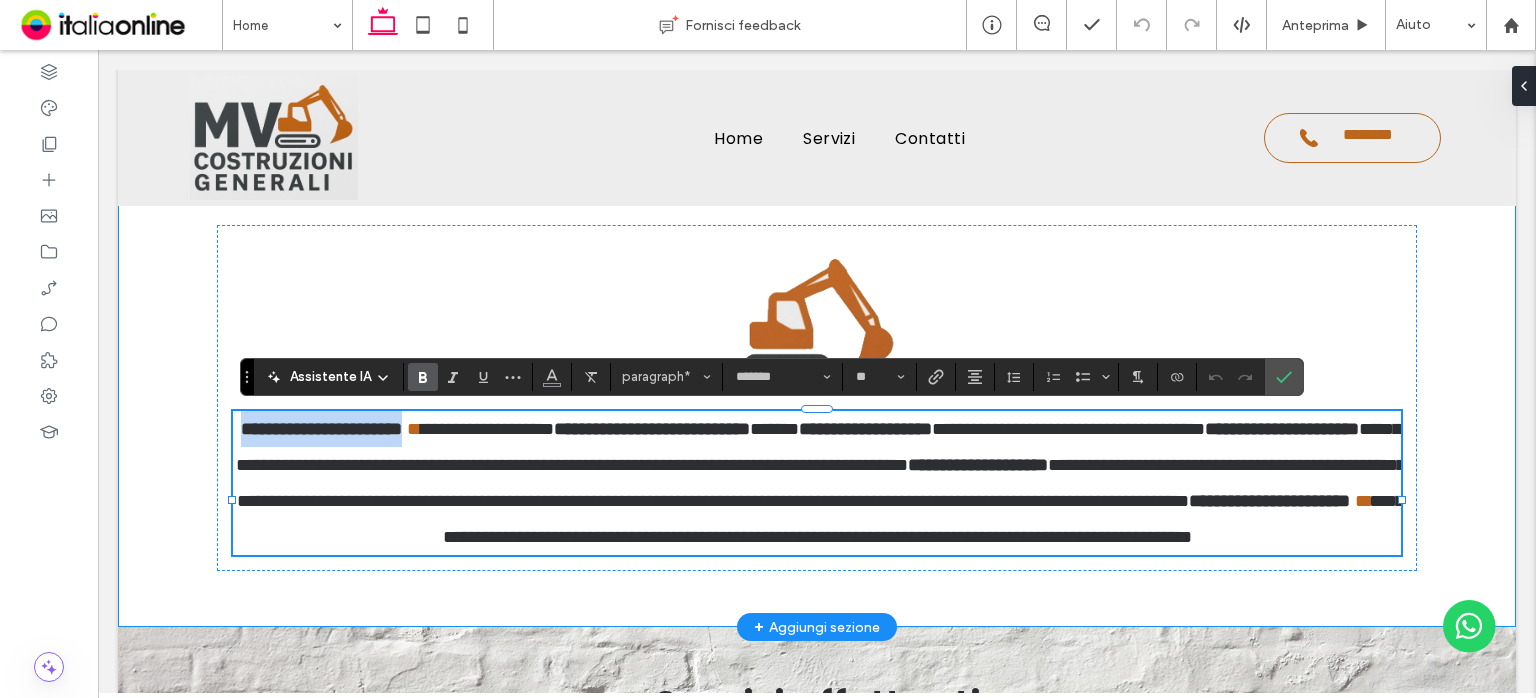 drag, startPoint x: 447, startPoint y: 432, endPoint x: 125, endPoint y: 426, distance: 322.0559 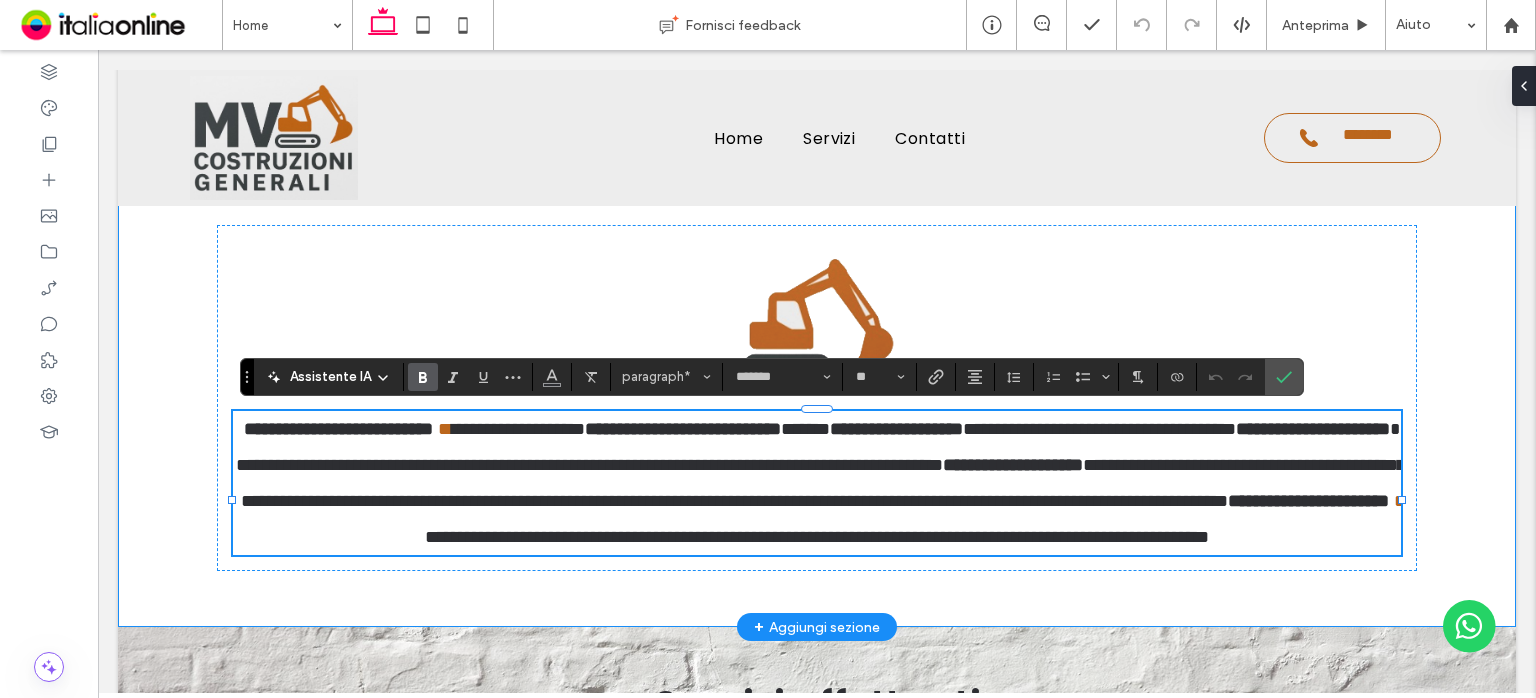 scroll, scrollTop: 0, scrollLeft: 0, axis: both 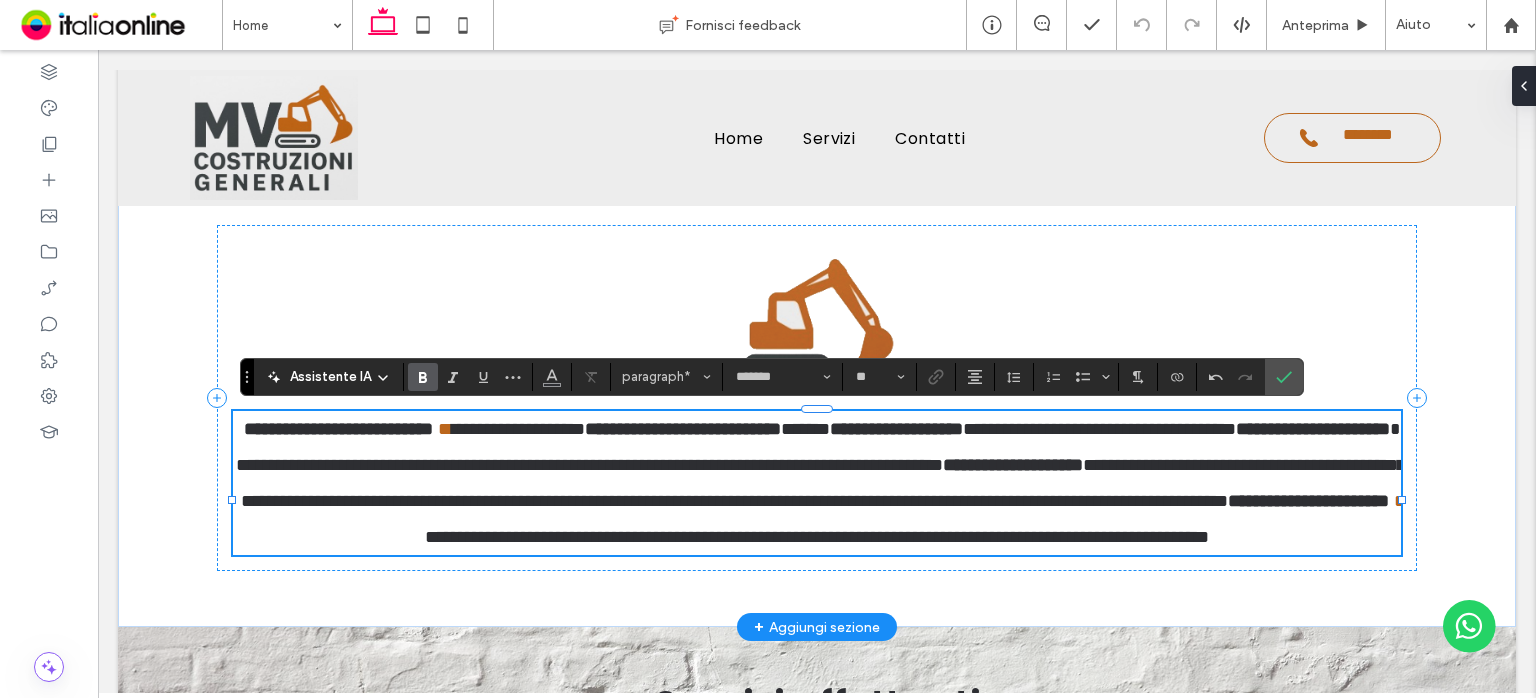 click on "**********" at bounding box center [1308, 501] 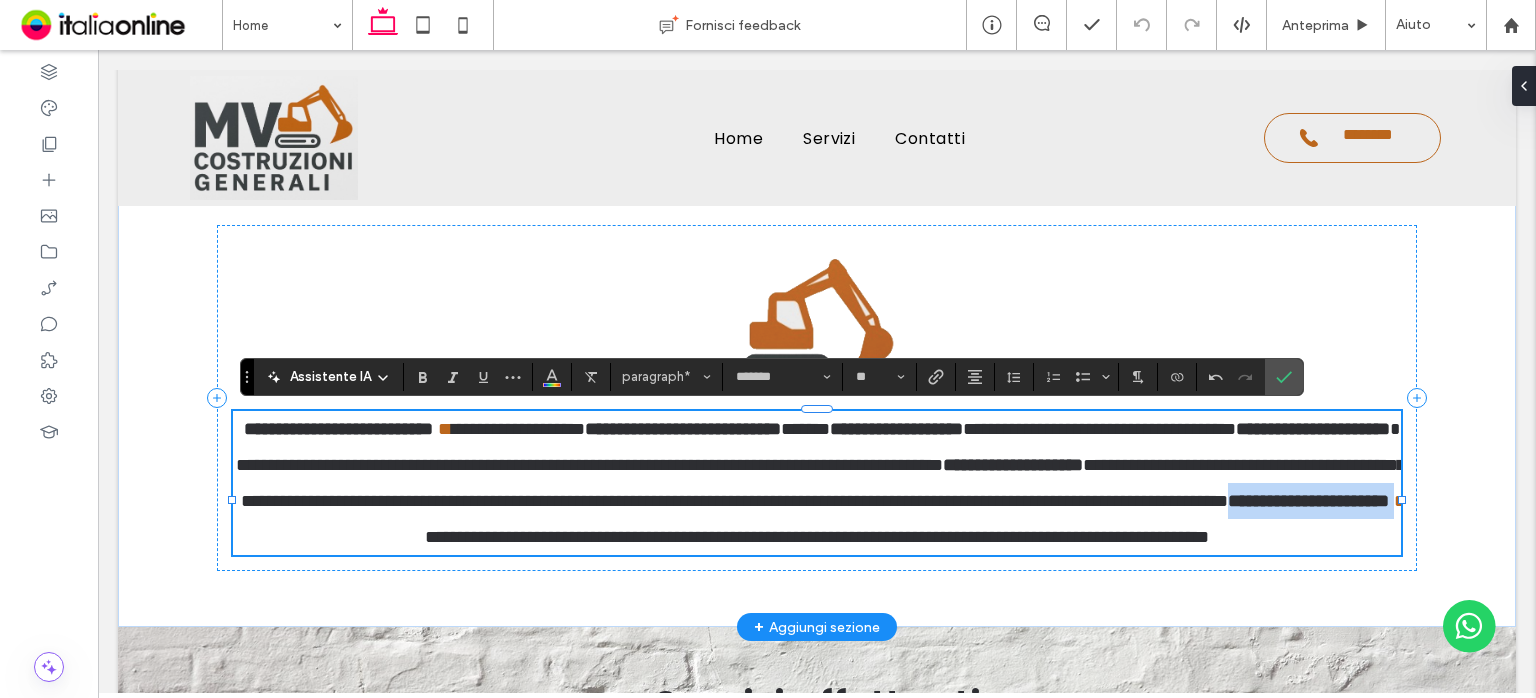 drag, startPoint x: 1284, startPoint y: 542, endPoint x: 1063, endPoint y: 536, distance: 221.08144 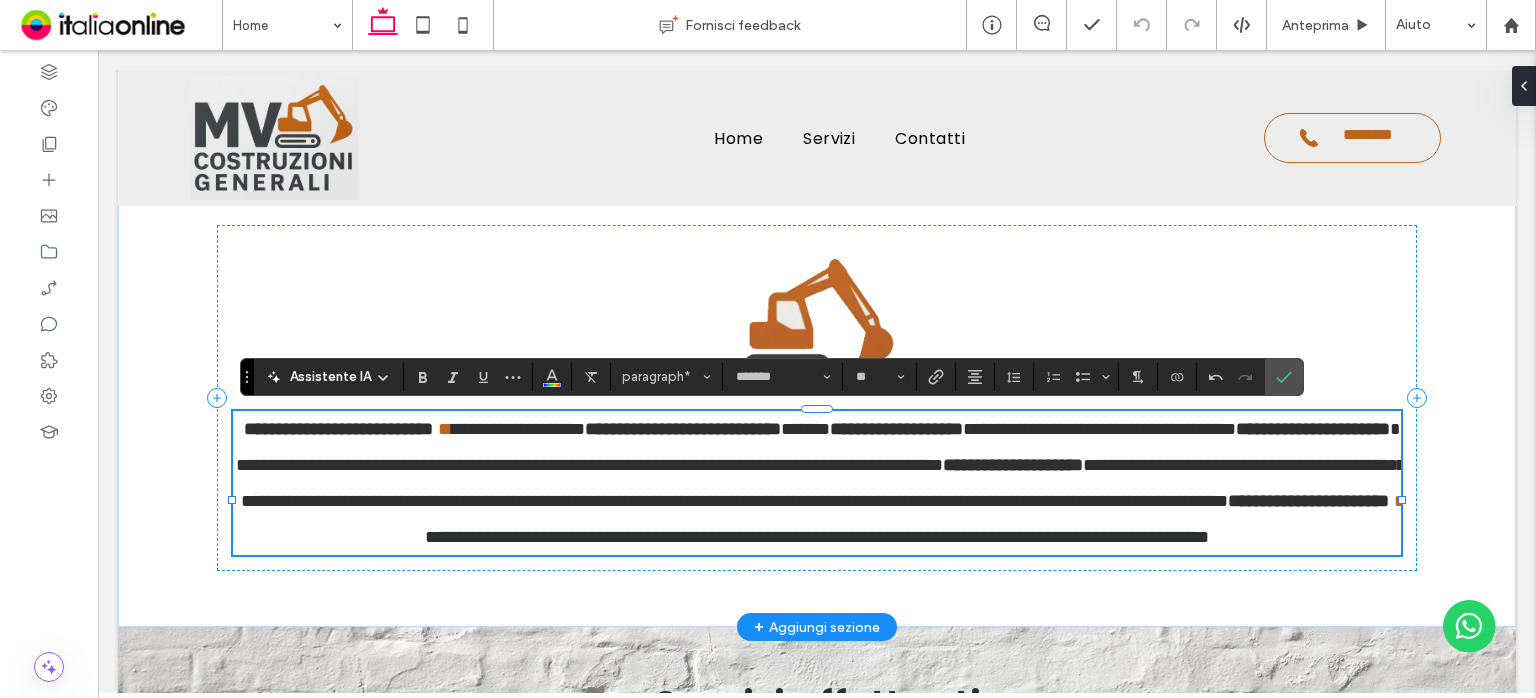scroll, scrollTop: 0, scrollLeft: 0, axis: both 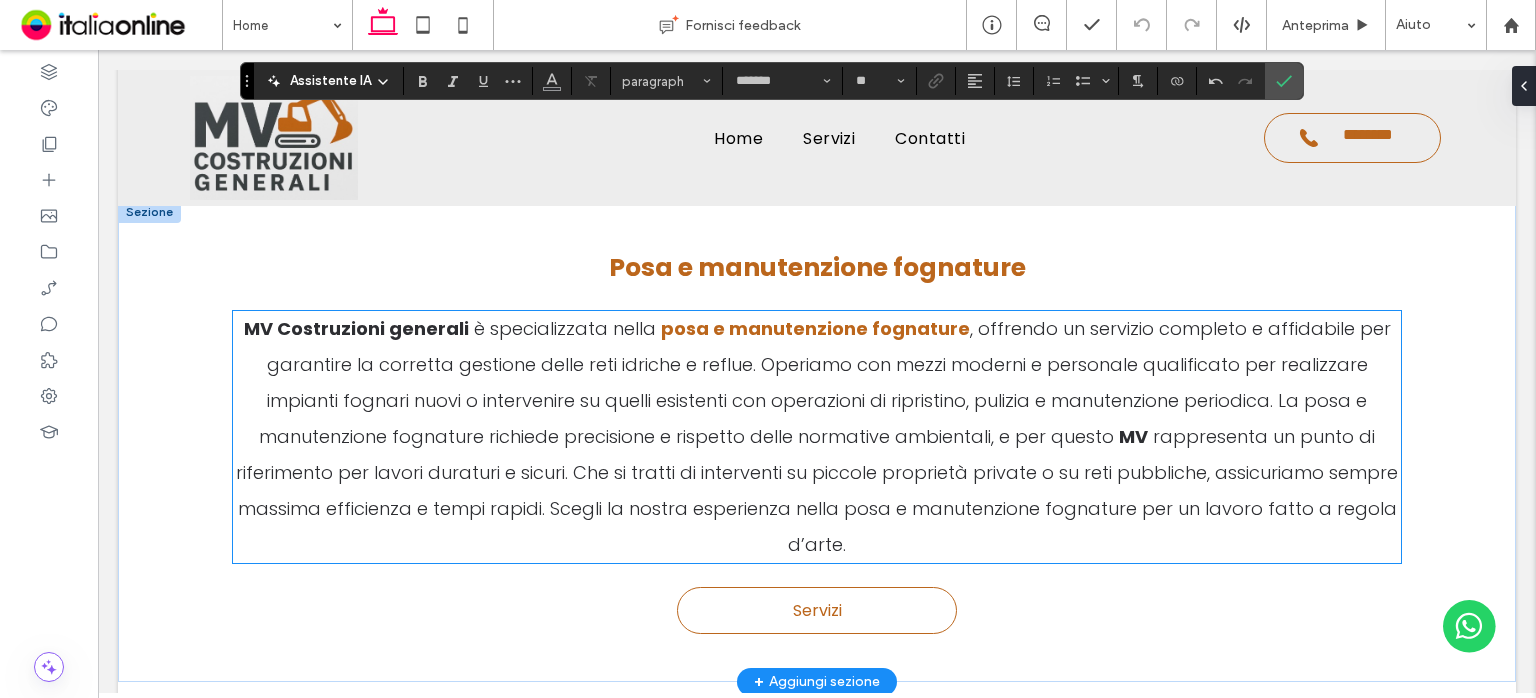drag, startPoint x: 440, startPoint y: 354, endPoint x: 442, endPoint y: 365, distance: 11.18034 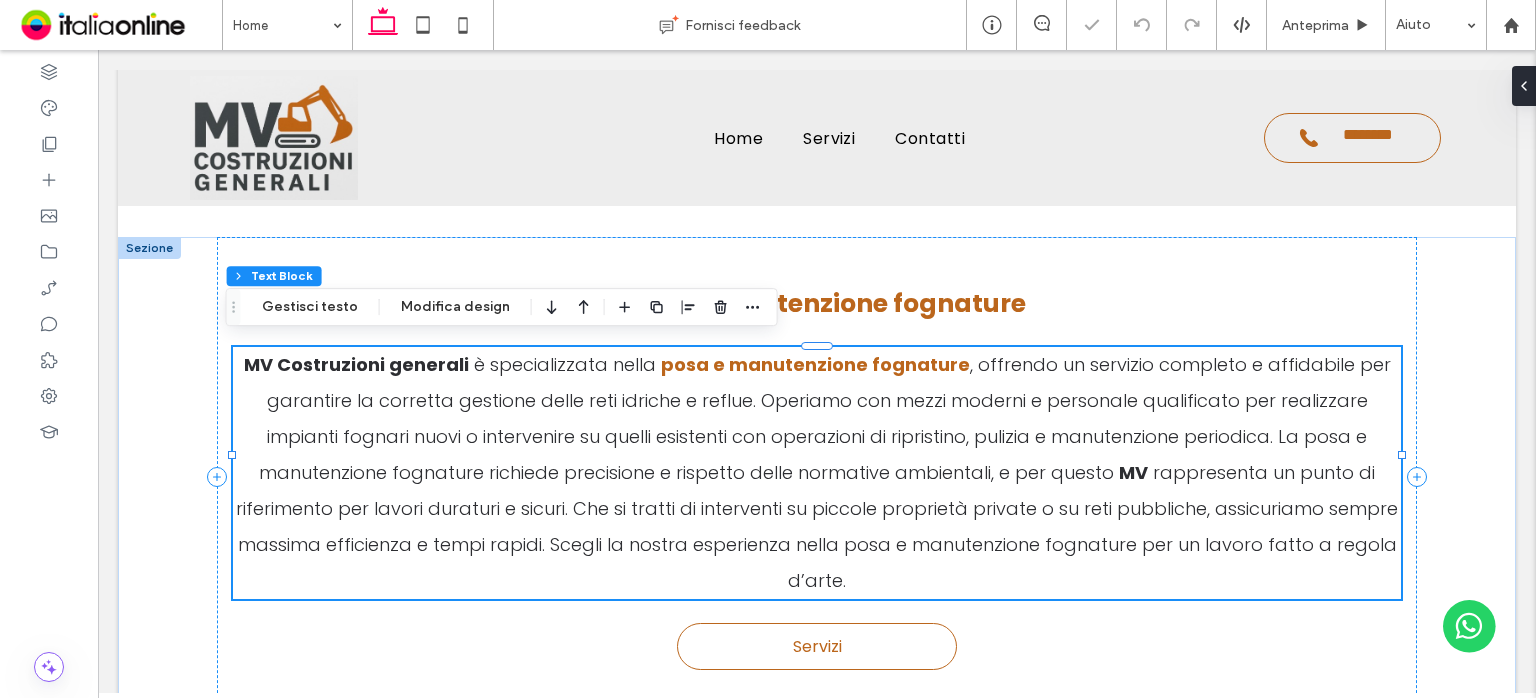 click on "MV Costruzioni generali" at bounding box center (356, 364) 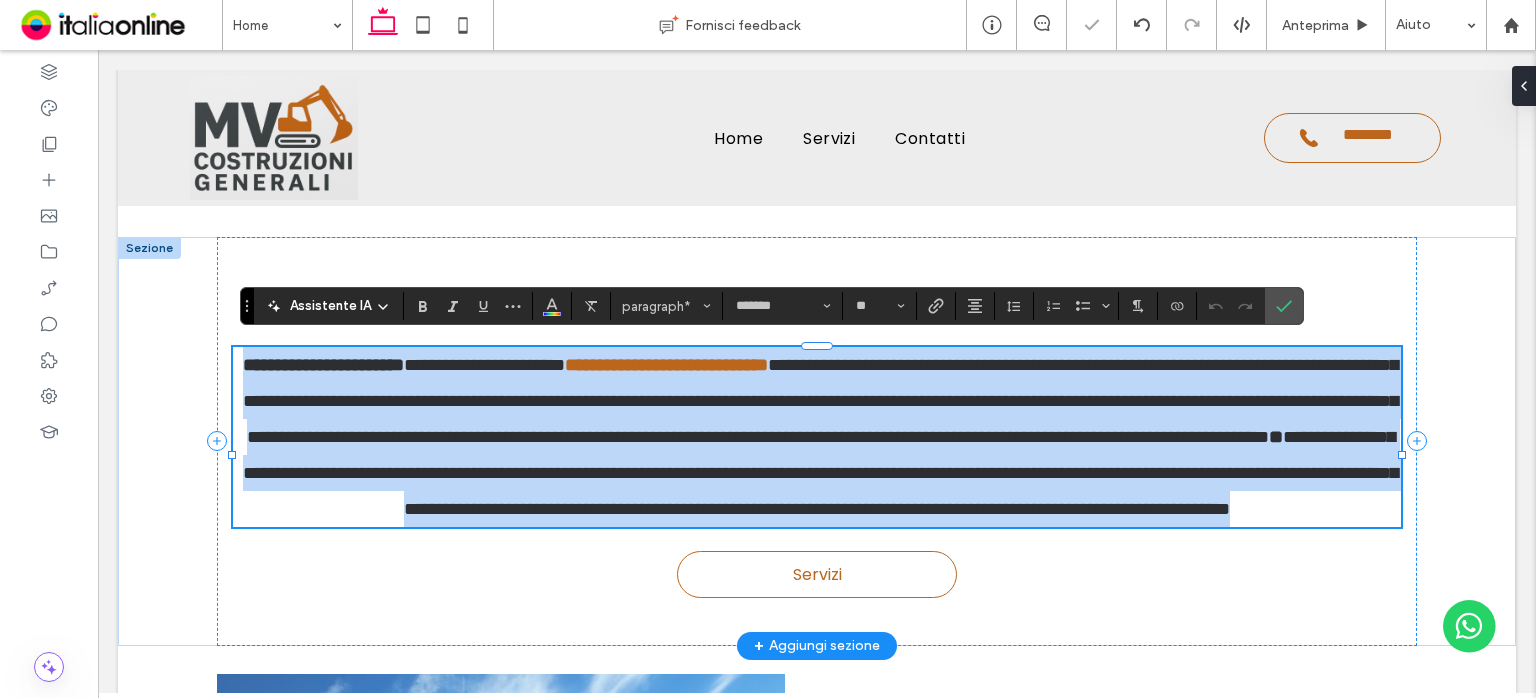 click on "**********" at bounding box center [323, 365] 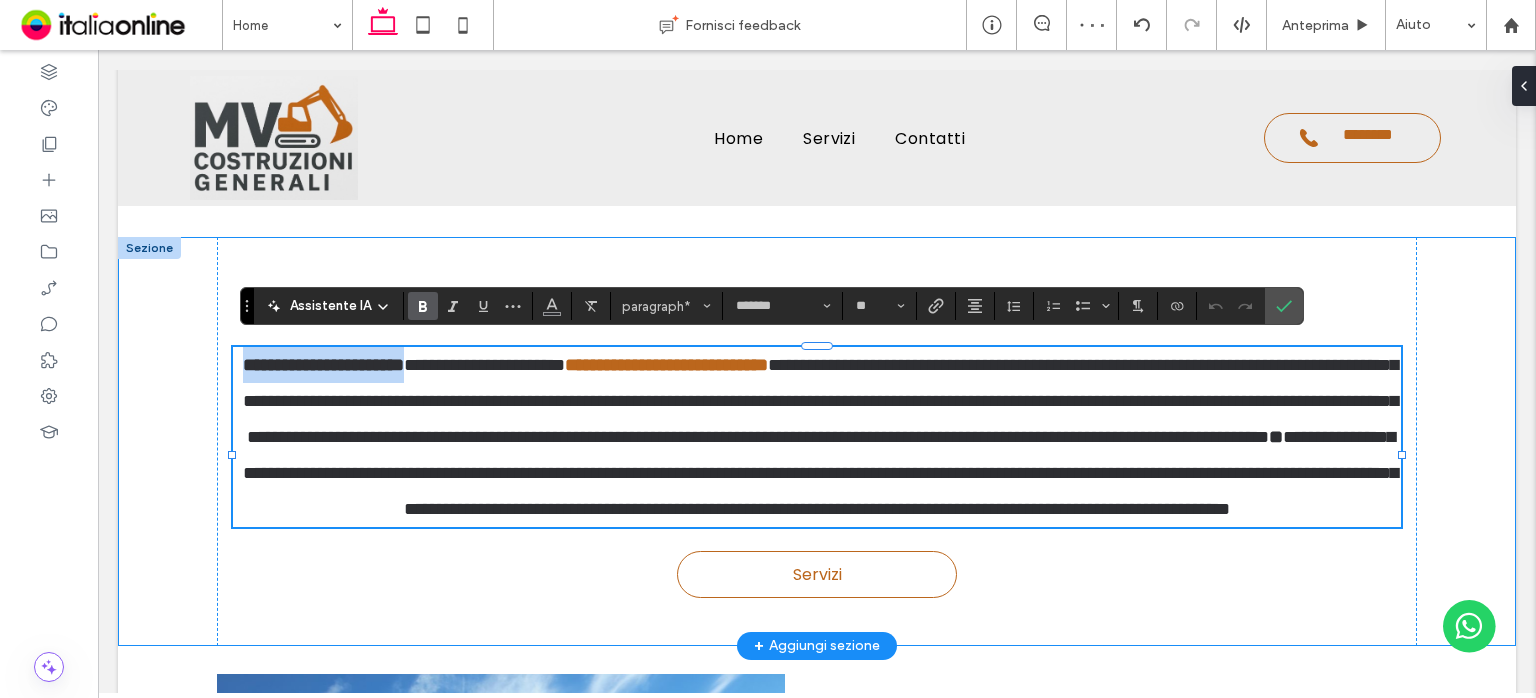 drag, startPoint x: 472, startPoint y: 365, endPoint x: 143, endPoint y: 364, distance: 329.00153 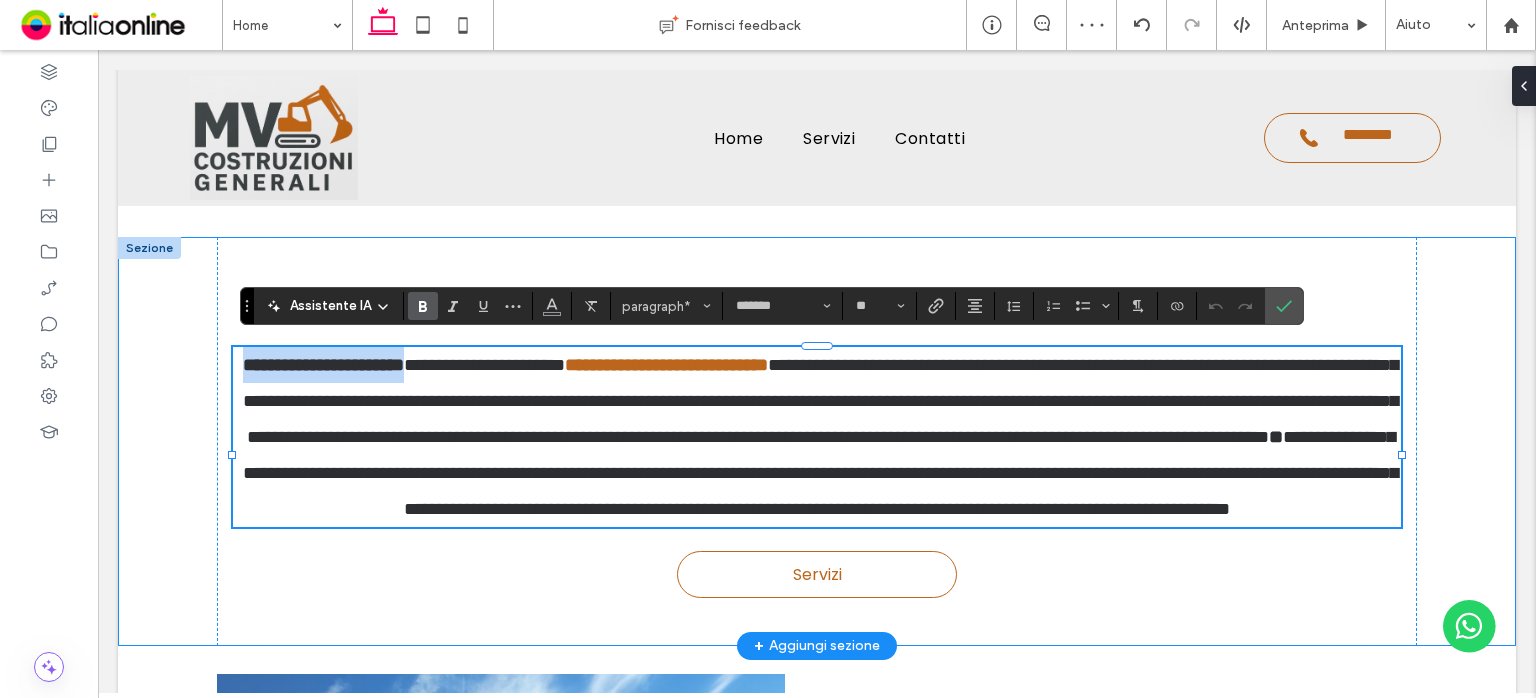 click on "**********" at bounding box center (817, 441) 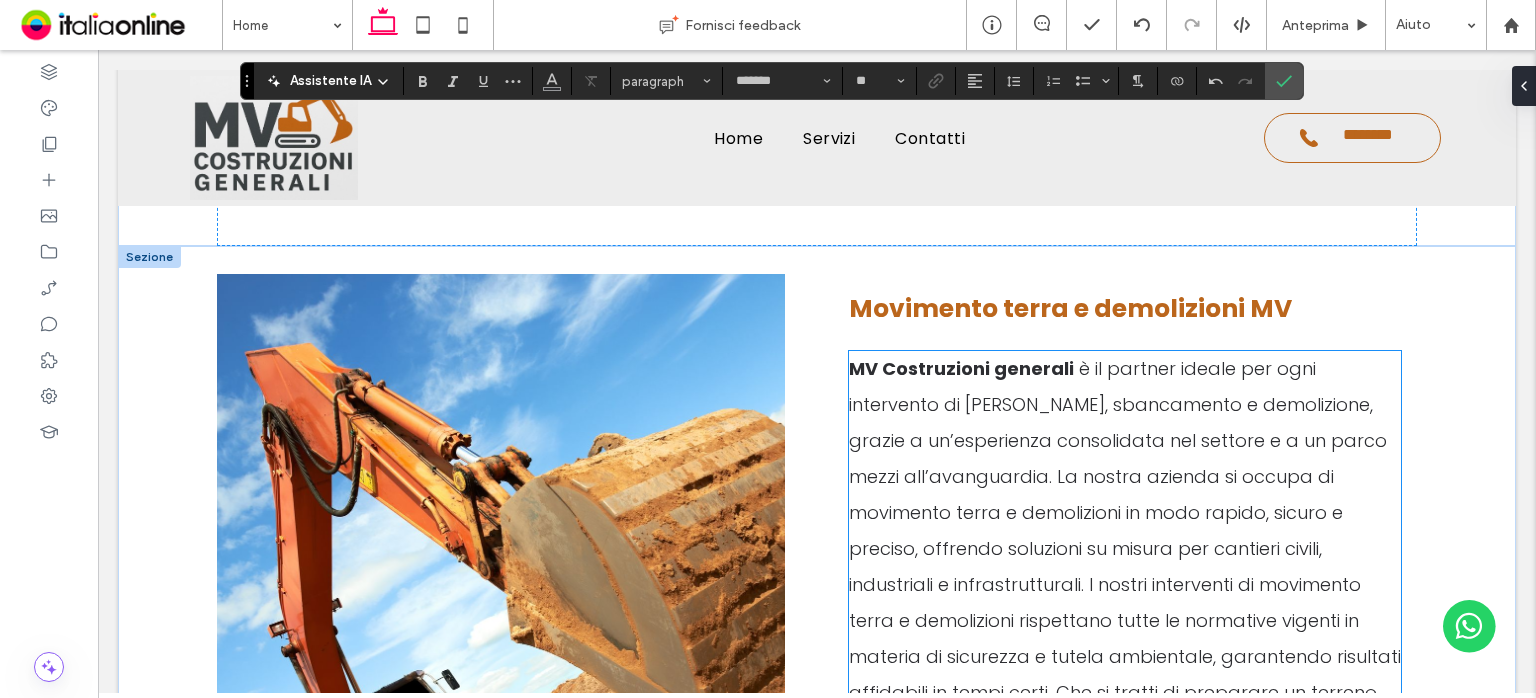 scroll, scrollTop: 2900, scrollLeft: 0, axis: vertical 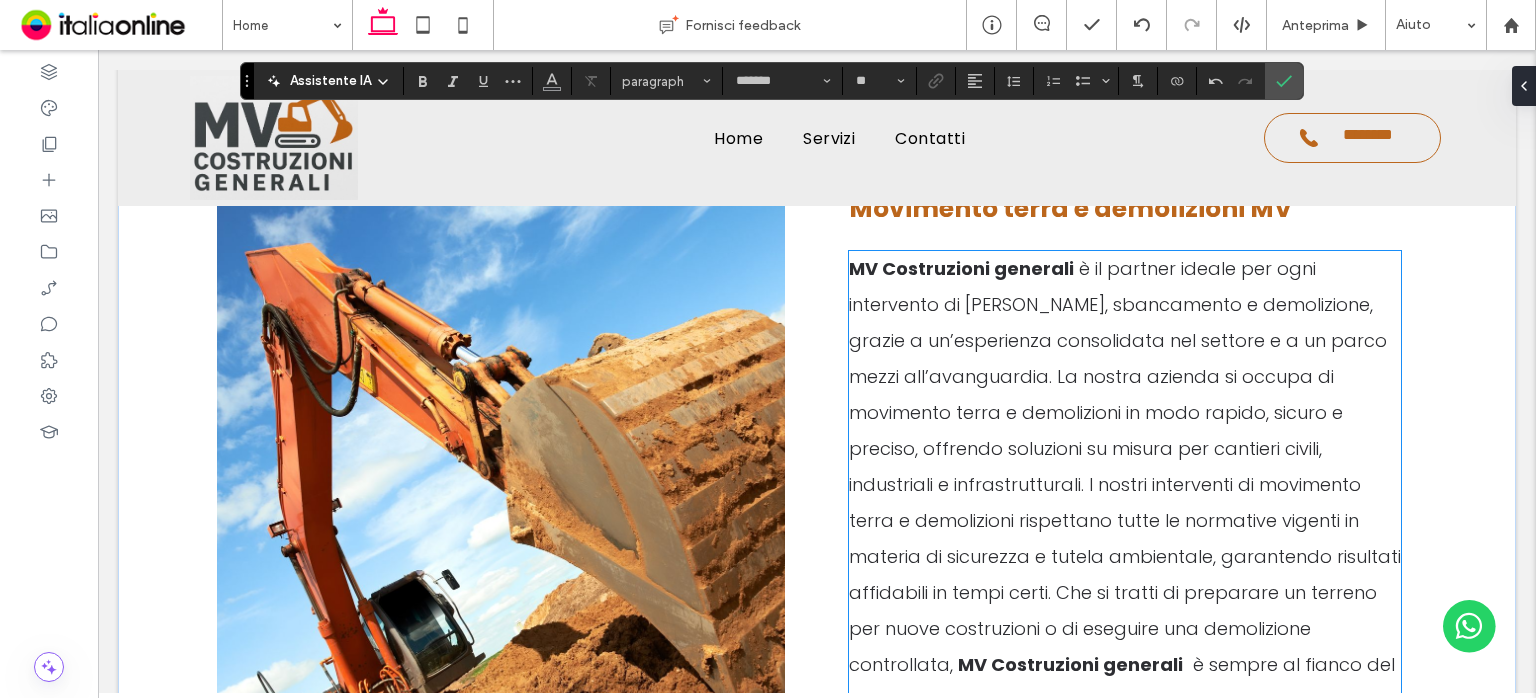 drag, startPoint x: 948, startPoint y: 437, endPoint x: 955, endPoint y: 417, distance: 21.189621 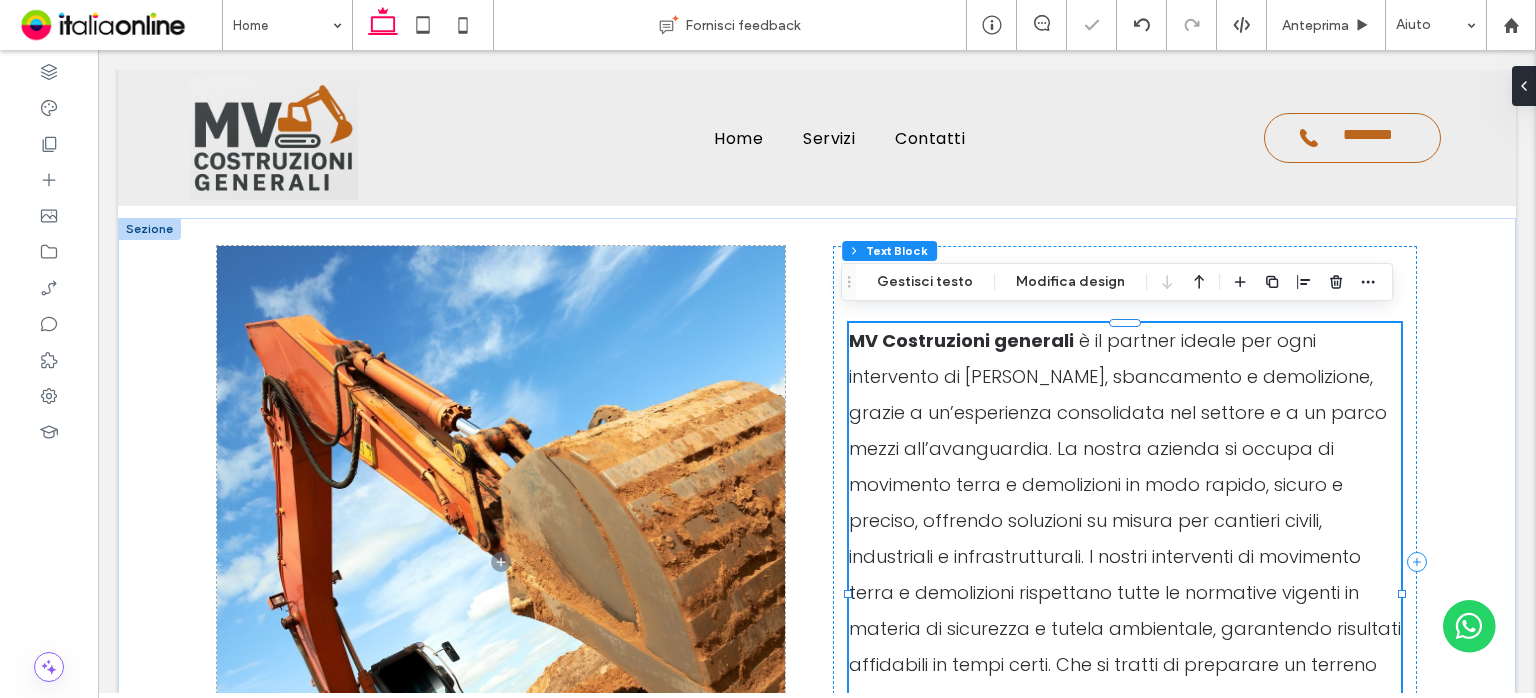 click on "è il partner ideale per ogni intervento di [PERSON_NAME], sbancamento e demolizione, grazie a un’esperienza consolidata nel settore e a un parco mezzi all’avanguardia. La nostra azienda si occupa di movimento terra e demolizioni in modo rapido, sicuro e preciso, offrendo soluzioni su misura per cantieri civili, industriali e infrastrutturali. I nostri interventi di movimento terra e demolizioni rispettano tutte le normative vigenti in materia di sicurezza e tutela ambientale, garantendo risultati affidabili in tempi certi. Che si tratti di preparare un terreno per nuove costruzioni o di eseguire una demolizione controllata," at bounding box center [1125, 538] 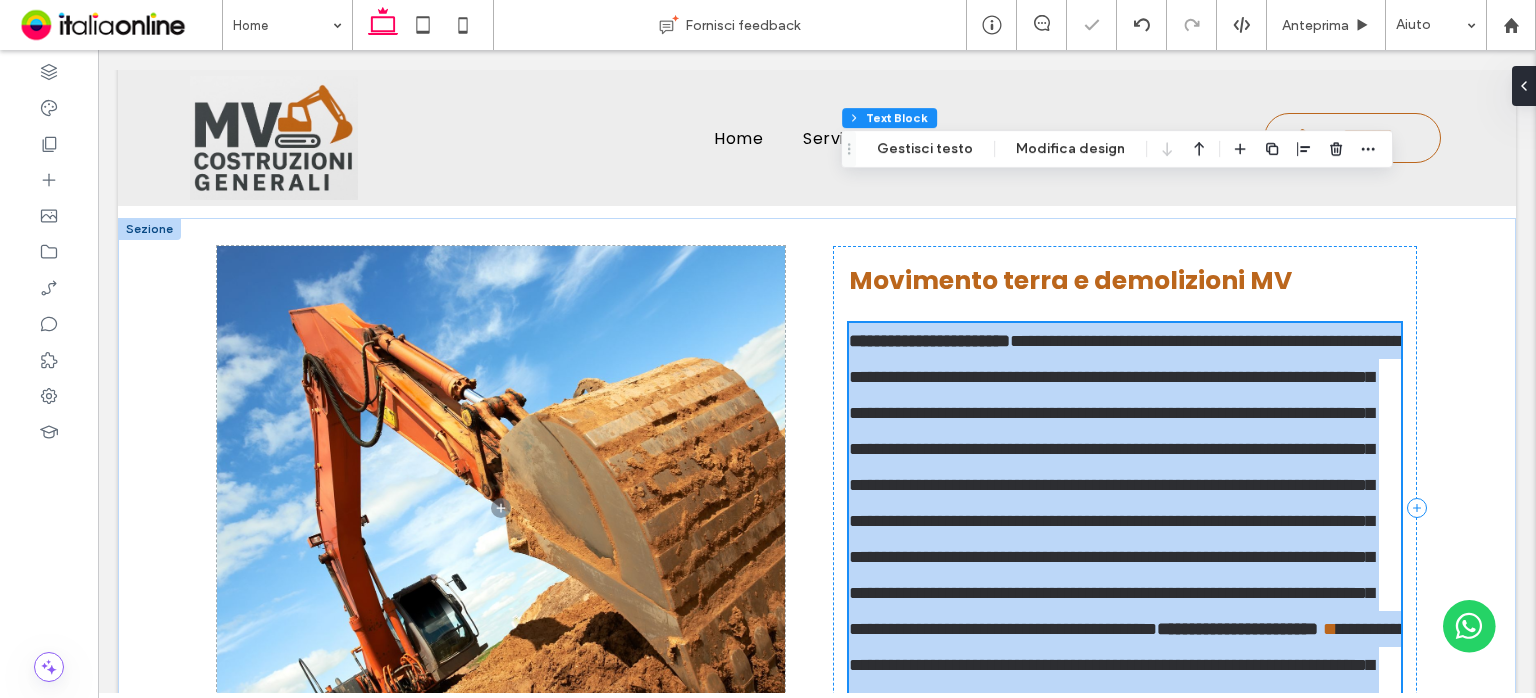 scroll, scrollTop: 3113, scrollLeft: 0, axis: vertical 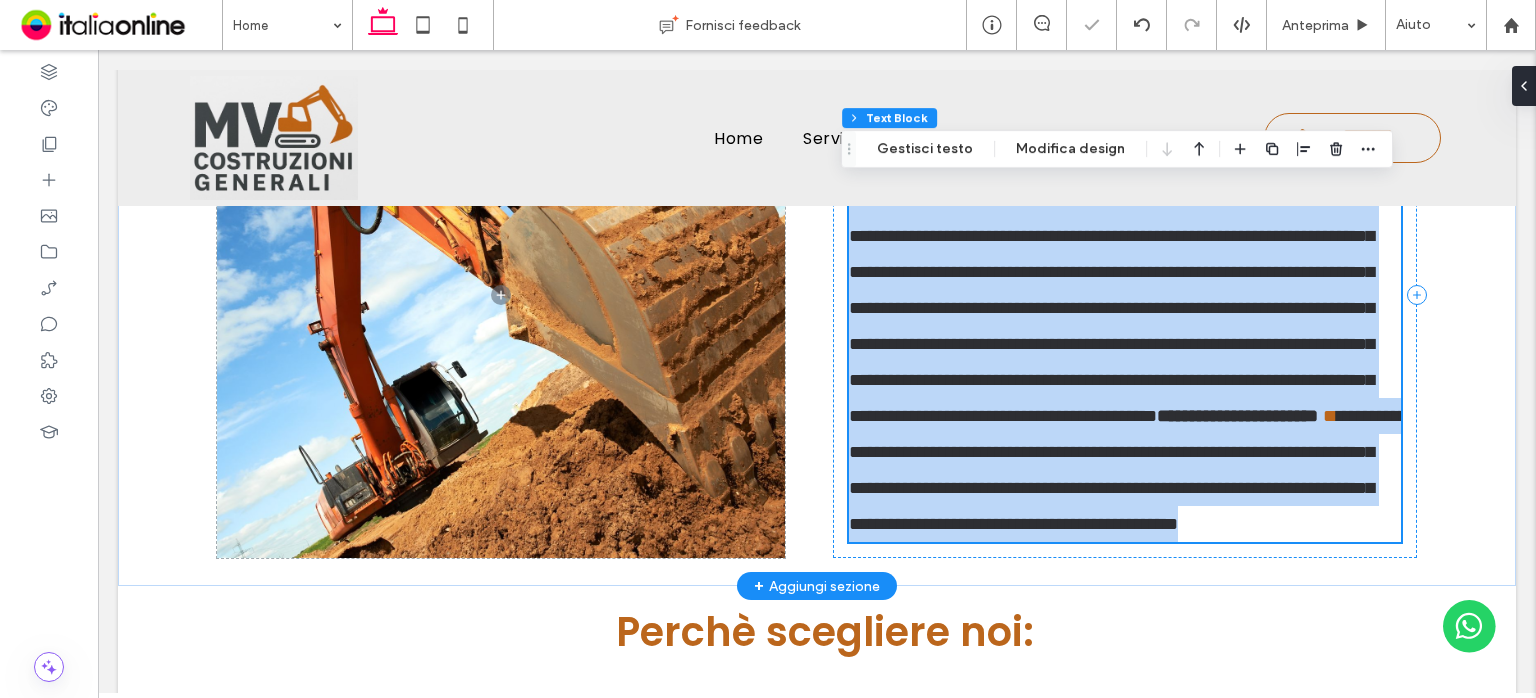 type on "*******" 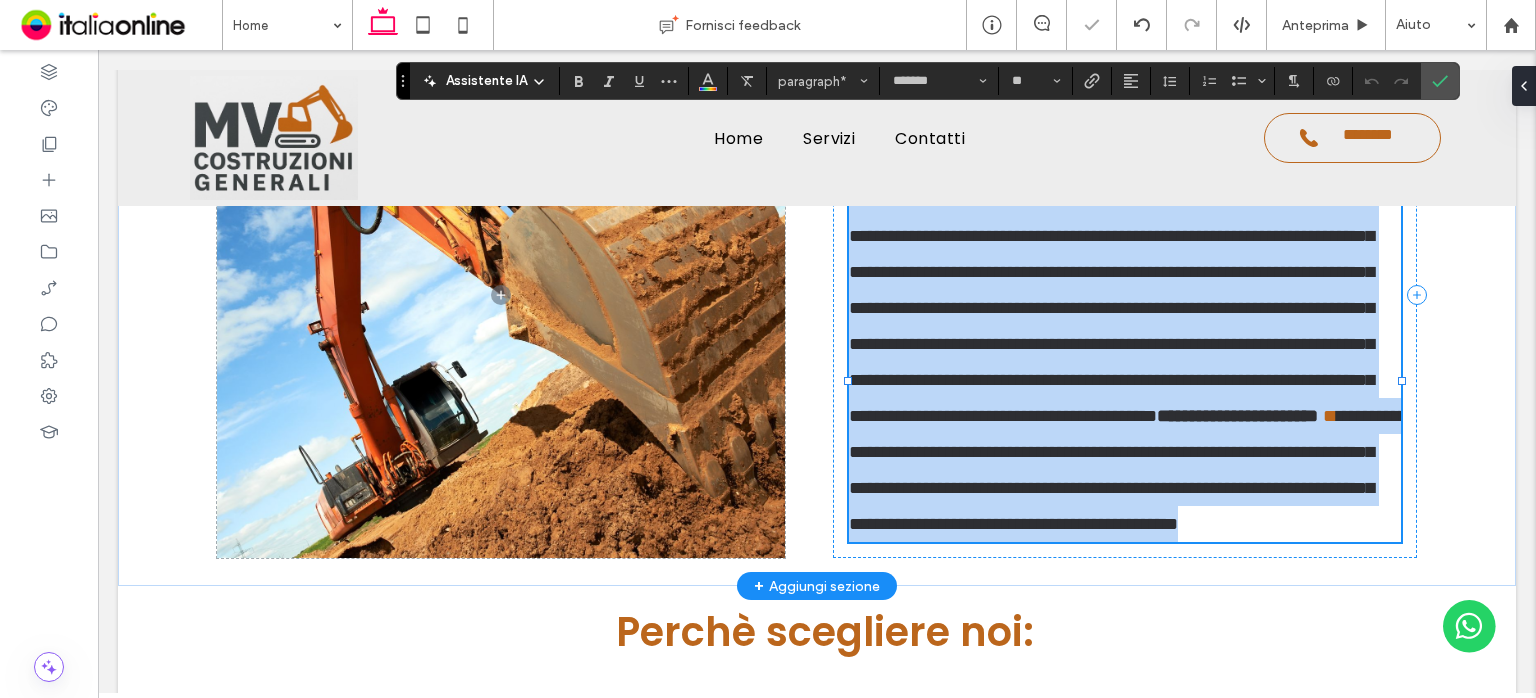 click on "**********" at bounding box center [1125, 326] 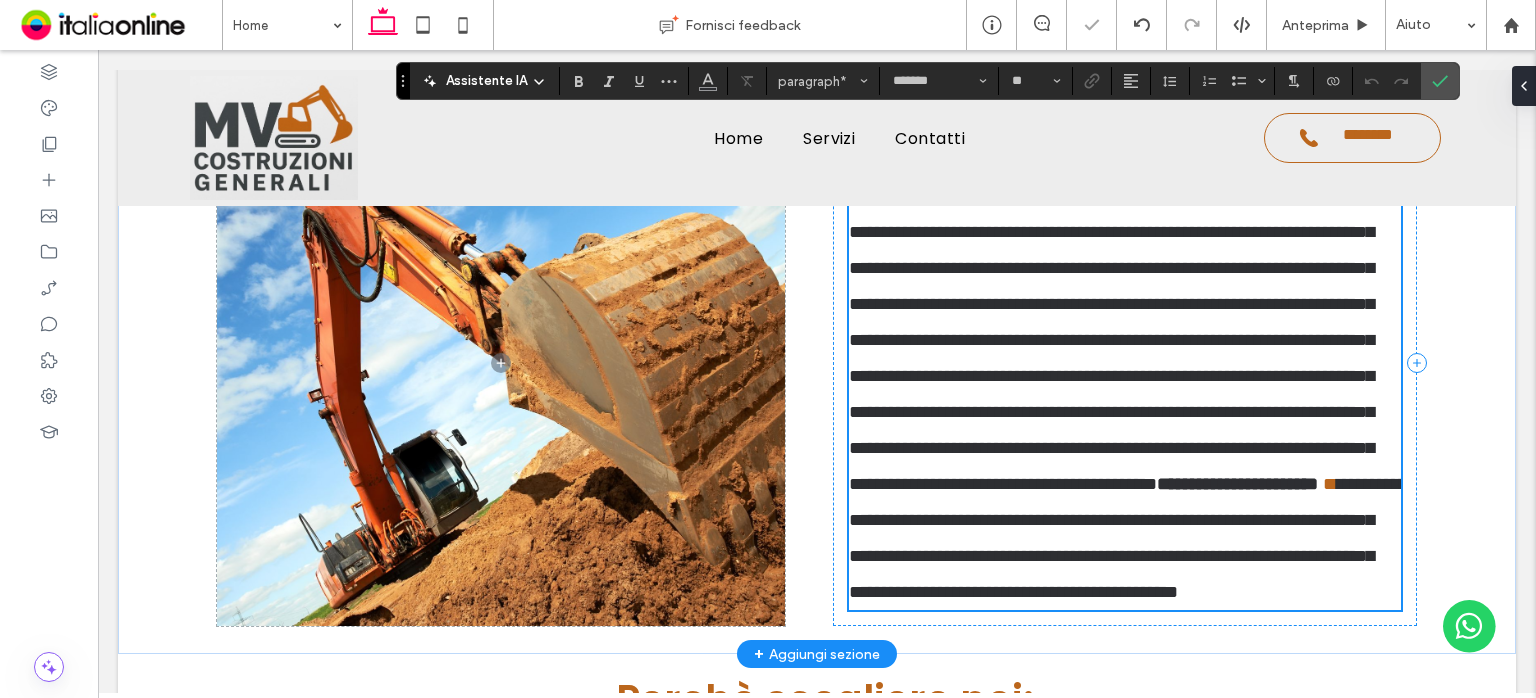 scroll, scrollTop: 2813, scrollLeft: 0, axis: vertical 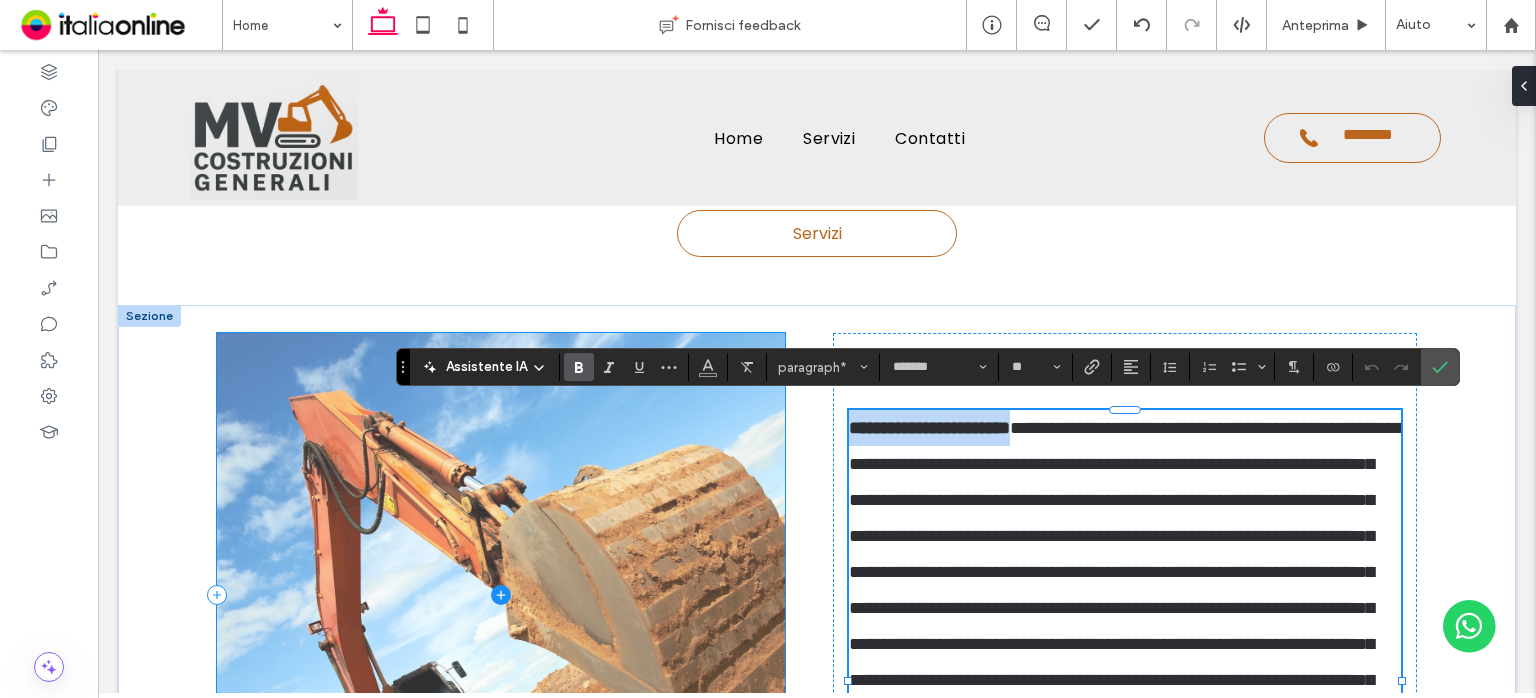 drag, startPoint x: 1061, startPoint y: 421, endPoint x: 767, endPoint y: 420, distance: 294.0017 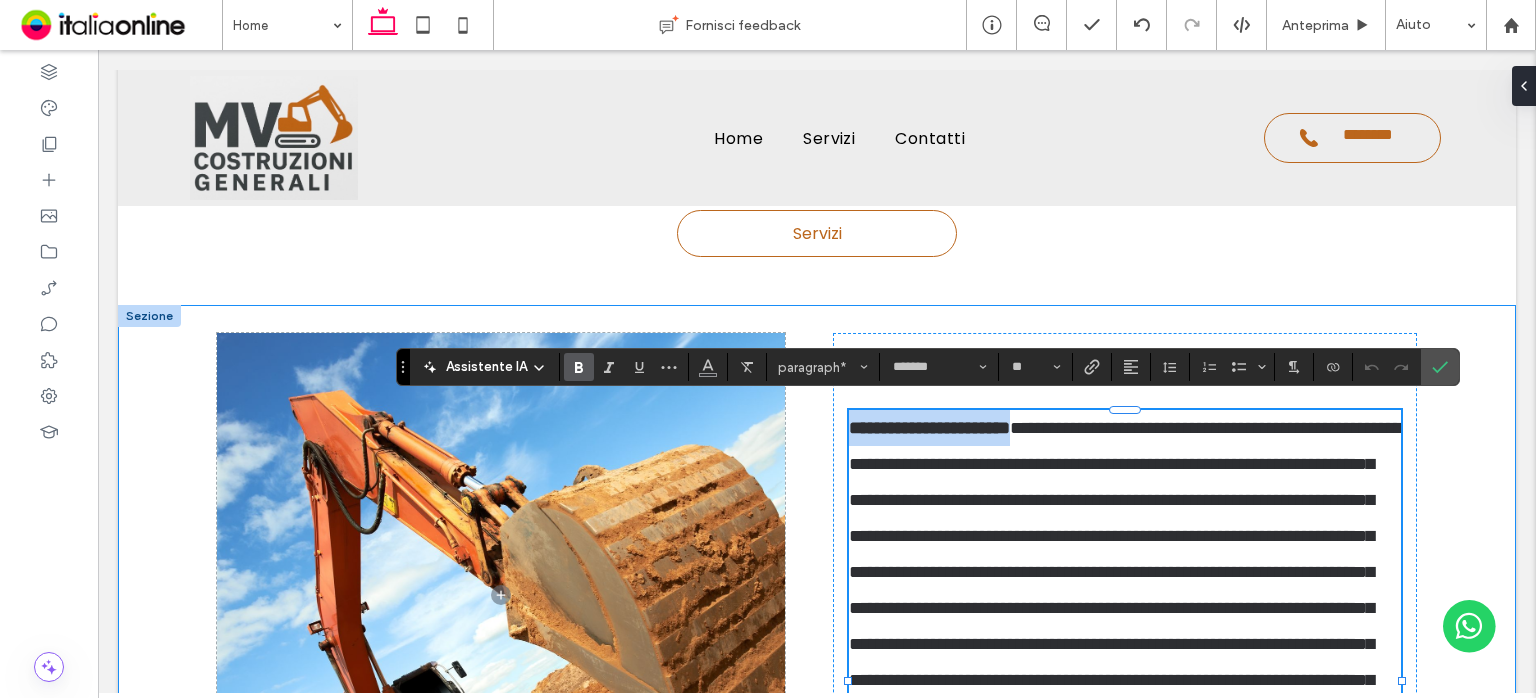 paste 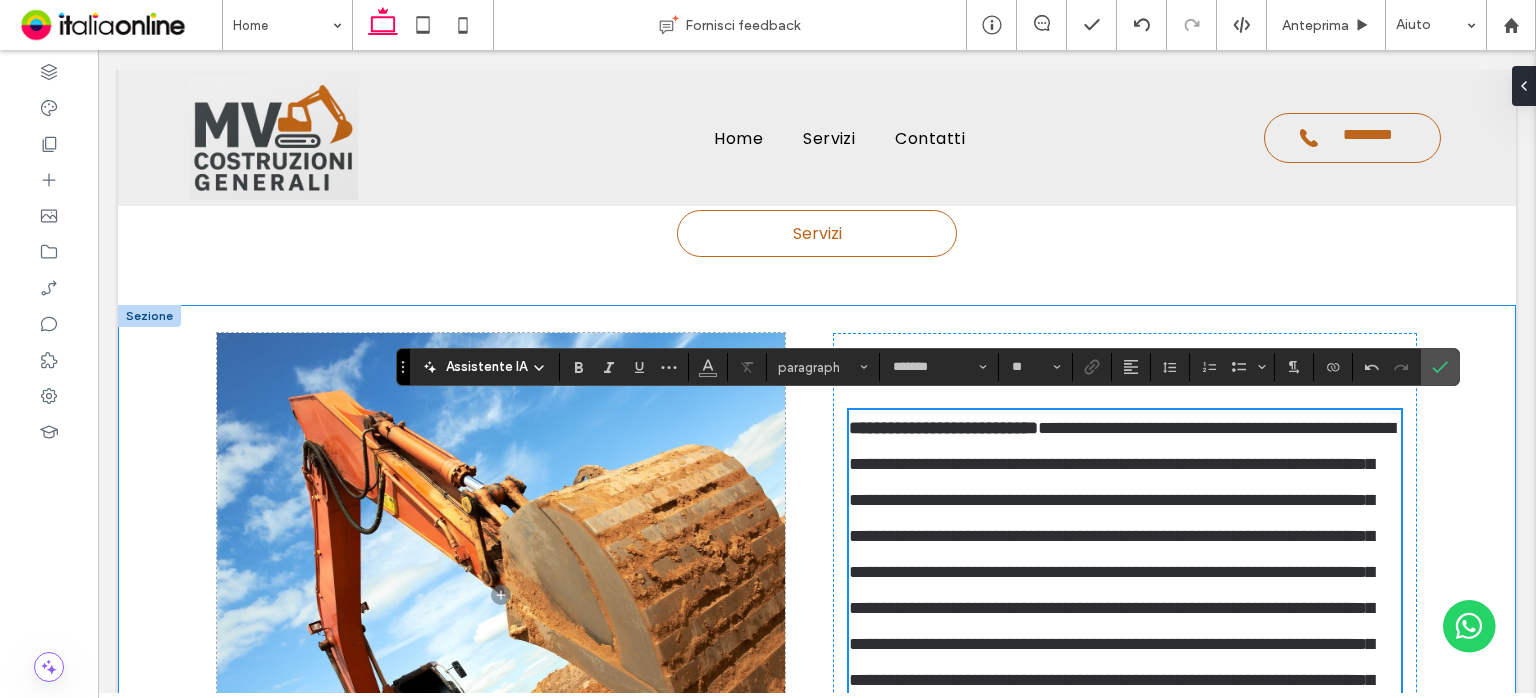 scroll, scrollTop: 3041, scrollLeft: 0, axis: vertical 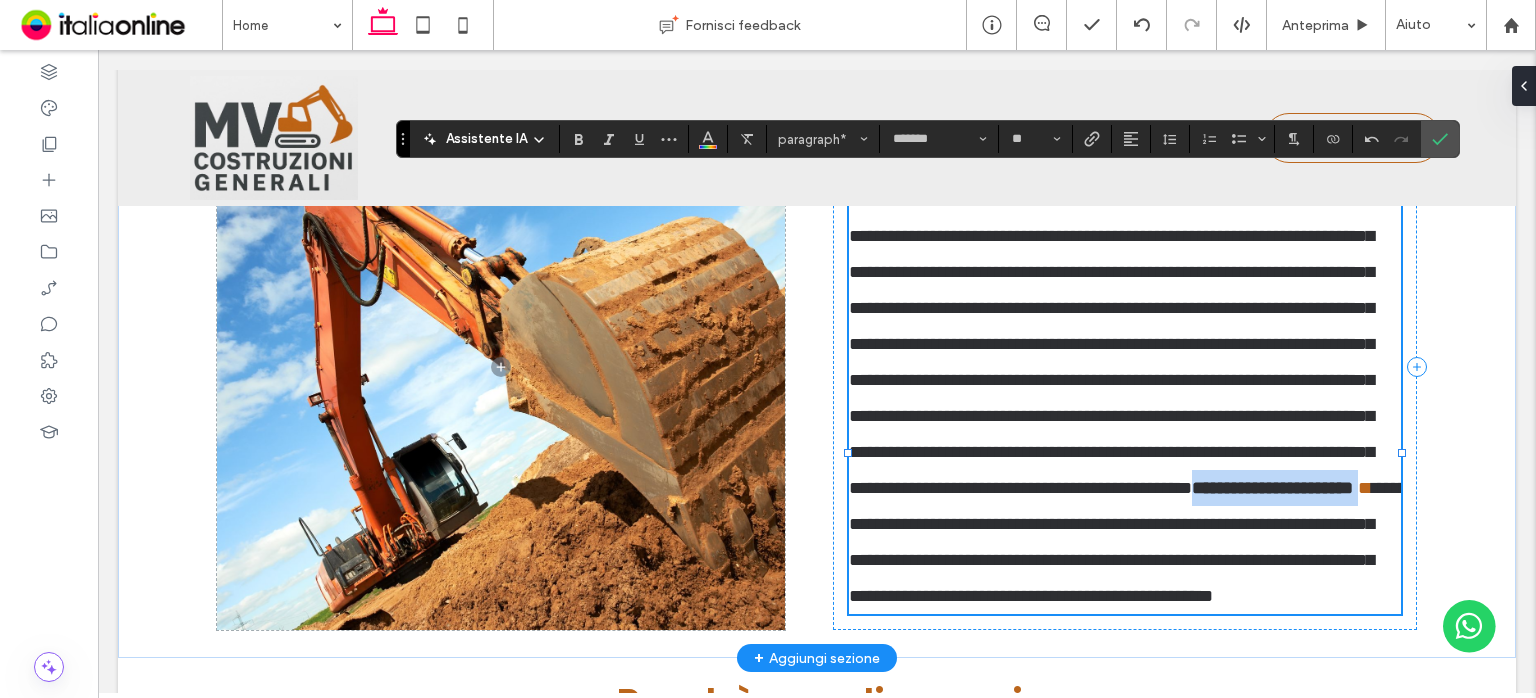 drag, startPoint x: 1320, startPoint y: 550, endPoint x: 1030, endPoint y: 589, distance: 292.61066 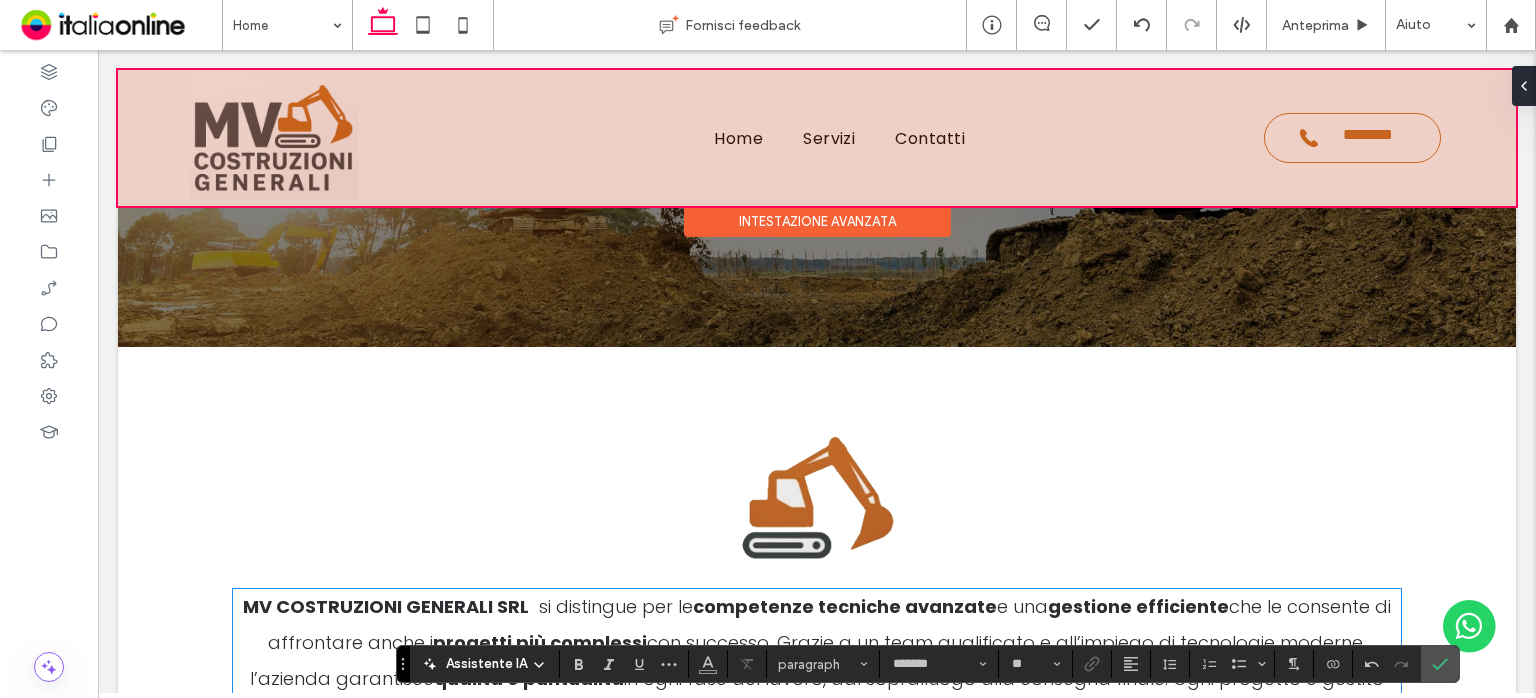 scroll, scrollTop: 441, scrollLeft: 0, axis: vertical 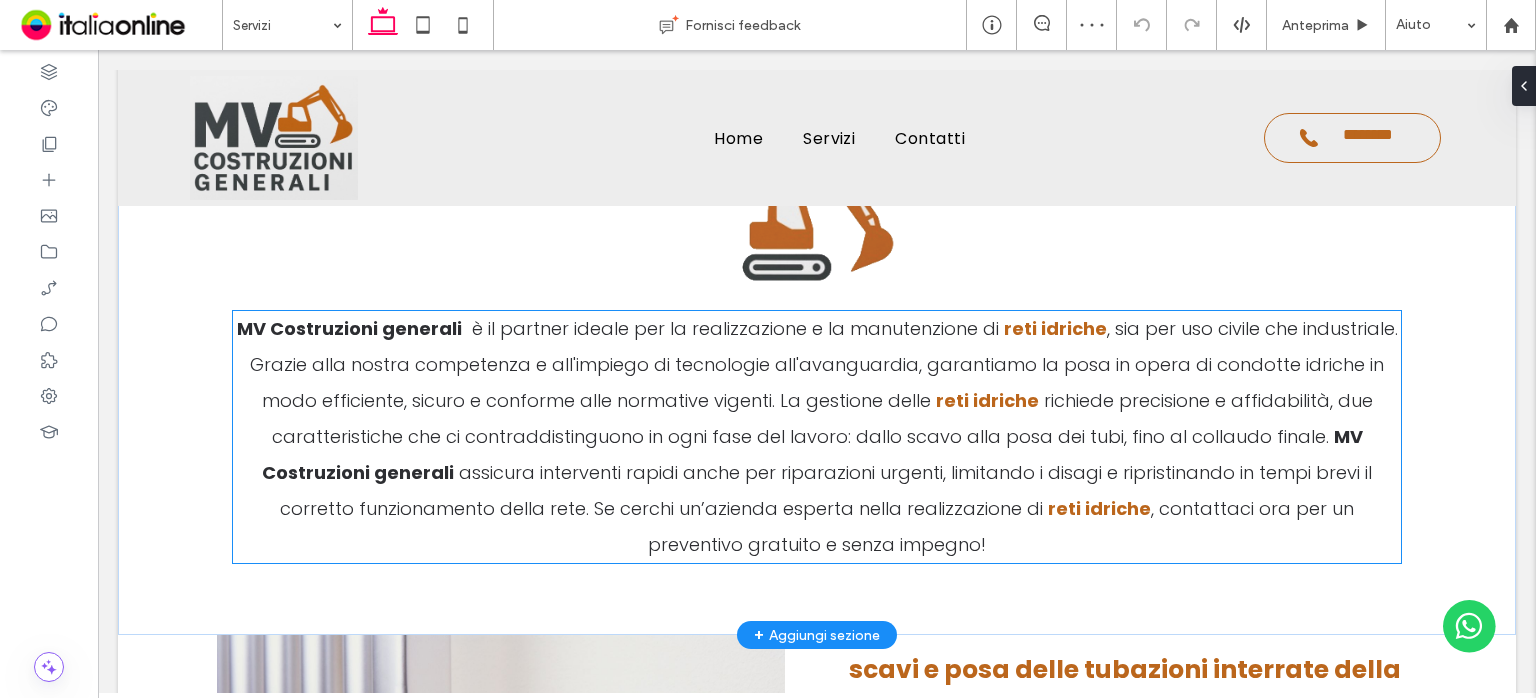 click on "MV Costruzioni generali" at bounding box center [349, 328] 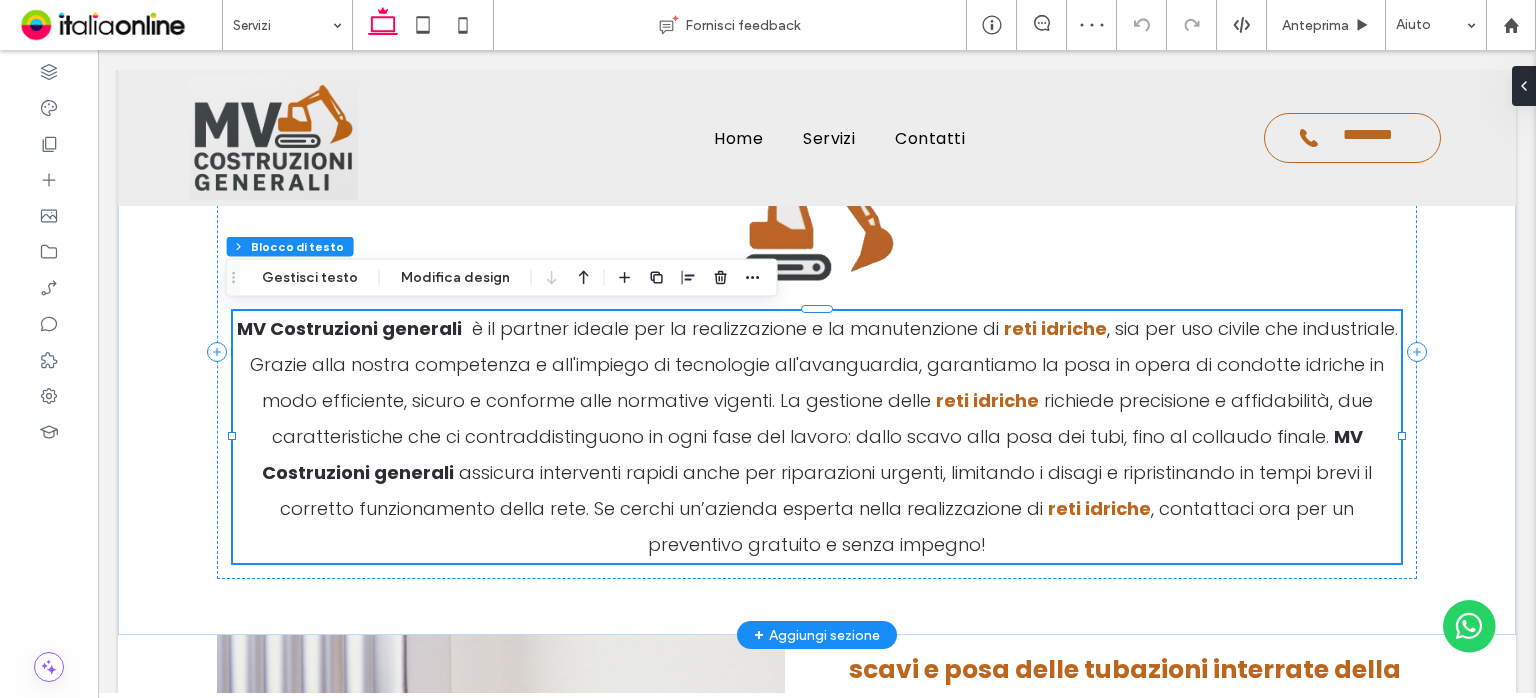 click on "MV Costruzioni generali" at bounding box center (349, 328) 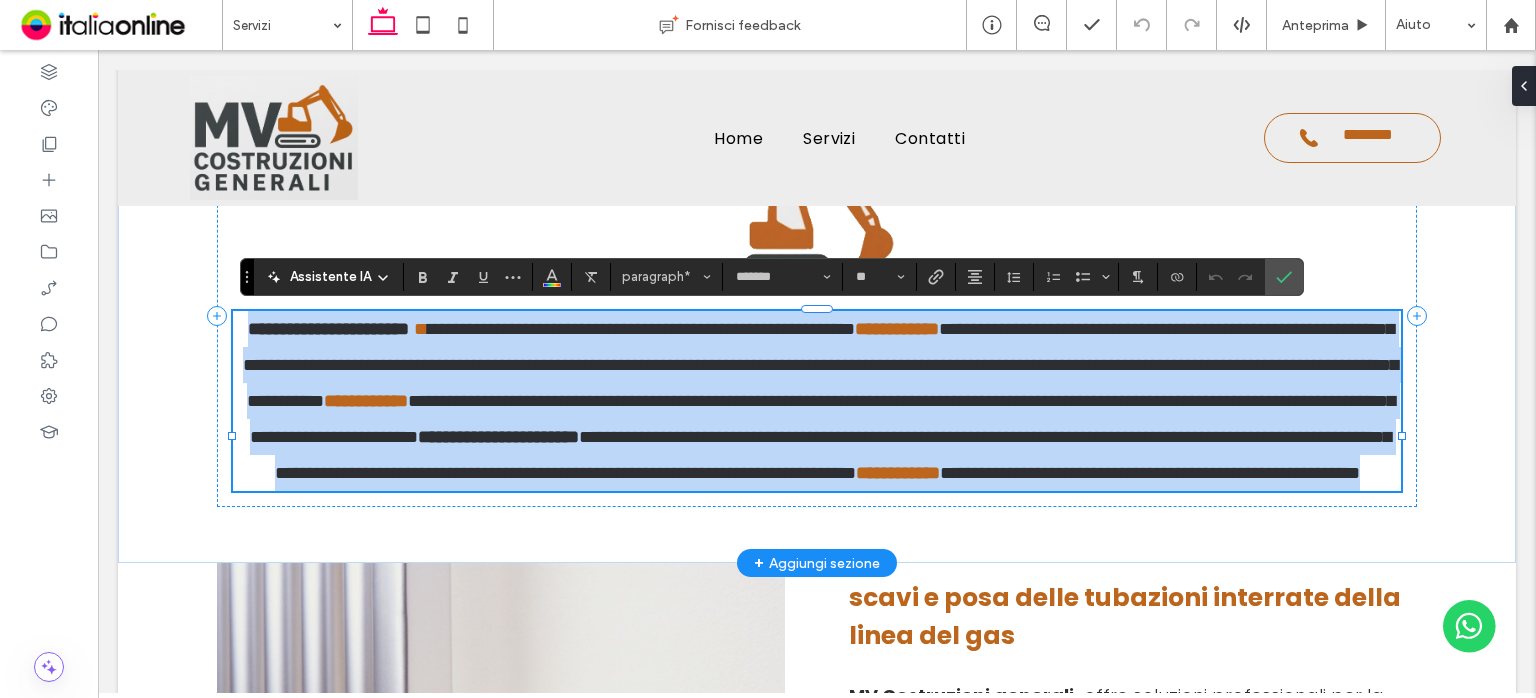 click at bounding box center [418, 329] 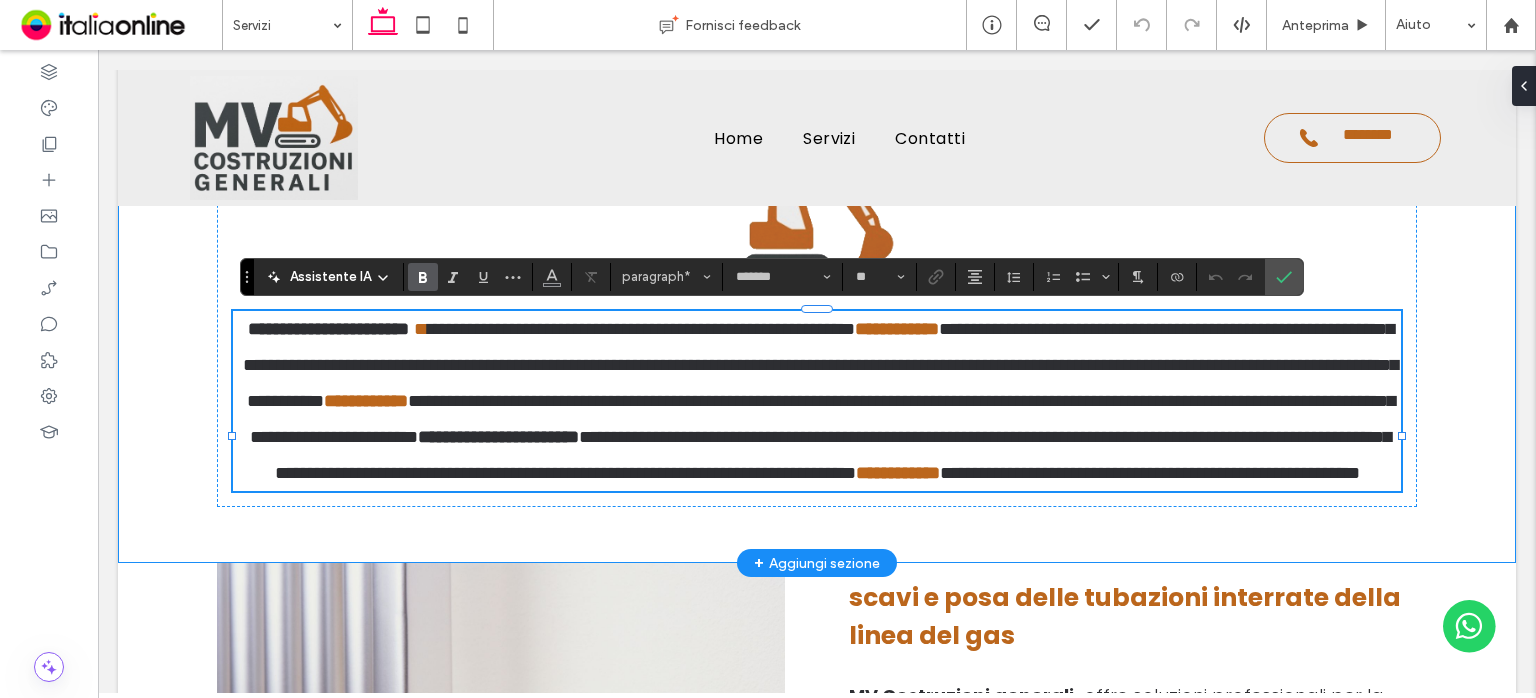 drag, startPoint x: 459, startPoint y: 329, endPoint x: 161, endPoint y: 302, distance: 299.22064 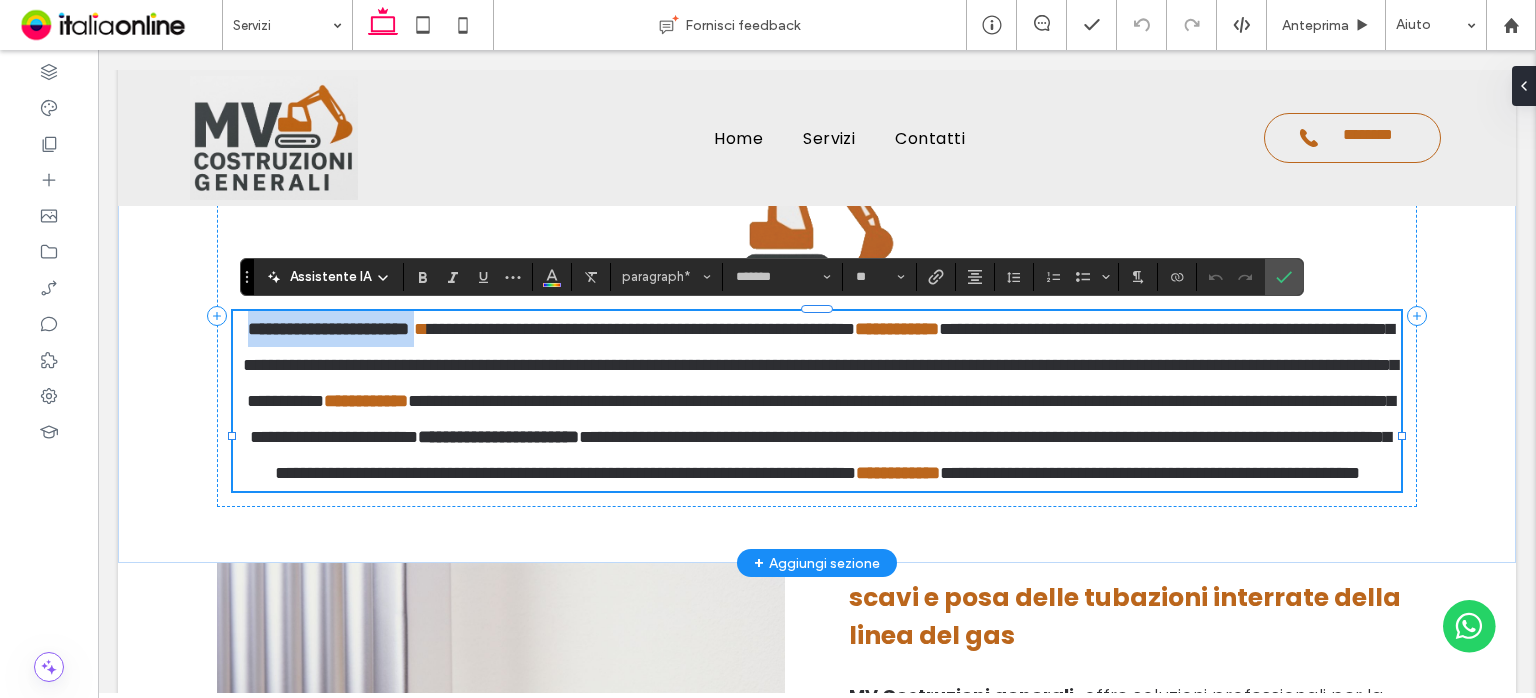 drag, startPoint x: 461, startPoint y: 327, endPoint x: 232, endPoint y: 311, distance: 229.55827 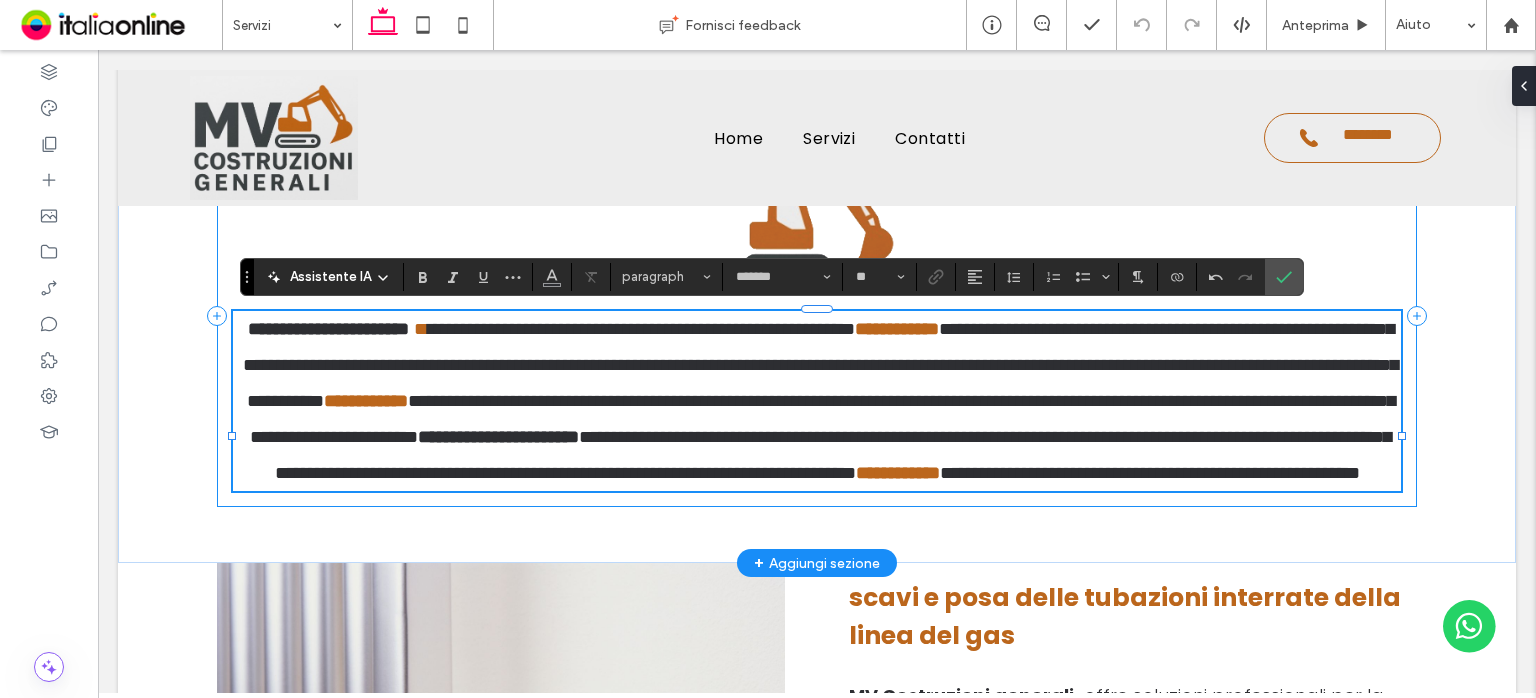 scroll, scrollTop: 0, scrollLeft: 0, axis: both 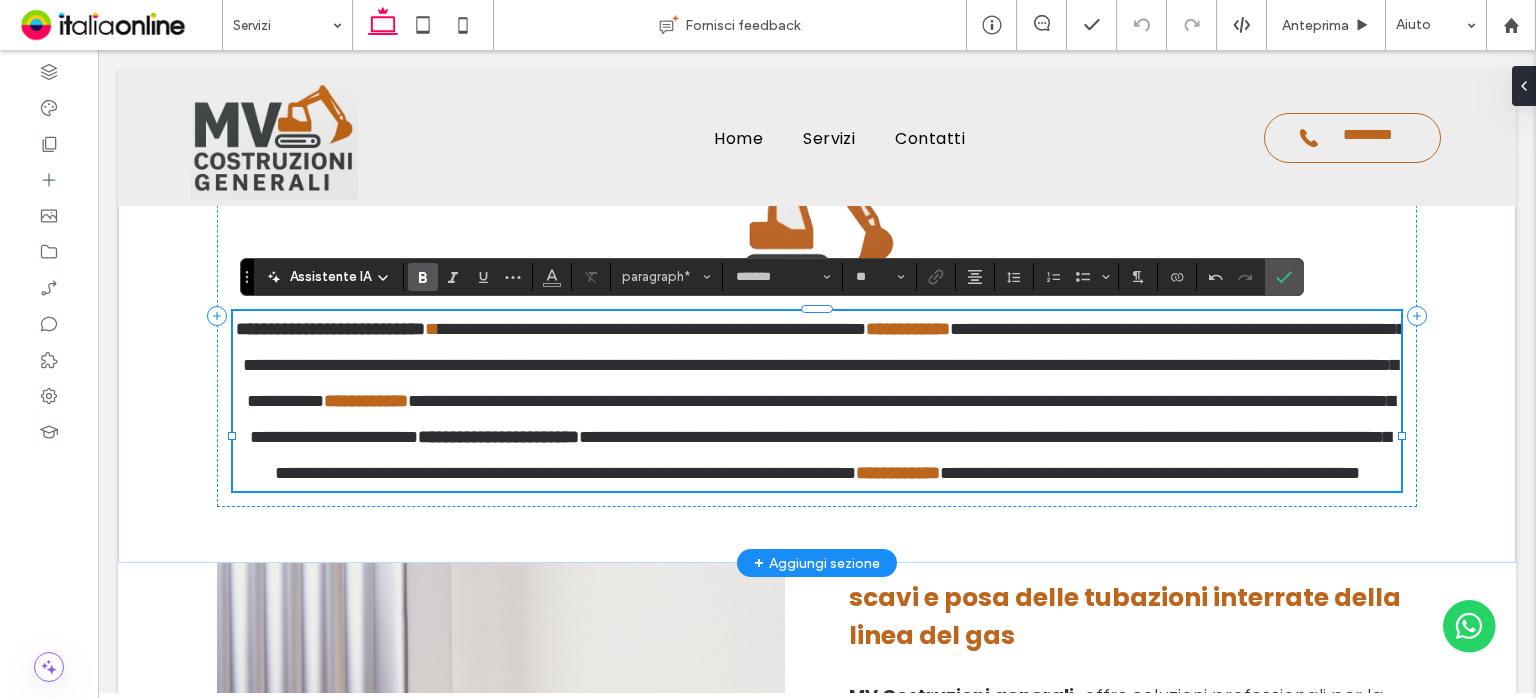 click on "**********" at bounding box center [498, 437] 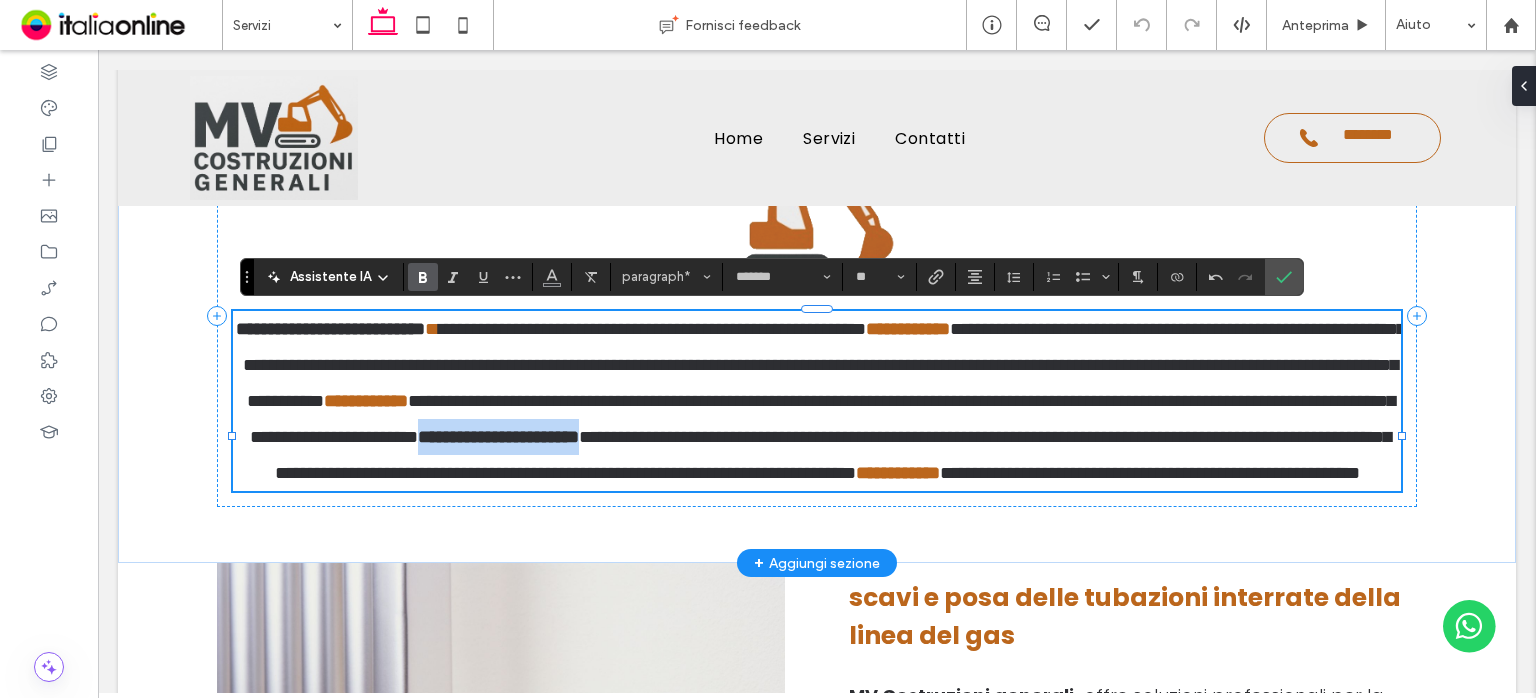 drag, startPoint x: 444, startPoint y: 470, endPoint x: 1343, endPoint y: 426, distance: 900.0761 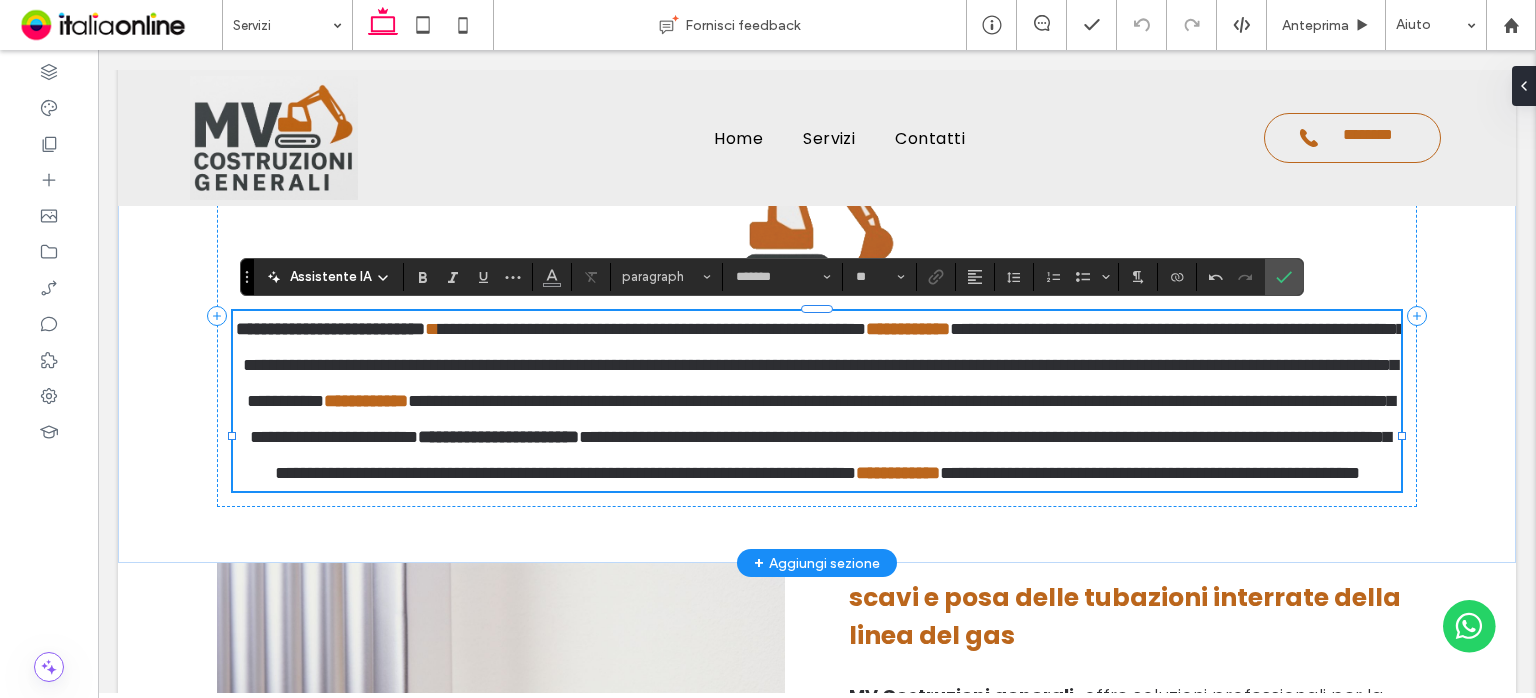 scroll, scrollTop: 0, scrollLeft: 0, axis: both 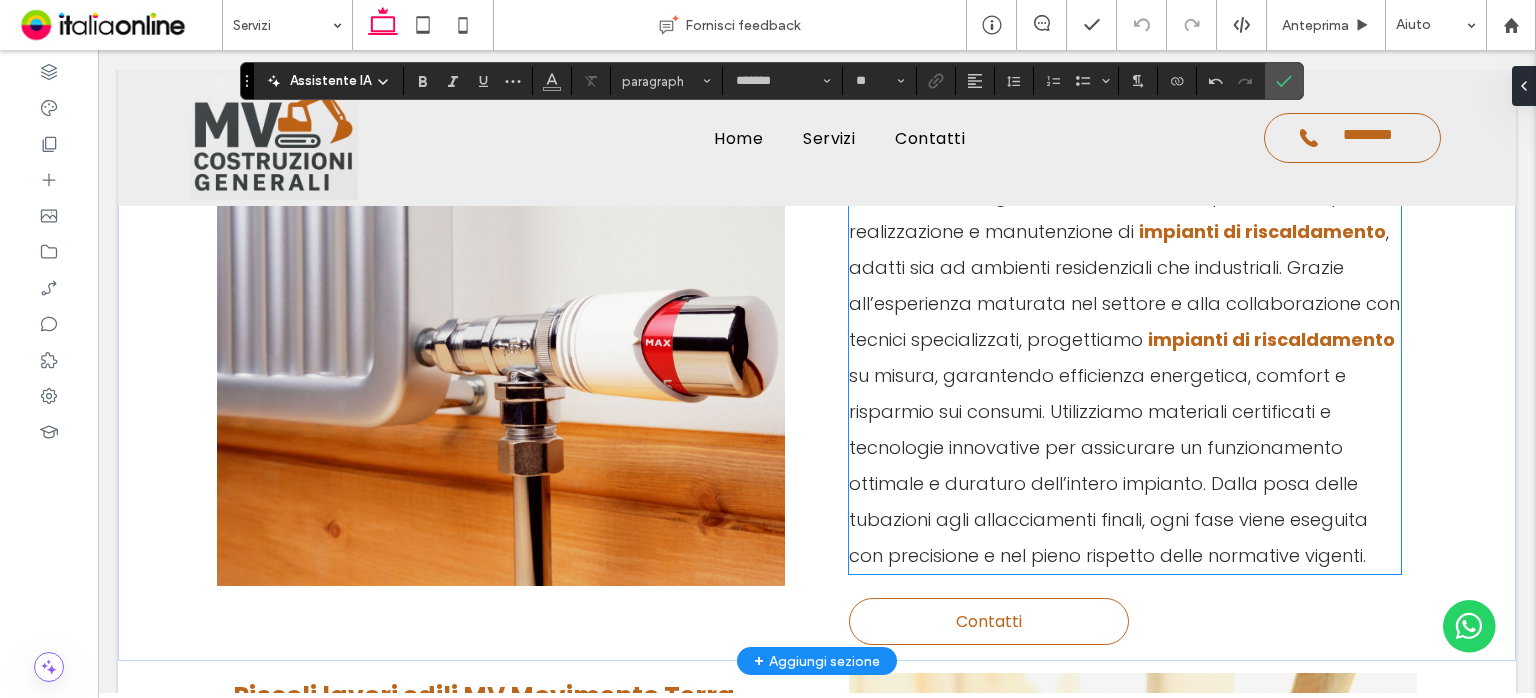 click at bounding box center [1079, 195] 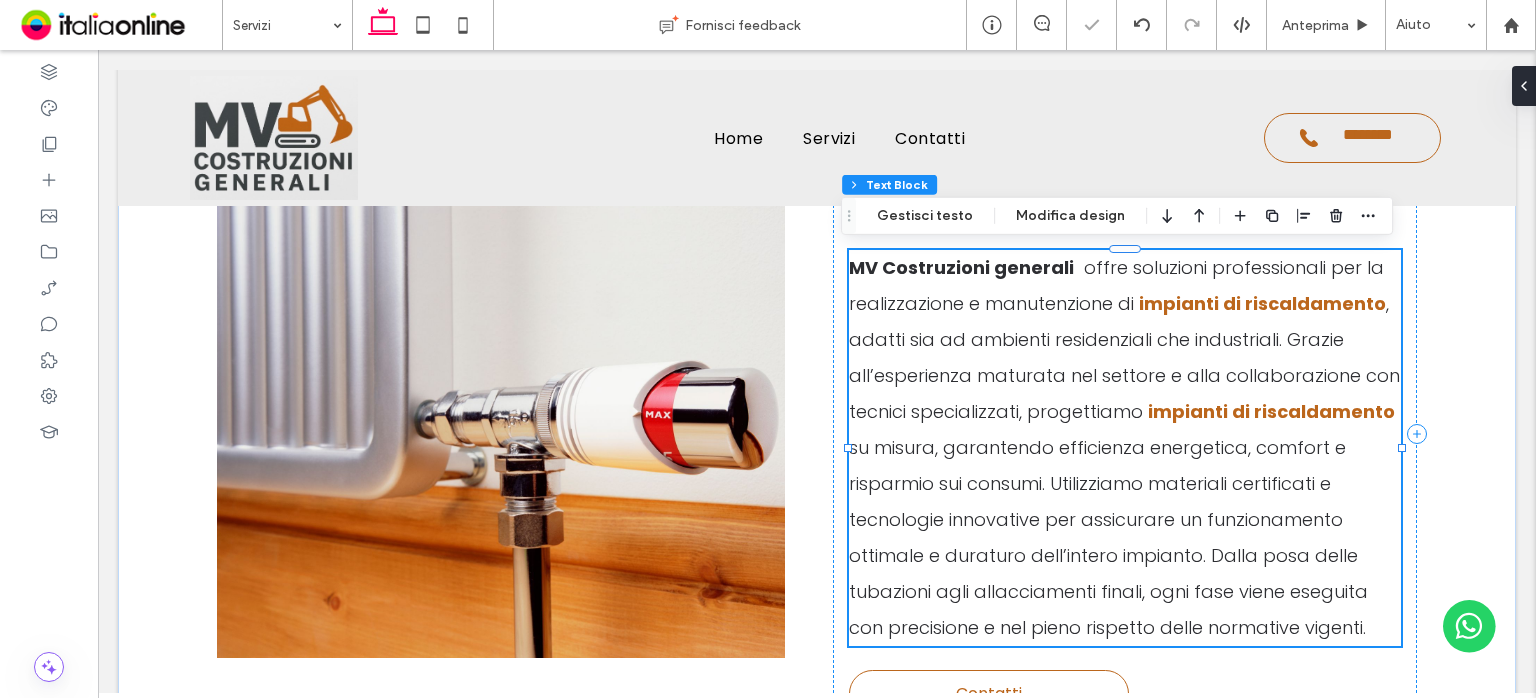 click at bounding box center (1079, 267) 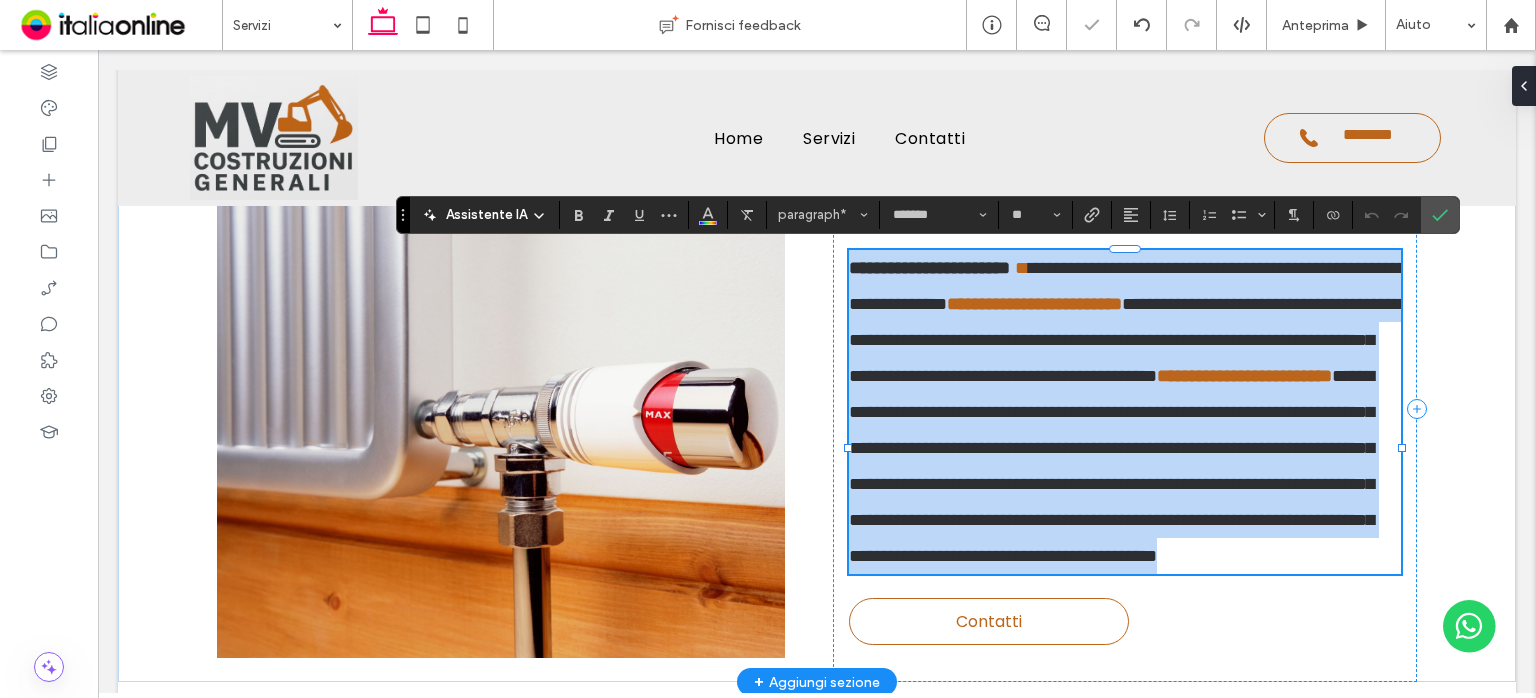 click at bounding box center (1019, 268) 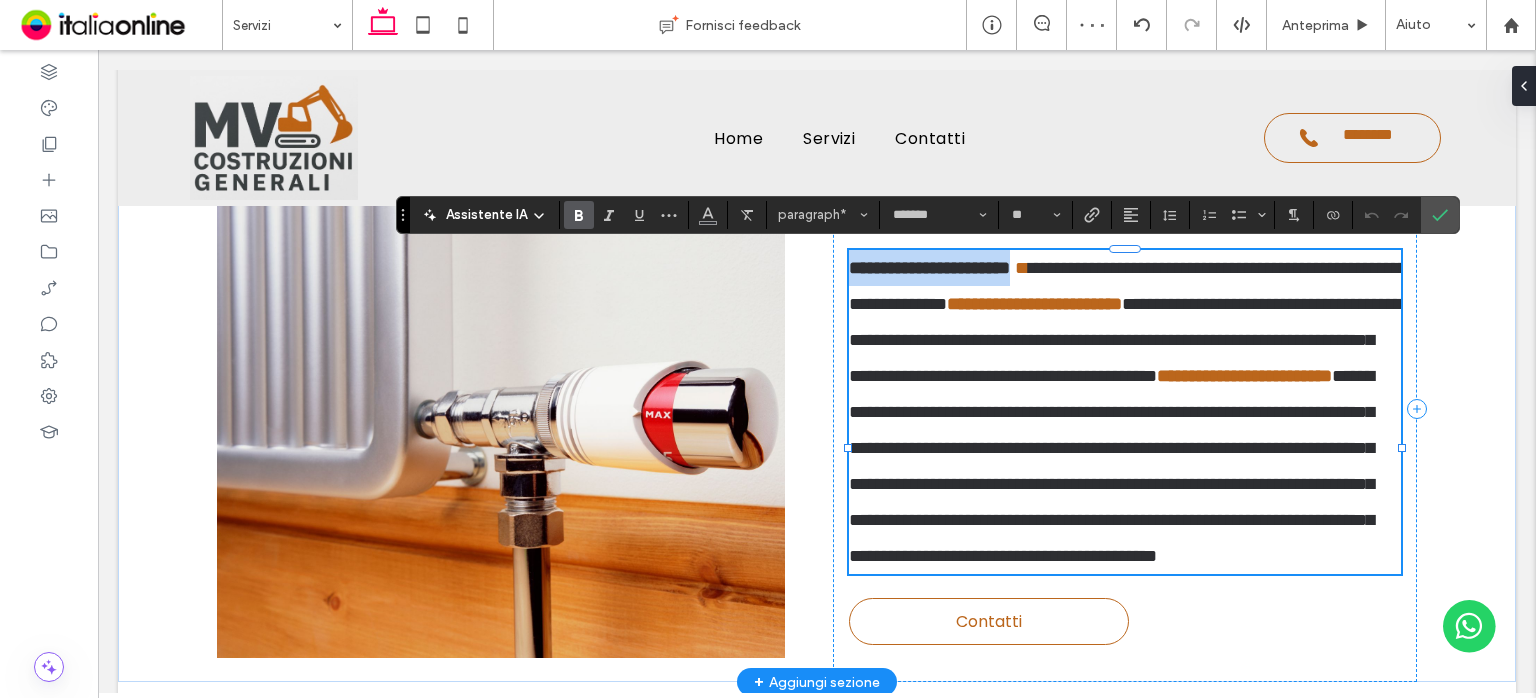 drag, startPoint x: 1059, startPoint y: 267, endPoint x: 854, endPoint y: 249, distance: 205.78873 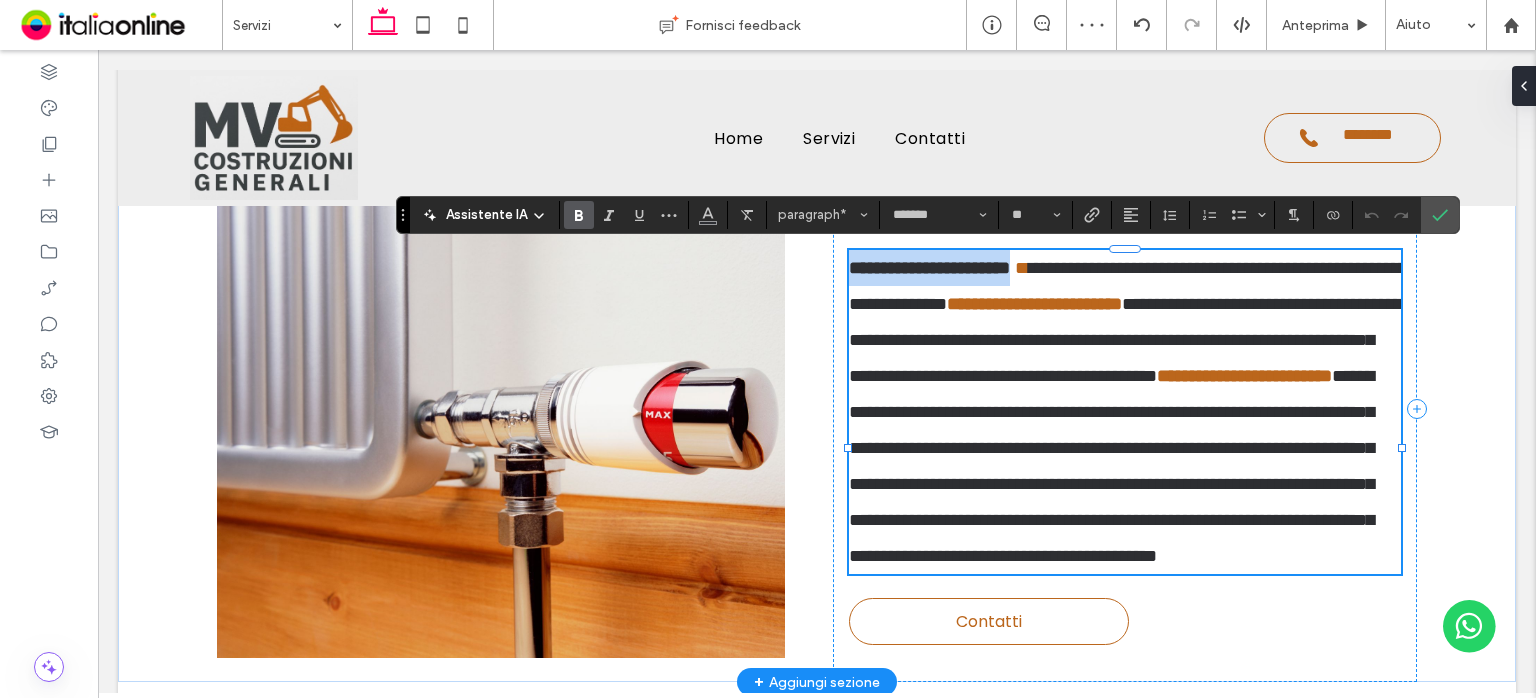 click on "**********" at bounding box center [817, 408] 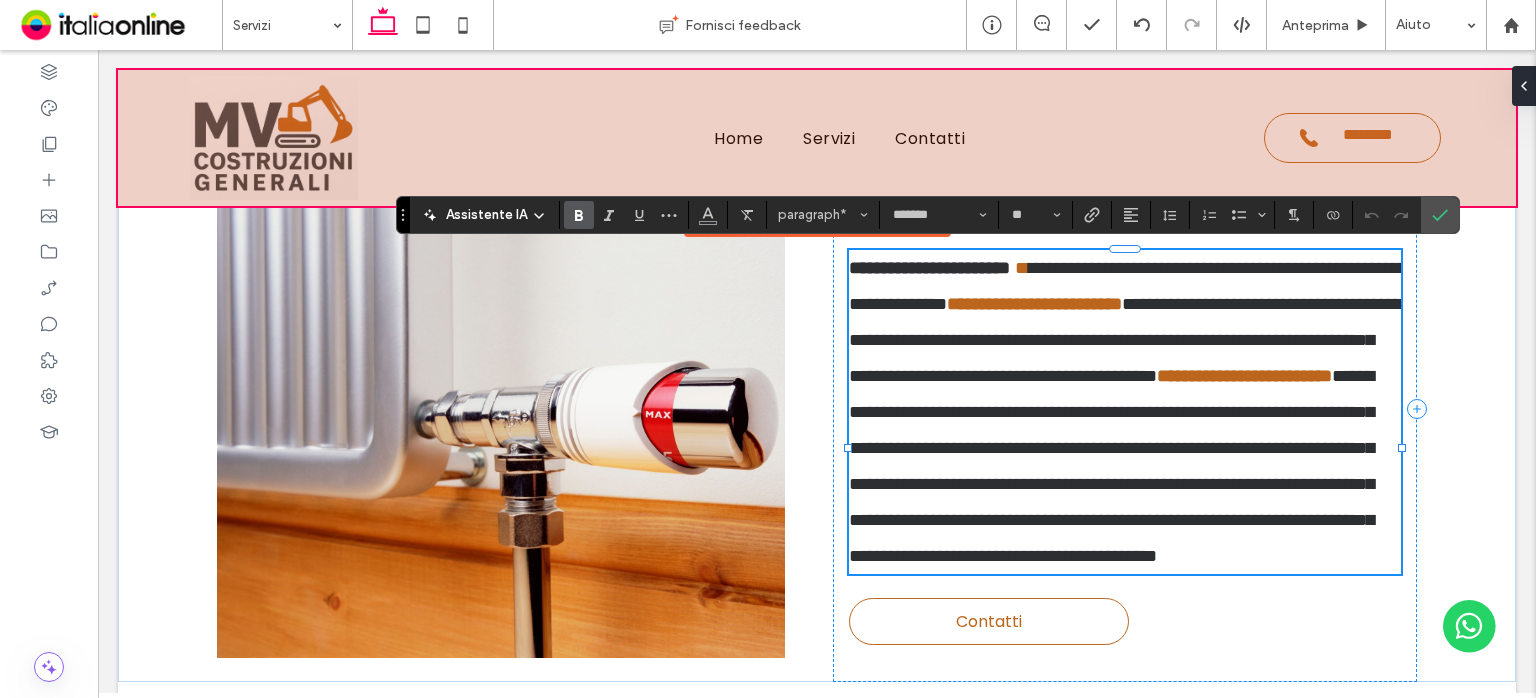 scroll, scrollTop: 0, scrollLeft: 0, axis: both 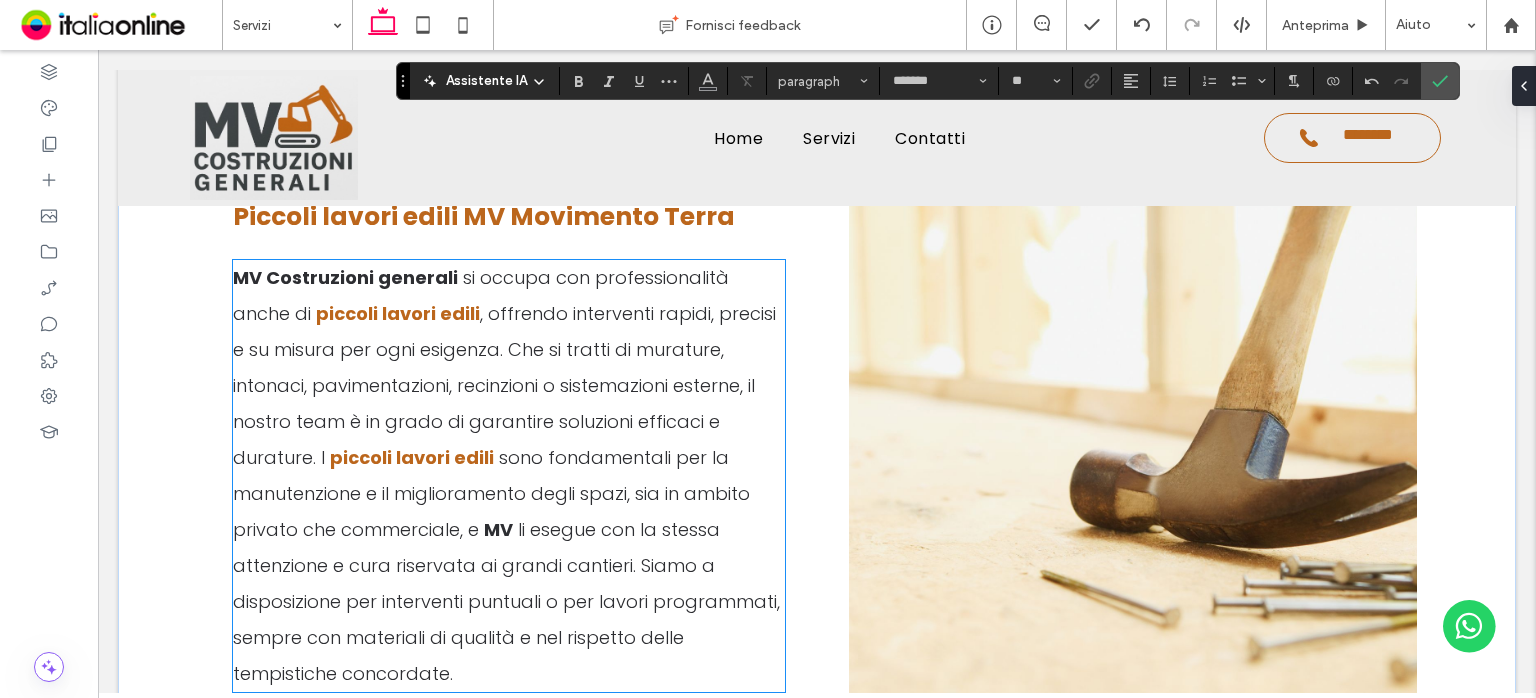 click on "si occupa con professionalità anche di" at bounding box center (481, 295) 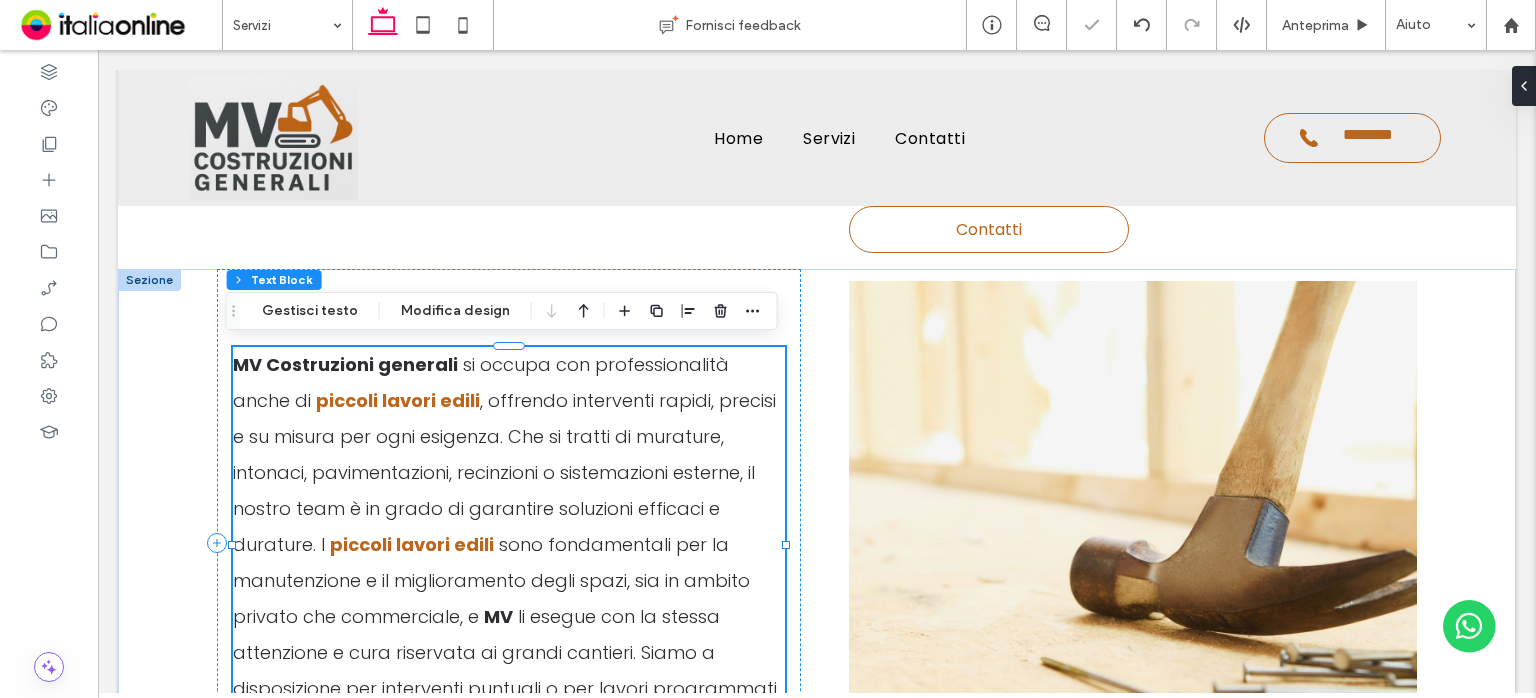 click on "si occupa con professionalità anche di" at bounding box center [481, 382] 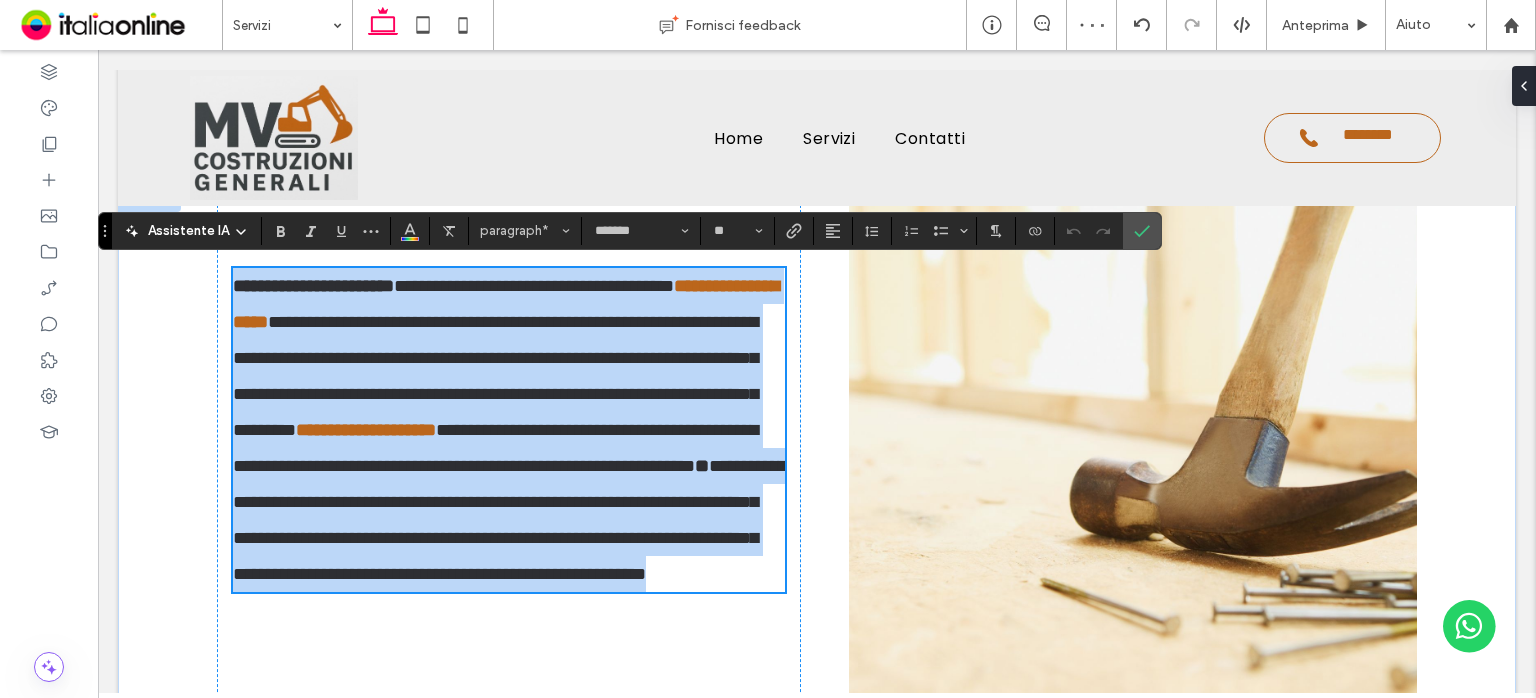 scroll, scrollTop: 1670, scrollLeft: 0, axis: vertical 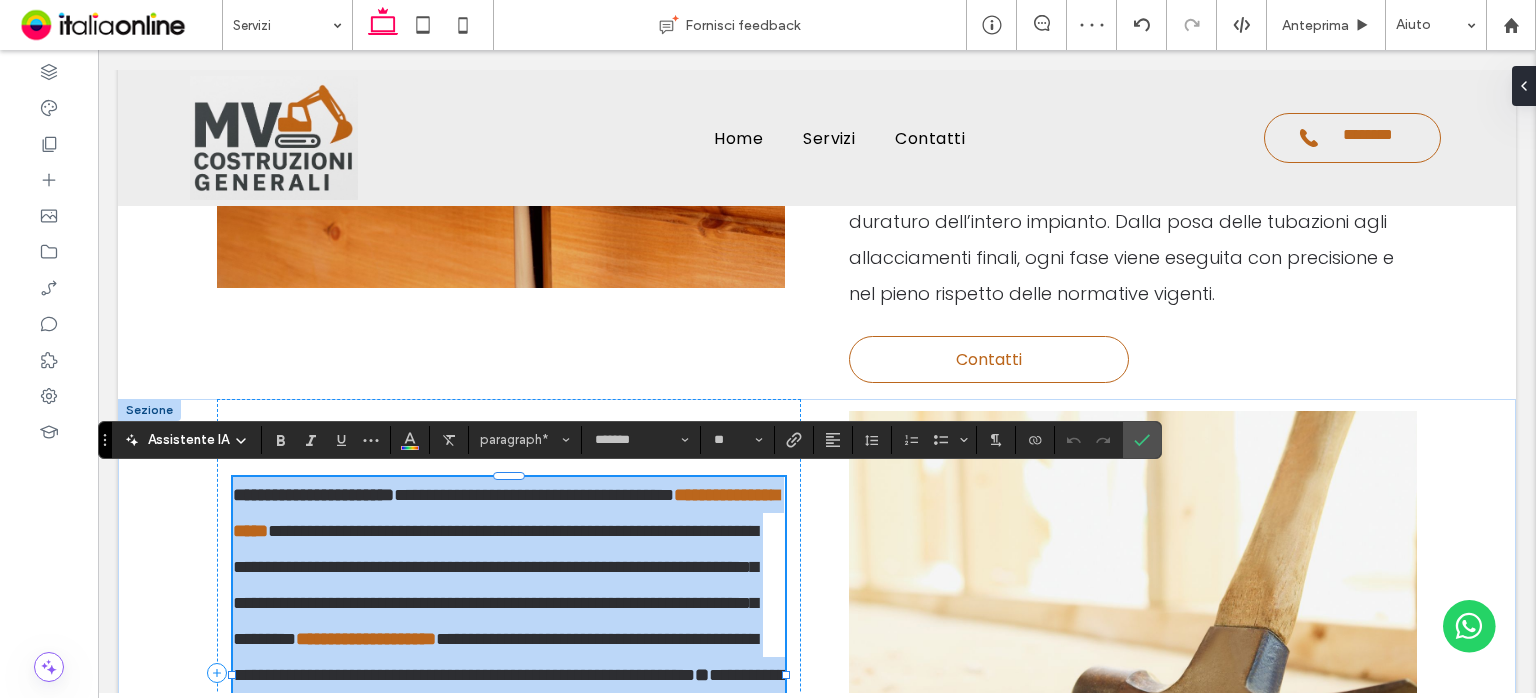 click on "**********" at bounding box center [313, 495] 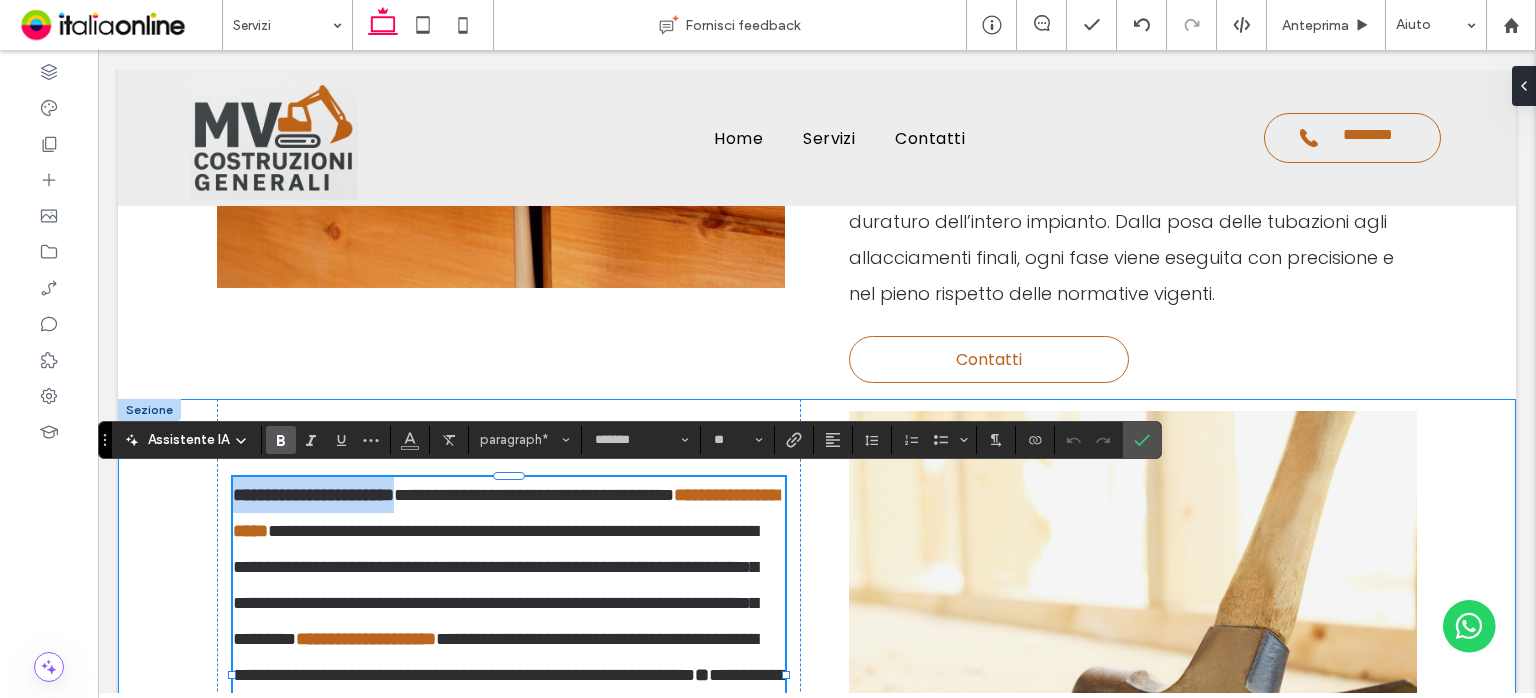 drag, startPoint x: 445, startPoint y: 491, endPoint x: 161, endPoint y: 469, distance: 284.85083 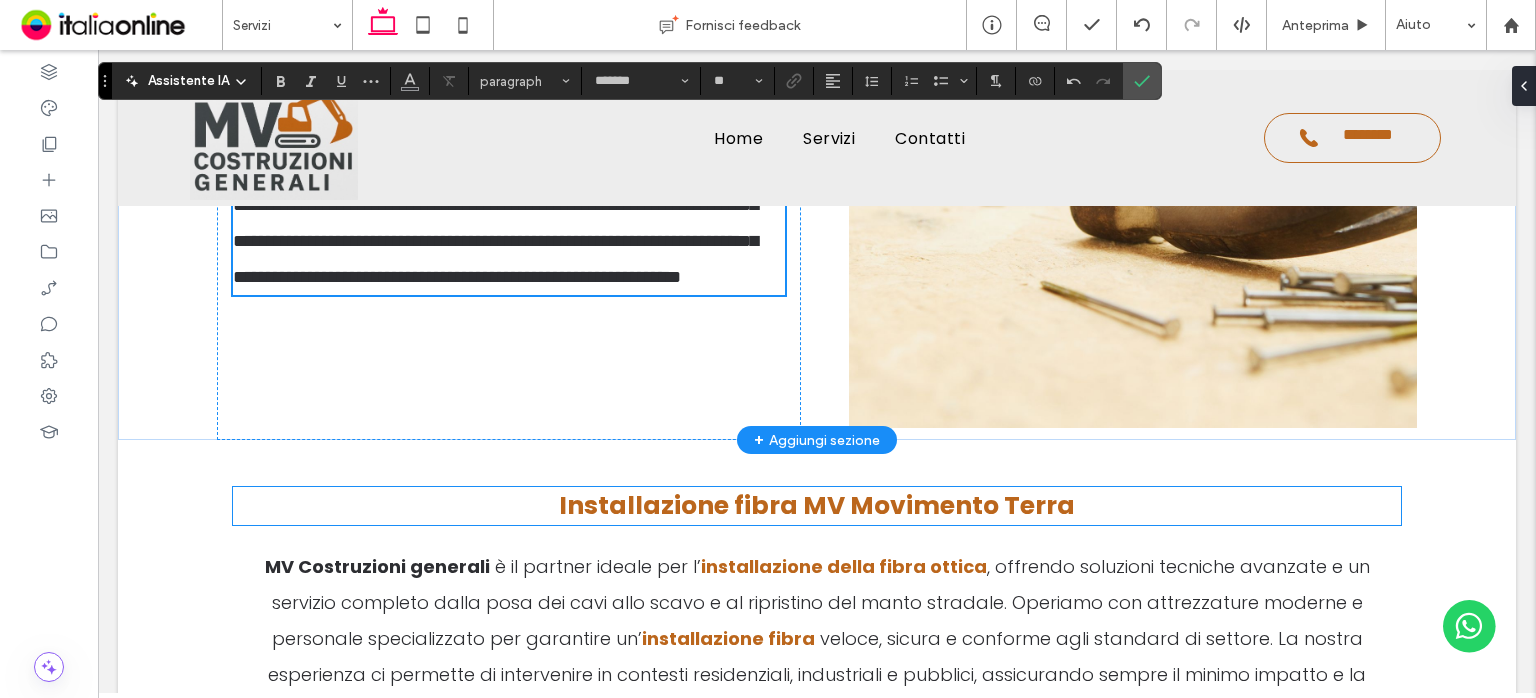 scroll, scrollTop: 2270, scrollLeft: 0, axis: vertical 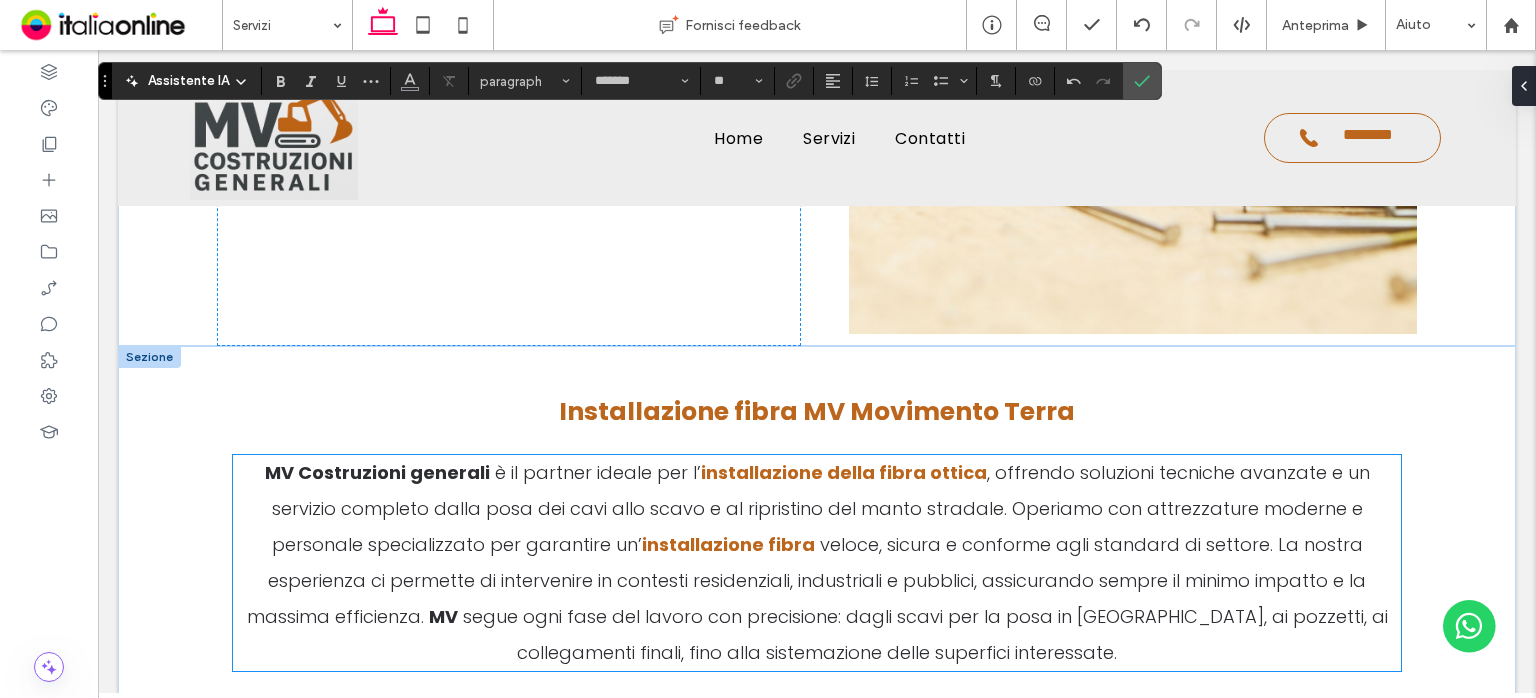 click on "MV Costruzioni generali" at bounding box center [377, 472] 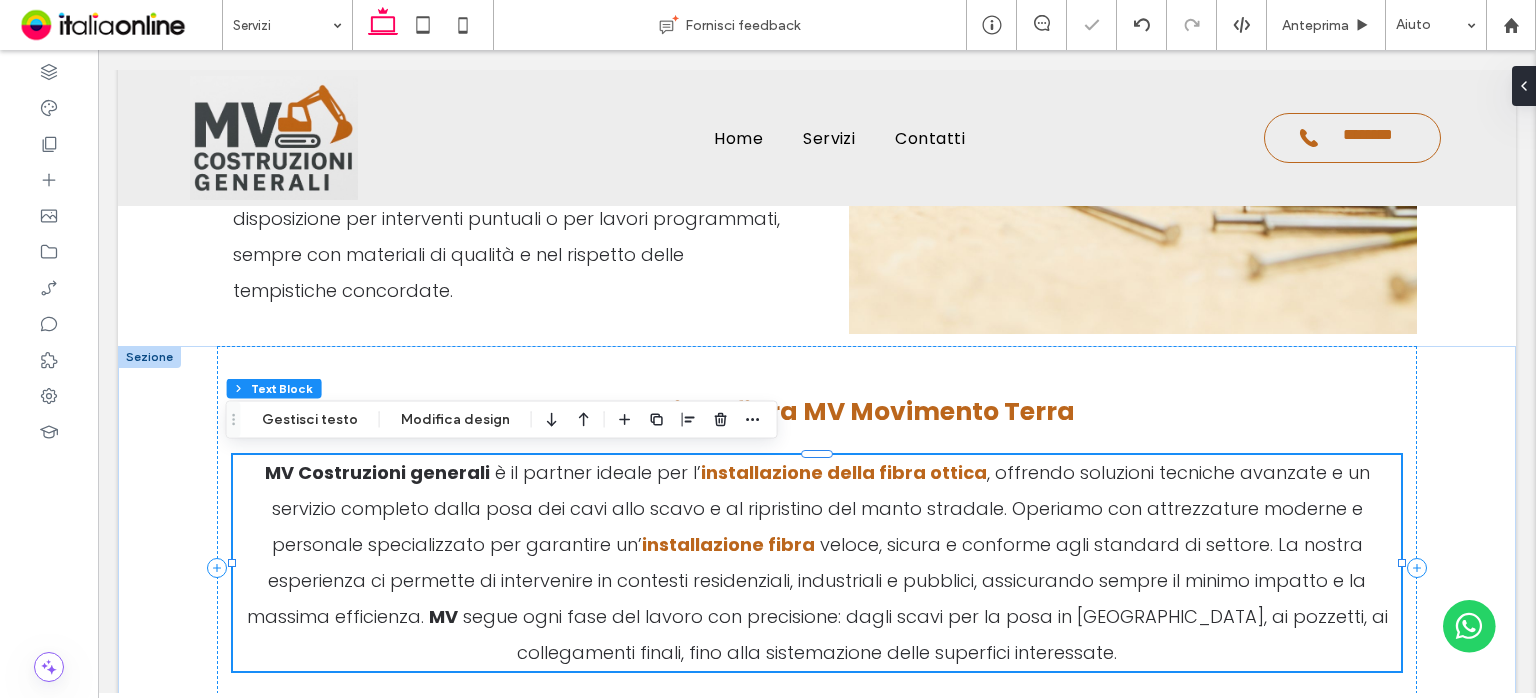 click on "MV Costruzioni generali" at bounding box center [377, 472] 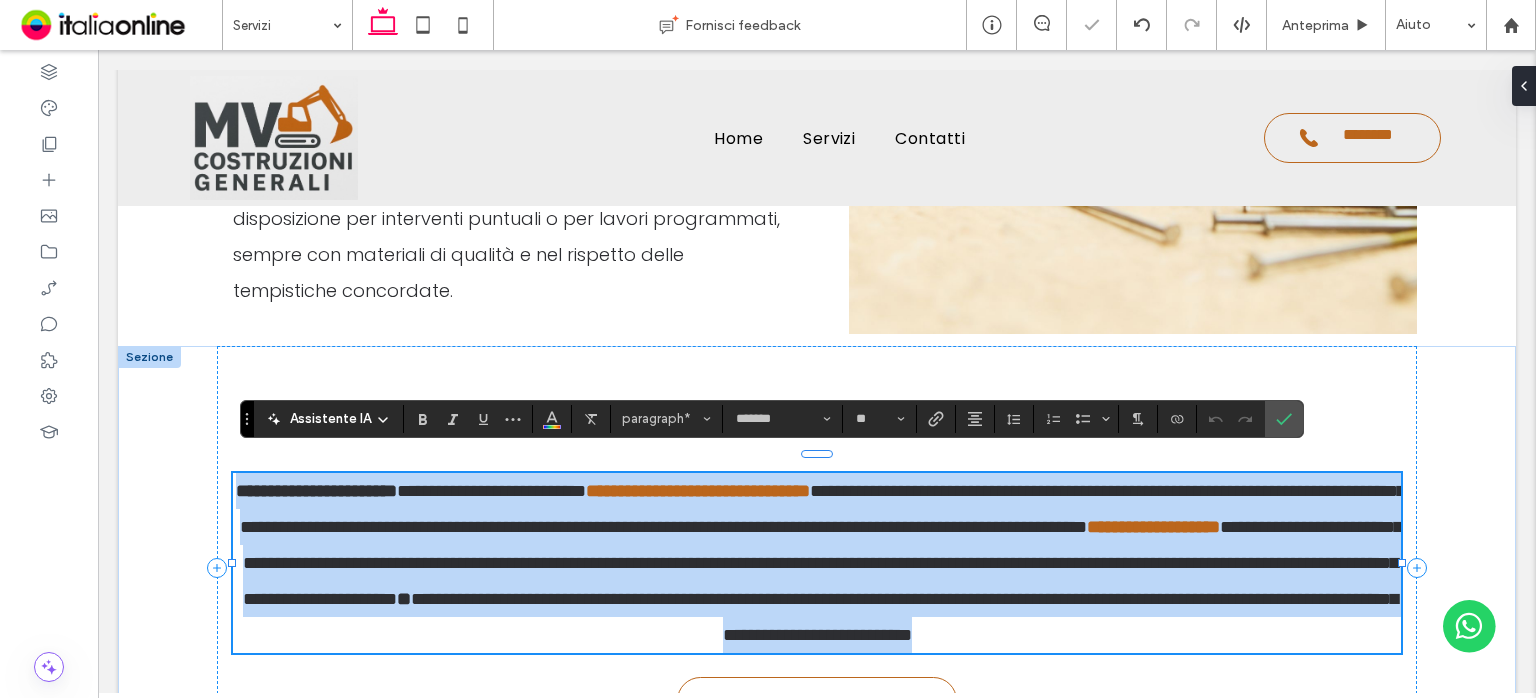 click on "**********" at bounding box center [316, 491] 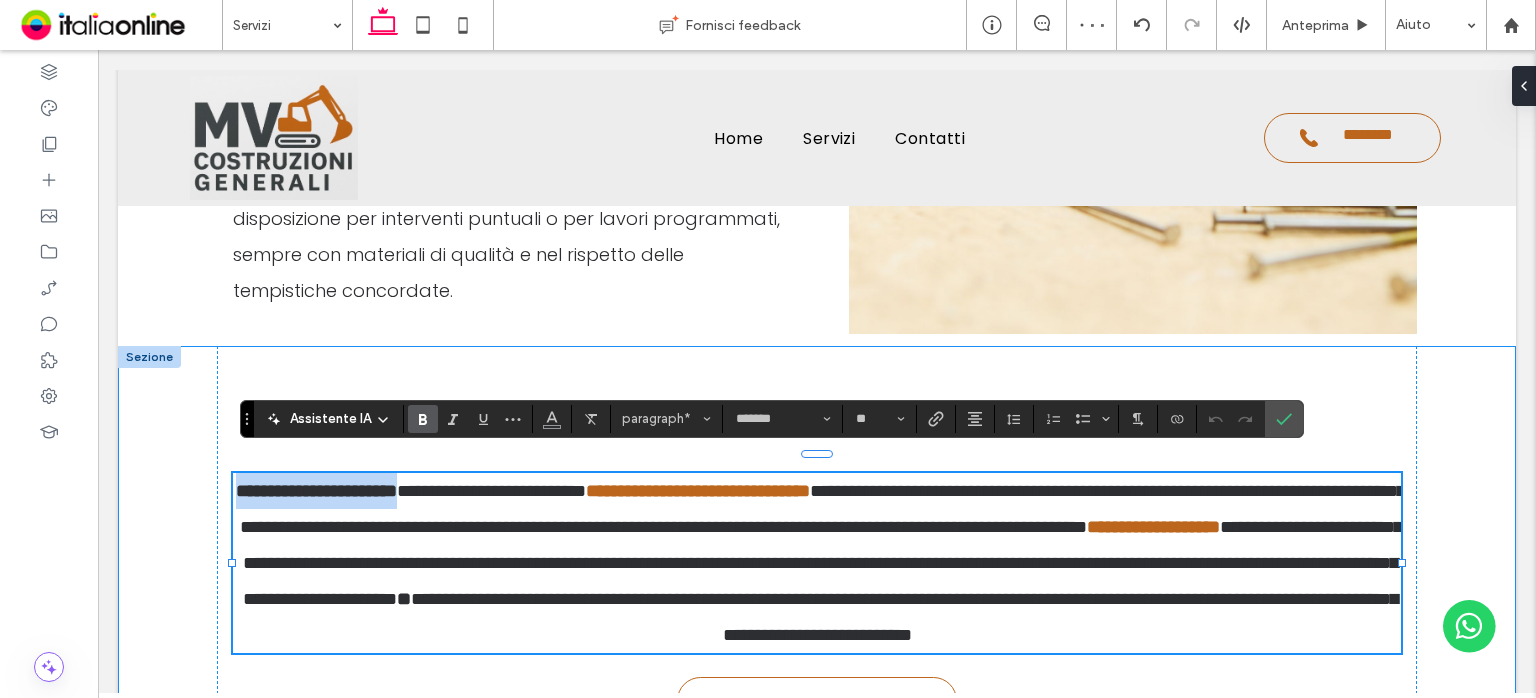 drag, startPoint x: 457, startPoint y: 477, endPoint x: 149, endPoint y: 481, distance: 308.02597 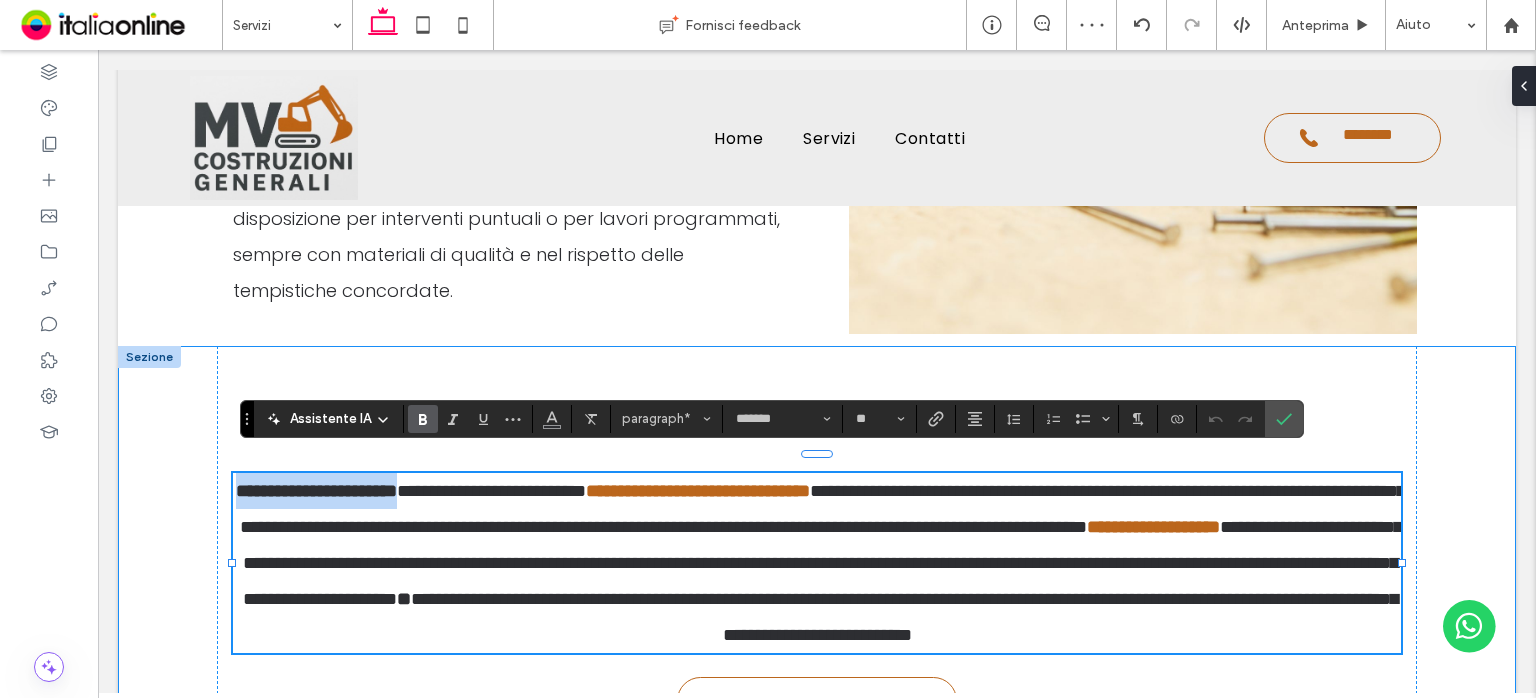 click on "**********" at bounding box center [817, 567] 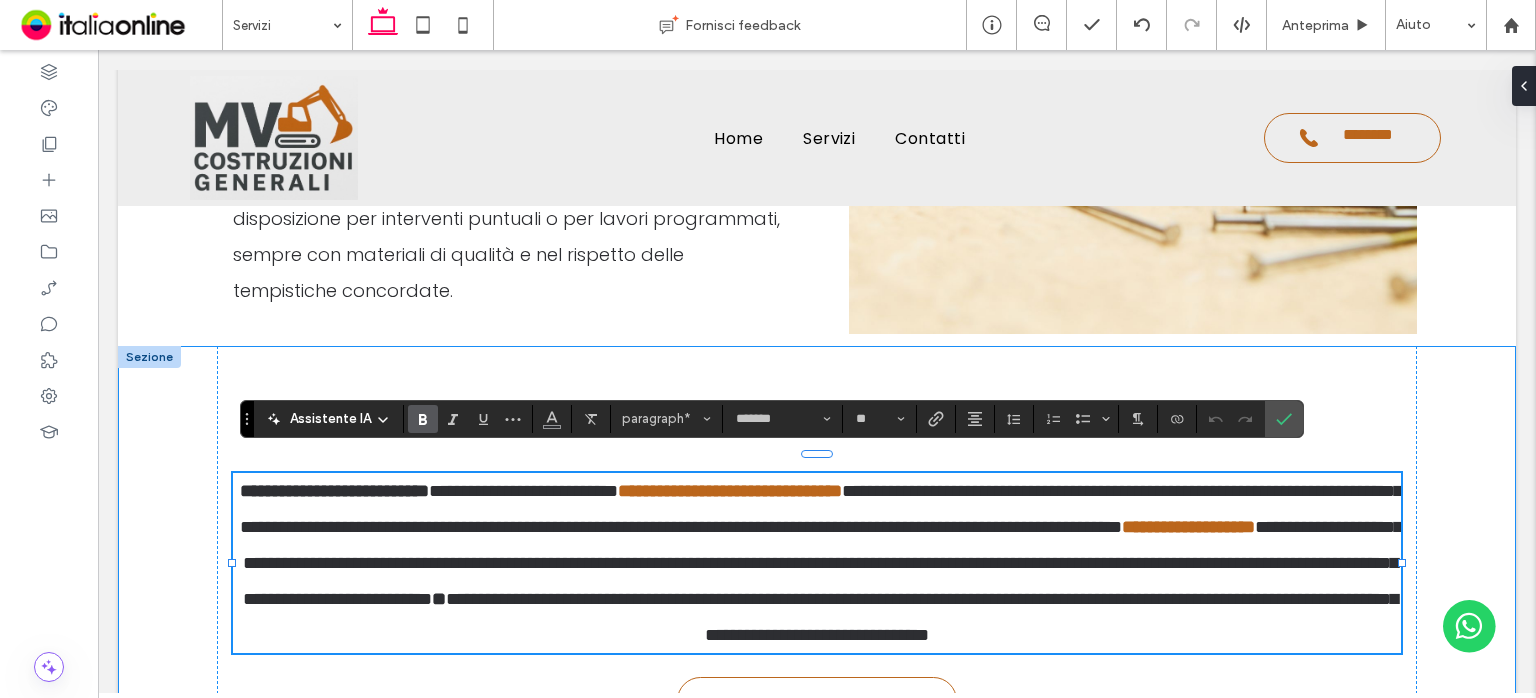 scroll, scrollTop: 0, scrollLeft: 0, axis: both 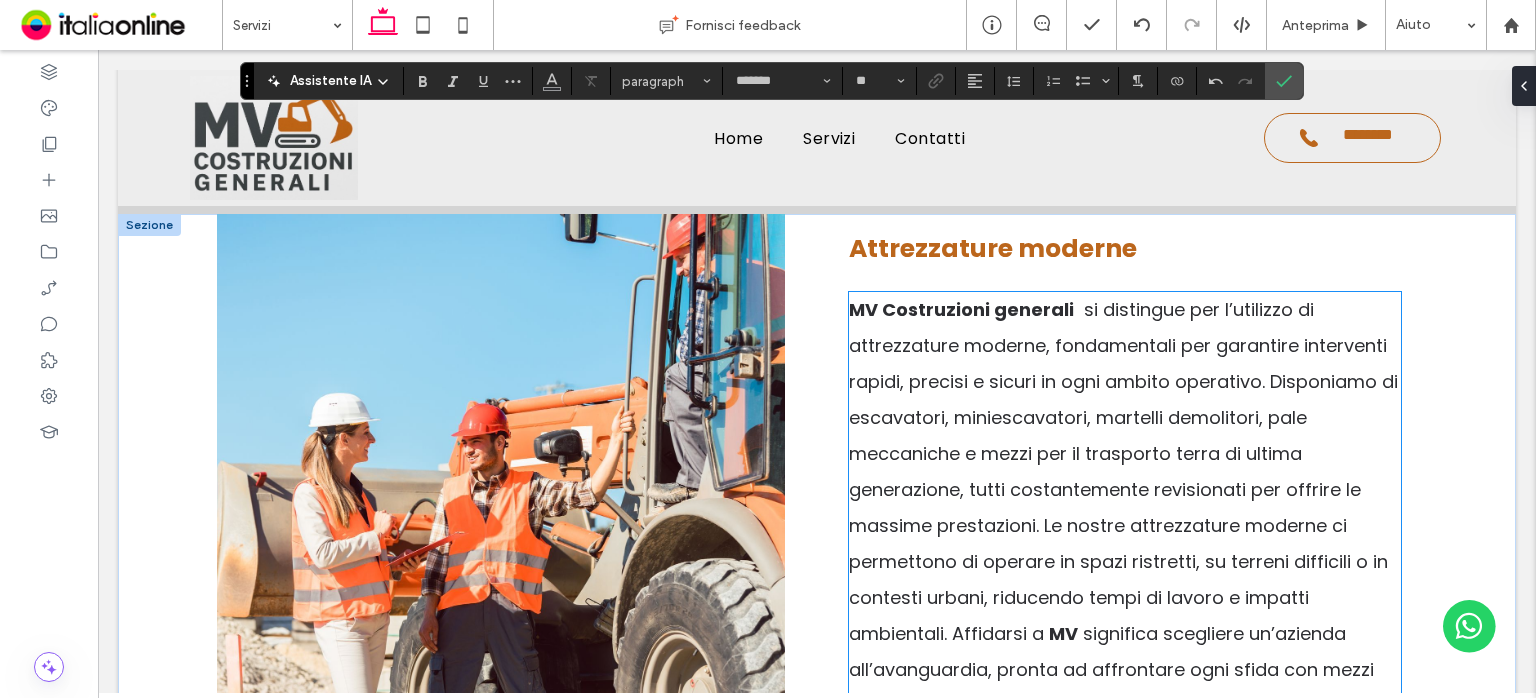 click on "MV Costruzioni generali" at bounding box center (961, 309) 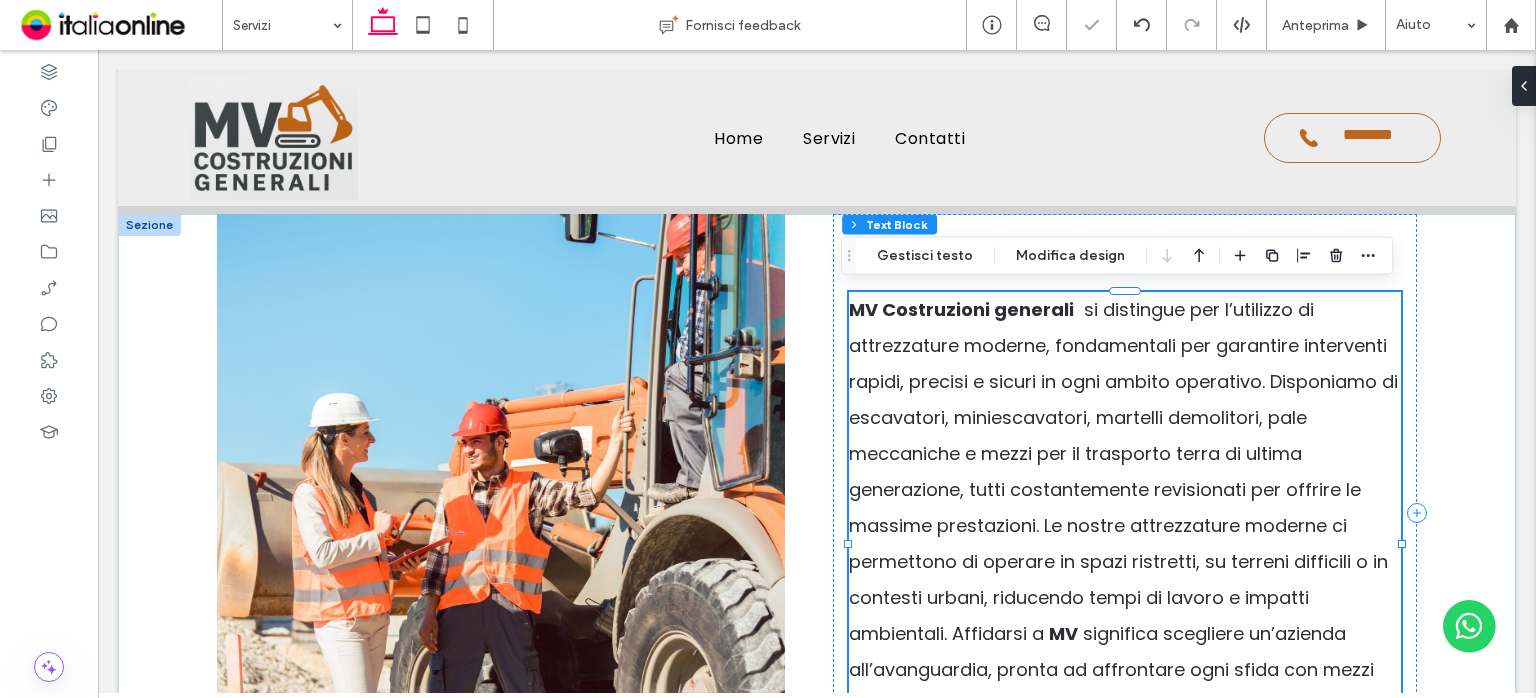 click on "MV Costruzioni generali" at bounding box center [961, 309] 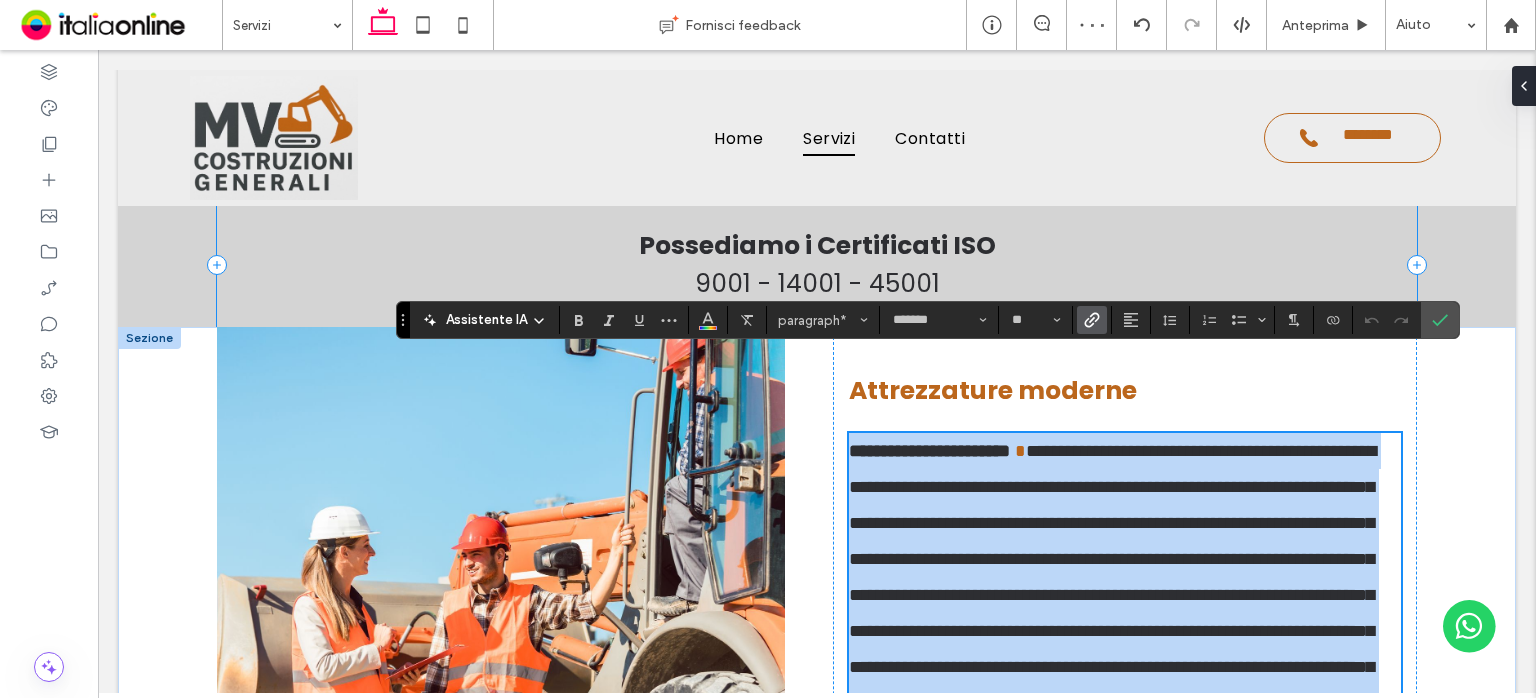 scroll, scrollTop: 2840, scrollLeft: 0, axis: vertical 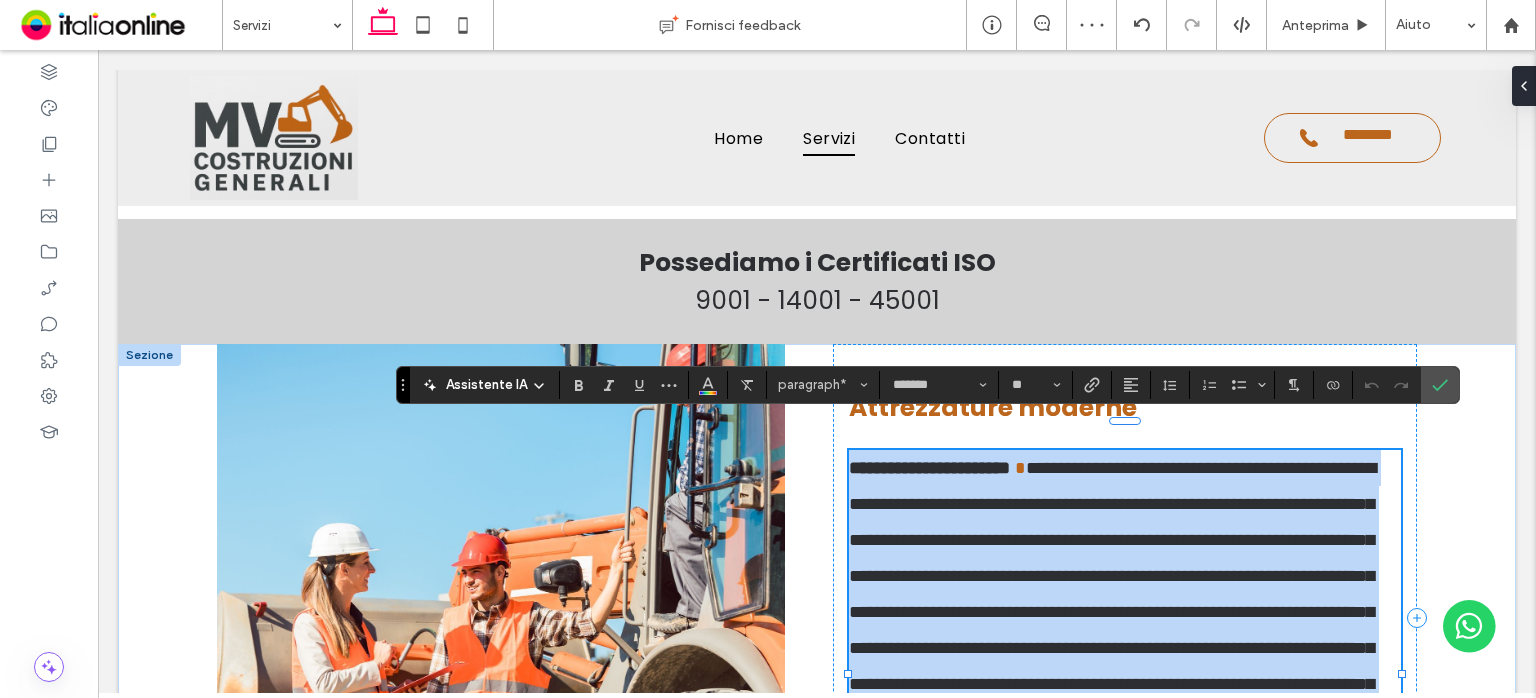 click at bounding box center [1018, 468] 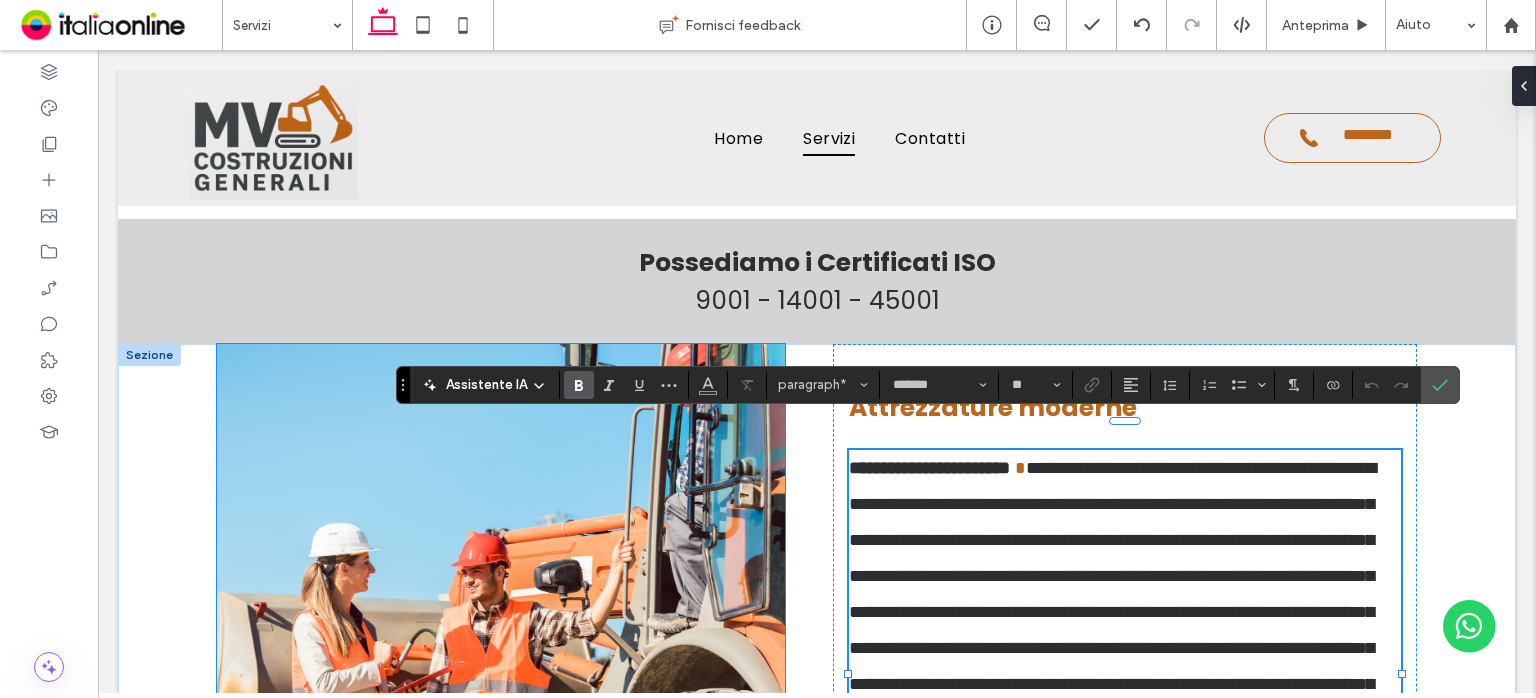 drag, startPoint x: 1063, startPoint y: 433, endPoint x: 743, endPoint y: 441, distance: 320.09998 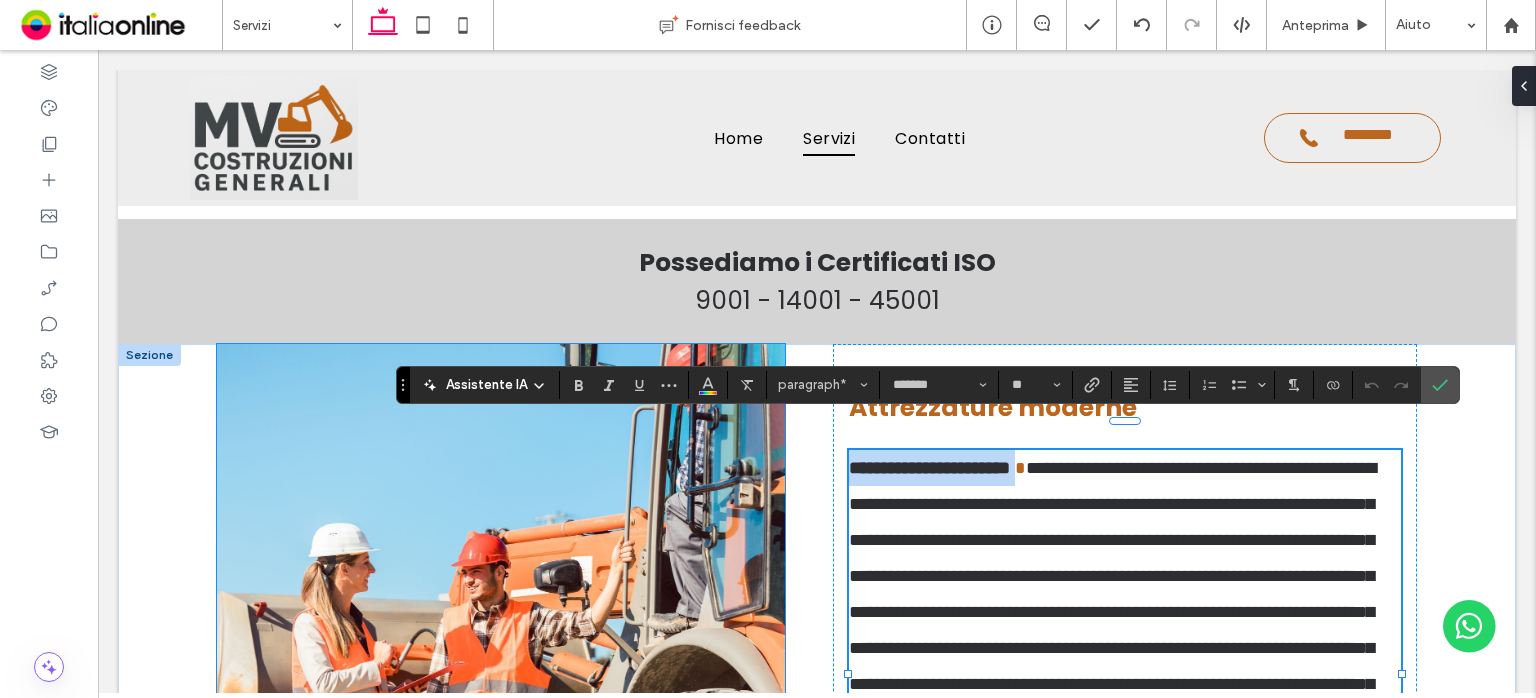 drag, startPoint x: 1067, startPoint y: 430, endPoint x: 749, endPoint y: 435, distance: 318.0393 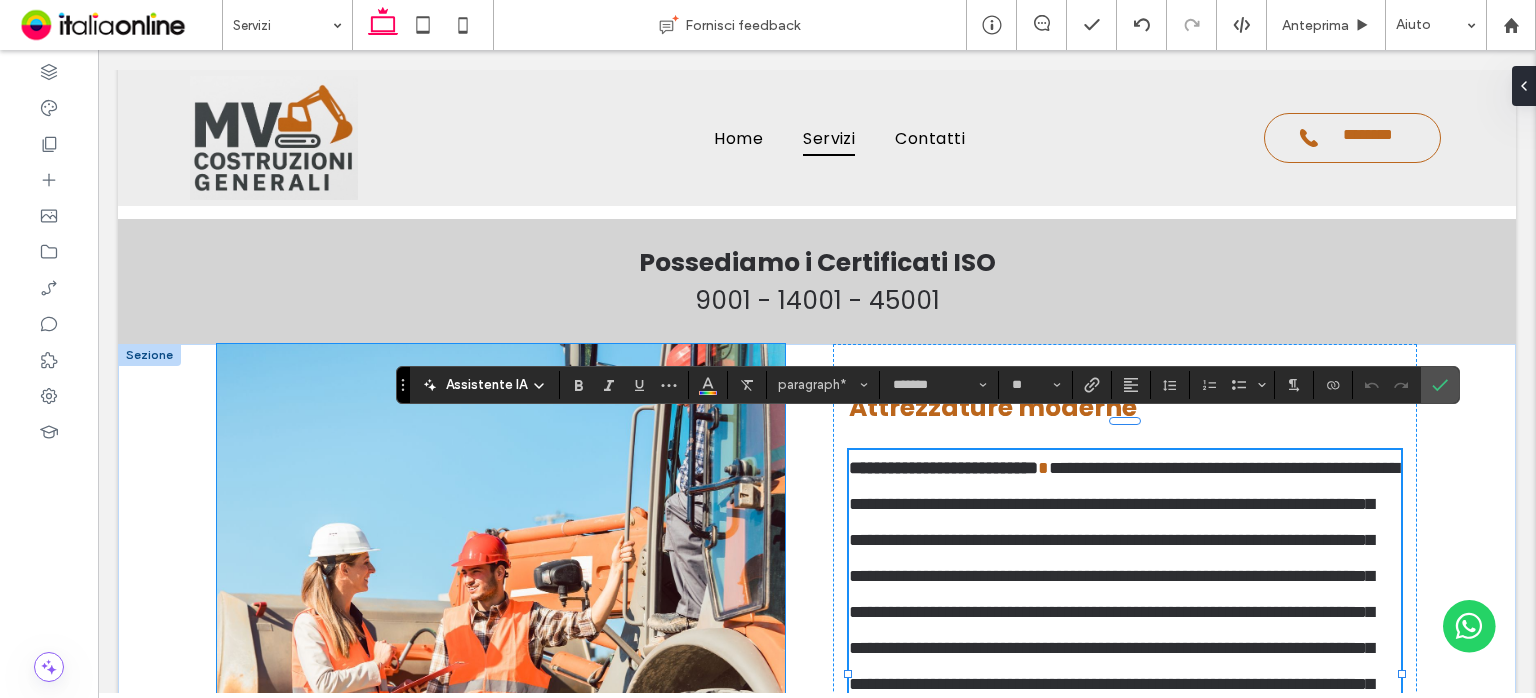 scroll, scrollTop: 0, scrollLeft: 0, axis: both 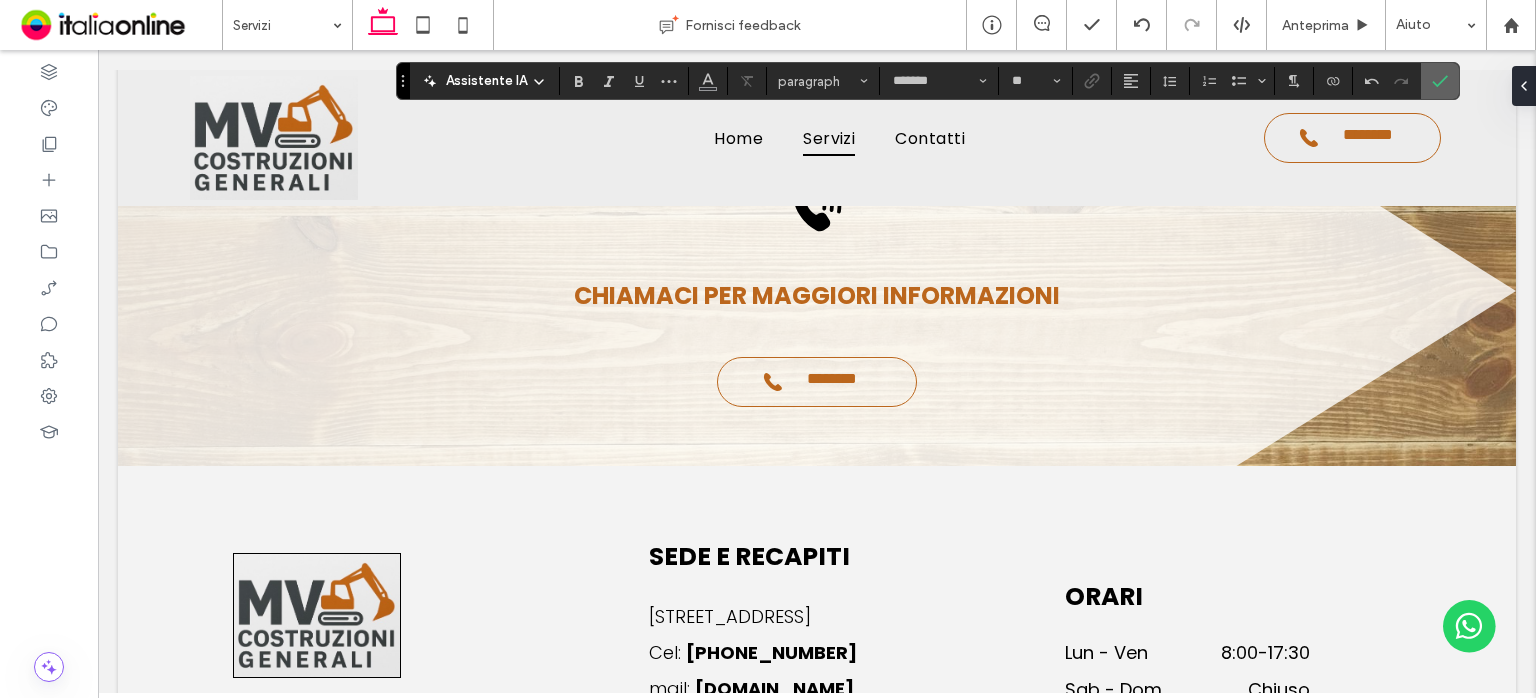 click at bounding box center (1440, 81) 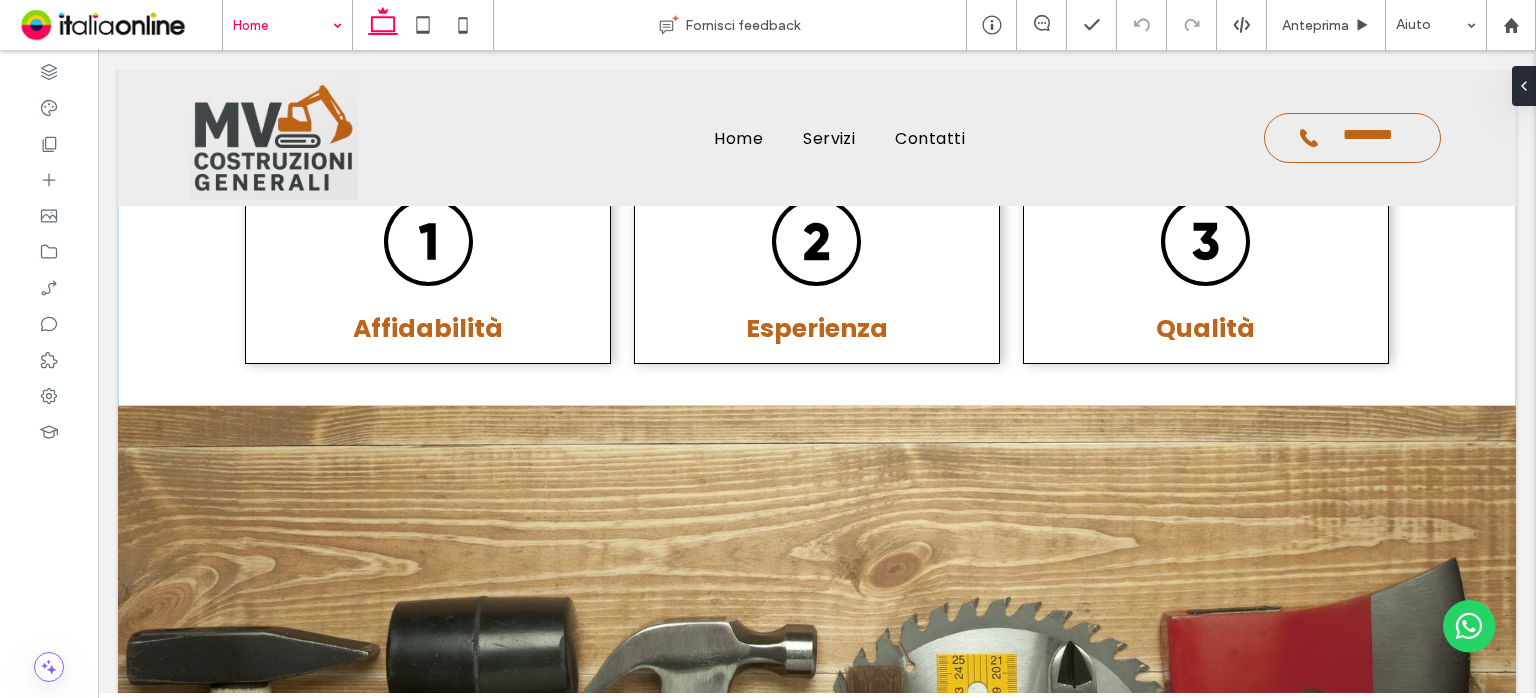 scroll, scrollTop: 3800, scrollLeft: 0, axis: vertical 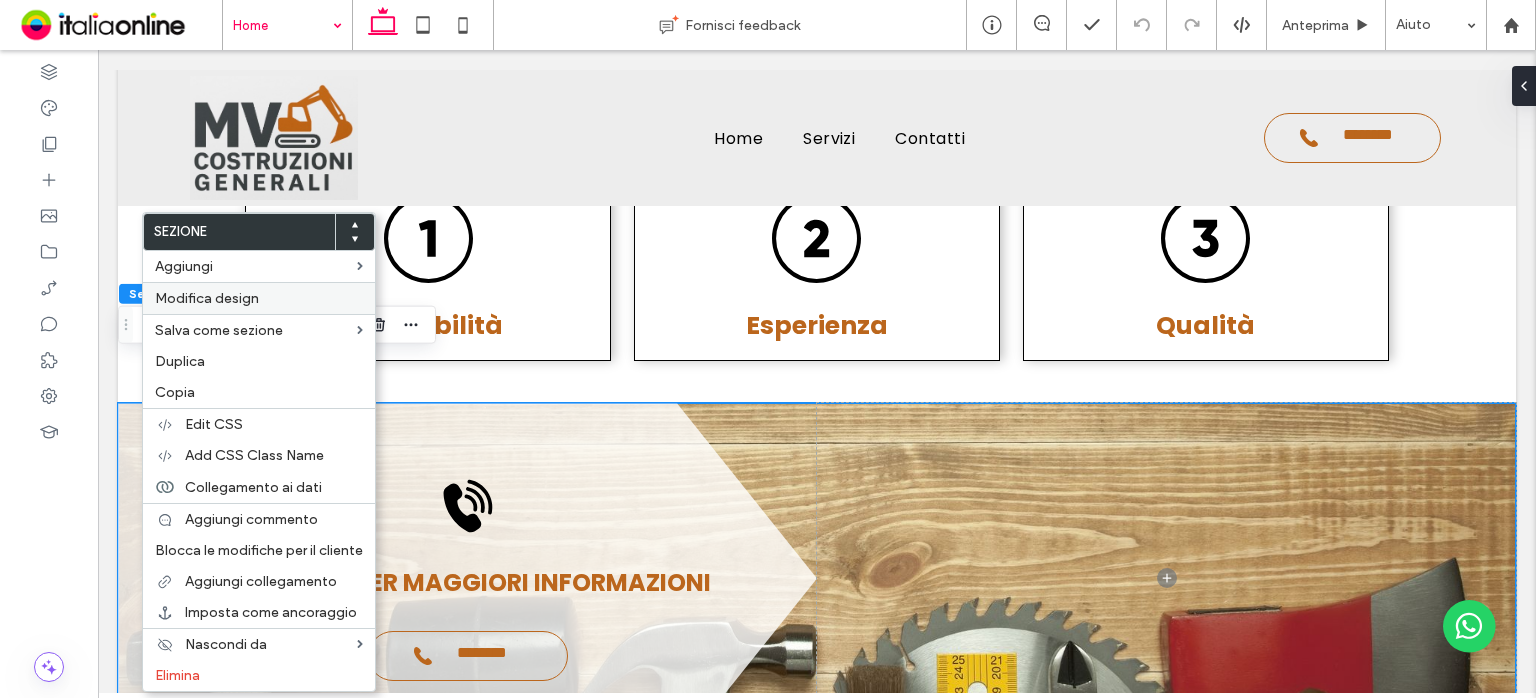 drag, startPoint x: 172, startPoint y: 399, endPoint x: 192, endPoint y: 311, distance: 90.24411 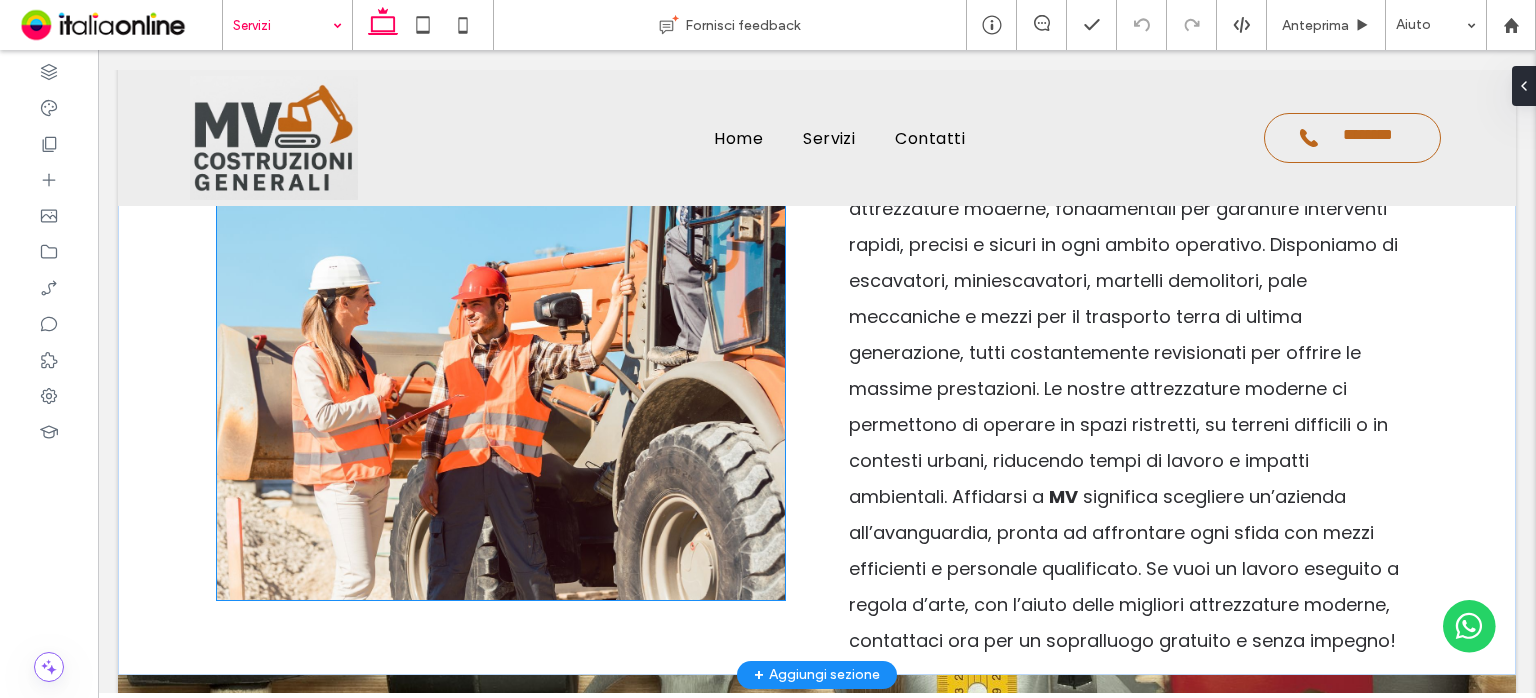 scroll, scrollTop: 3200, scrollLeft: 0, axis: vertical 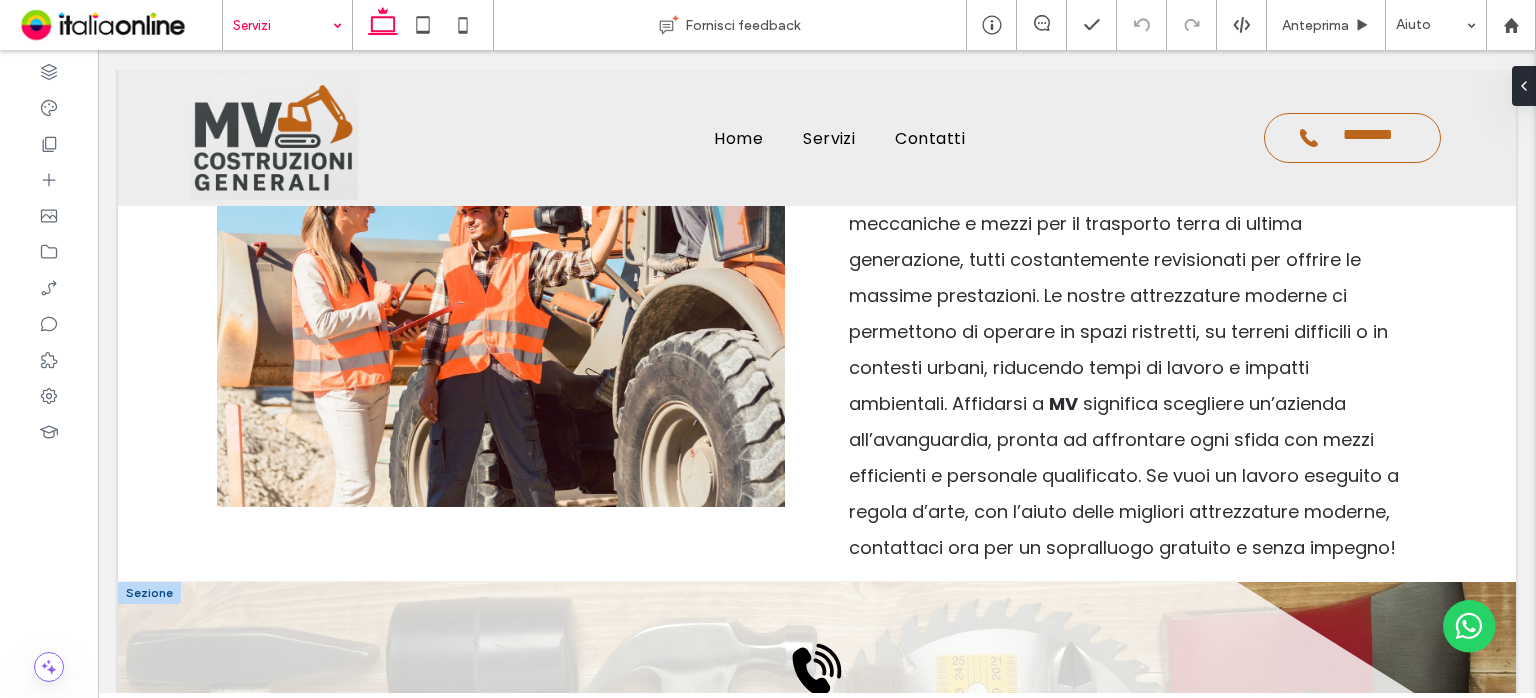 click at bounding box center [149, 593] 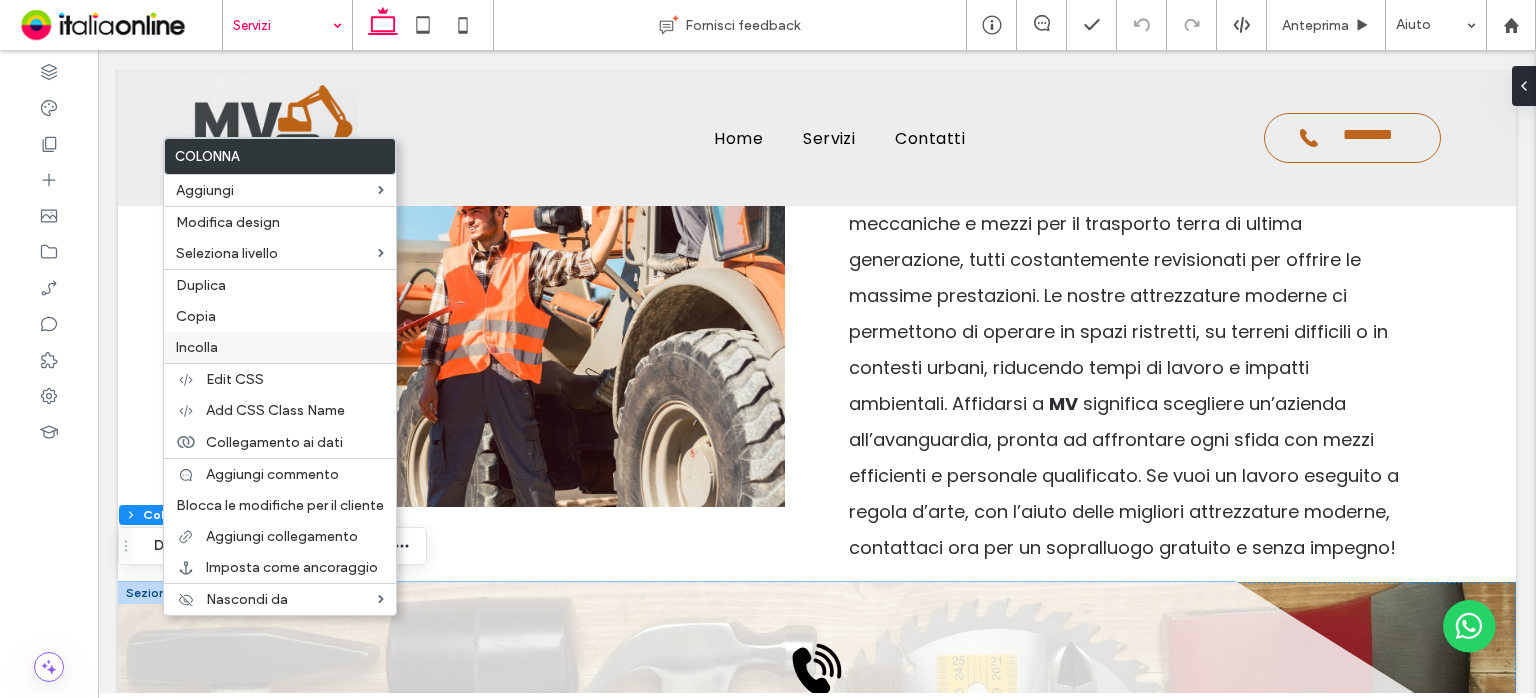 click on "Incolla" at bounding box center [280, 347] 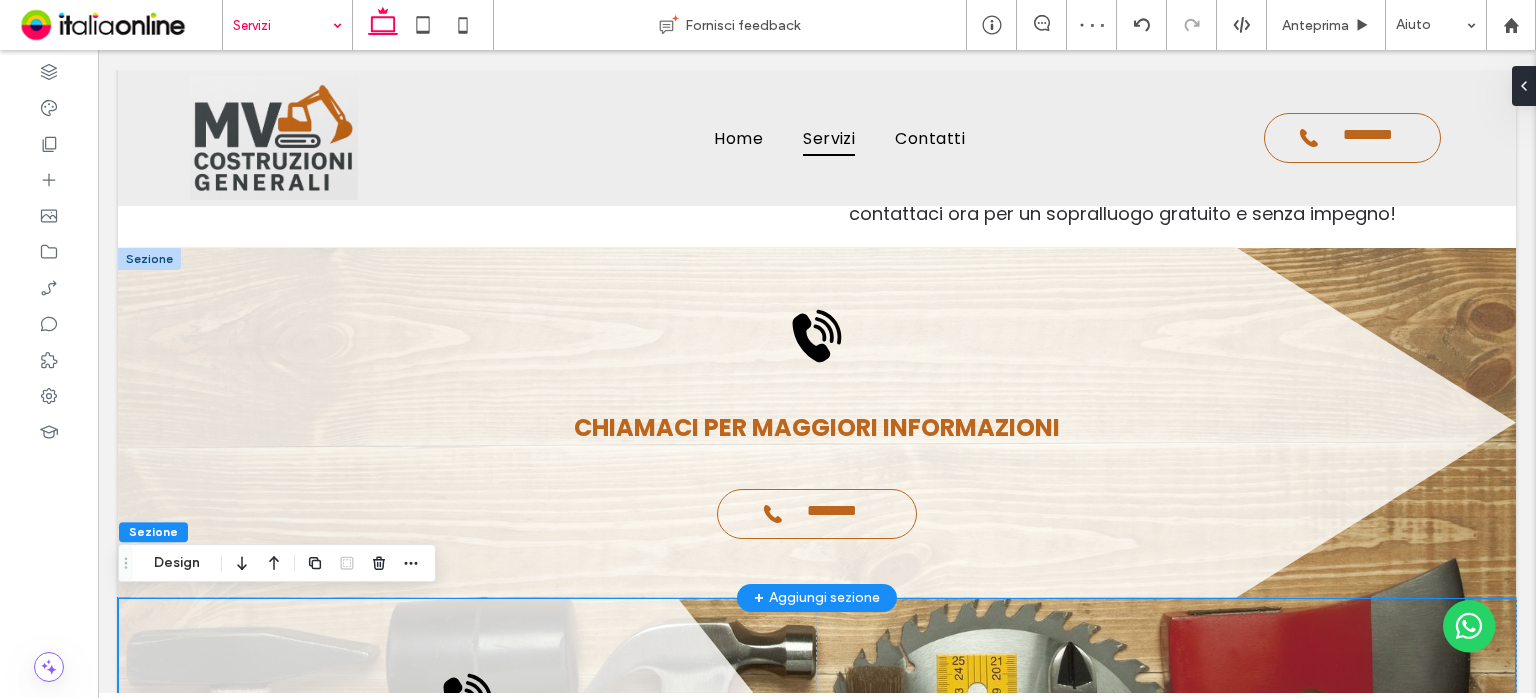 scroll, scrollTop: 3532, scrollLeft: 0, axis: vertical 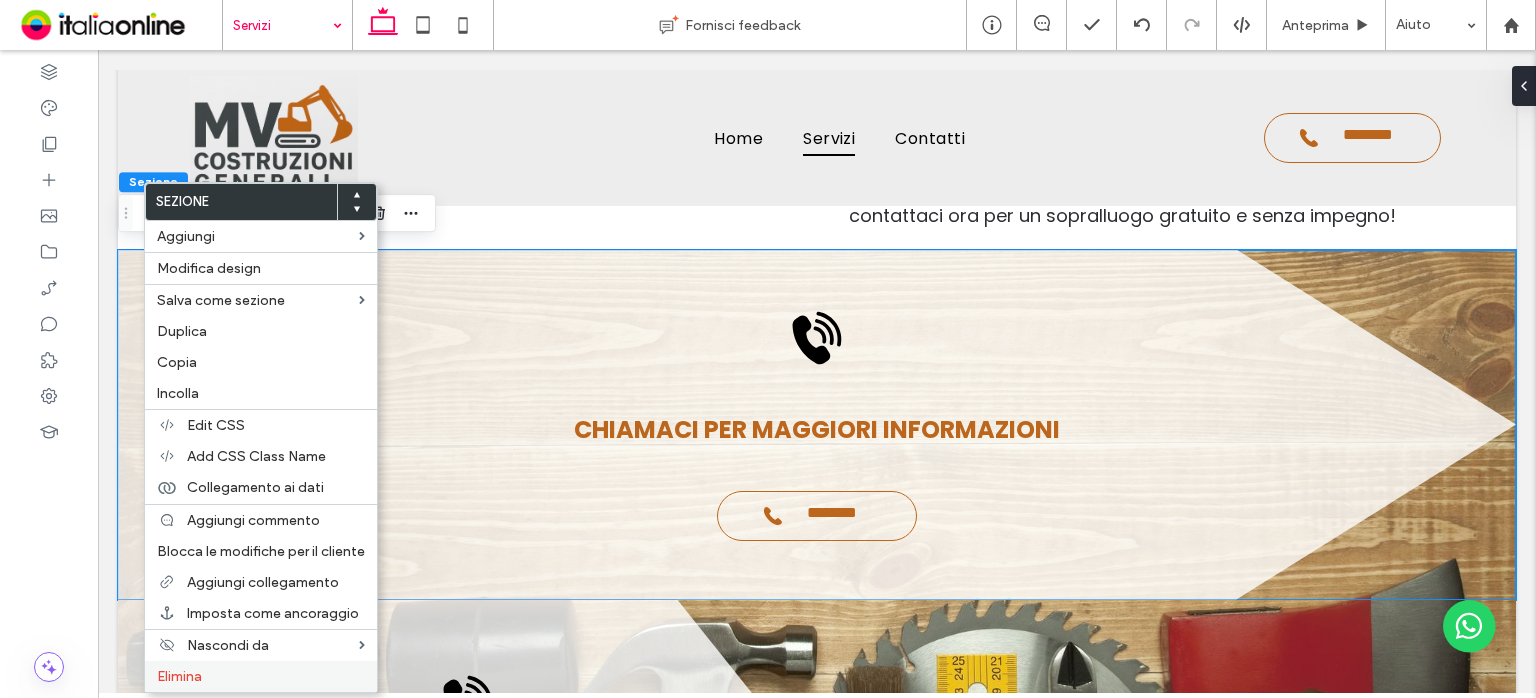 click on "Elimina" at bounding box center [261, 676] 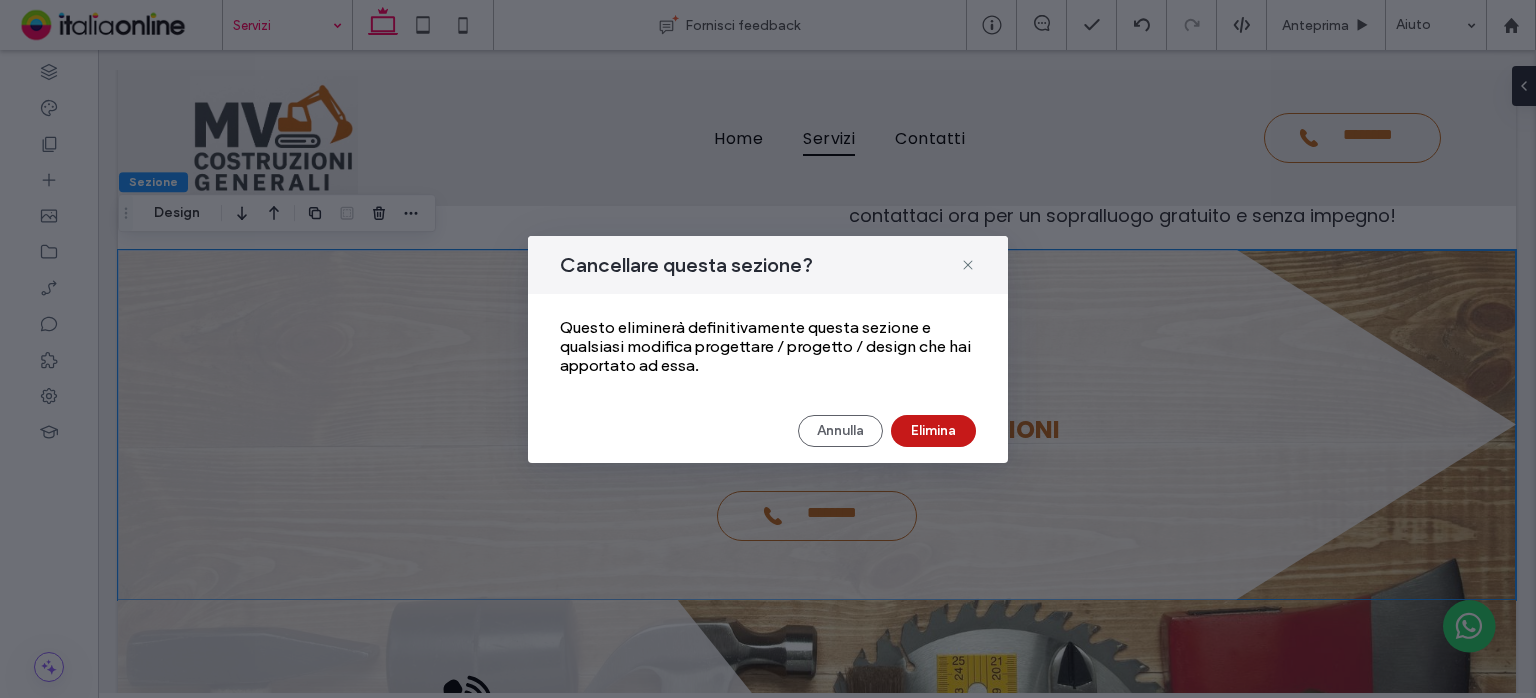 click on "Elimina" at bounding box center [933, 431] 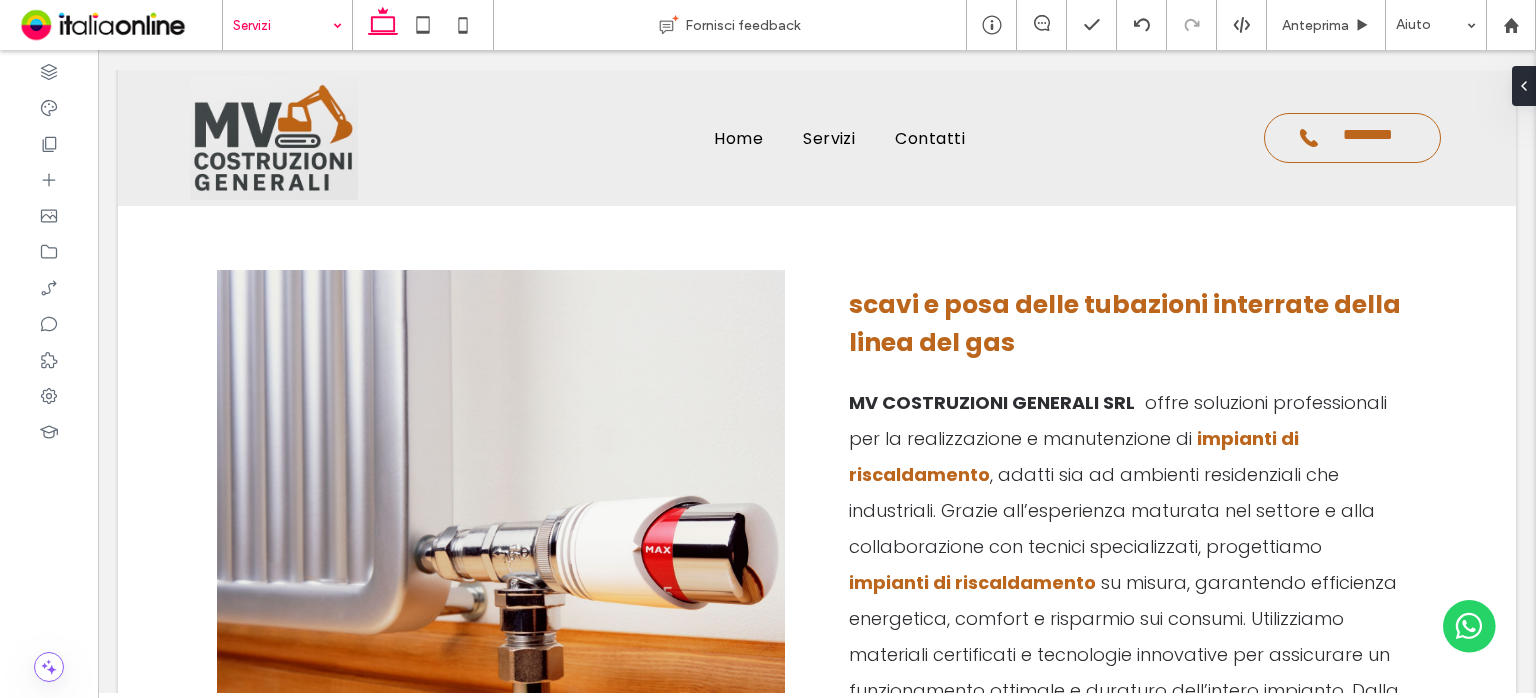 scroll, scrollTop: 1132, scrollLeft: 0, axis: vertical 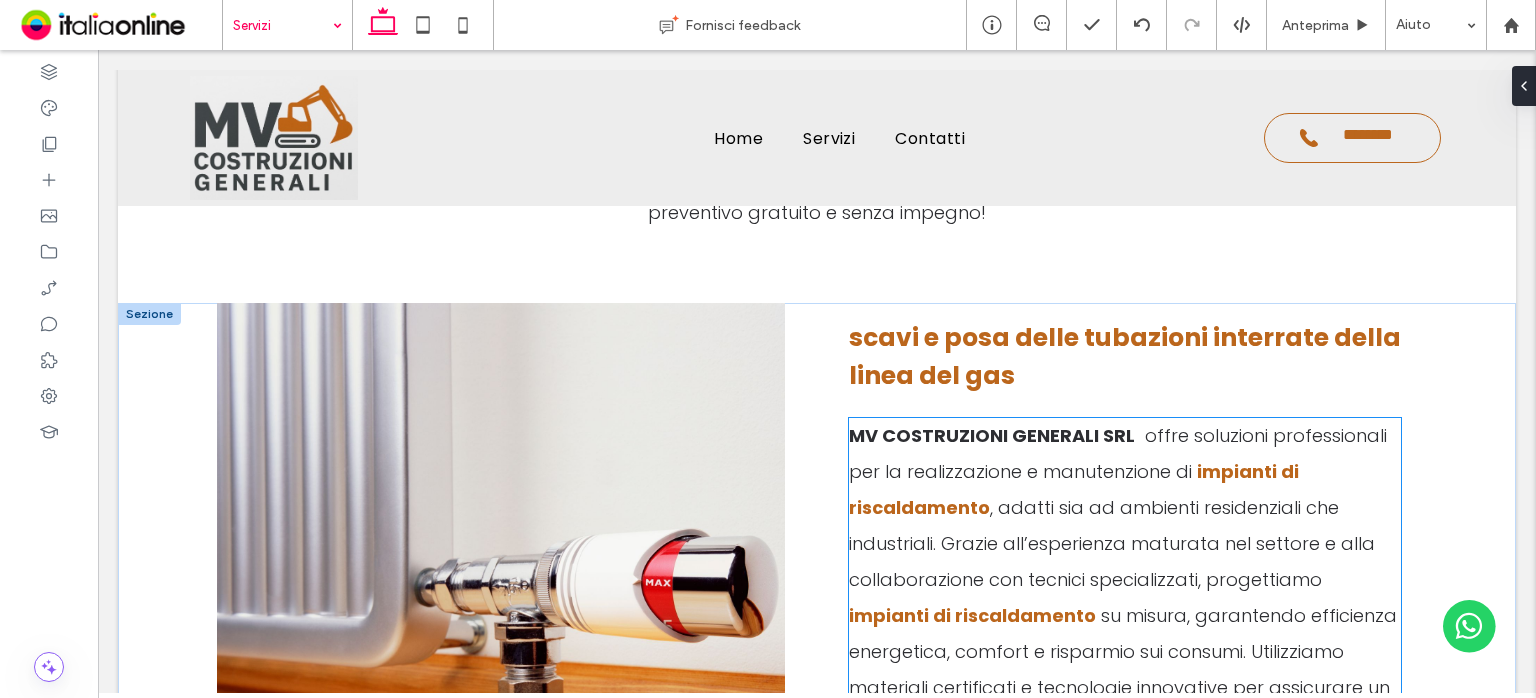 click on ", adatti sia ad ambienti residenziali che industriali. Grazie all’esperienza maturata nel settore e alla collaborazione con tecnici specializzati, progettiamo" at bounding box center [1112, 543] 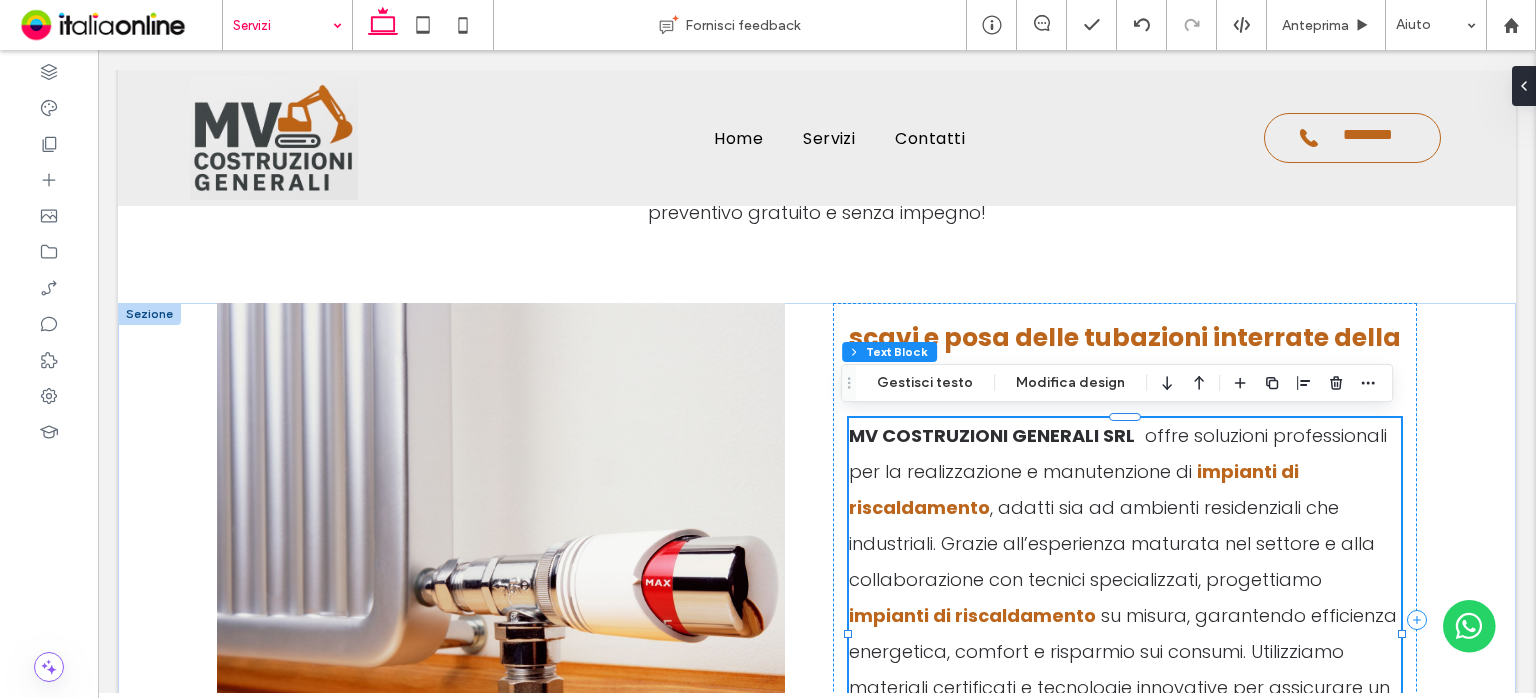 click on "offre soluzioni professionali per la realizzazione e manutenzione di" at bounding box center (1118, 453) 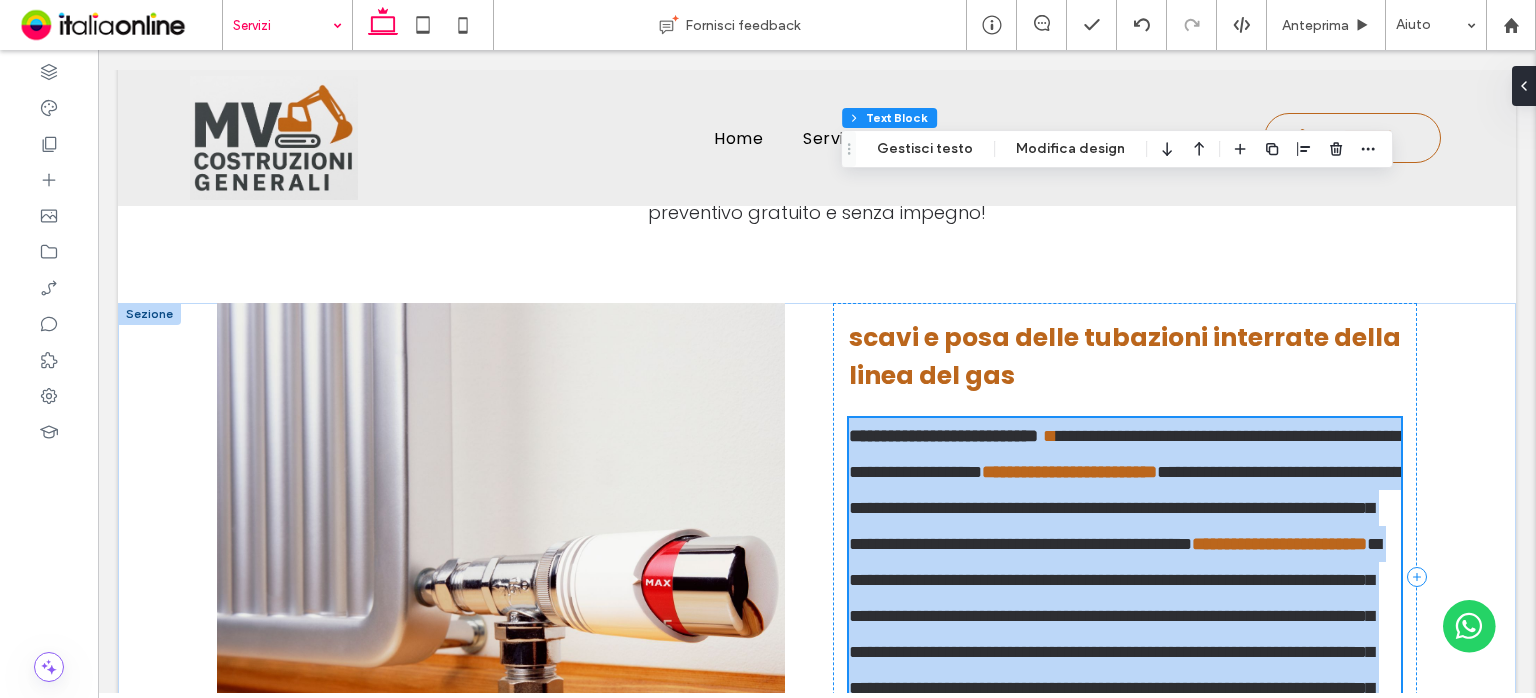 scroll, scrollTop: 1393, scrollLeft: 0, axis: vertical 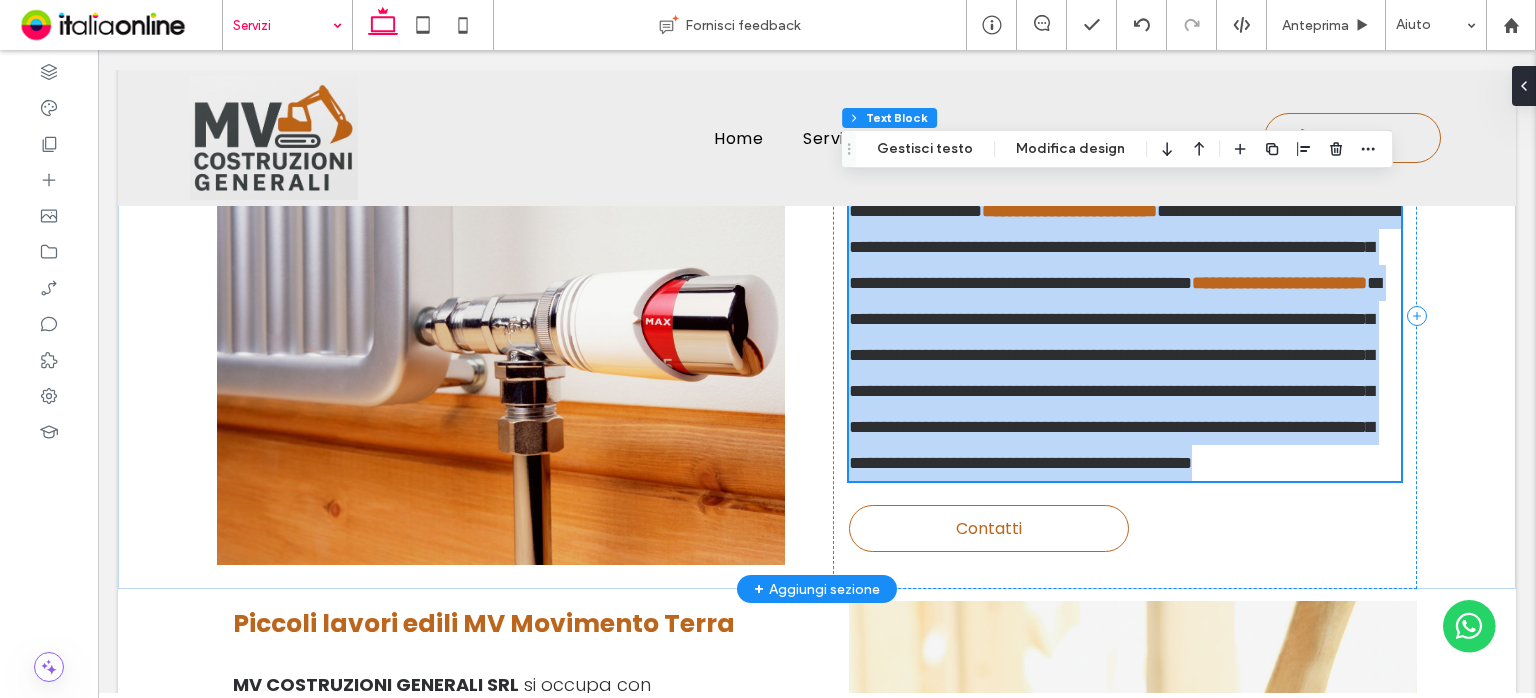 type on "*******" 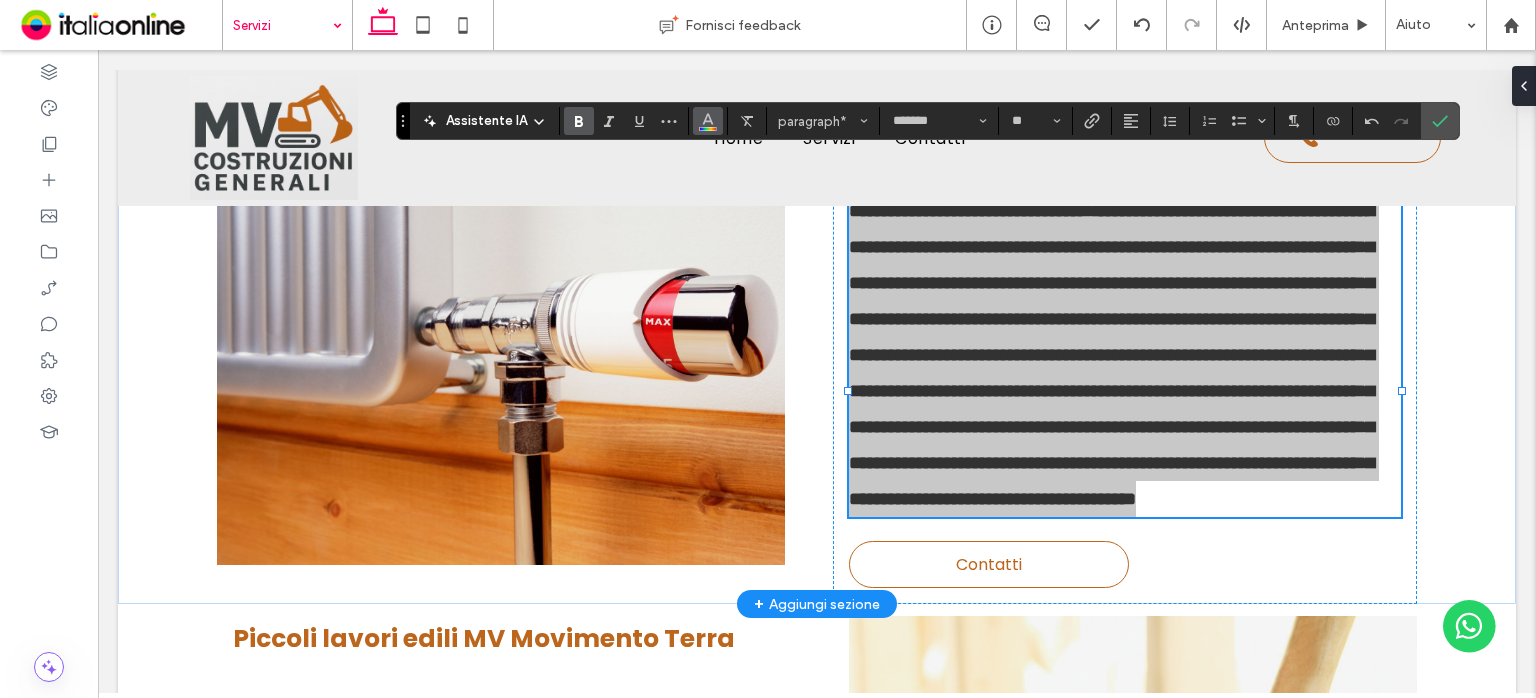 click 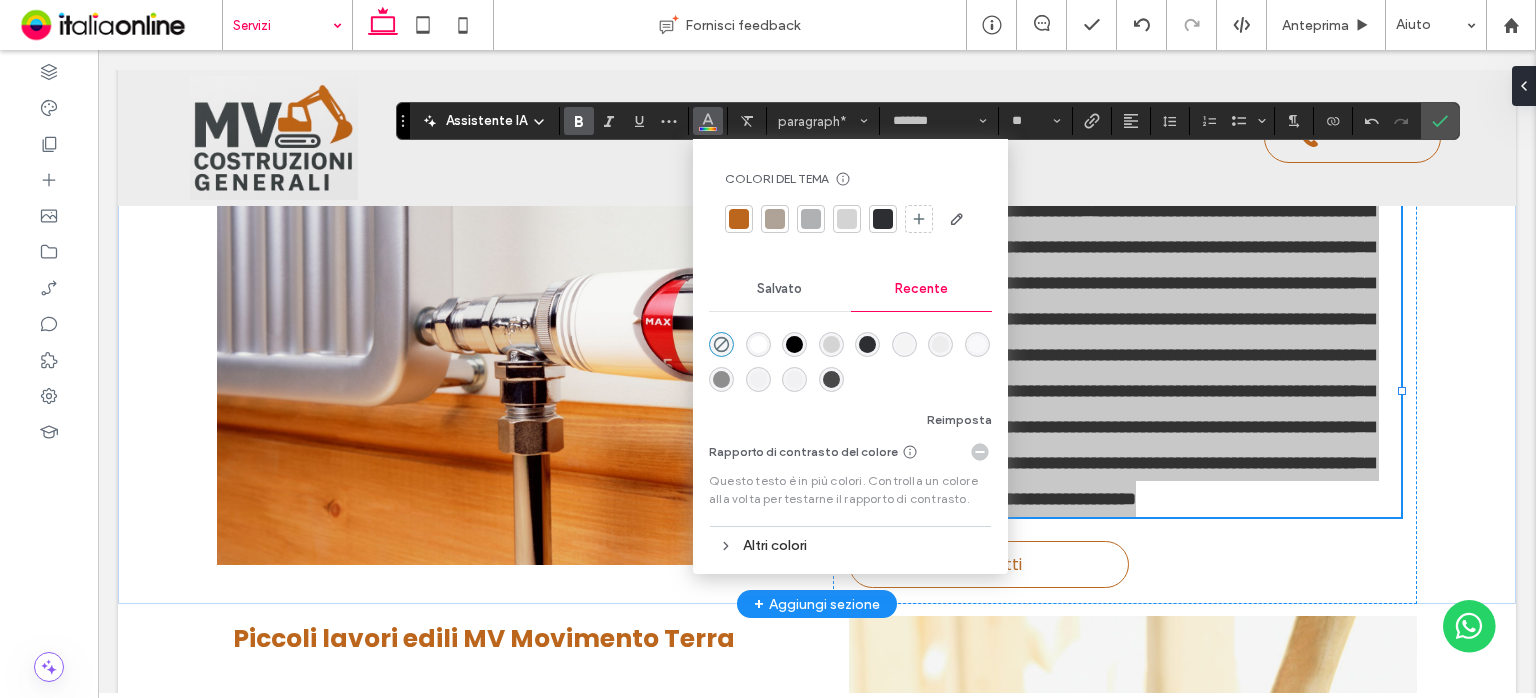 click at bounding box center [883, 219] 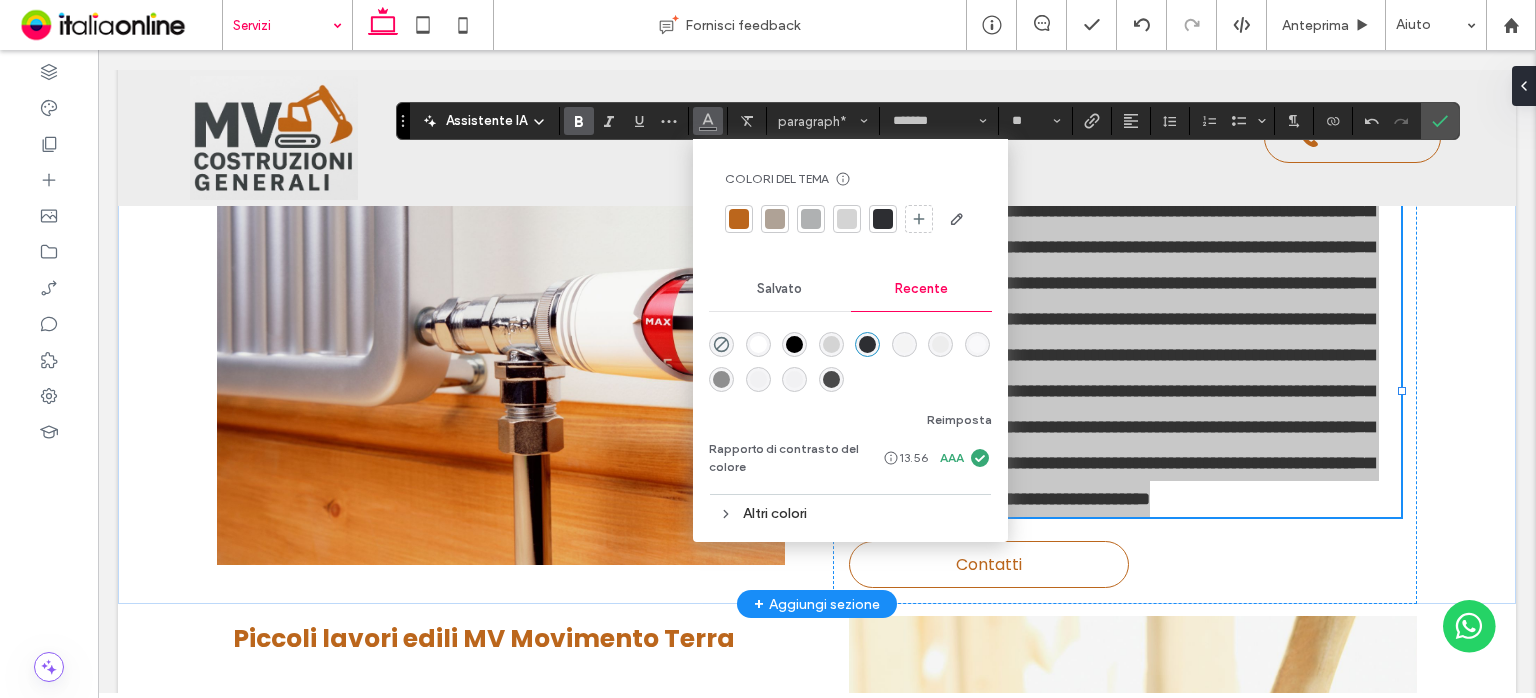 click 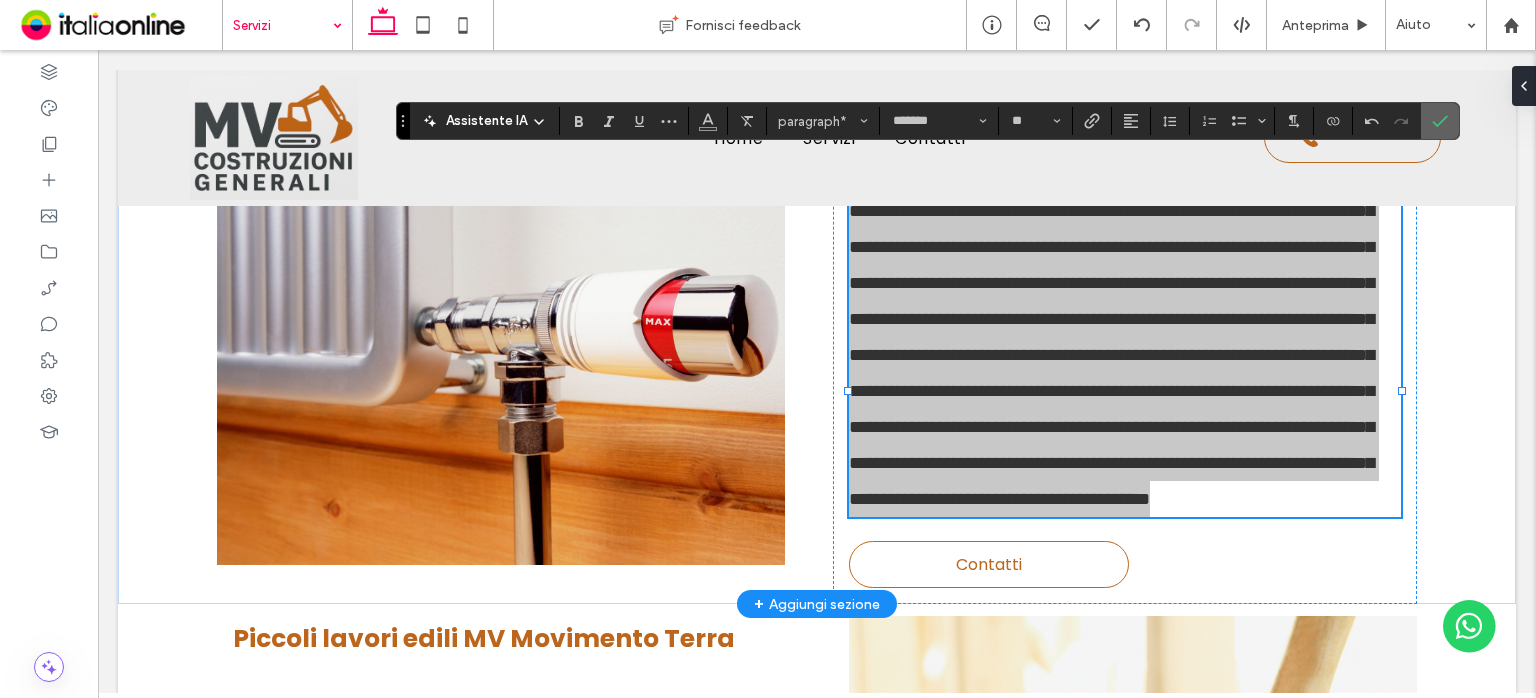 click 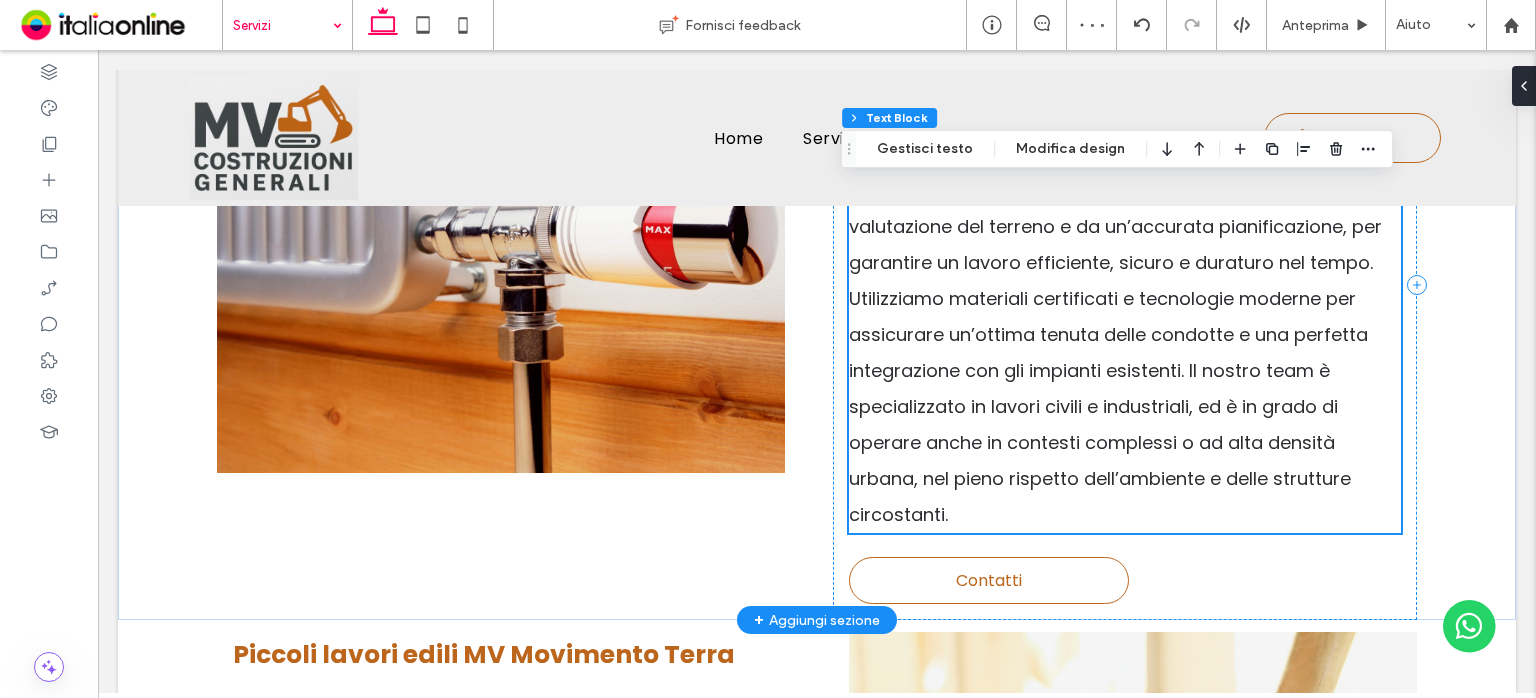 scroll, scrollTop: 1493, scrollLeft: 0, axis: vertical 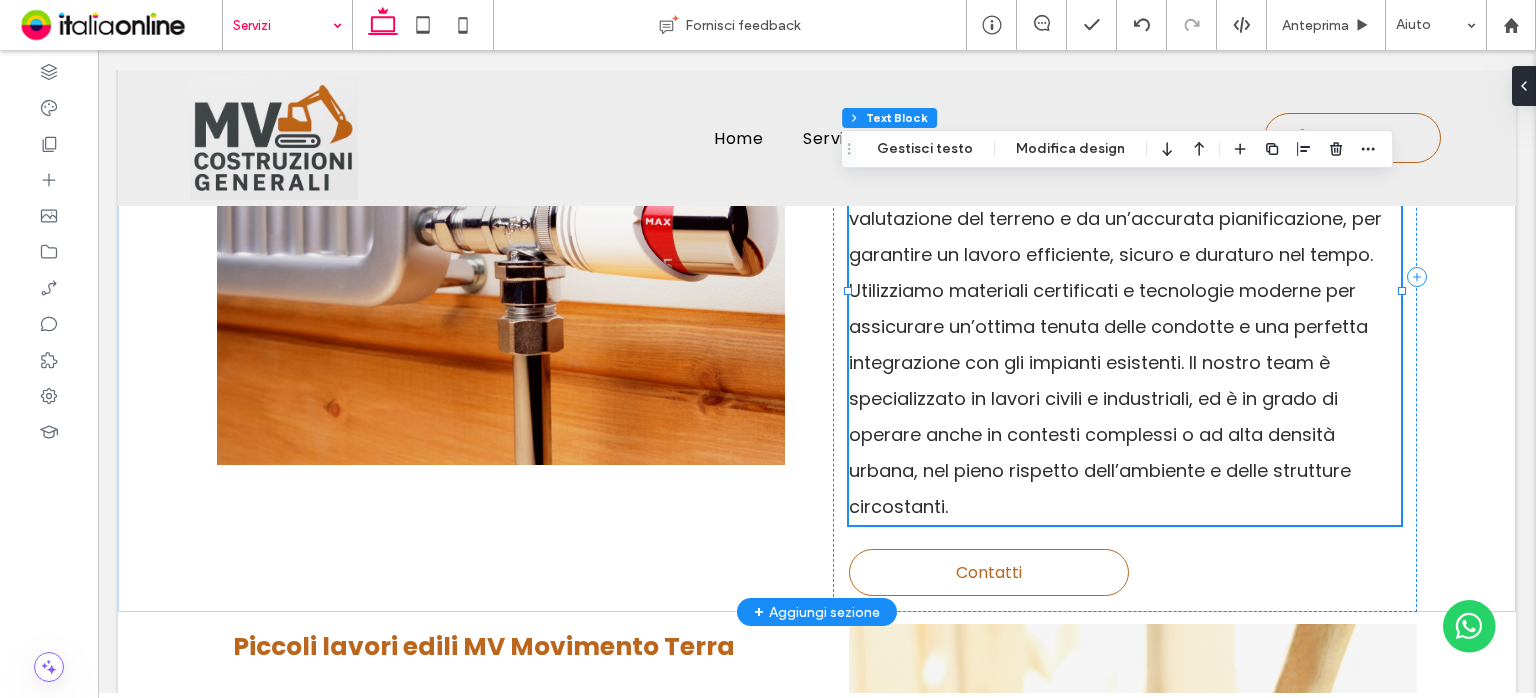 click on "Ci occupiamo con competenza e precisione degli scavi e della posa delle tubazioni interrate per la linea del gas, seguendo tutte le normative vigenti in materia di sicurezza e installazione. Ogni intervento è preceduto da un’attenta valutazione del terreno e da un’accurata pianificazione, per garantire un lavoro efficiente, sicuro e duraturo nel tempo. Utilizziamo materiali certificati e tecnologie moderne per assicurare un’ottima tenuta delle condotte e una perfetta integrazione con gli impianti esistenti. Il nostro team è specializzato in lavori civili e industriali, ed è in grado di operare anche in contesti complessi o ad alta densità urbana, nel pieno rispetto dell’ambiente e delle strutture circostanti." at bounding box center (1119, 290) 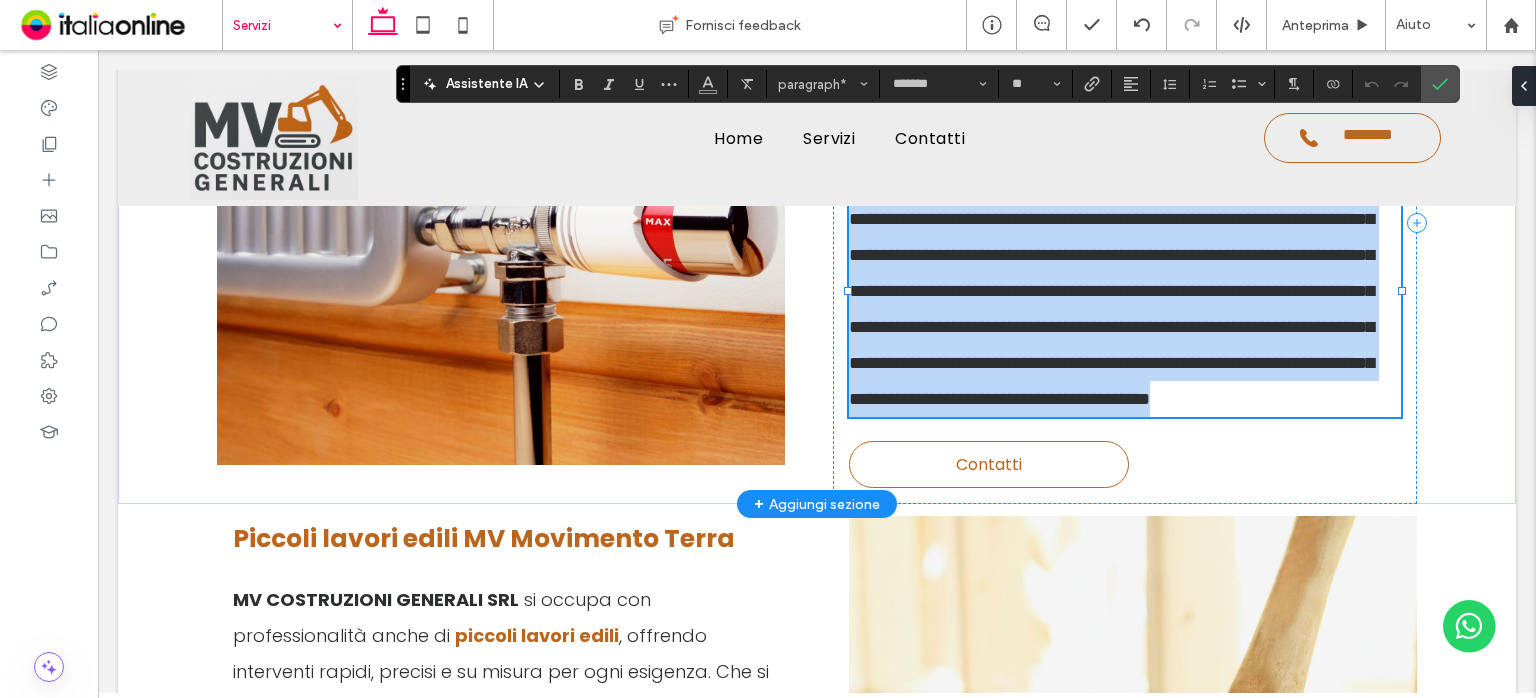 click on "**********" at bounding box center [1111, 237] 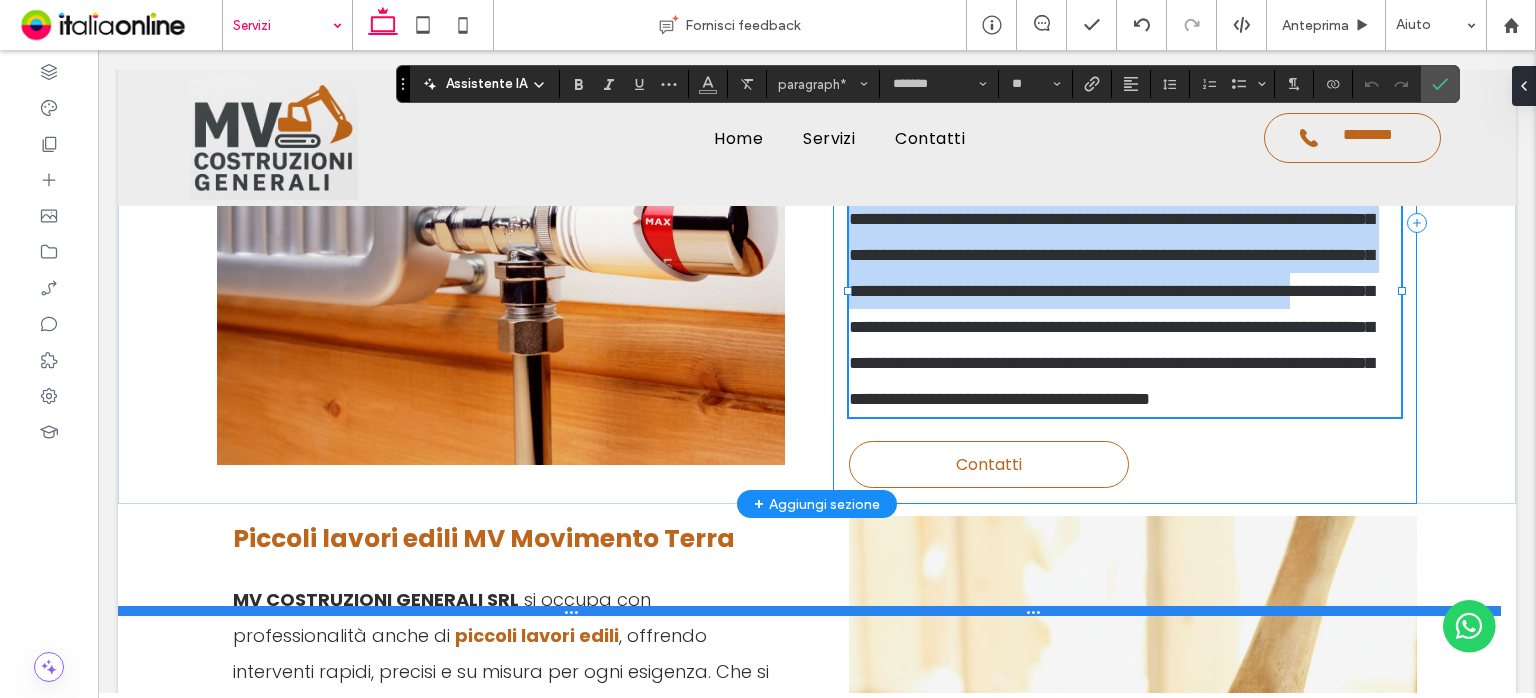 drag, startPoint x: 1184, startPoint y: 358, endPoint x: 1346, endPoint y: 608, distance: 297.89932 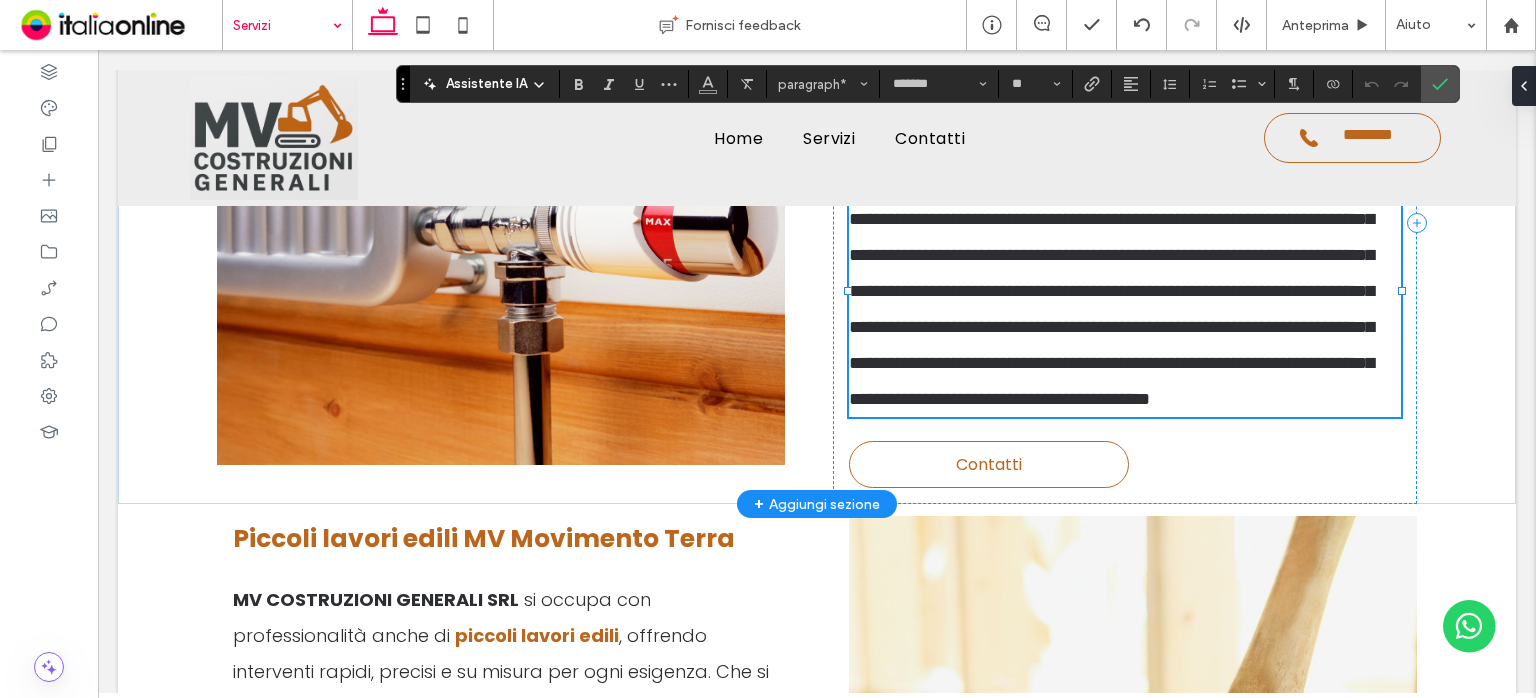 click on "**********" at bounding box center (1111, 237) 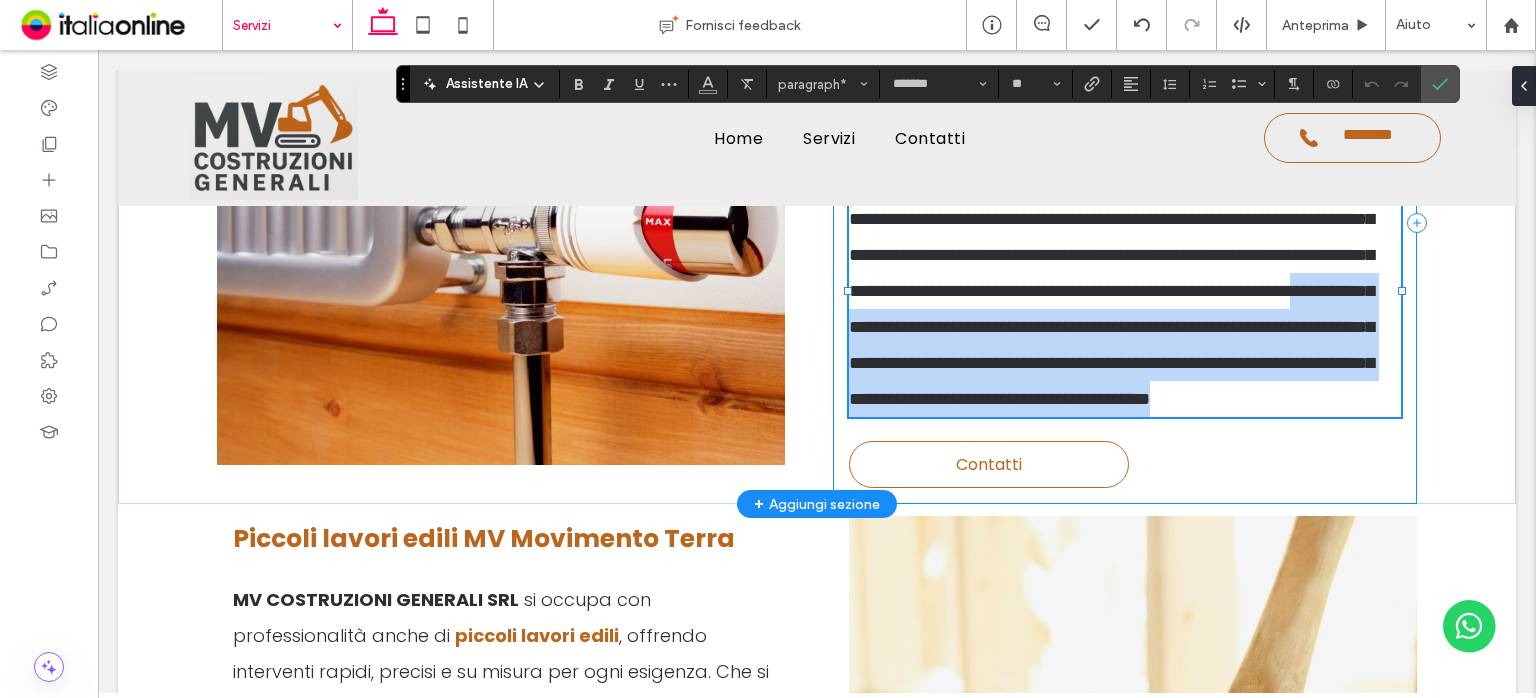 drag, startPoint x: 1182, startPoint y: 361, endPoint x: 1298, endPoint y: 557, distance: 227.75426 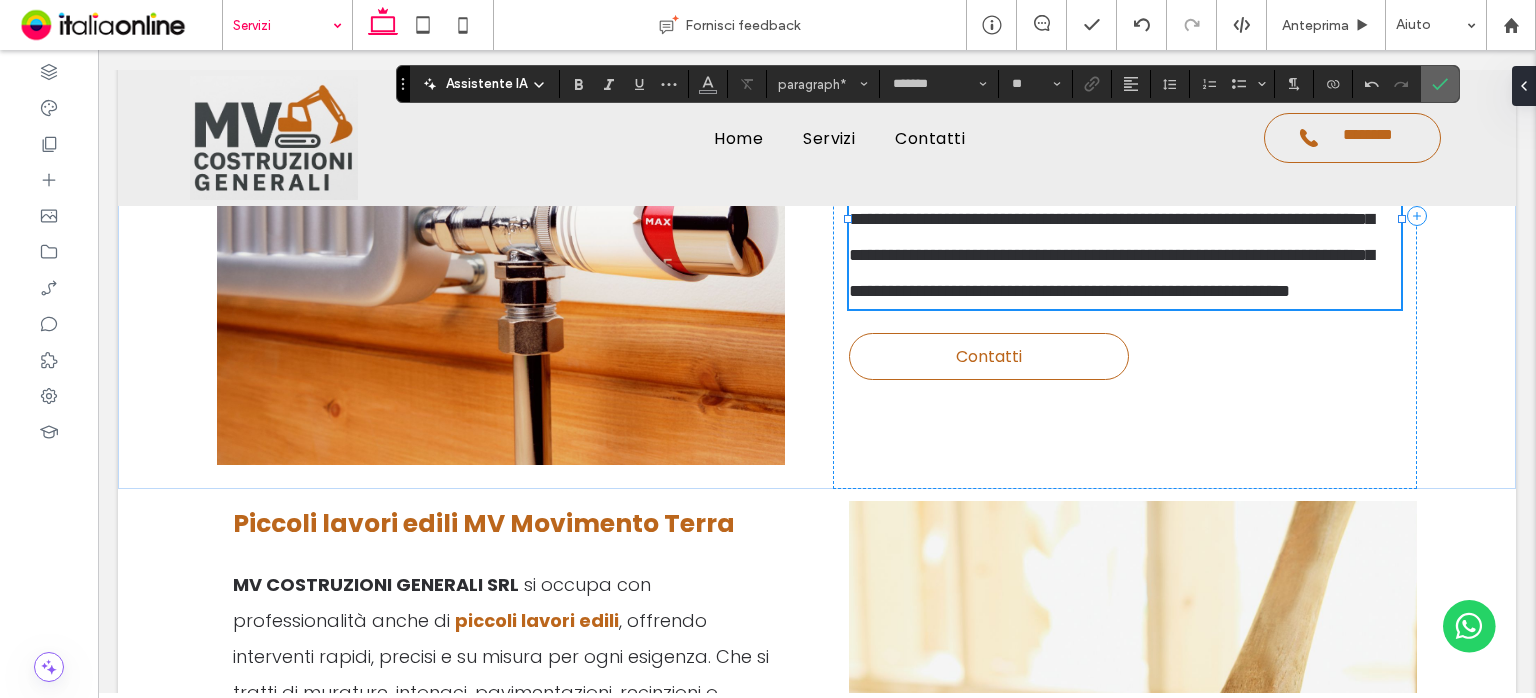 click 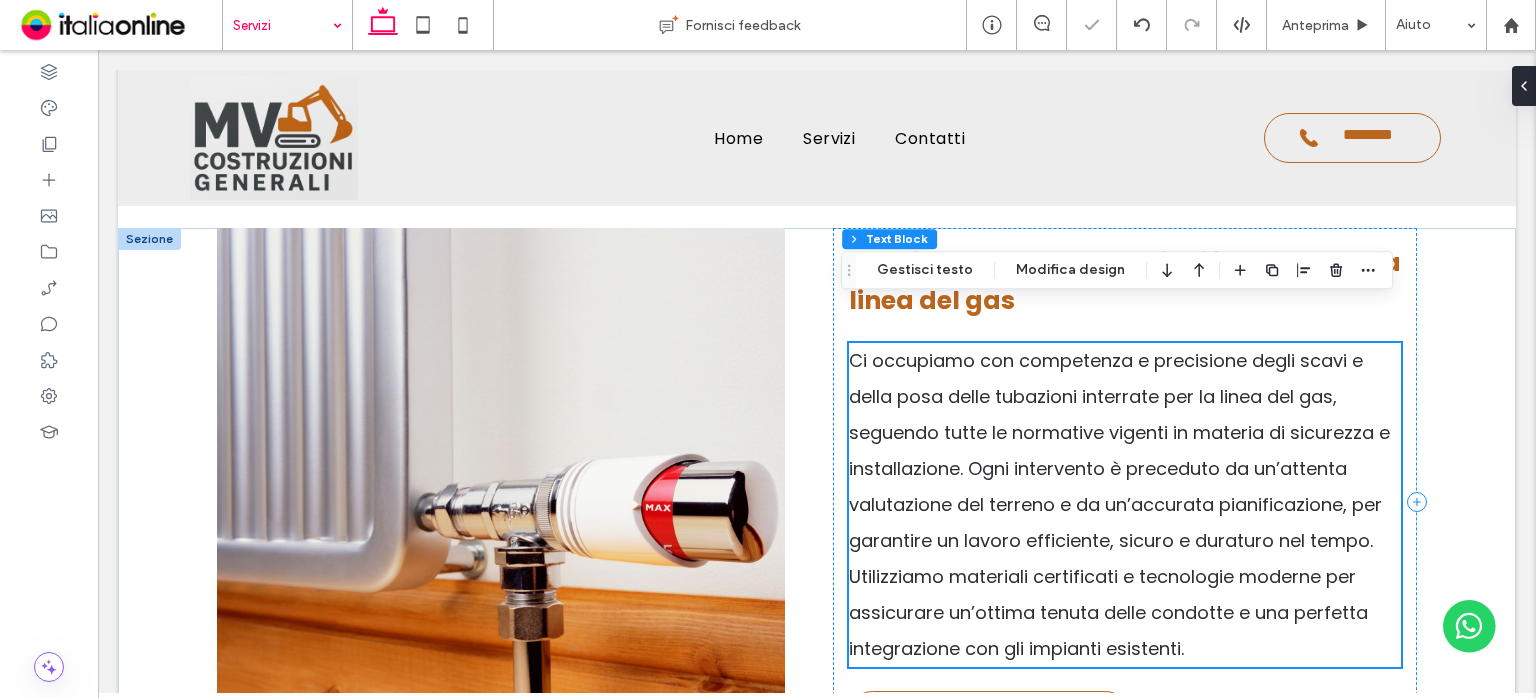 scroll, scrollTop: 1193, scrollLeft: 0, axis: vertical 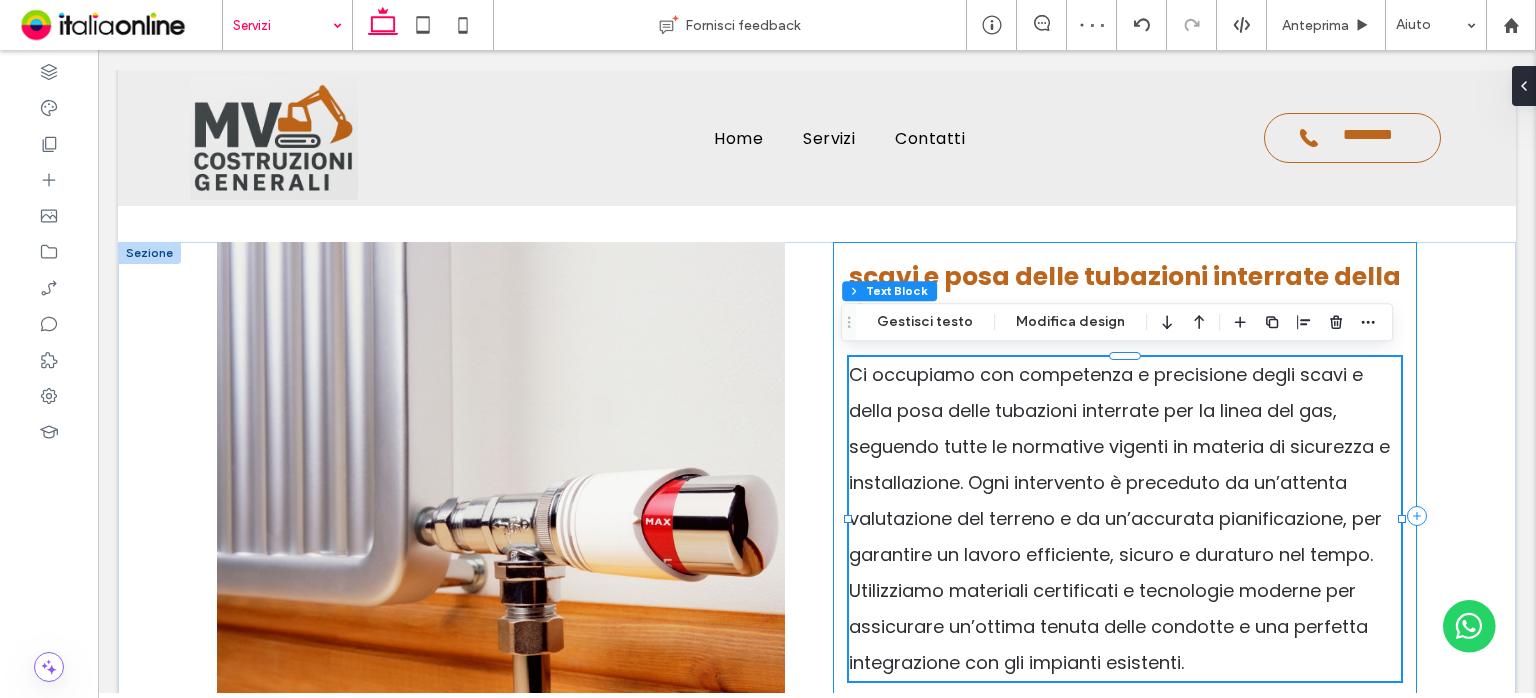 click on "scavi e posa delle tubazioni interrate della linea del gas
Ci occupiamo con competenza e precisione degli scavi e della posa delle tubazioni interrate per la linea del gas, seguendo tutte le normative vigenti in materia di sicurezza e installazione. Ogni intervento è preceduto da un’attenta valutazione del terreno e da un’accurata pianificazione, per garantire un lavoro efficiente, sicuro e duraturo nel tempo. Utilizziamo materiali certificati e tecnologie moderne per assicurare un’ottima tenuta delle condotte e una perfetta integrazione con gli impianti esistenti.
Contatti" at bounding box center (1125, 515) 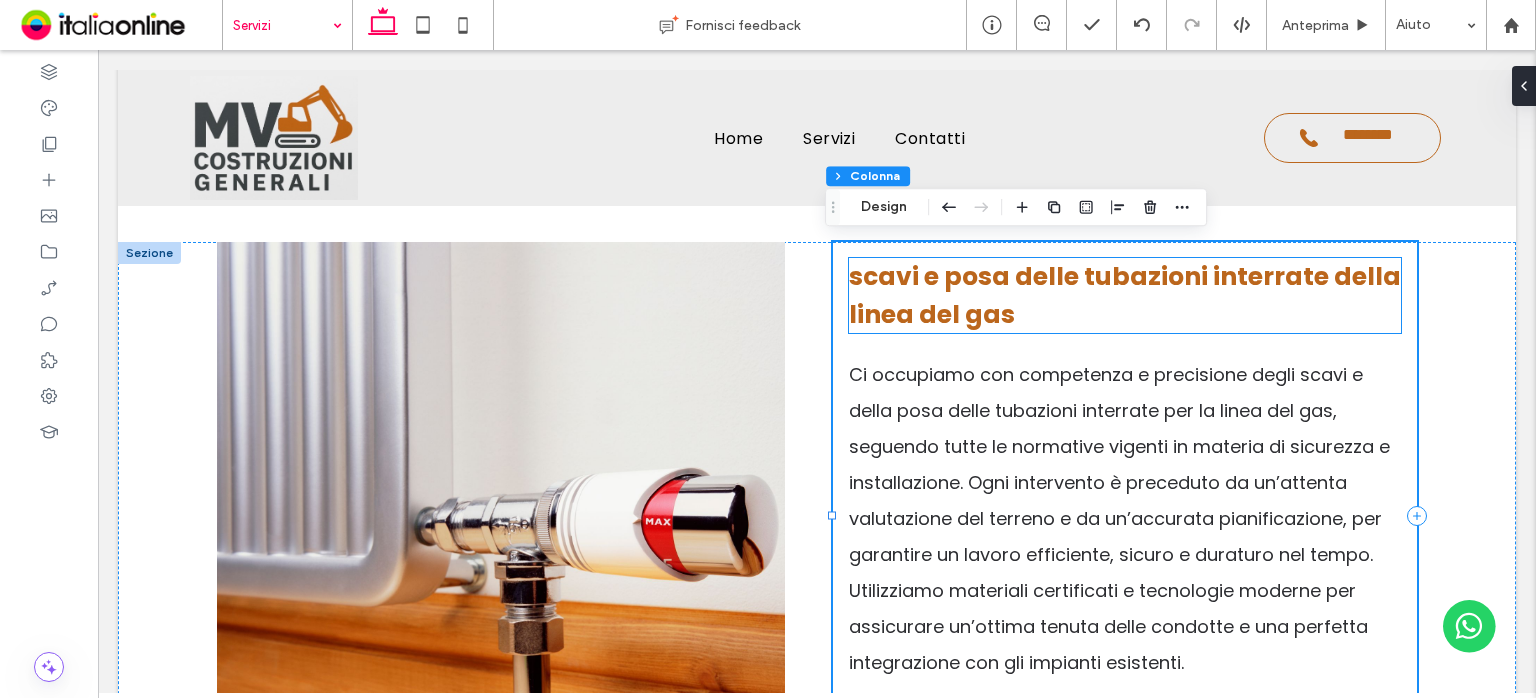 click on "scavi e posa delle tubazioni interrate della linea del gas" at bounding box center (1125, 295) 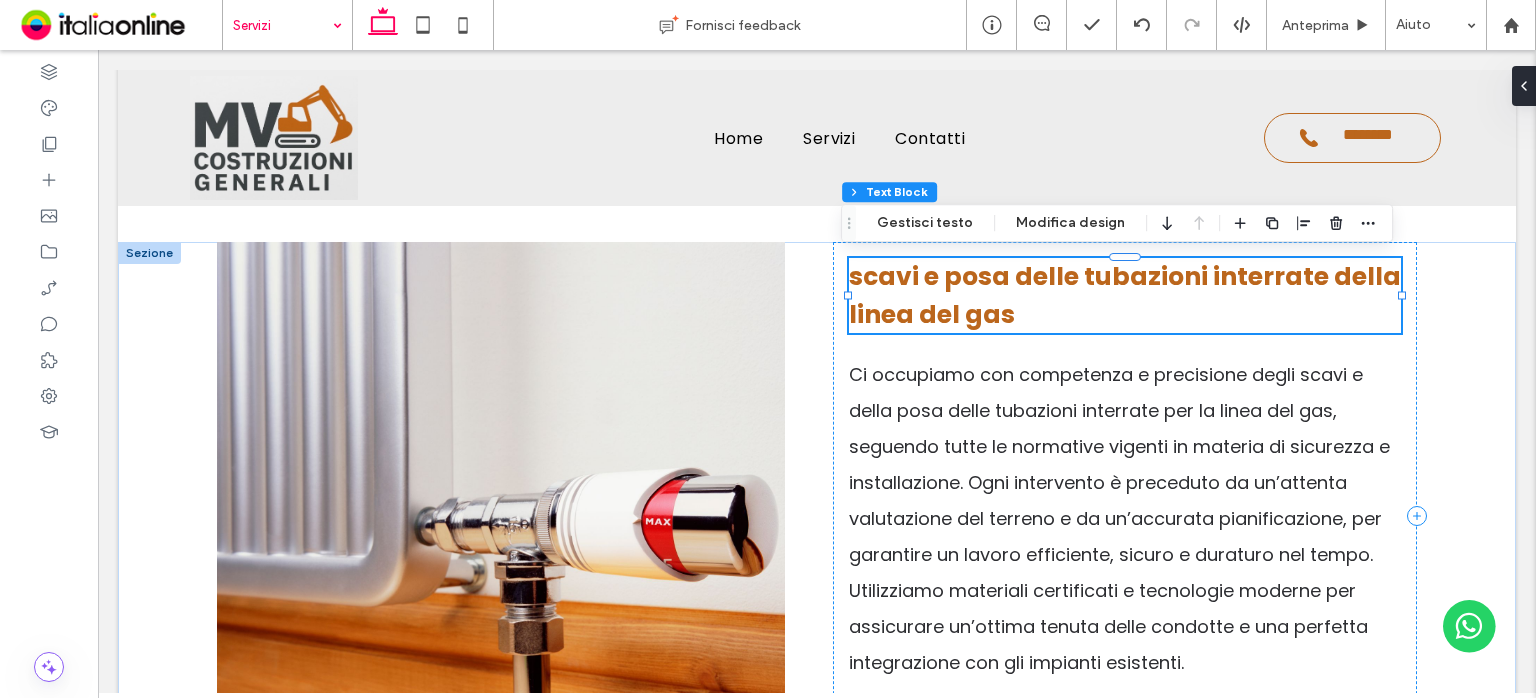 click on "scavi e posa delle tubazioni interrate della linea del gas" at bounding box center [1125, 295] 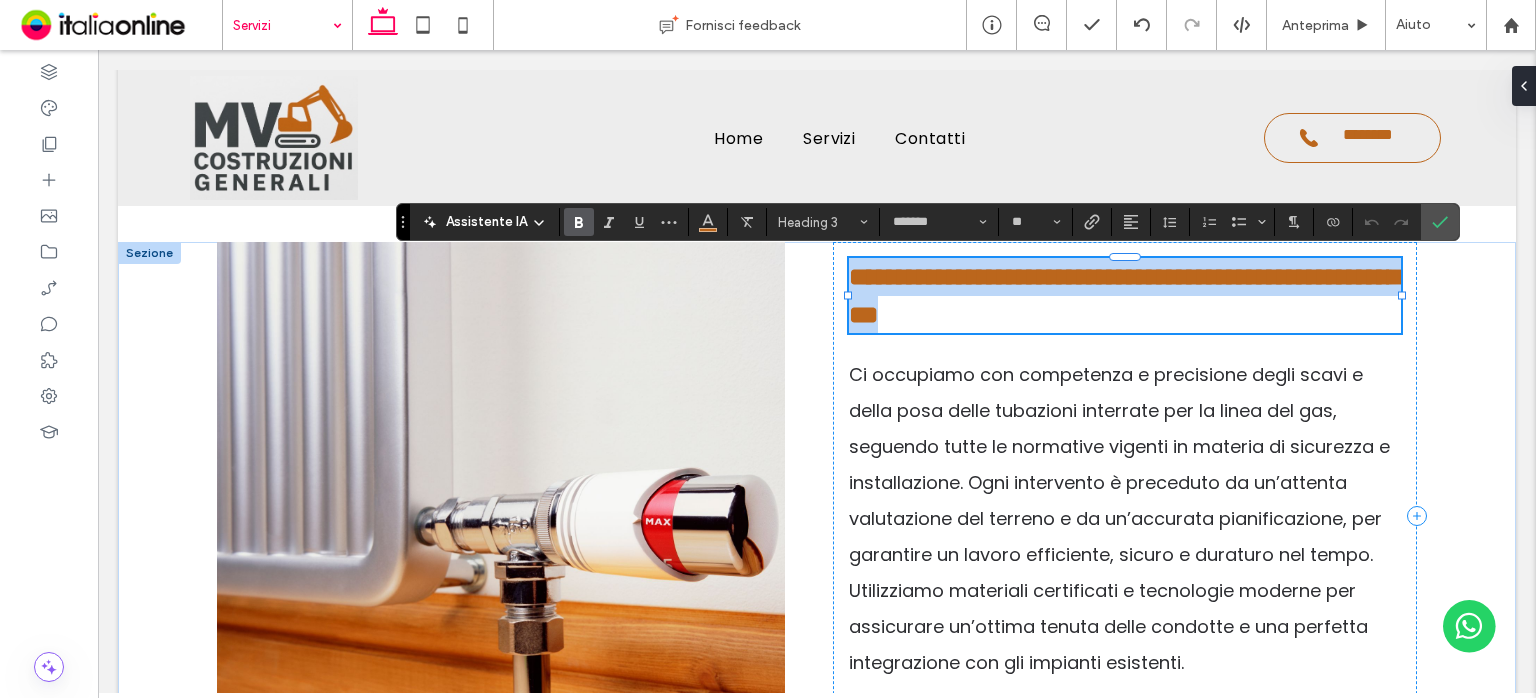 click on "**********" at bounding box center (1124, 295) 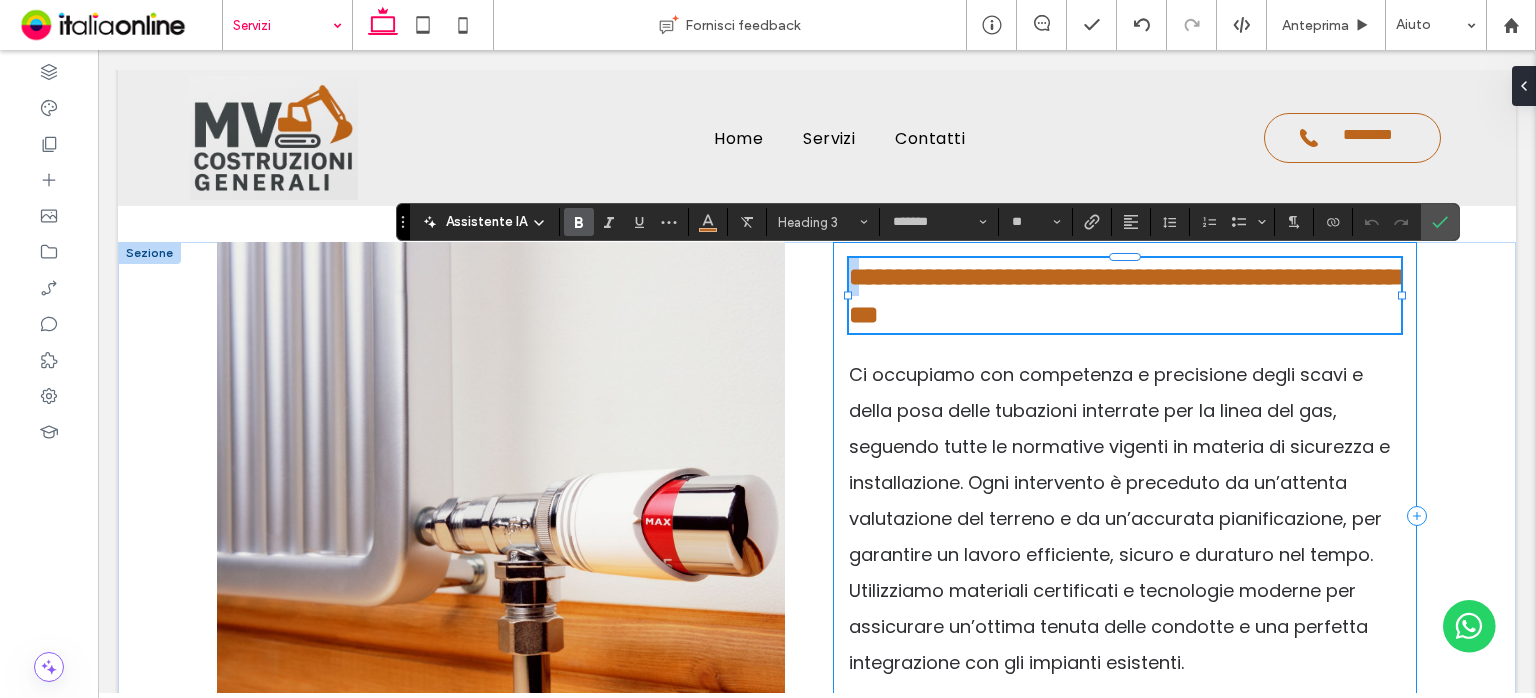 drag, startPoint x: 852, startPoint y: 273, endPoint x: 828, endPoint y: 273, distance: 24 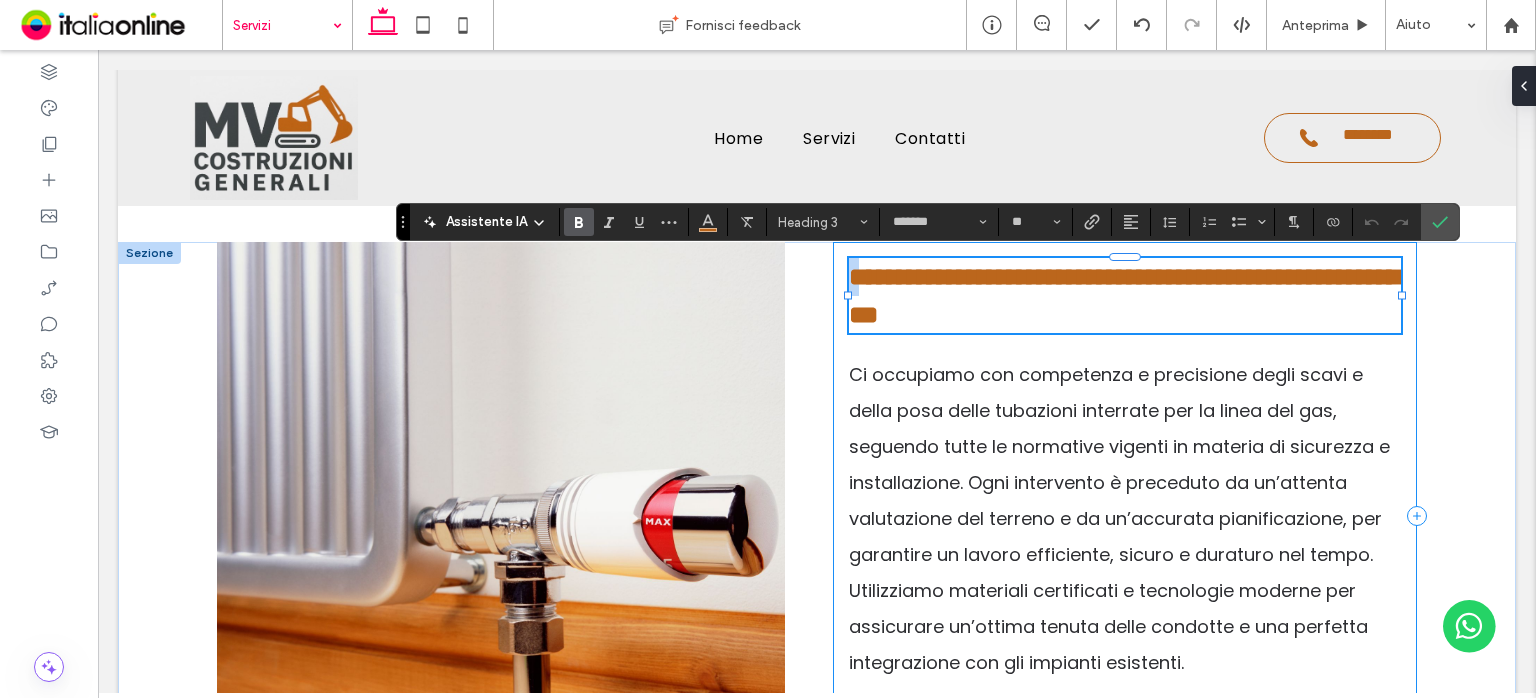 type 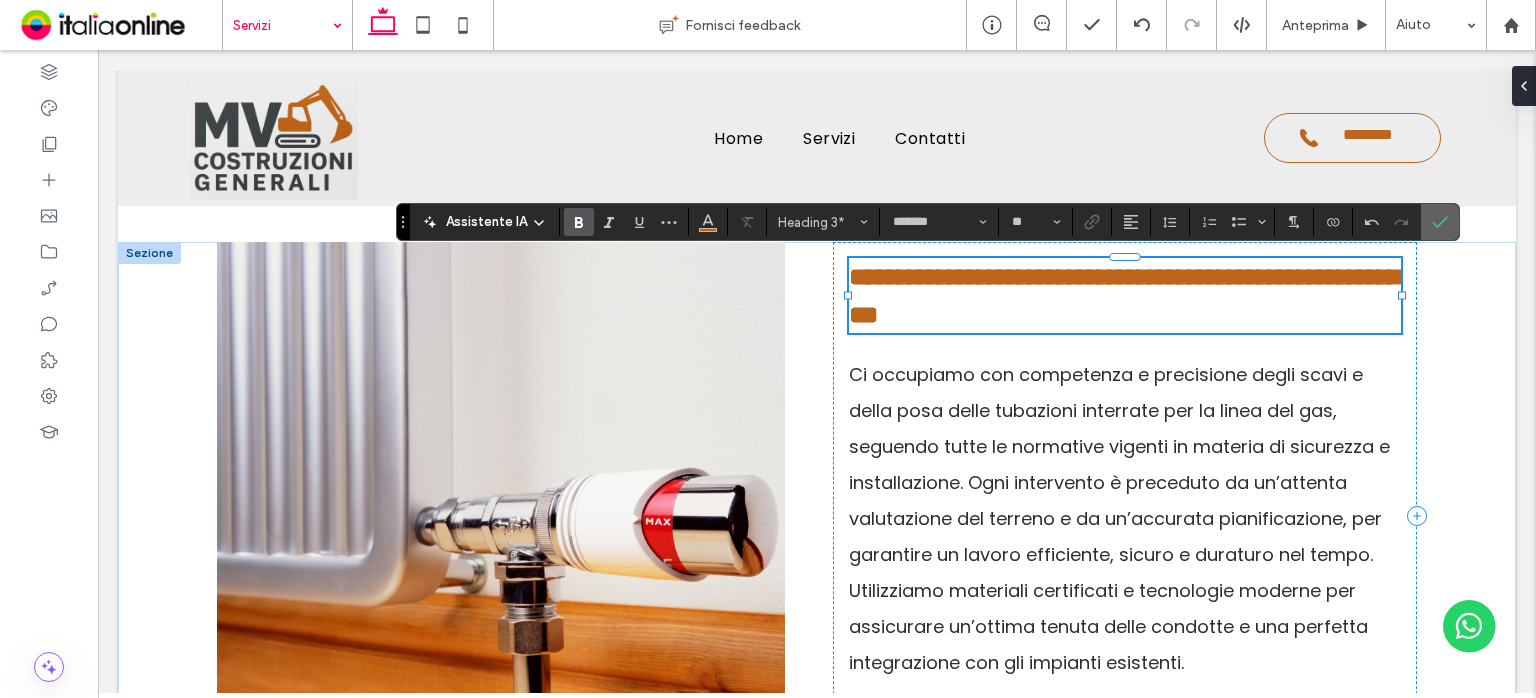 click at bounding box center (1436, 222) 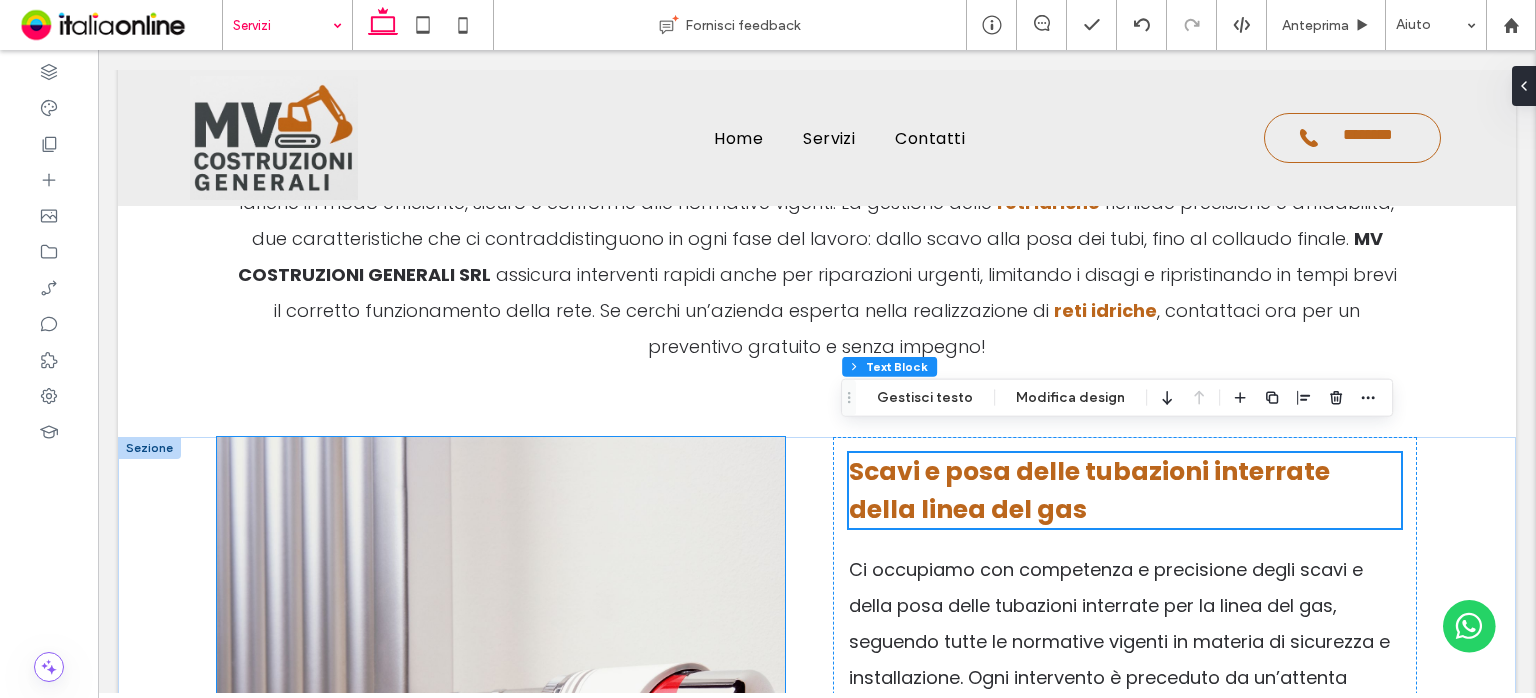scroll, scrollTop: 993, scrollLeft: 0, axis: vertical 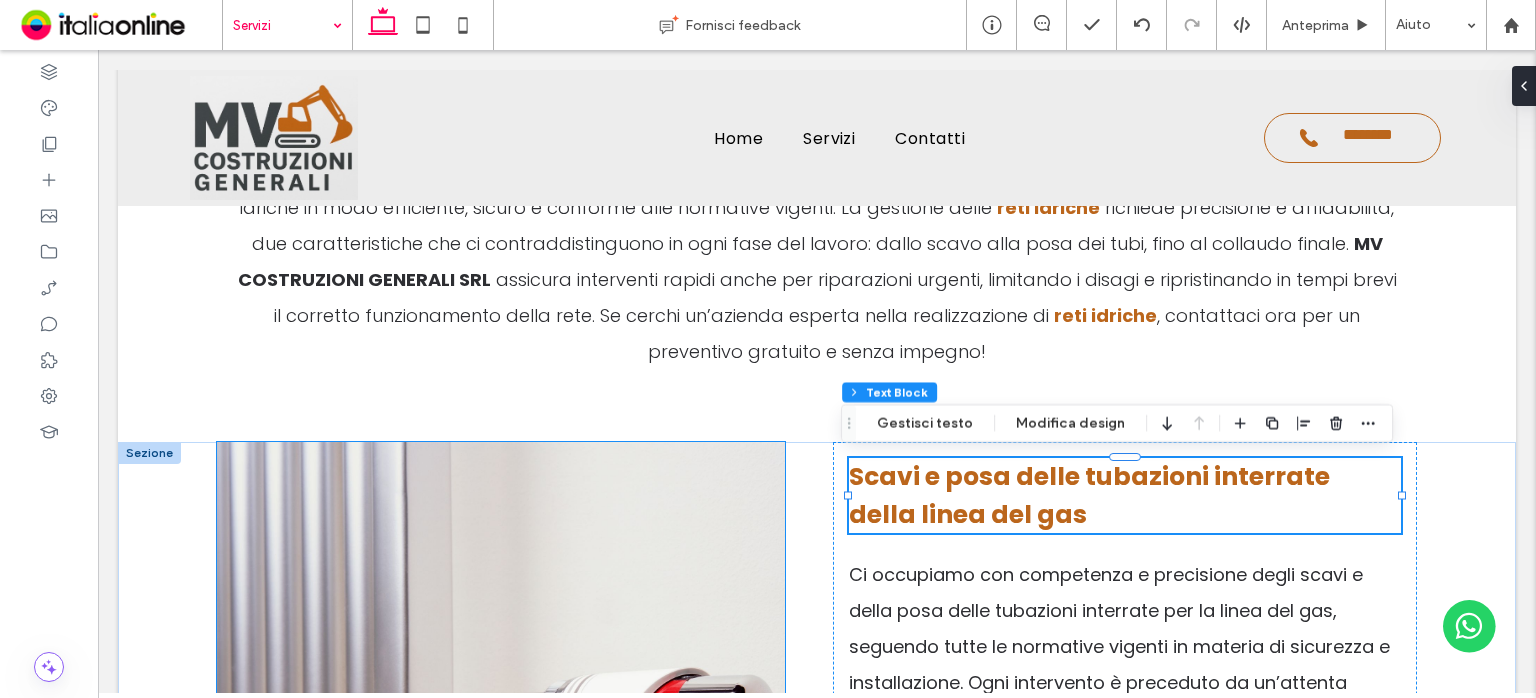 click at bounding box center (501, 703) 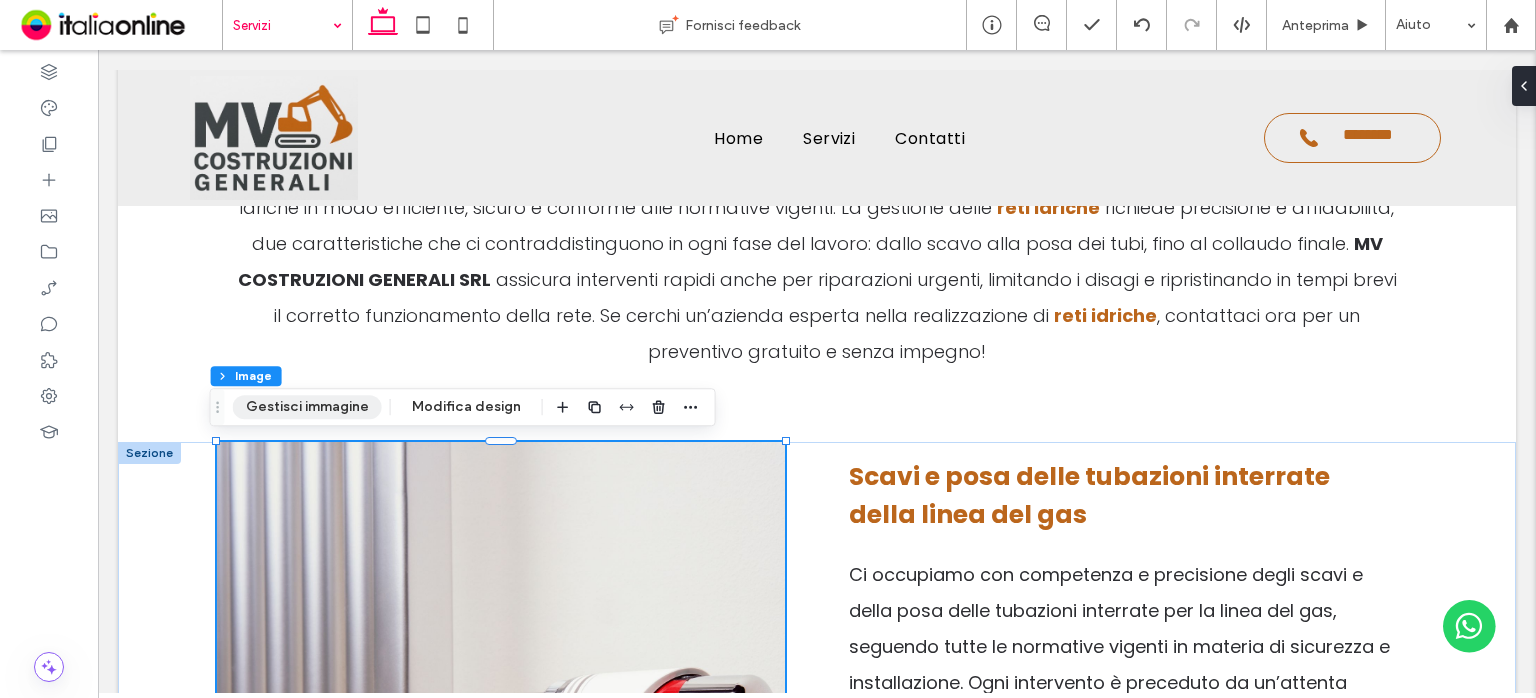 click on "Gestisci immagine" at bounding box center (307, 407) 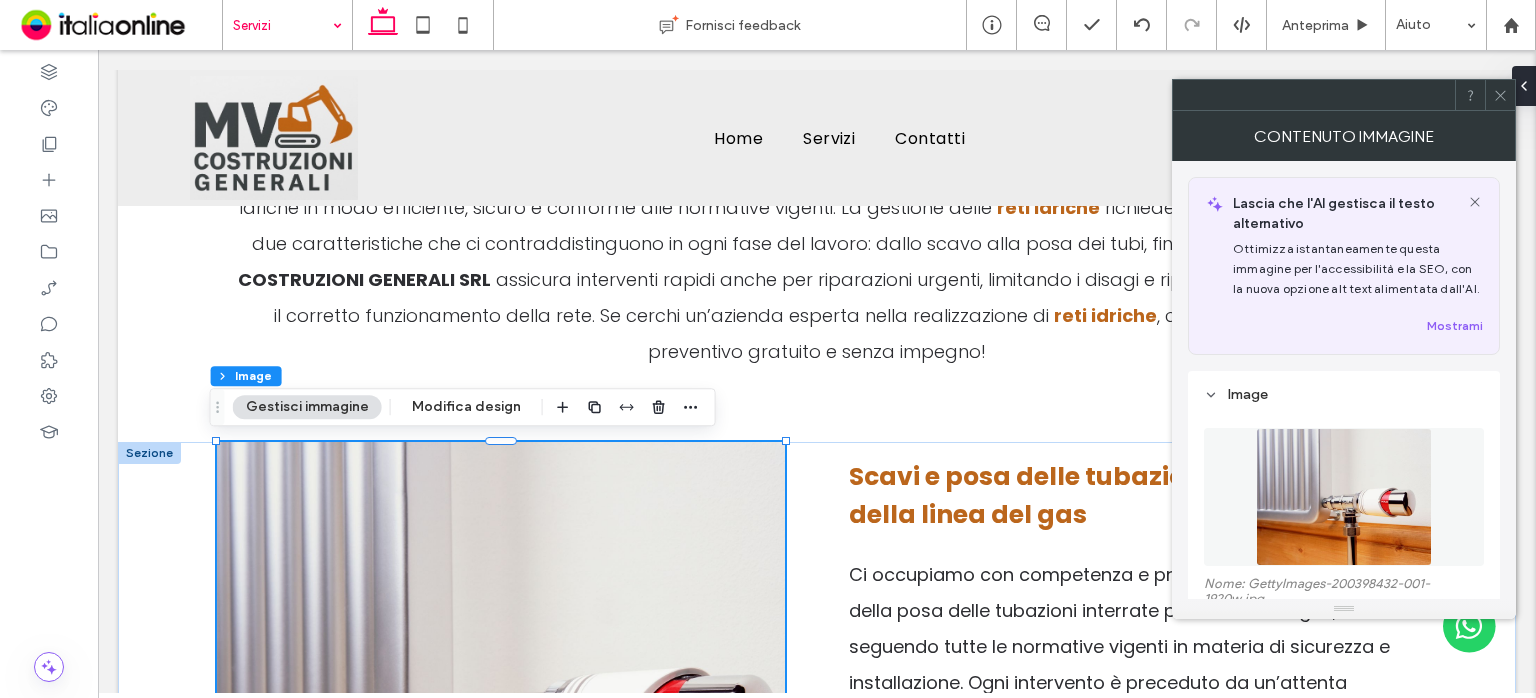 click at bounding box center (1344, 497) 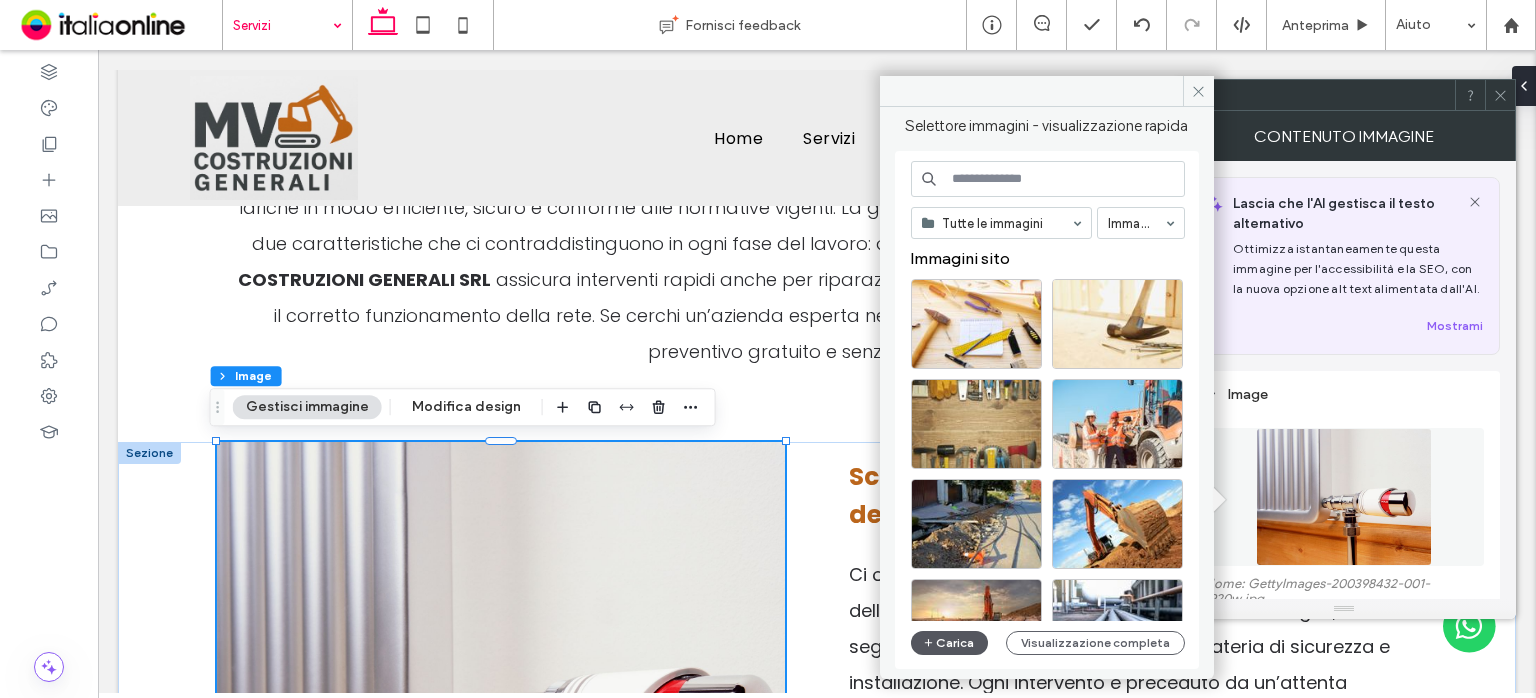 click on "Carica" at bounding box center (950, 643) 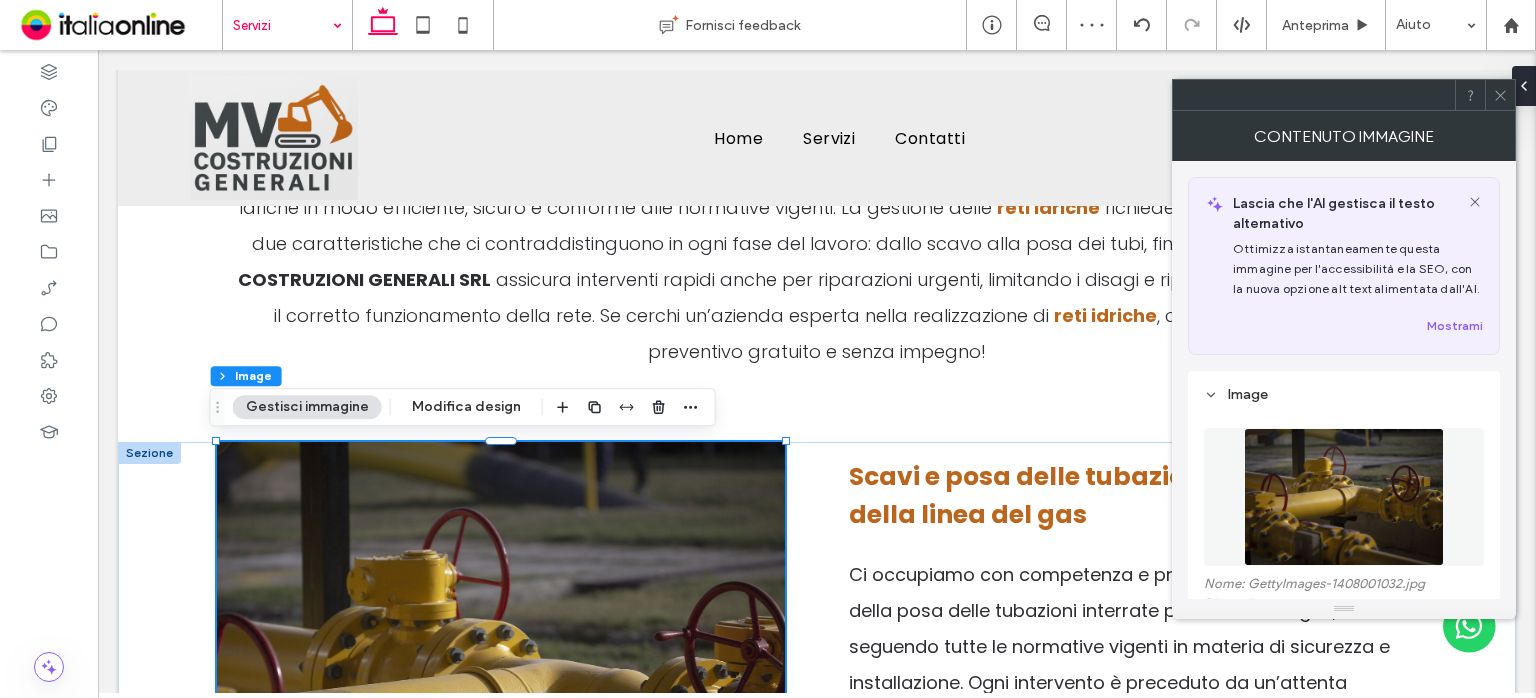 click 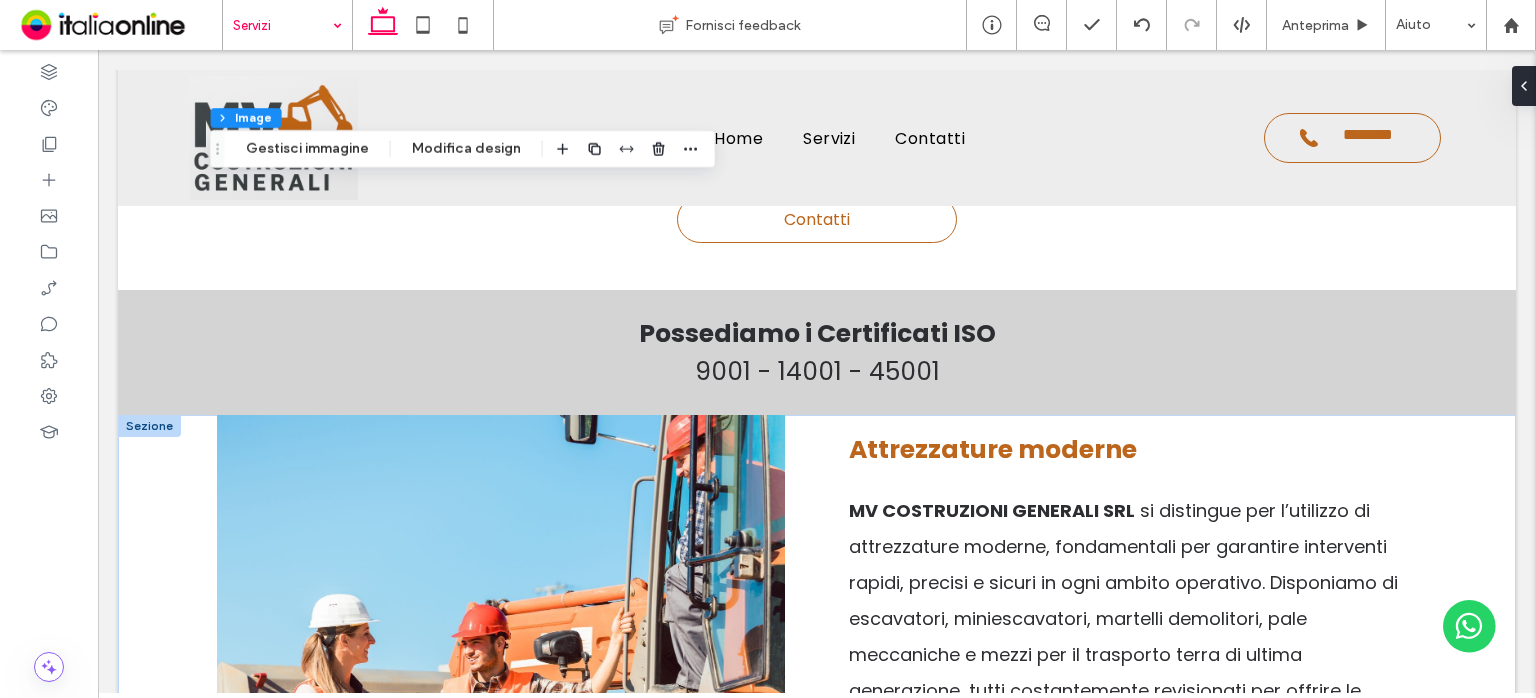 scroll, scrollTop: 2693, scrollLeft: 0, axis: vertical 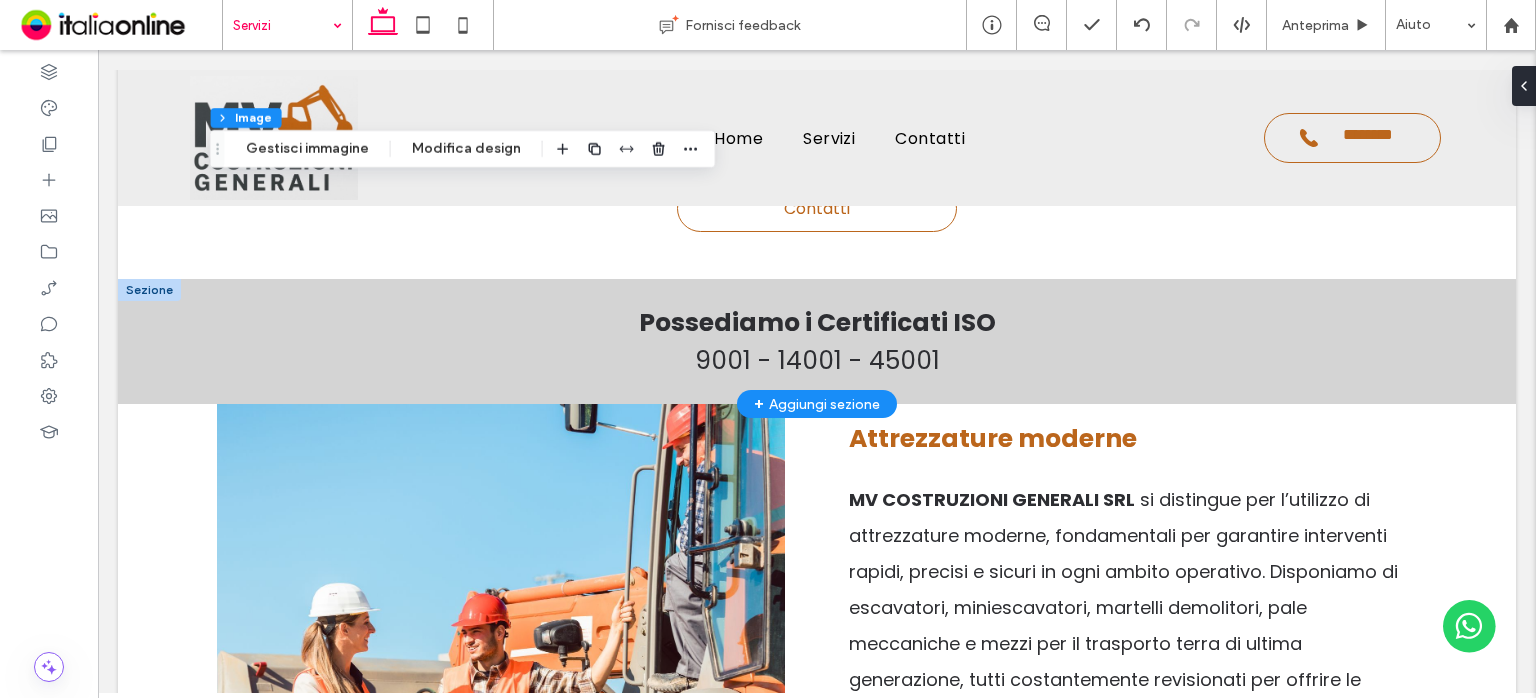 click at bounding box center [149, 290] 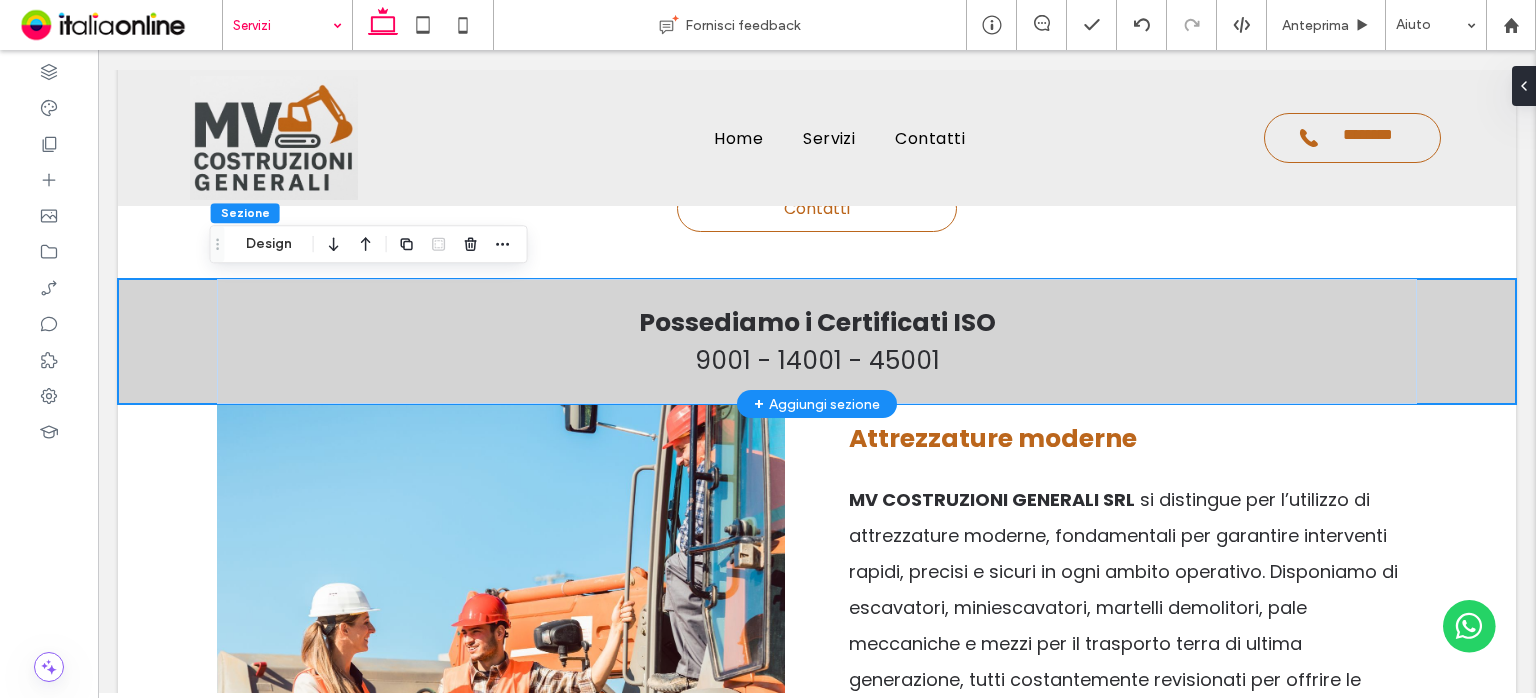click on "Possediamo i Certificati ISO
9001 - 14001 - 45001" at bounding box center (817, 341) 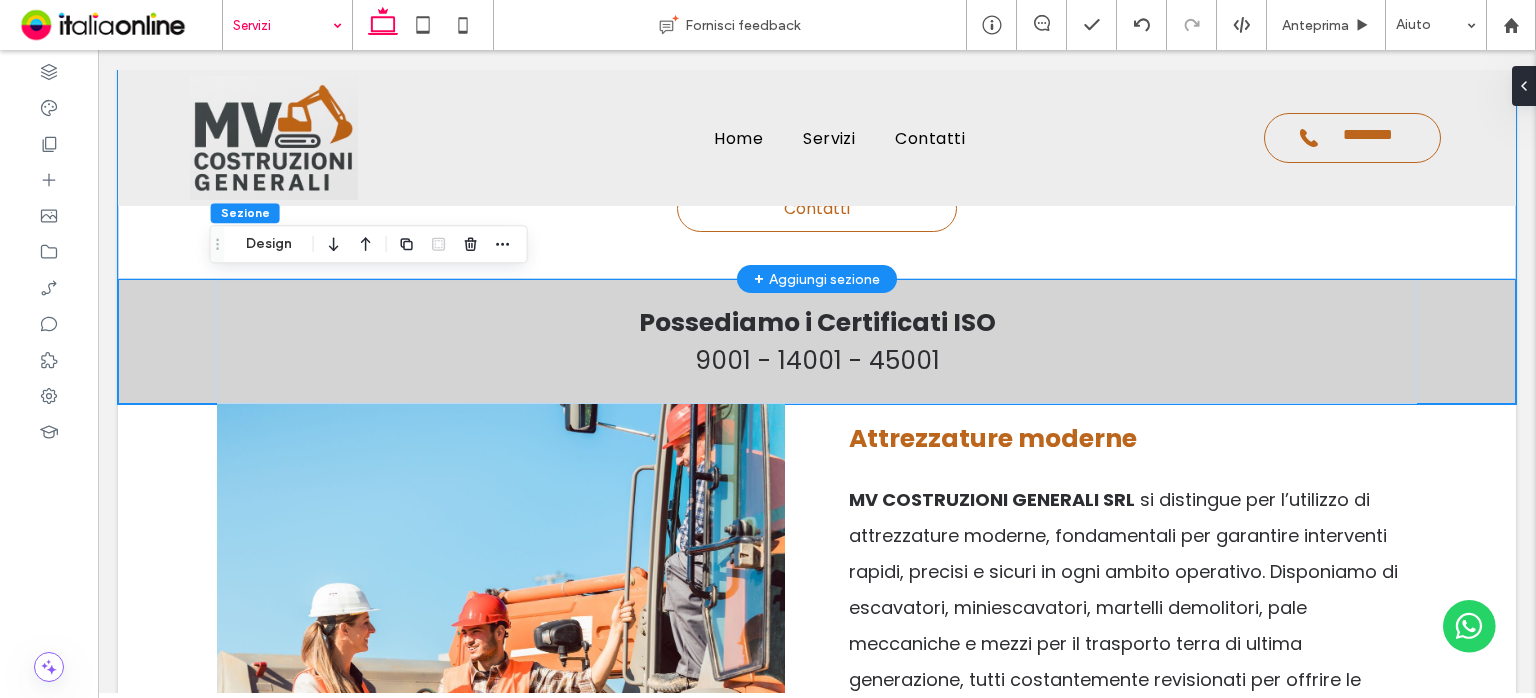 drag, startPoint x: 166, startPoint y: 260, endPoint x: 172, endPoint y: 270, distance: 11.661903 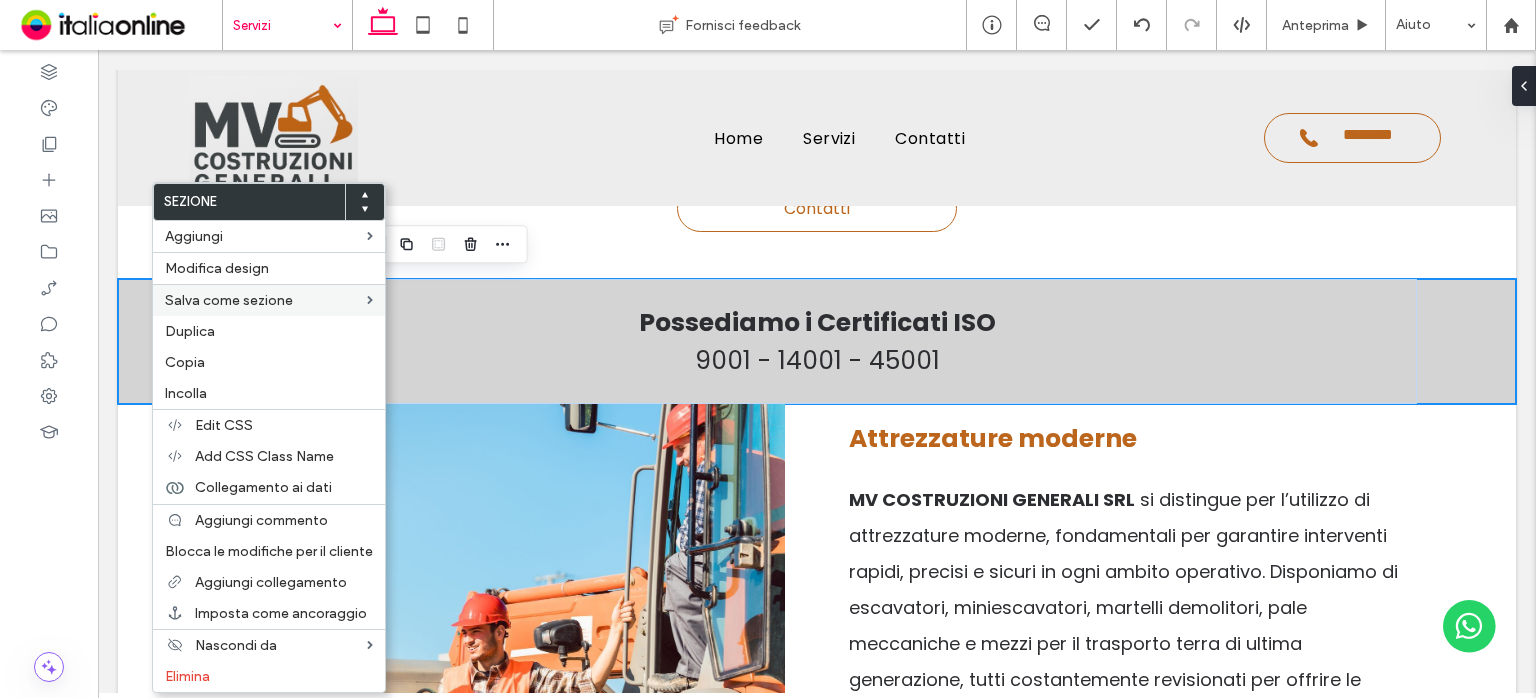 drag, startPoint x: 194, startPoint y: 350, endPoint x: 204, endPoint y: 312, distance: 39.293766 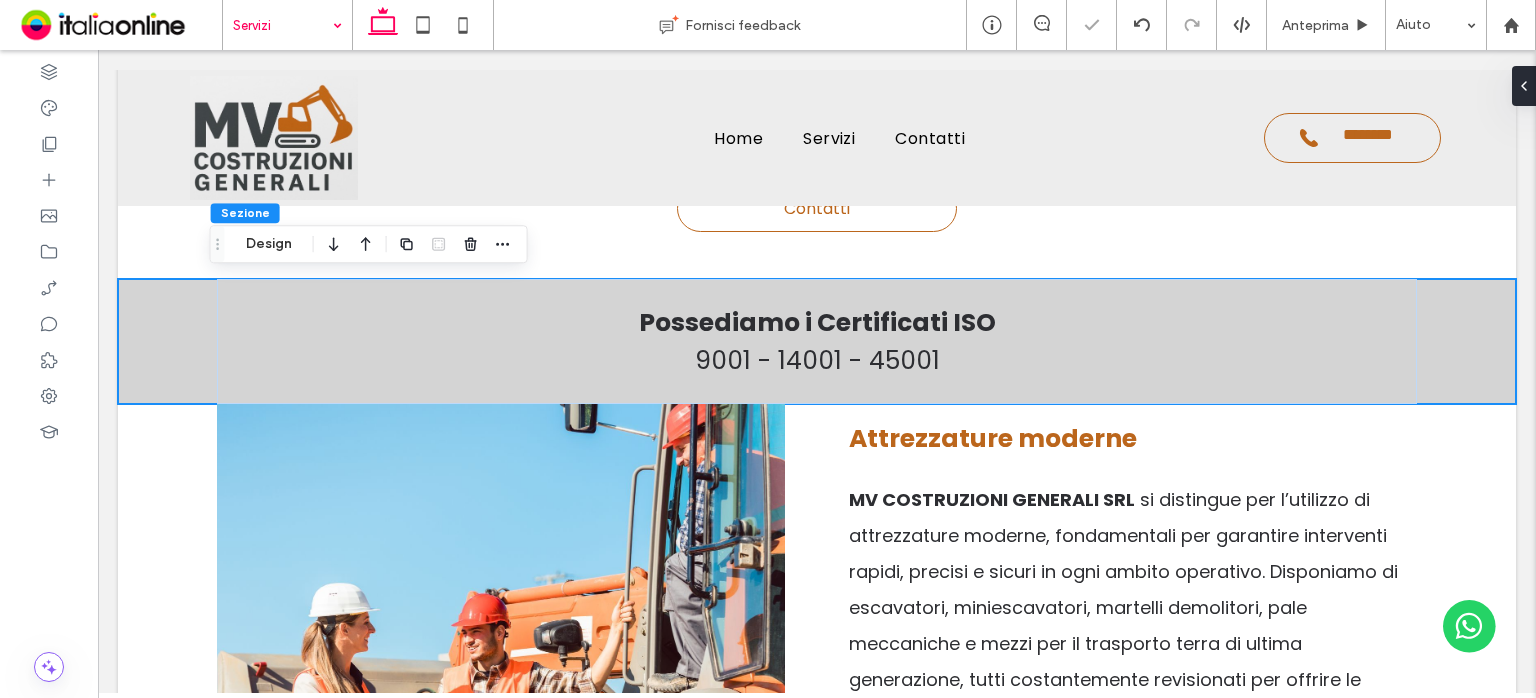click at bounding box center [768, 349] 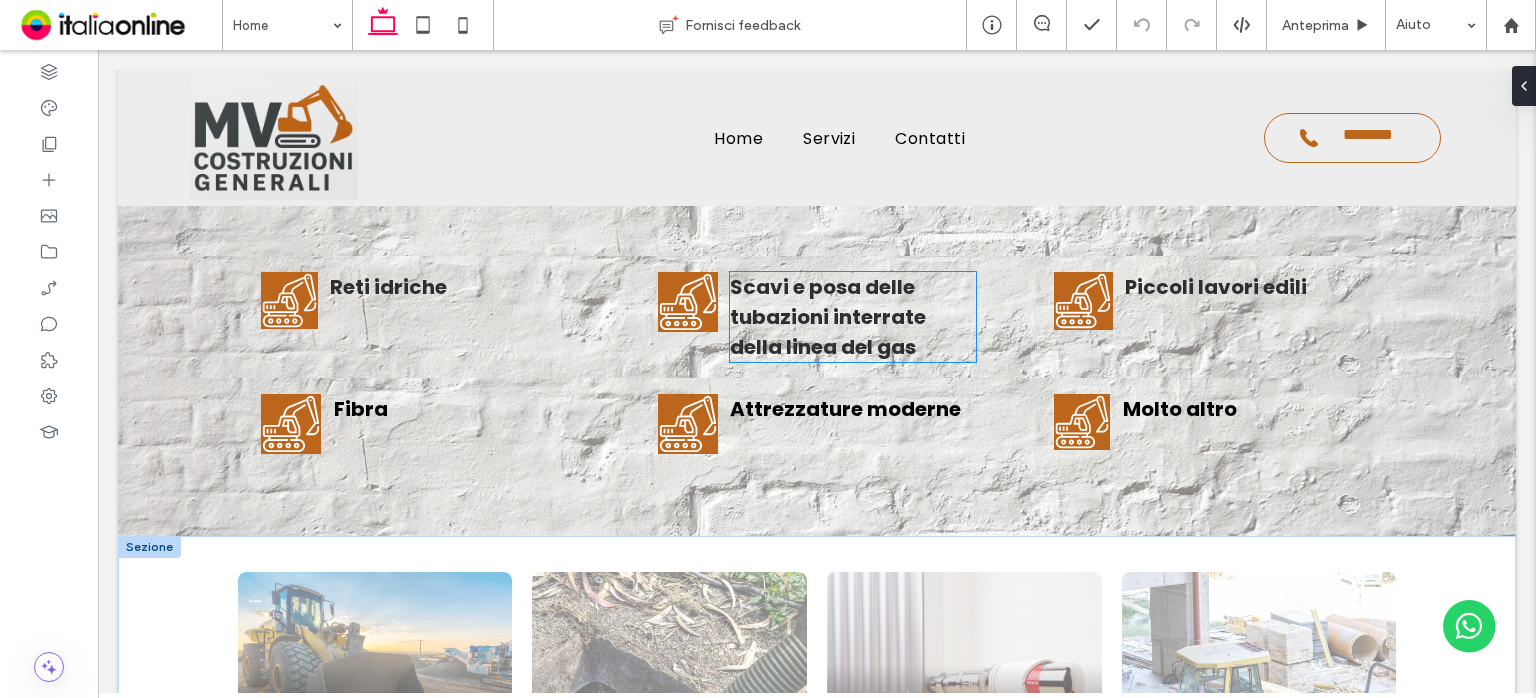 scroll, scrollTop: 1700, scrollLeft: 0, axis: vertical 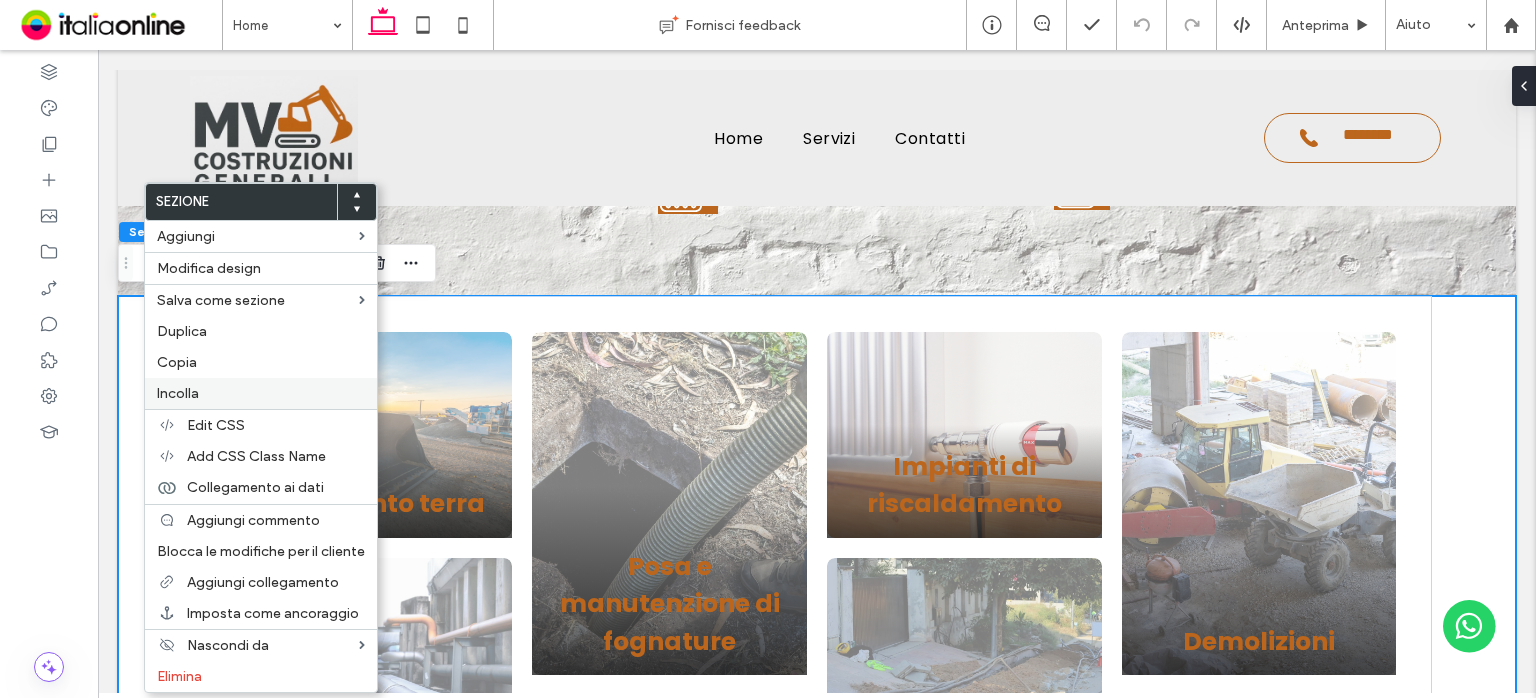click on "Incolla" at bounding box center (261, 393) 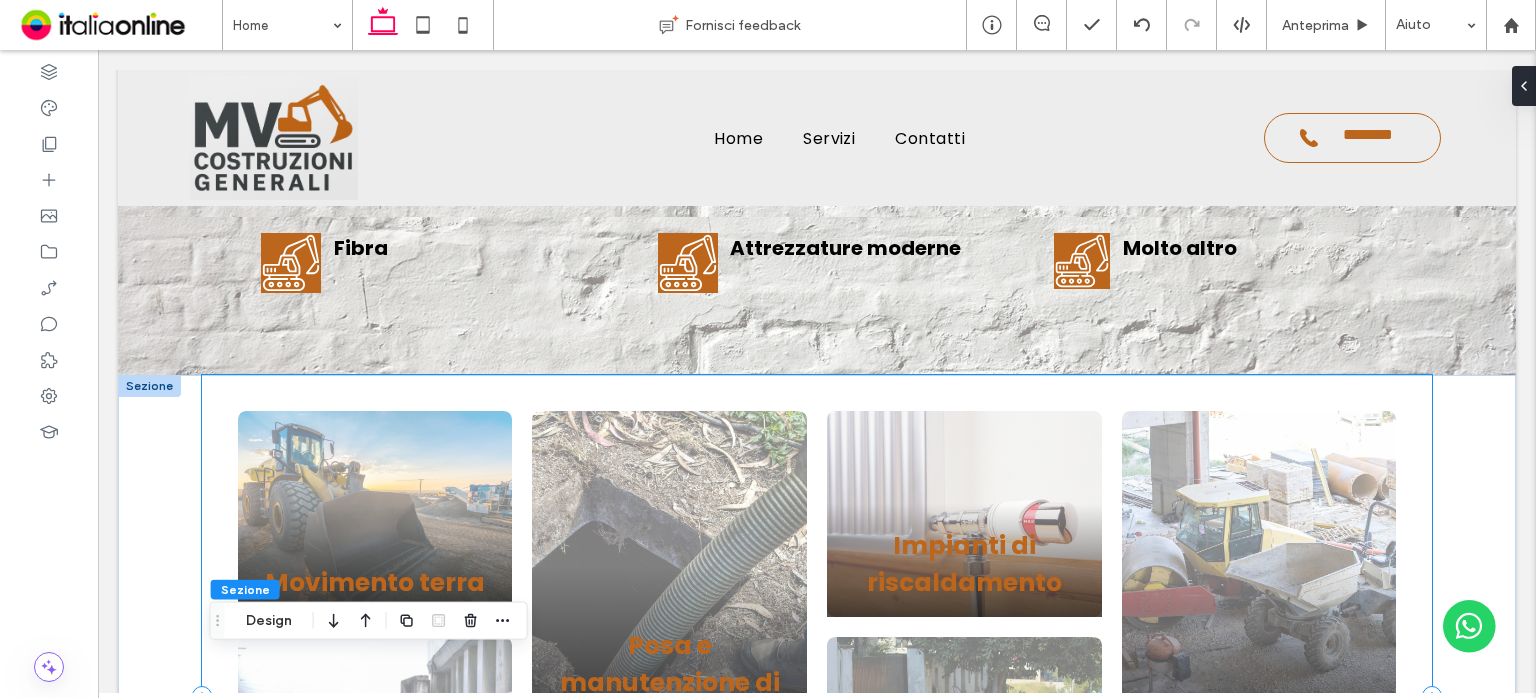 scroll, scrollTop: 2021, scrollLeft: 0, axis: vertical 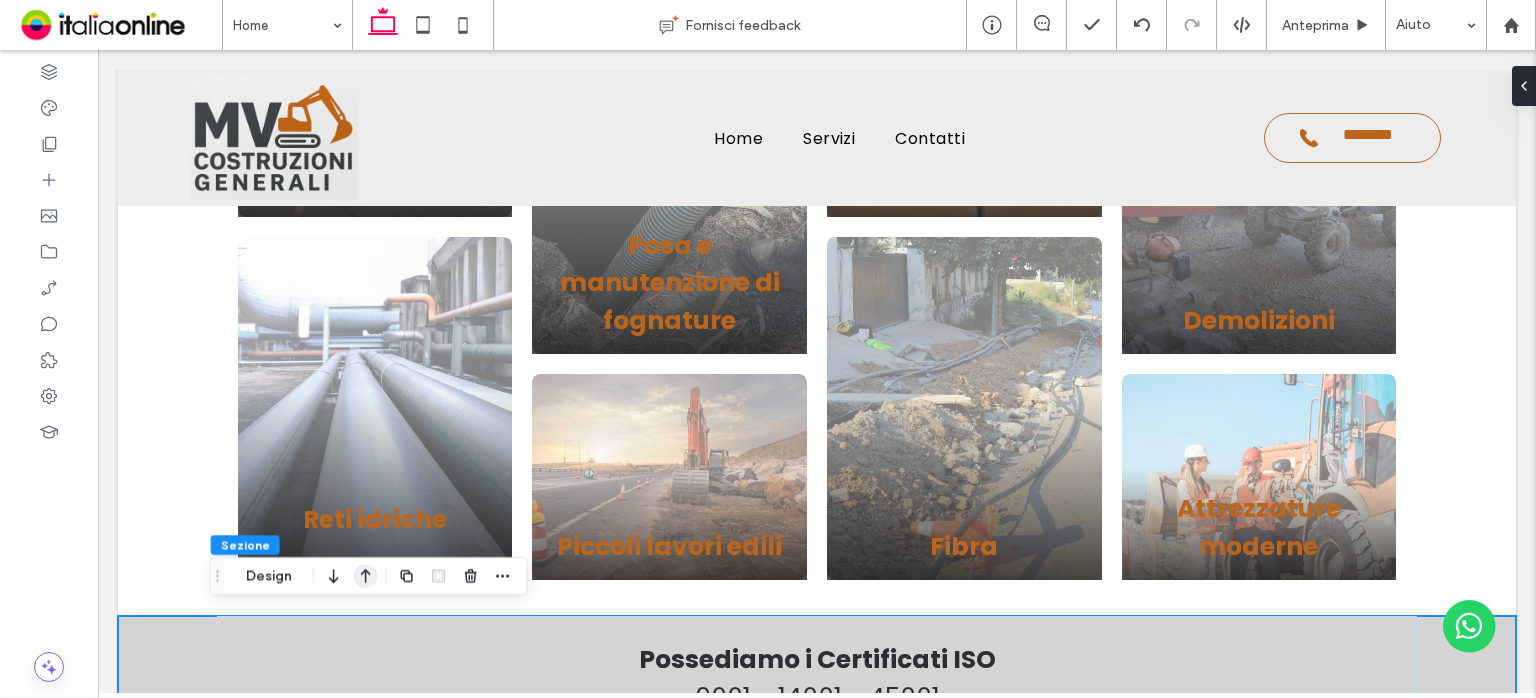 click 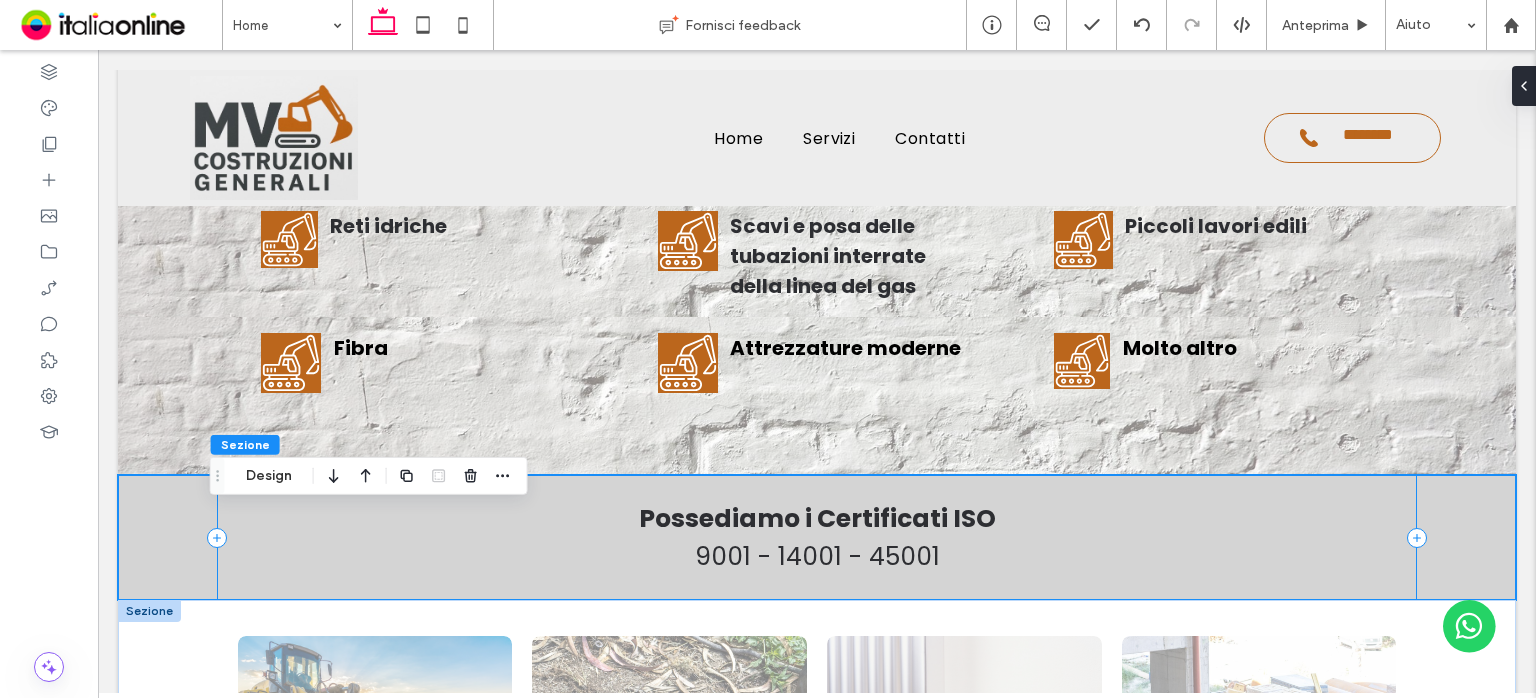scroll, scrollTop: 1487, scrollLeft: 0, axis: vertical 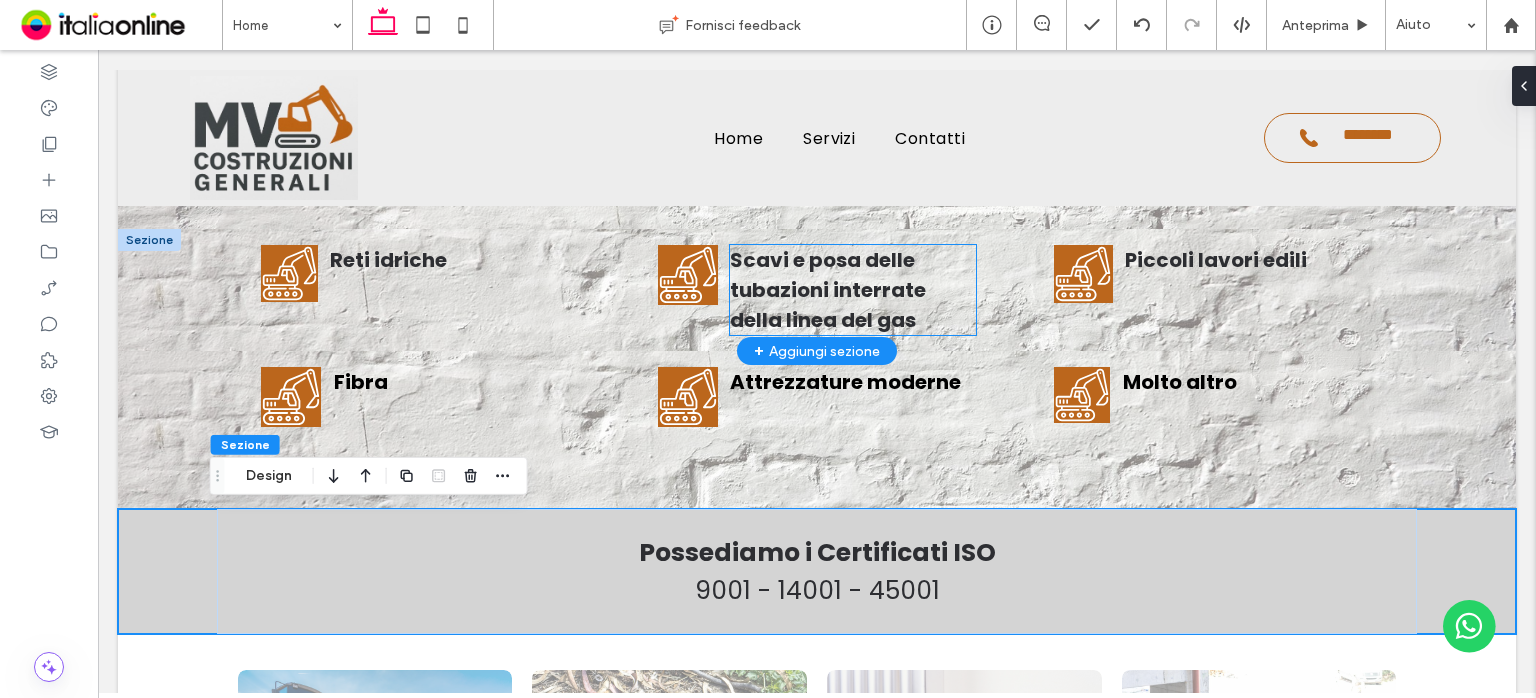 click on "Scavi e posa delle tubazioni interrate della linea del gas" at bounding box center [828, 290] 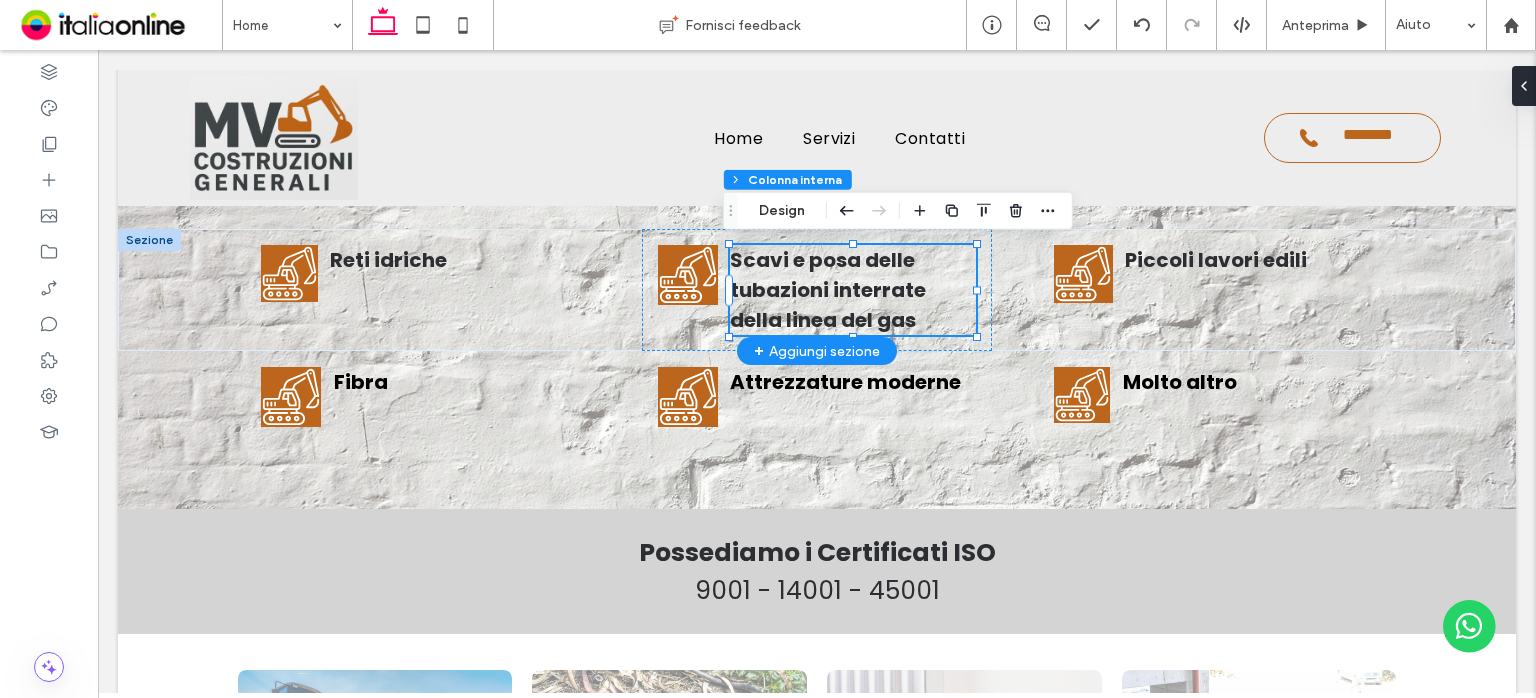 click on "Scavi e posa delle tubazioni interrate della linea del gas" at bounding box center (828, 290) 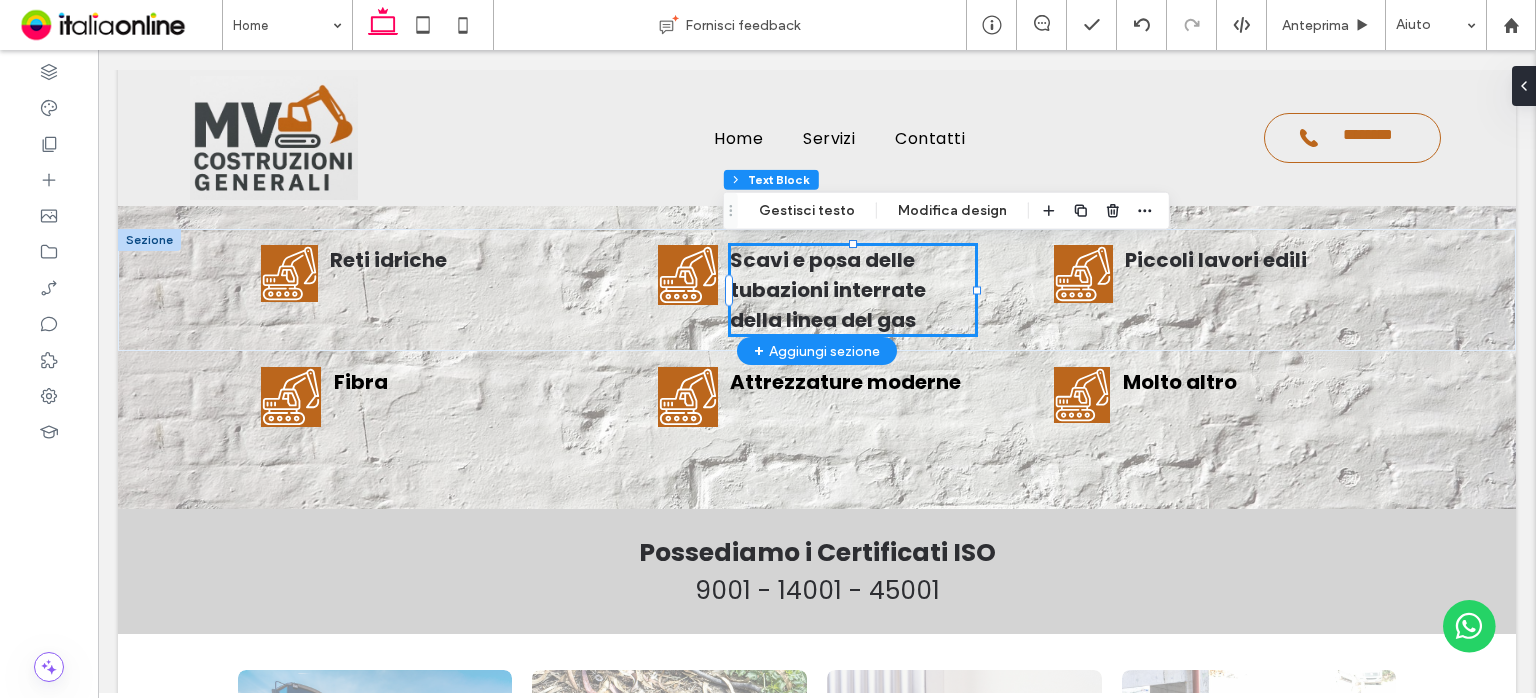 click on "Scavi e posa delle tubazioni interrate della linea del gas" at bounding box center [828, 290] 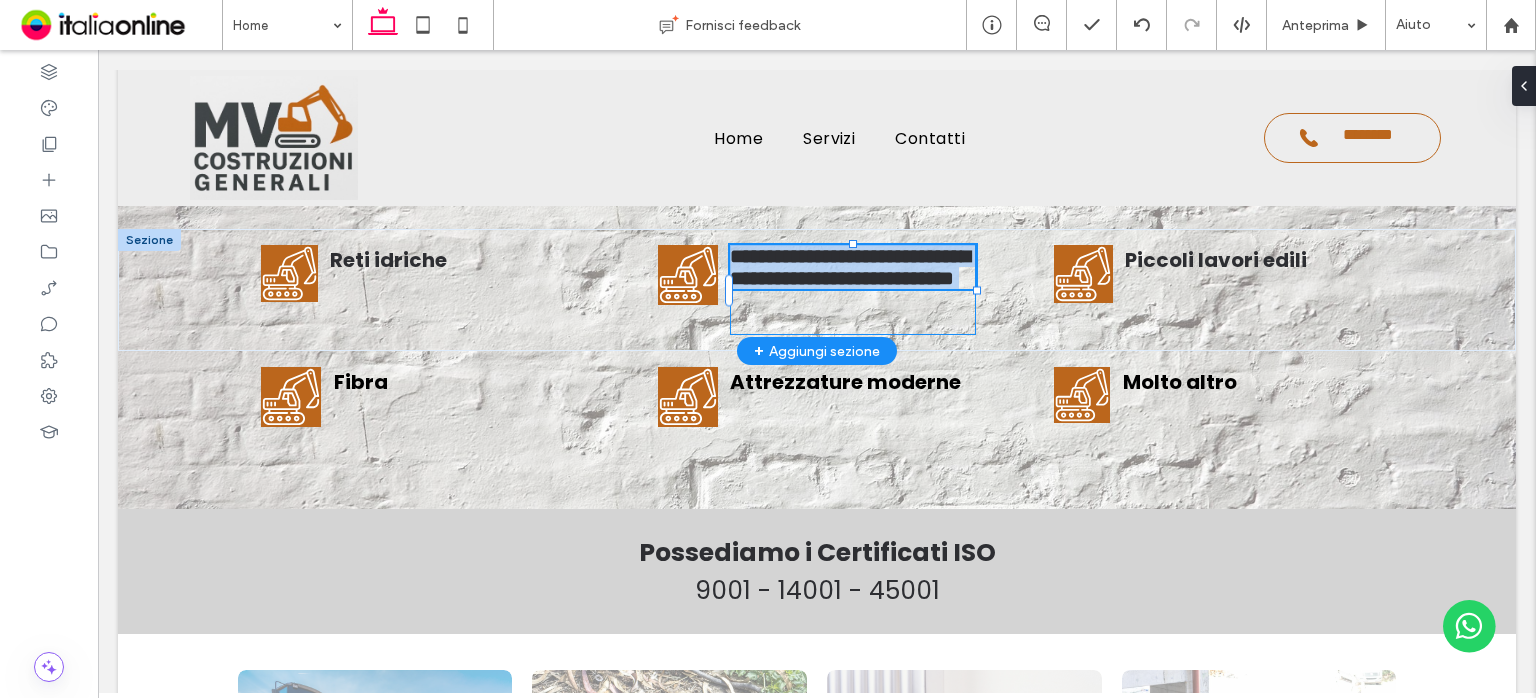 type on "*******" 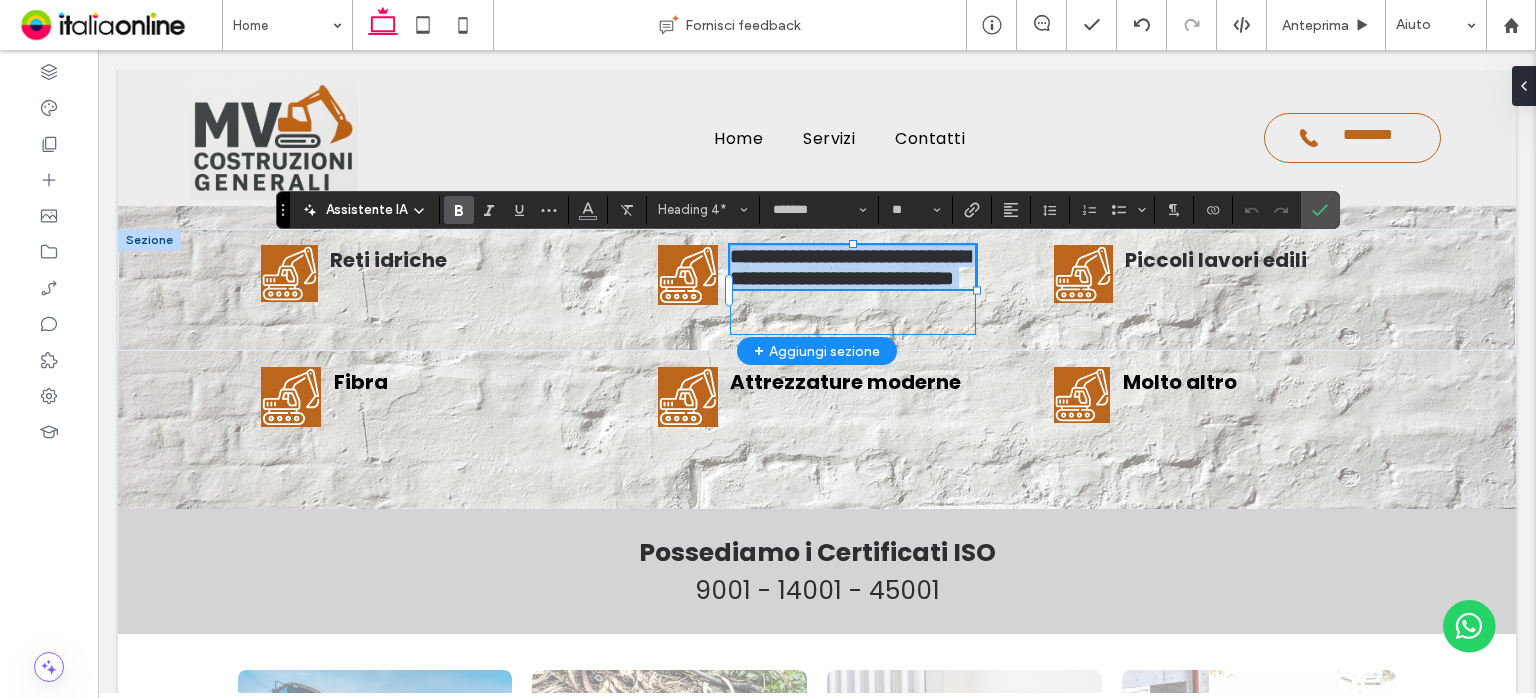 copy on "**********" 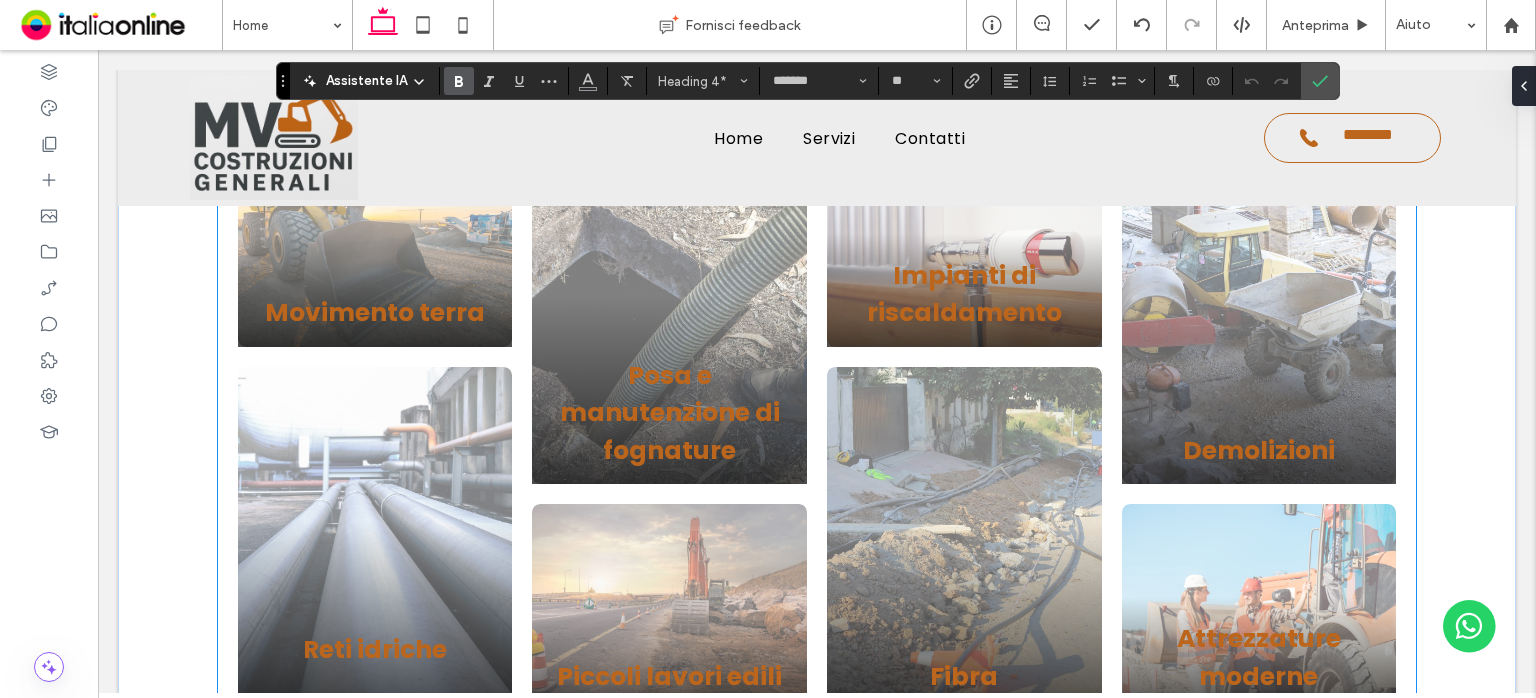 scroll, scrollTop: 1987, scrollLeft: 0, axis: vertical 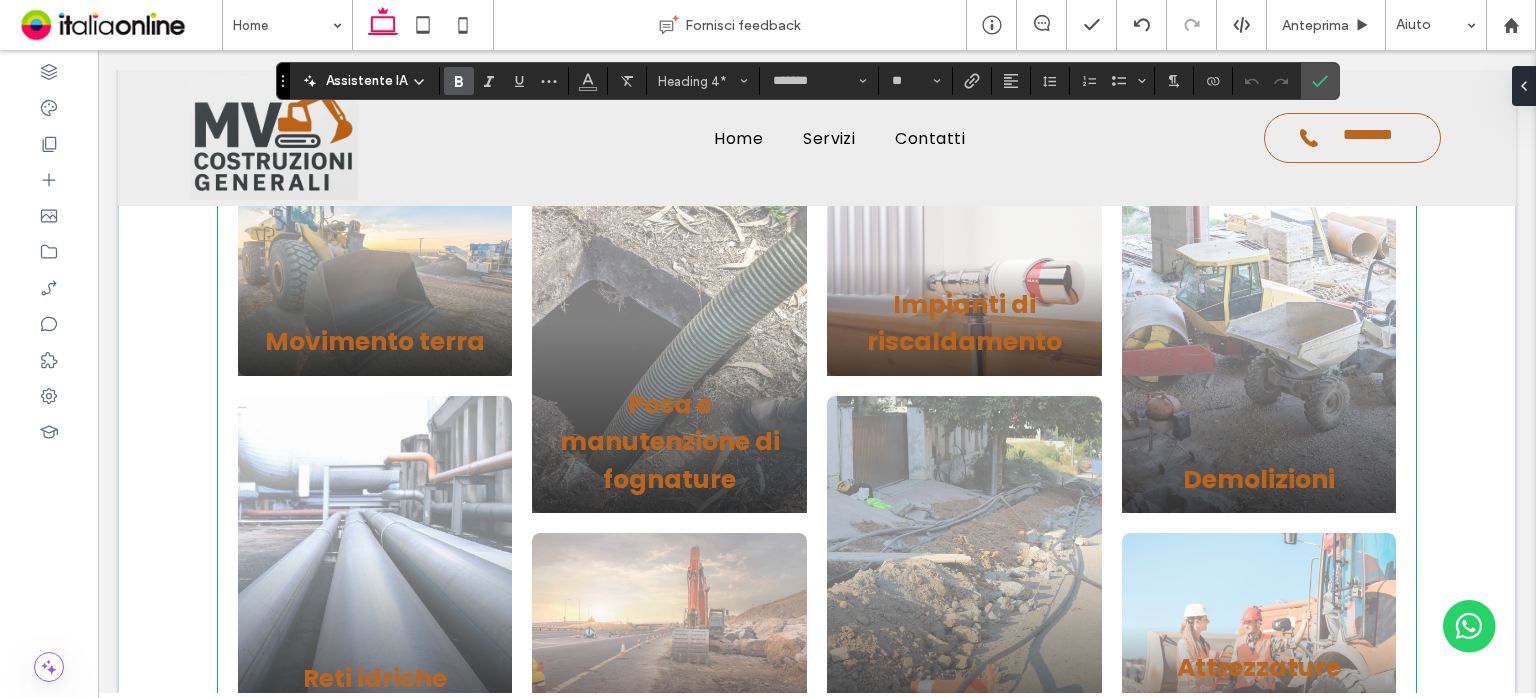 click at bounding box center [964, 273] 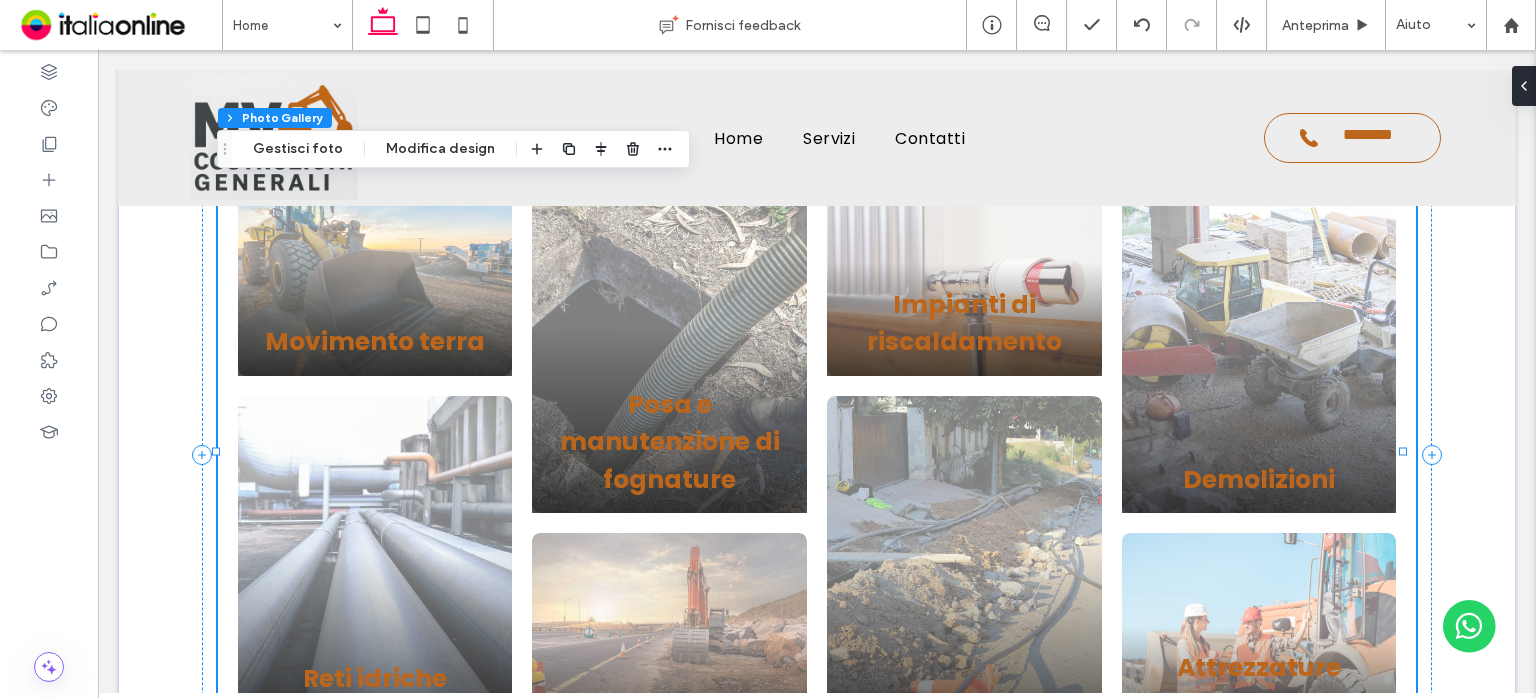 click at bounding box center [964, 273] 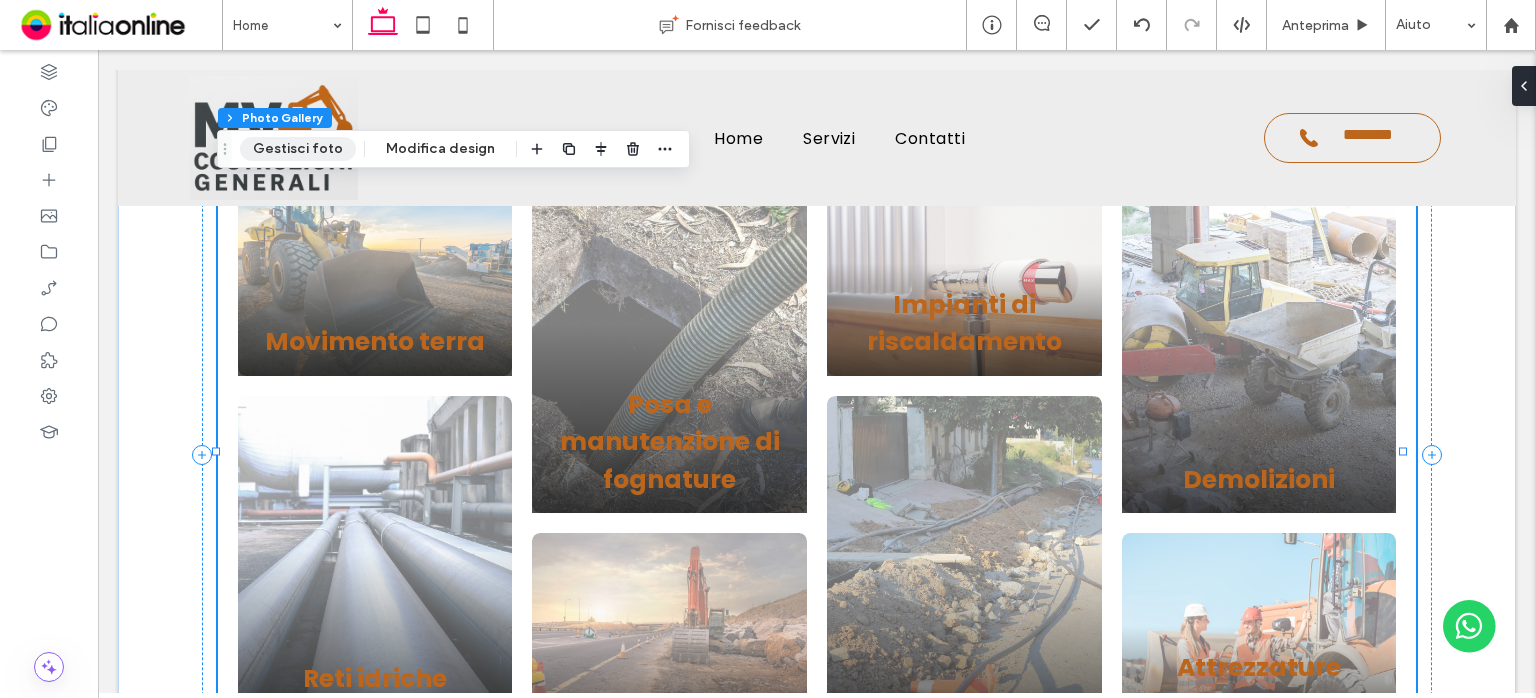 click on "Gestisci foto" at bounding box center [298, 149] 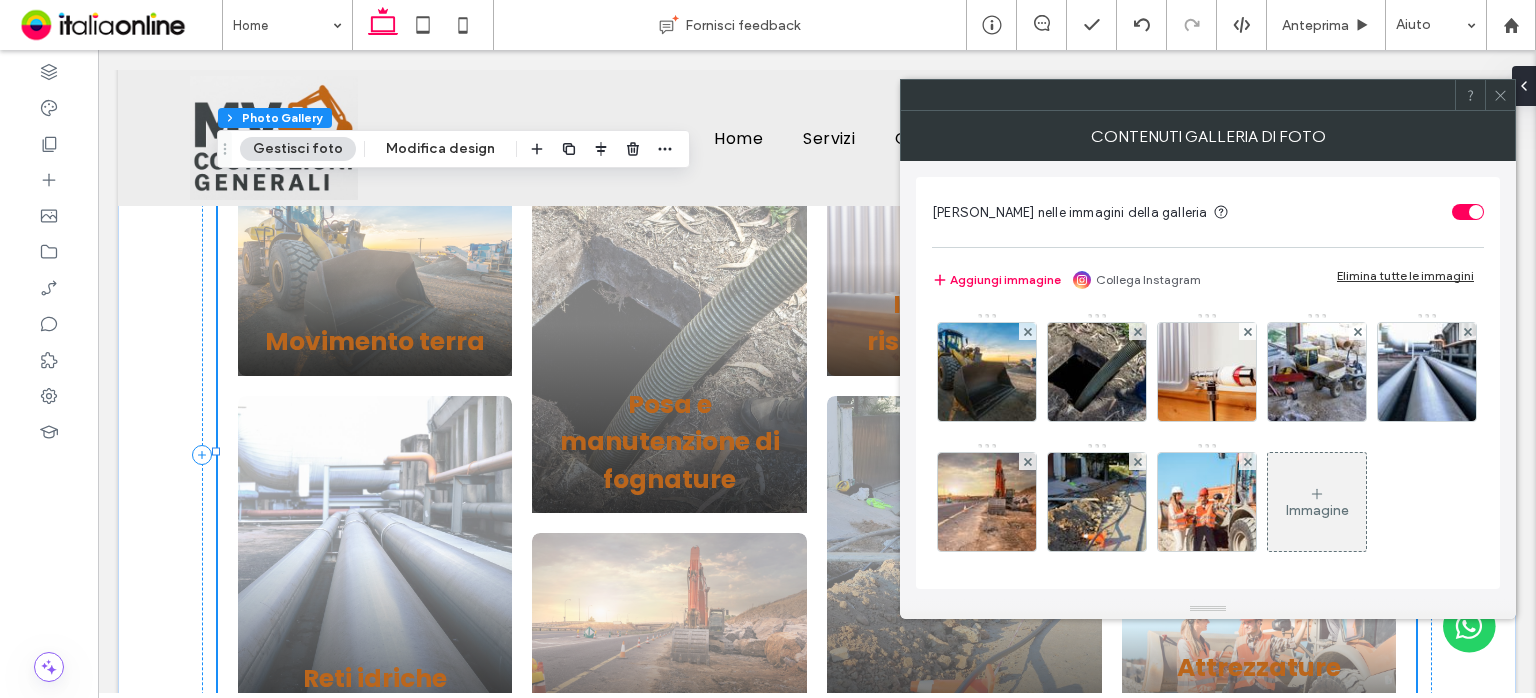 click at bounding box center (1207, 372) 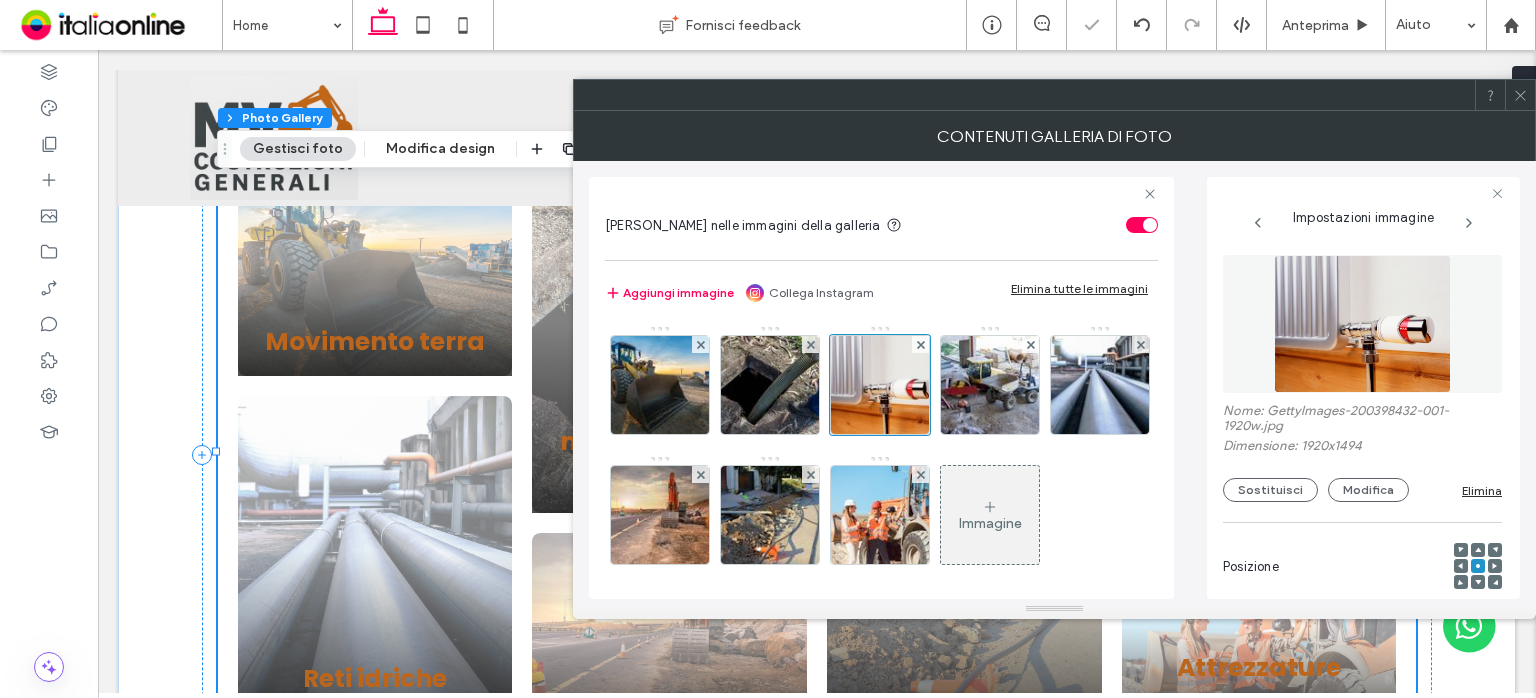 scroll, scrollTop: 0, scrollLeft: 10, axis: horizontal 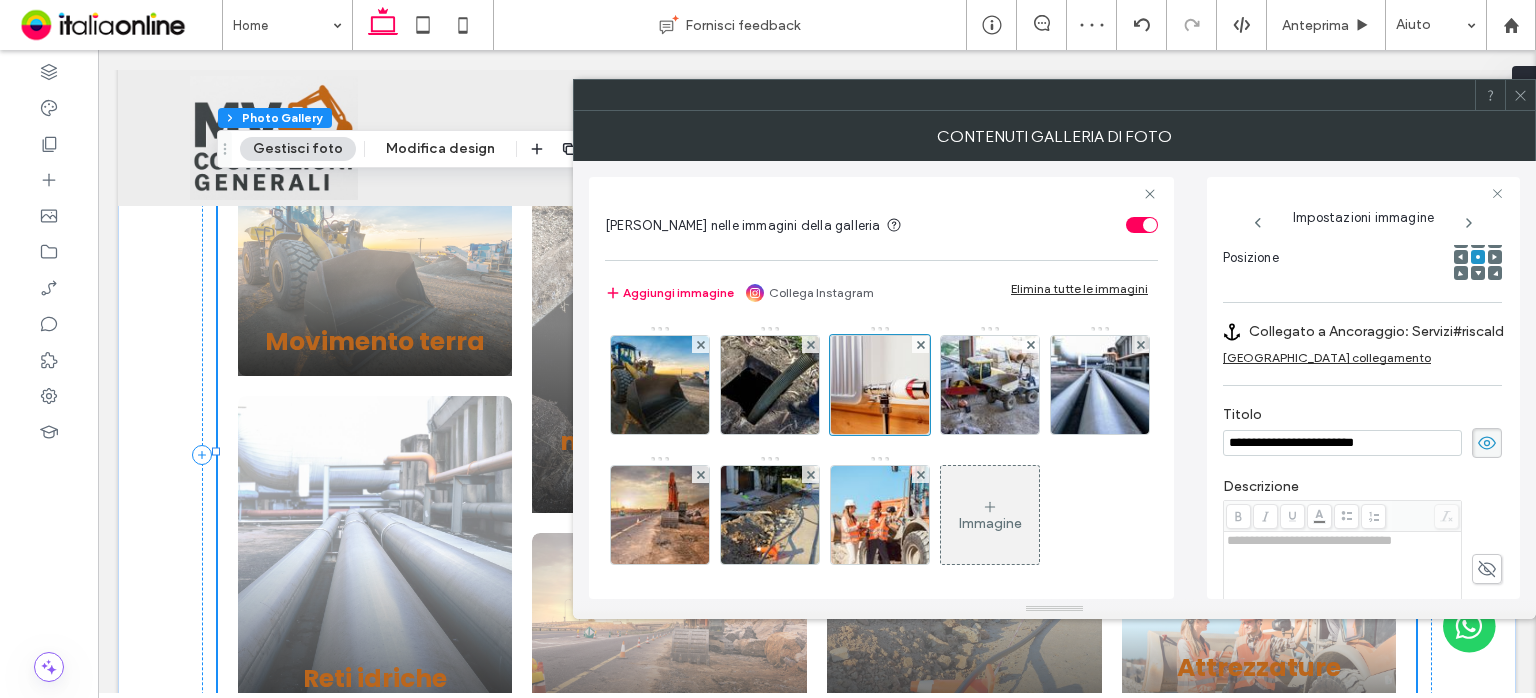drag, startPoint x: 1396, startPoint y: 441, endPoint x: 1172, endPoint y: 469, distance: 225.74321 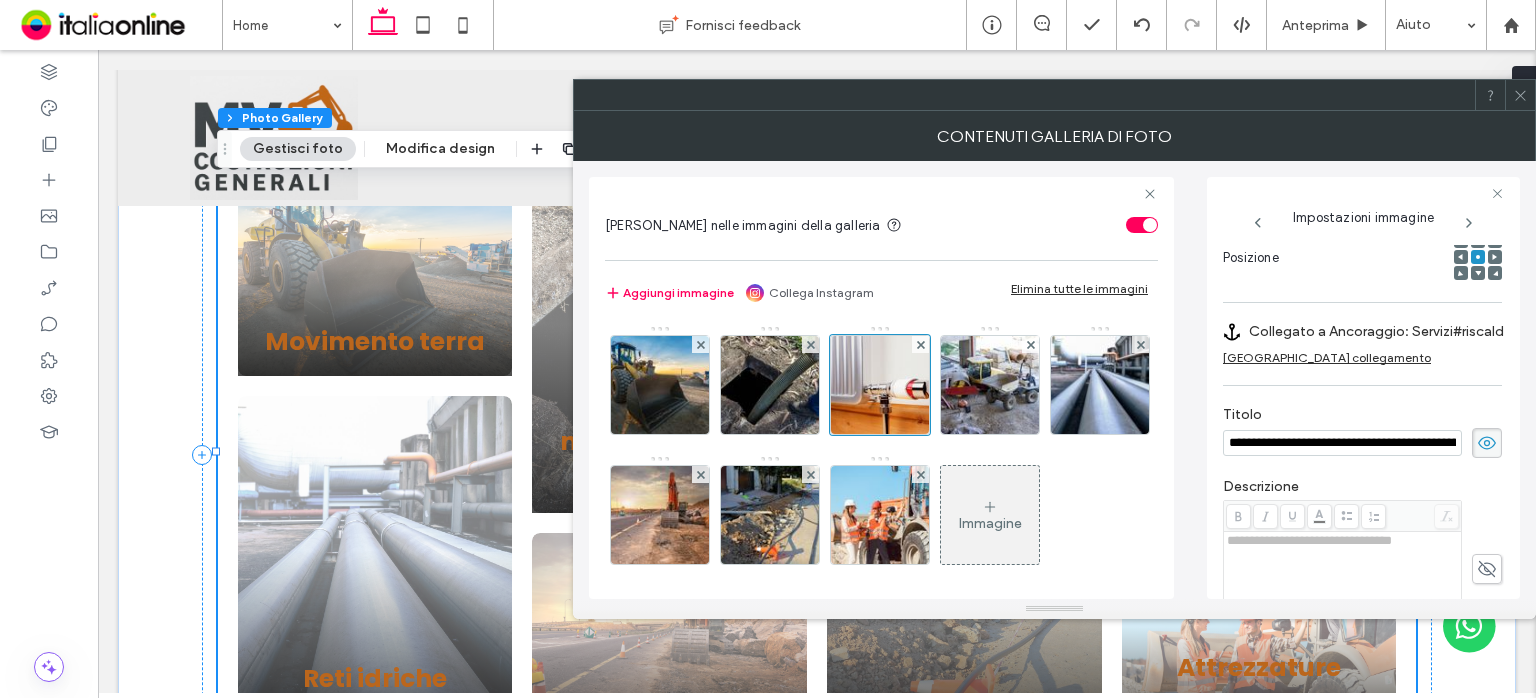 scroll, scrollTop: 0, scrollLeft: 109, axis: horizontal 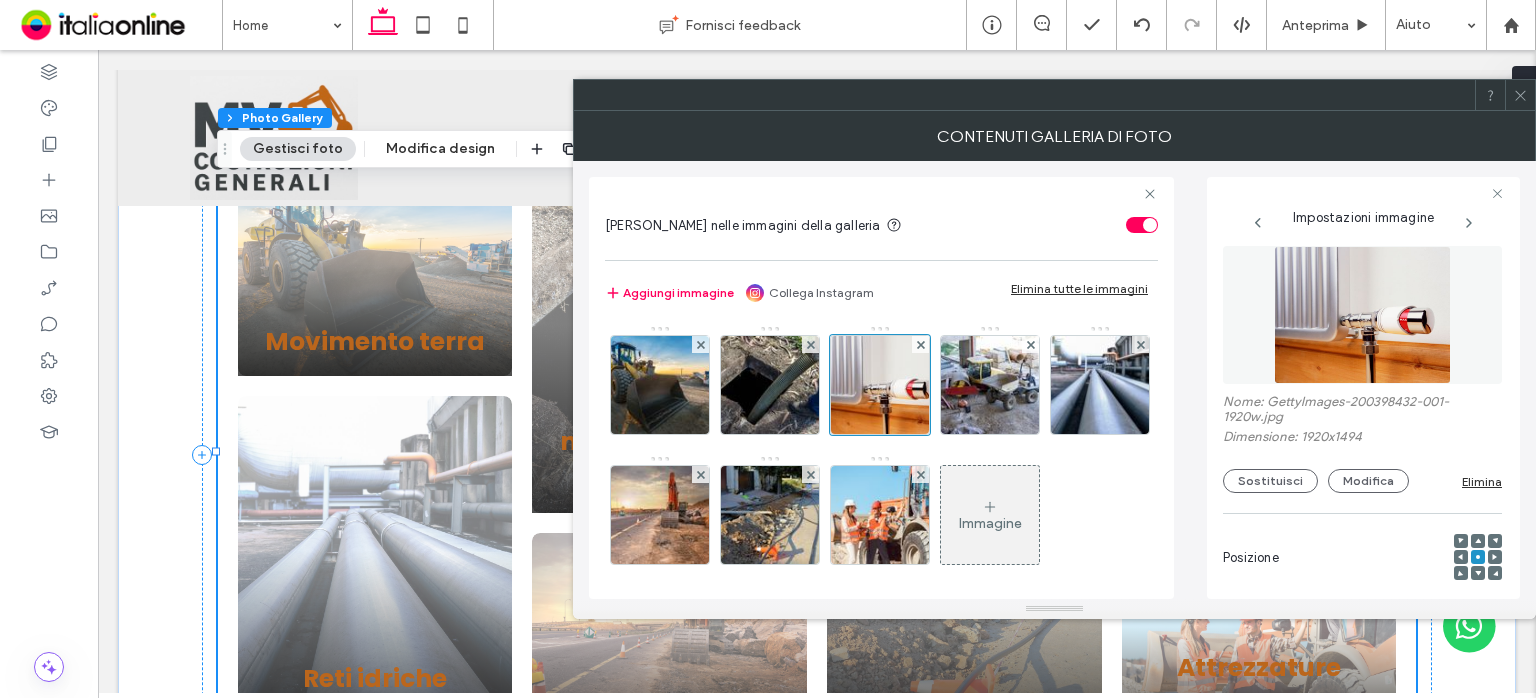 type on "**********" 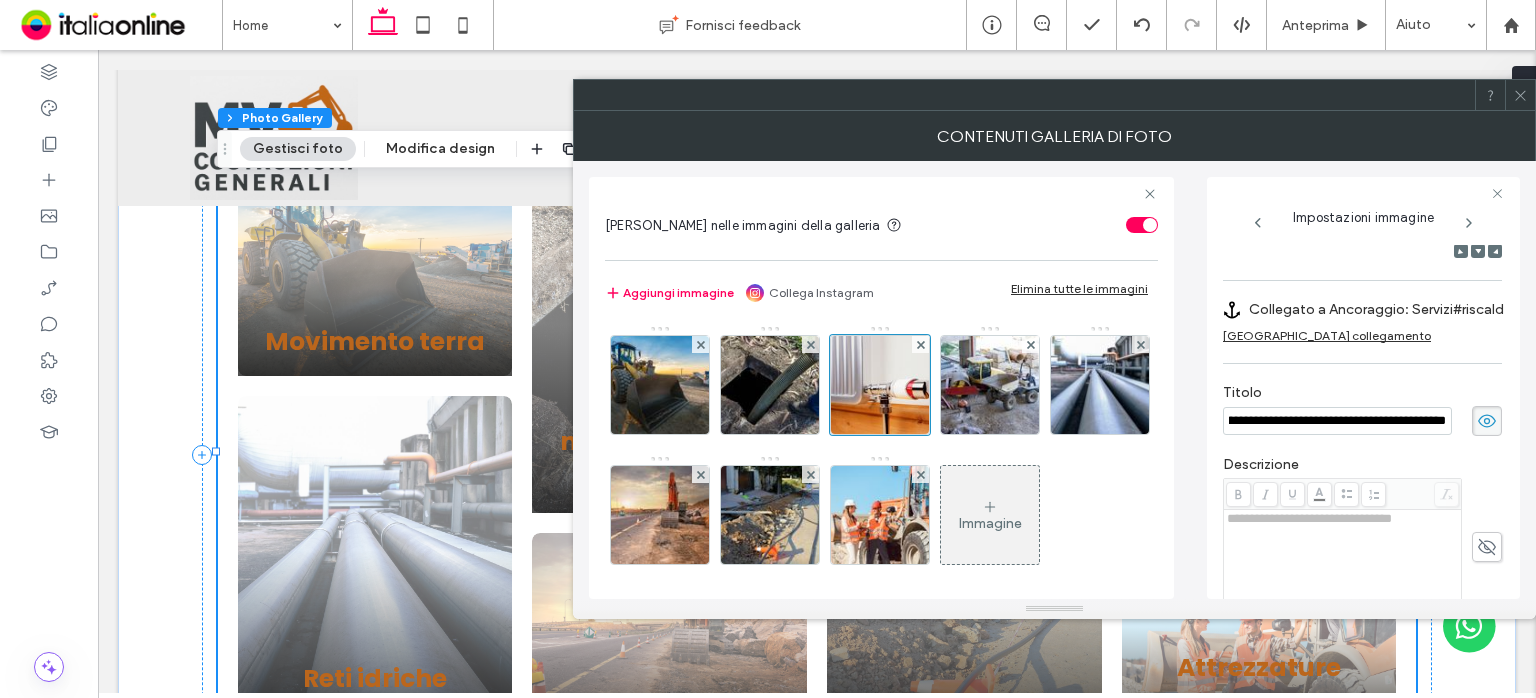 click on "**********" at bounding box center (1362, 398) 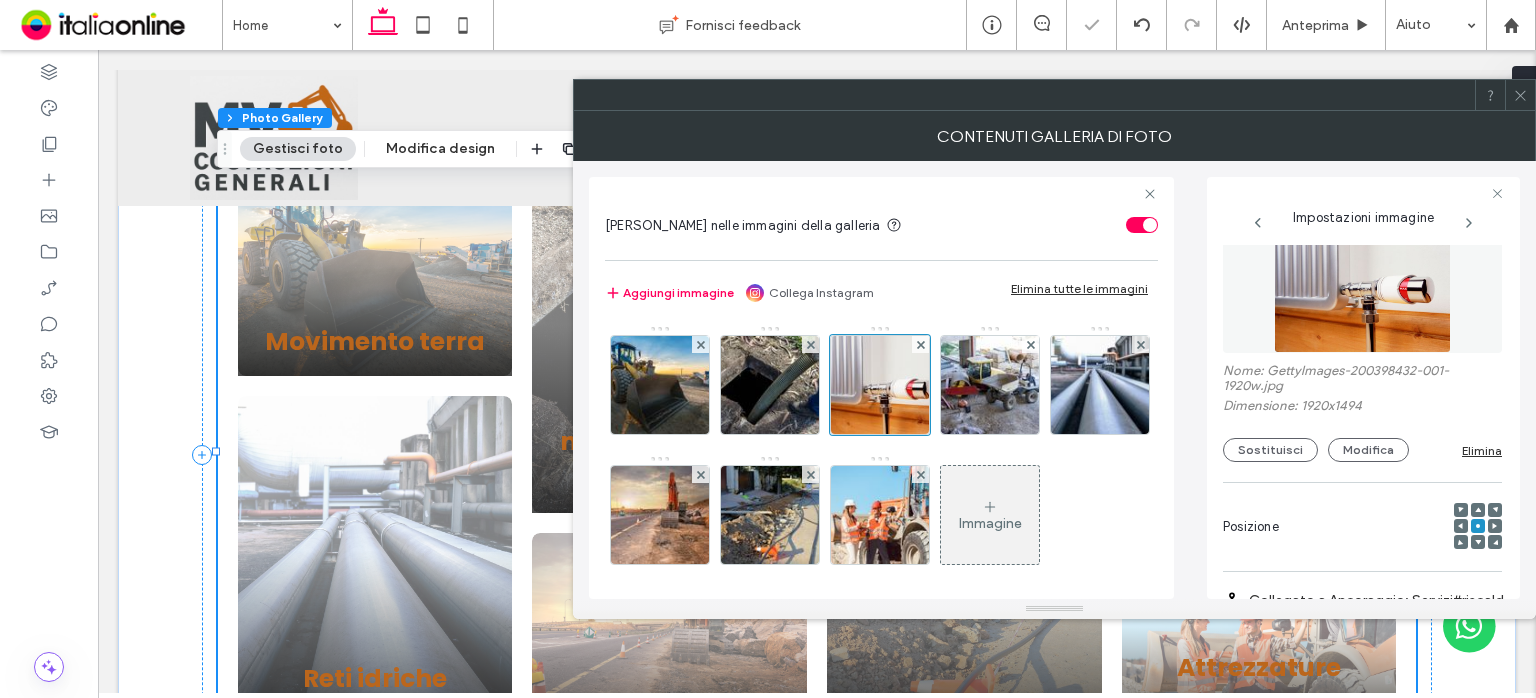 scroll, scrollTop: 0, scrollLeft: 0, axis: both 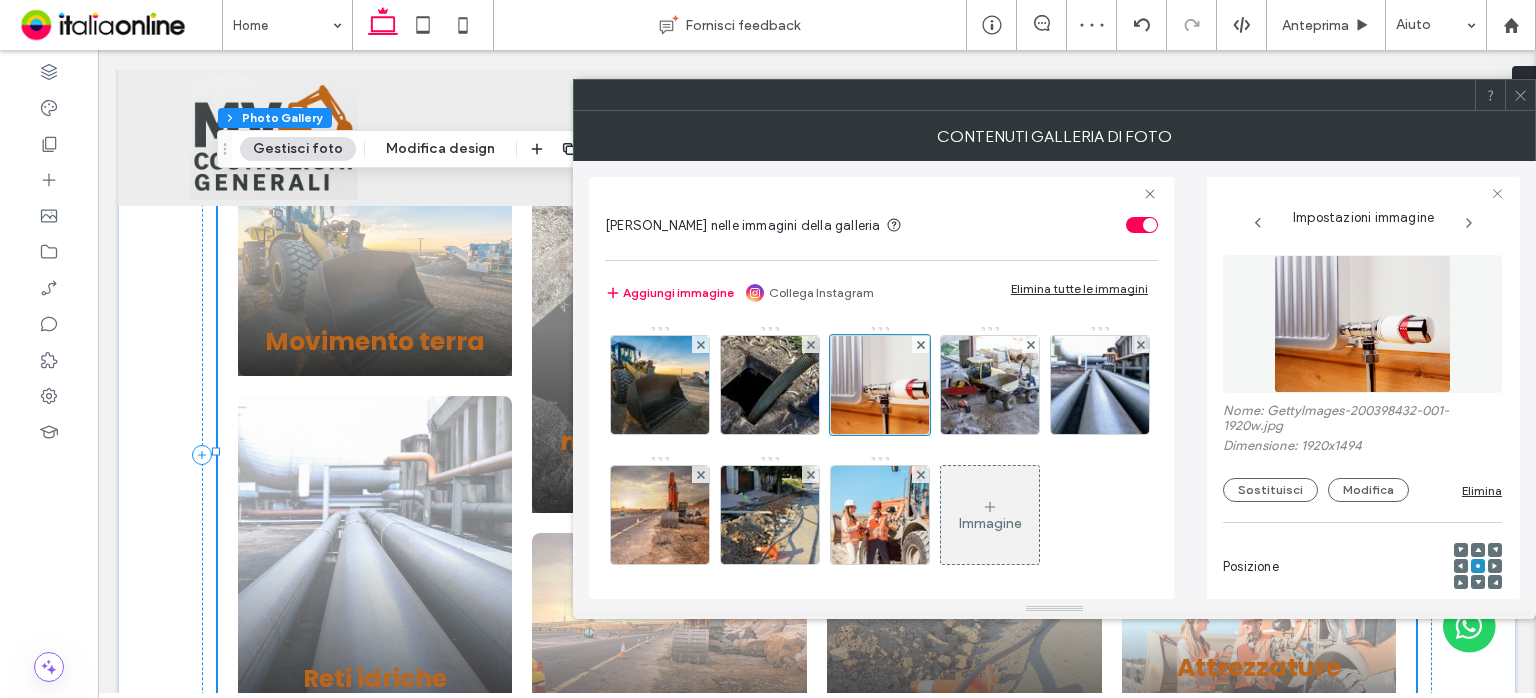 click at bounding box center [1362, 324] 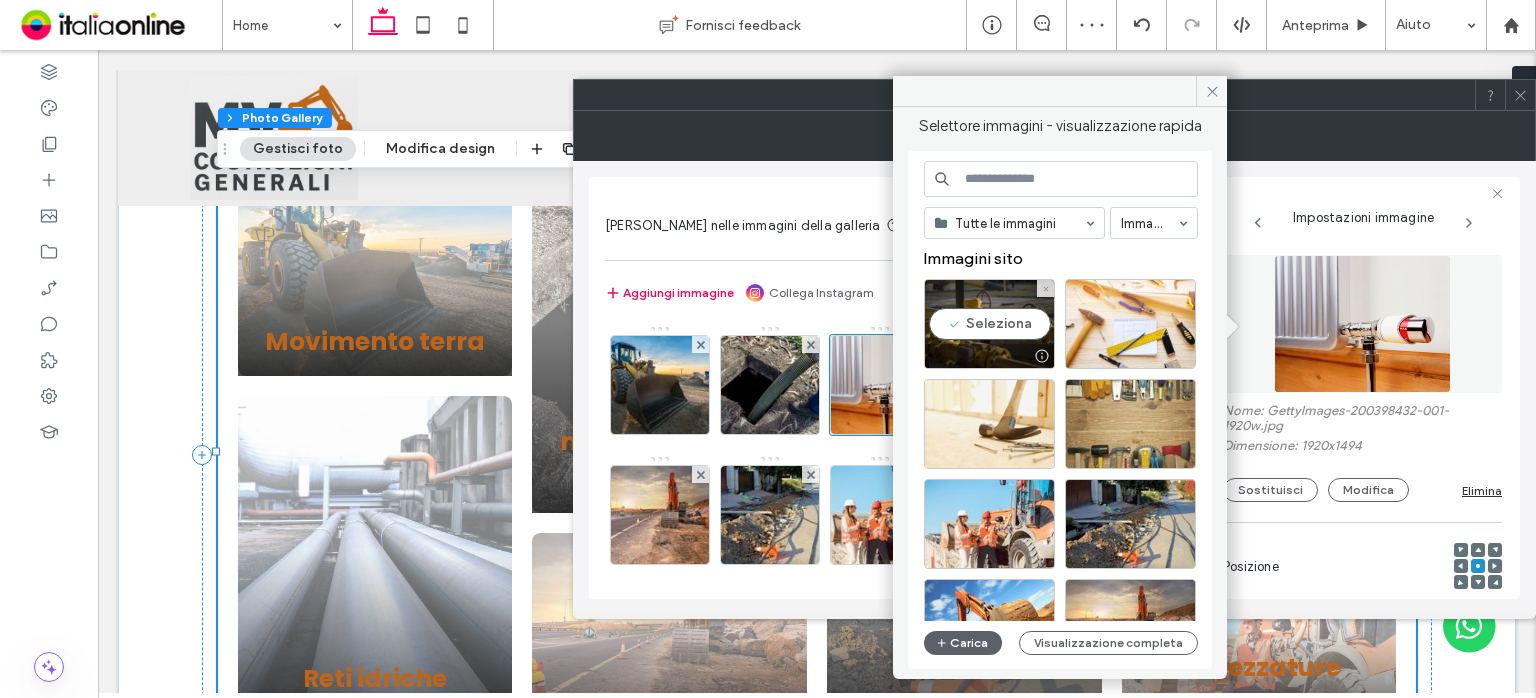 click on "Seleziona" at bounding box center (989, 324) 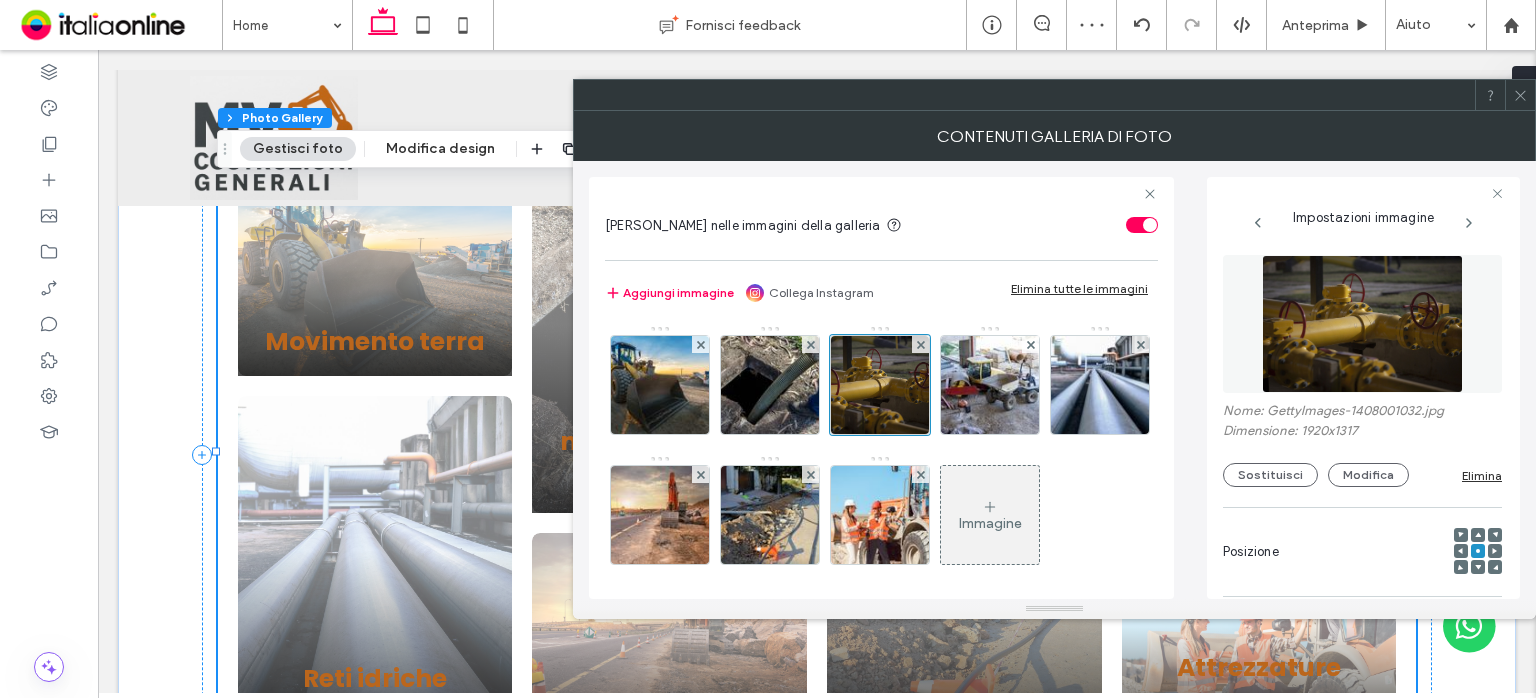 click 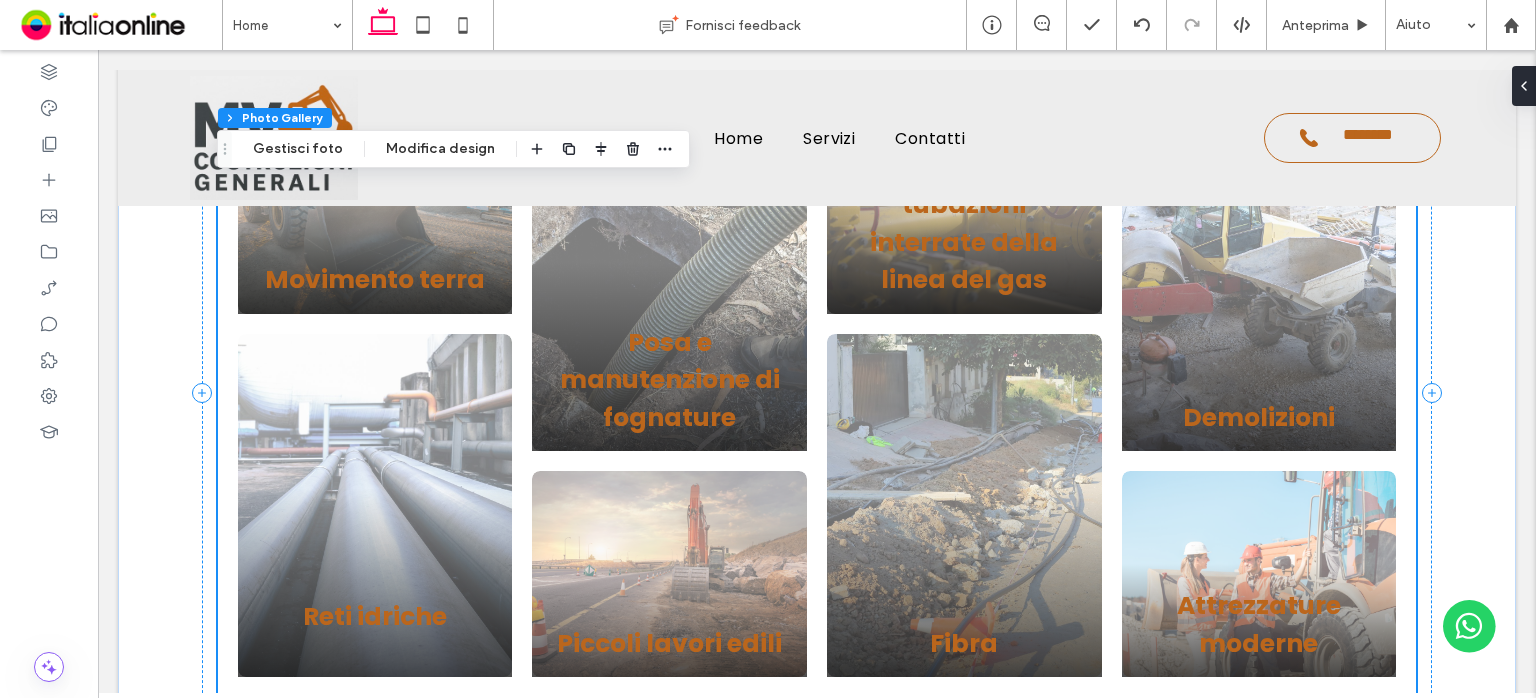scroll, scrollTop: 2087, scrollLeft: 0, axis: vertical 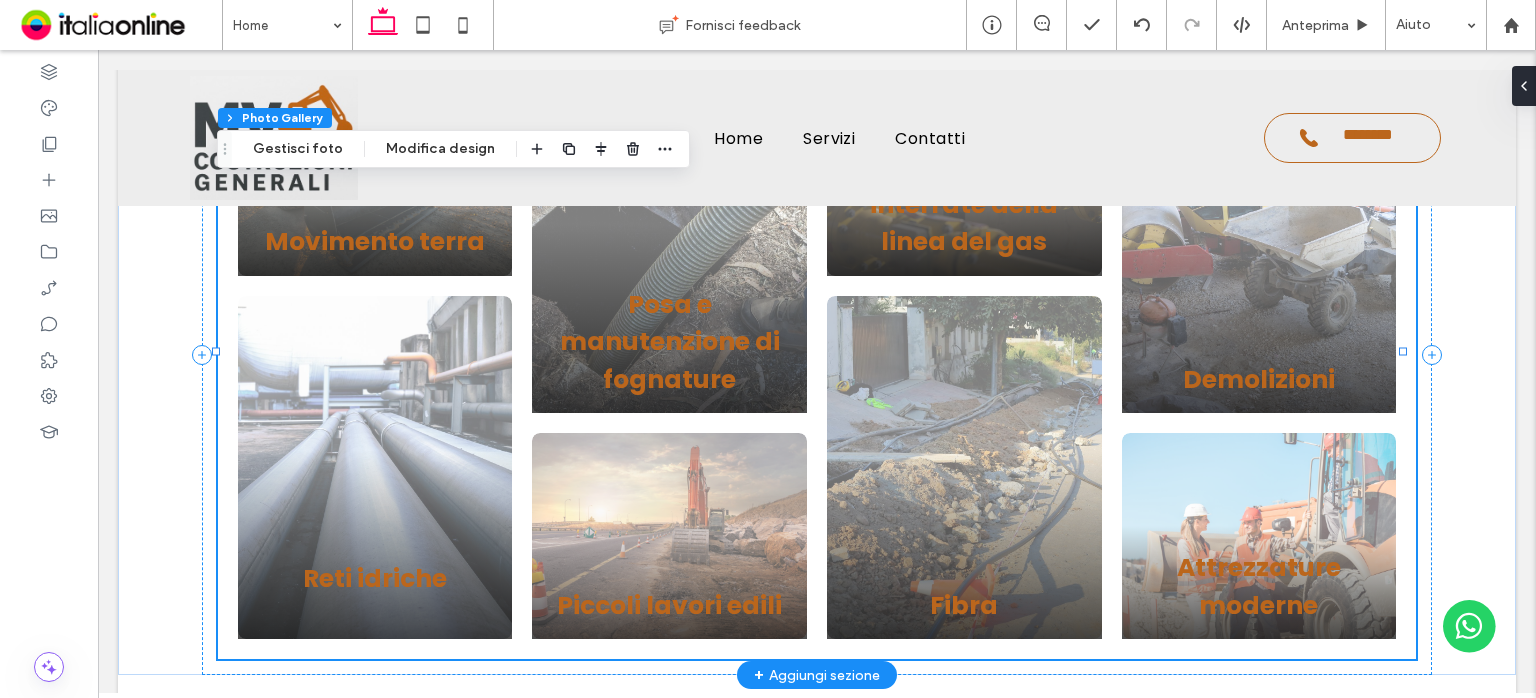 click at bounding box center (1258, 242) 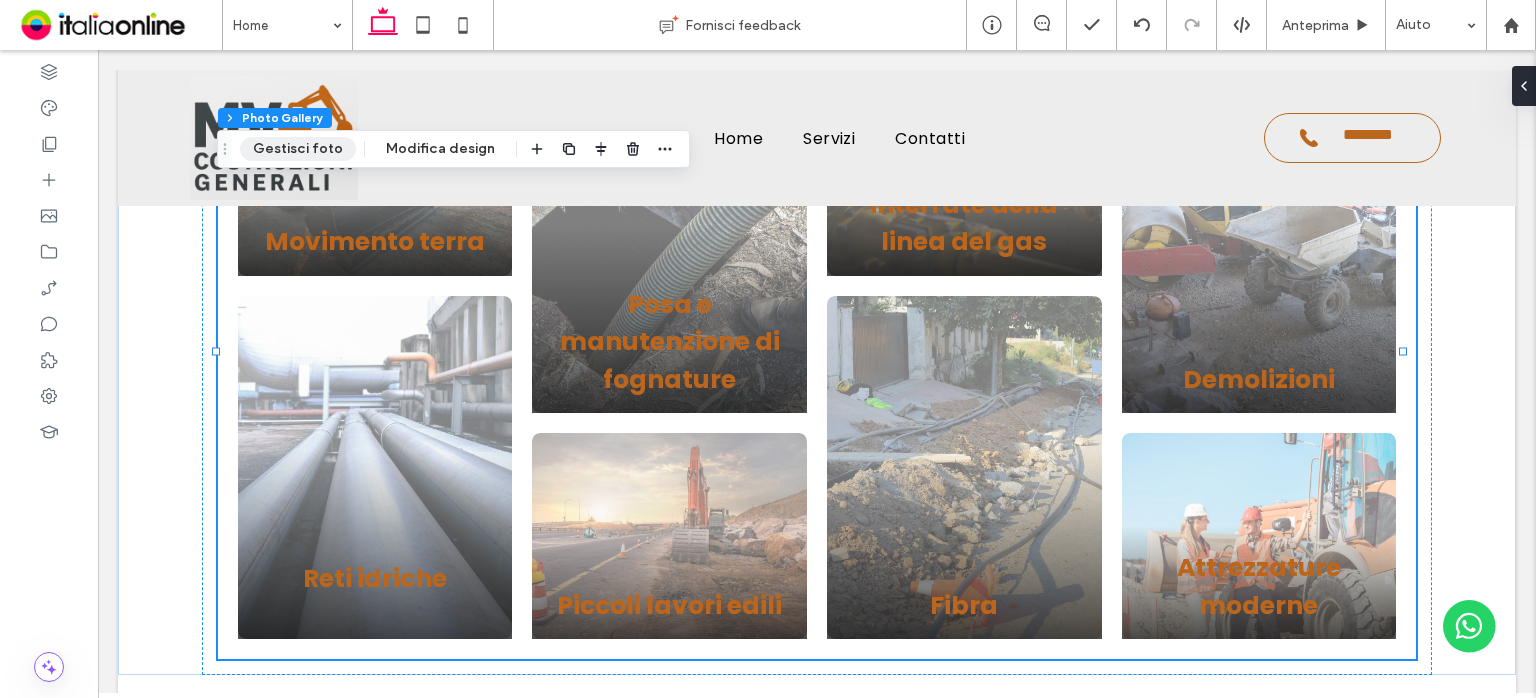 click on "Gestisci foto" at bounding box center (298, 149) 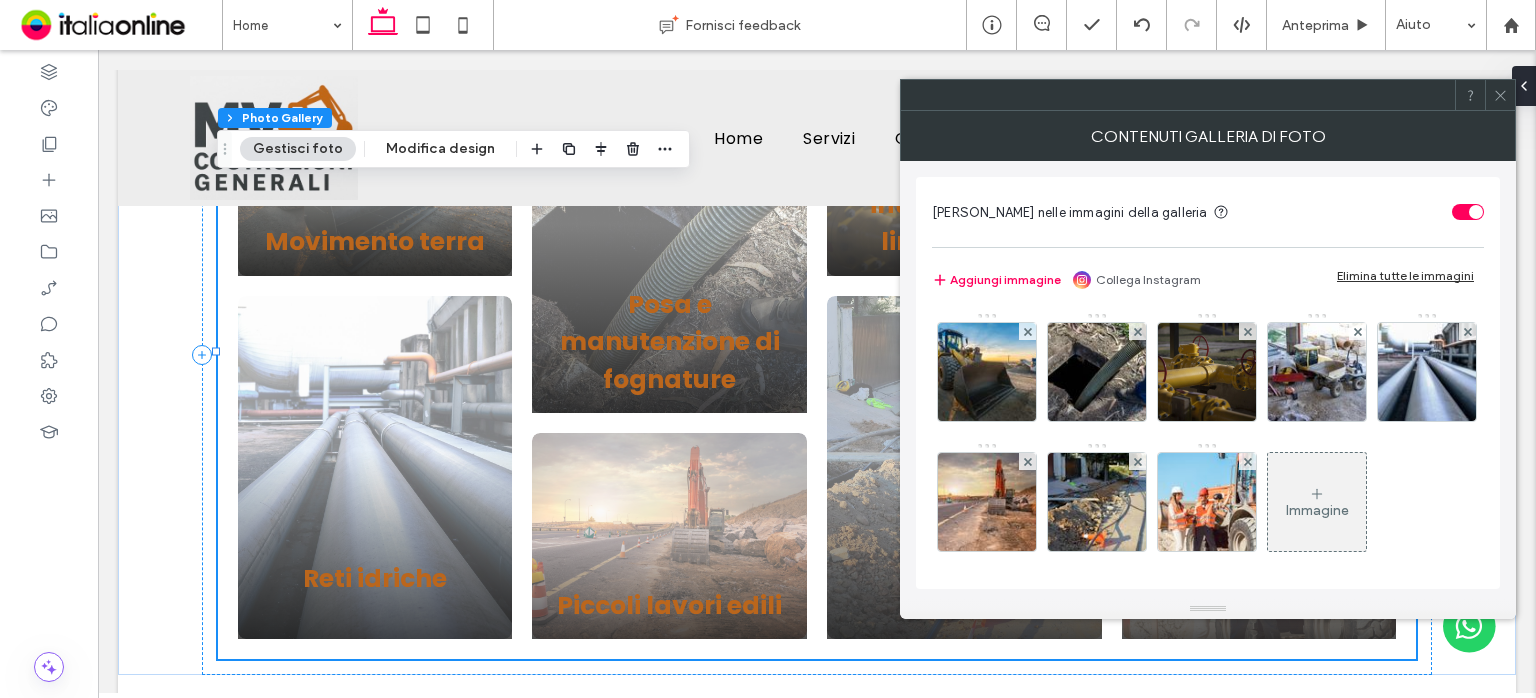 click 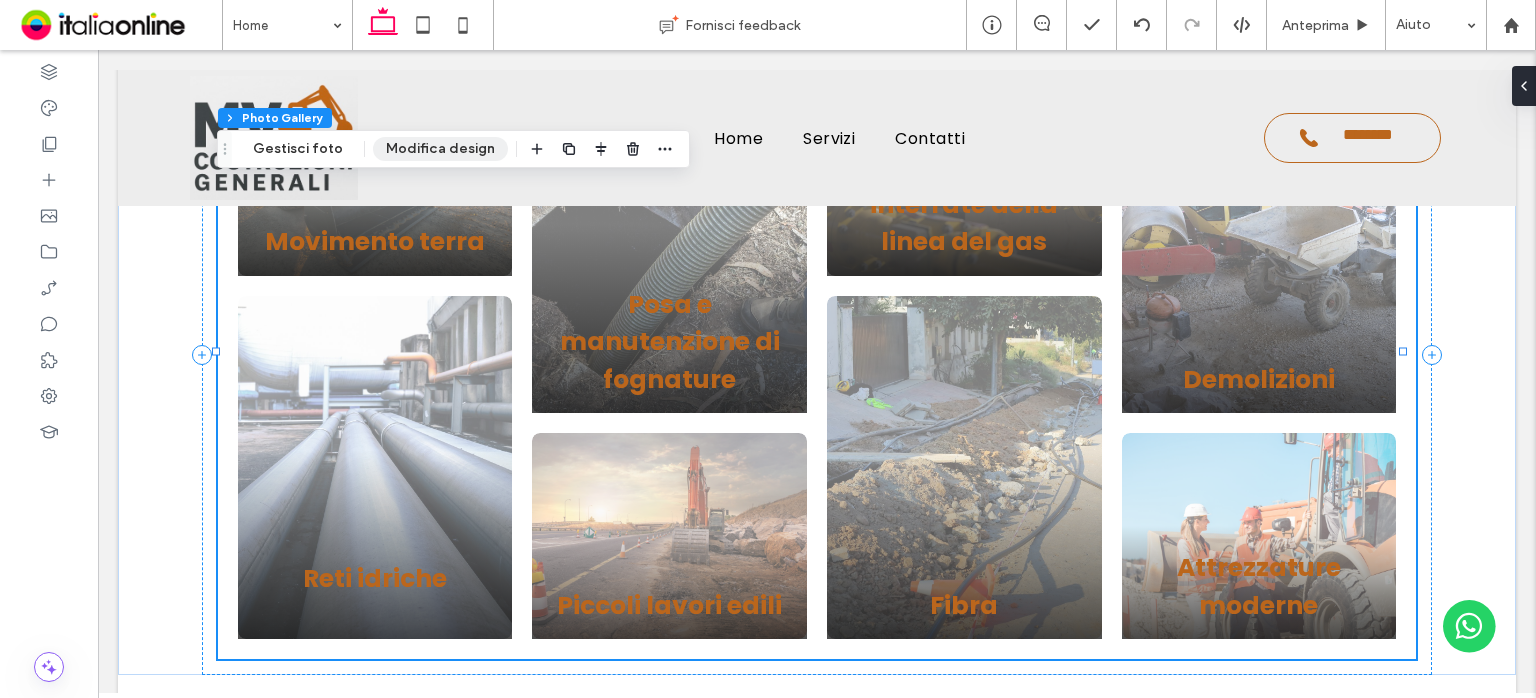 click on "Modifica design" at bounding box center [440, 149] 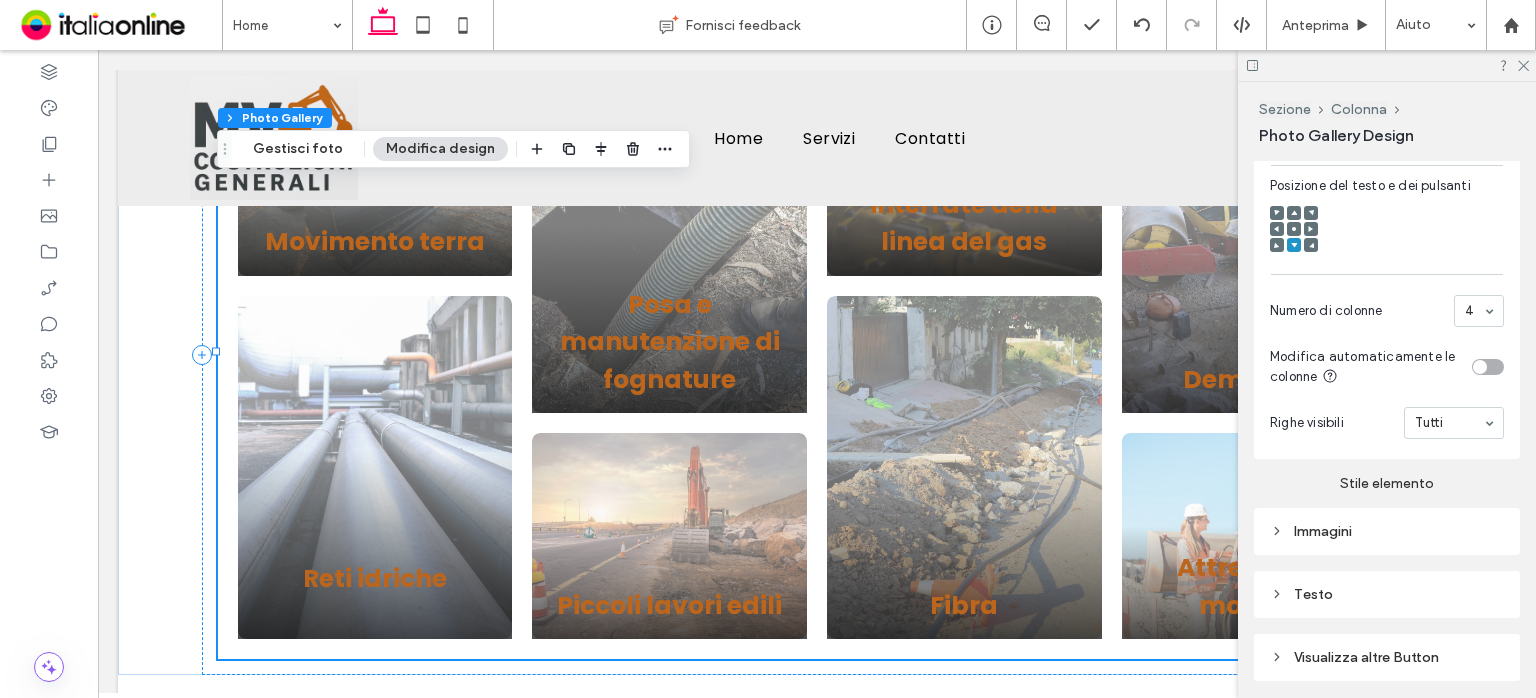 scroll, scrollTop: 936, scrollLeft: 0, axis: vertical 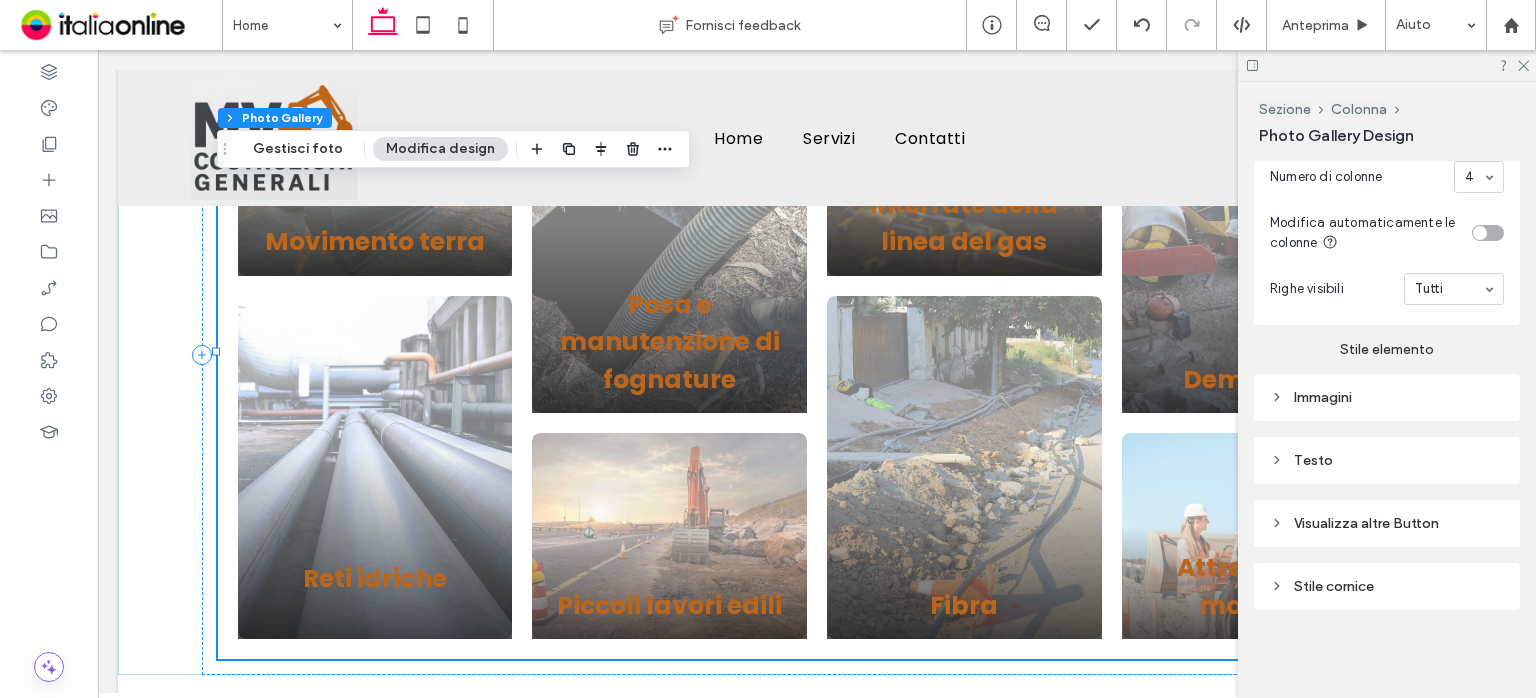 click on "Testo" at bounding box center [1387, 460] 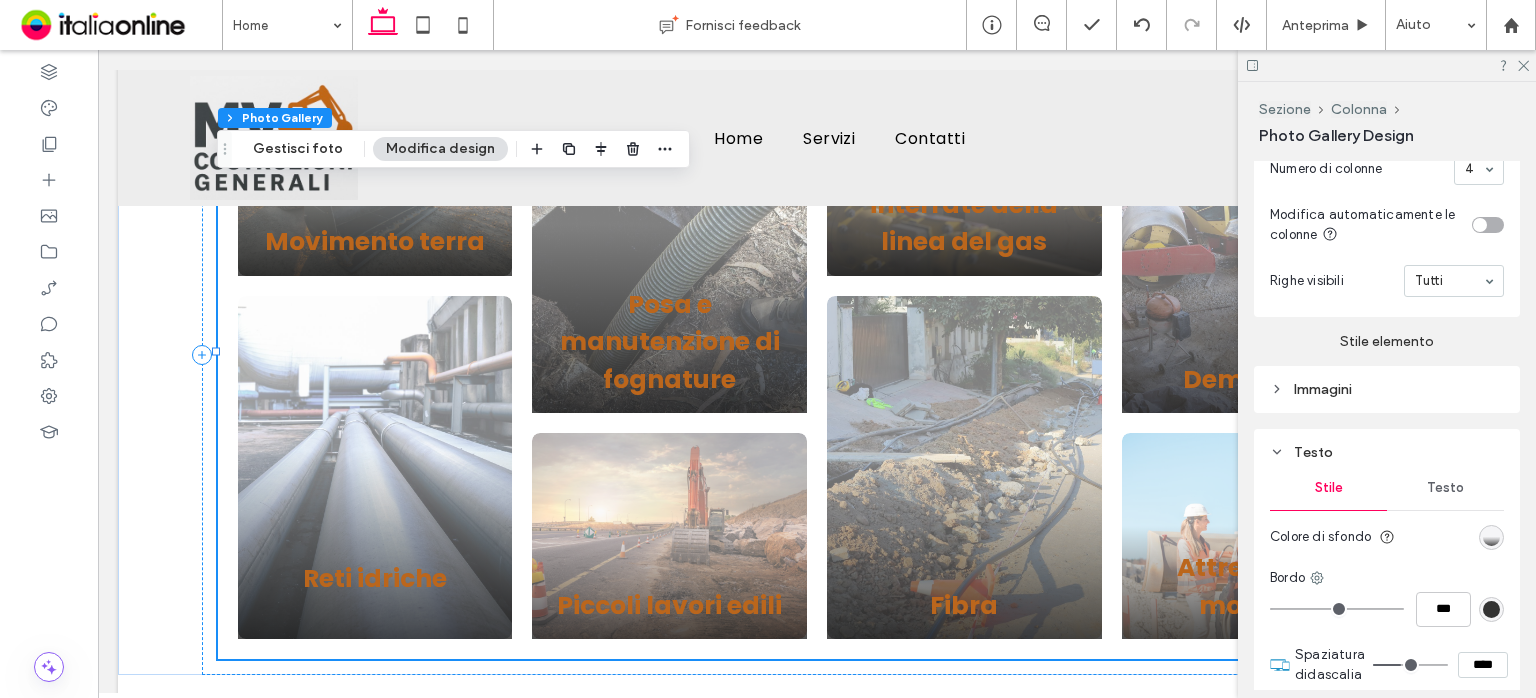 scroll, scrollTop: 1036, scrollLeft: 0, axis: vertical 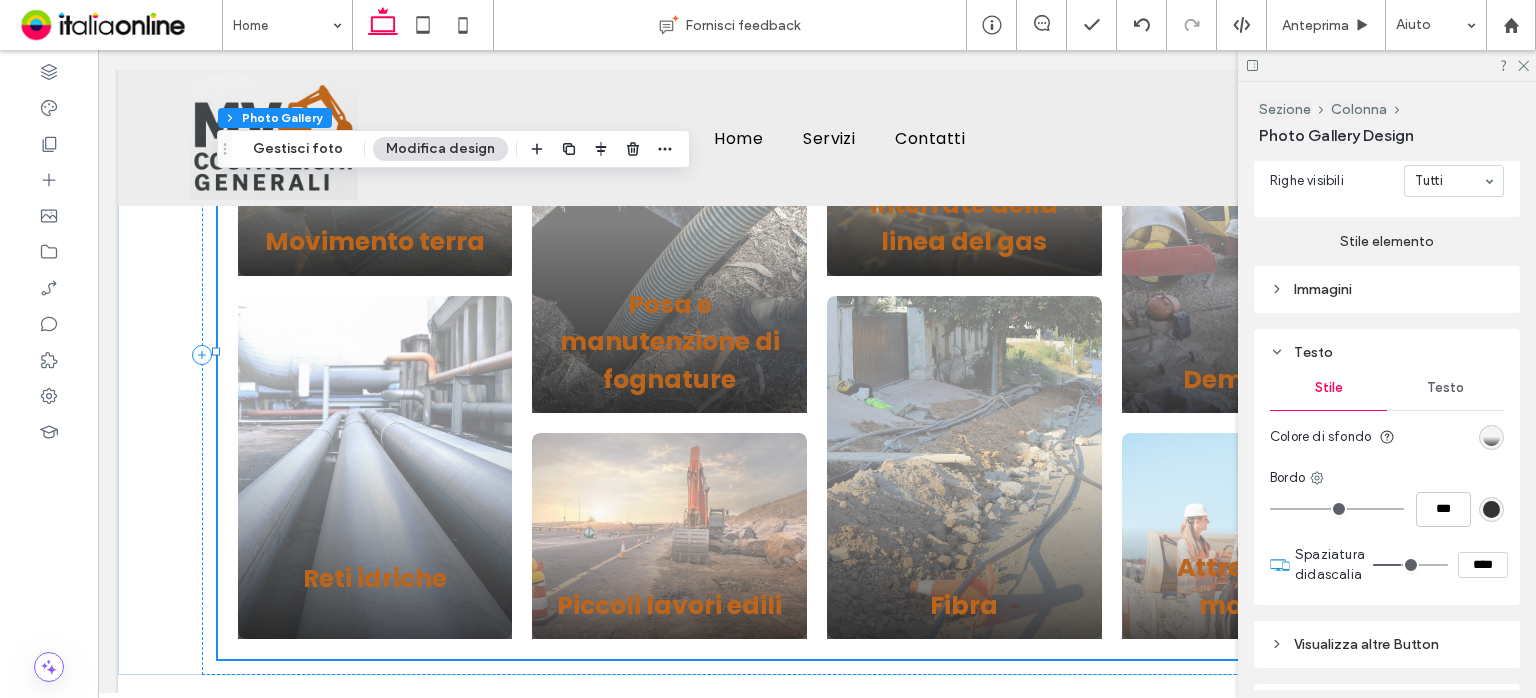 click on "Testo" at bounding box center [1445, 388] 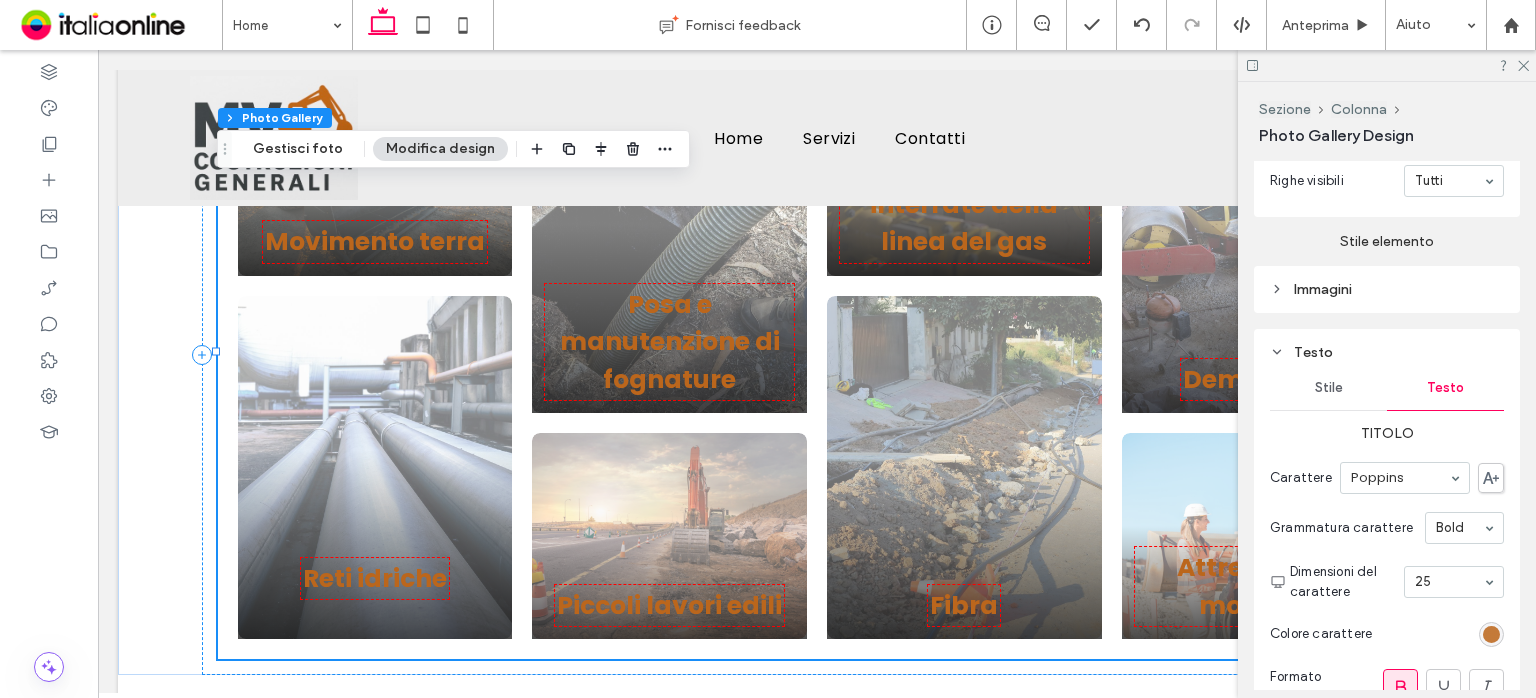 click at bounding box center (1491, 634) 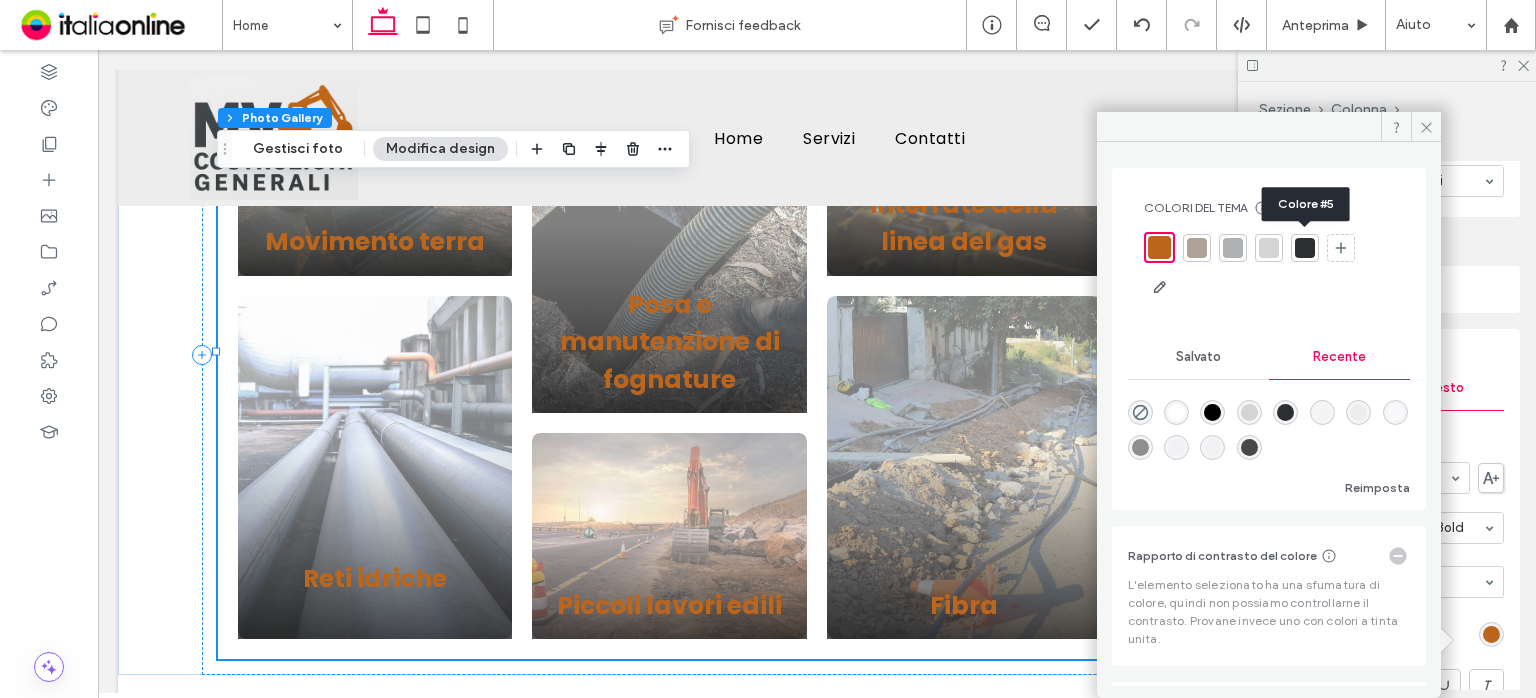 click at bounding box center [1305, 248] 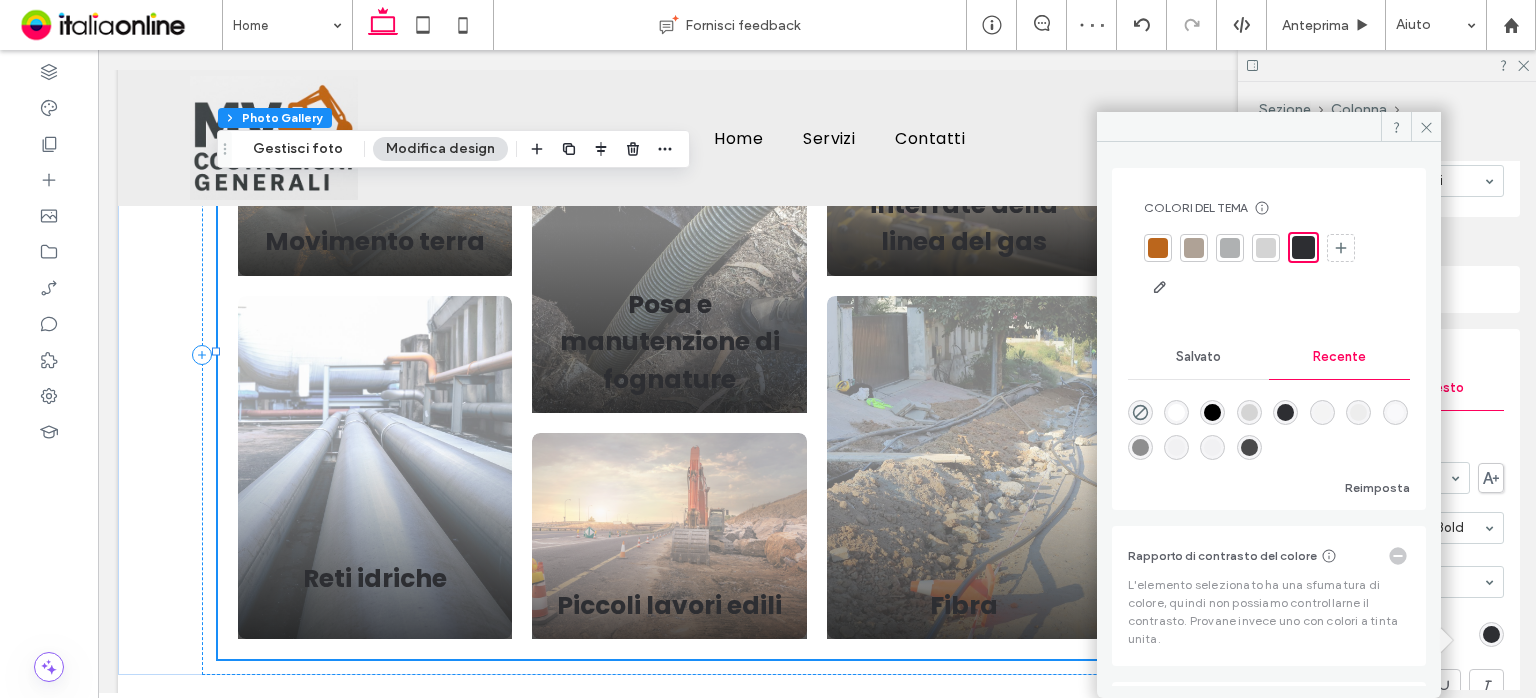 click at bounding box center [1158, 248] 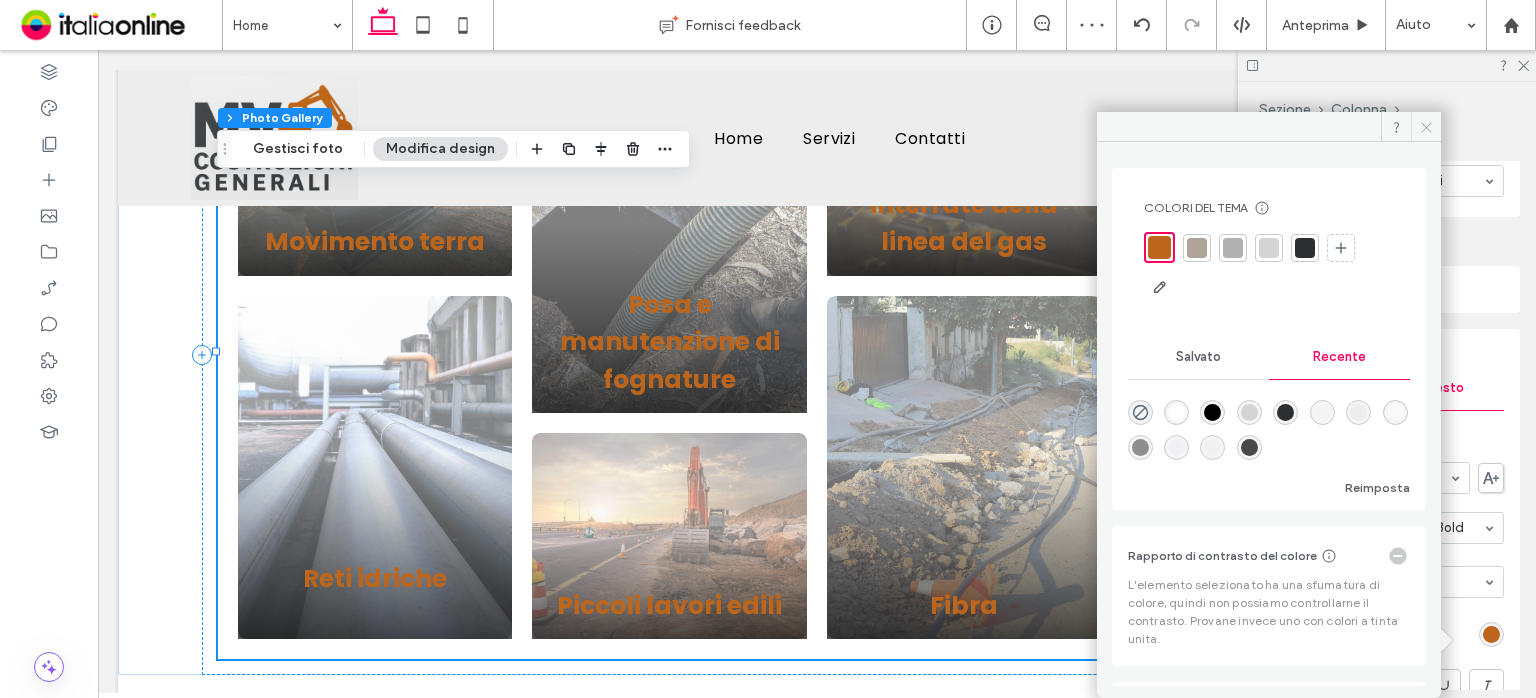 click 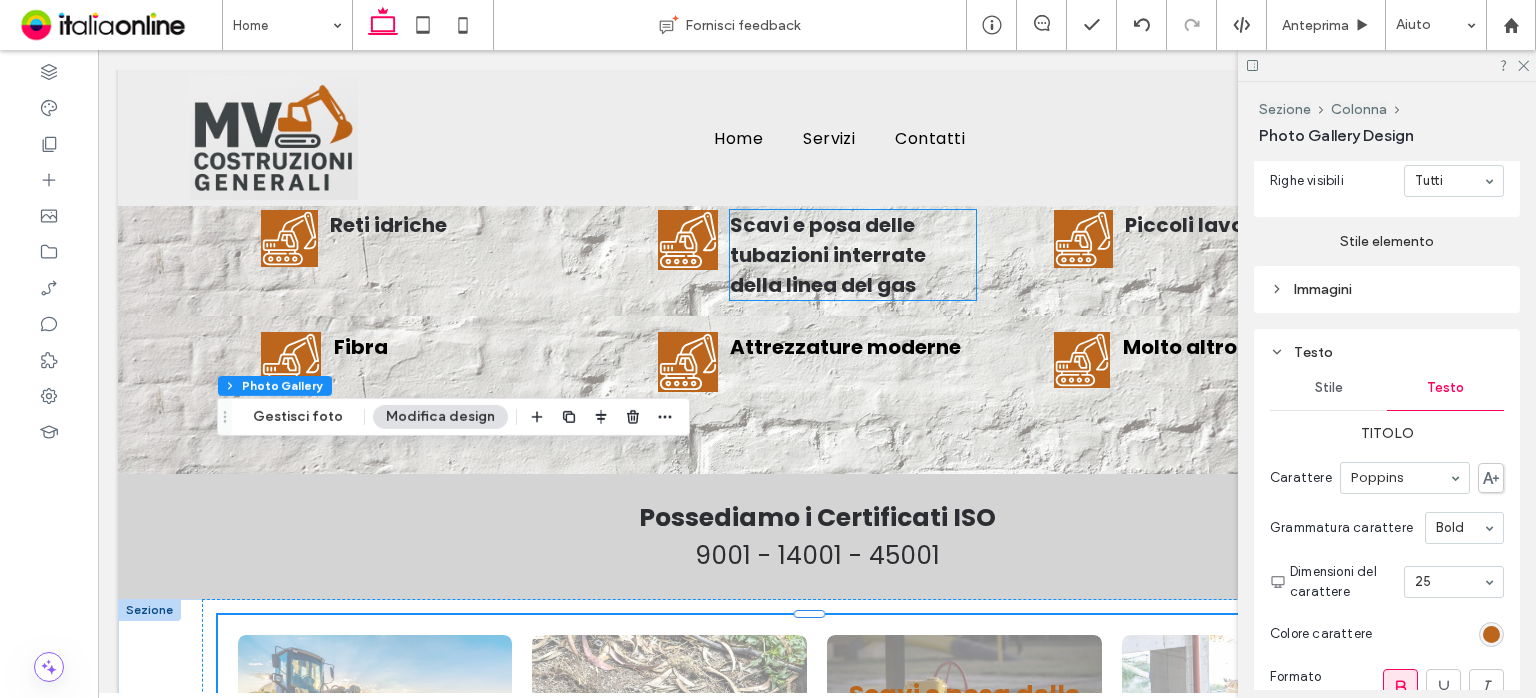 scroll, scrollTop: 1687, scrollLeft: 0, axis: vertical 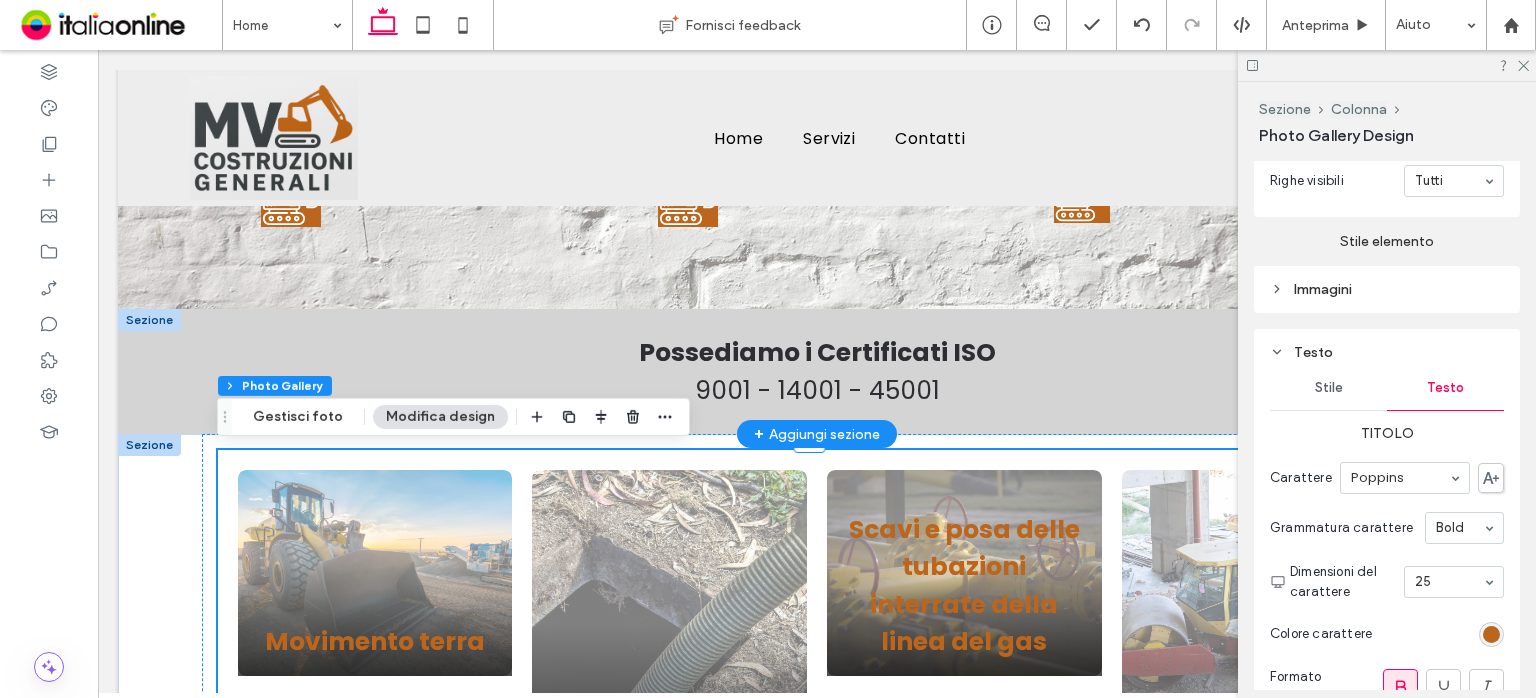 click at bounding box center (149, 320) 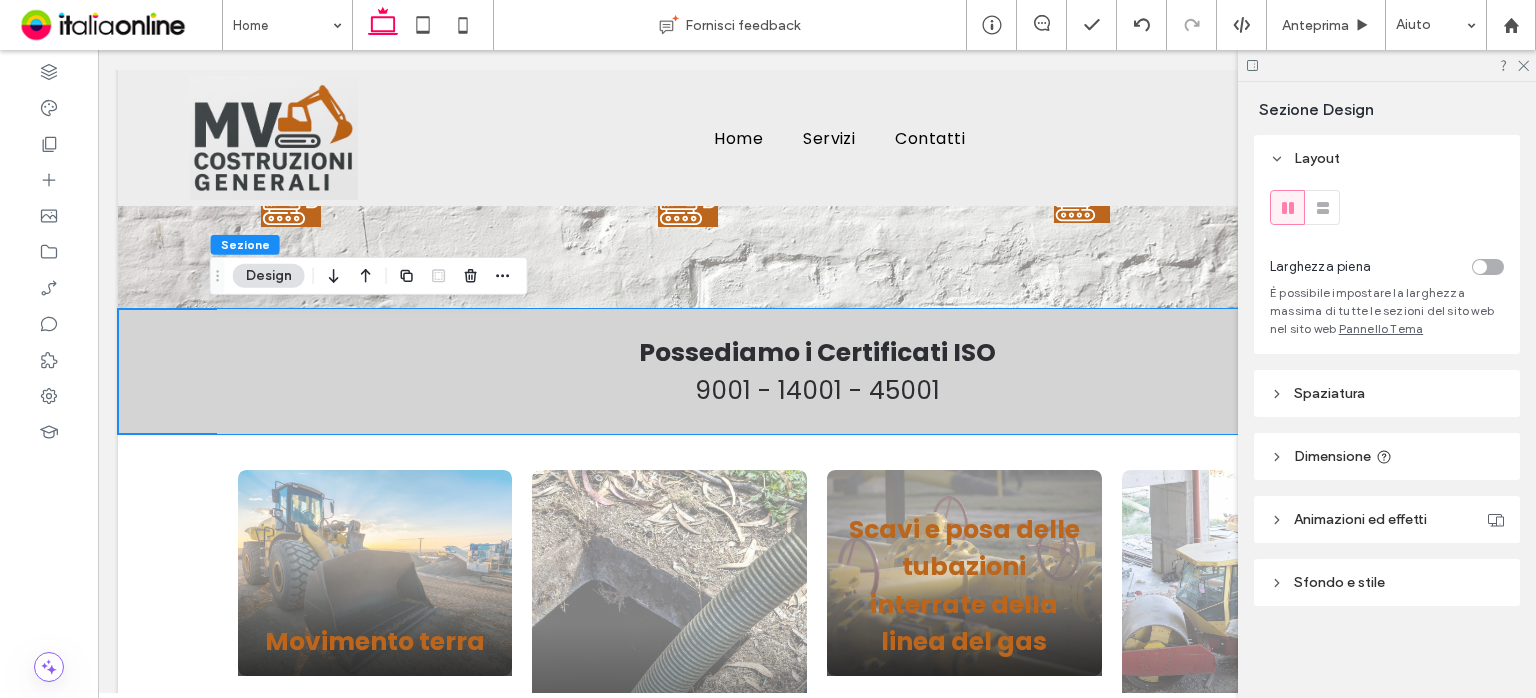 click on "Design" at bounding box center (269, 276) 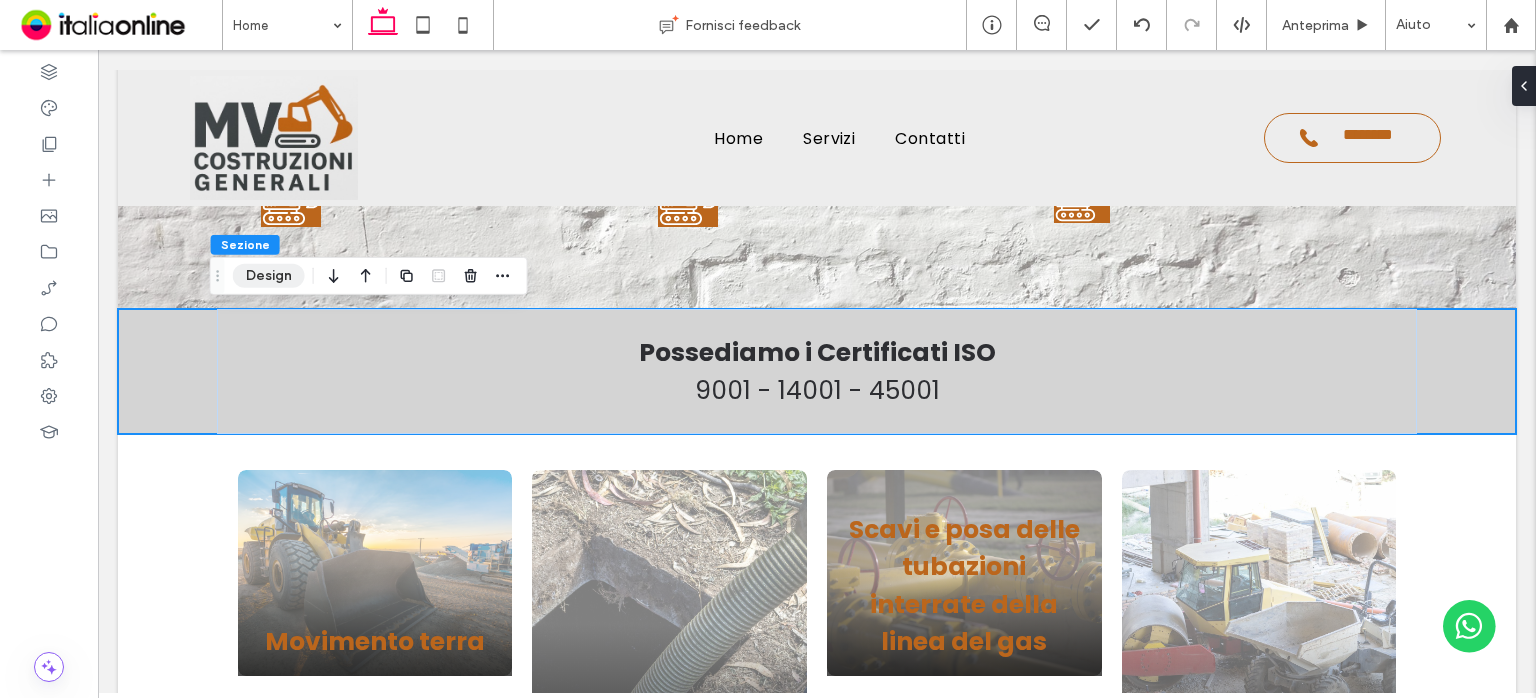 click on "Design" at bounding box center [269, 276] 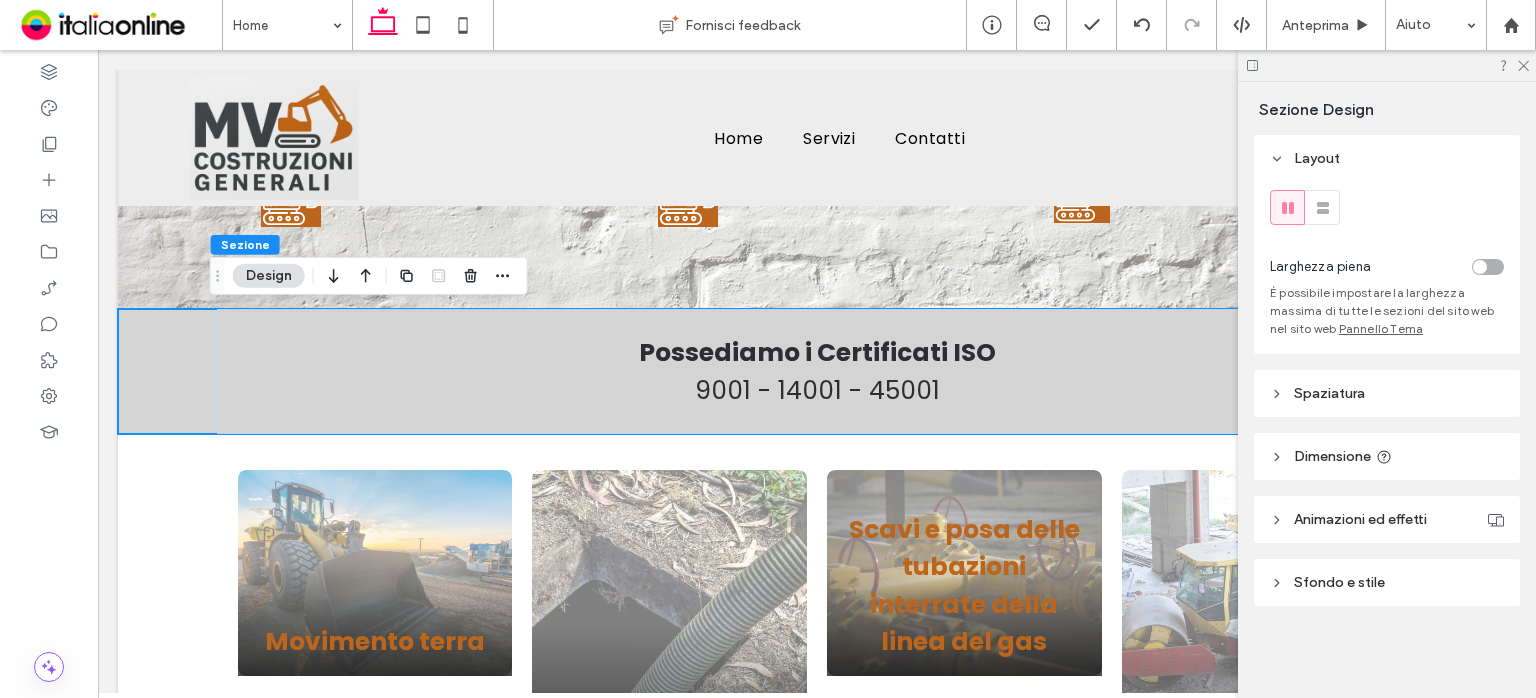 click on "Sfondo e stile" at bounding box center [1339, 582] 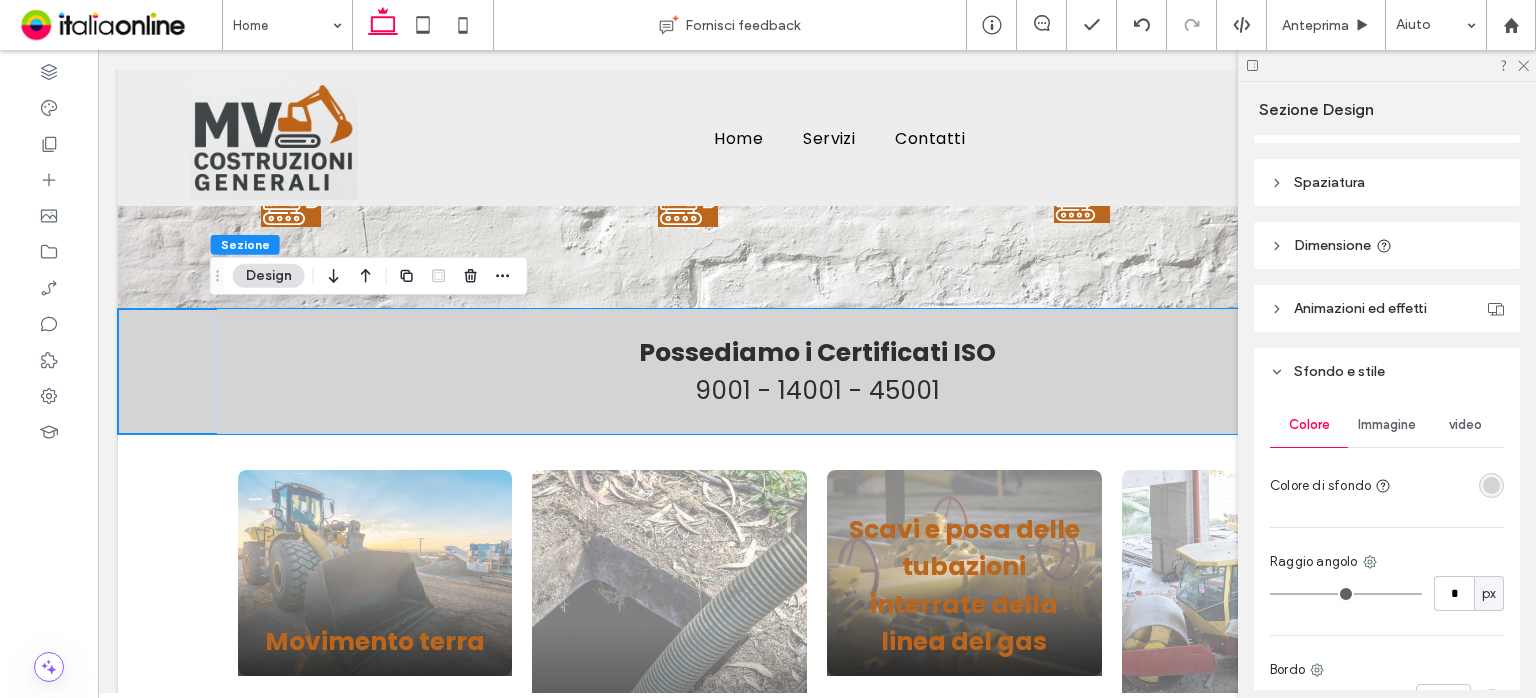 scroll, scrollTop: 300, scrollLeft: 0, axis: vertical 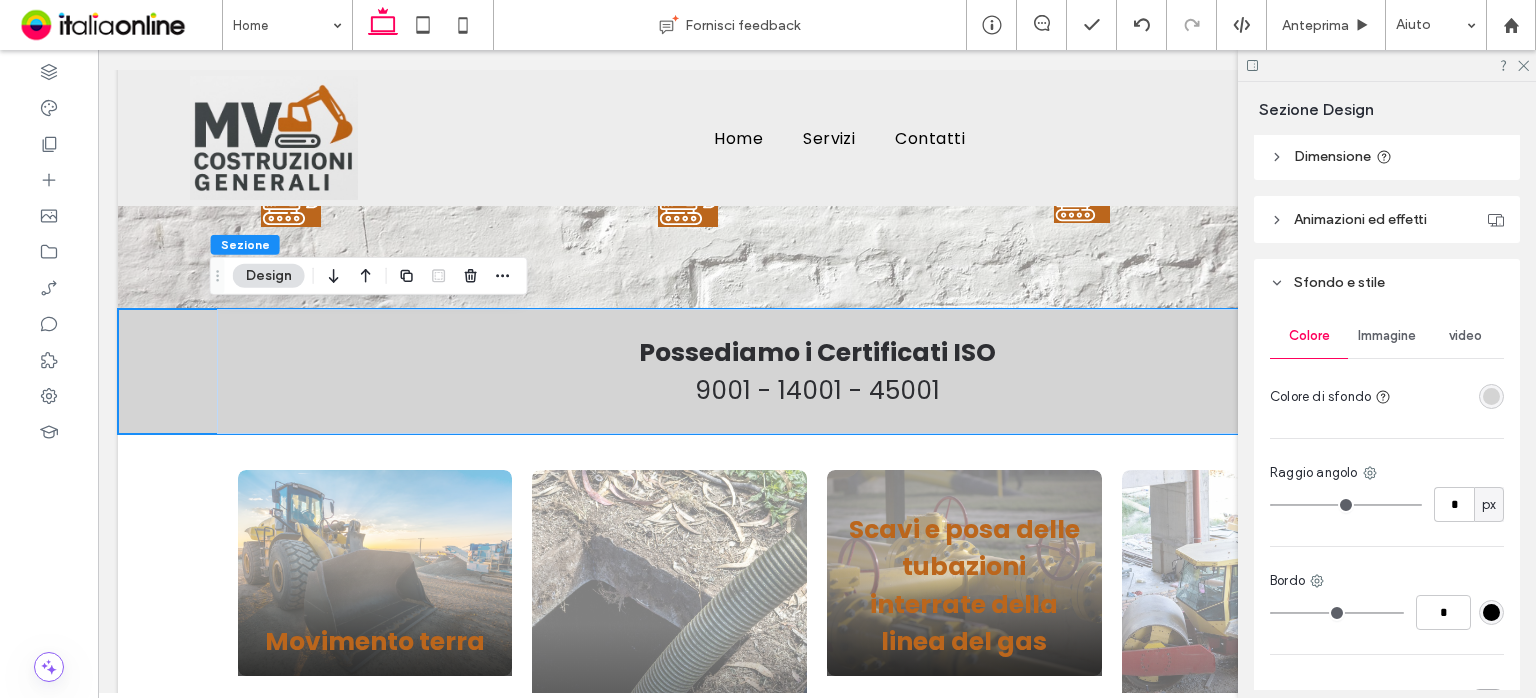 click at bounding box center (1491, 396) 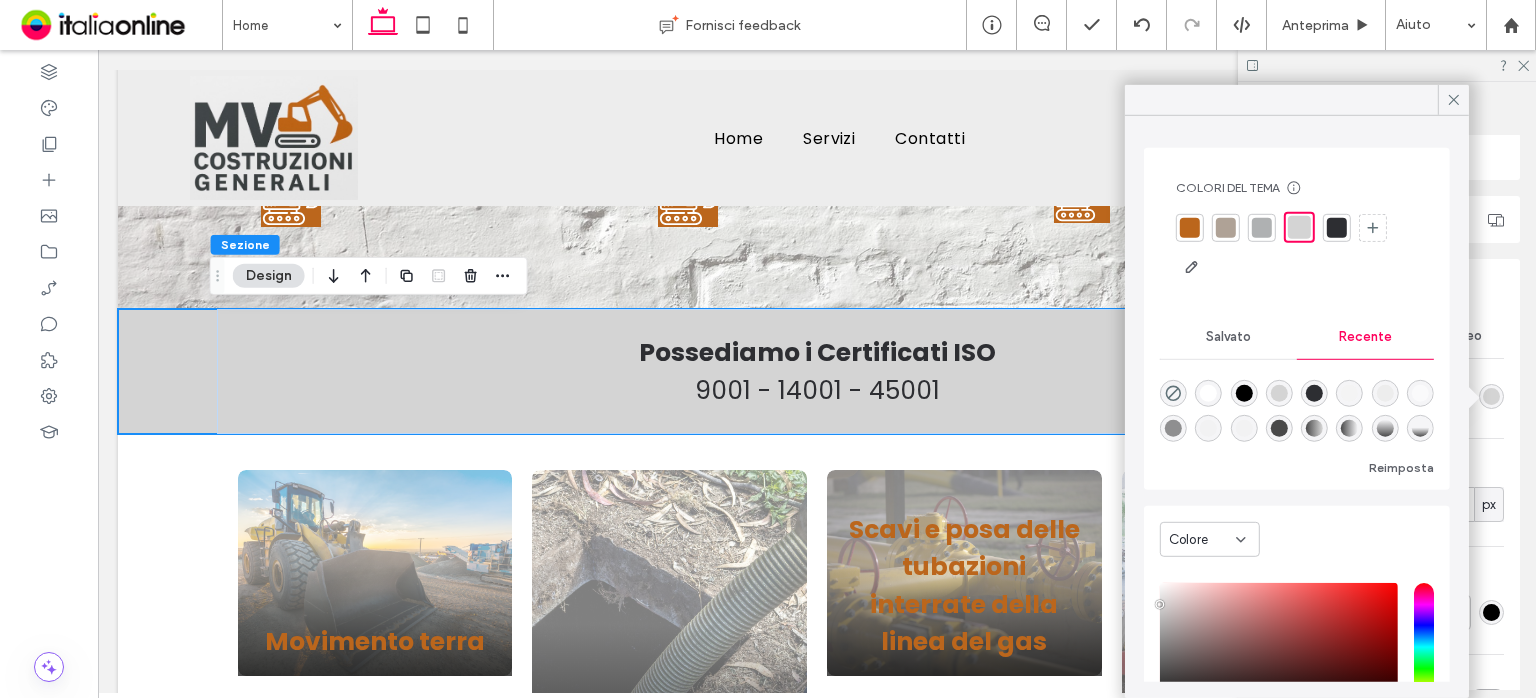 click at bounding box center (1190, 227) 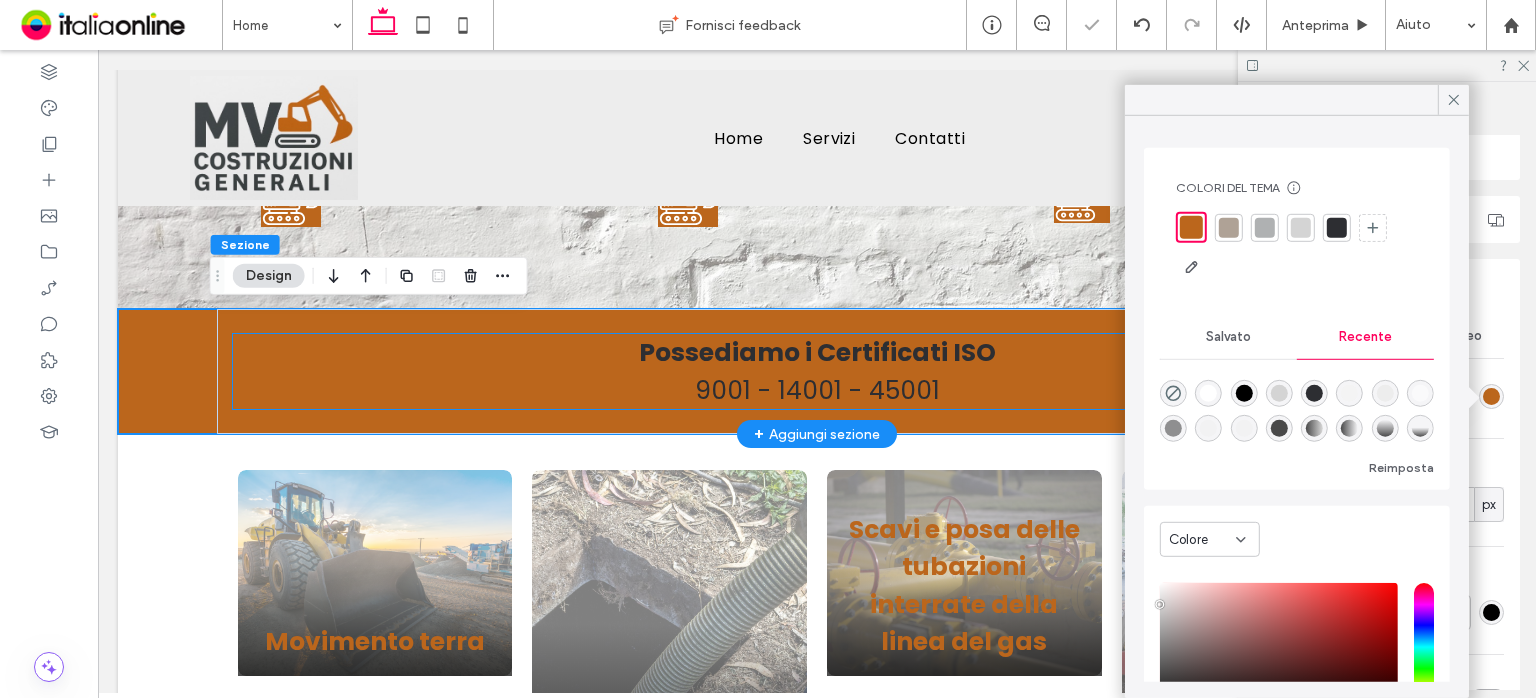 click on "9001 - 14001 - 45001" at bounding box center [817, 390] 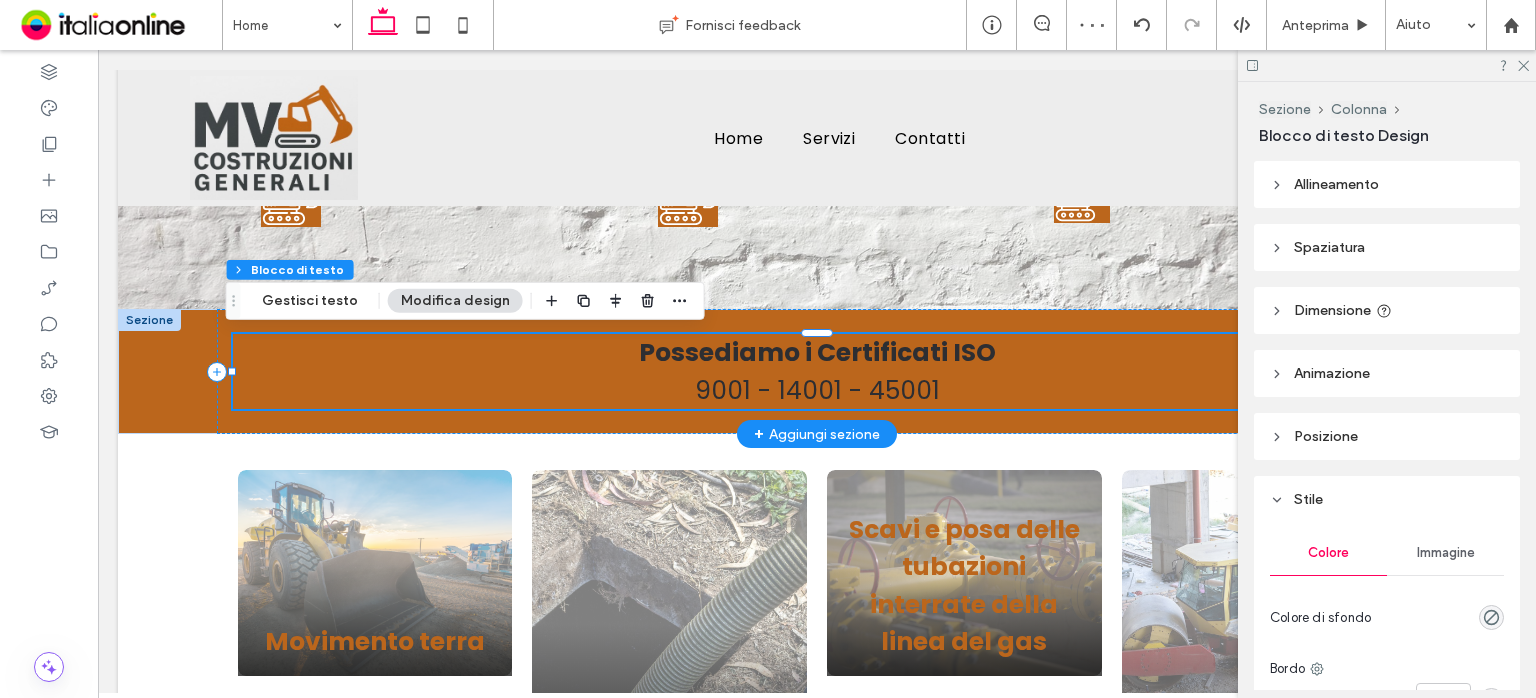 click on "Possediamo i Certificati ISO" at bounding box center [817, 352] 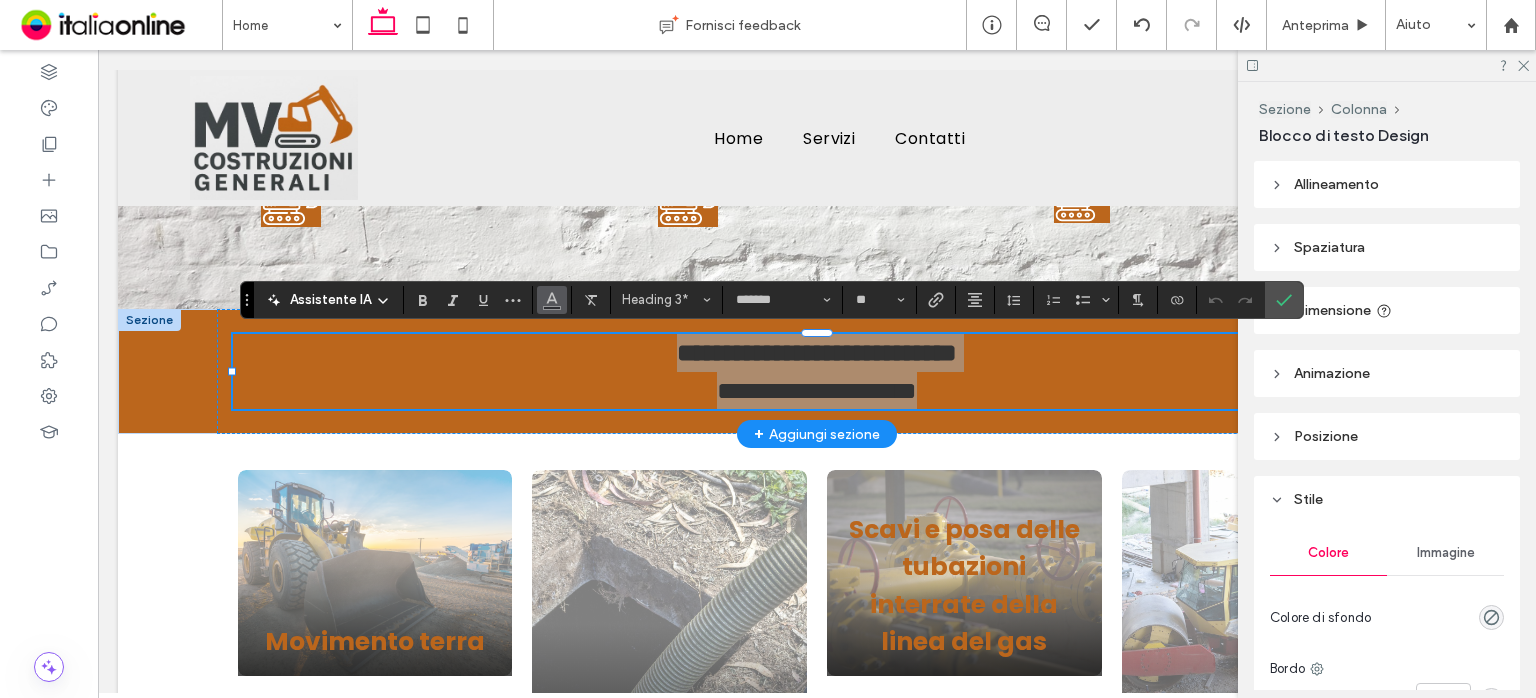 click 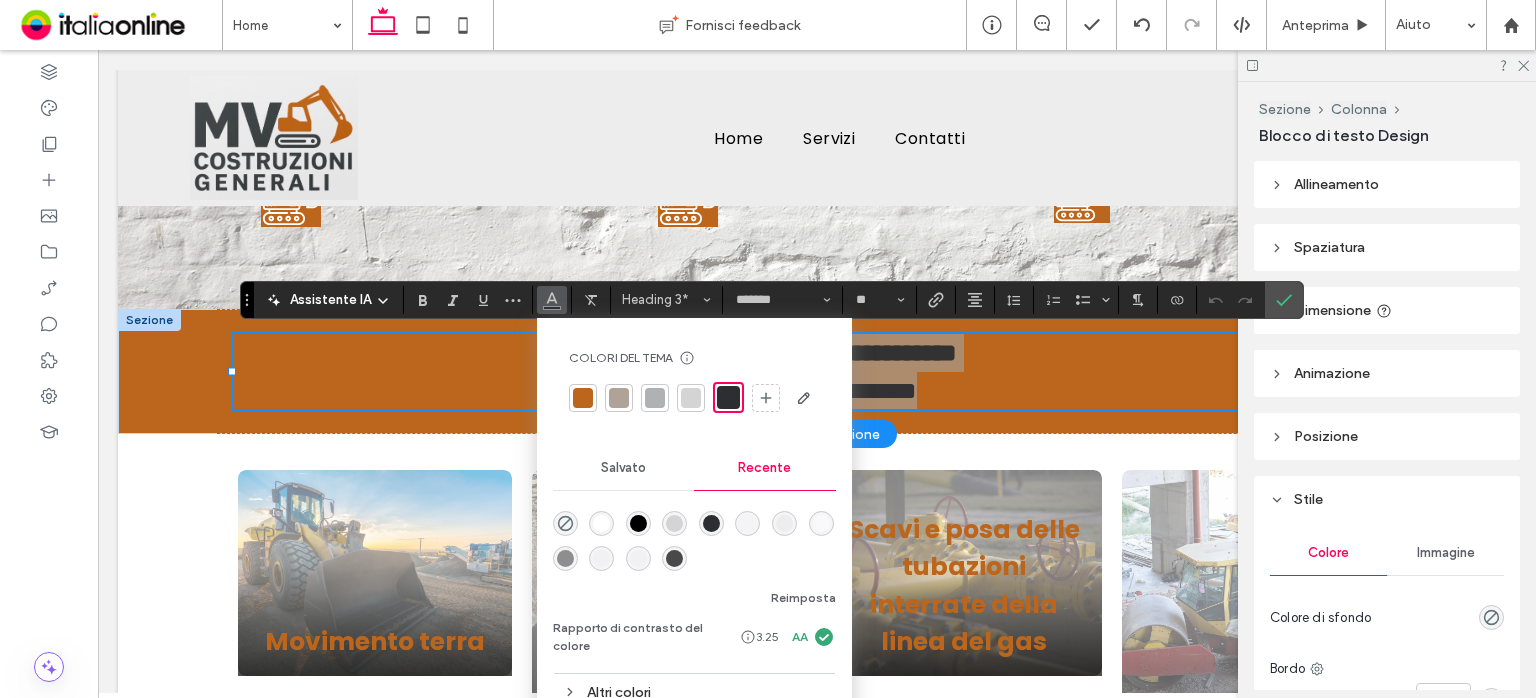 click at bounding box center (601, 523) 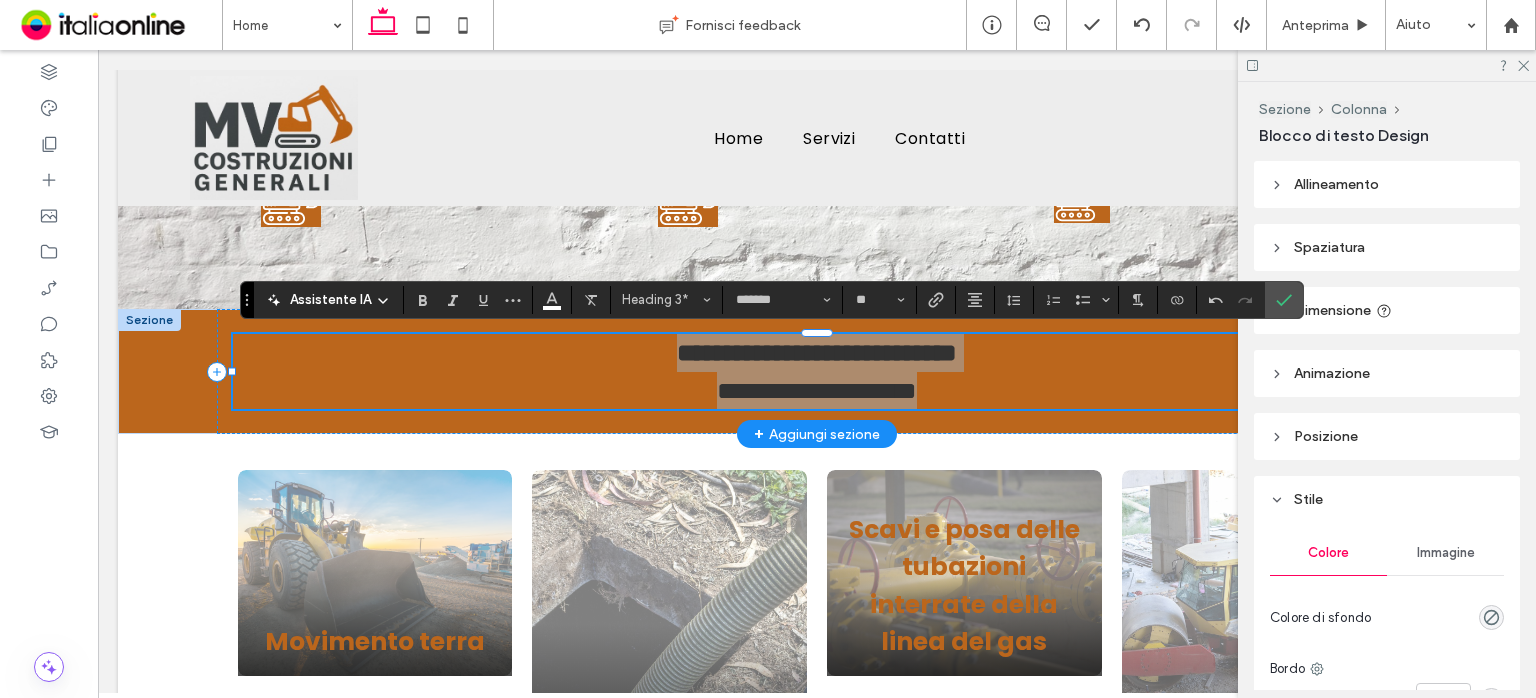 click 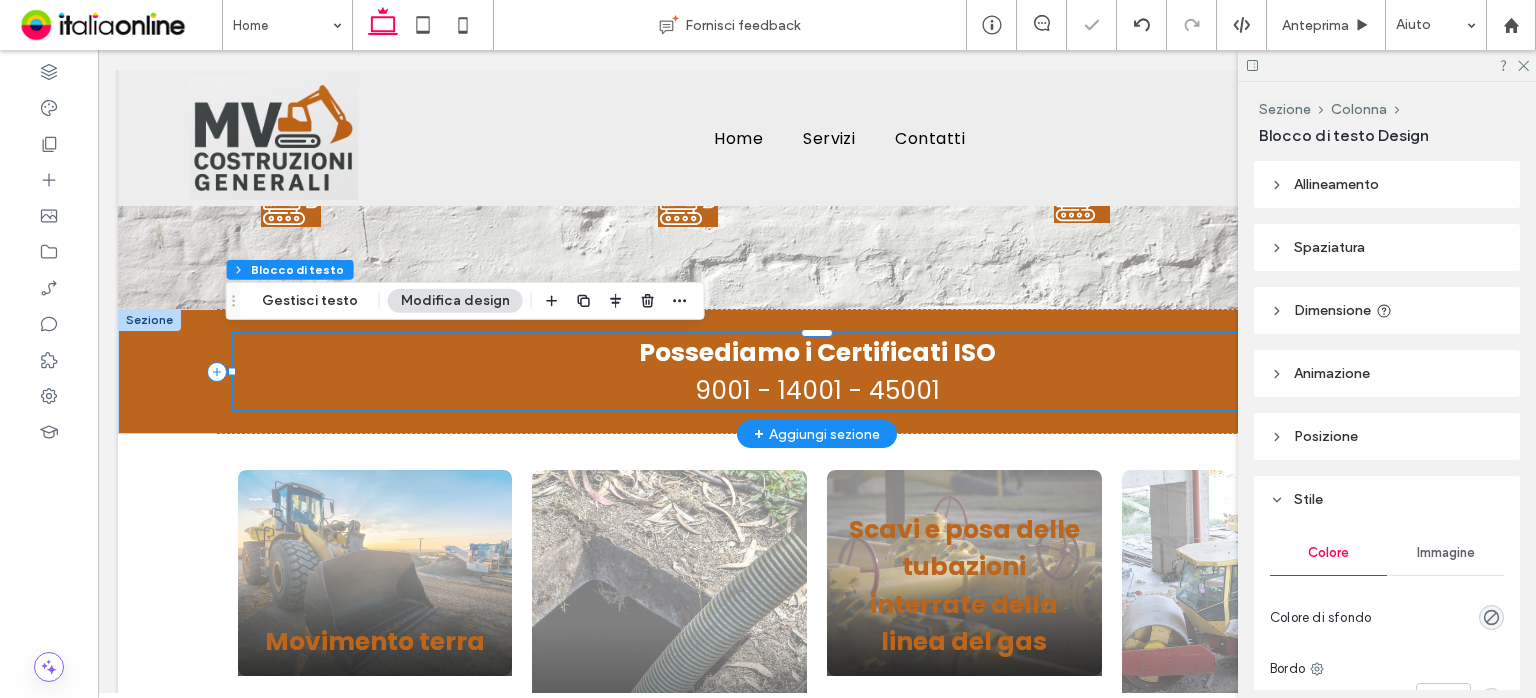 click on "9001 - 14001 - 45001" at bounding box center (817, 391) 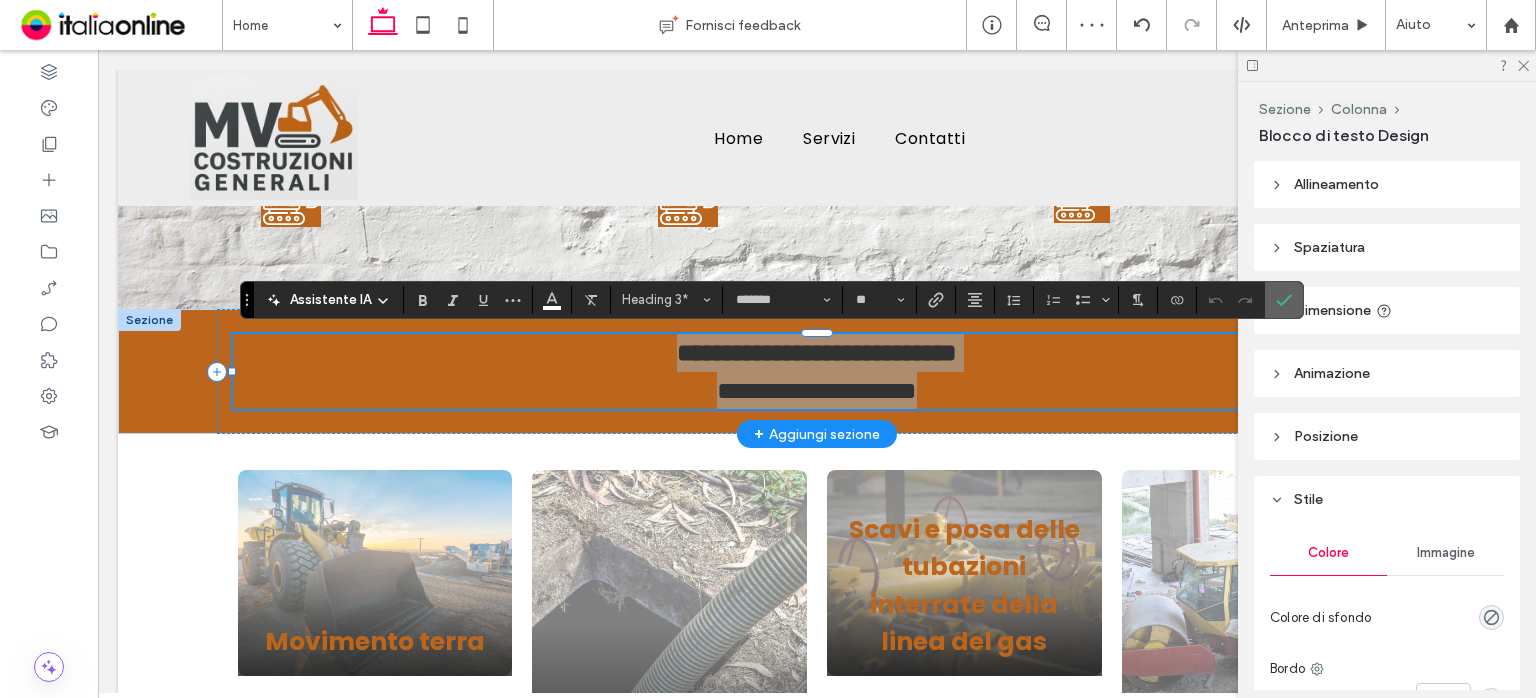 click 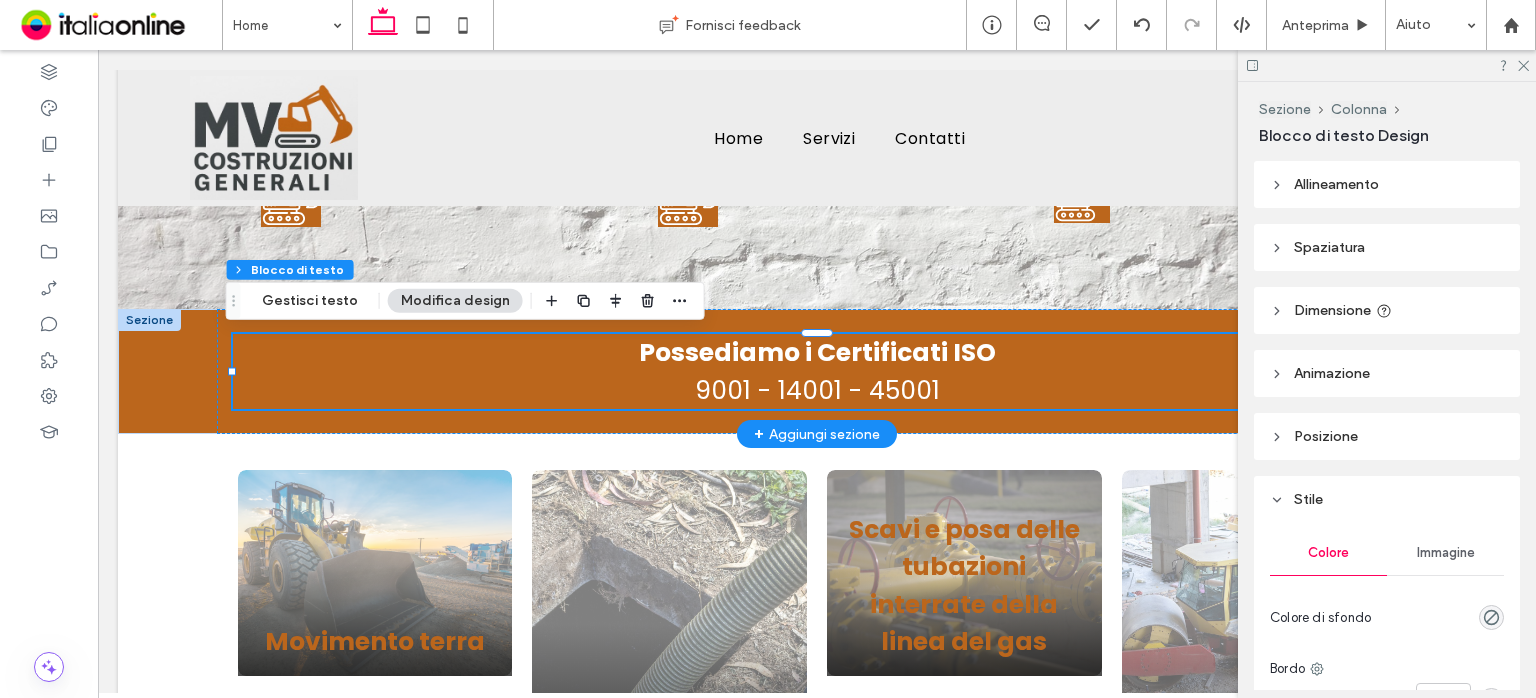 click at bounding box center (149, 320) 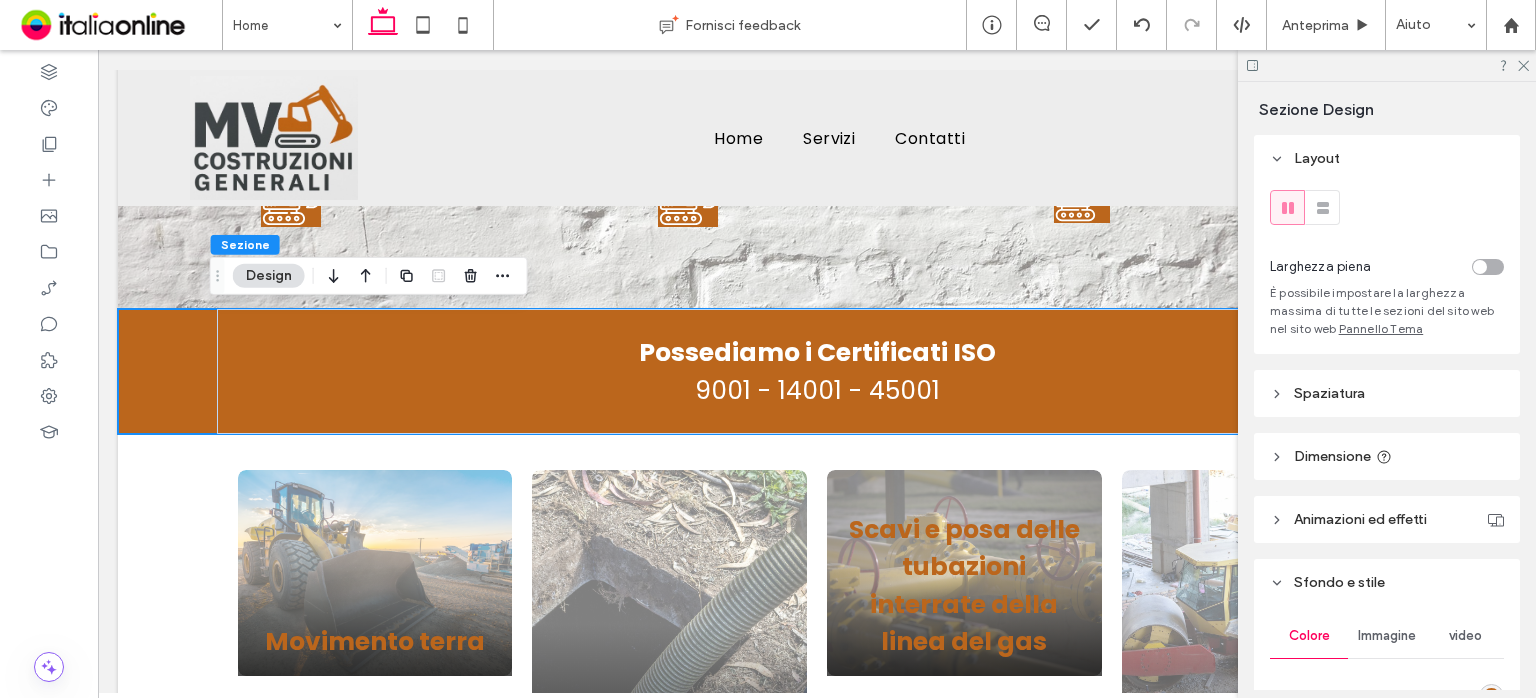 click on "Design" at bounding box center [269, 276] 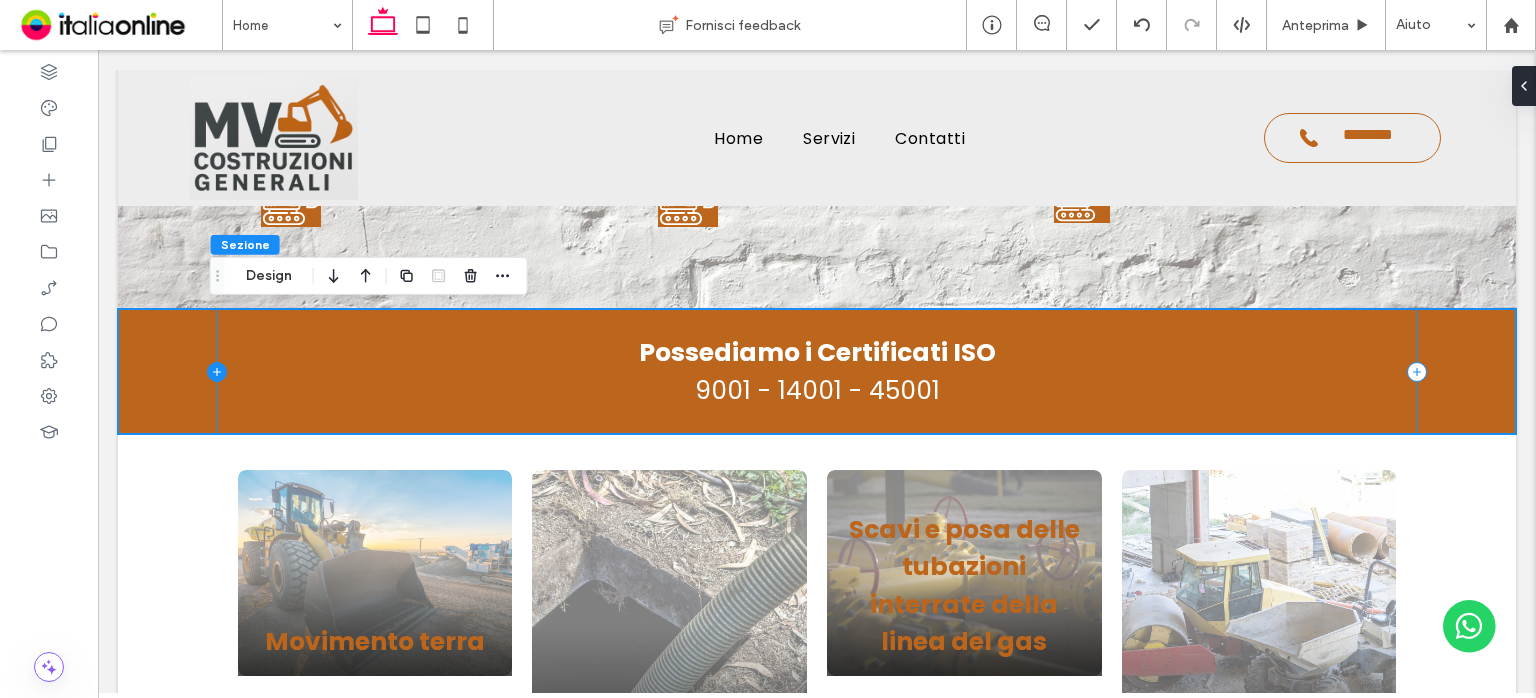 click 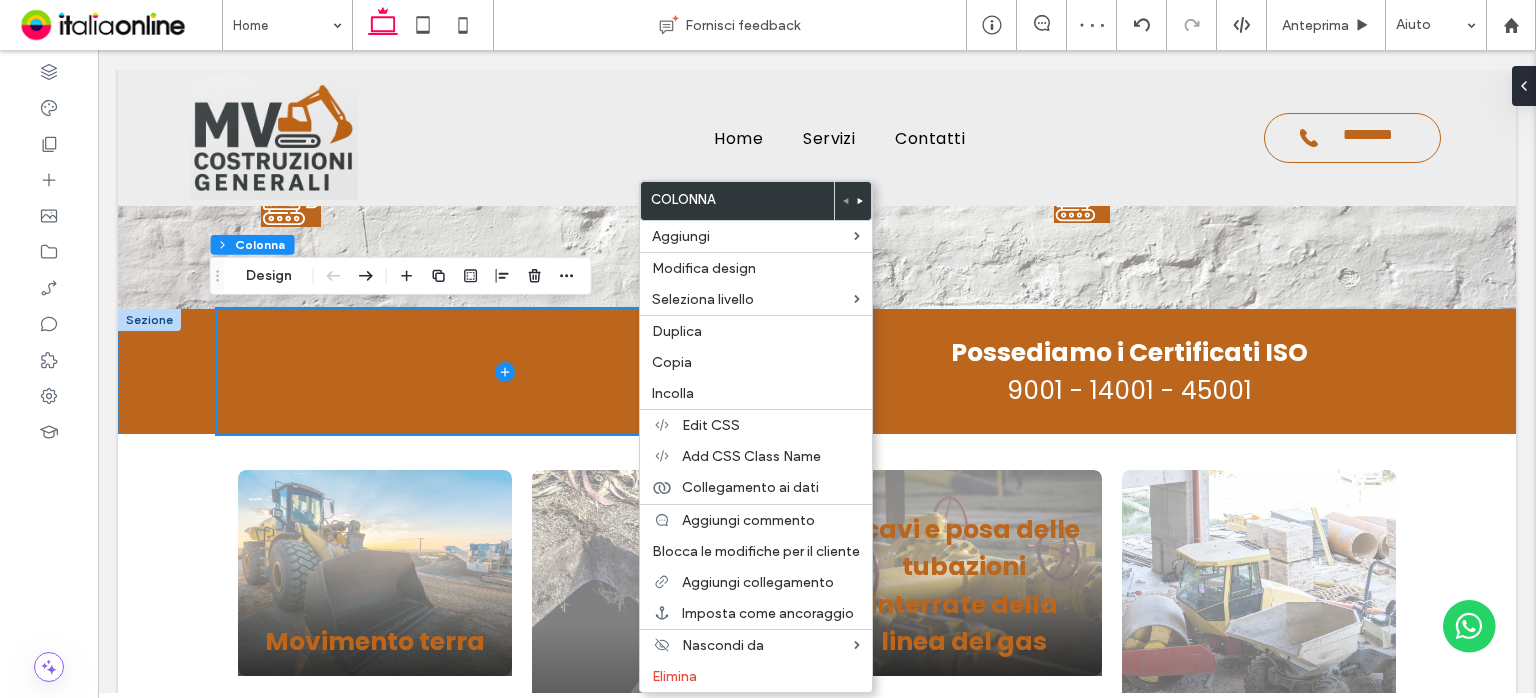 click 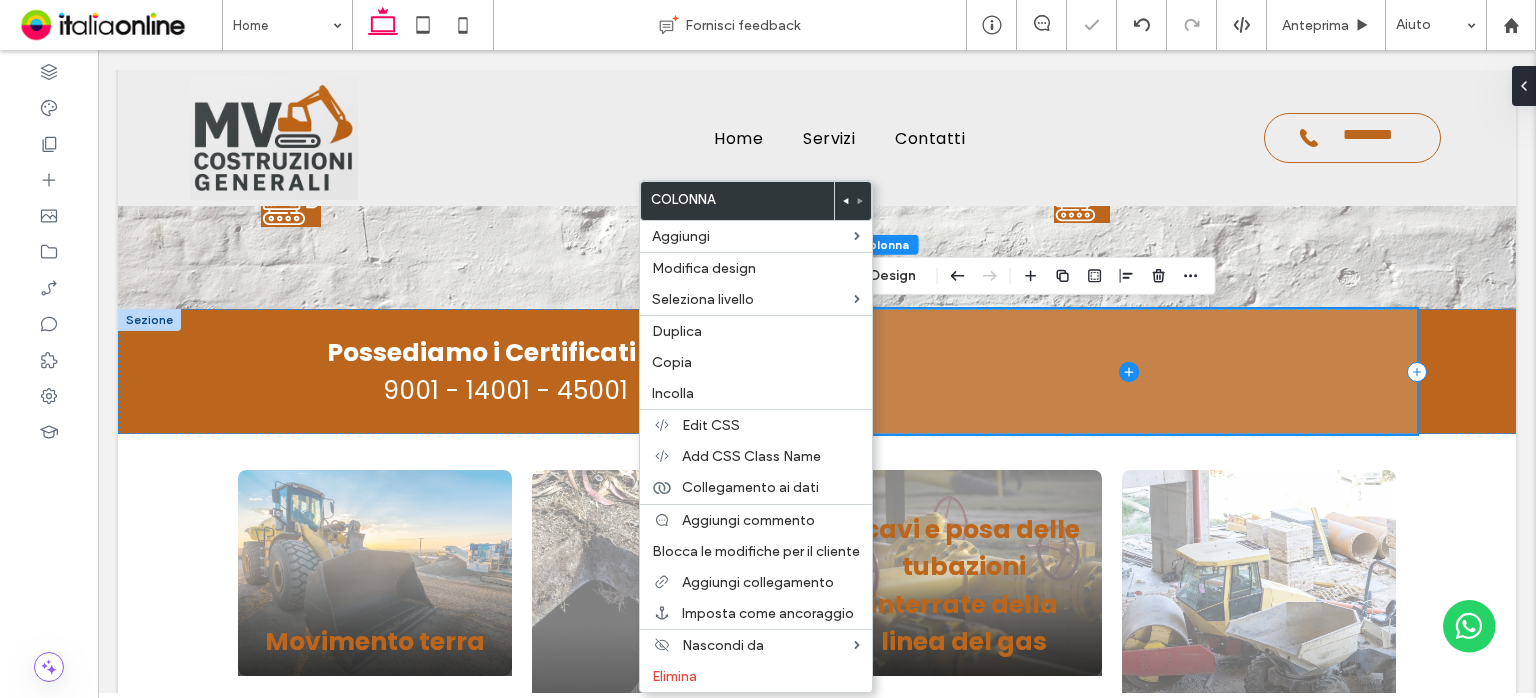 drag, startPoint x: 996, startPoint y: 413, endPoint x: 1003, endPoint y: 401, distance: 13.892444 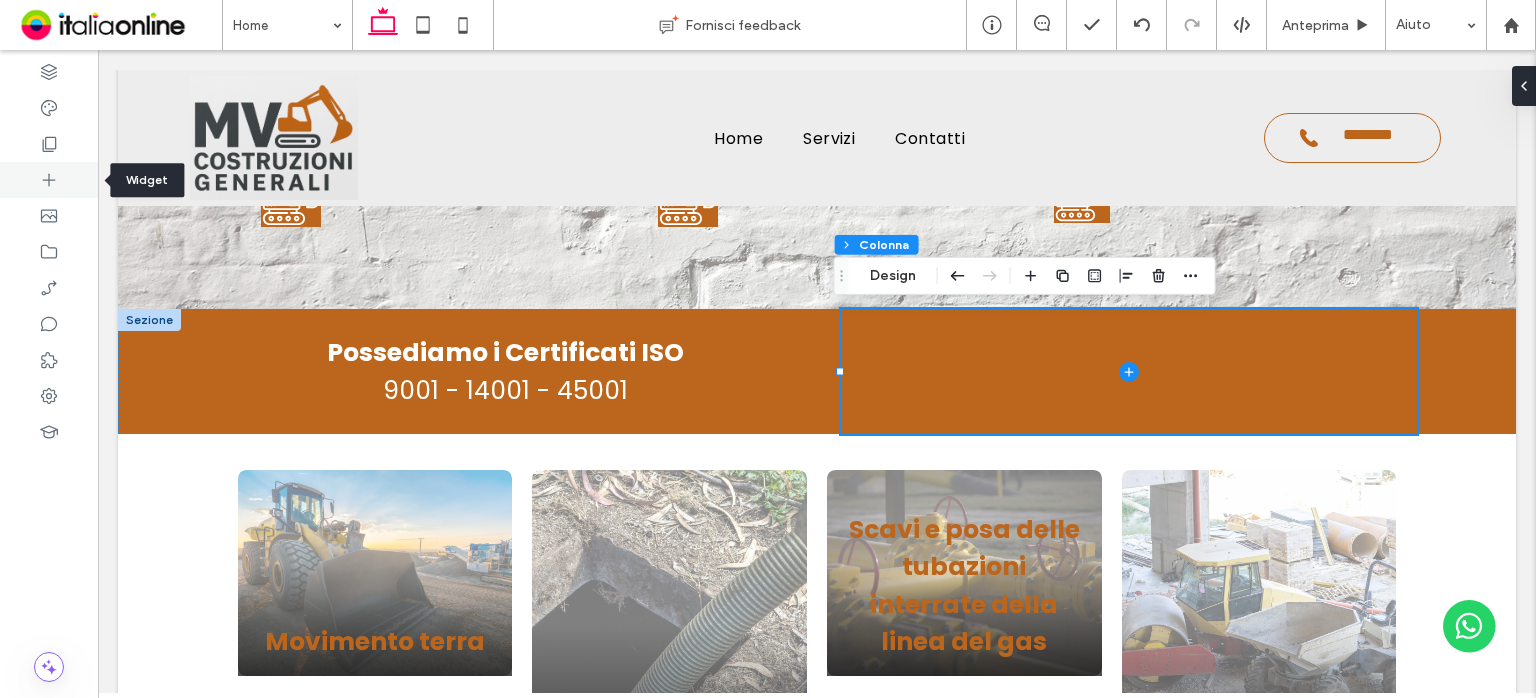 click 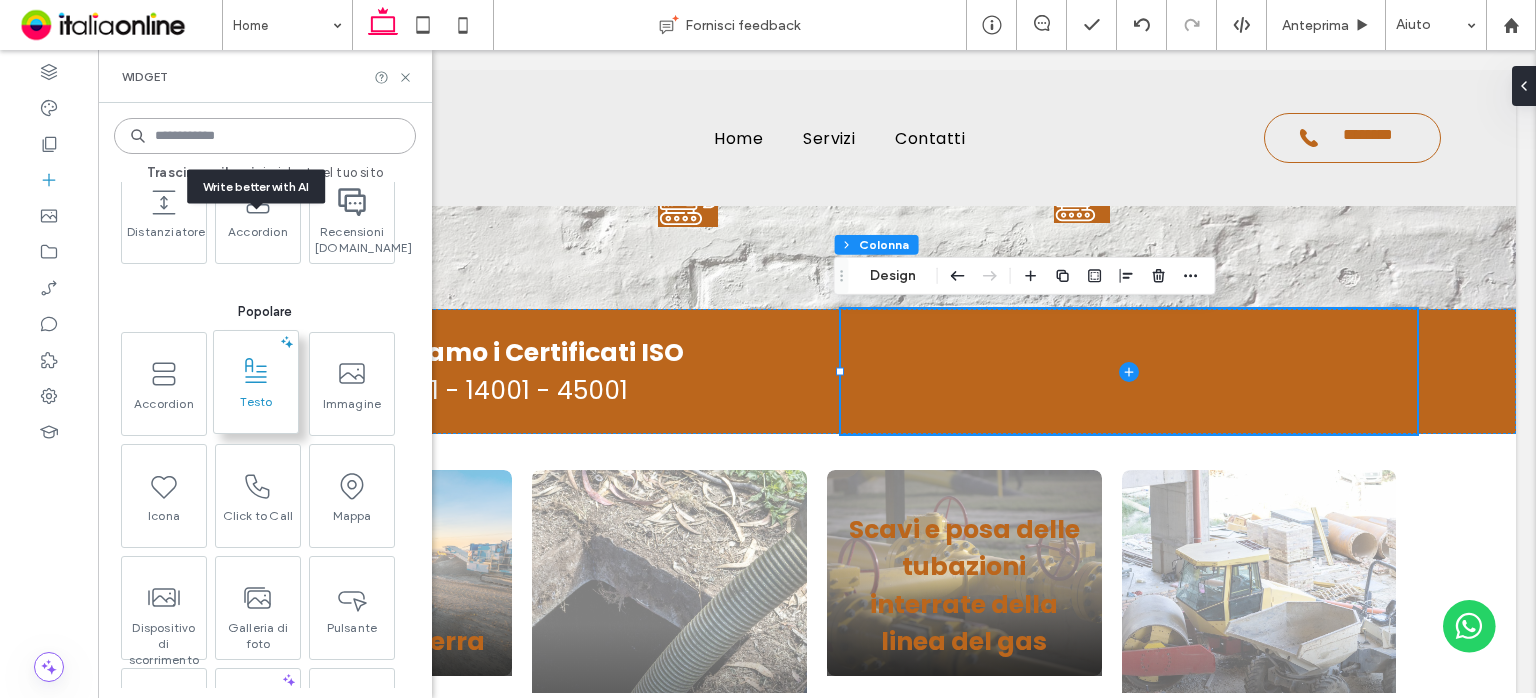 scroll, scrollTop: 300, scrollLeft: 0, axis: vertical 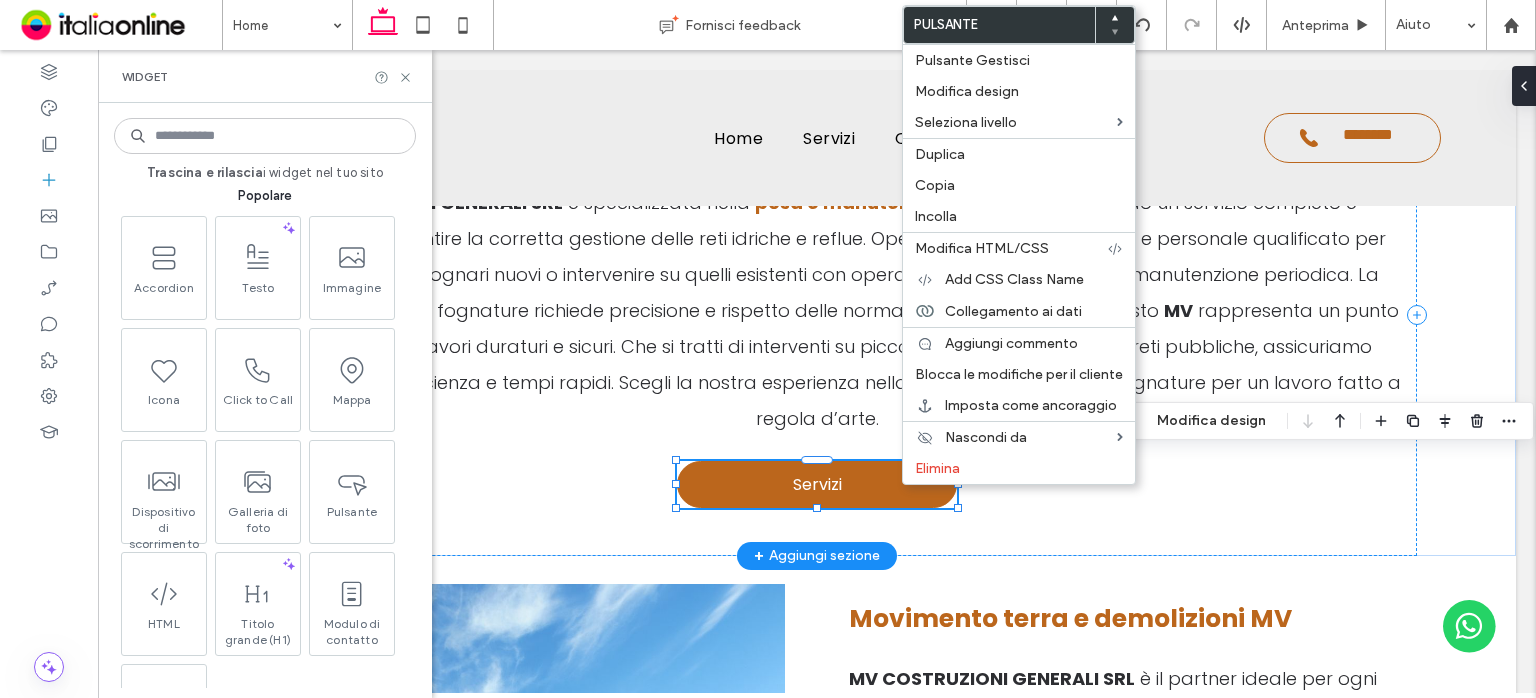 type on "**" 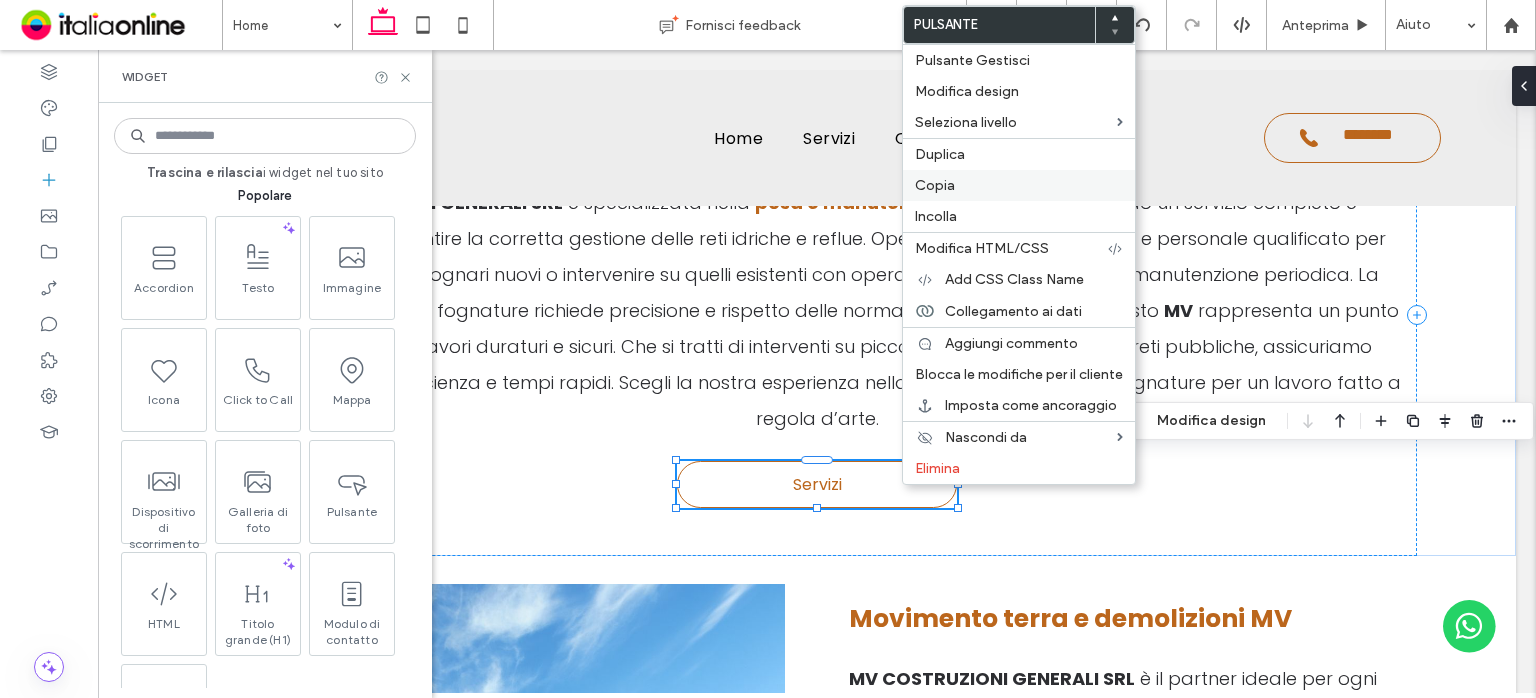 click on "Copia" at bounding box center (935, 185) 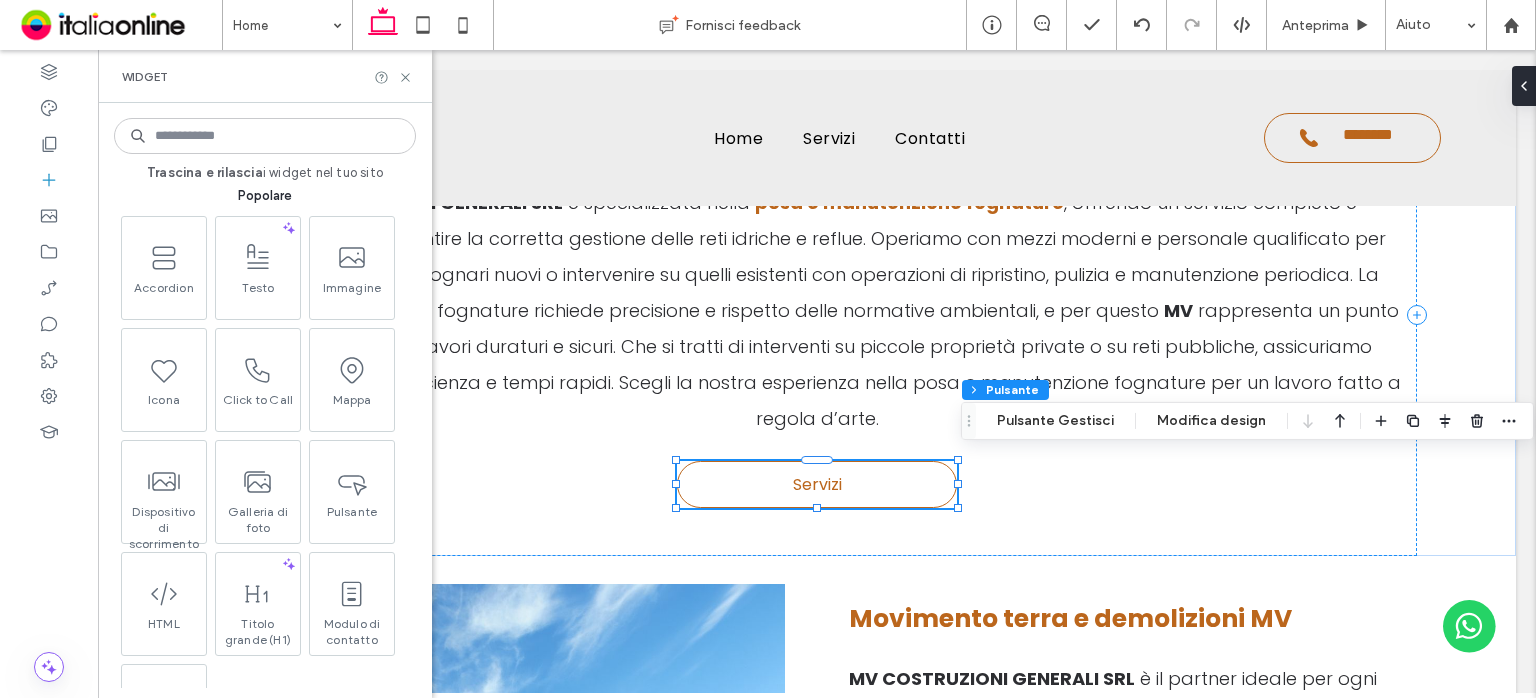 click at bounding box center [768, 349] 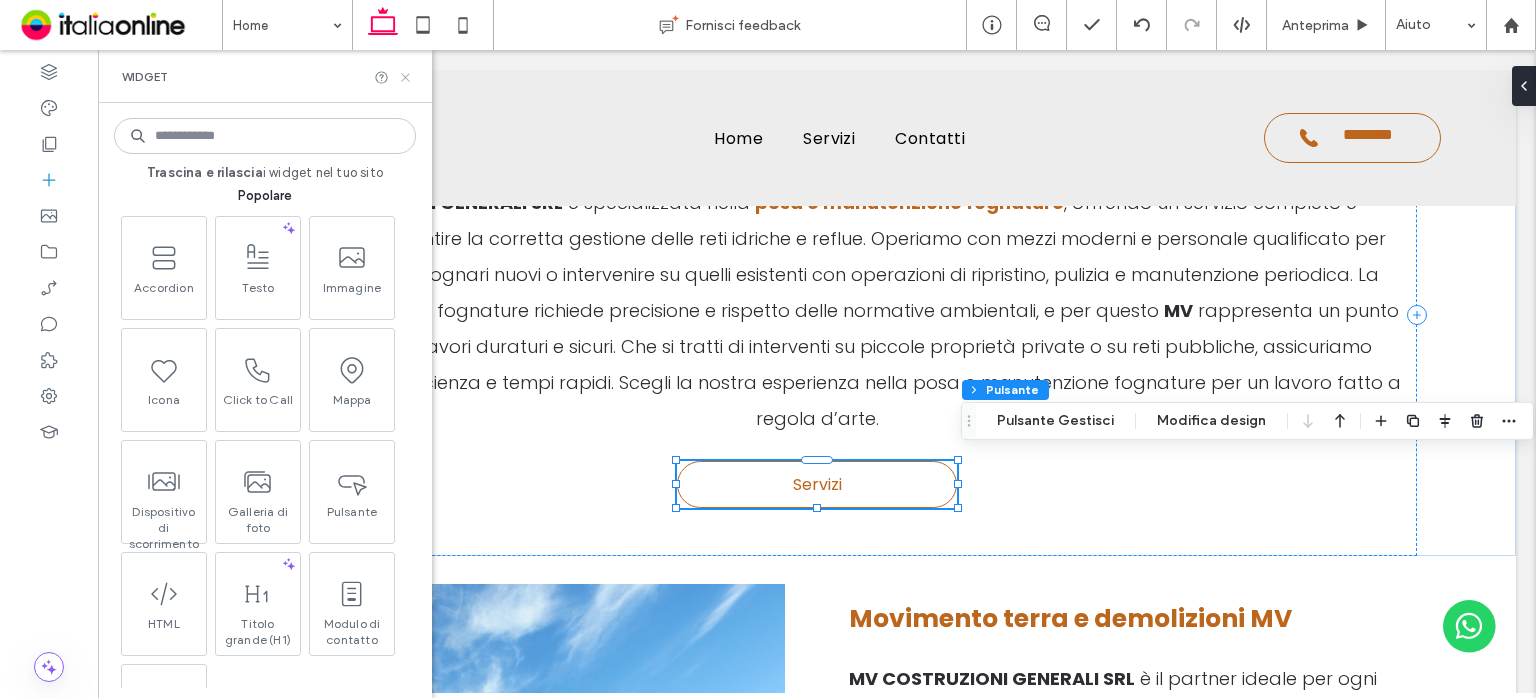 click 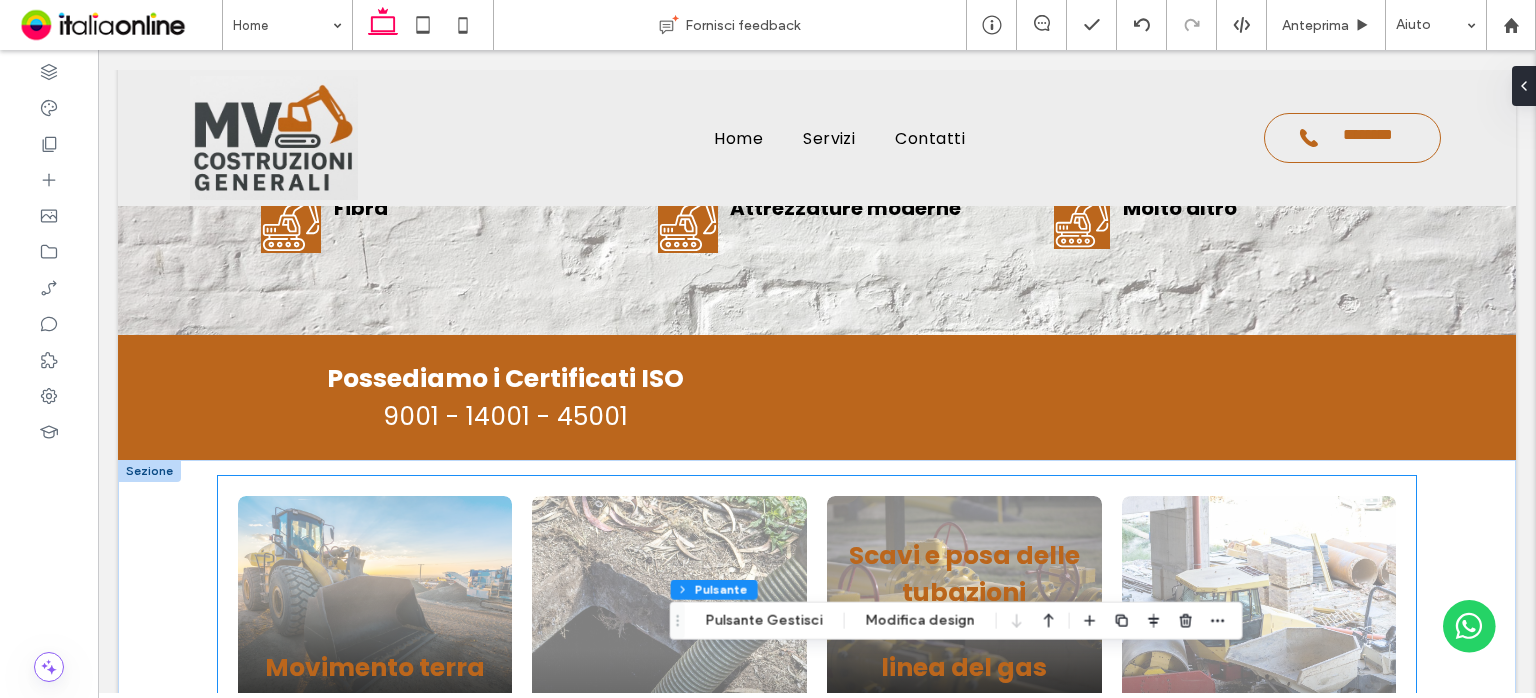 scroll, scrollTop: 1587, scrollLeft: 0, axis: vertical 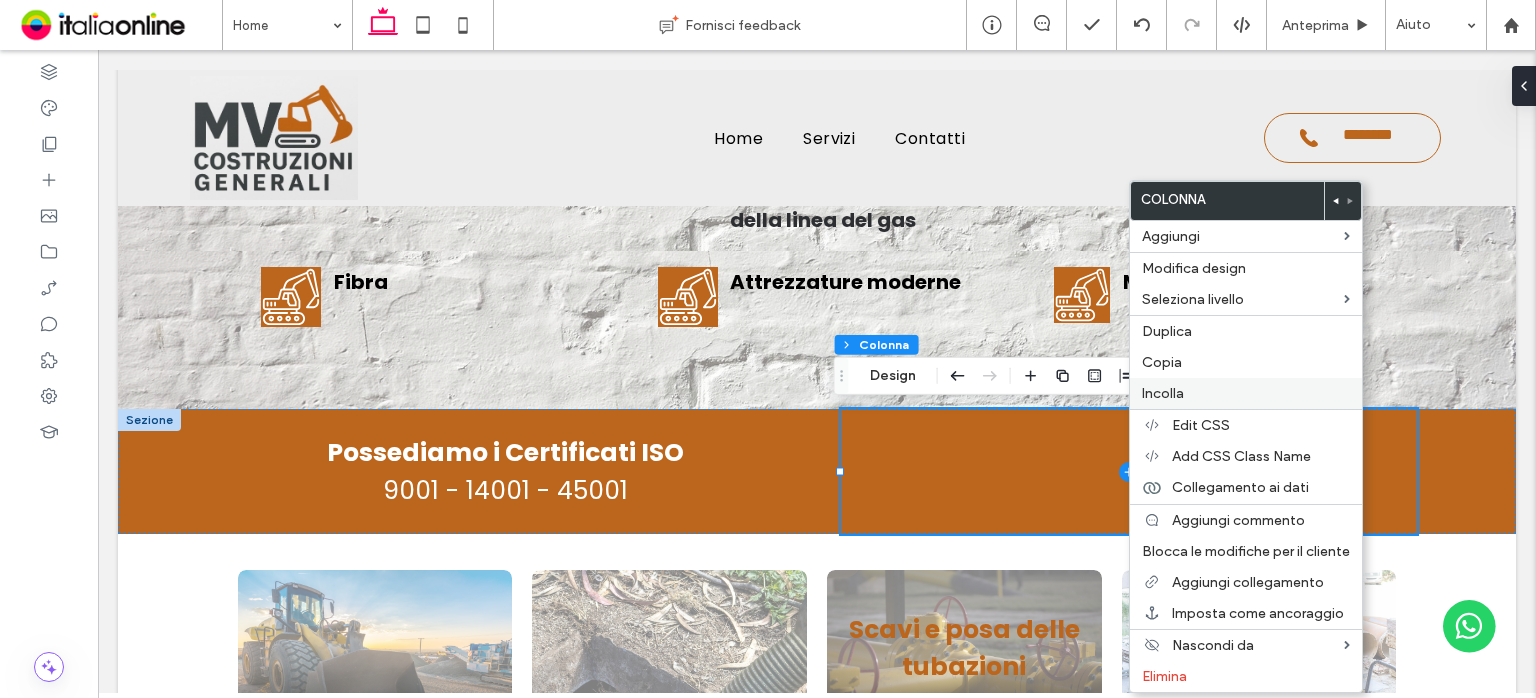 click on "Incolla" at bounding box center [1246, 393] 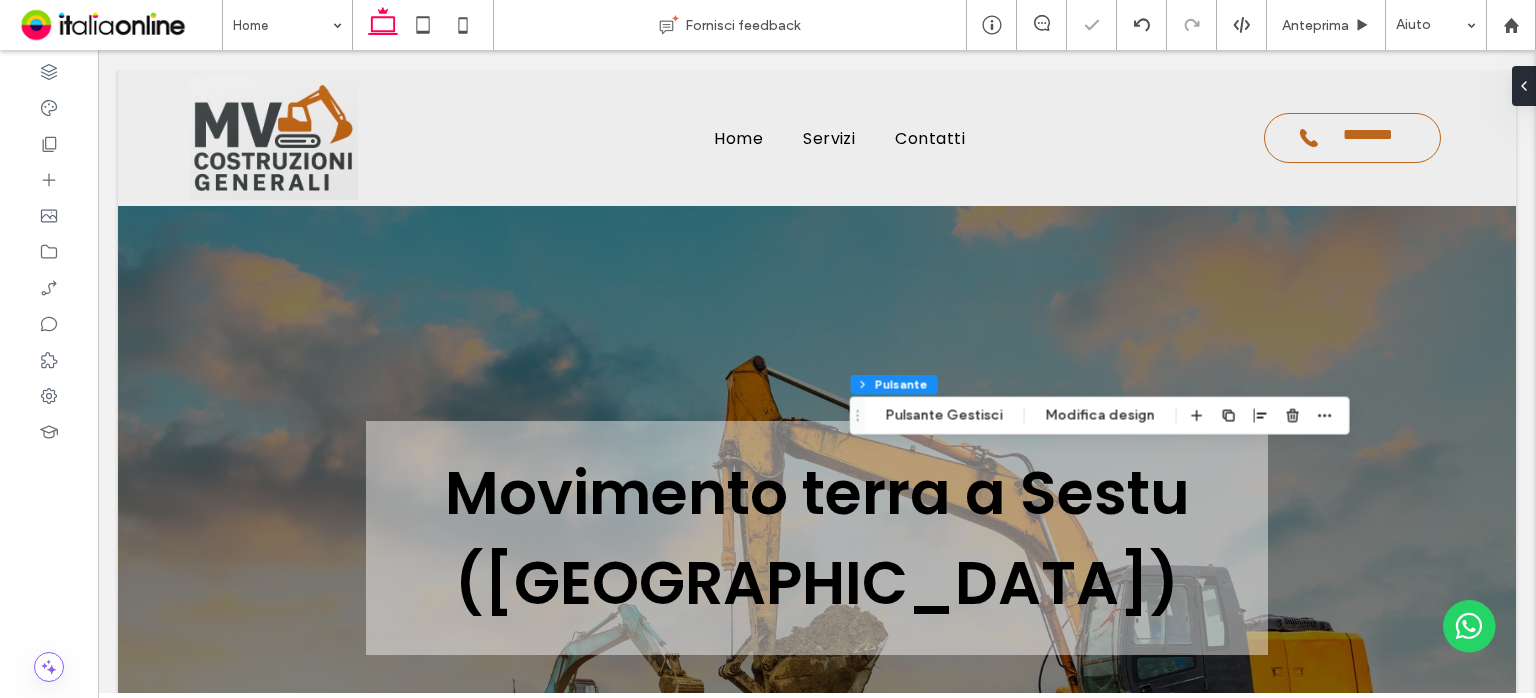 scroll, scrollTop: 1587, scrollLeft: 0, axis: vertical 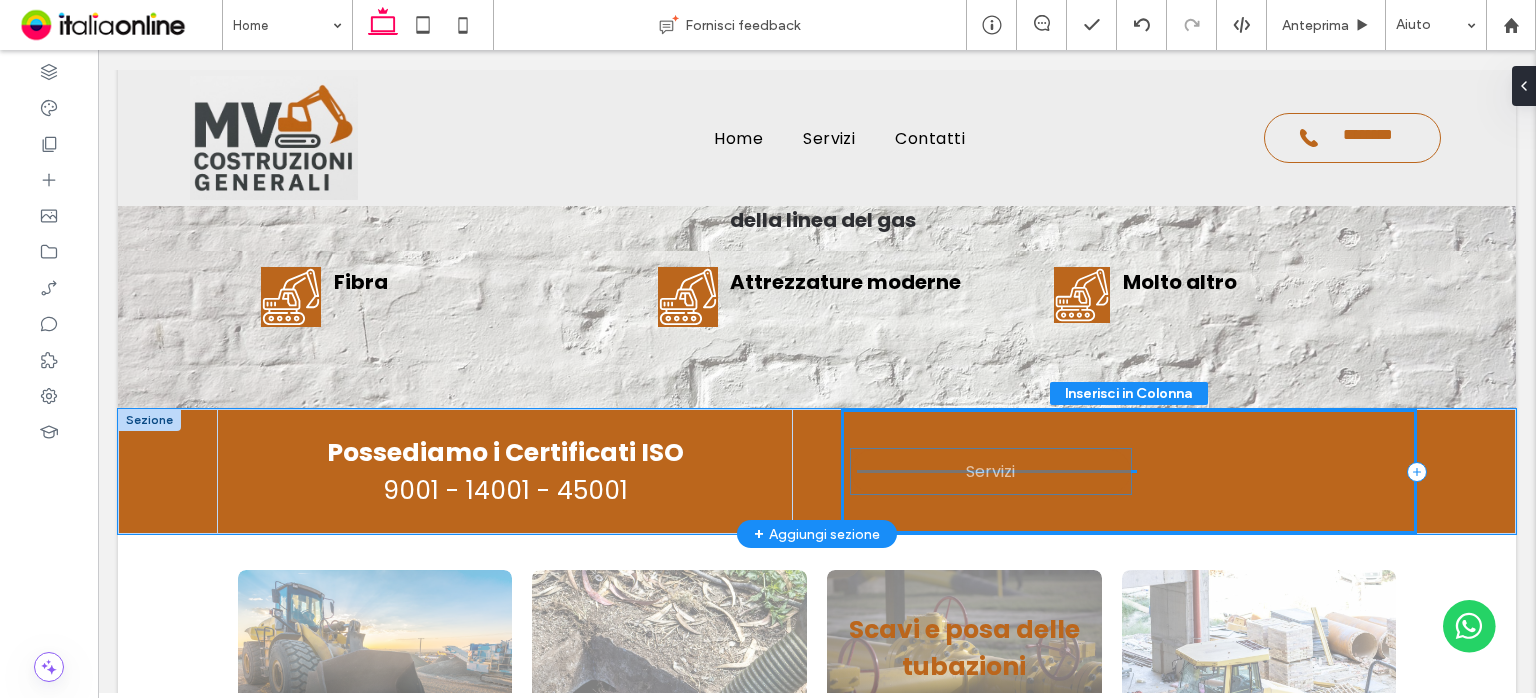 type on "*" 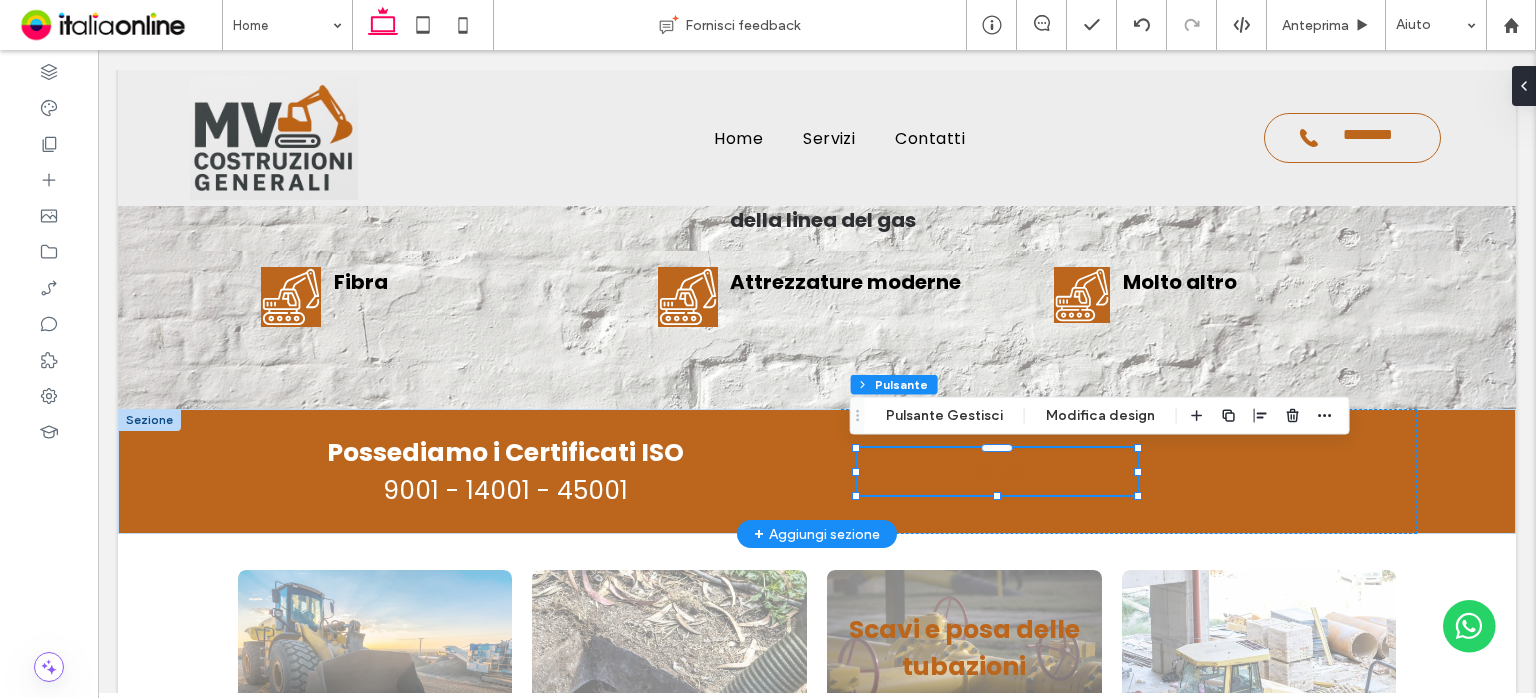 drag, startPoint x: 915, startPoint y: 419, endPoint x: 916, endPoint y: 401, distance: 18.027756 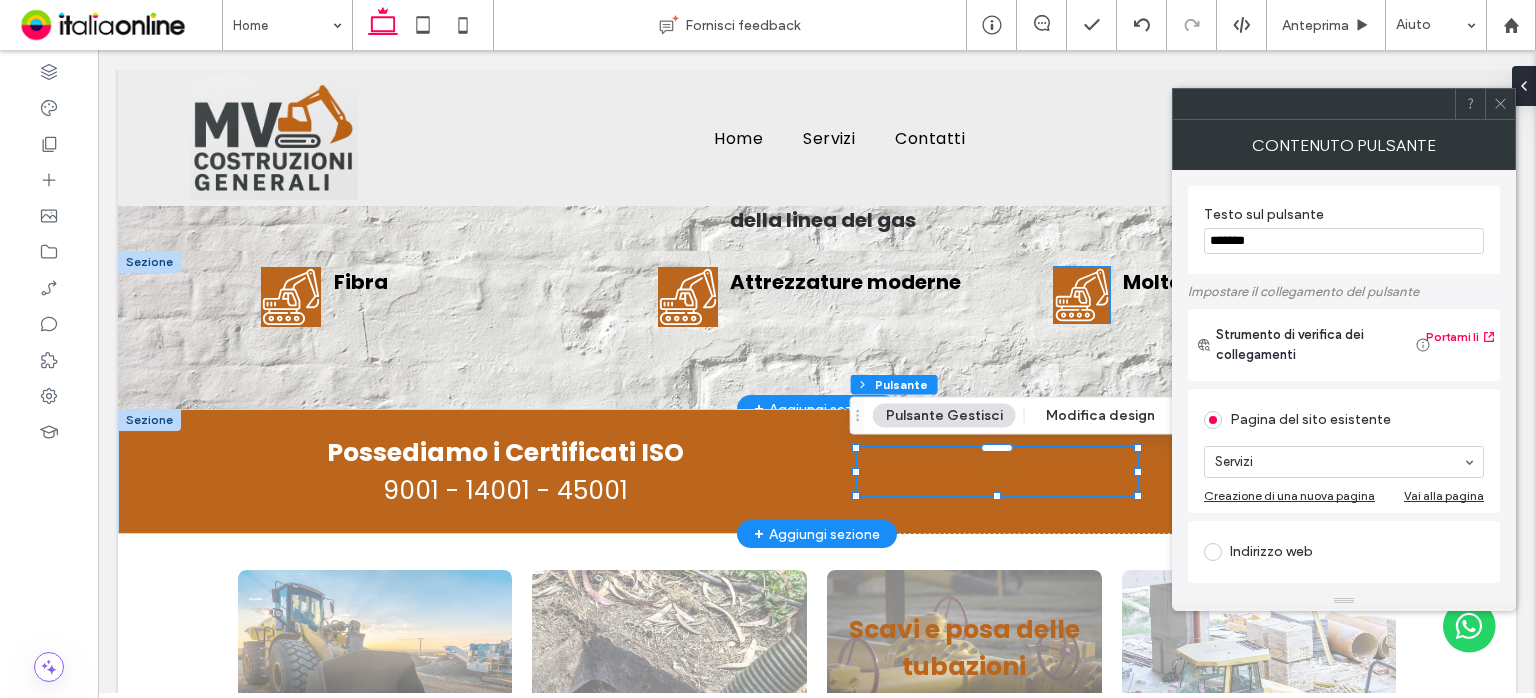 drag, startPoint x: 1370, startPoint y: 292, endPoint x: 1050, endPoint y: 276, distance: 320.39975 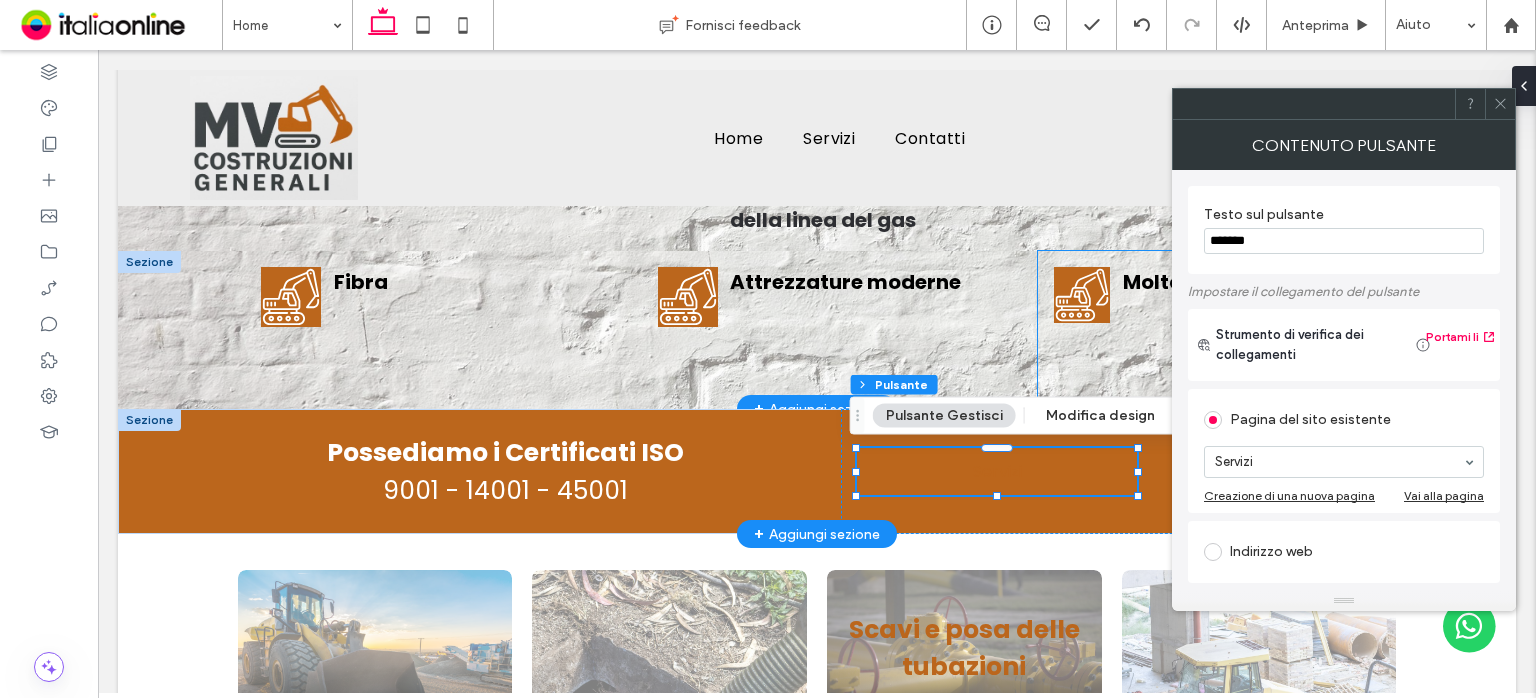 paste on "******" 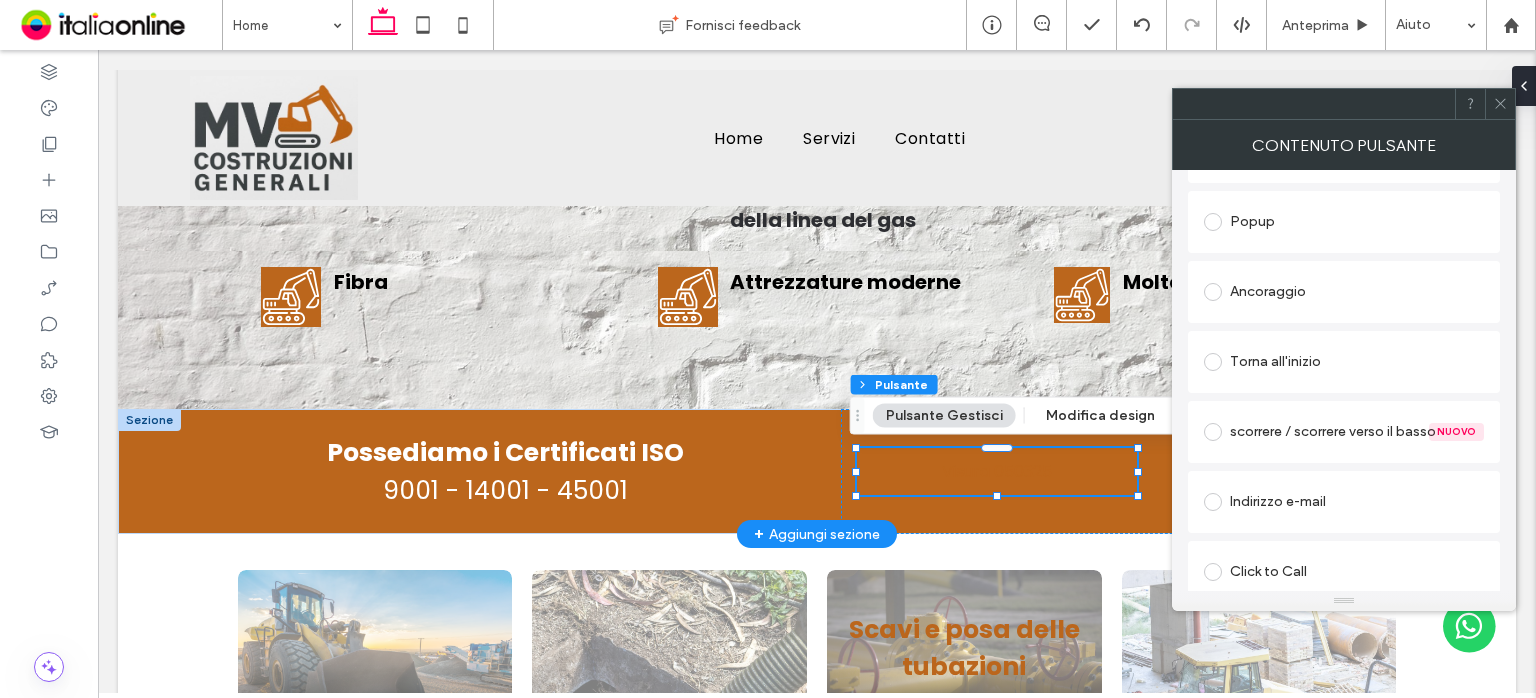 scroll, scrollTop: 483, scrollLeft: 0, axis: vertical 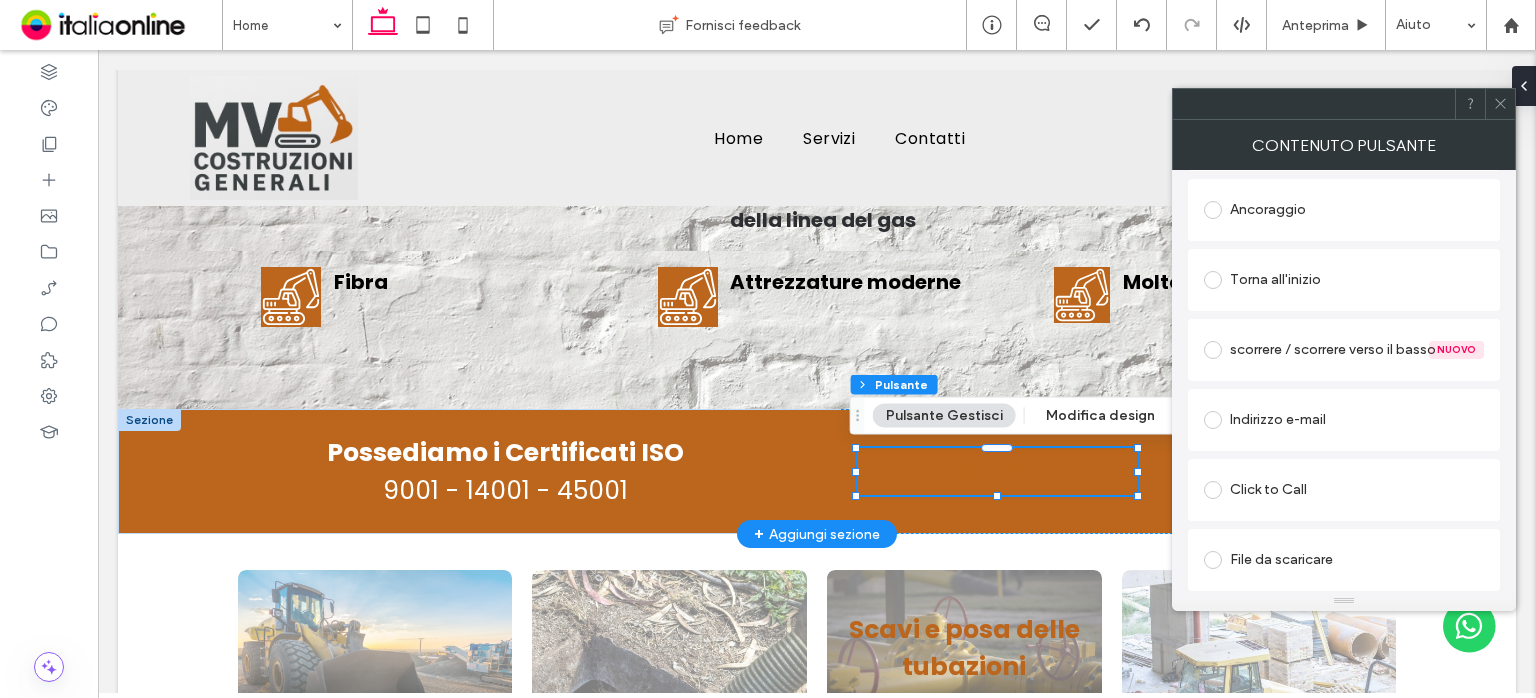 type on "**********" 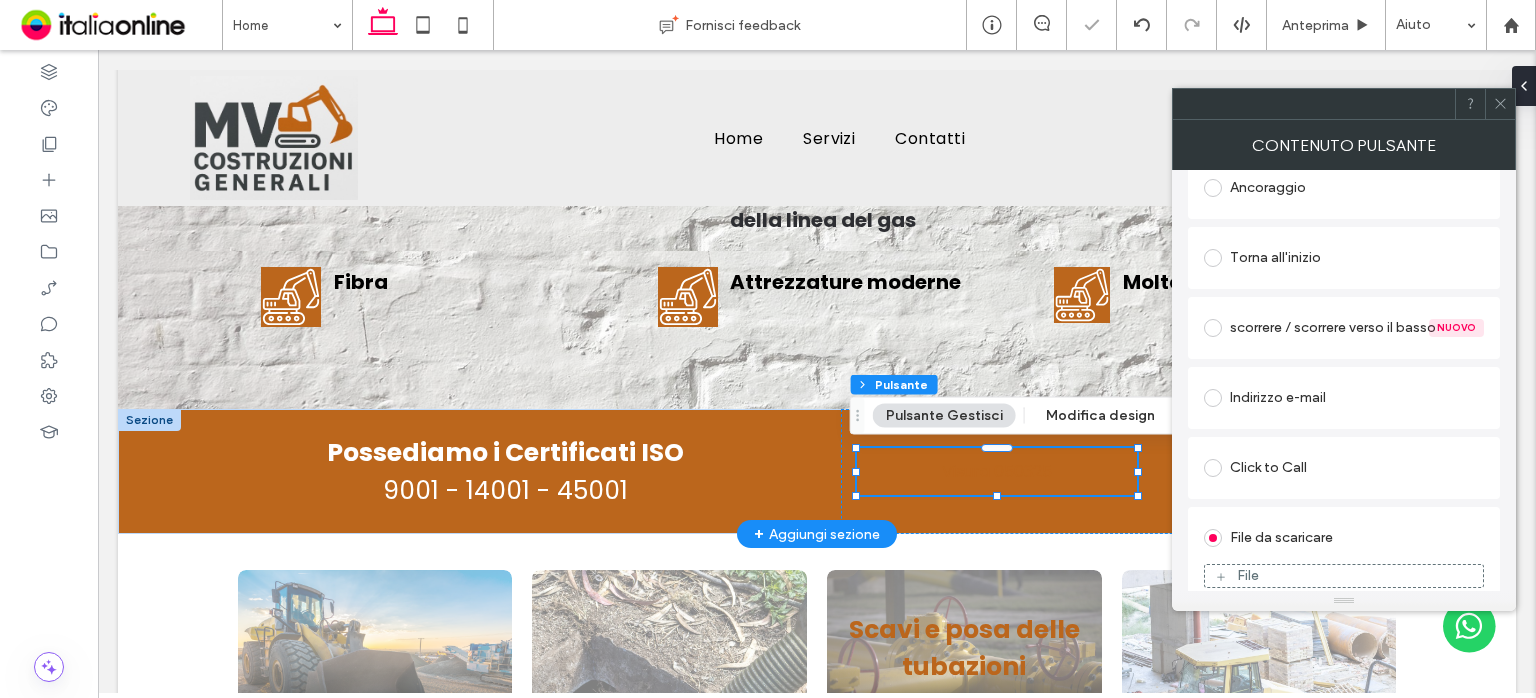 scroll, scrollTop: 460, scrollLeft: 0, axis: vertical 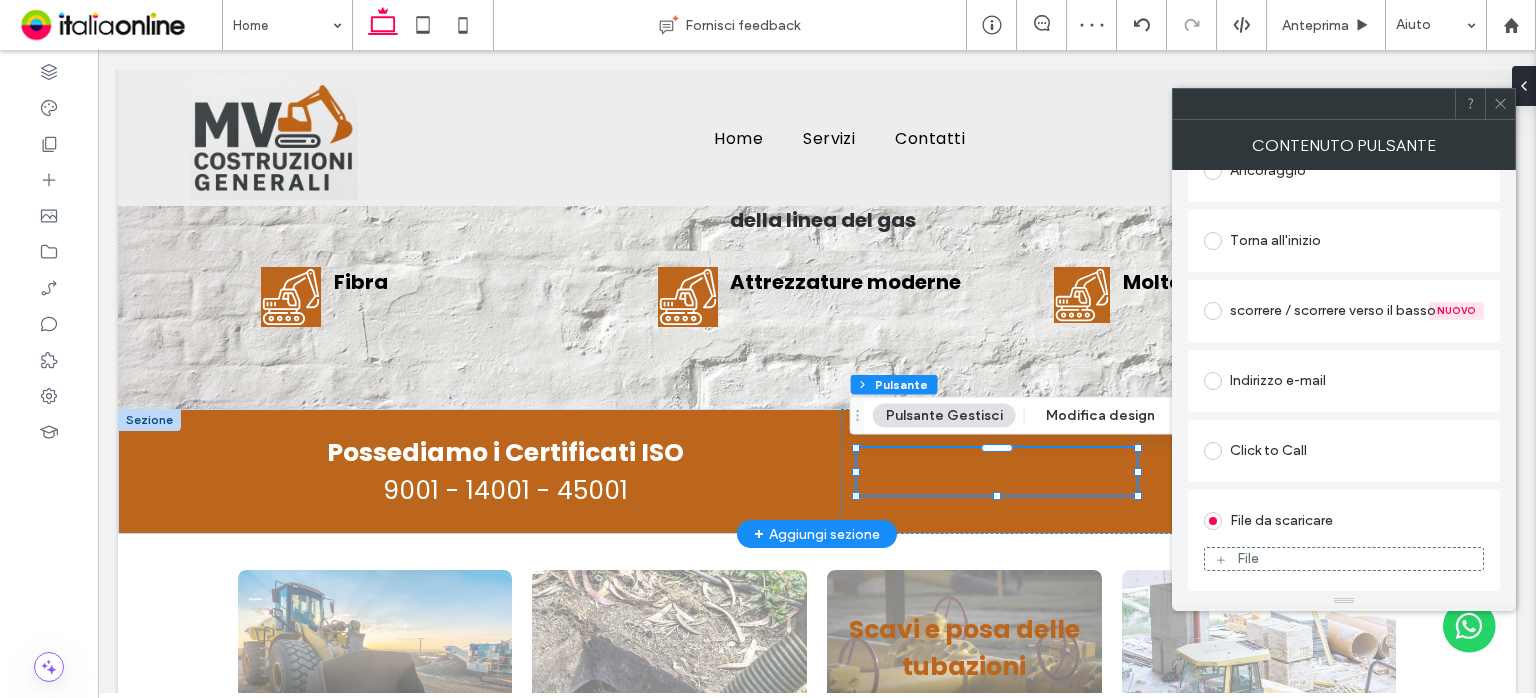 click on "File" at bounding box center [1344, 559] 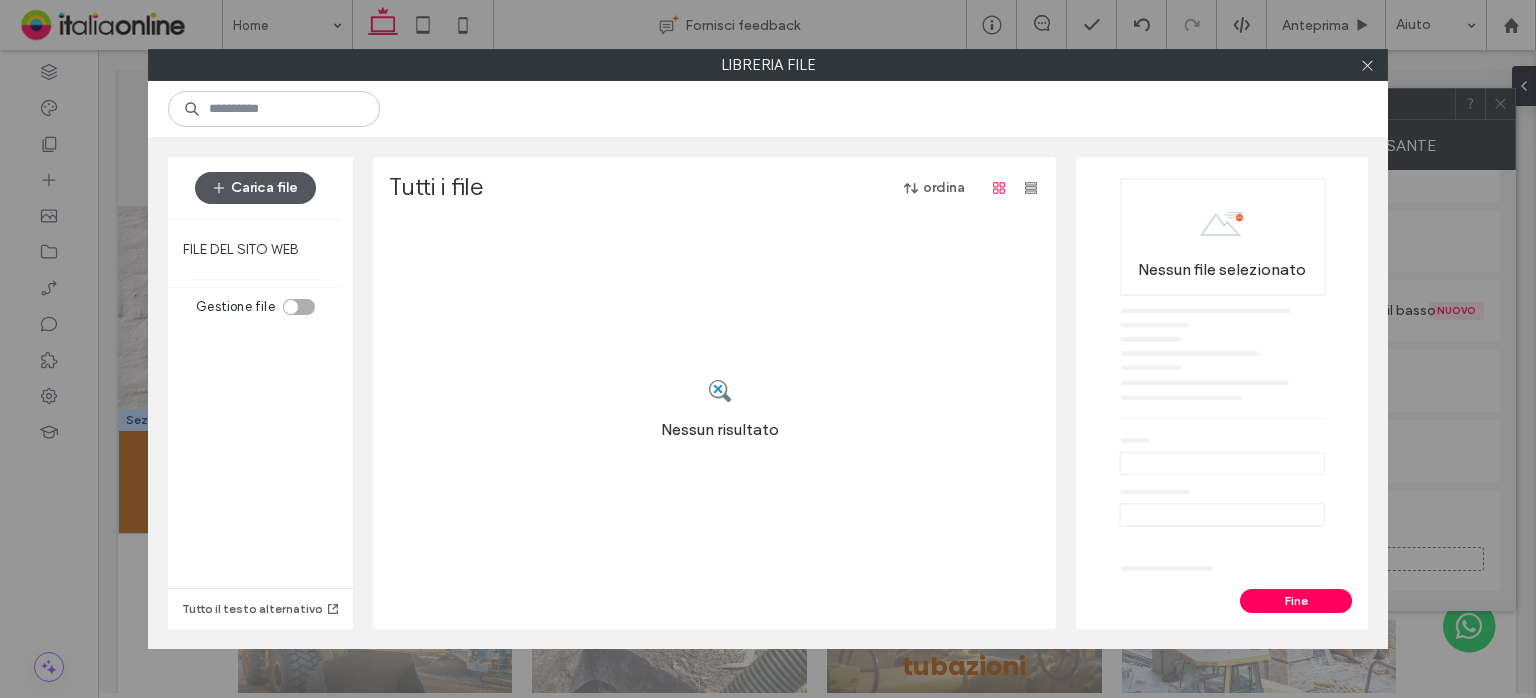 click on "Carica file" at bounding box center (255, 188) 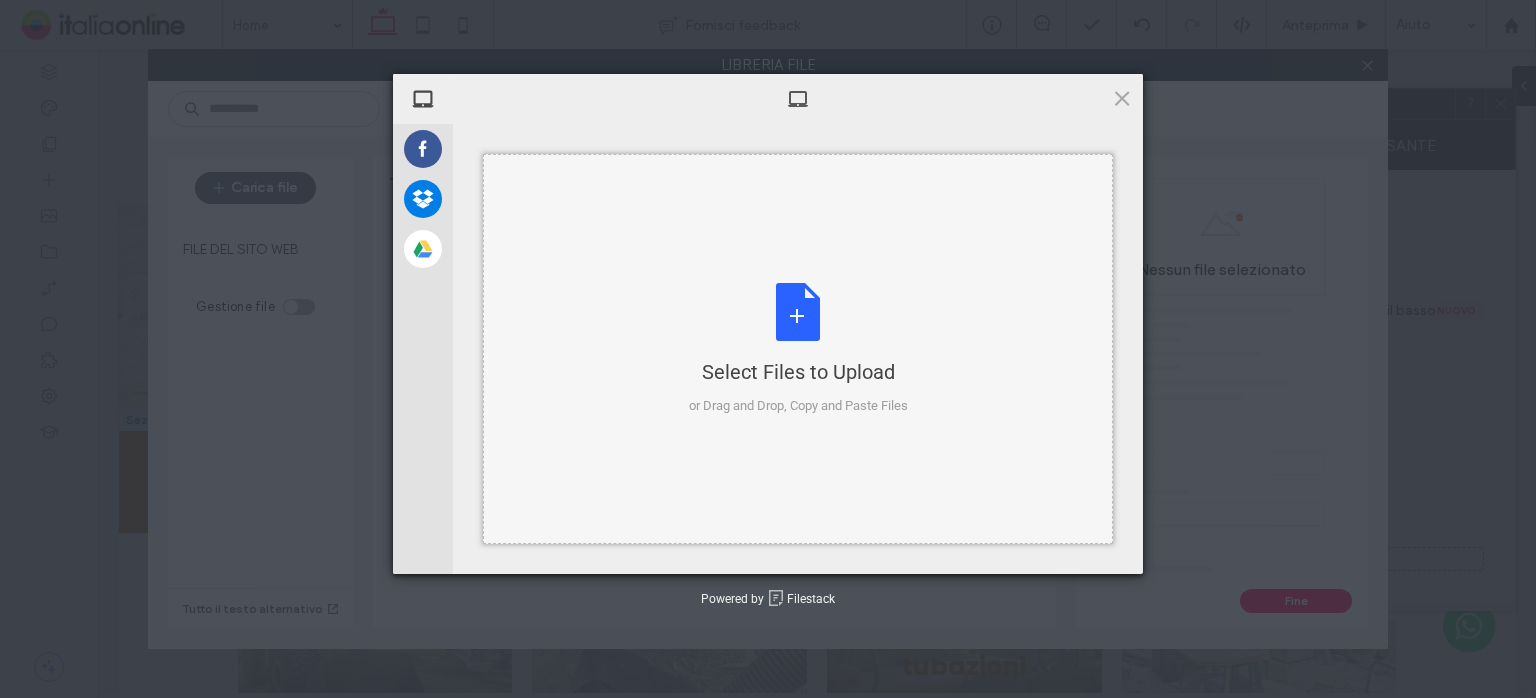 click on "Select Files to Upload
or Drag and Drop, Copy and Paste Files" at bounding box center [798, 349] 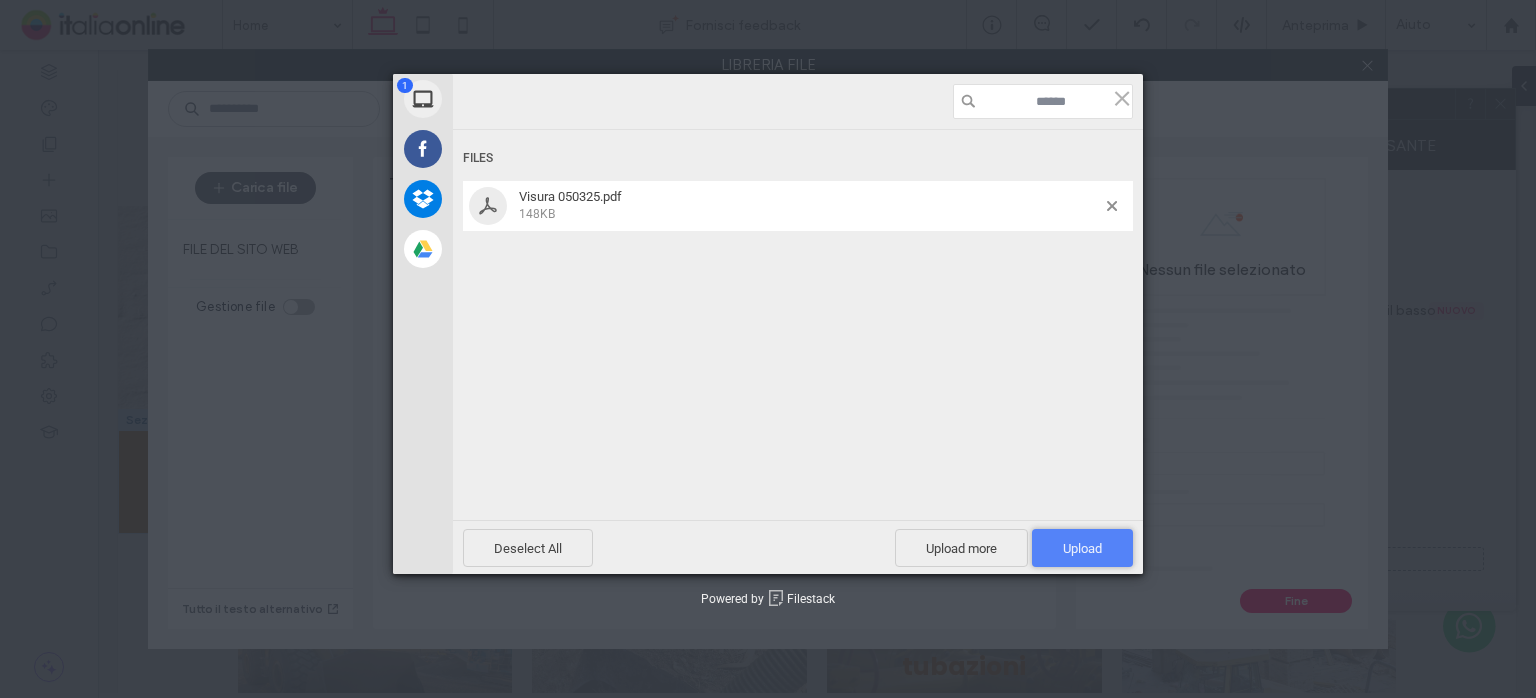 click on "Upload
1" at bounding box center [1082, 548] 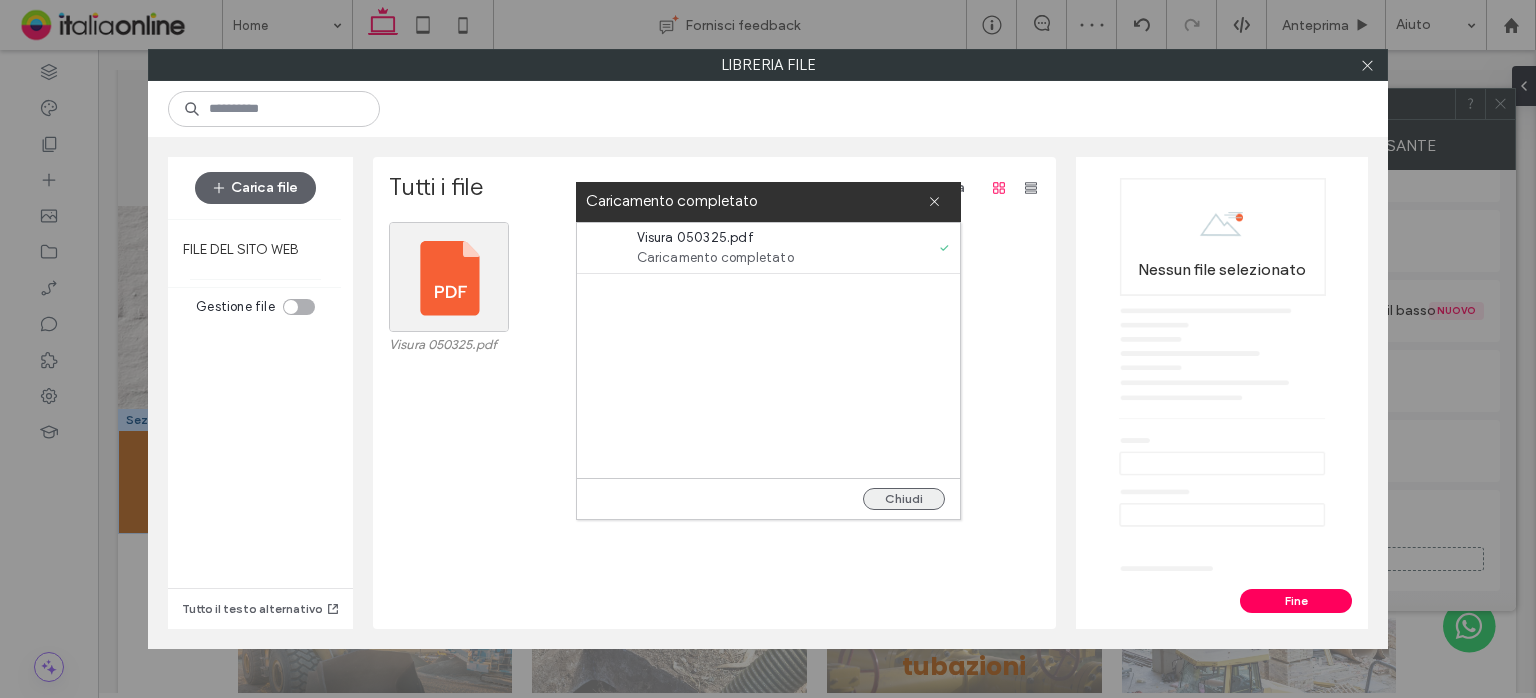 click on "Chiudi" at bounding box center [904, 499] 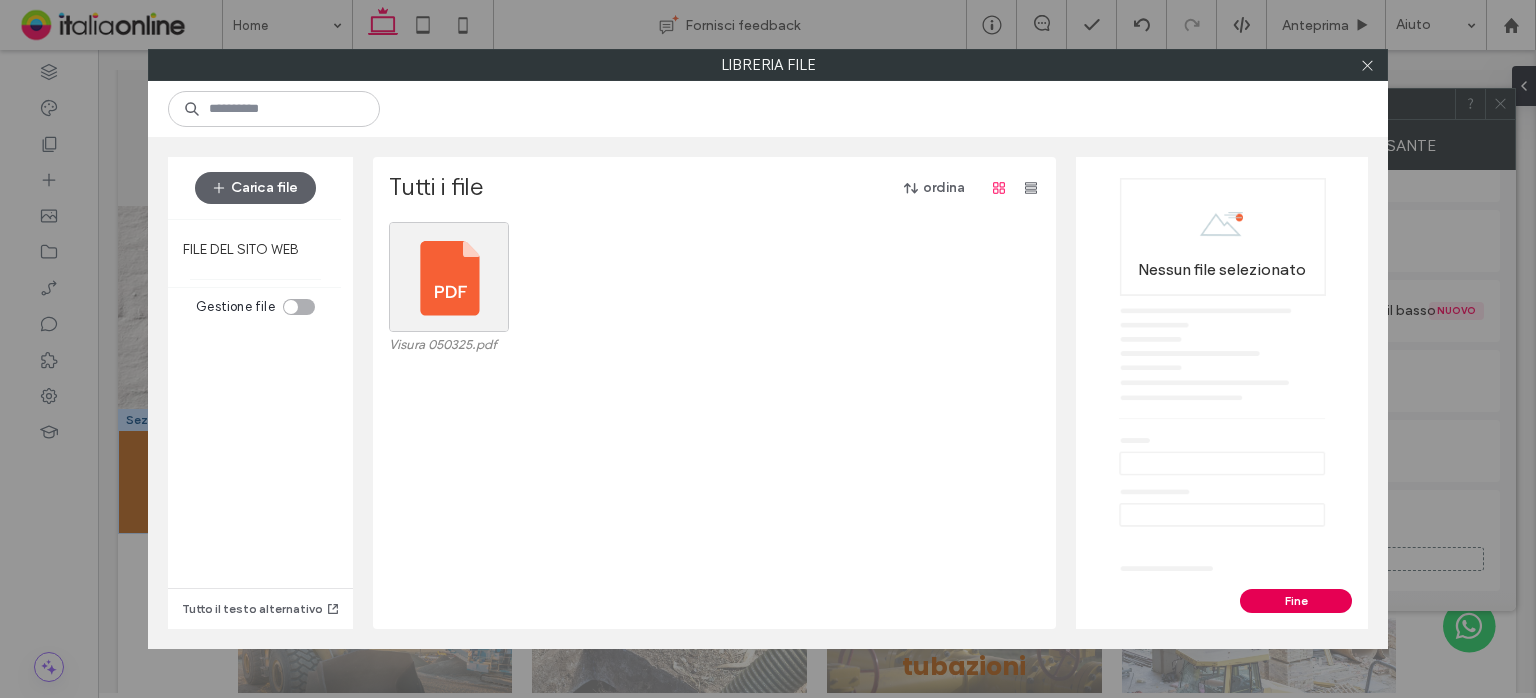 click on "Fine" at bounding box center (1296, 601) 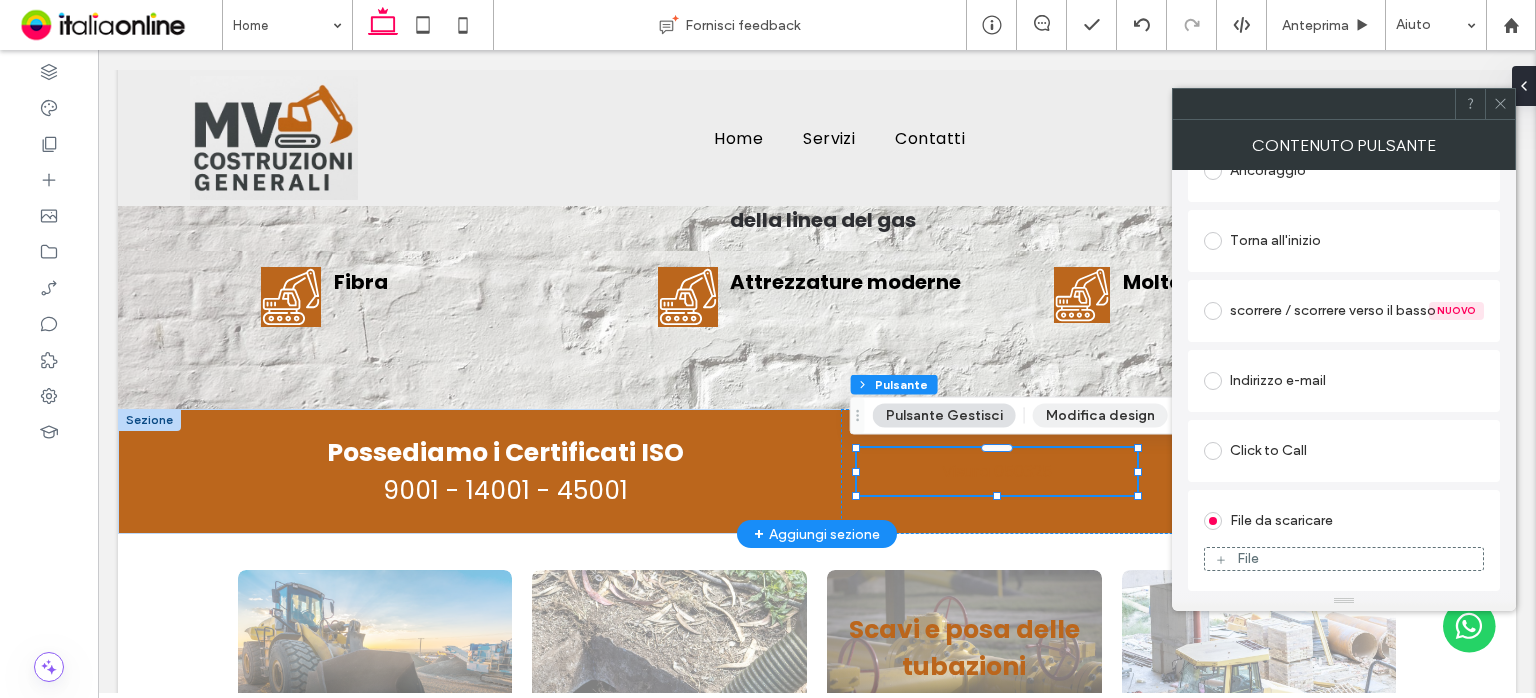 click on "Modifica design" at bounding box center (1100, 416) 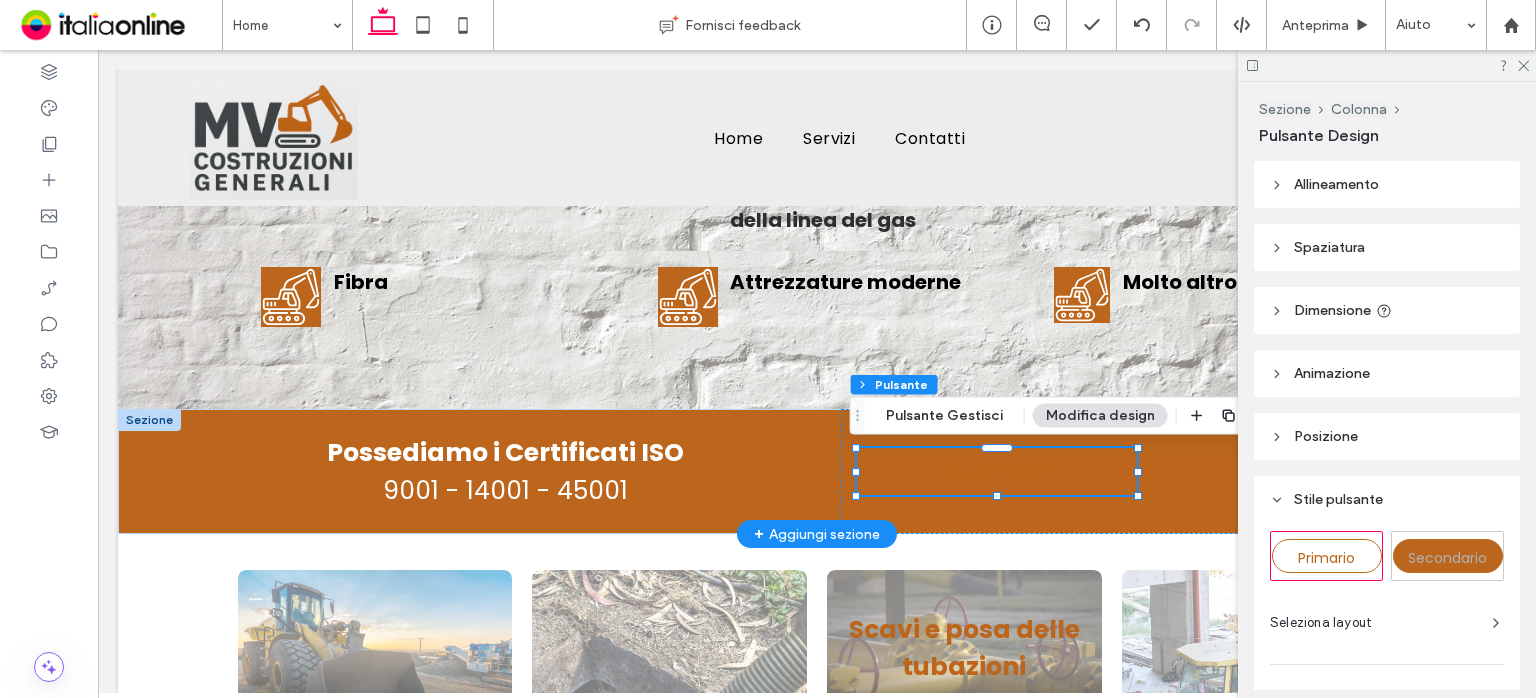 scroll, scrollTop: 300, scrollLeft: 0, axis: vertical 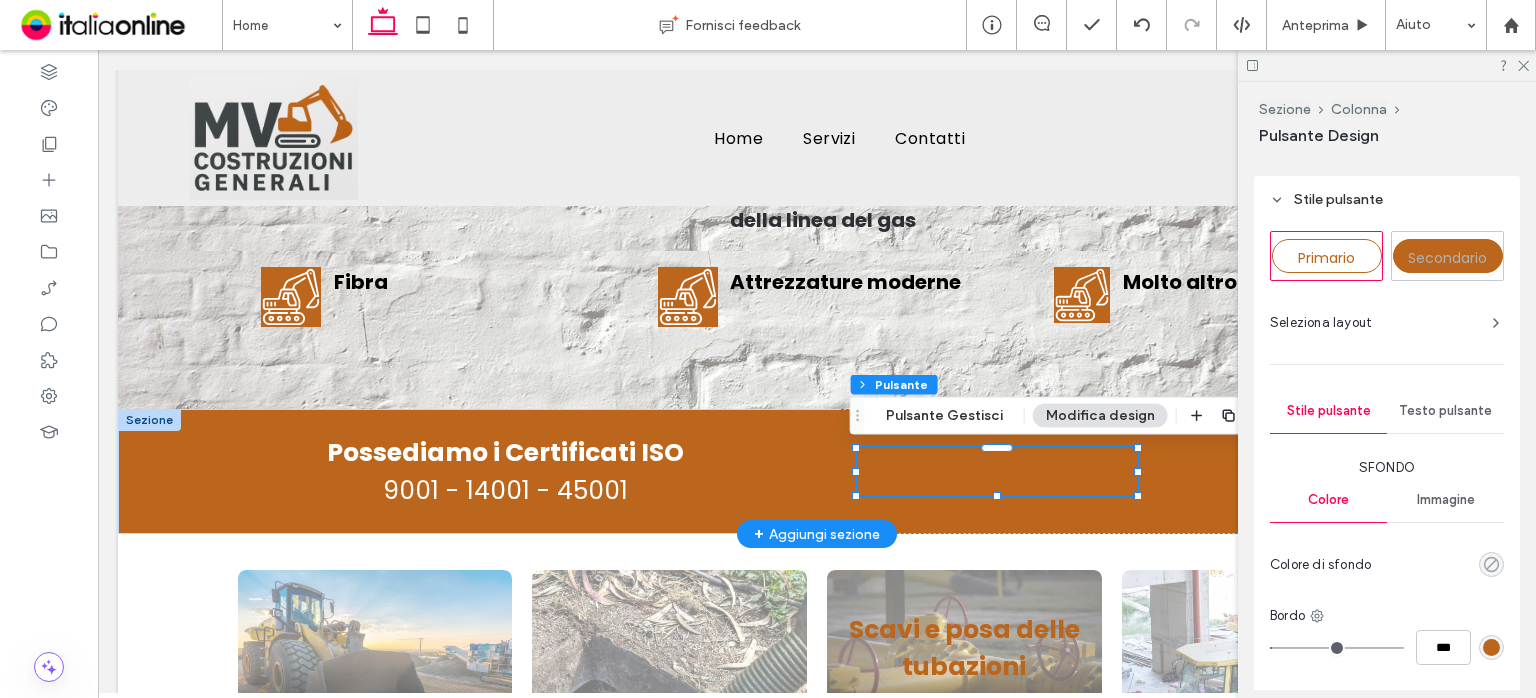 click 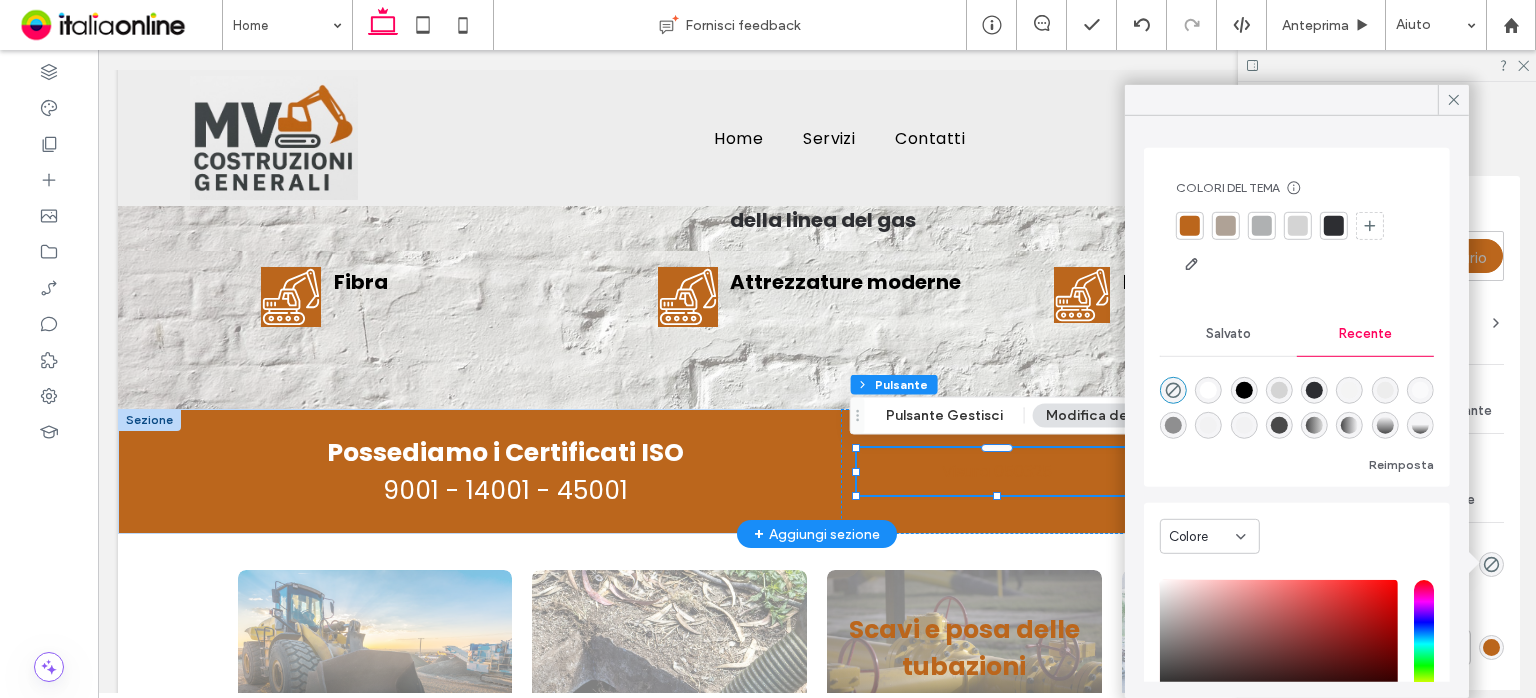 click at bounding box center [1208, 390] 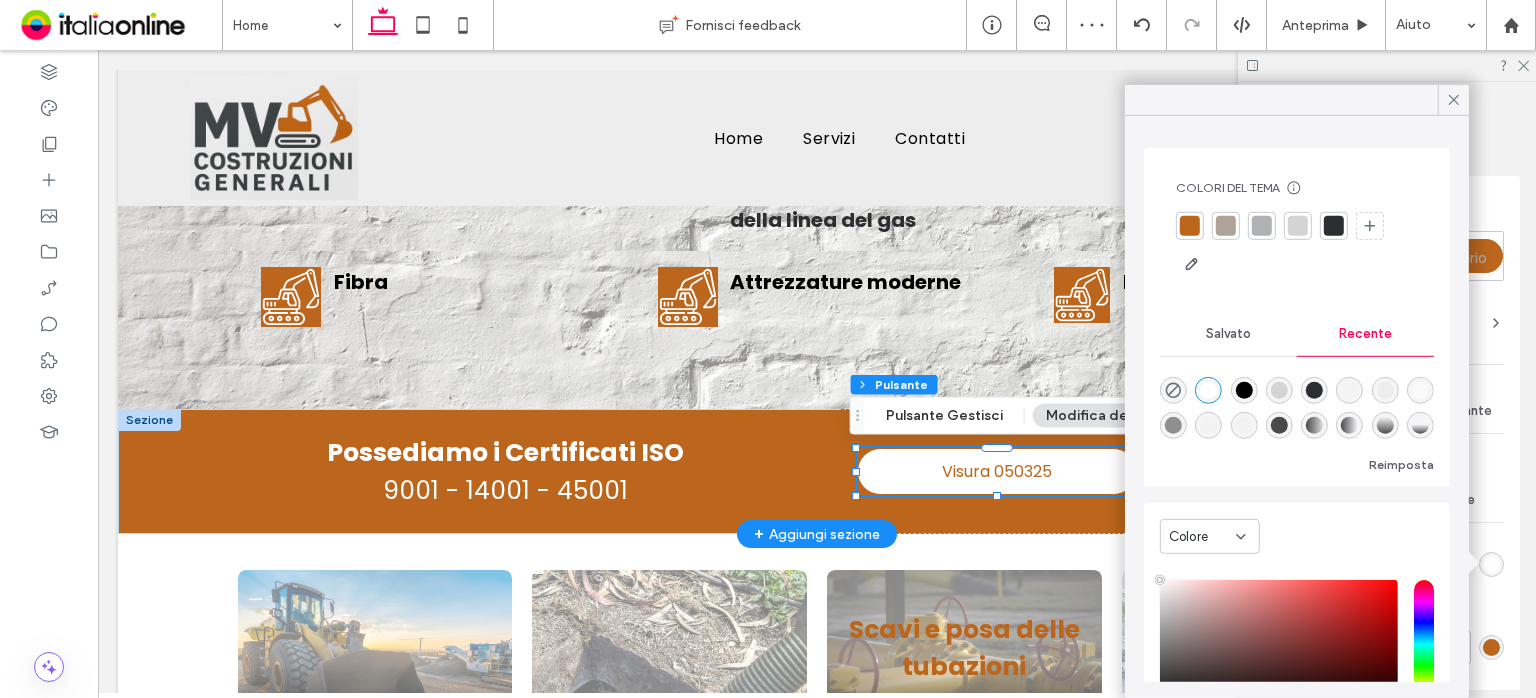 click 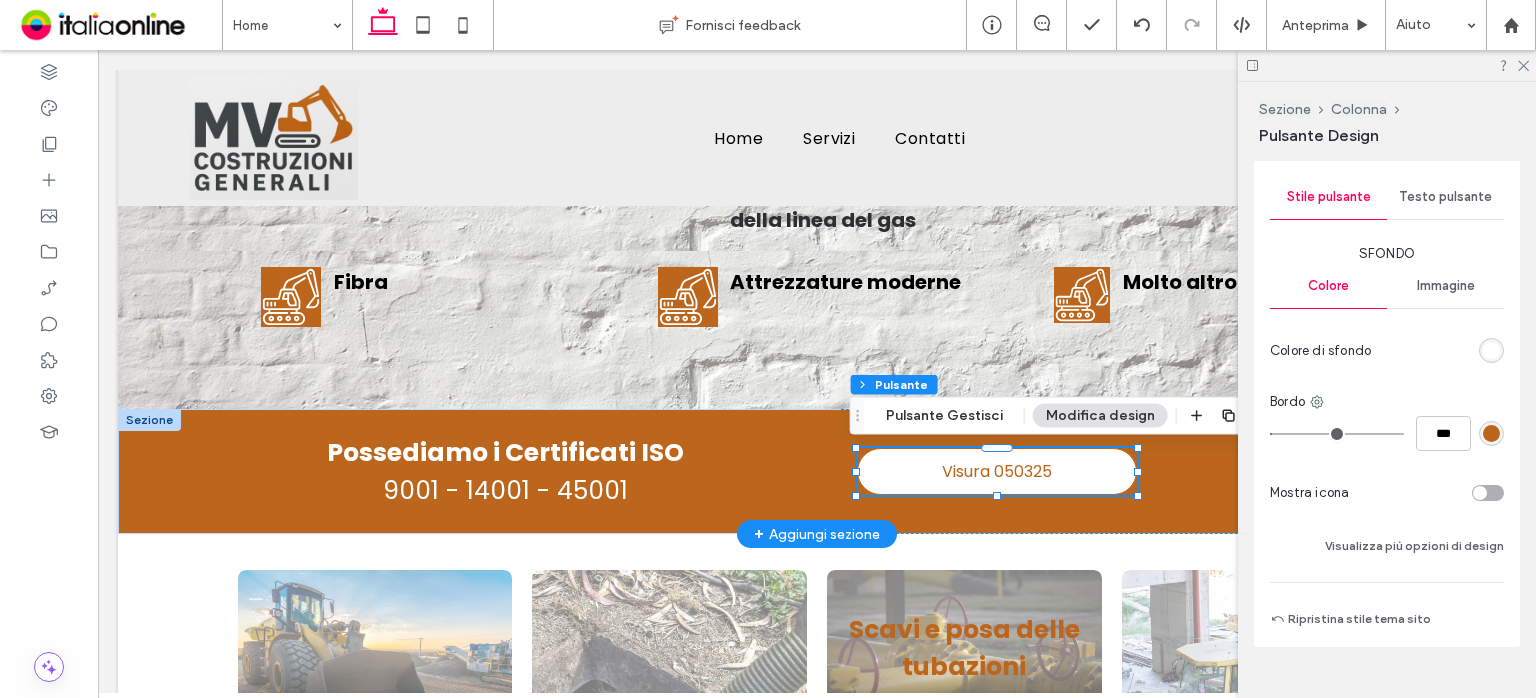 scroll, scrollTop: 549, scrollLeft: 0, axis: vertical 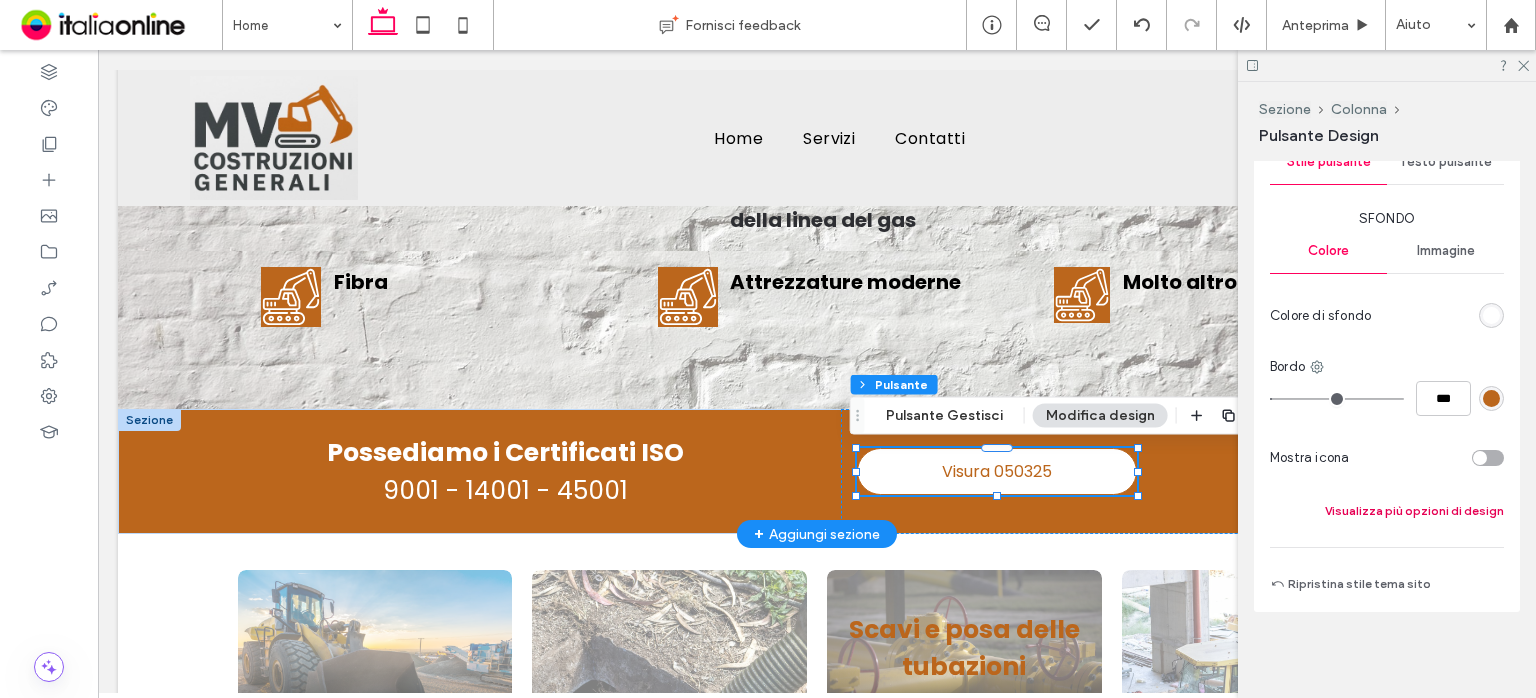 click on "Visualizza più opzioni di design" at bounding box center (1414, 511) 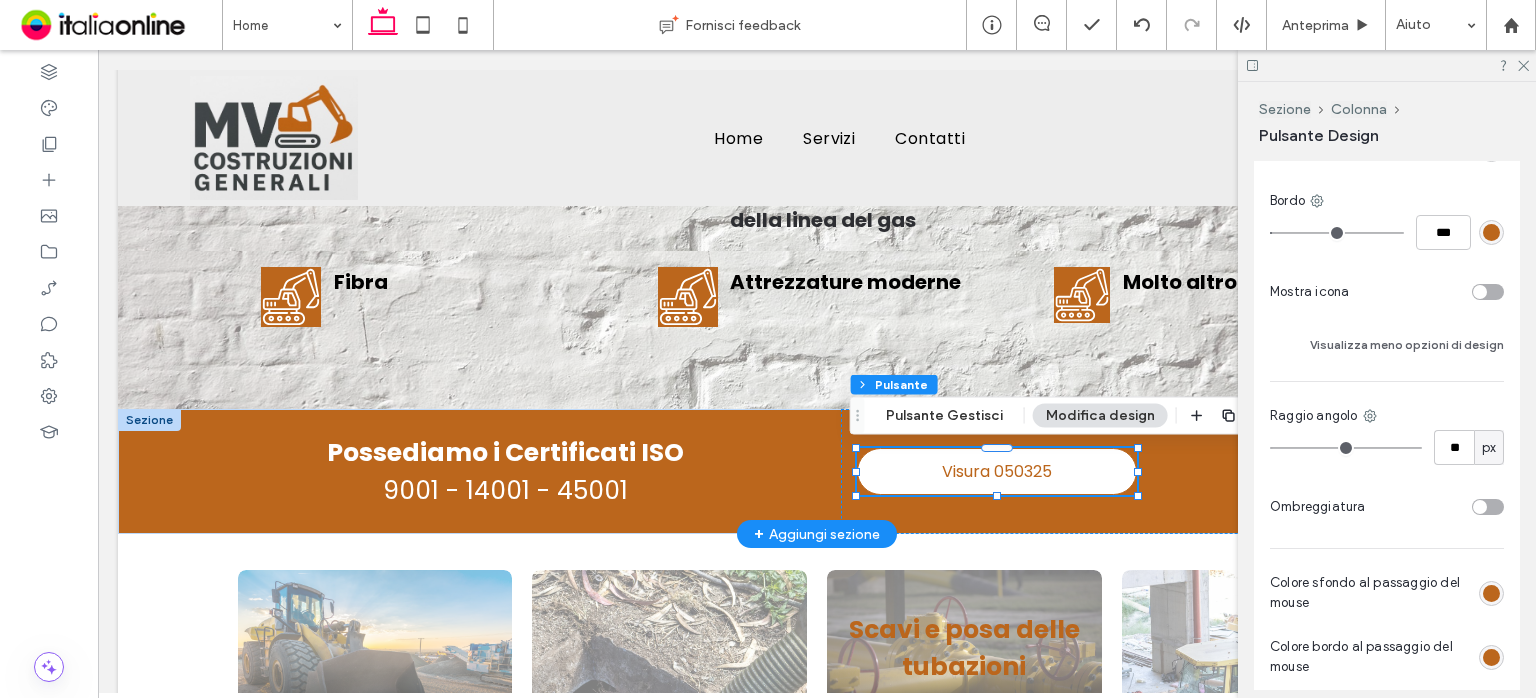scroll, scrollTop: 749, scrollLeft: 0, axis: vertical 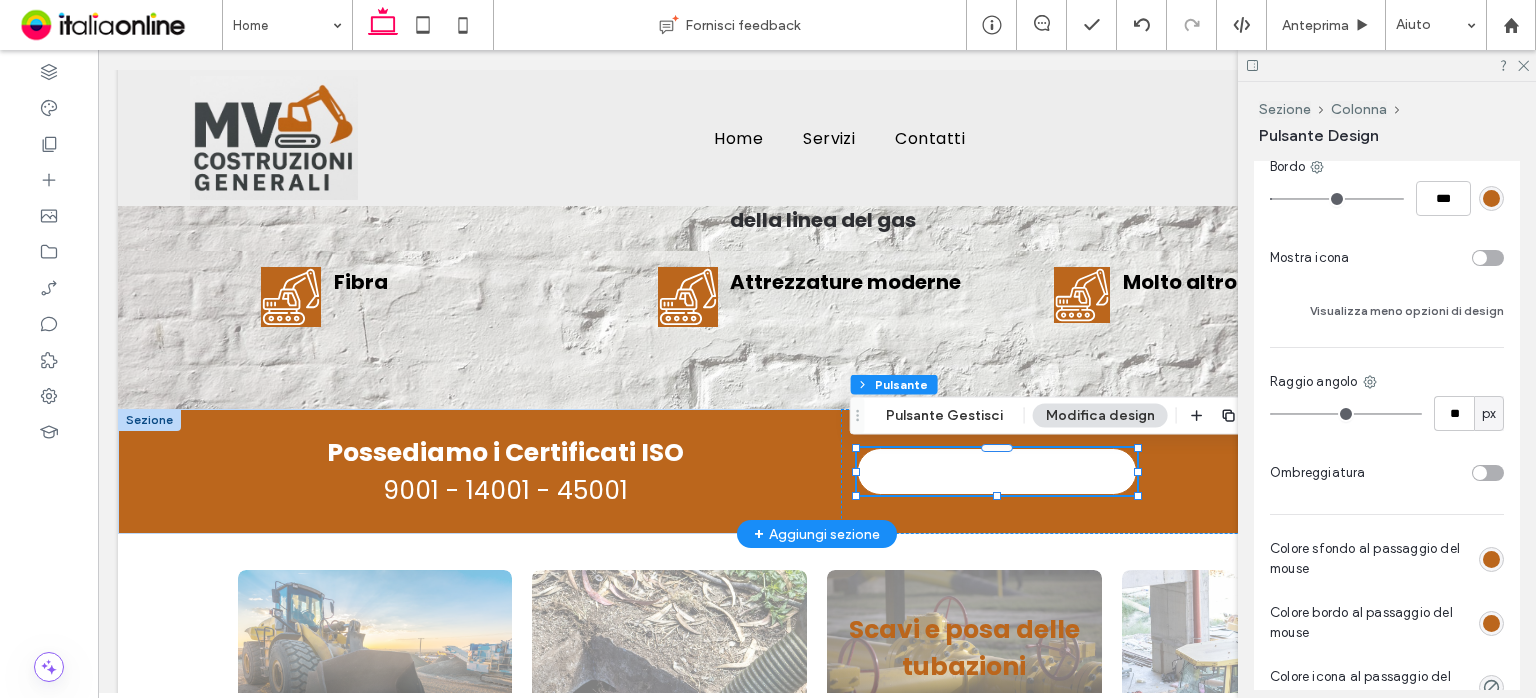 click at bounding box center [1491, 559] 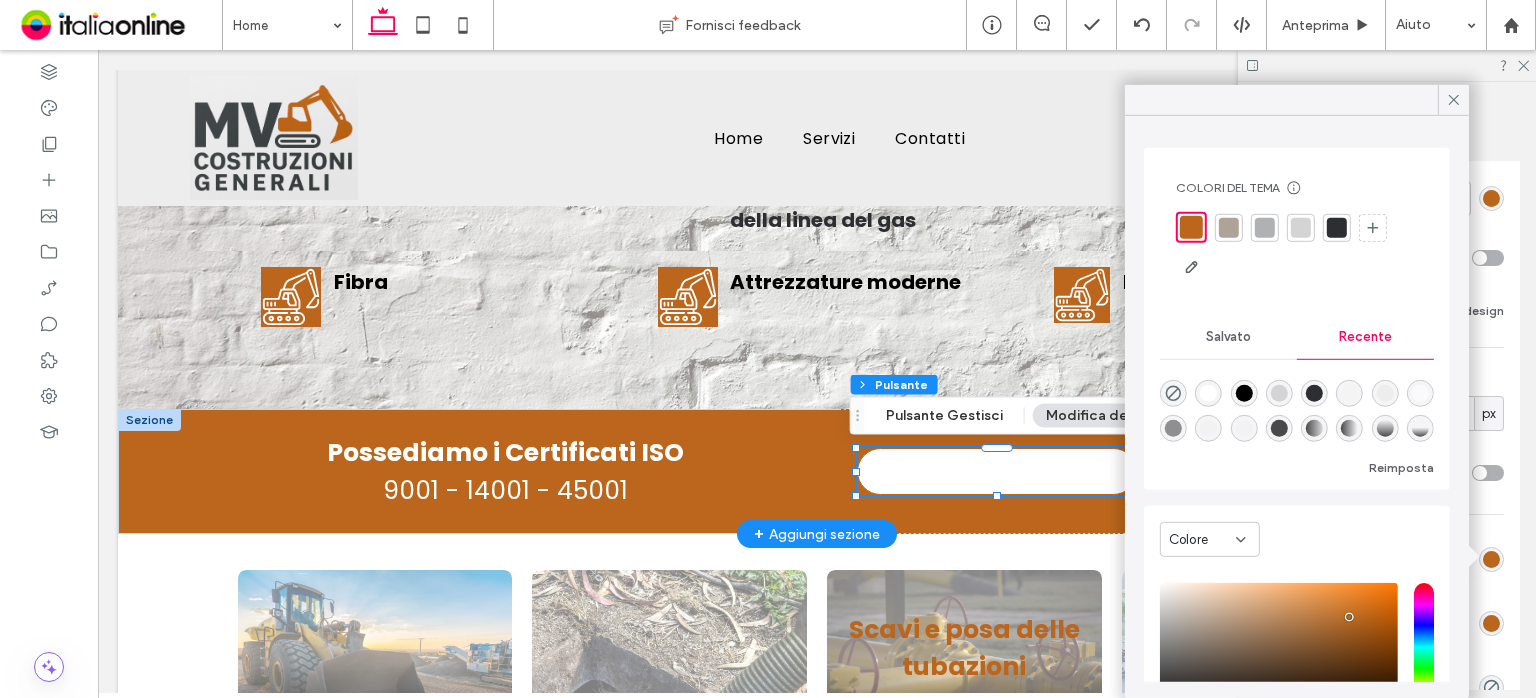 click at bounding box center (1301, 227) 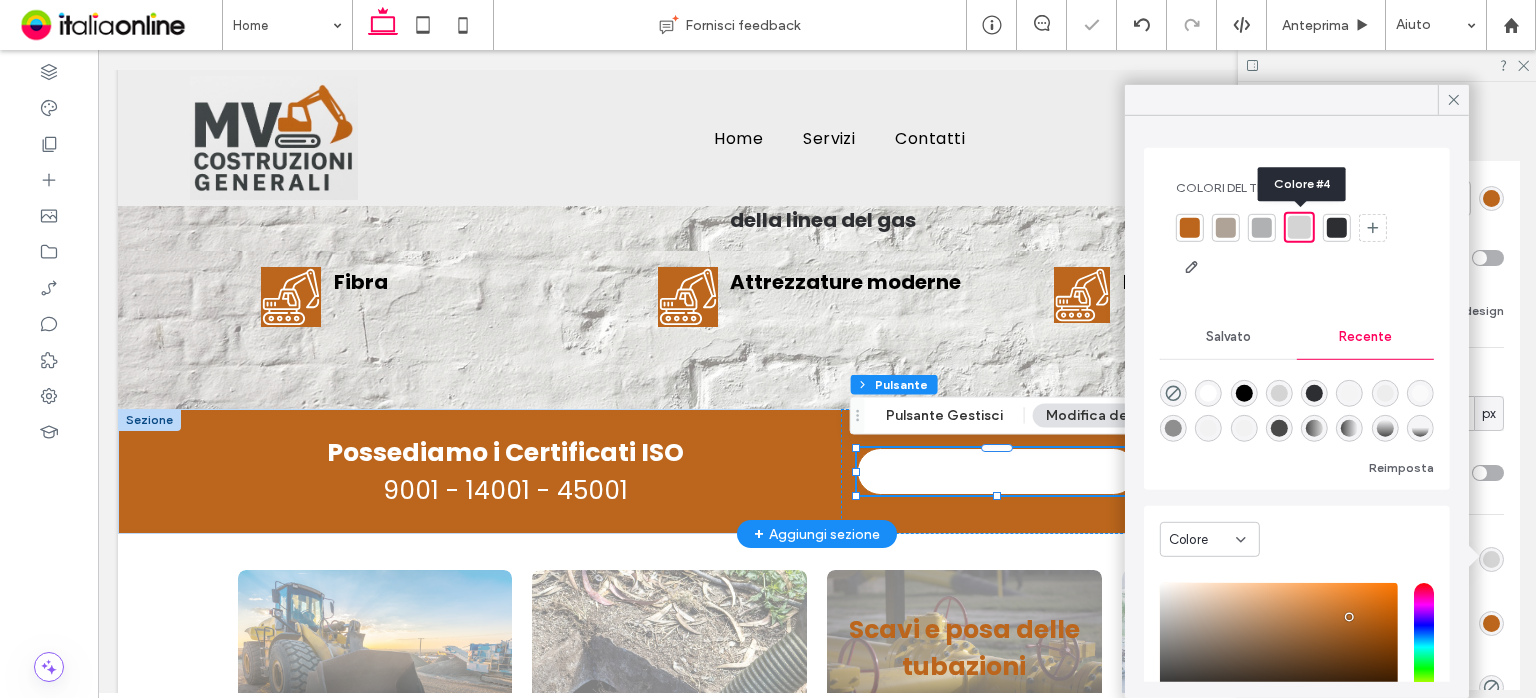 type on "*" 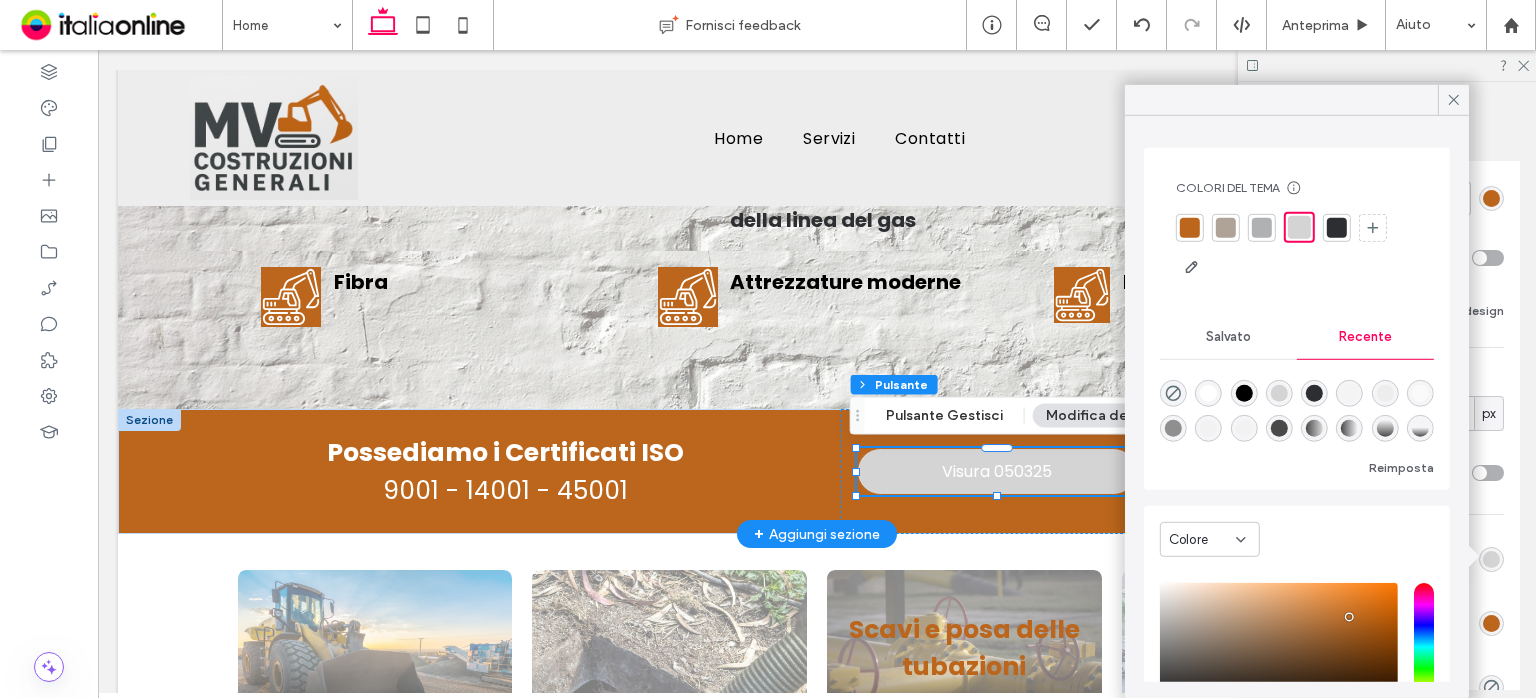 drag, startPoint x: 1454, startPoint y: 101, endPoint x: 1454, endPoint y: 128, distance: 27 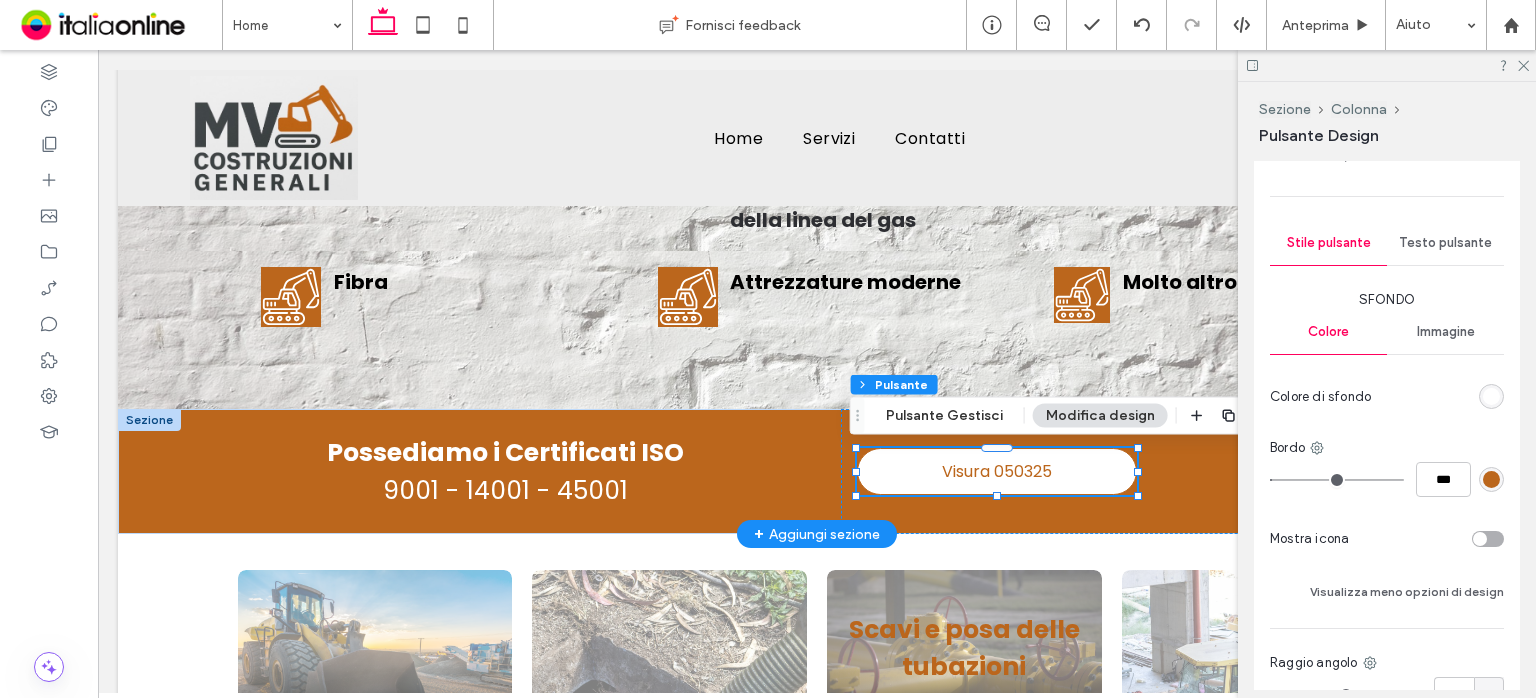 scroll, scrollTop: 249, scrollLeft: 0, axis: vertical 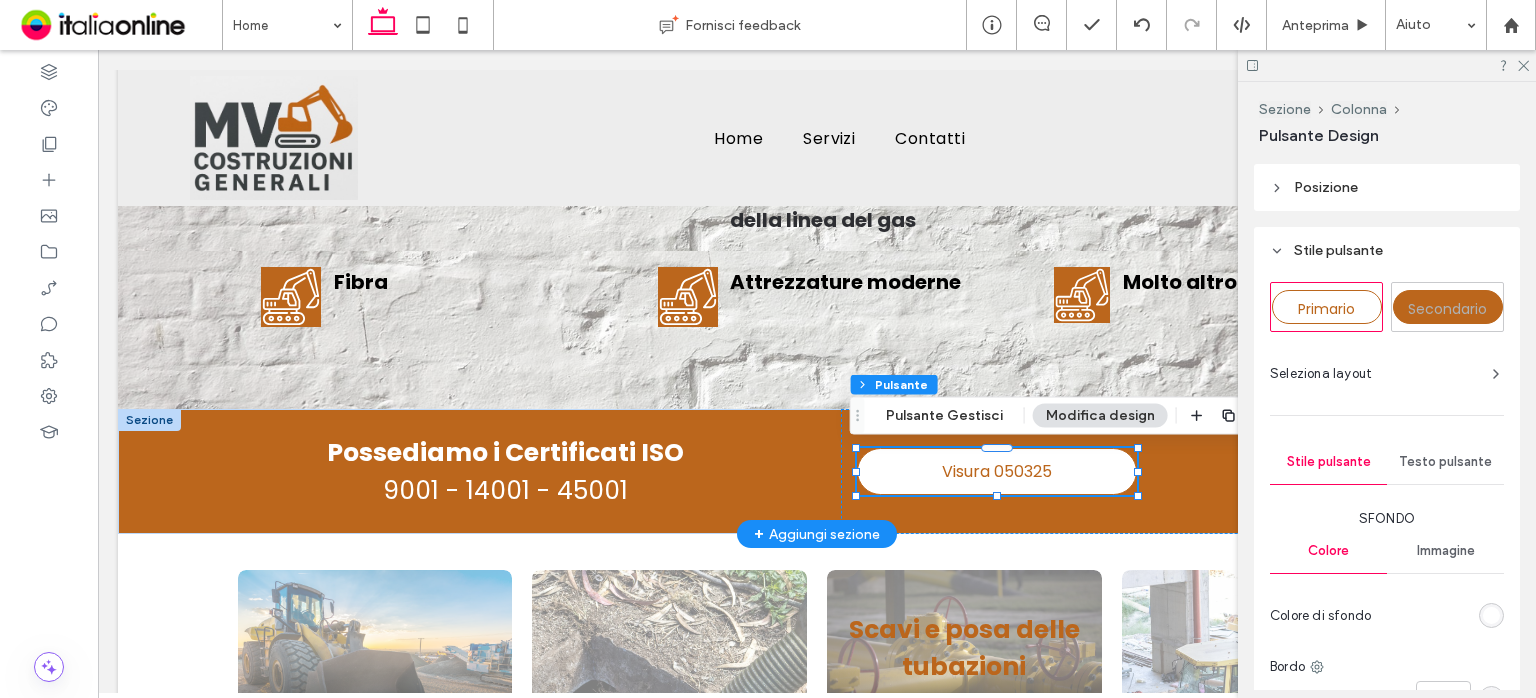 click on "Testo pulsante" at bounding box center (1445, 462) 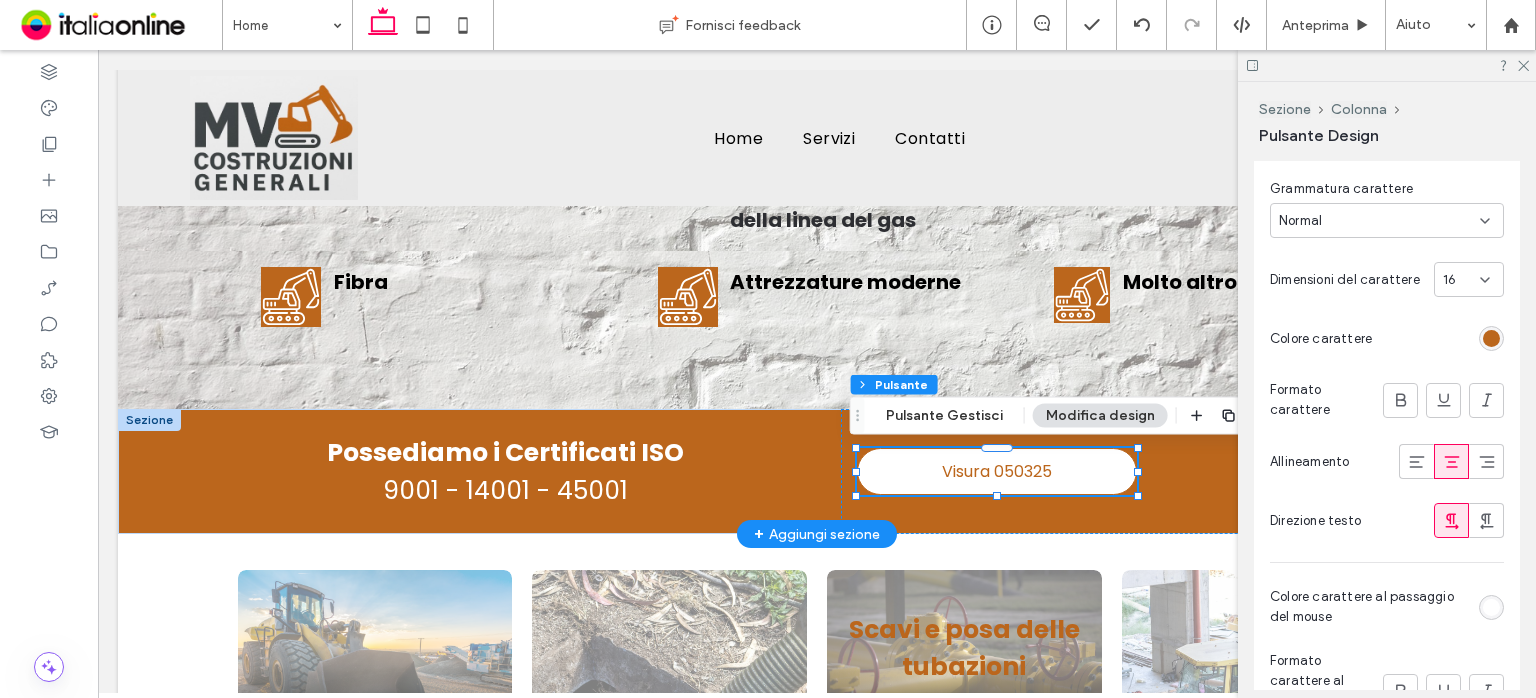 scroll, scrollTop: 749, scrollLeft: 0, axis: vertical 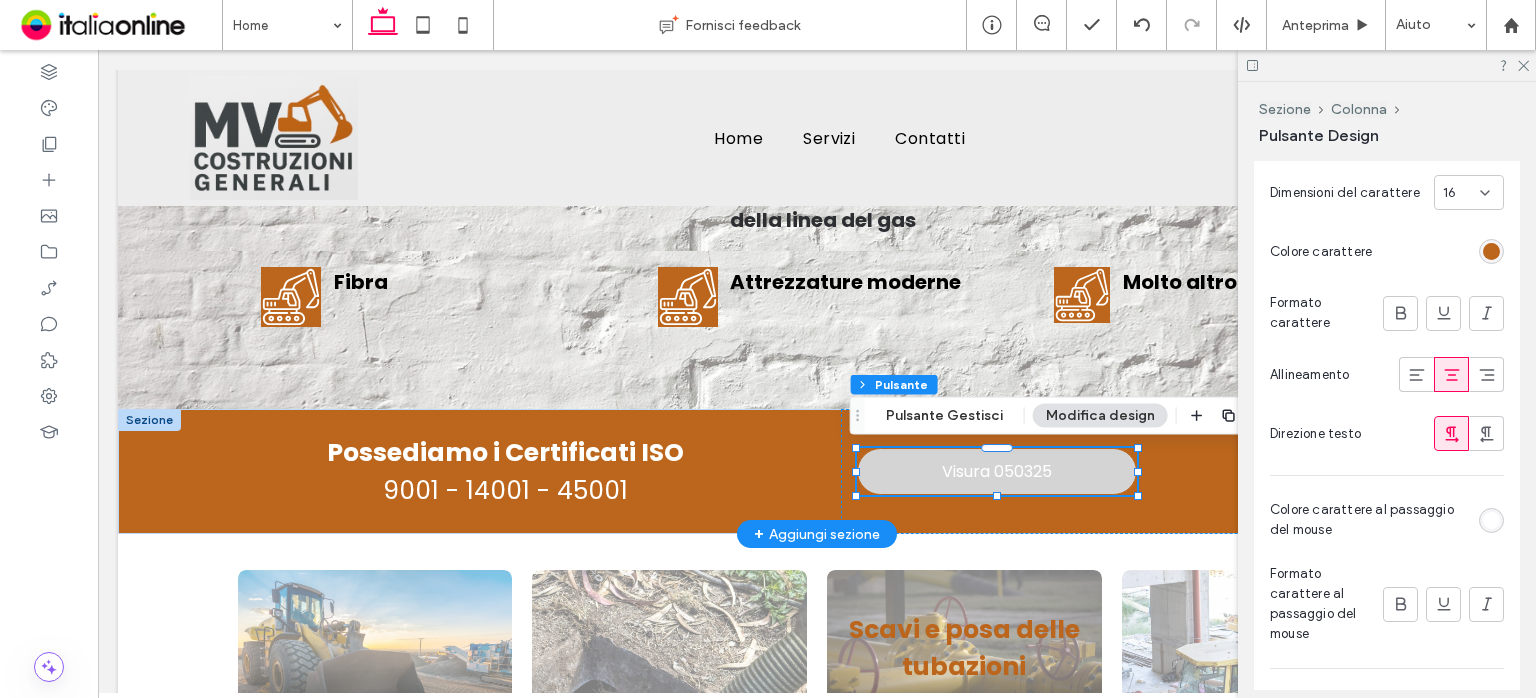 click at bounding box center (1491, 520) 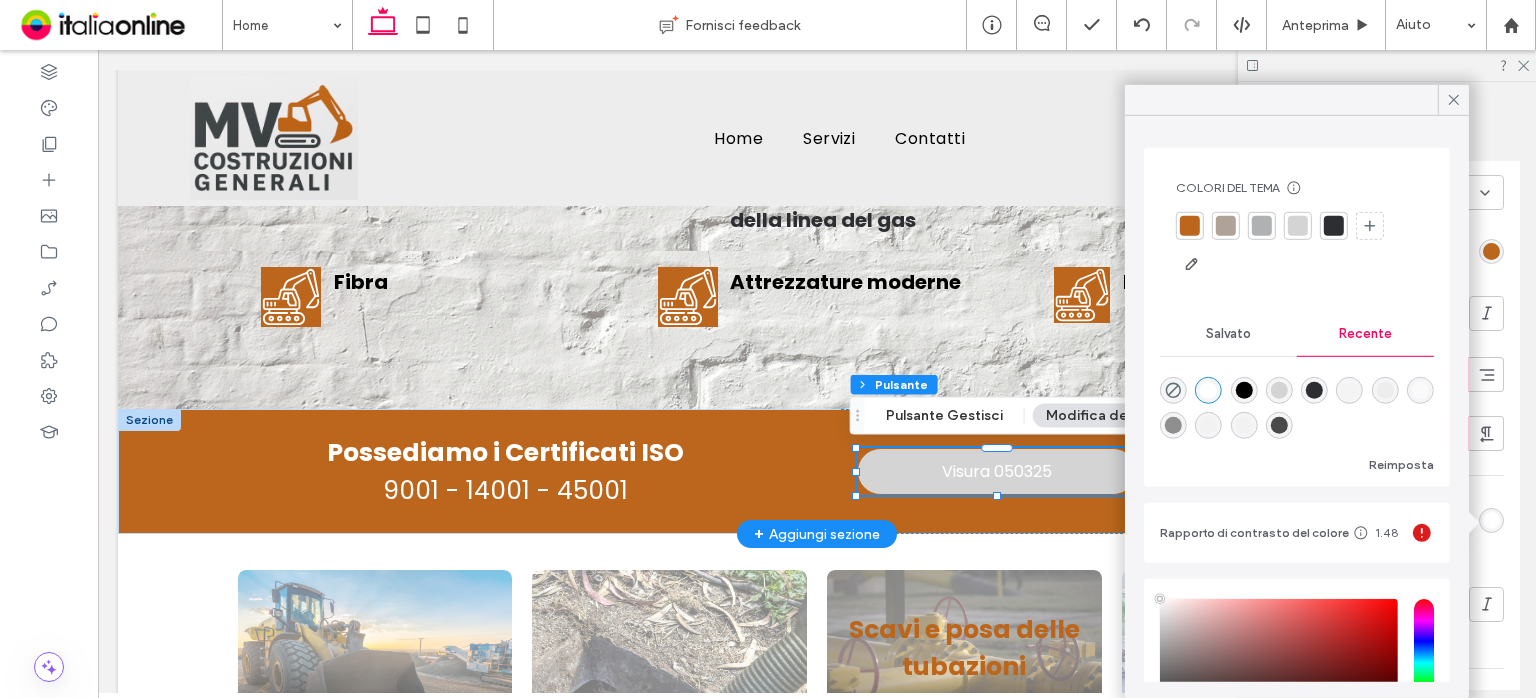 drag, startPoint x: 1330, startPoint y: 233, endPoint x: 1383, endPoint y: 157, distance: 92.65527 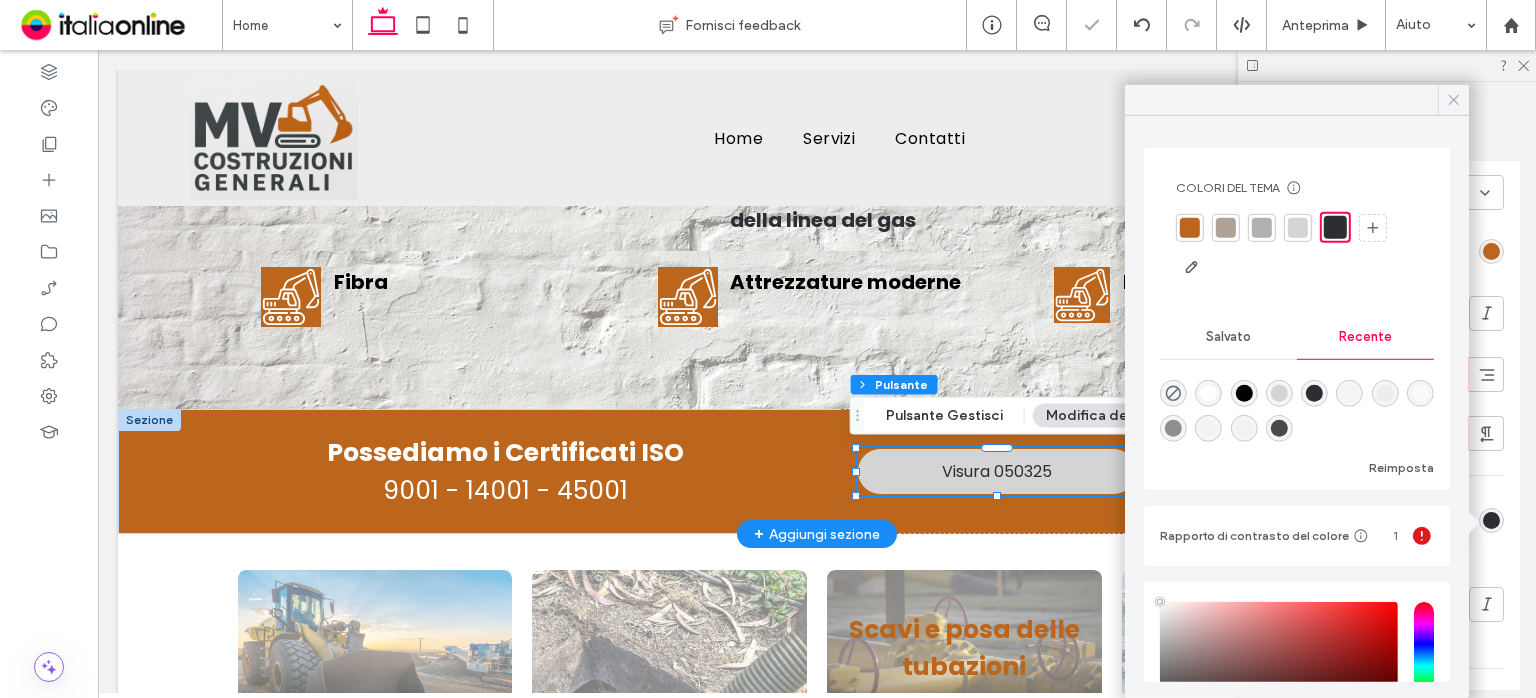click 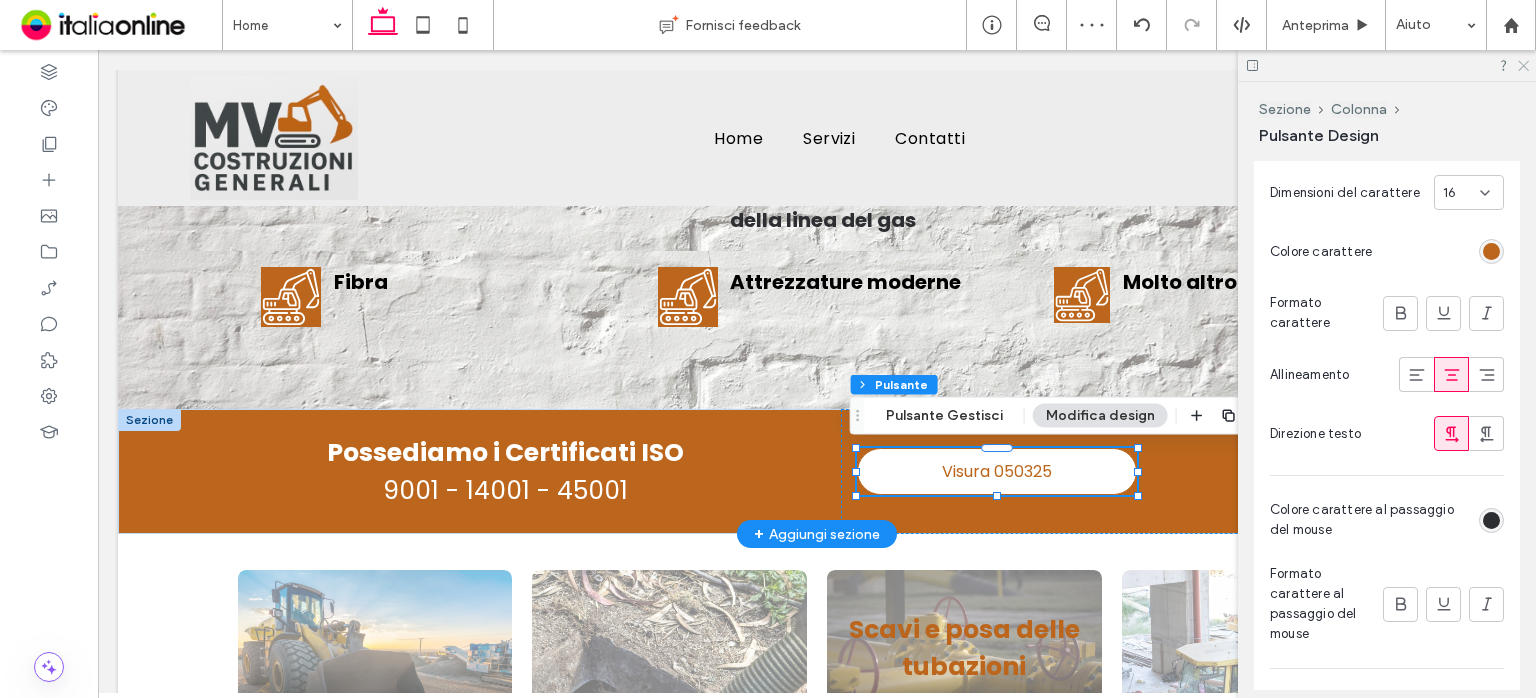 click 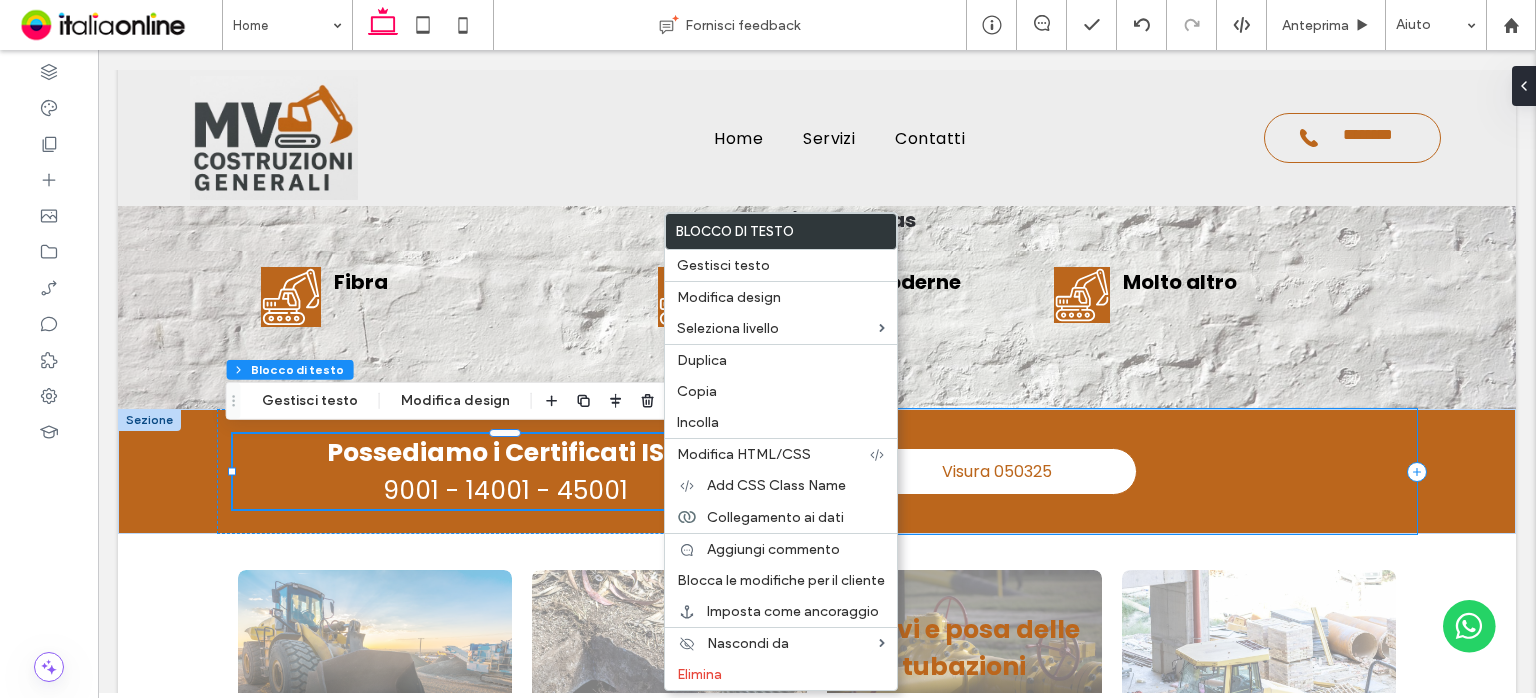 click on "Visura 050325" at bounding box center (1129, 471) 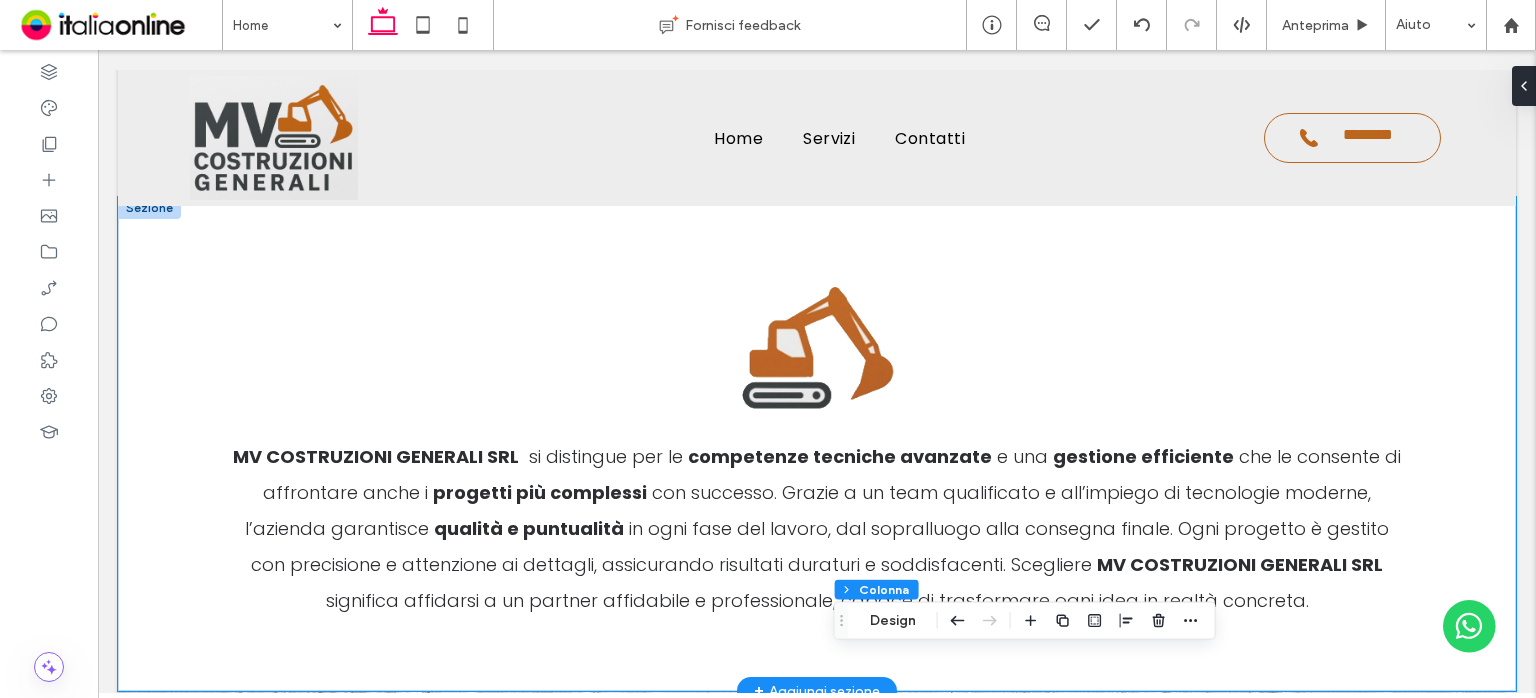 scroll, scrollTop: 487, scrollLeft: 0, axis: vertical 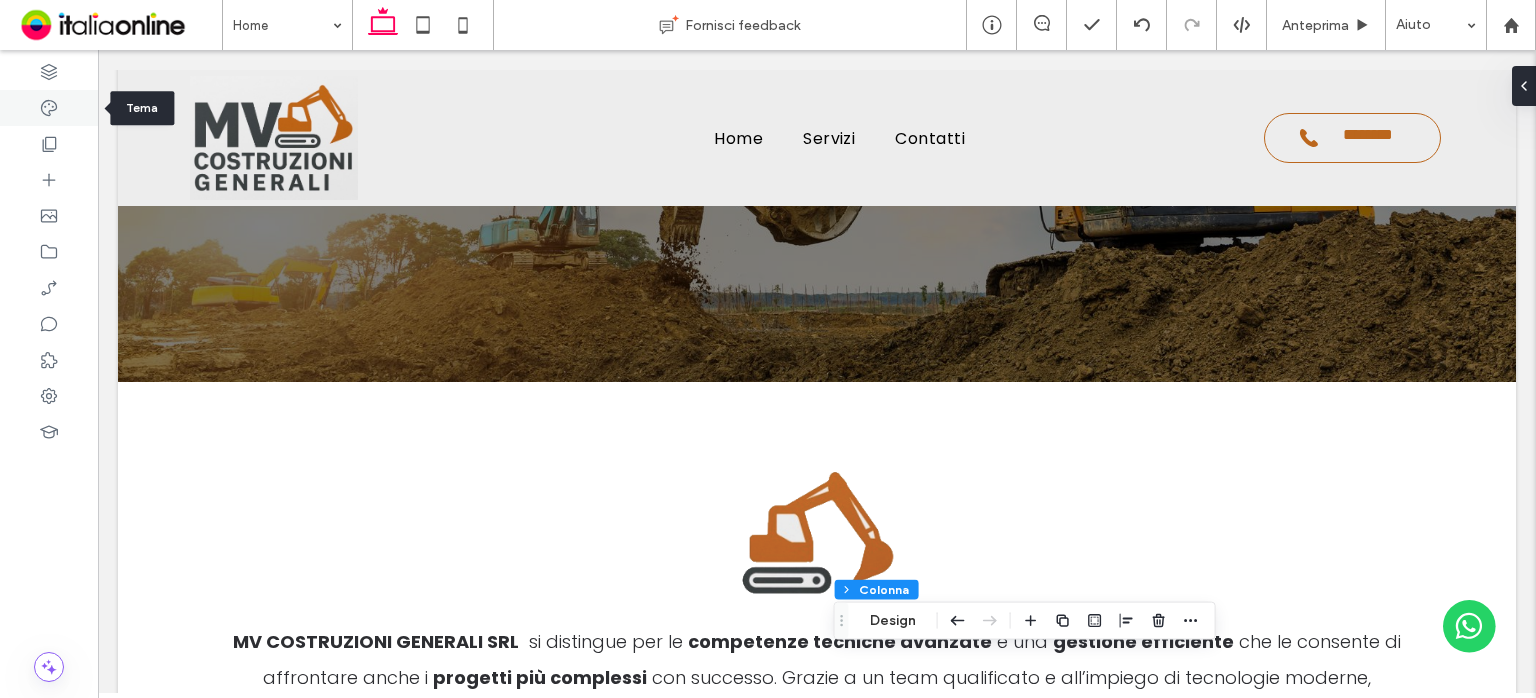 click 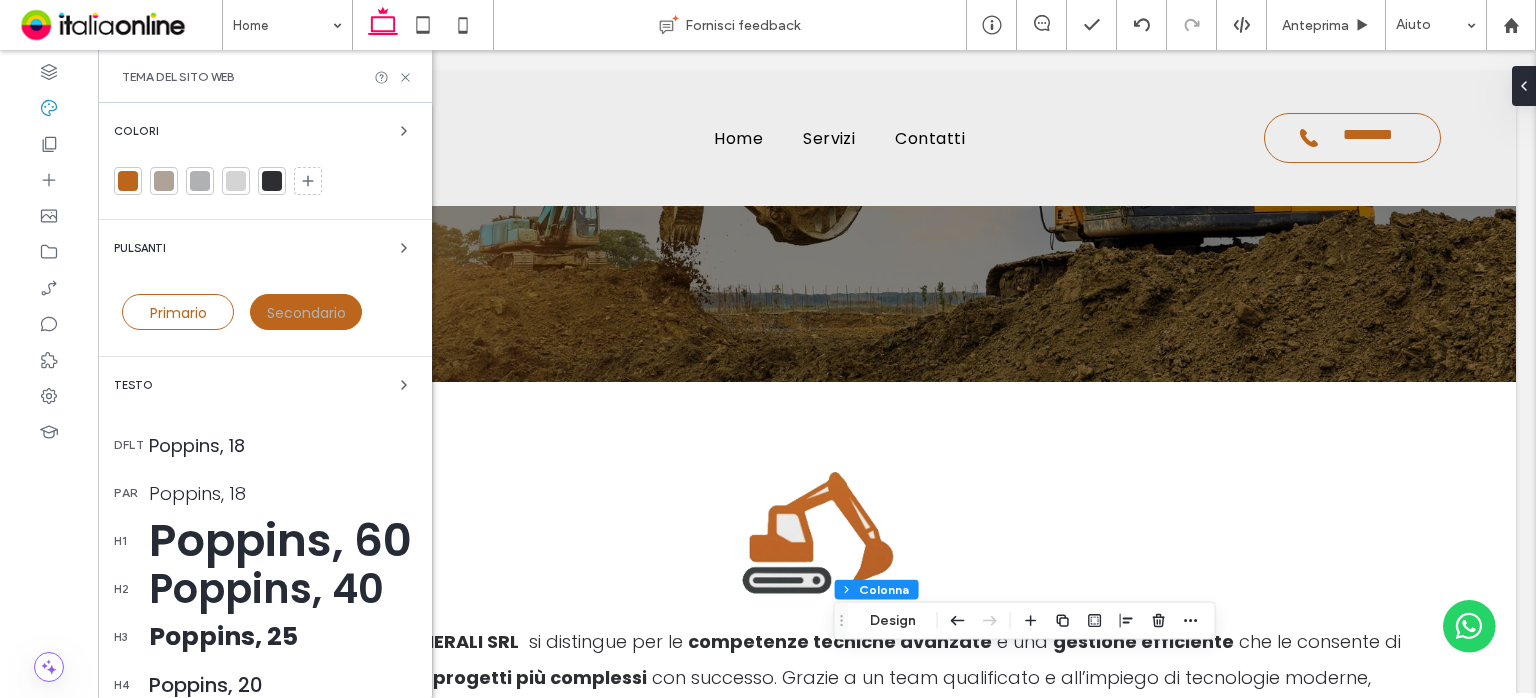 click on "Testo" at bounding box center [265, 385] 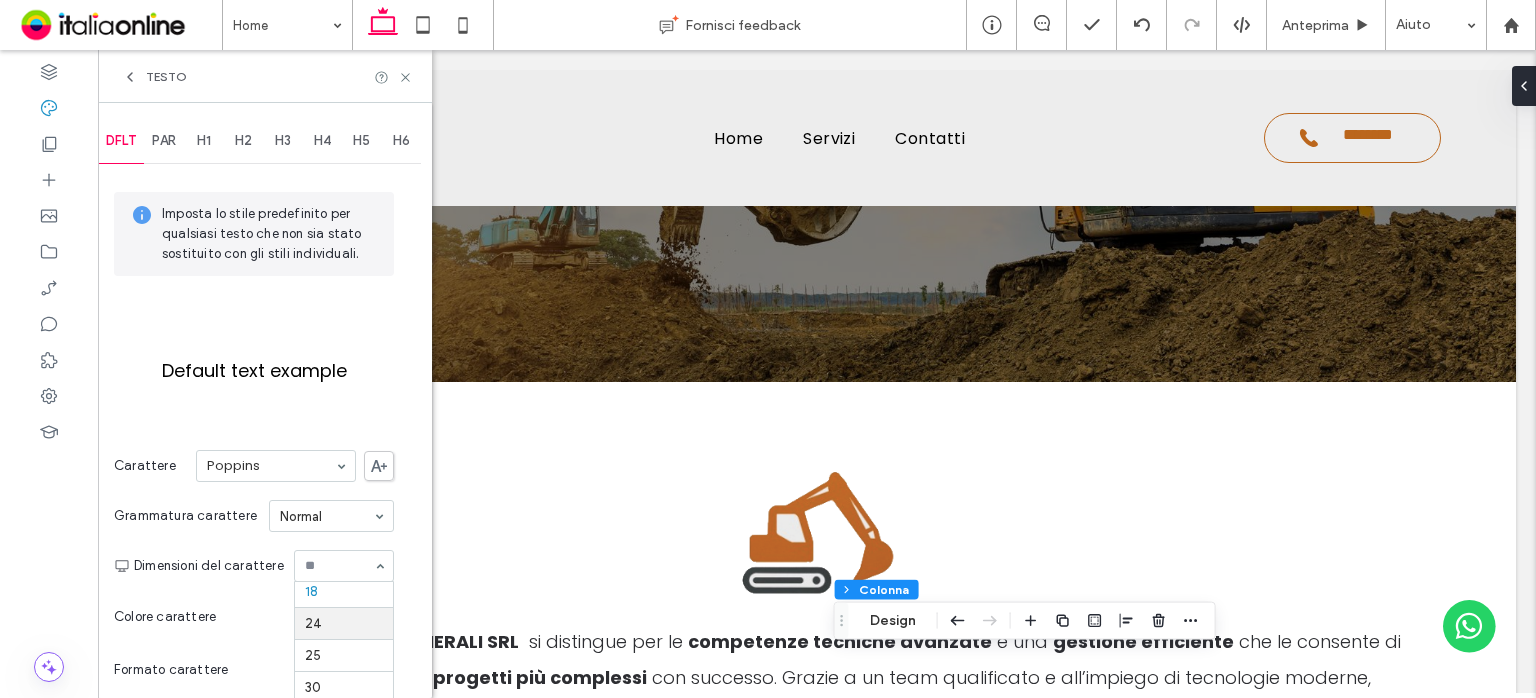 scroll, scrollTop: 130, scrollLeft: 0, axis: vertical 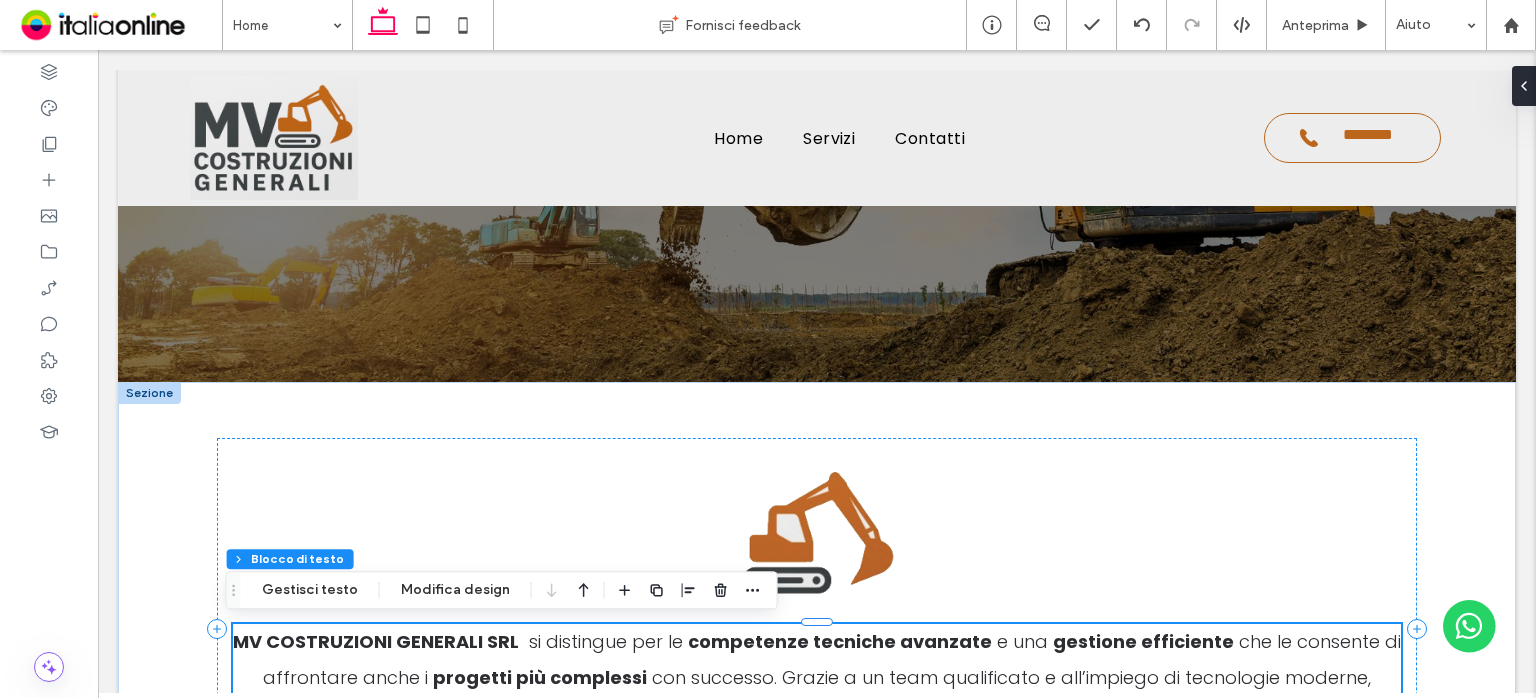 click on "MV COSTRUZIONI GENERALI SRL
si distingue per le
competenze tecniche avanzate   e una
gestione efficiente   che le consente di affrontare anche i
progetti più complessi   con successo. Grazie a un team qualificato e all’impiego di tecnologie moderne, l’azienda garantisce
qualità e puntualità   in ogni fase del lavoro, dal sopralluogo alla consegna finale. Ogni progetto è gestito con precisione e attenzione ai dettagli, assicurando risultati duraturi e soddisfacenti. Scegliere
MV COSTRUZIONI GENERALI SRL
significa affidarsi a un partner affidabile e professionale, capace di trasformare ogni idea in realtà concreta." at bounding box center [817, 714] 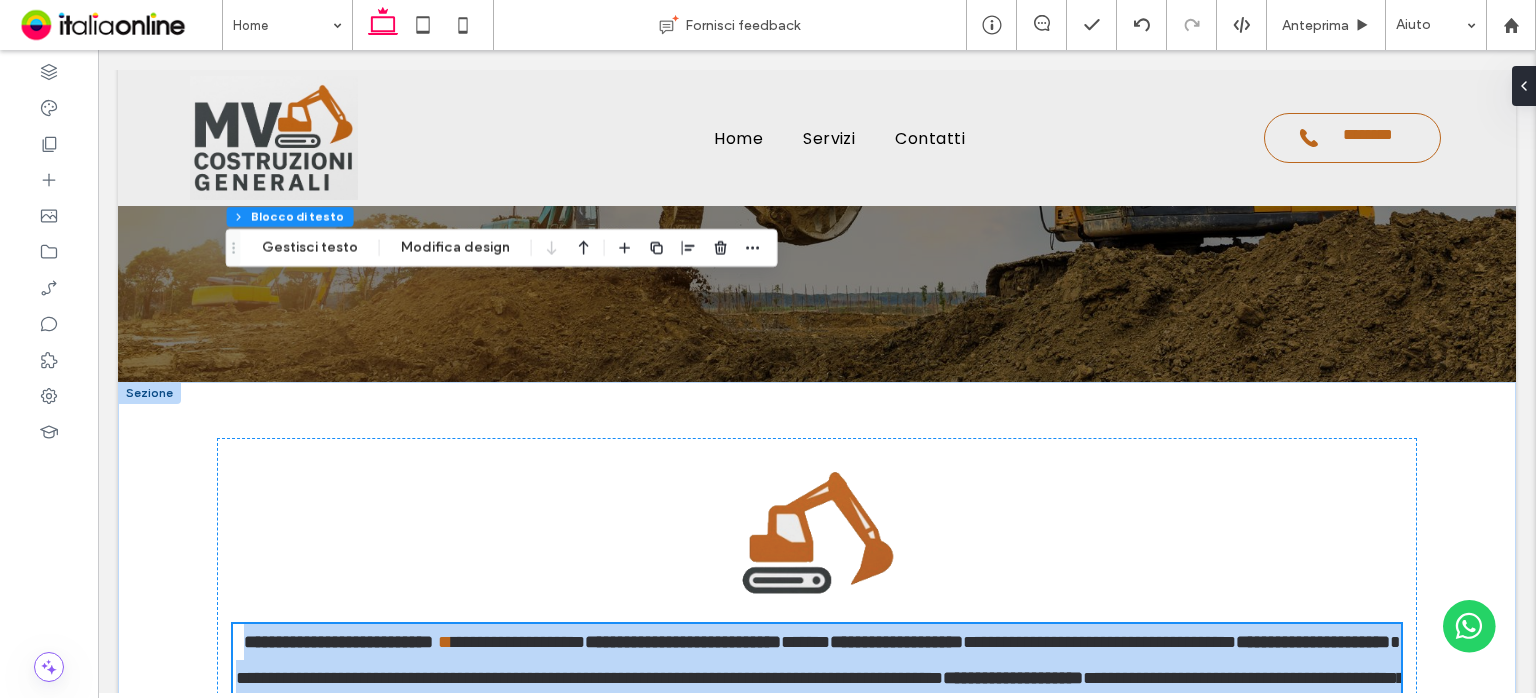 scroll, scrollTop: 829, scrollLeft: 0, axis: vertical 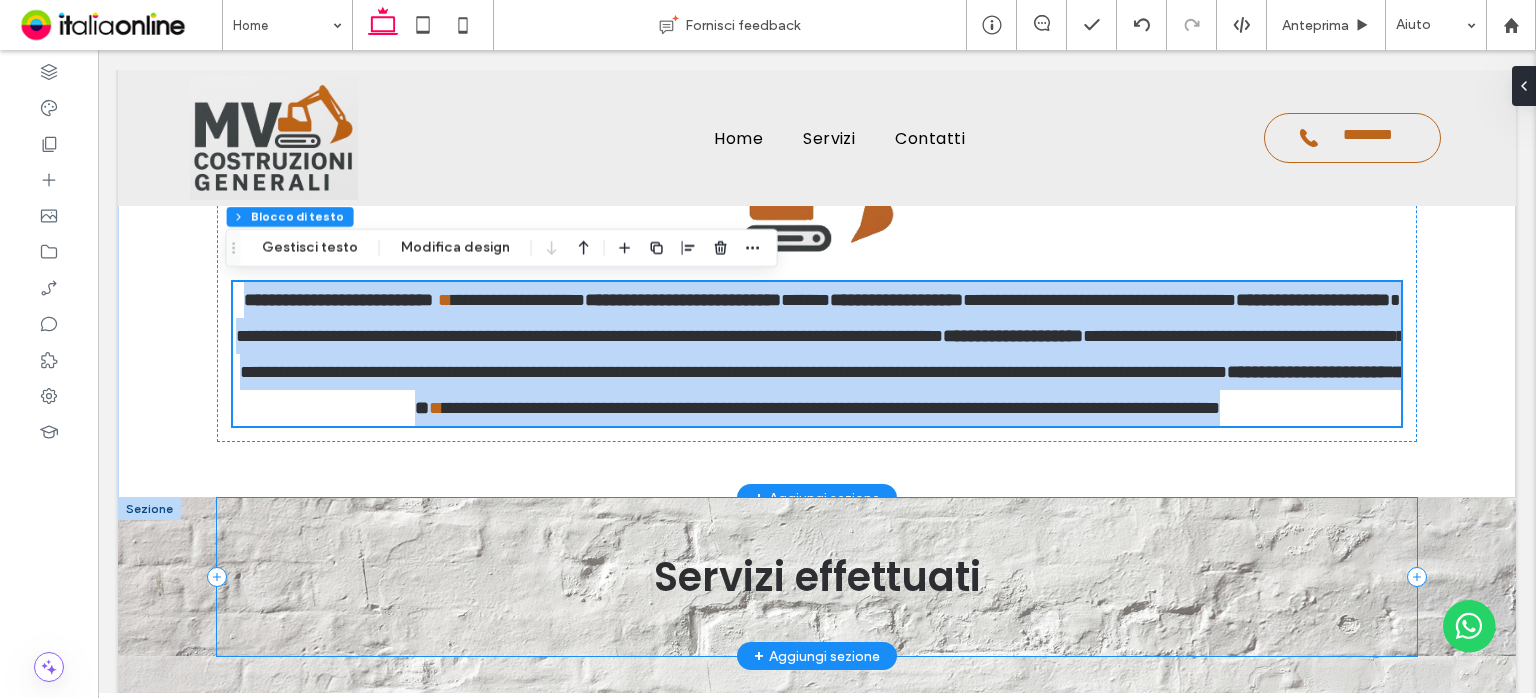 type on "*******" 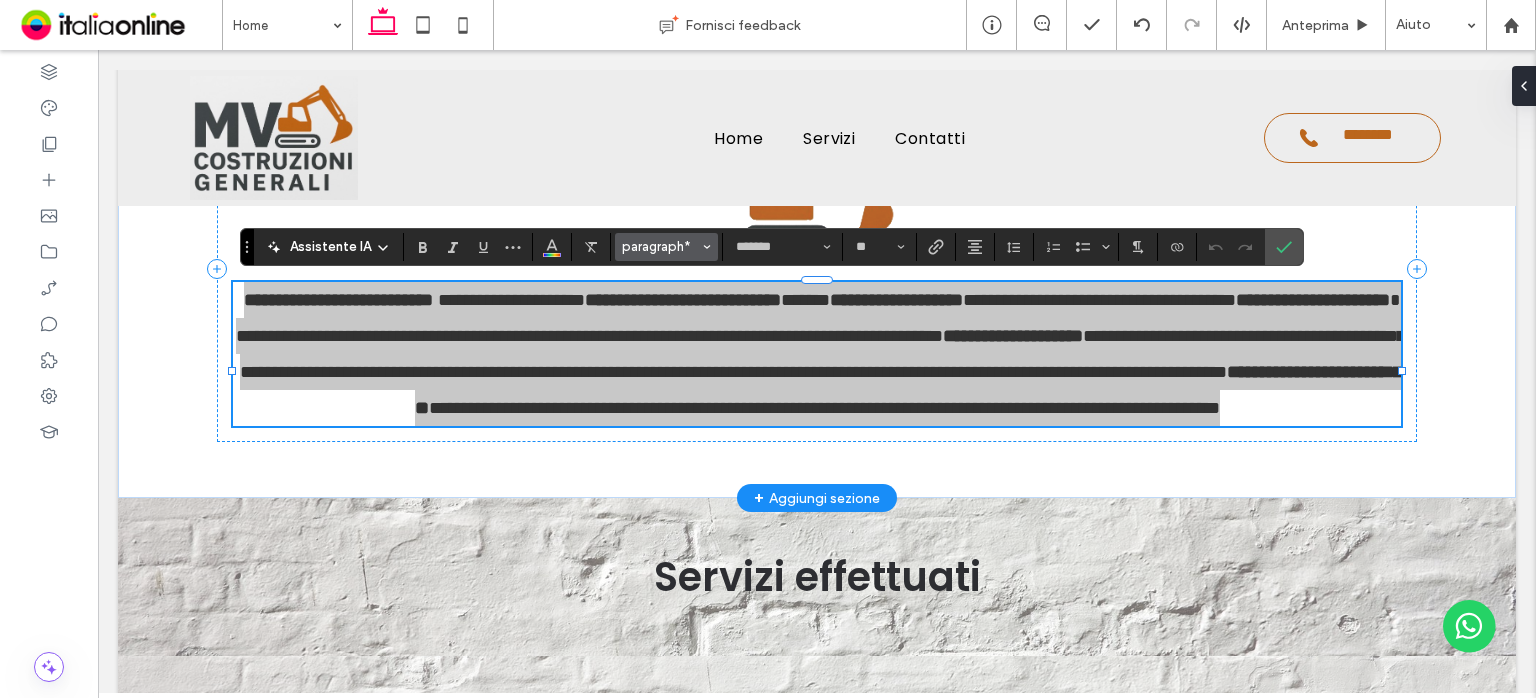 click on "paragraph*" at bounding box center (661, 246) 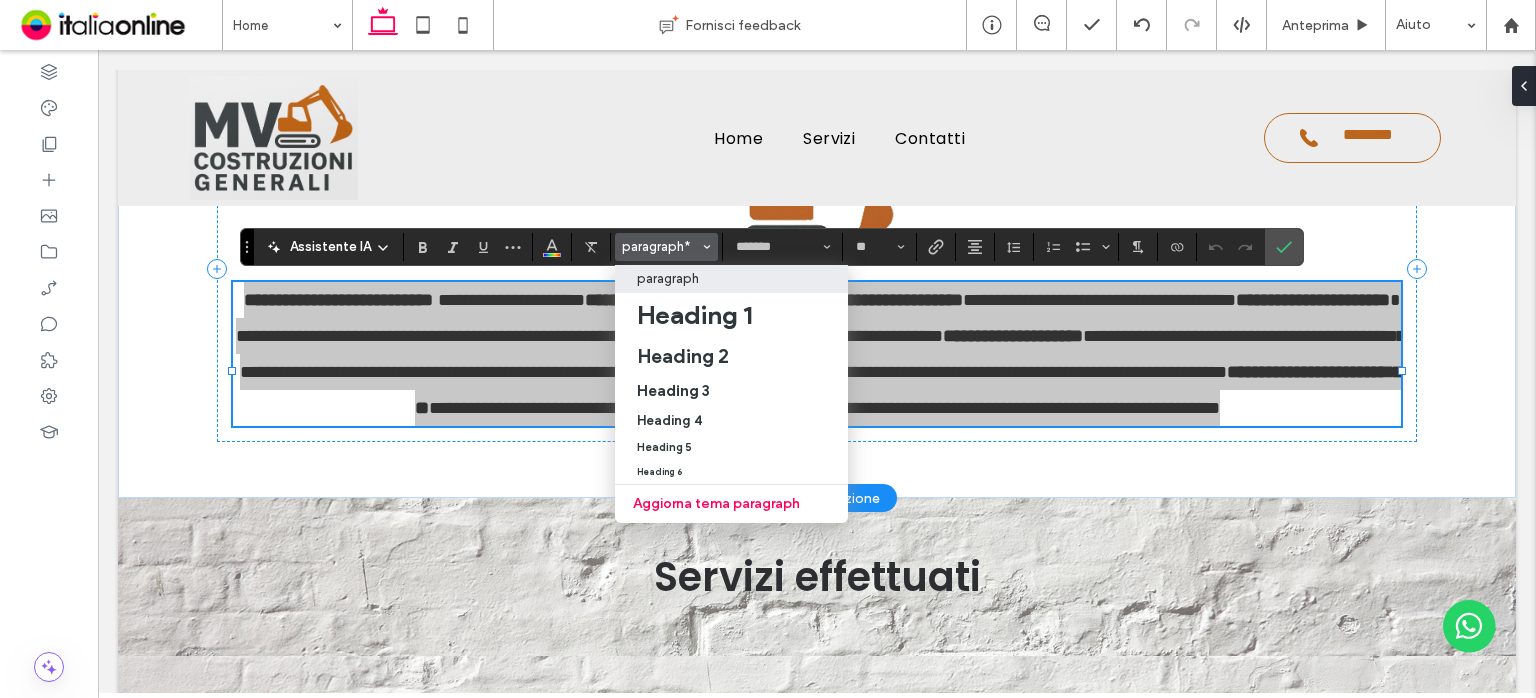 click on "paragraph" at bounding box center [668, 278] 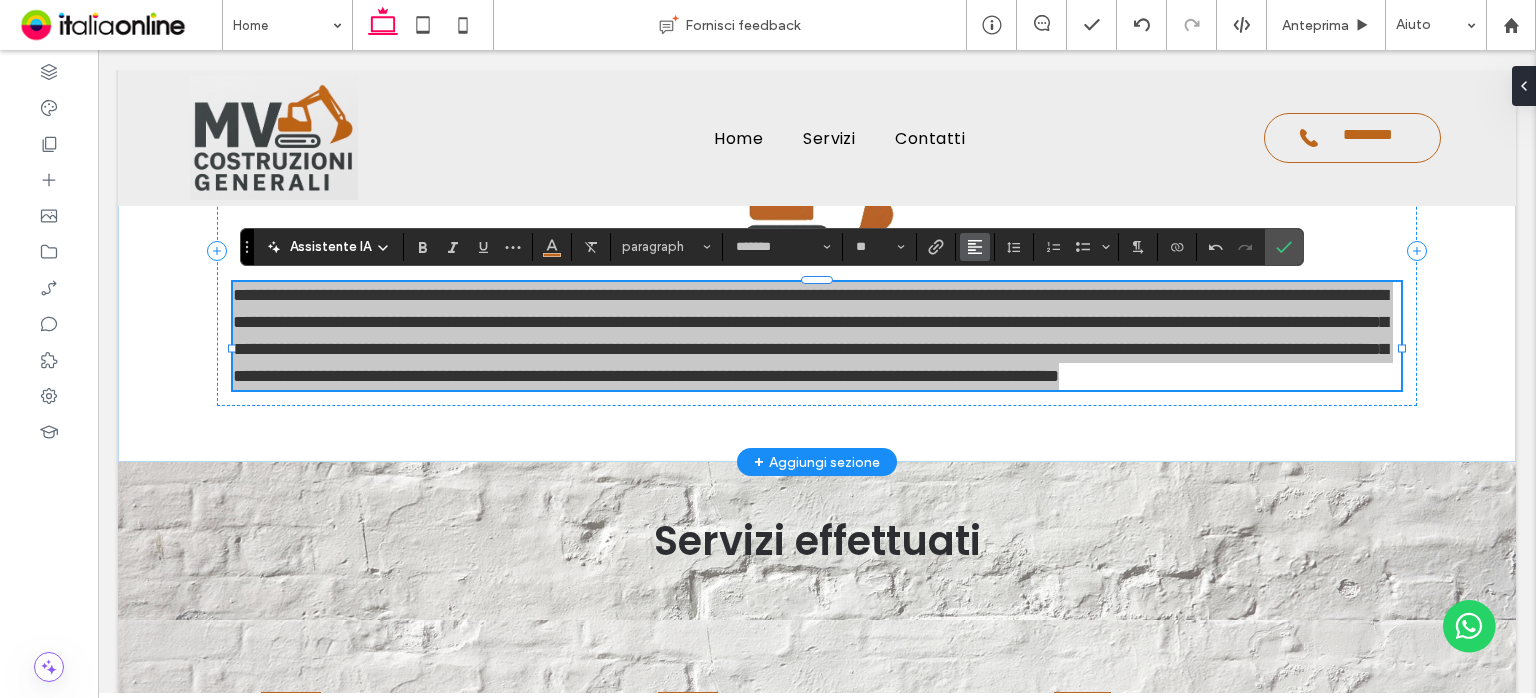 click 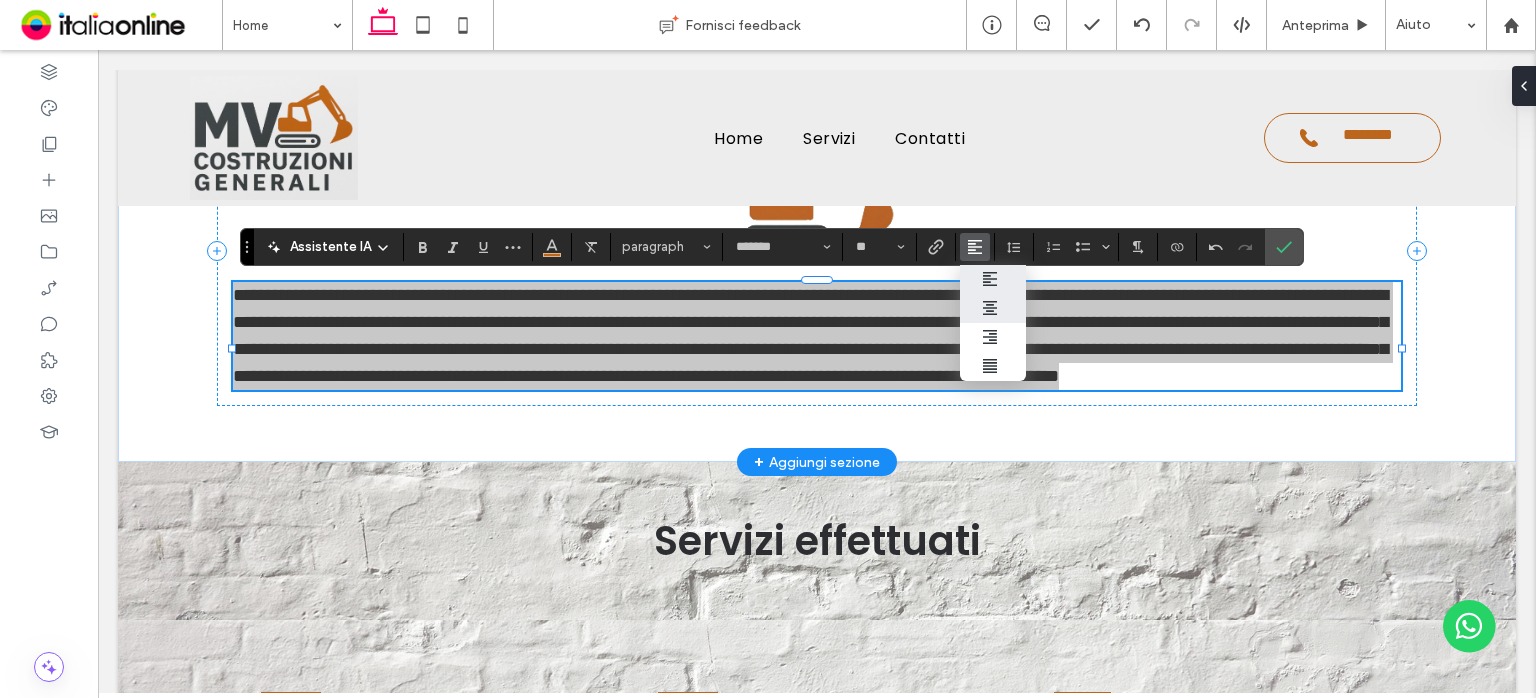 drag, startPoint x: 883, startPoint y: 255, endPoint x: 980, endPoint y: 309, distance: 111.01801 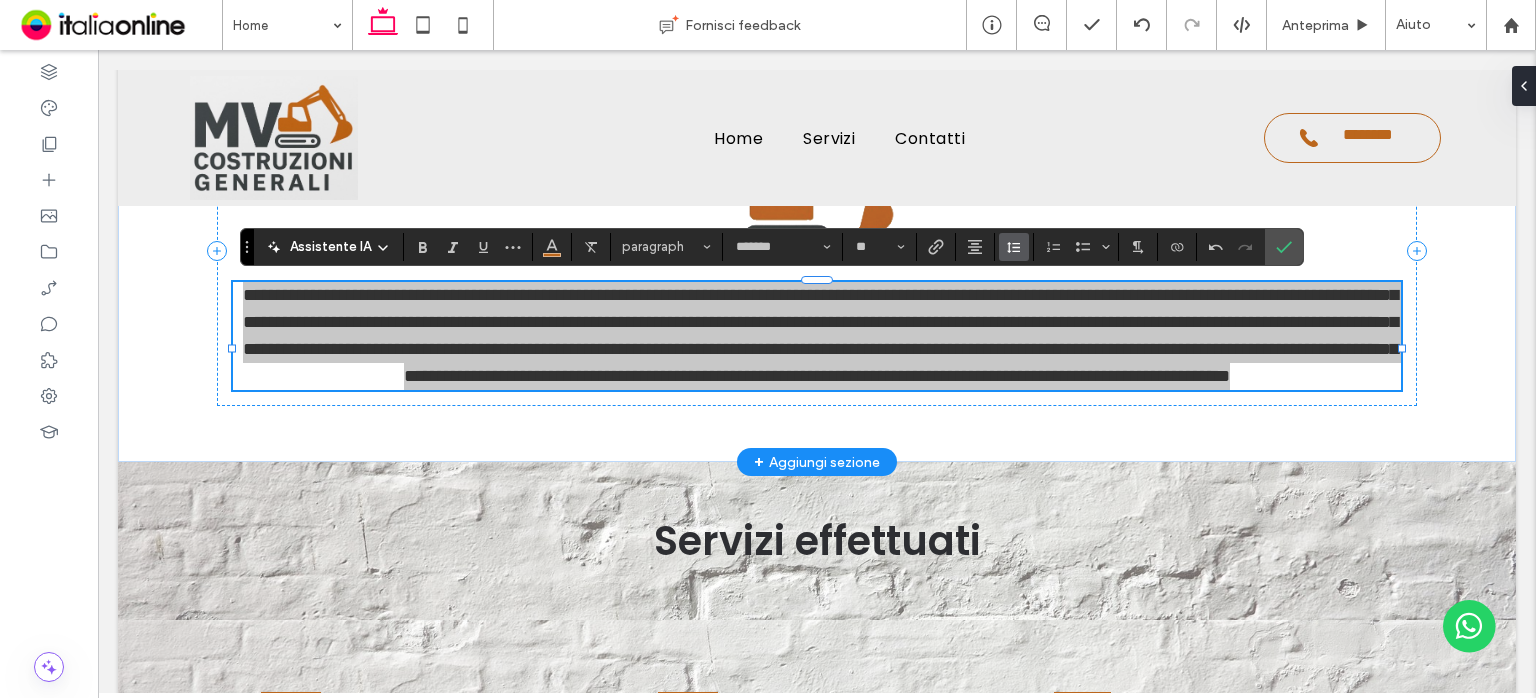 click 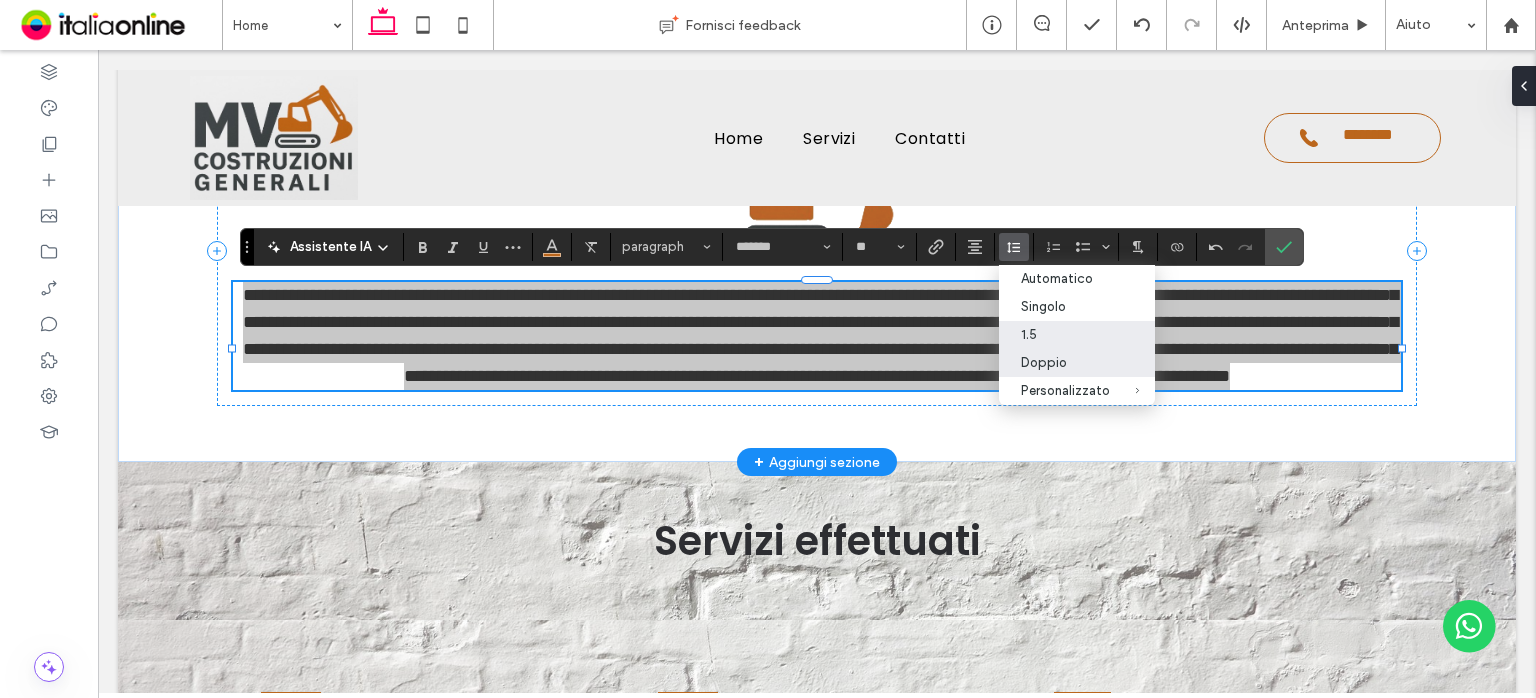click on "Doppio" at bounding box center [1065, 362] 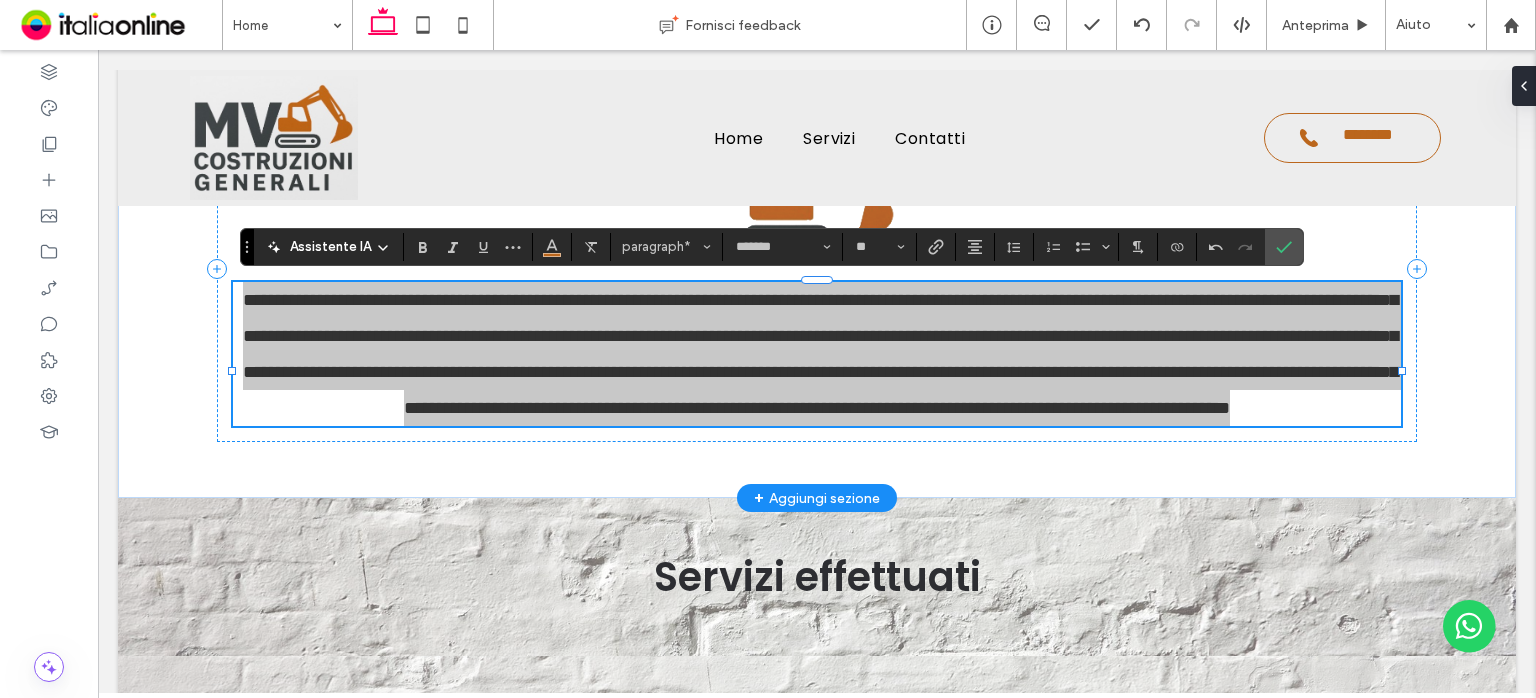click on "Assistente IA paragraph* ******* **" at bounding box center [772, 247] 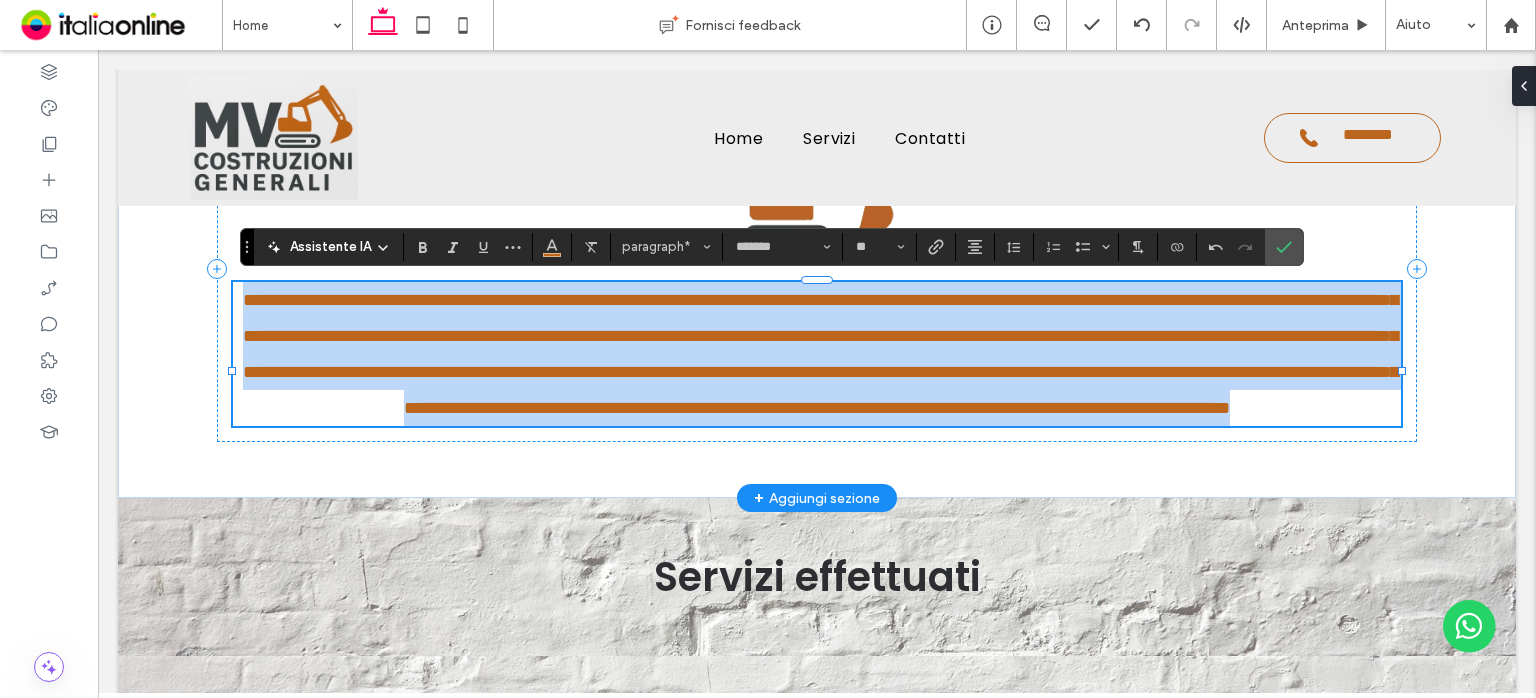click on "**********" at bounding box center [820, 354] 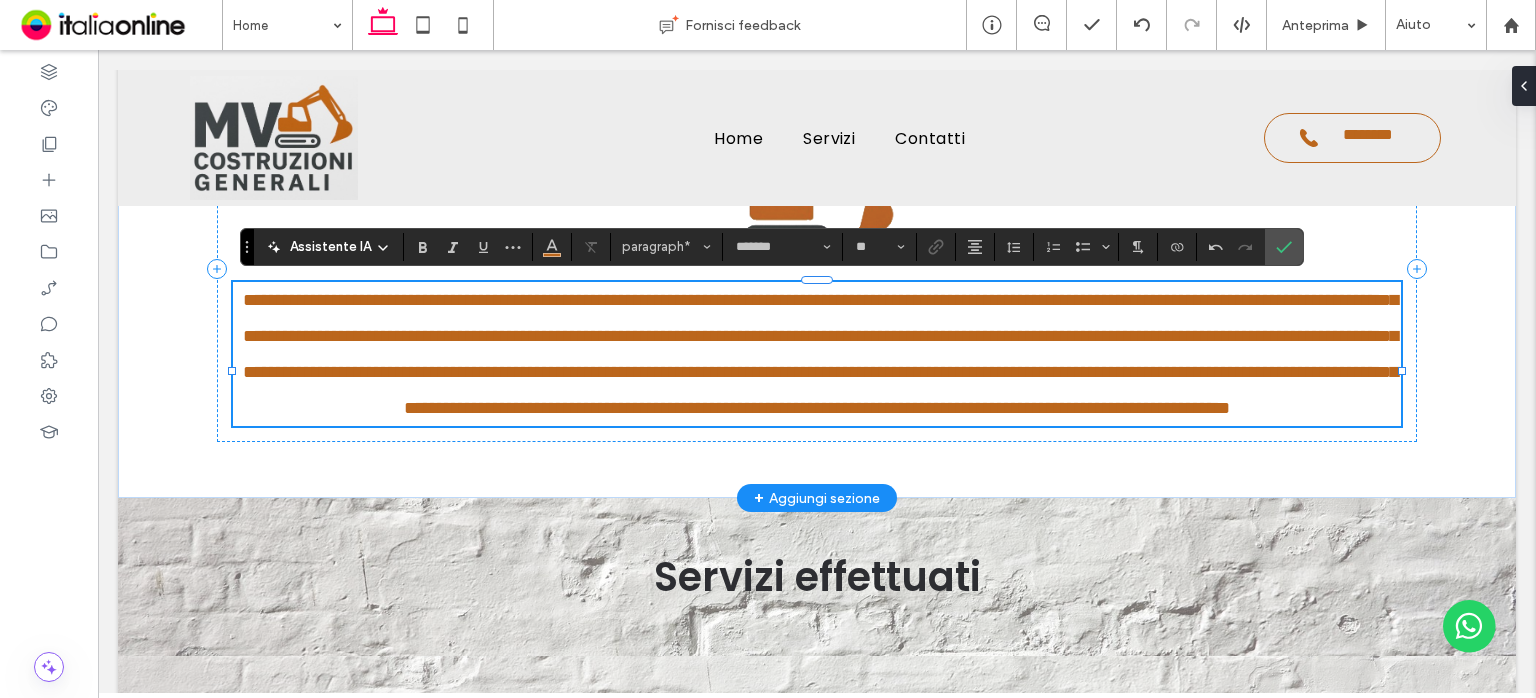 drag, startPoint x: 524, startPoint y: 294, endPoint x: 468, endPoint y: 297, distance: 56.0803 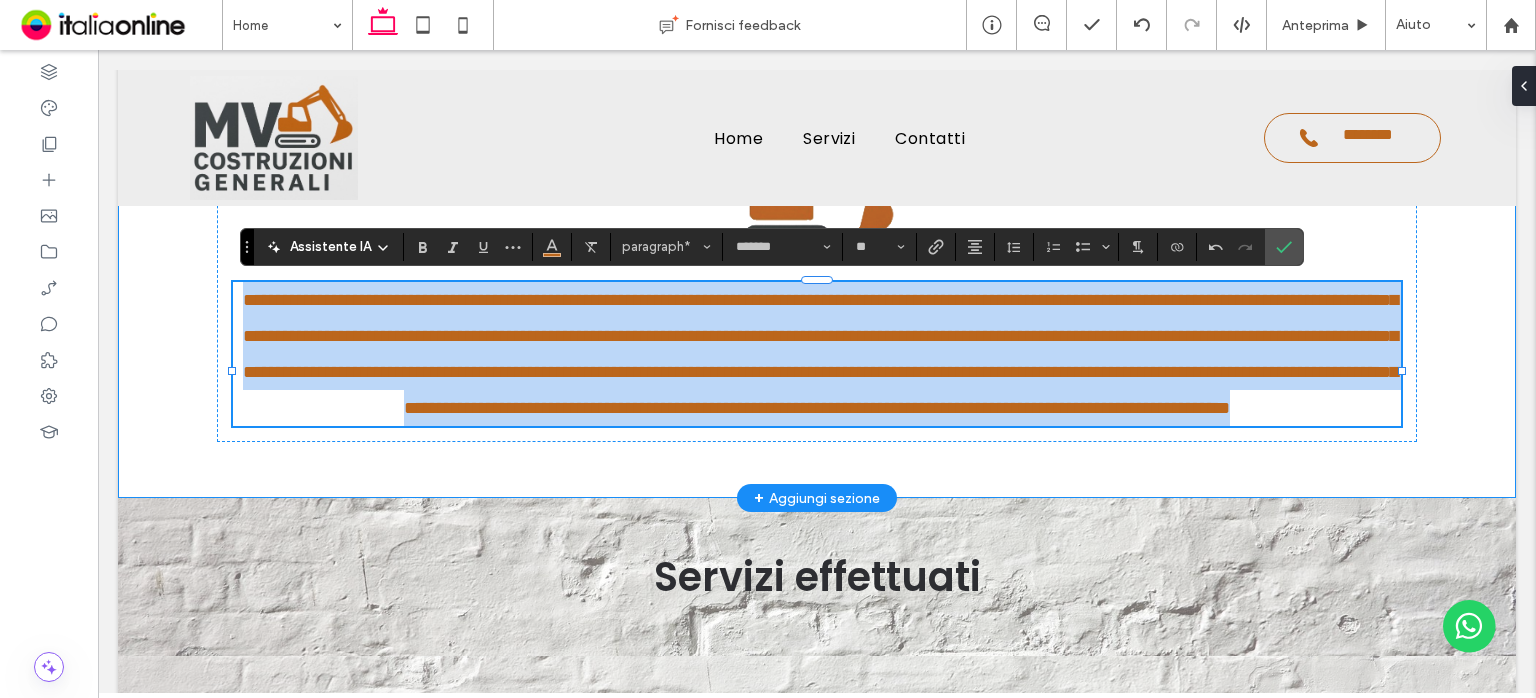drag, startPoint x: 247, startPoint y: 307, endPoint x: 1460, endPoint y: 497, distance: 1227.7903 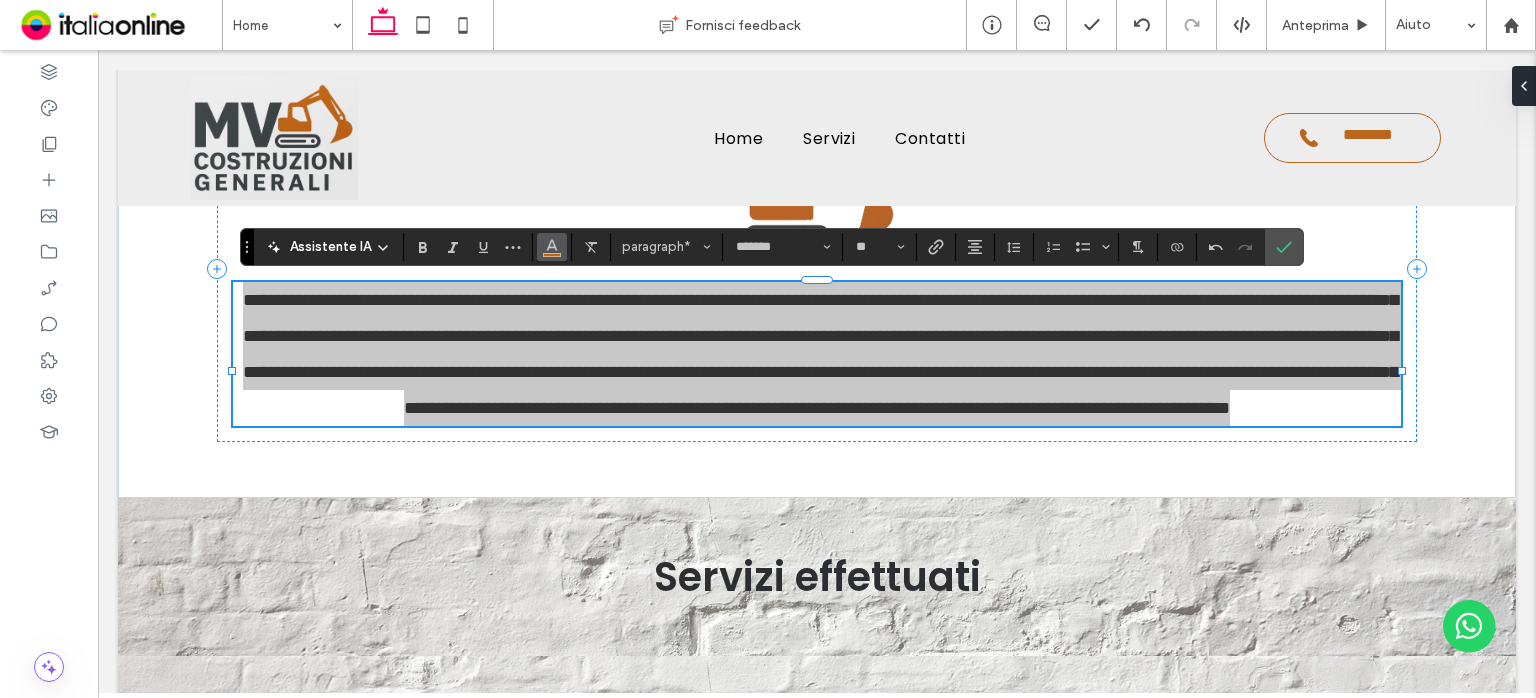 click 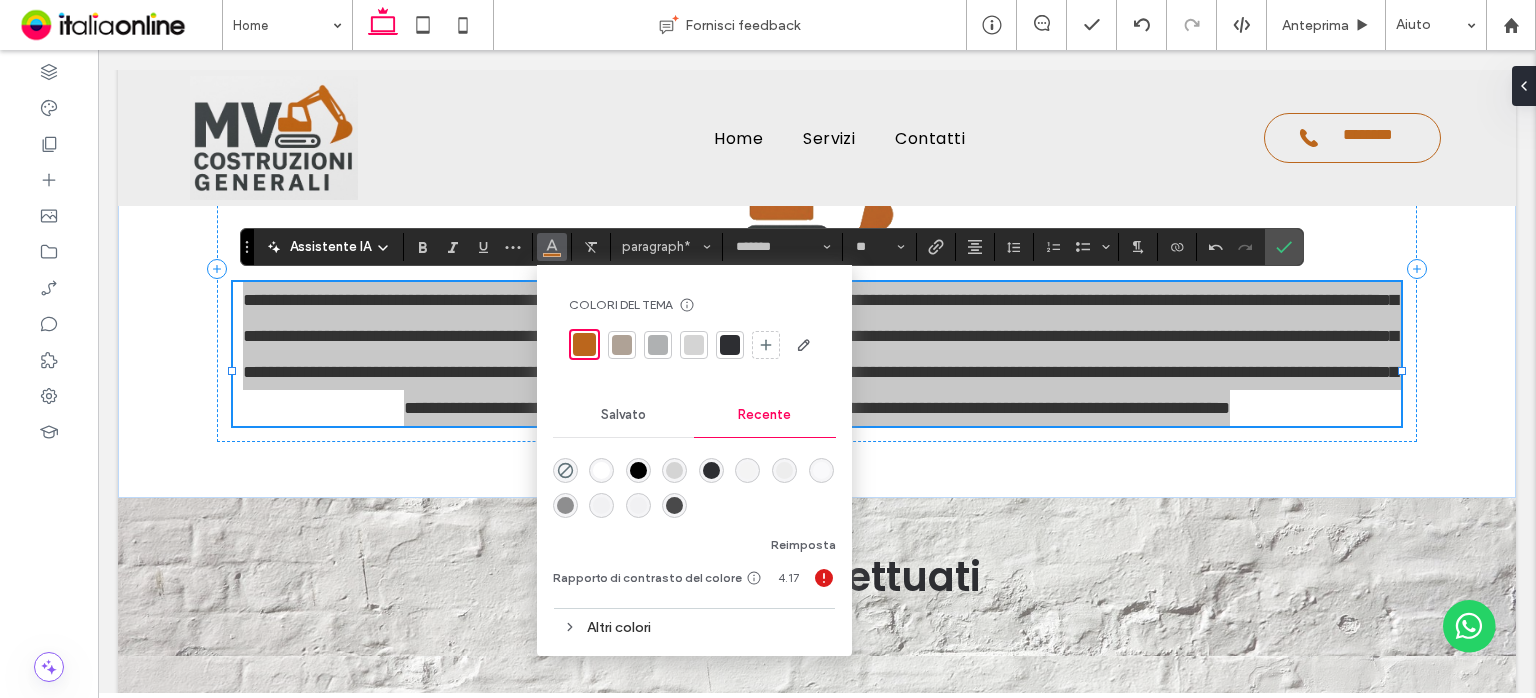 drag, startPoint x: 727, startPoint y: 341, endPoint x: 680, endPoint y: 340, distance: 47.010635 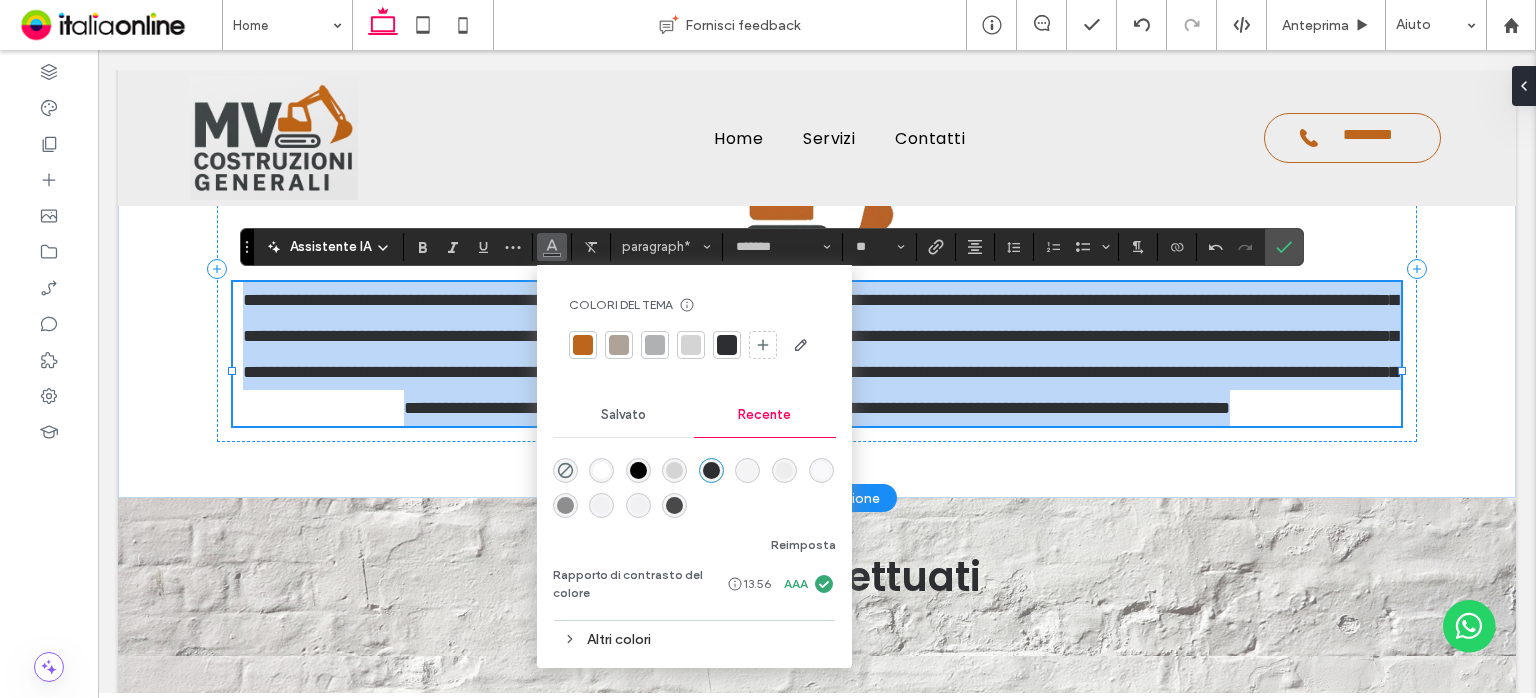click on "**********" at bounding box center [820, 354] 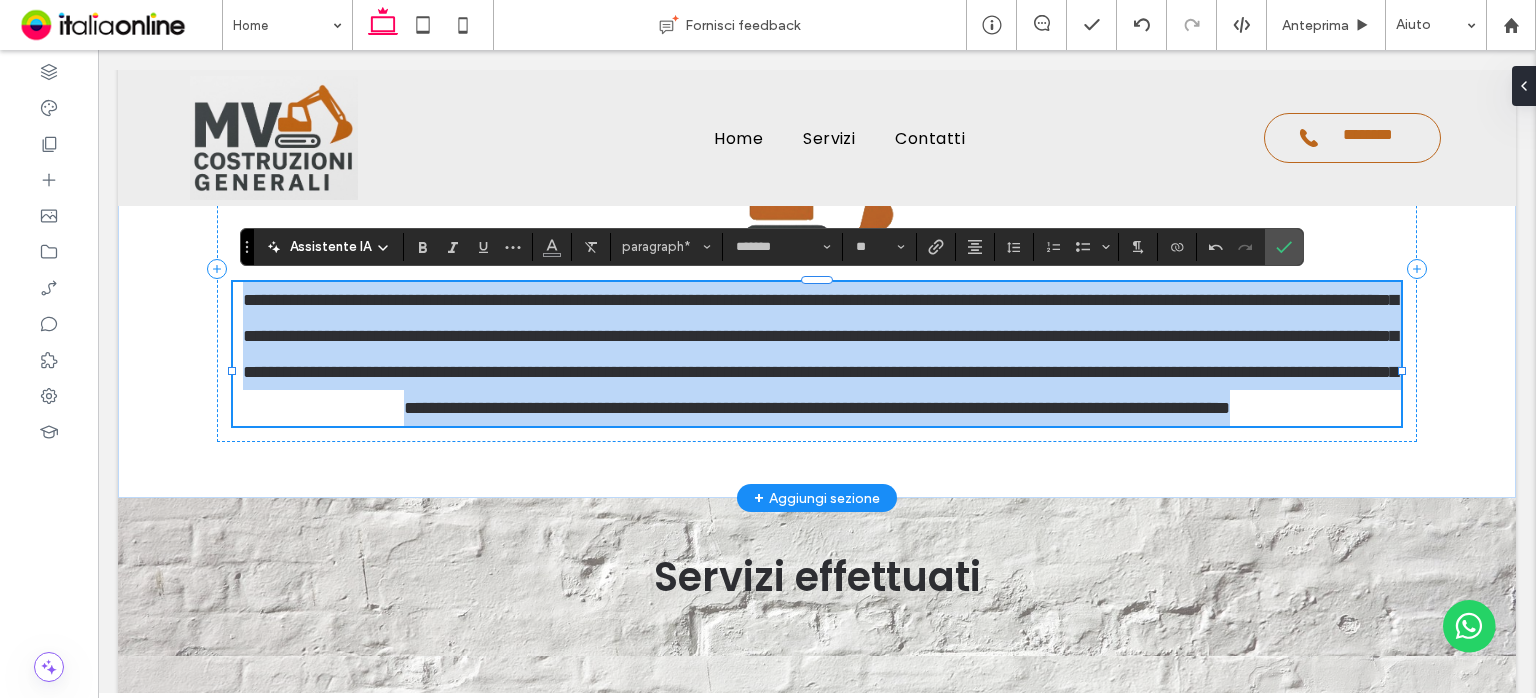 click on "**********" at bounding box center (820, 354) 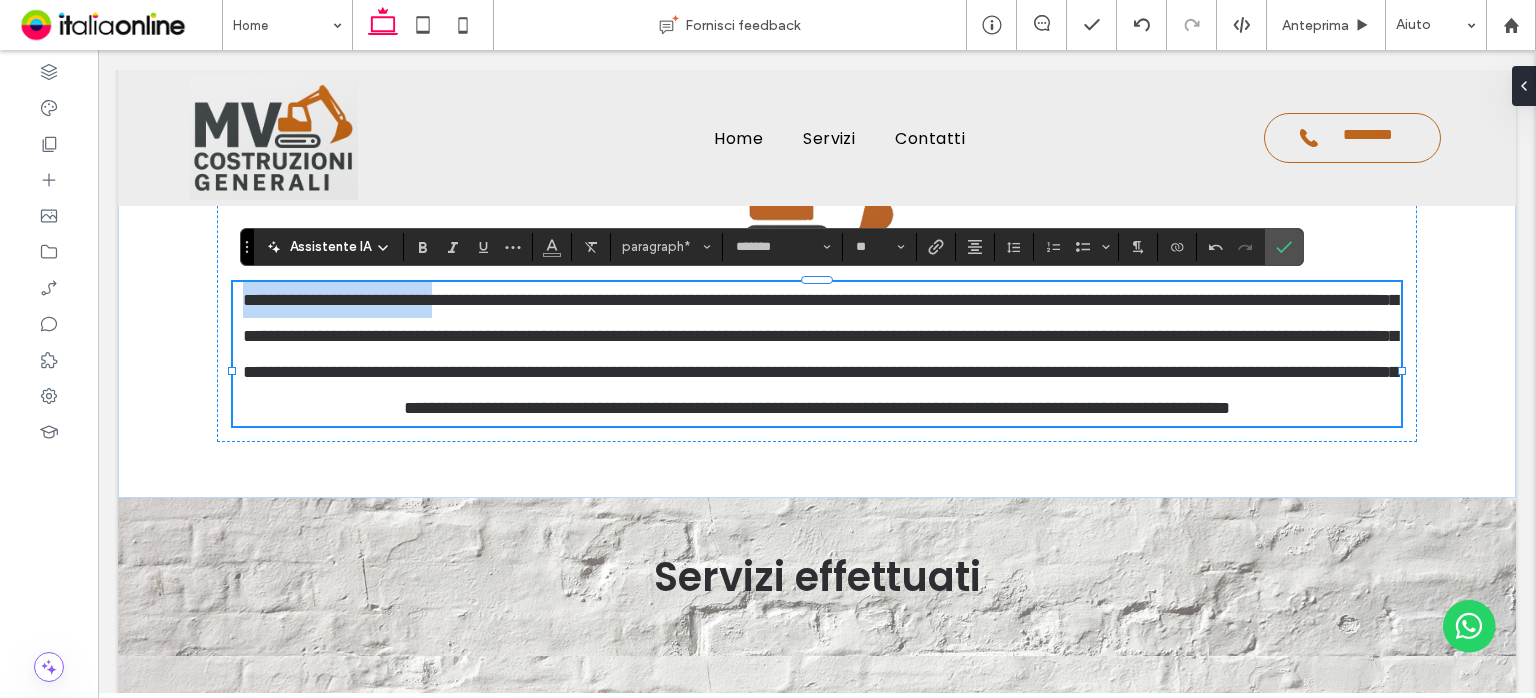 drag, startPoint x: 517, startPoint y: 301, endPoint x: 66, endPoint y: 260, distance: 452.8598 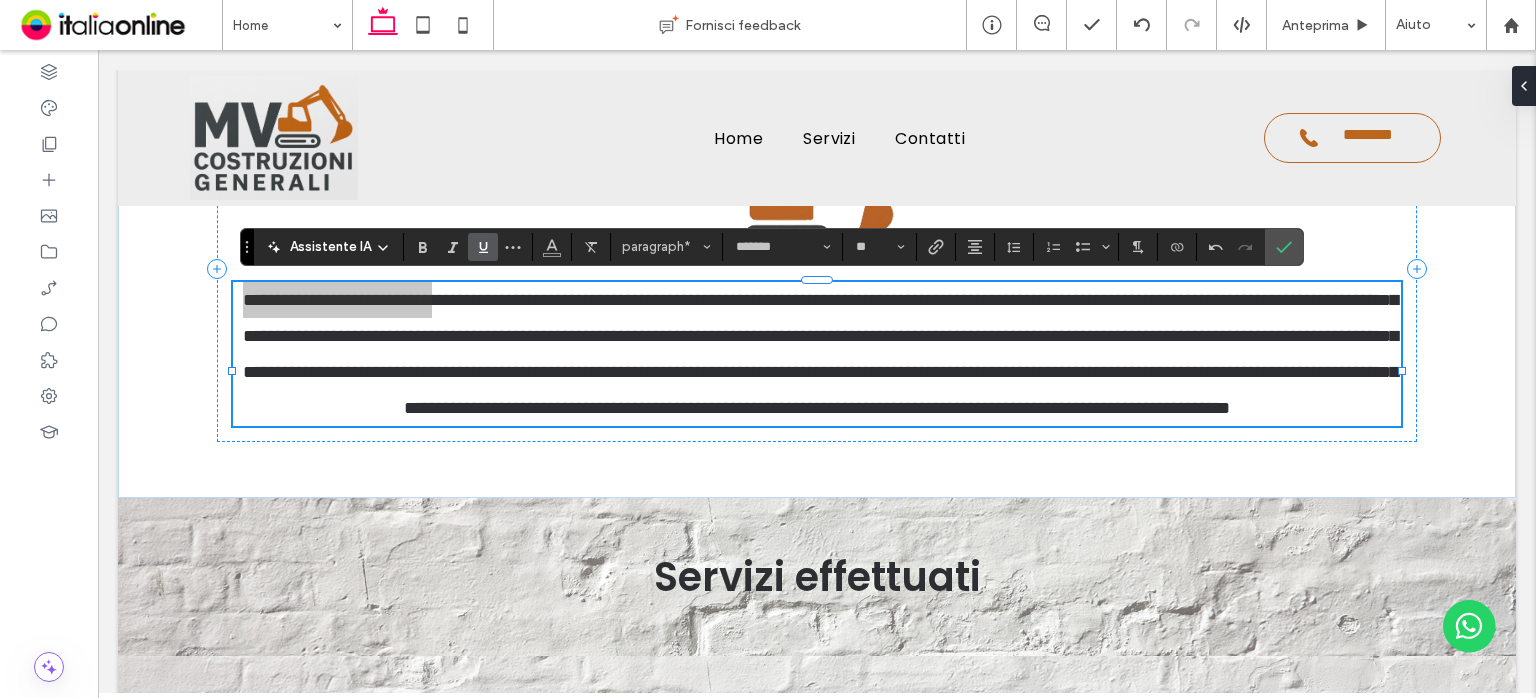 drag, startPoint x: 423, startPoint y: 247, endPoint x: 477, endPoint y: 260, distance: 55.542778 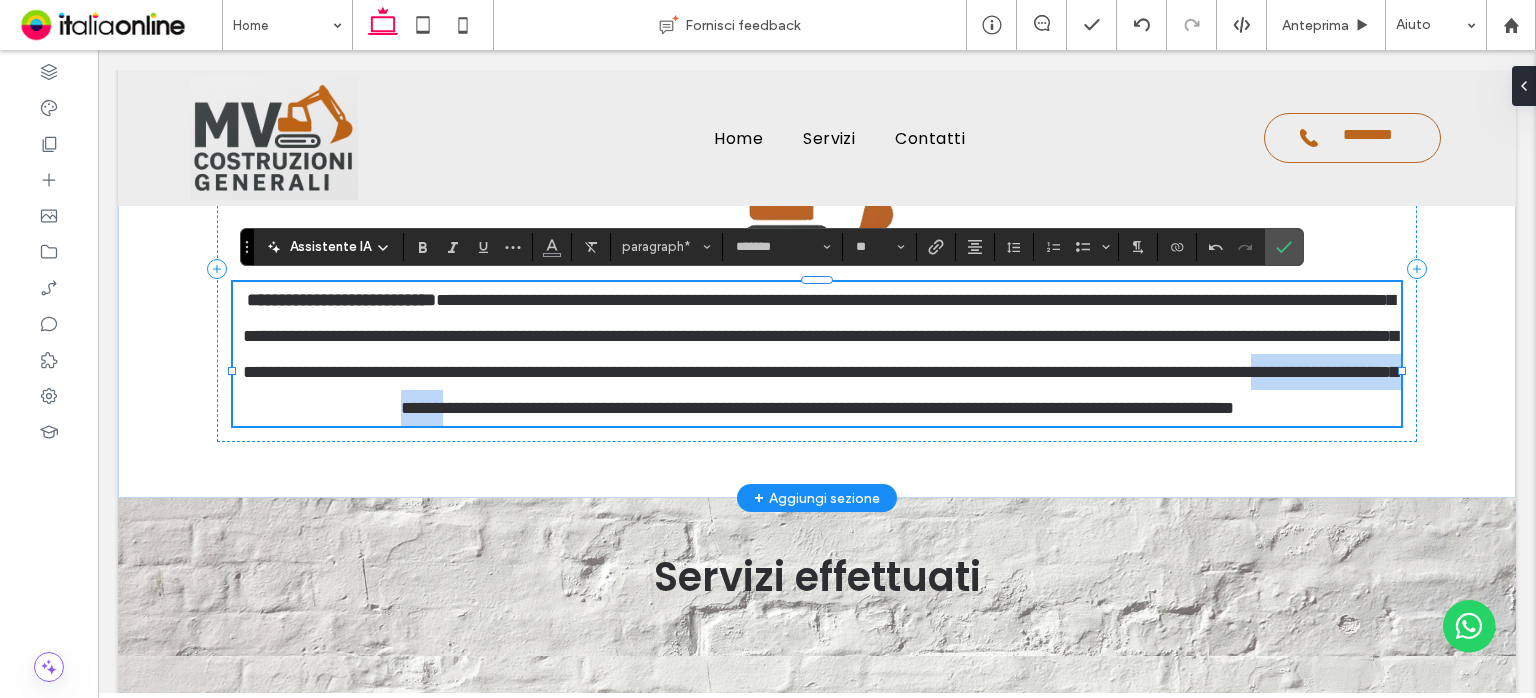 drag, startPoint x: 1041, startPoint y: 409, endPoint x: 1303, endPoint y: 399, distance: 262.19077 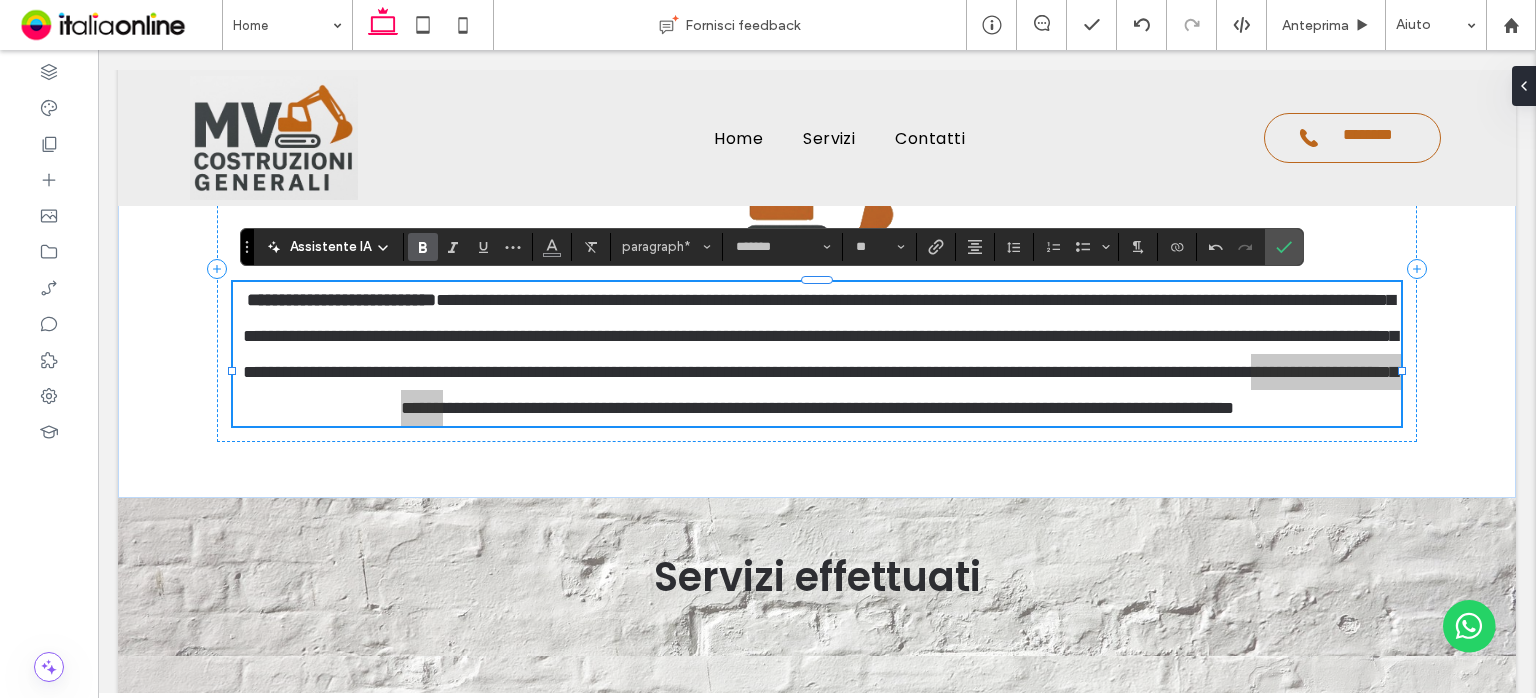 click 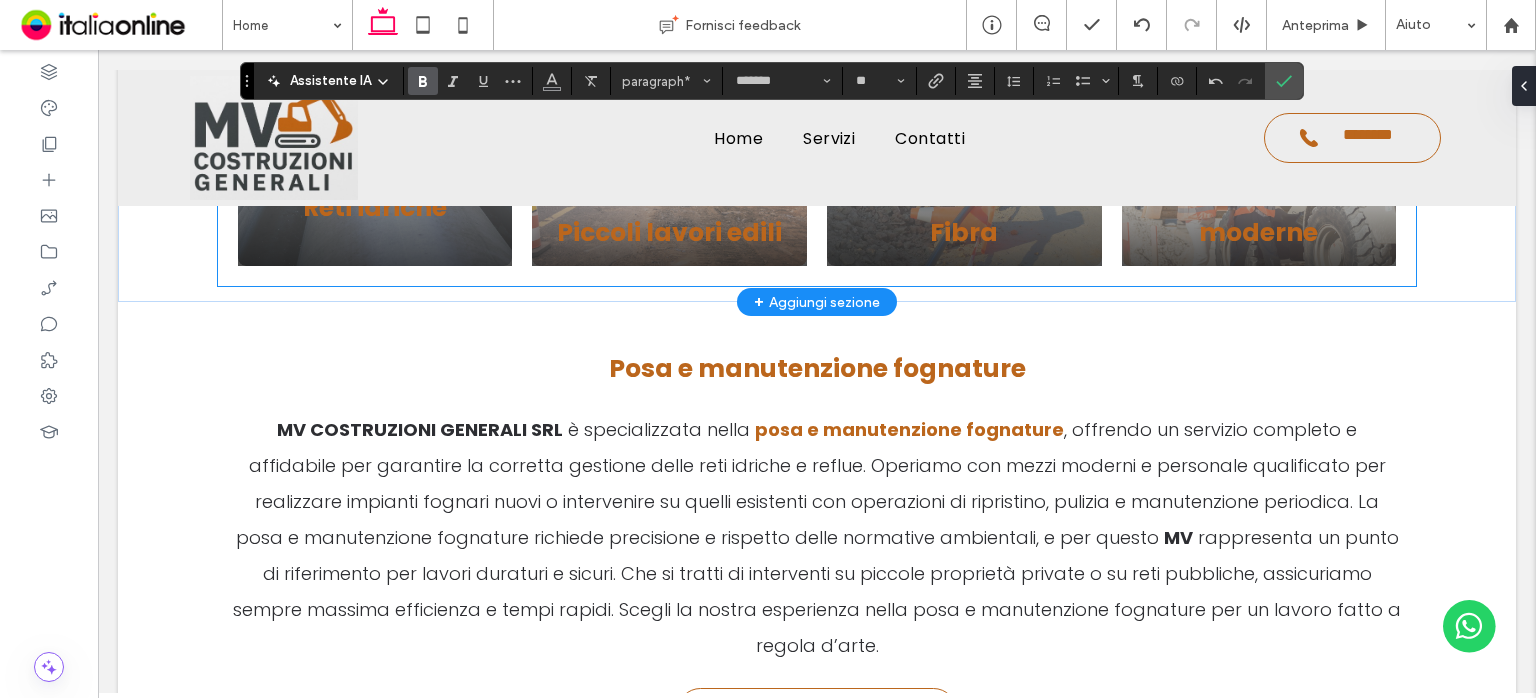 scroll, scrollTop: 2529, scrollLeft: 0, axis: vertical 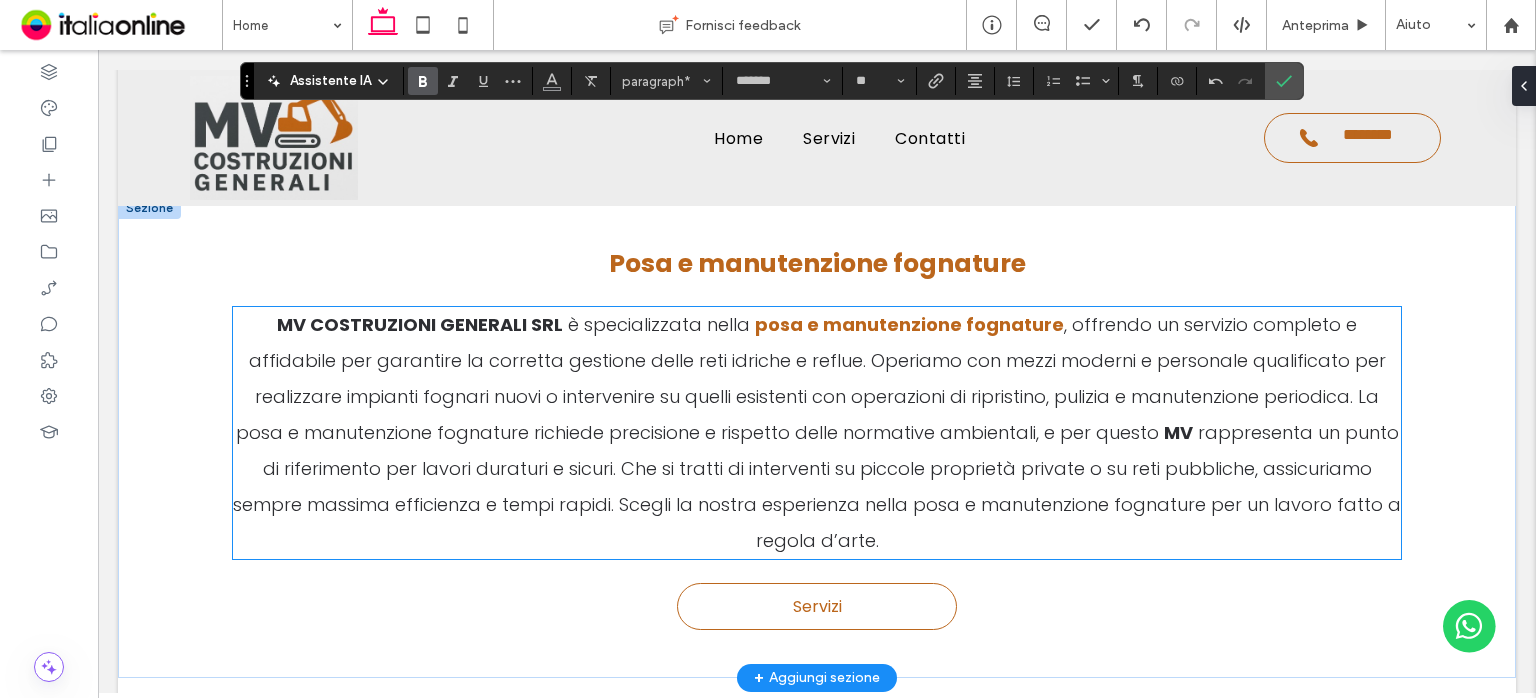 click on "MV COSTRUZIONI GENERALI SRL   è specializzata nella
posa e manutenzione fognature , offrendo un servizio completo e affidabile per garantire la corretta gestione delle reti idriche e reflue. Operiamo con mezzi moderni e personale qualificato per realizzare impianti fognari nuovi o intervenire su quelli esistenti con operazioni di ripristino, pulizia e manutenzione periodica. La posa e manutenzione fognature richiede precisione e rispetto delle normative ambientali, e per questo
MV   rappresenta un punto di riferimento per lavori duraturi e sicuri. Che si tratti di interventi su piccole proprietà private o su reti pubbliche, assicuriamo sempre massima efficienza e tempi rapidi. Scegli la nostra esperienza nella posa e manutenzione fognature per un lavoro fatto a regola d’arte." at bounding box center (817, 433) 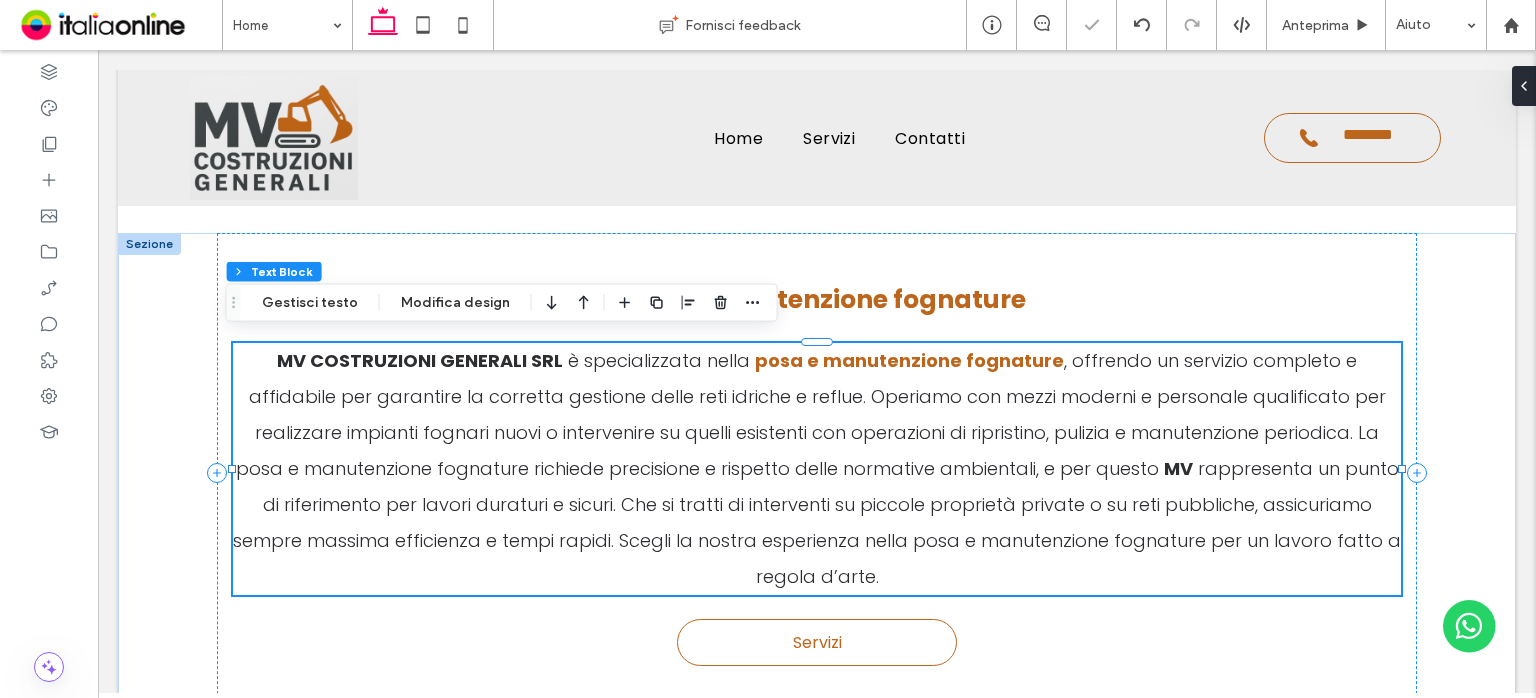 click on "MV COSTRUZIONI GENERALI SRL   è specializzata nella
posa e manutenzione fognature , offrendo un servizio completo e affidabile per garantire la corretta gestione delle reti idriche e reflue. Operiamo con mezzi moderni e personale qualificato per realizzare impianti fognari nuovi o intervenire su quelli esistenti con operazioni di ripristino, pulizia e manutenzione periodica. La posa e manutenzione fognature richiede precisione e rispetto delle normative ambientali, e per questo
MV   rappresenta un punto di riferimento per lavori duraturi e sicuri. Che si tratti di interventi su piccole proprietà private o su reti pubbliche, assicuriamo sempre massima efficienza e tempi rapidi. Scegli la nostra esperienza nella posa e manutenzione fognature per un lavoro fatto a regola d’arte." at bounding box center (817, 469) 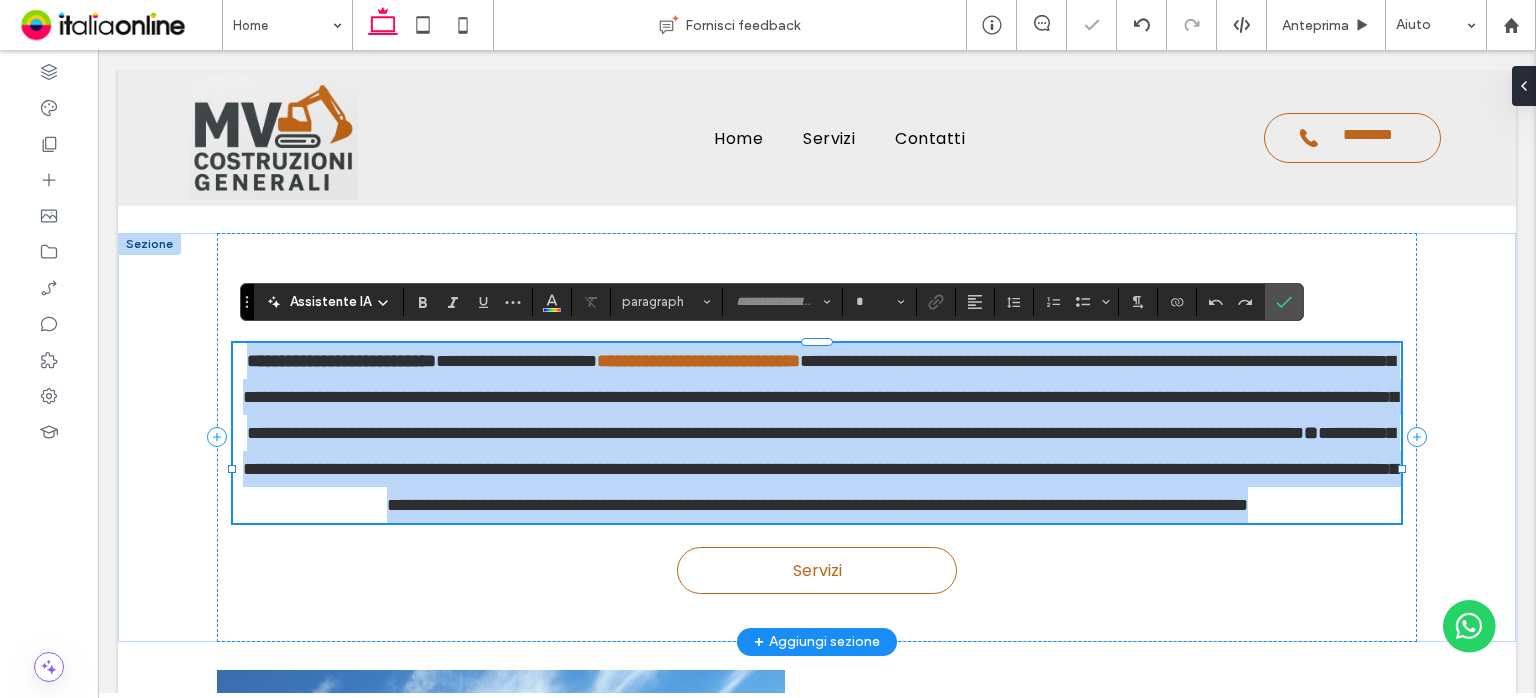 type on "*******" 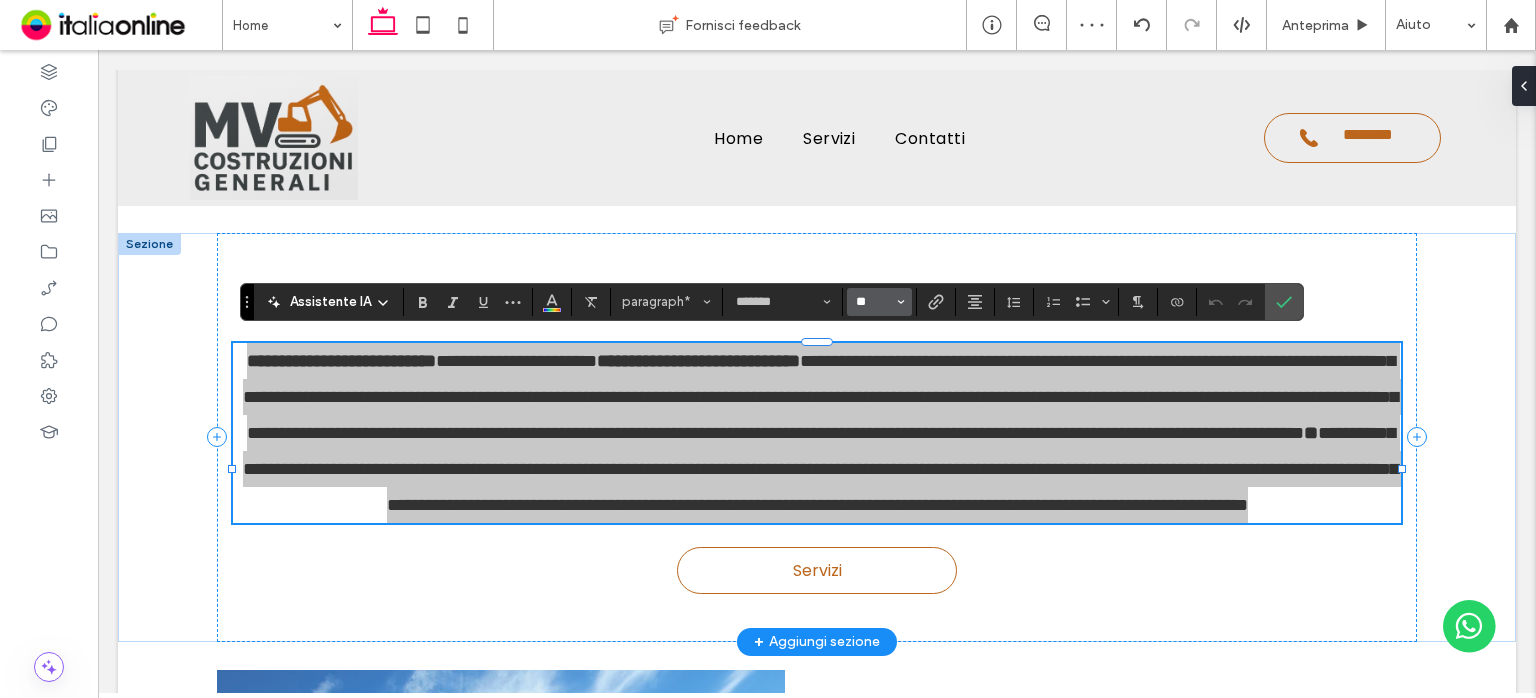 click on "**" at bounding box center [873, 302] 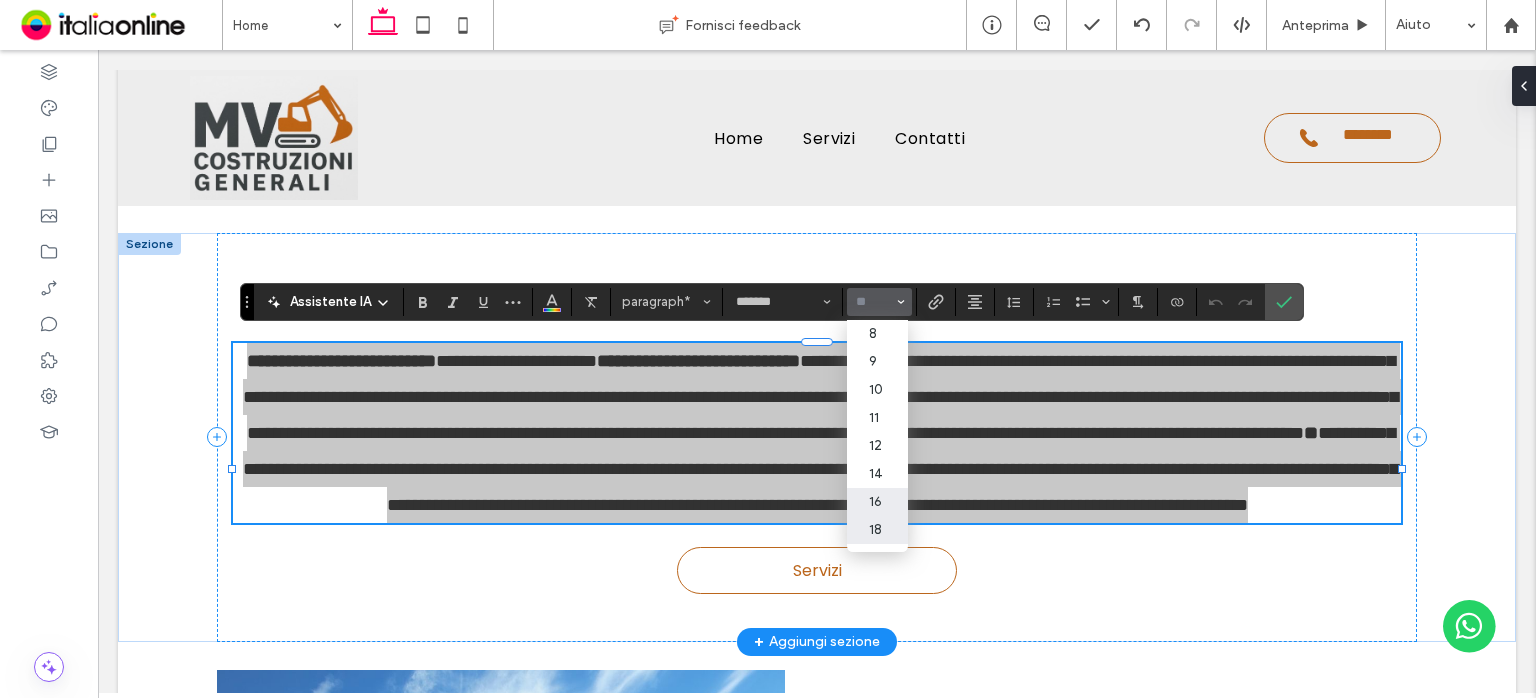 click on "16" at bounding box center (877, 502) 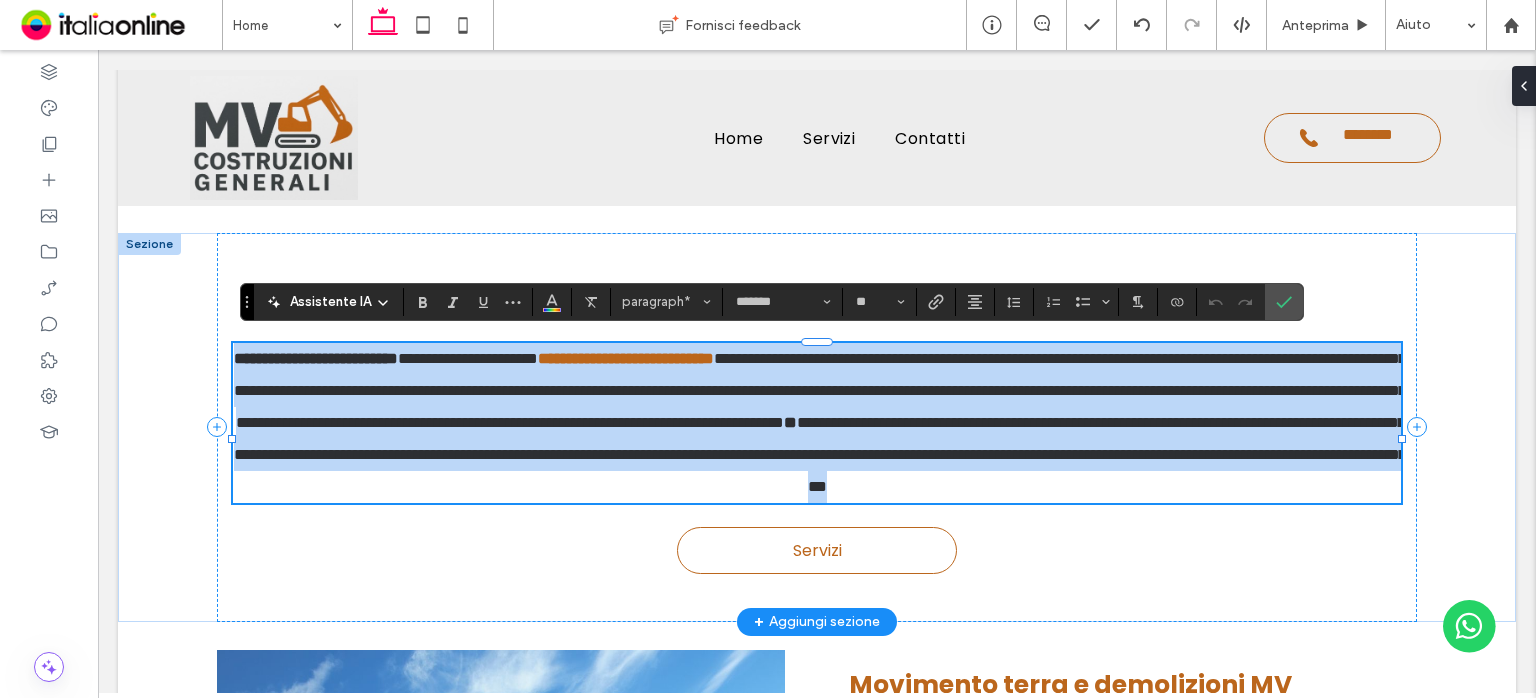 type on "**" 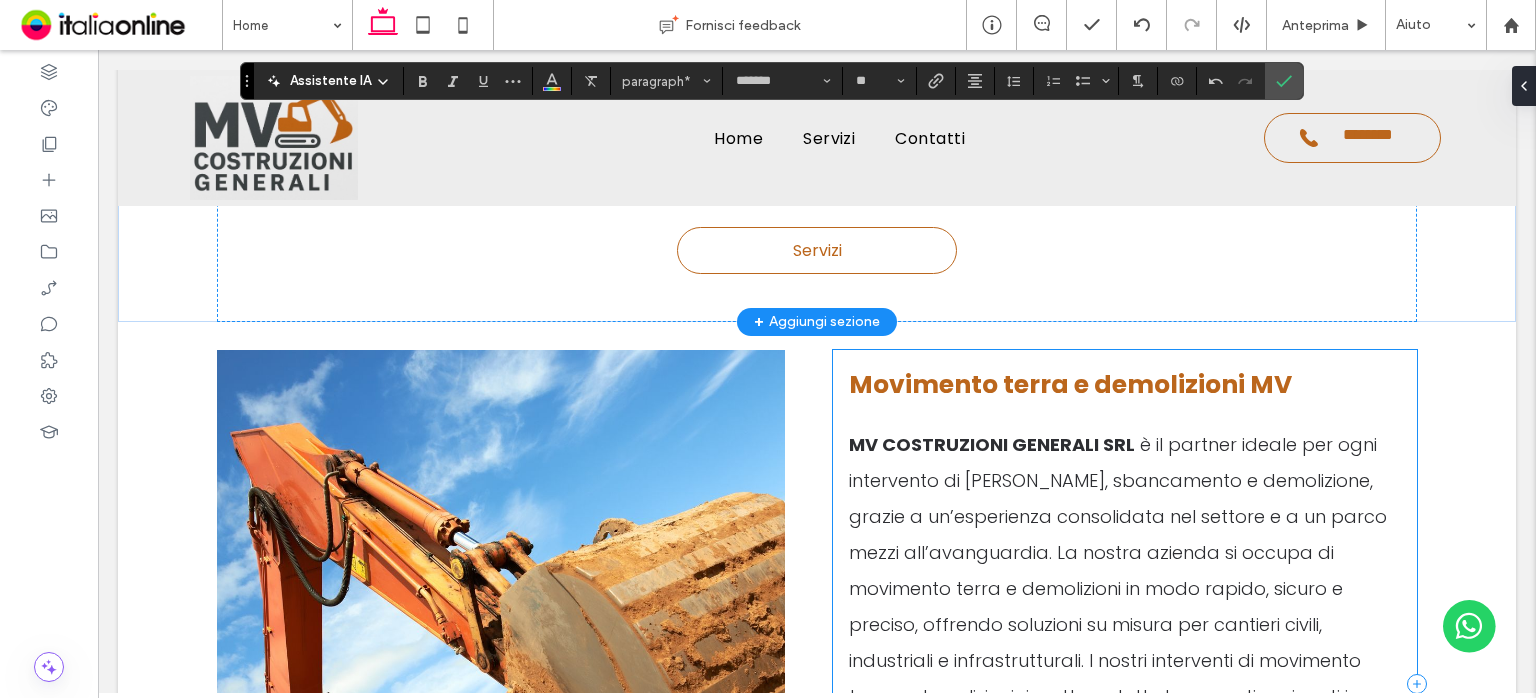 scroll, scrollTop: 3029, scrollLeft: 0, axis: vertical 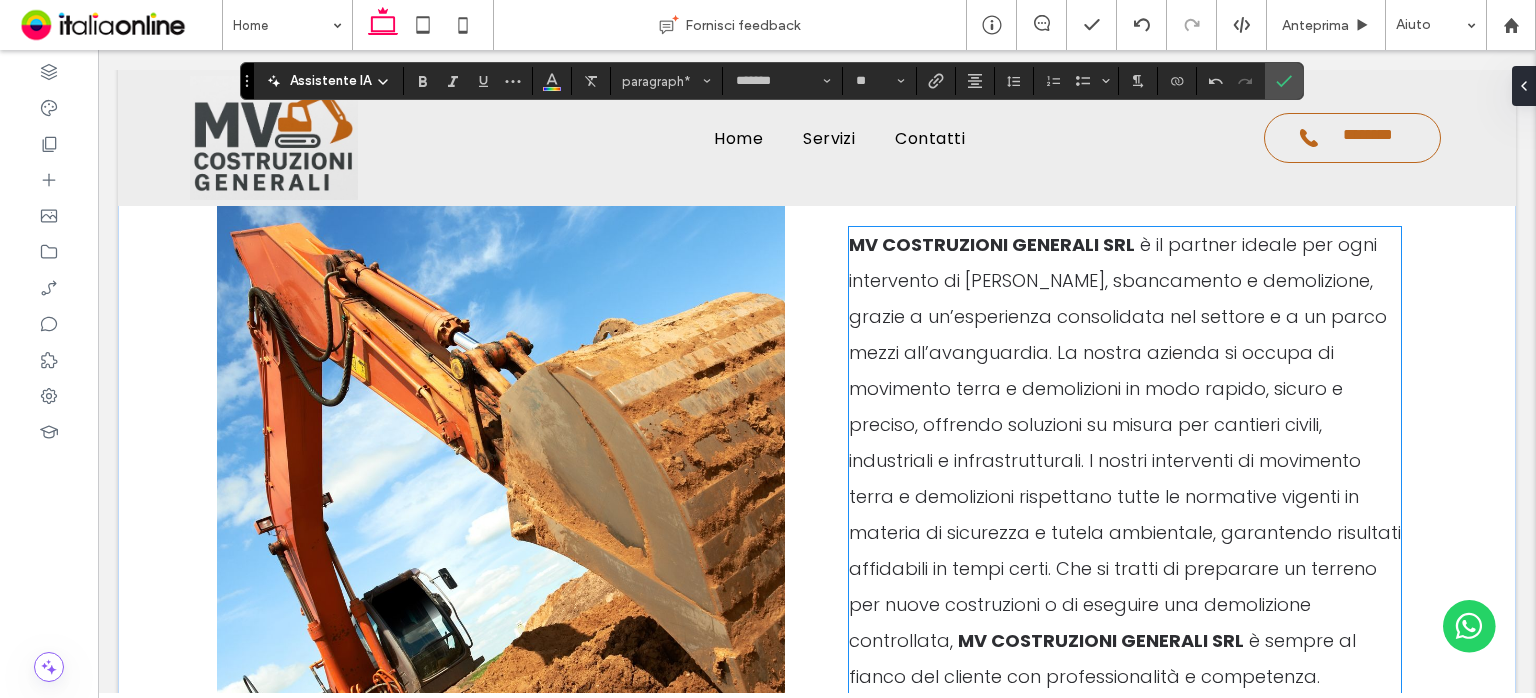 click on "MV COSTRUZIONI GENERALI SRL   è il partner ideale per ogni intervento di scavo, sbancamento e demolizione, grazie a un’esperienza consolidata nel settore e a un parco mezzi all’avanguardia. La nostra azienda si occupa di movimento terra e demolizioni in modo rapido, sicuro e preciso, offrendo soluzioni su misura per cantieri civili, industriali e infrastrutturali. I nostri interventi di movimento terra e demolizioni rispettano tutte le normative vigenti in materia di sicurezza e tutela ambientale, garantendo risultati affidabili in tempi certi. Che si tratti di preparare un terreno per nuove costruzioni o di eseguire una demolizione controllata,
MV COSTRUZIONI GENERALI SRL
è sempre al fianco del cliente con professionalità e competenza. Contattaci ora per un sopralluogo gratuito e scopri tutti i vantaggi di affidarti a un’impresa specializzata in movimento terra e demolizioni." at bounding box center [1125, 515] 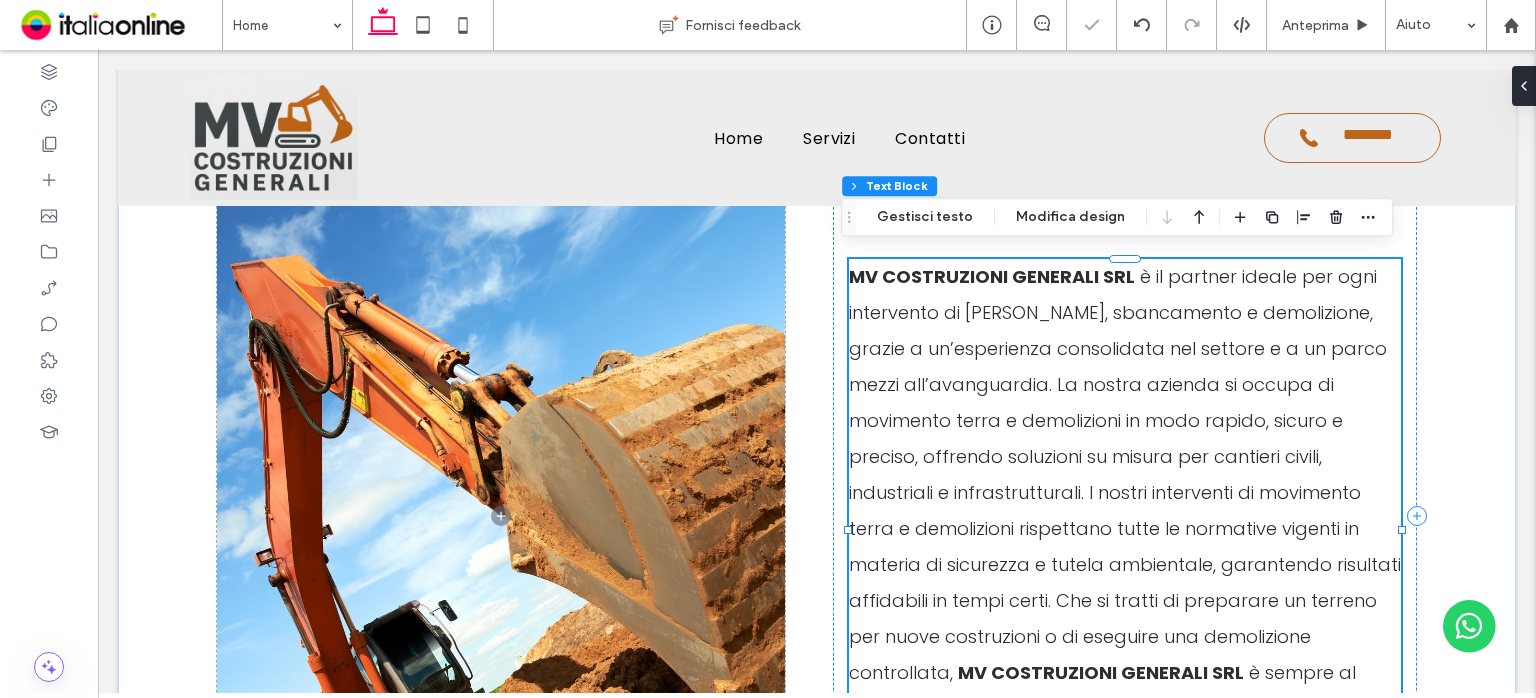 click on "MV COSTRUZIONI GENERALI SRL   è il partner ideale per ogni intervento di scavo, sbancamento e demolizione, grazie a un’esperienza consolidata nel settore e a un parco mezzi all’avanguardia. La nostra azienda si occupa di movimento terra e demolizioni in modo rapido, sicuro e preciso, offrendo soluzioni su misura per cantieri civili, industriali e infrastrutturali. I nostri interventi di movimento terra e demolizioni rispettano tutte le normative vigenti in materia di sicurezza e tutela ambientale, garantendo risultati affidabili in tempi certi. Che si tratti di preparare un terreno per nuove costruzioni o di eseguire una demolizione controllata,
MV COSTRUZIONI GENERALI SRL
è sempre al fianco del cliente con professionalità e competenza. Contattaci ora per un sopralluogo gratuito e scopri tutti i vantaggi di affidarti a un’impresa specializzata in movimento terra e demolizioni." at bounding box center (1125, 547) 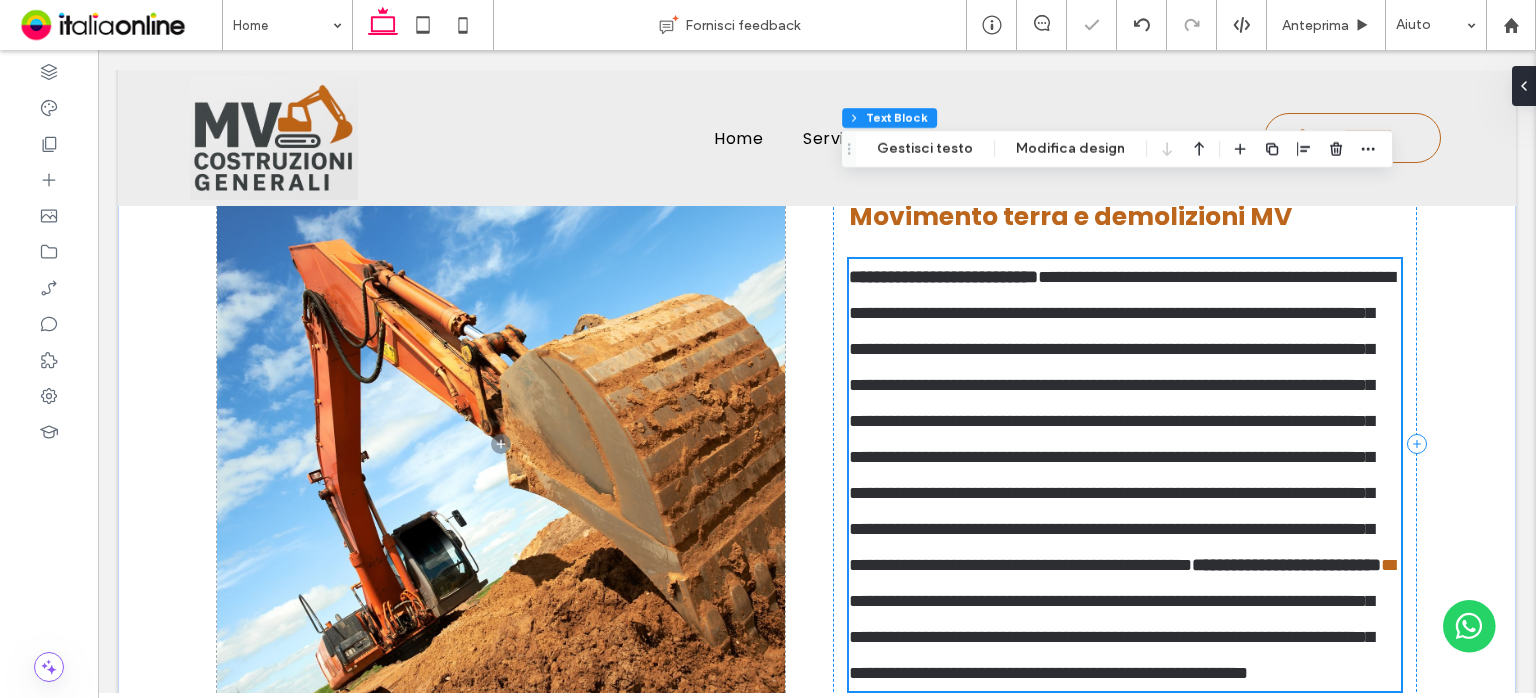 type on "*******" 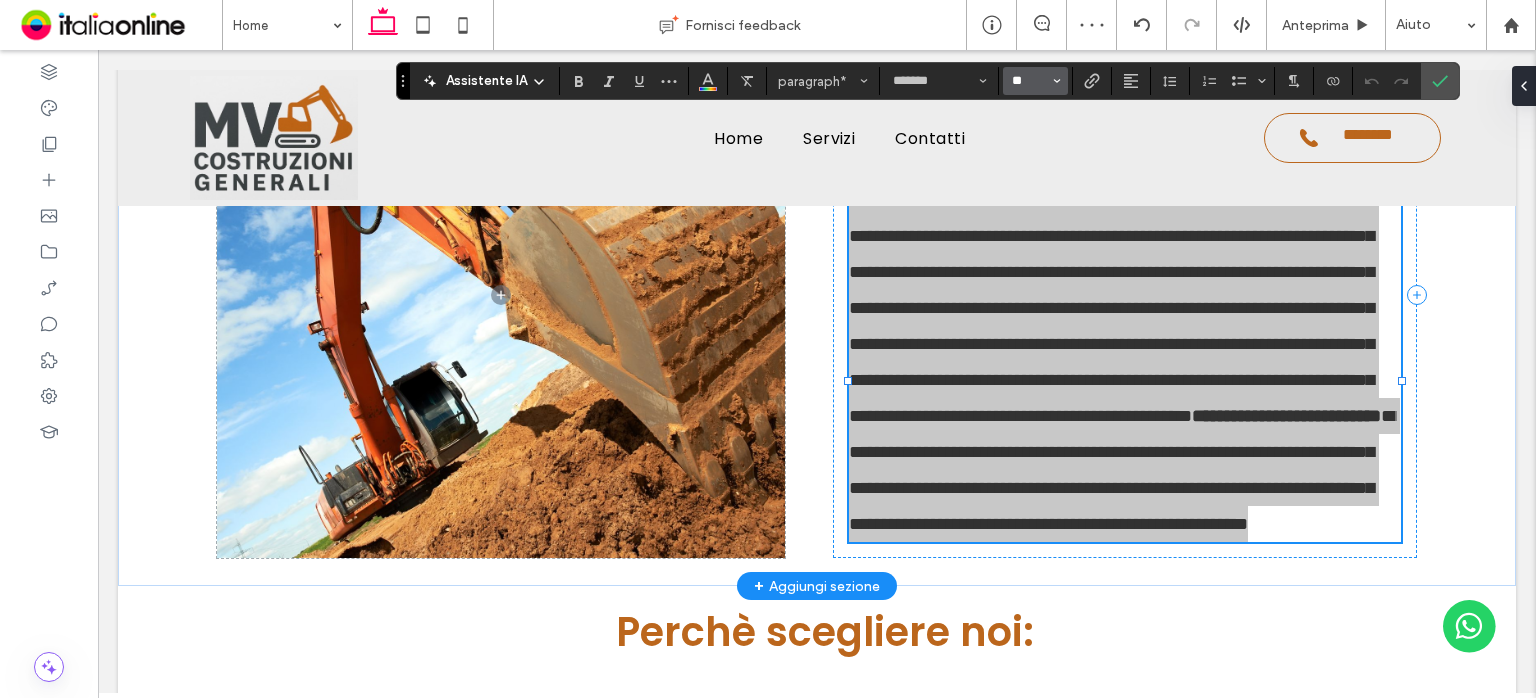 click on "**" at bounding box center (1029, 81) 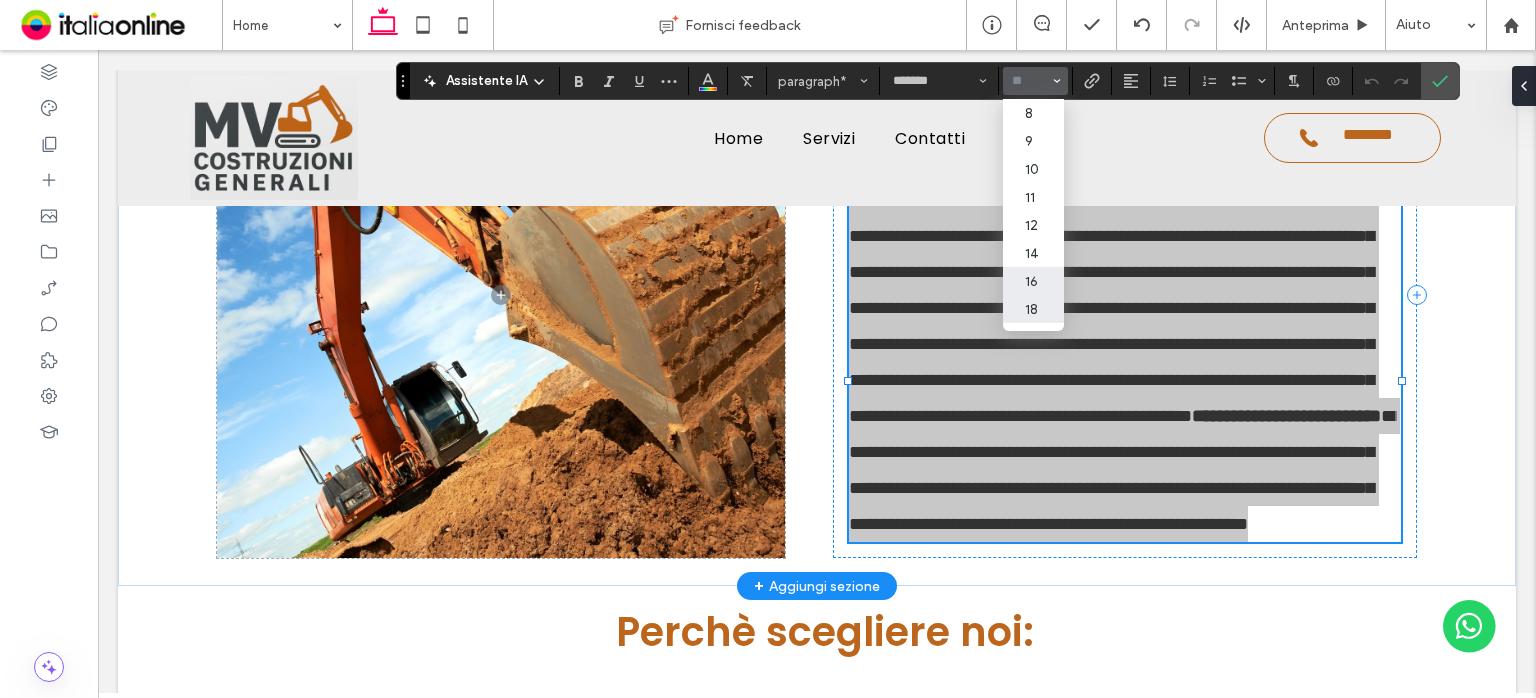 click on "16" at bounding box center [1033, 281] 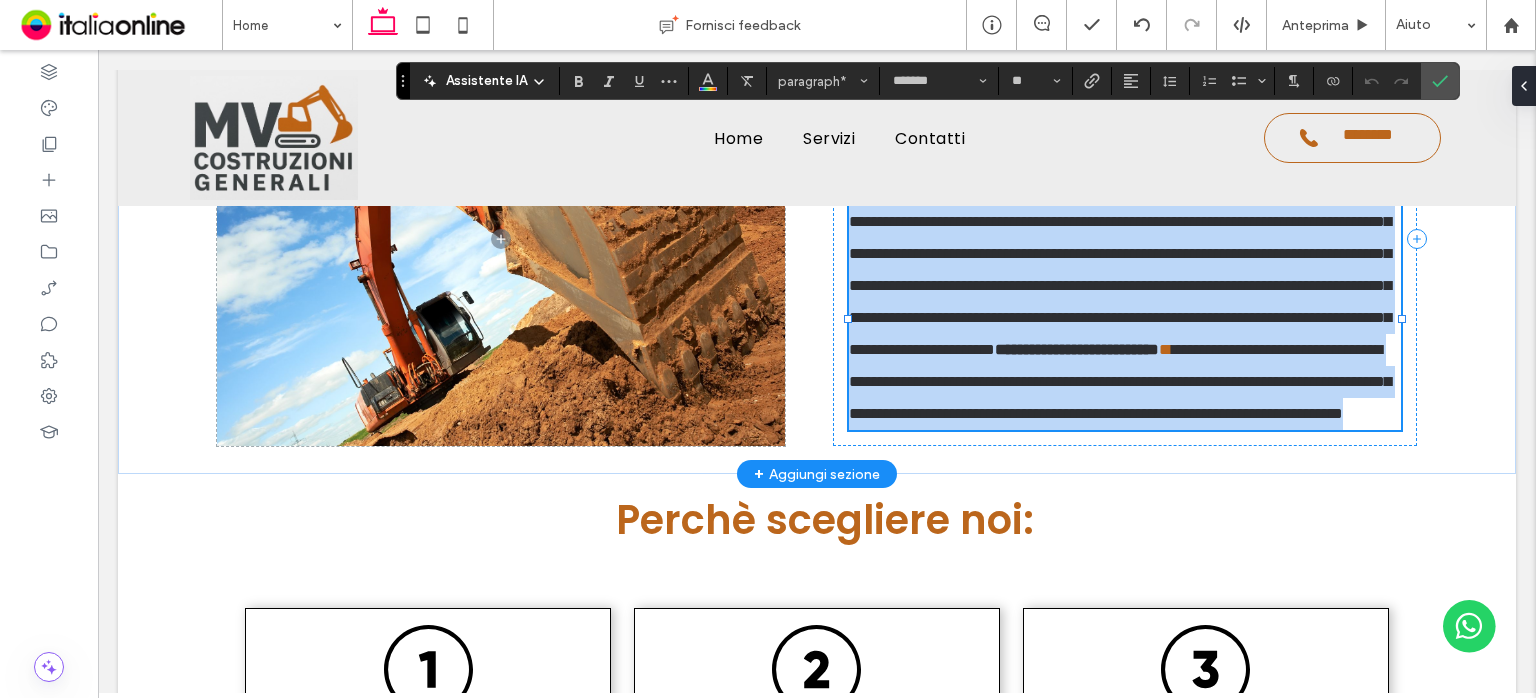 type on "**" 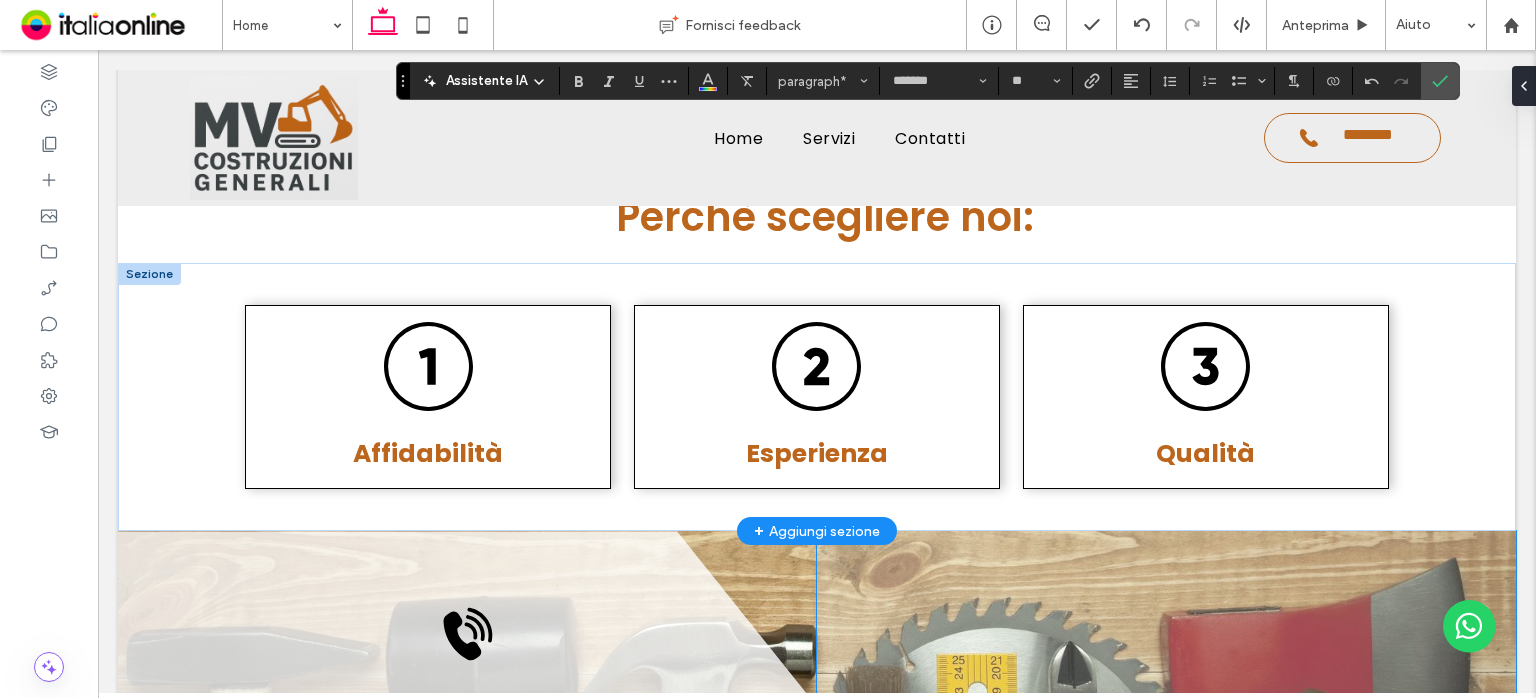 scroll, scrollTop: 3478, scrollLeft: 0, axis: vertical 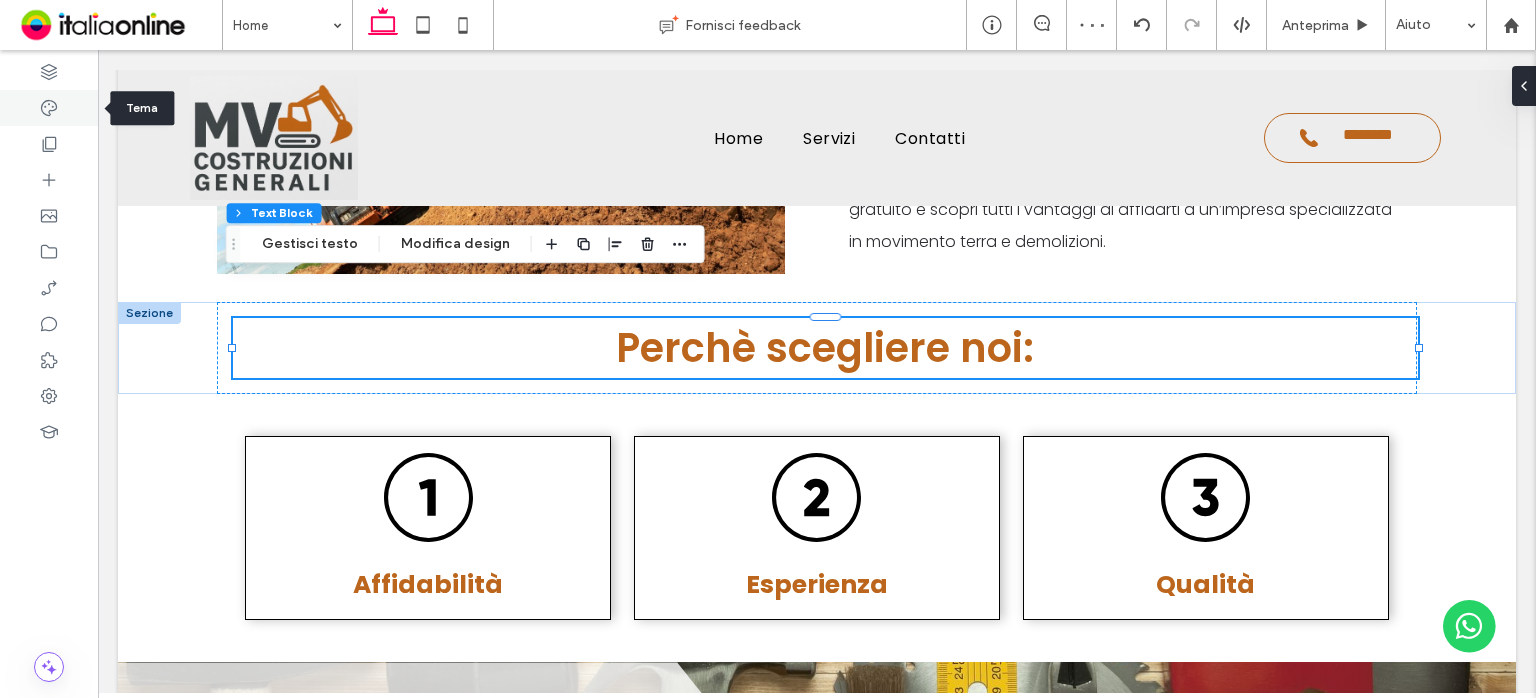 click 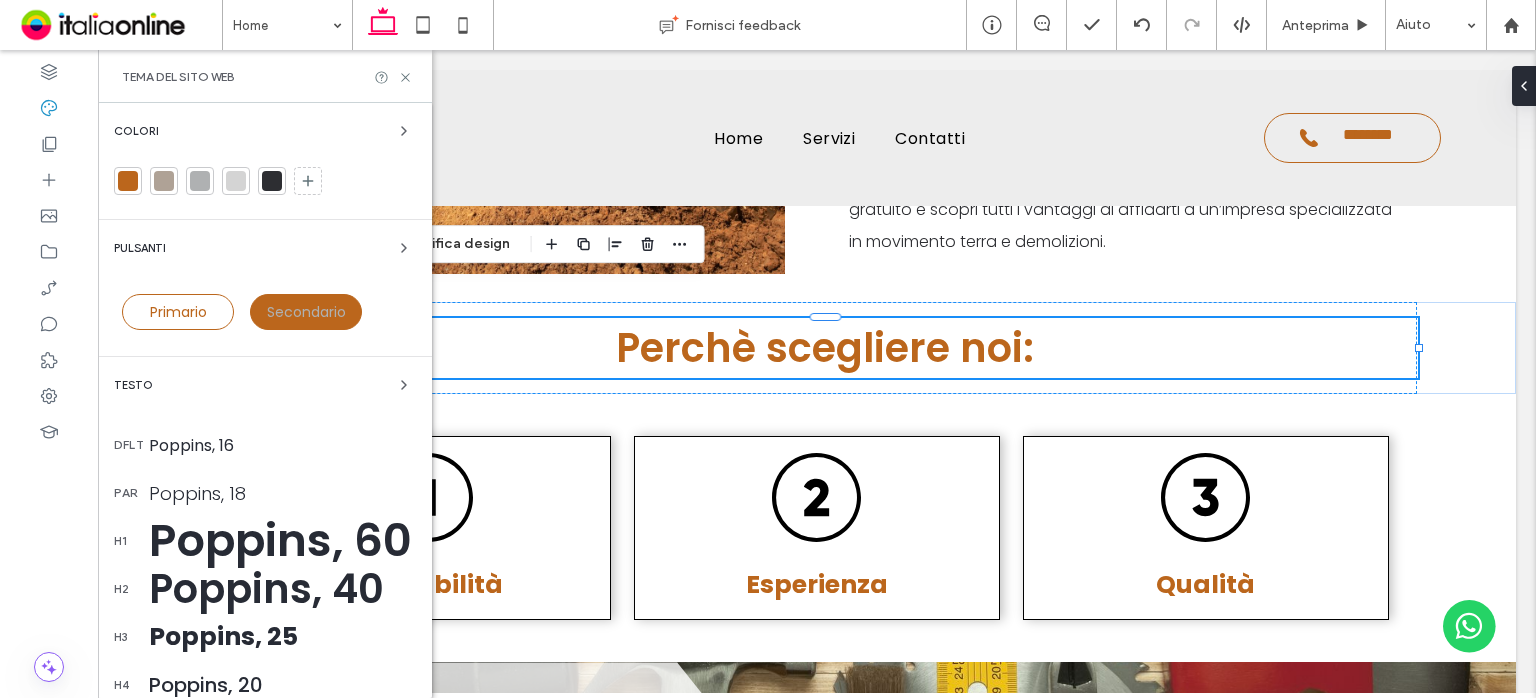 drag, startPoint x: 191, startPoint y: 385, endPoint x: 191, endPoint y: 373, distance: 12 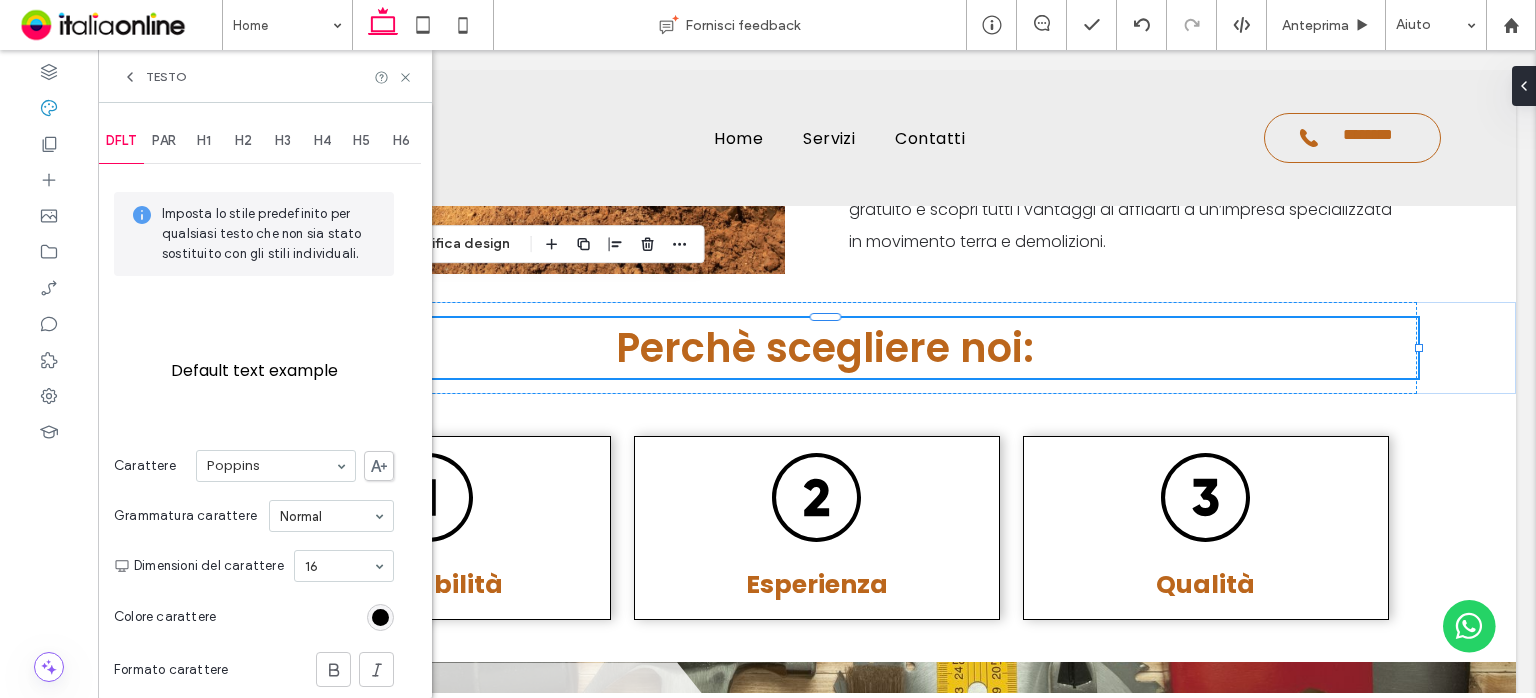 click on "H2" at bounding box center [243, 141] 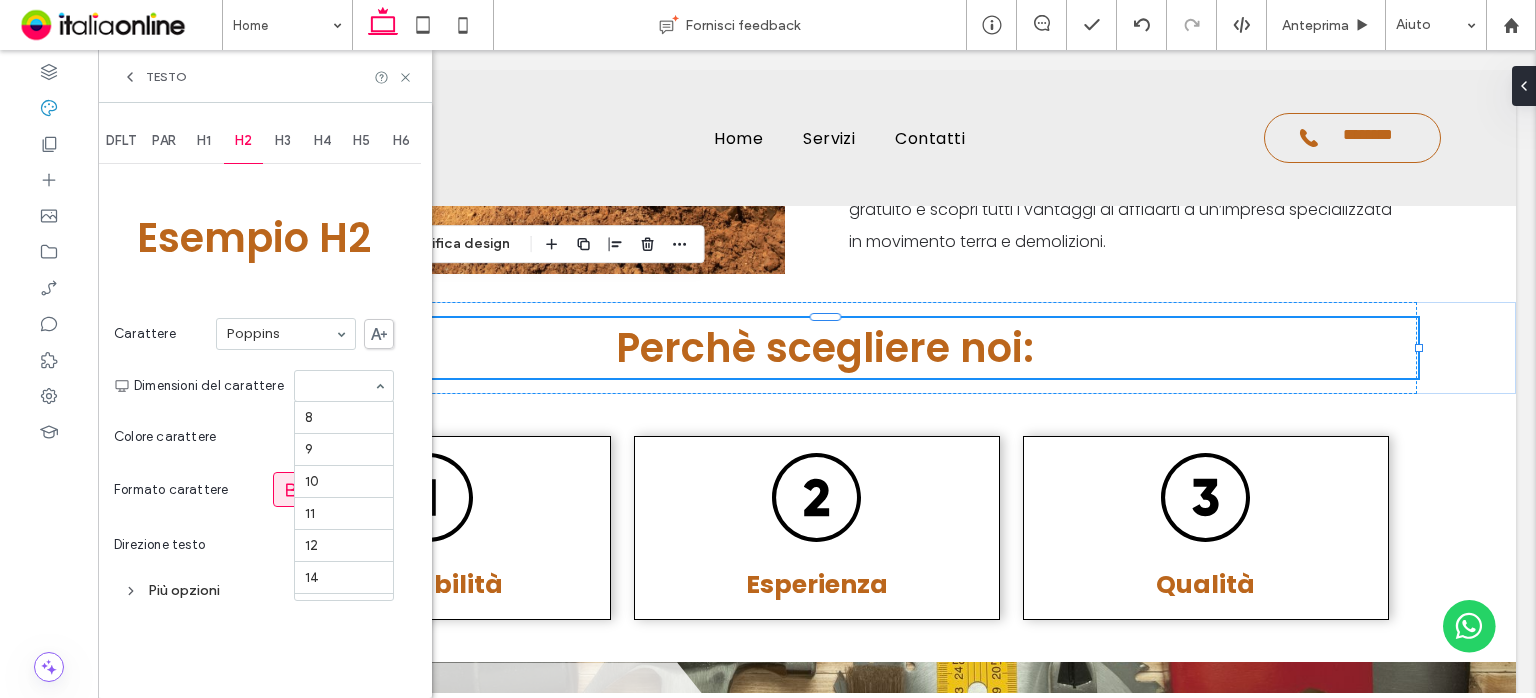 scroll, scrollTop: 391, scrollLeft: 0, axis: vertical 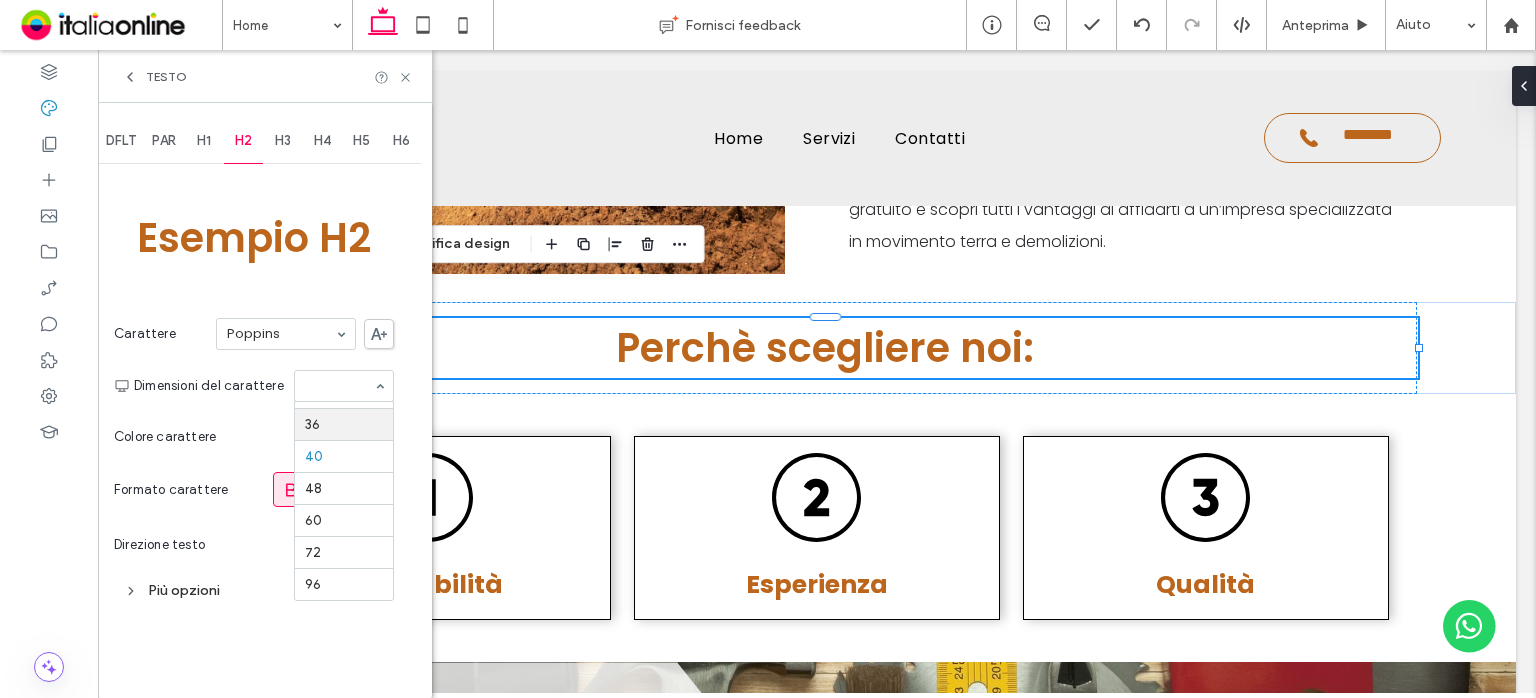 drag, startPoint x: 333, startPoint y: 422, endPoint x: 334, endPoint y: 403, distance: 19.026299 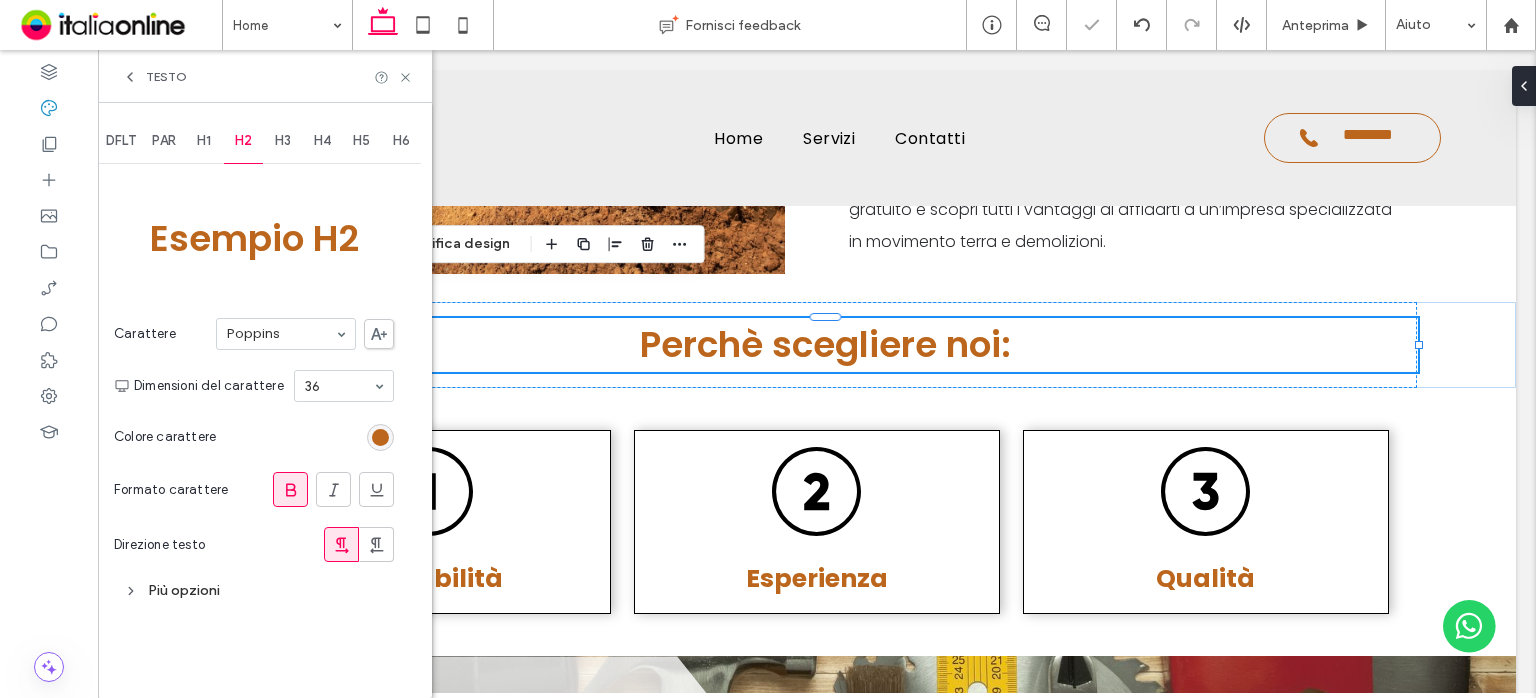 click on "H3" at bounding box center [283, 141] 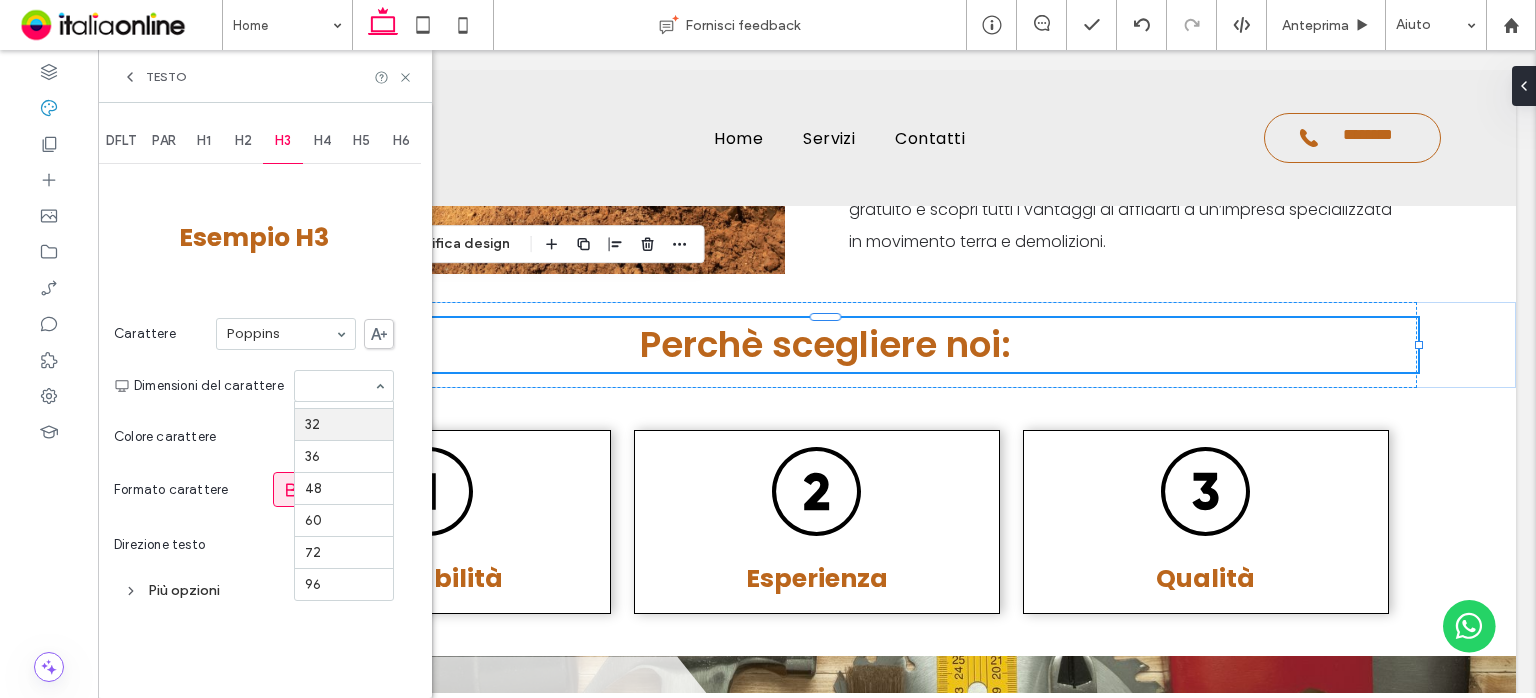 scroll, scrollTop: 258, scrollLeft: 0, axis: vertical 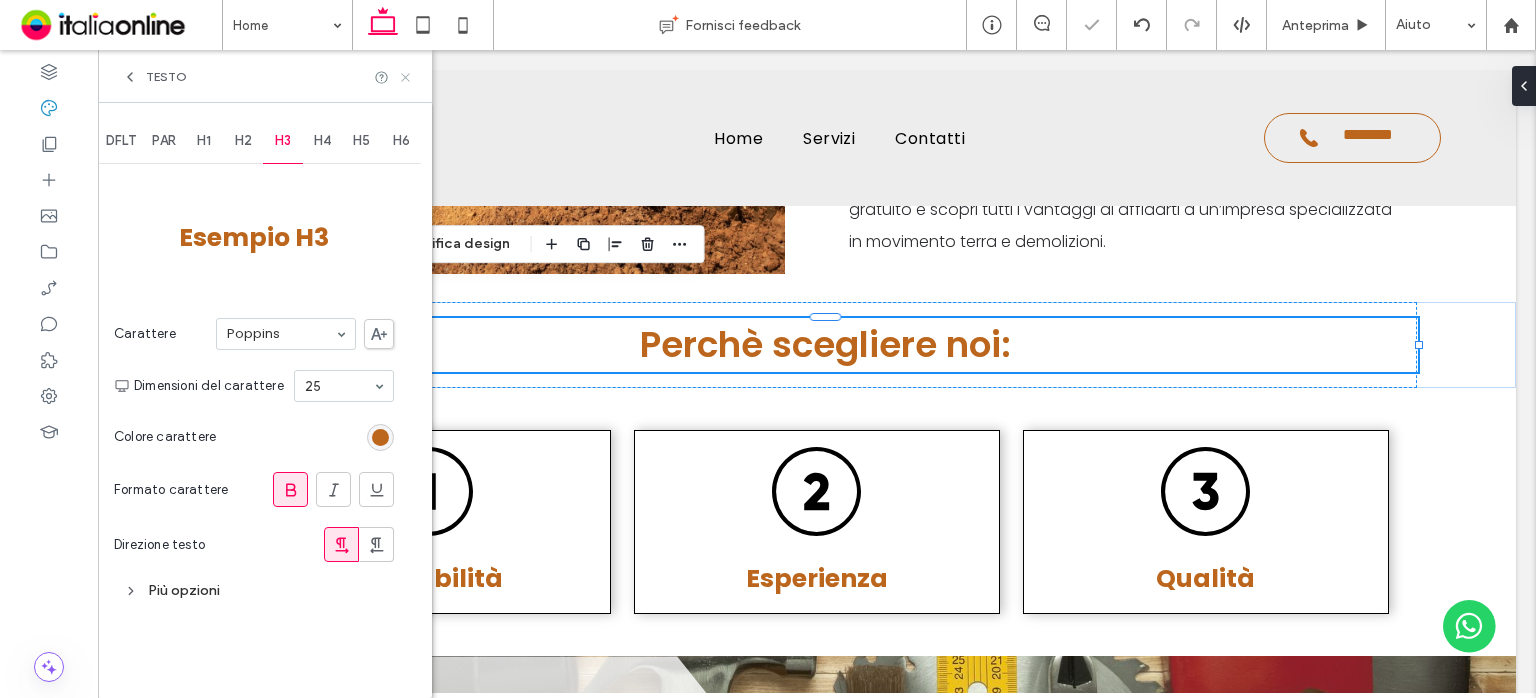 click 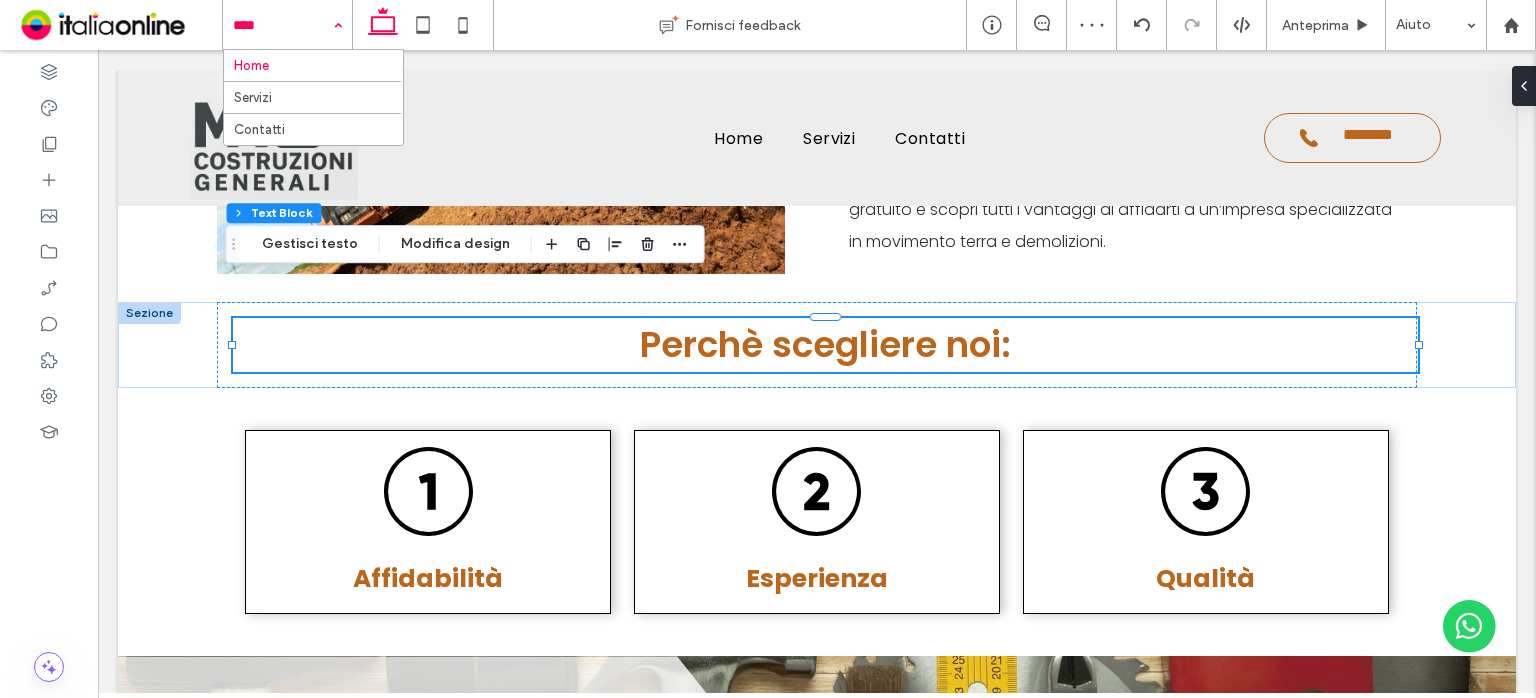 drag, startPoint x: 272, startPoint y: 15, endPoint x: 272, endPoint y: 42, distance: 27 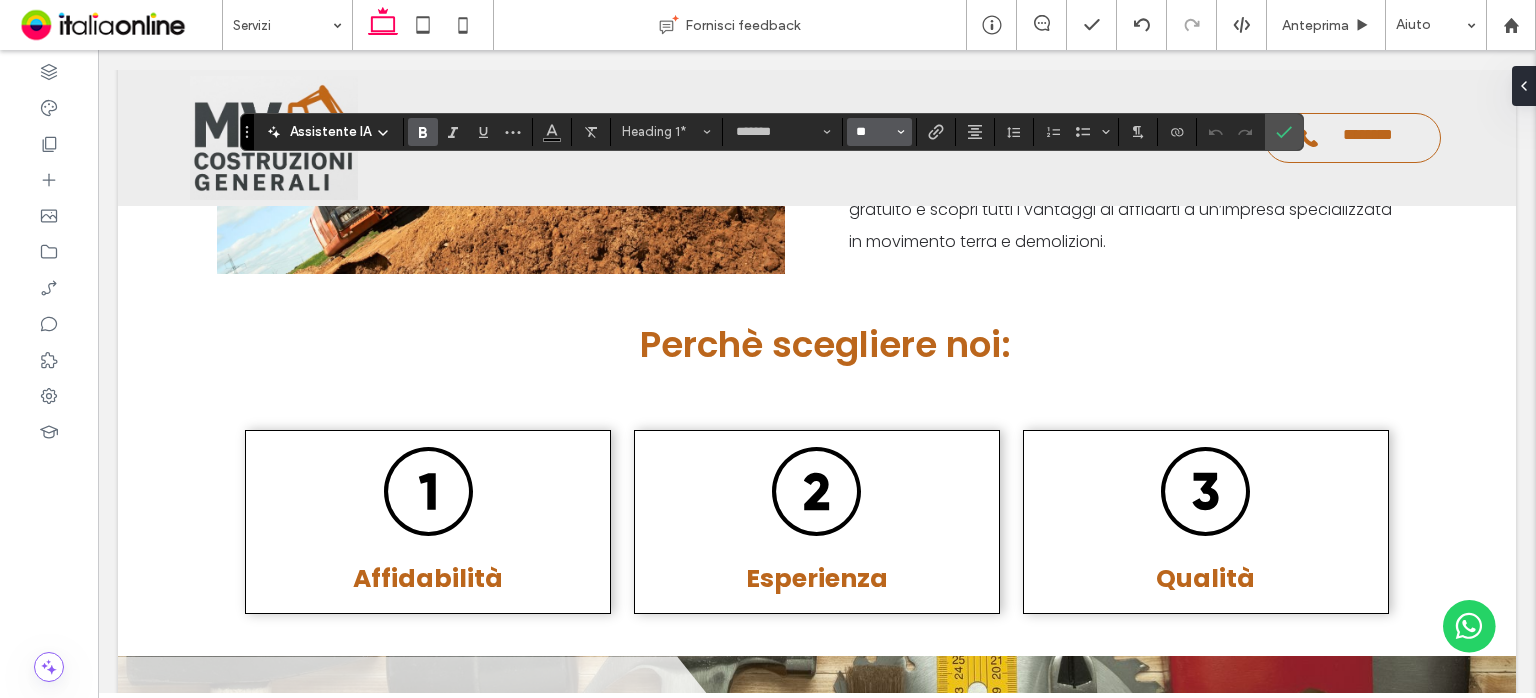 click on "**" at bounding box center (873, 132) 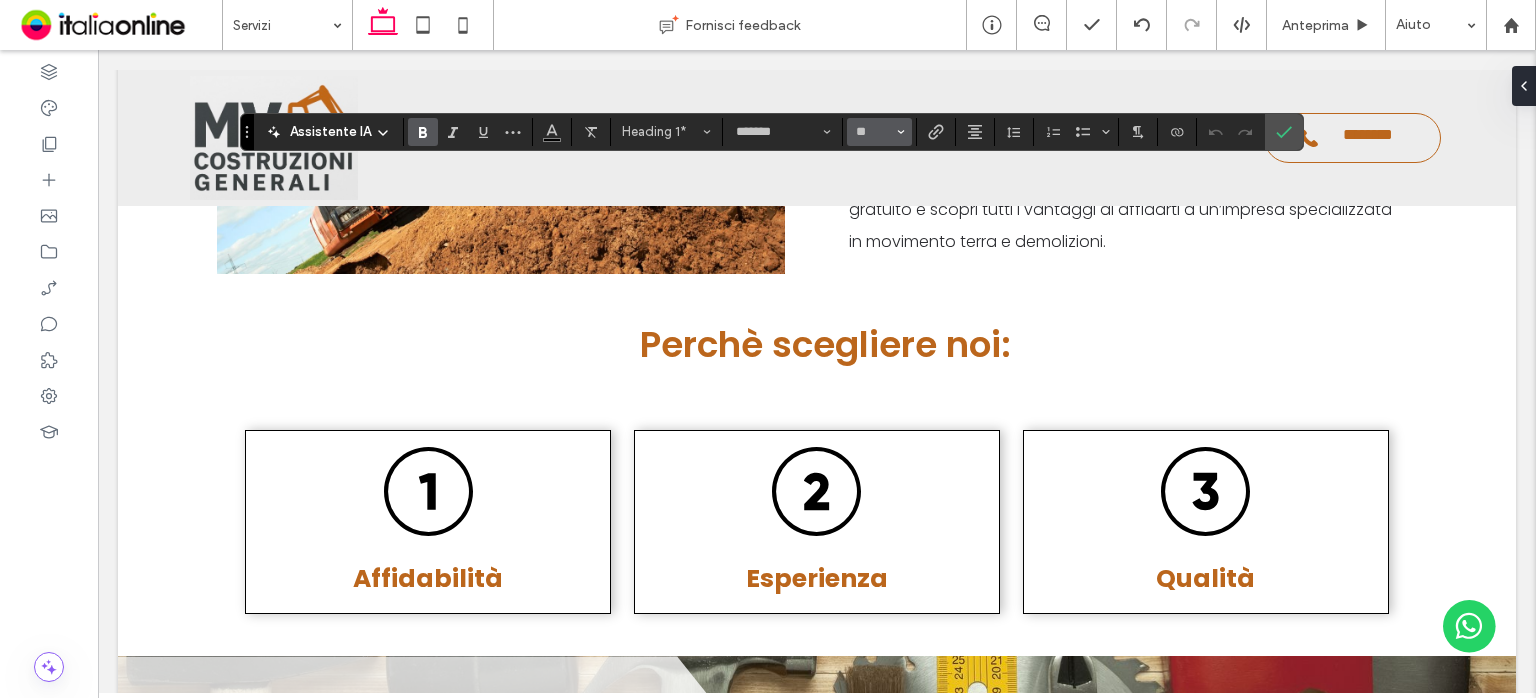 type on "**" 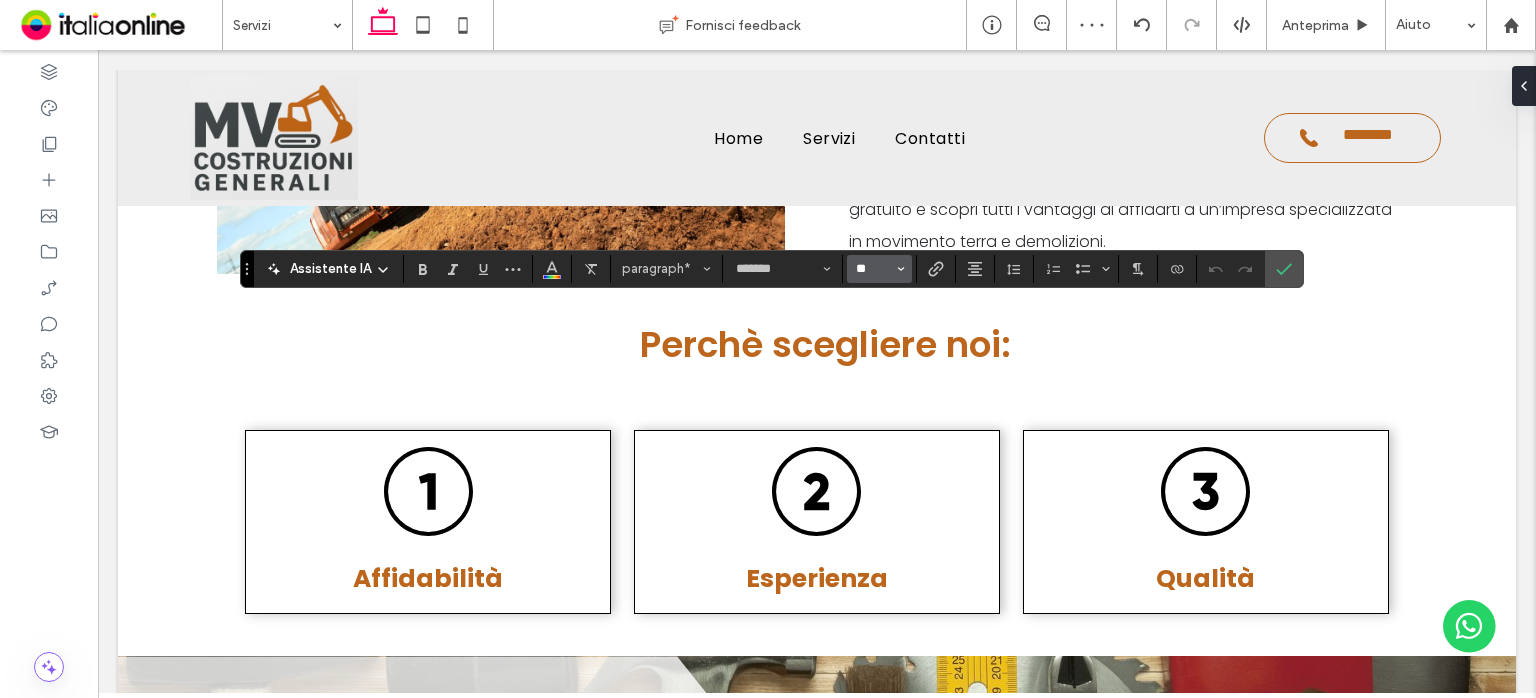 click on "**" at bounding box center (873, 269) 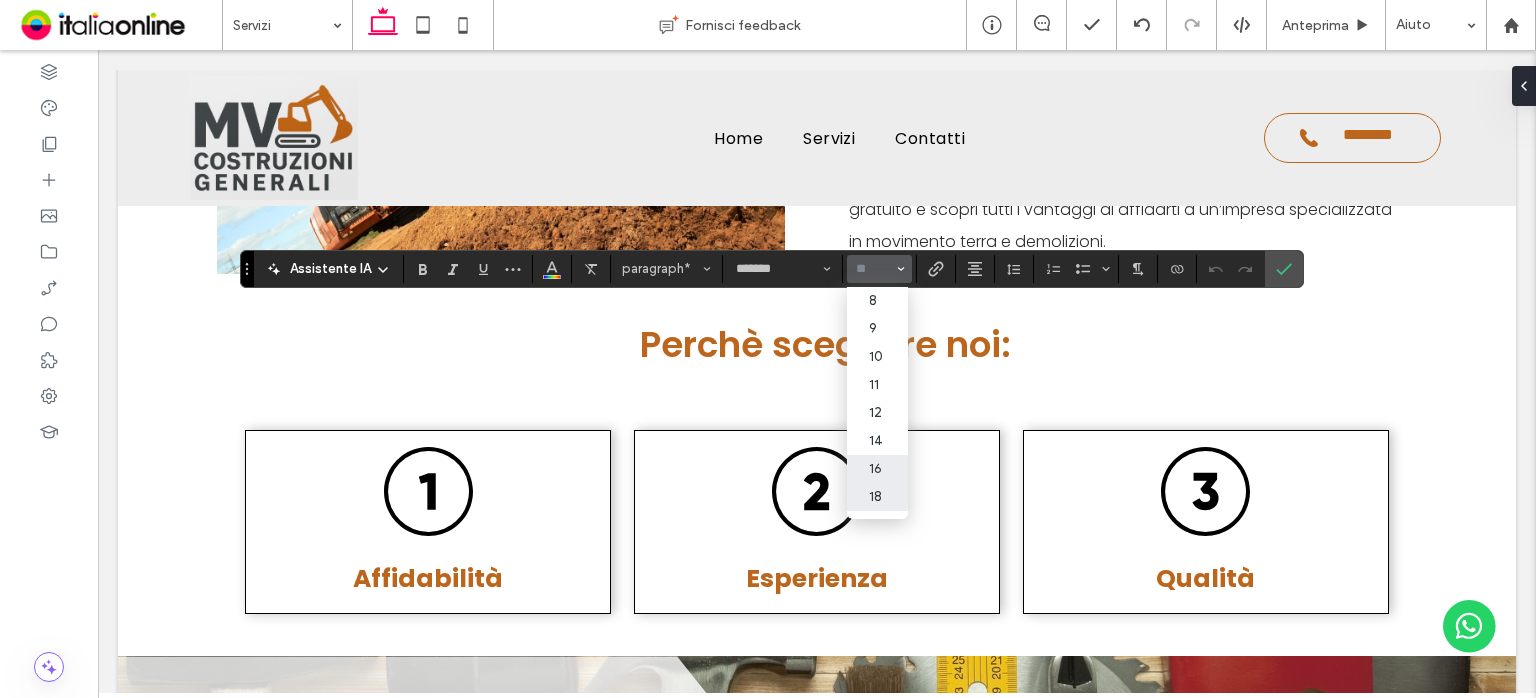 click on "16" at bounding box center (877, 469) 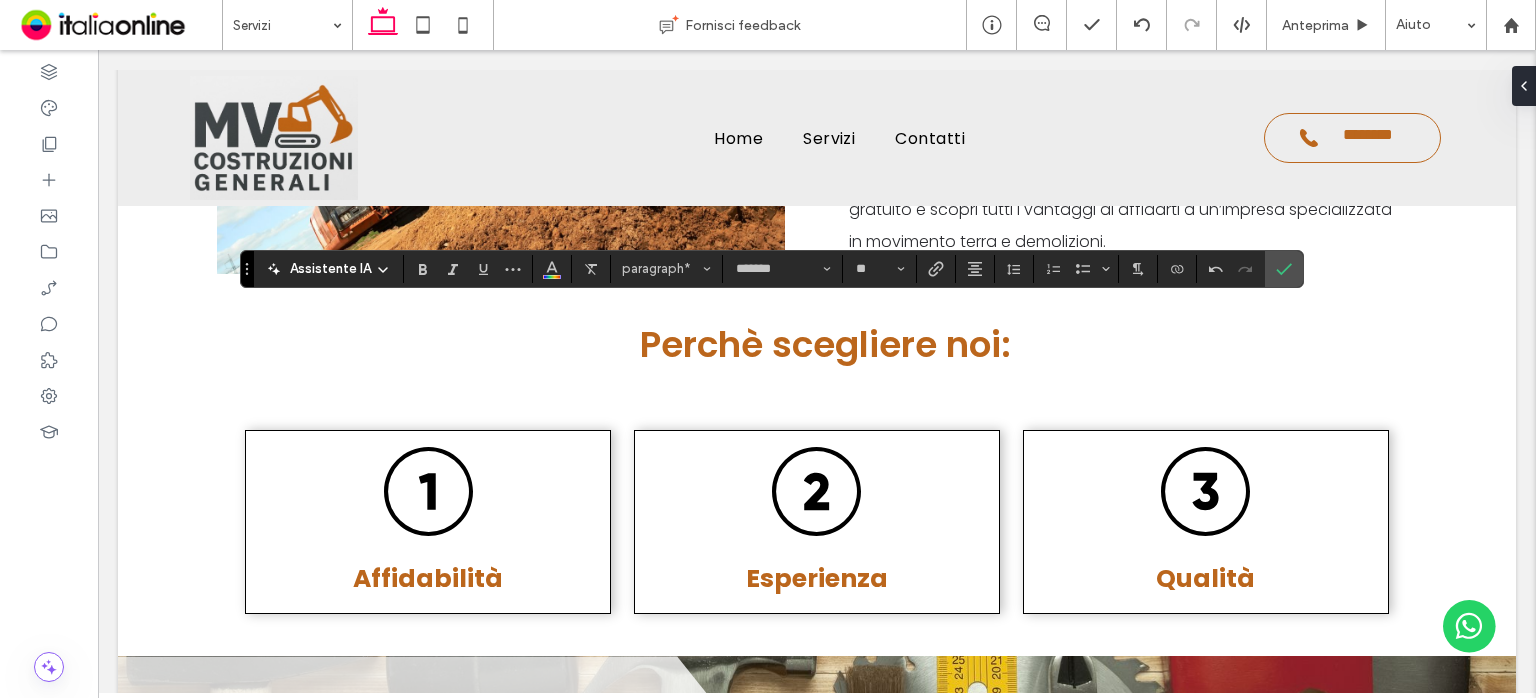 type on "**" 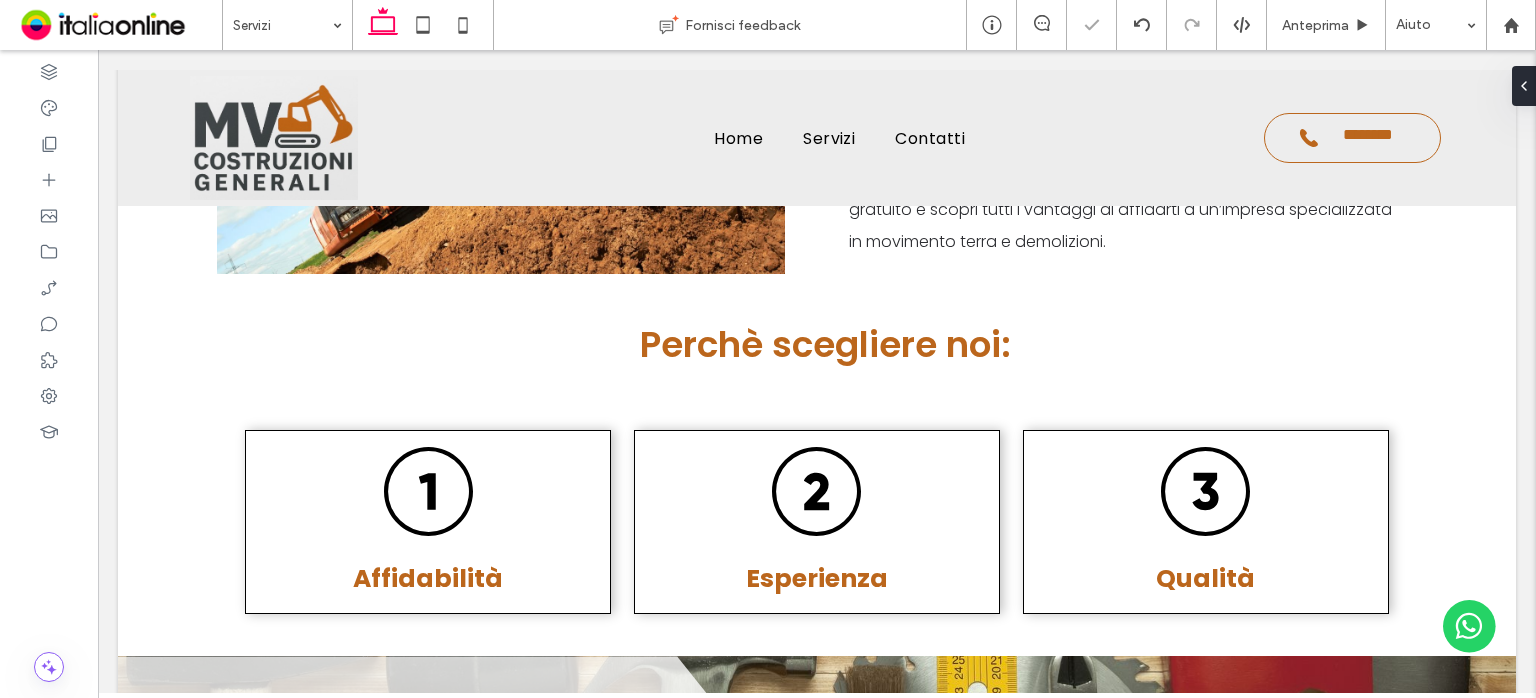 type on "*******" 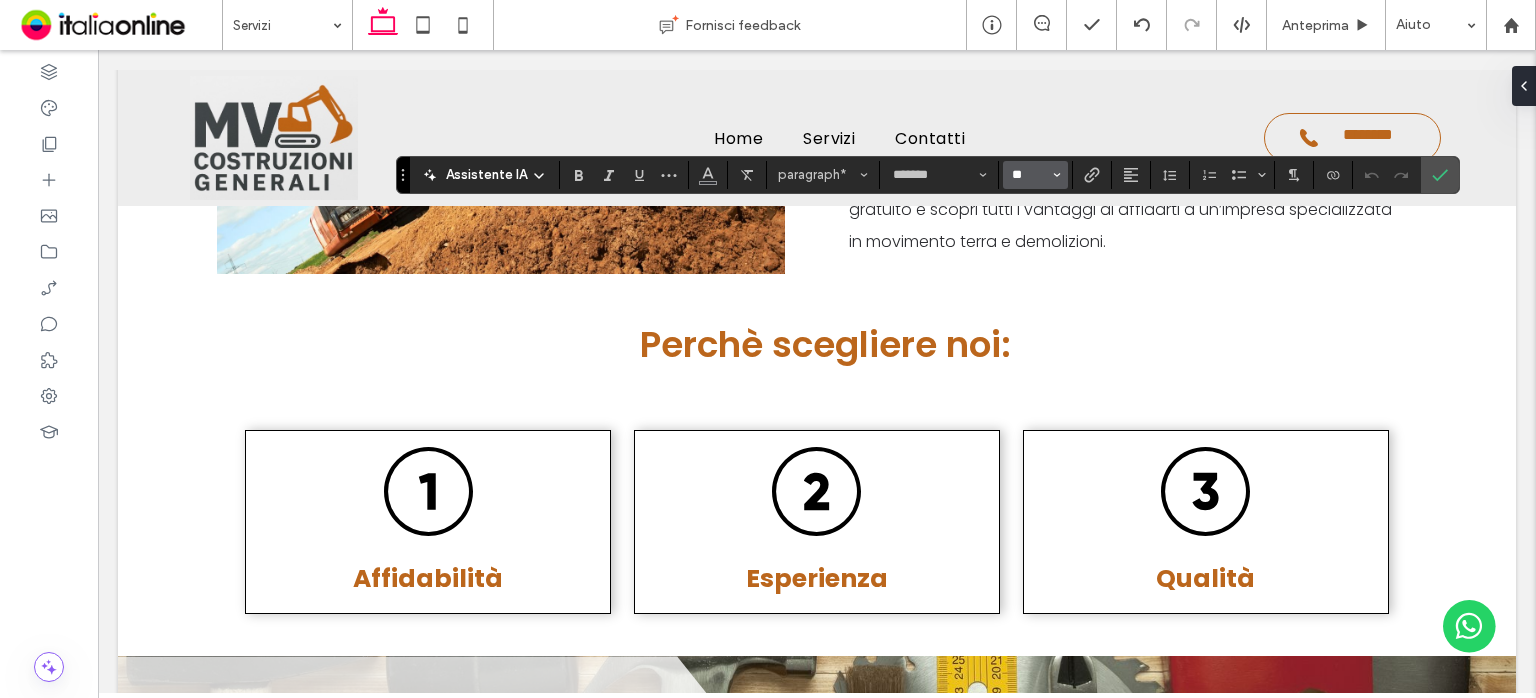 click on "**" at bounding box center [1029, 175] 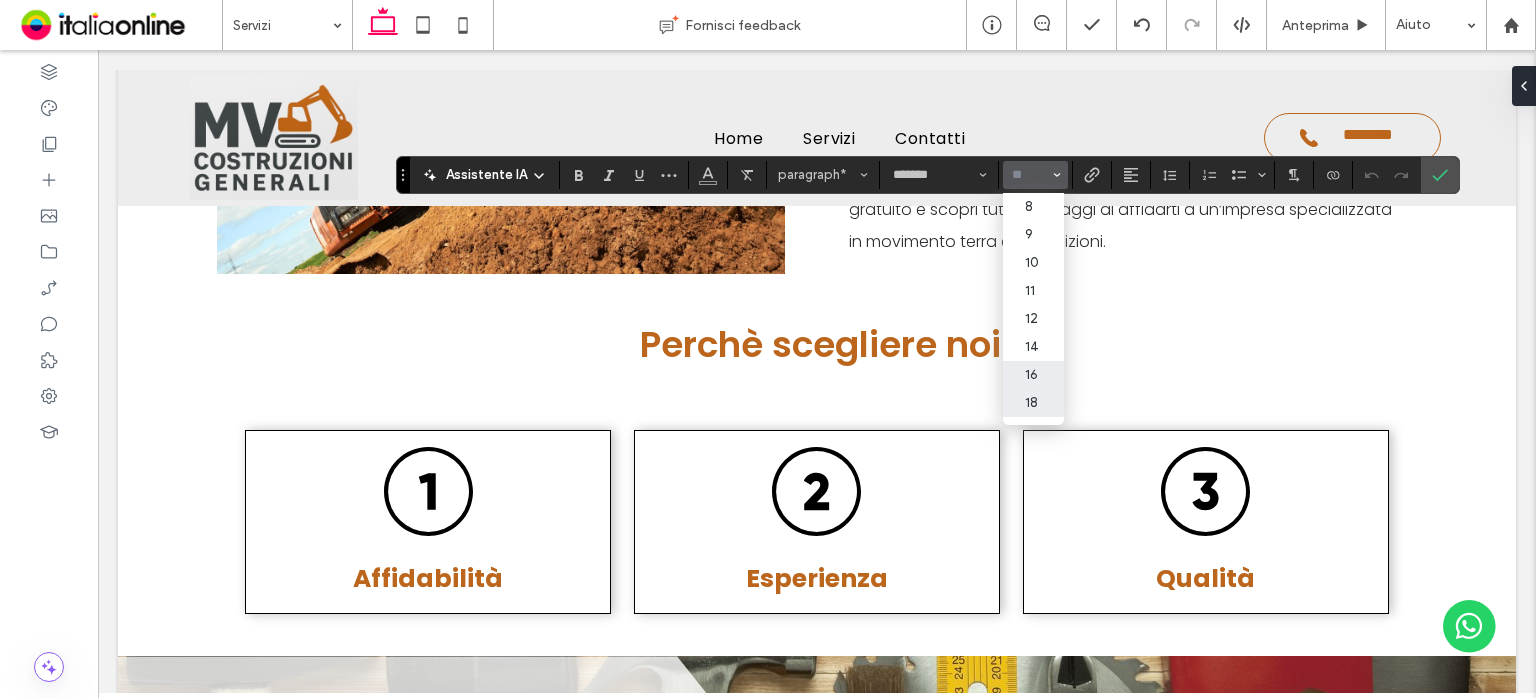 click on "16" at bounding box center (1033, 375) 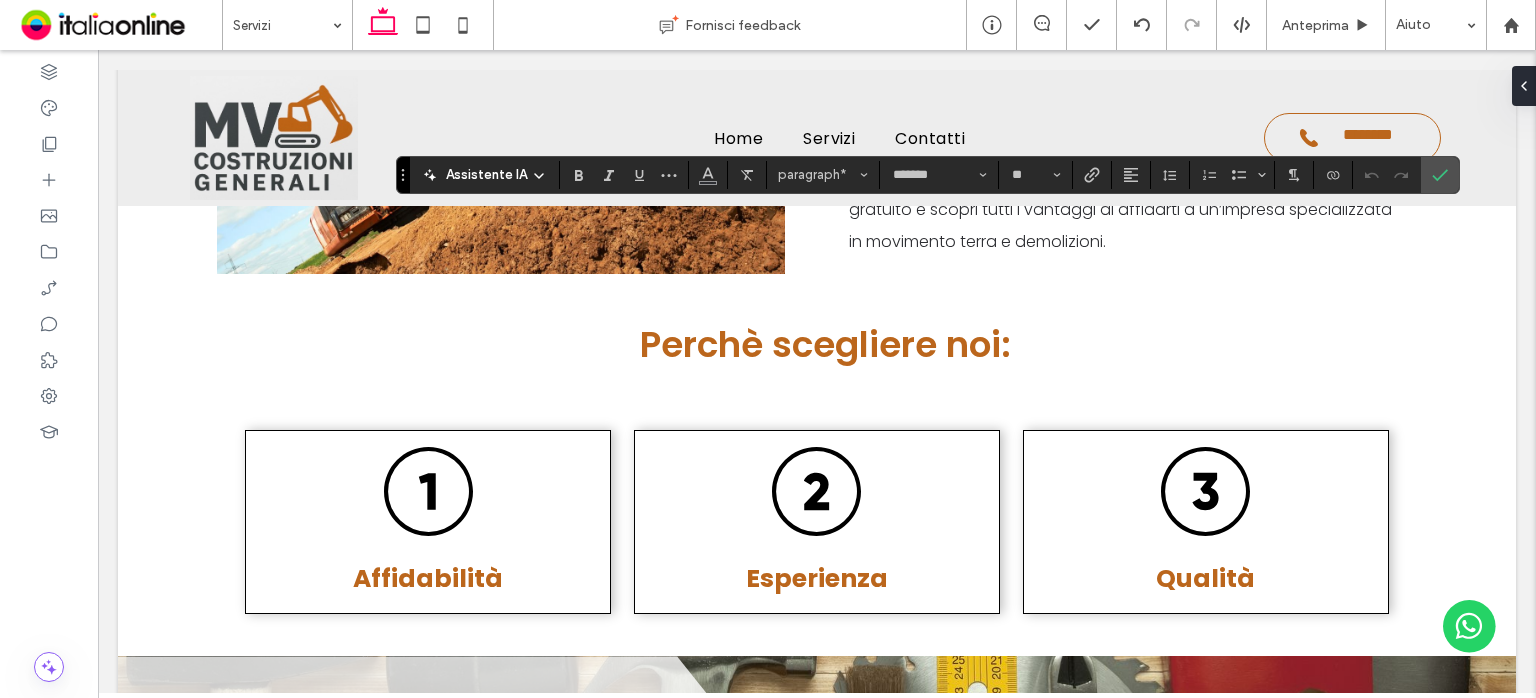 type on "**" 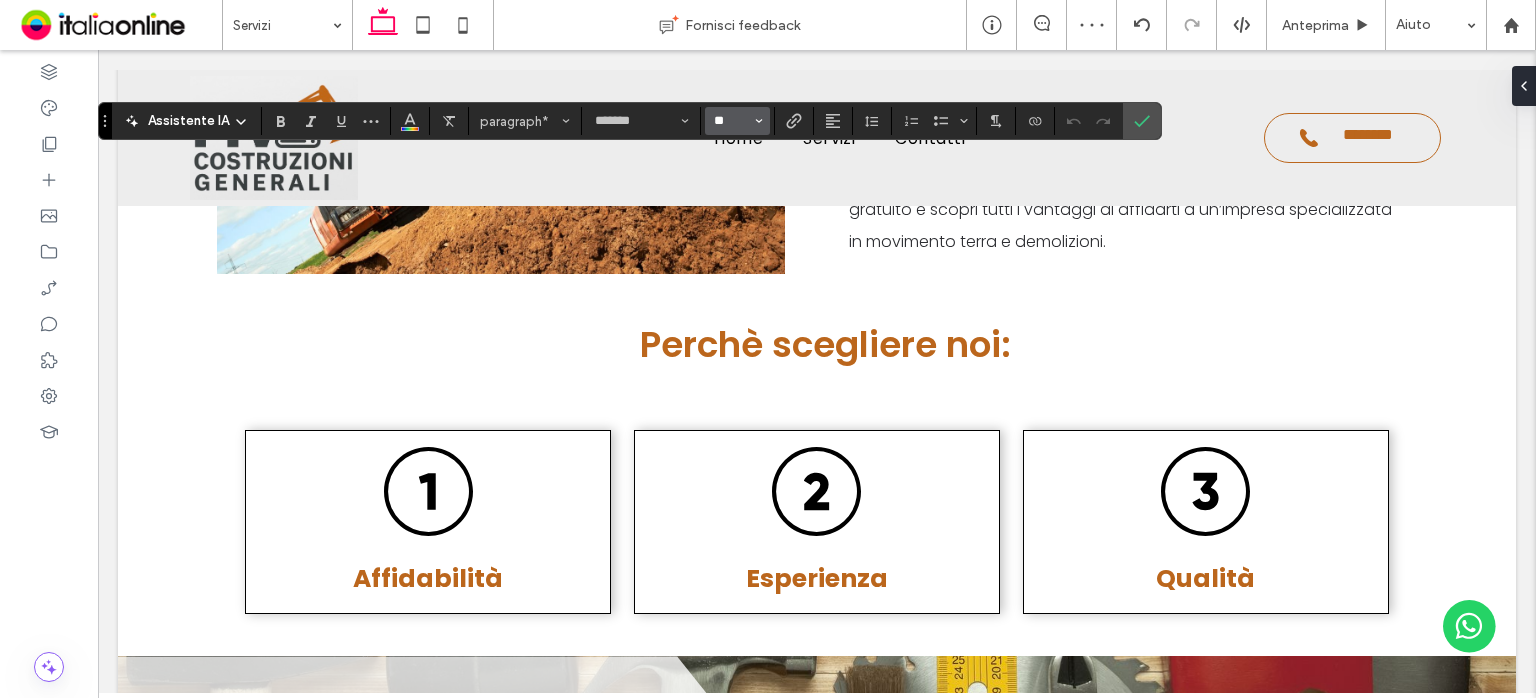 click on "**" at bounding box center [731, 121] 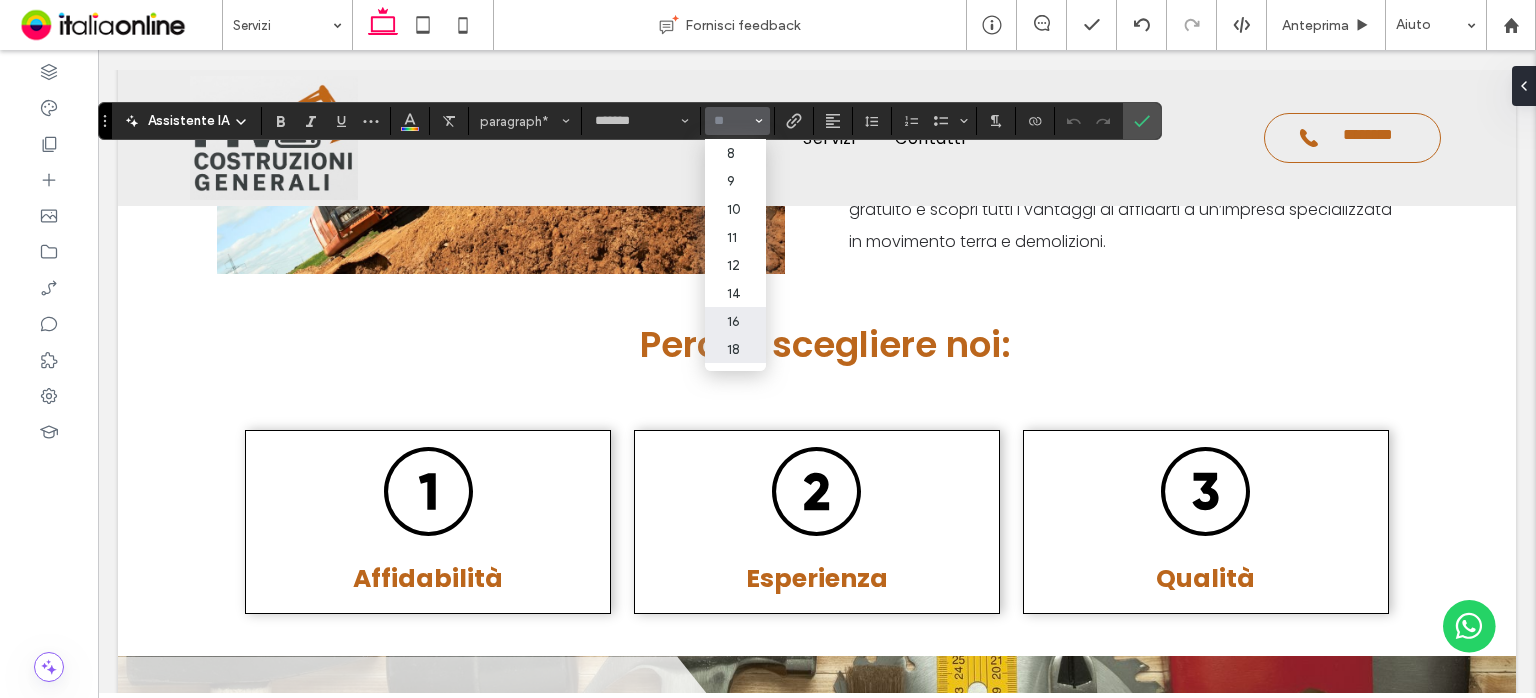 click on "16" at bounding box center [735, 321] 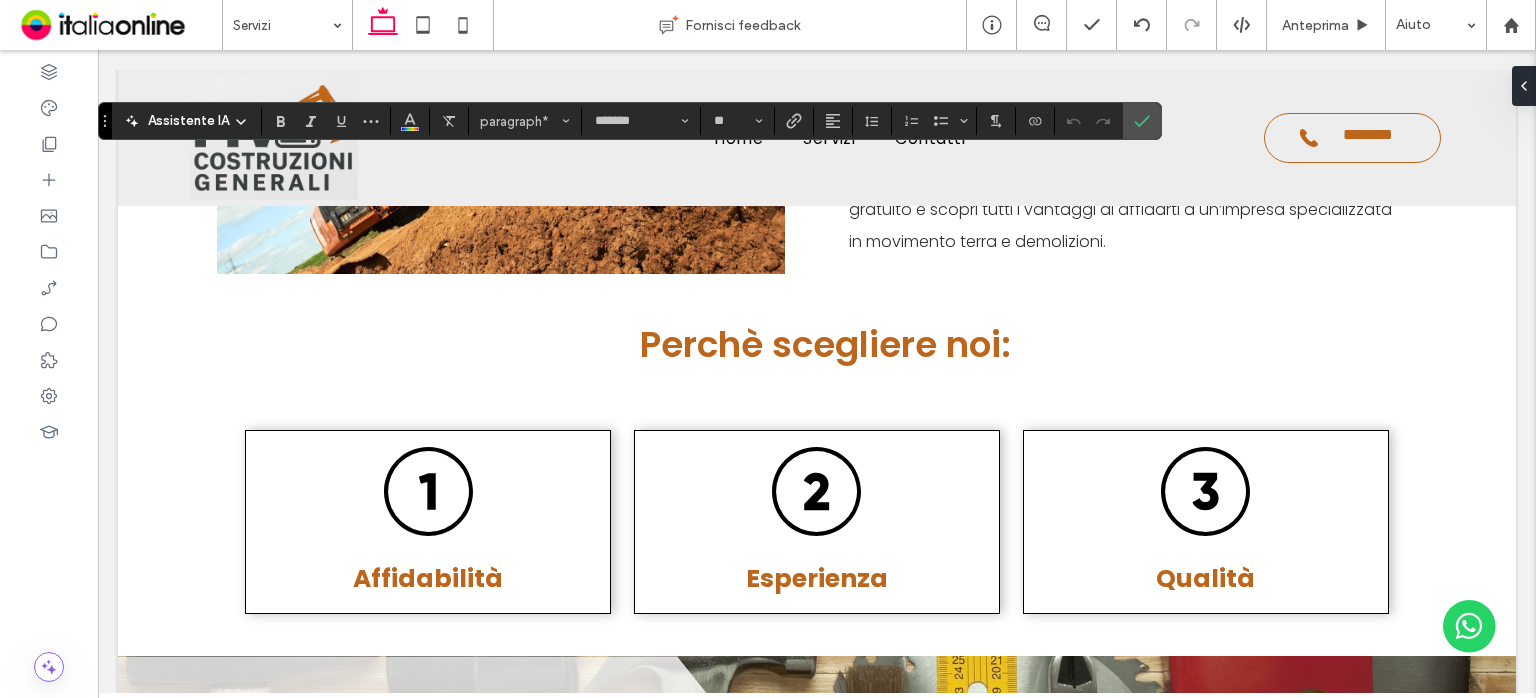 type on "**" 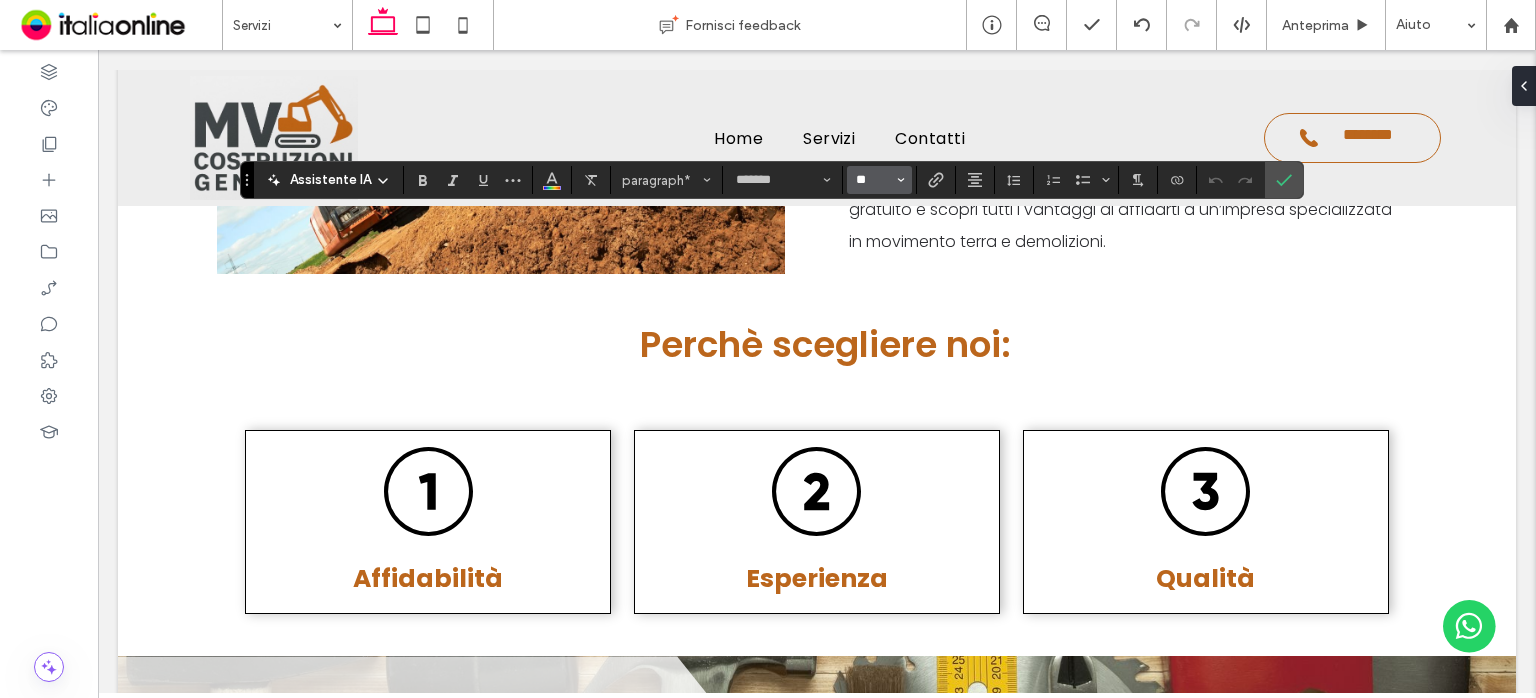 click on "**" at bounding box center [873, 180] 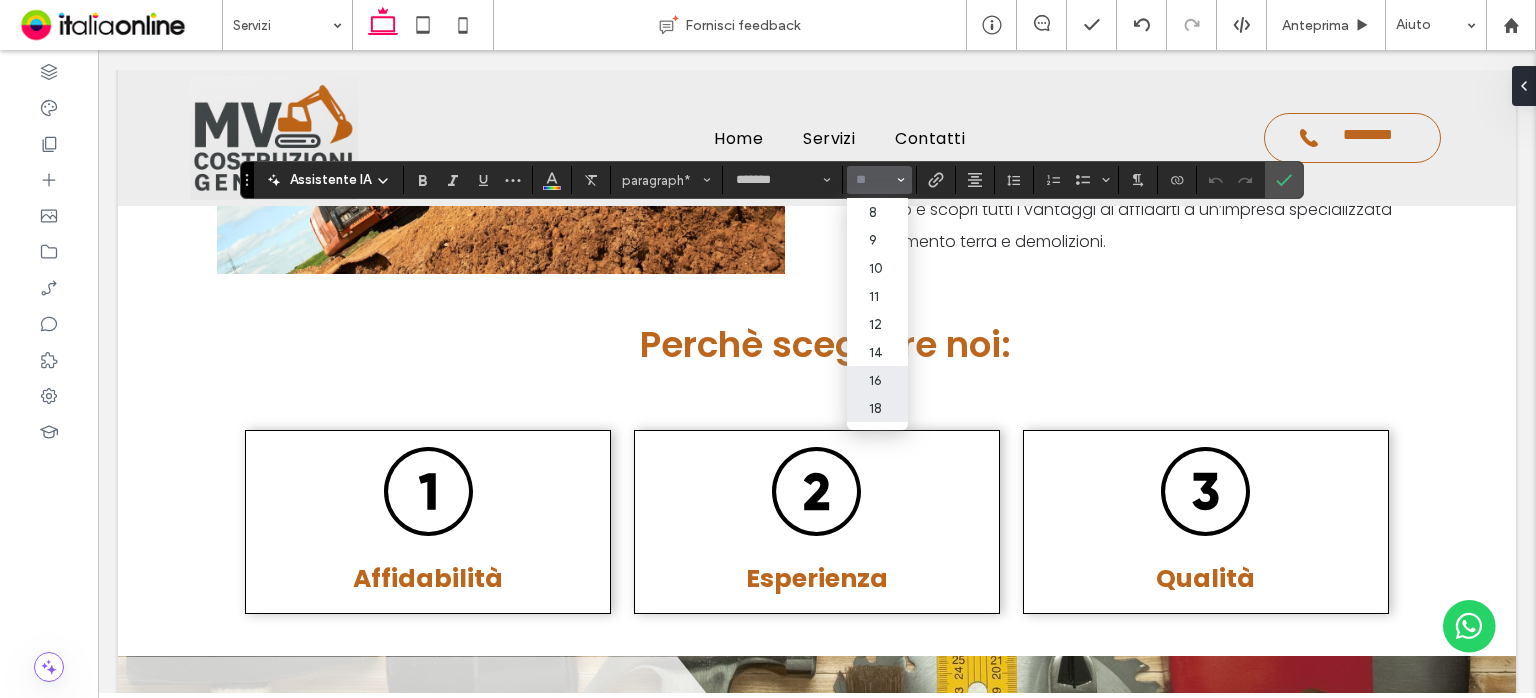 click on "16" at bounding box center (877, 380) 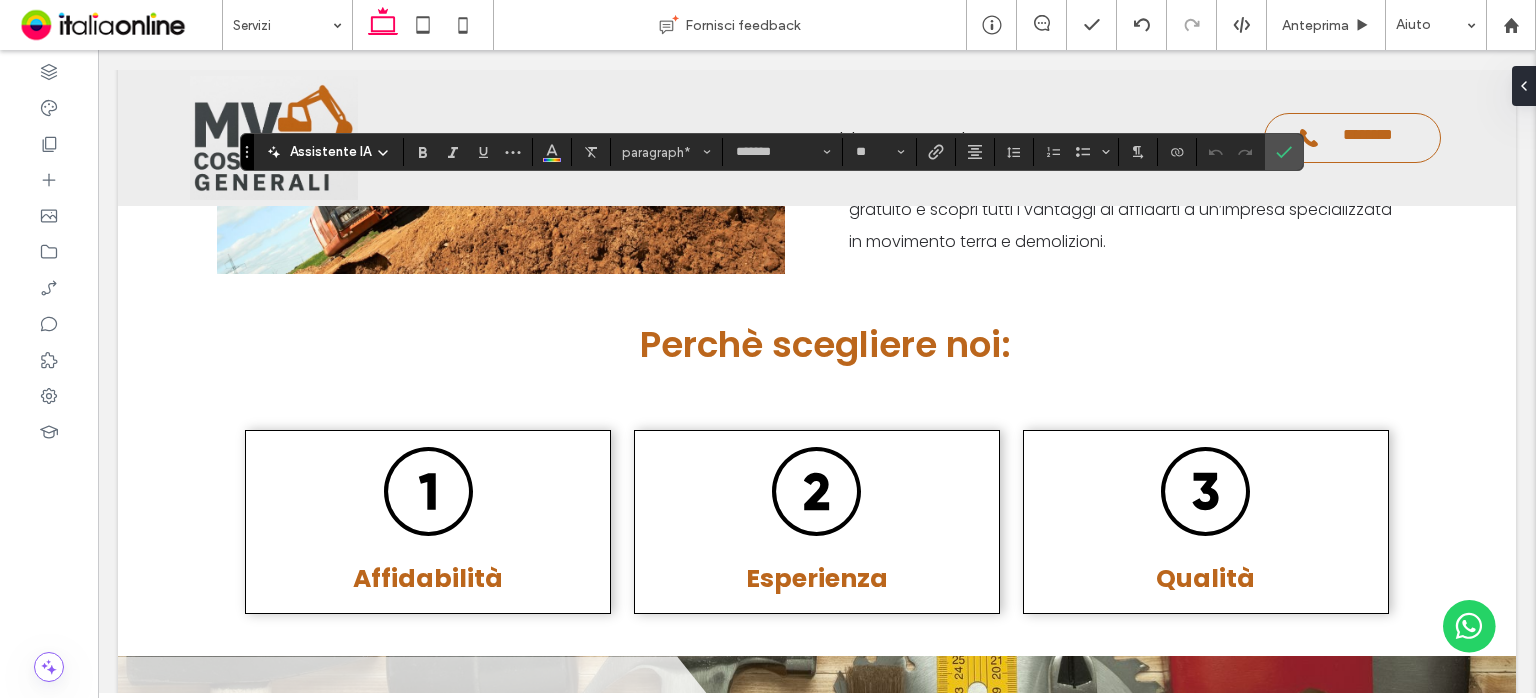 type on "**" 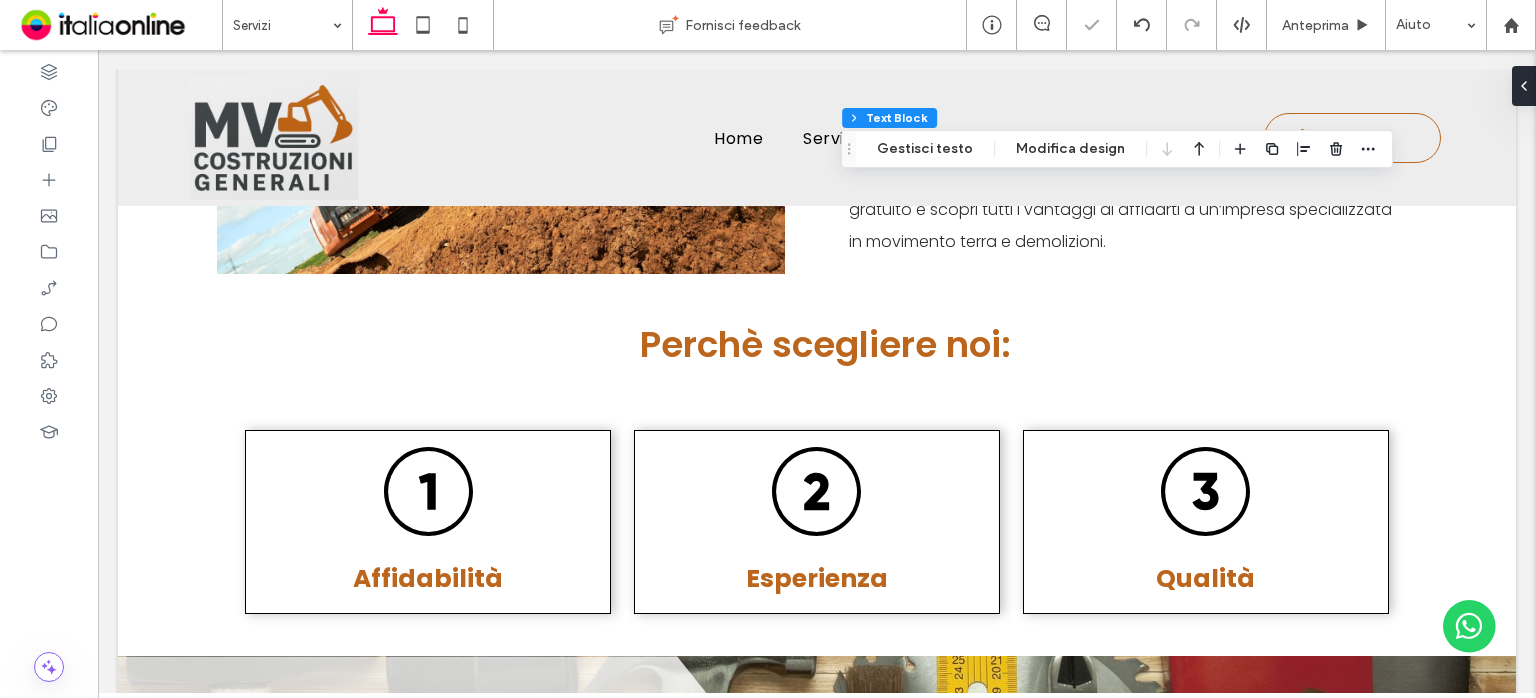 type on "*******" 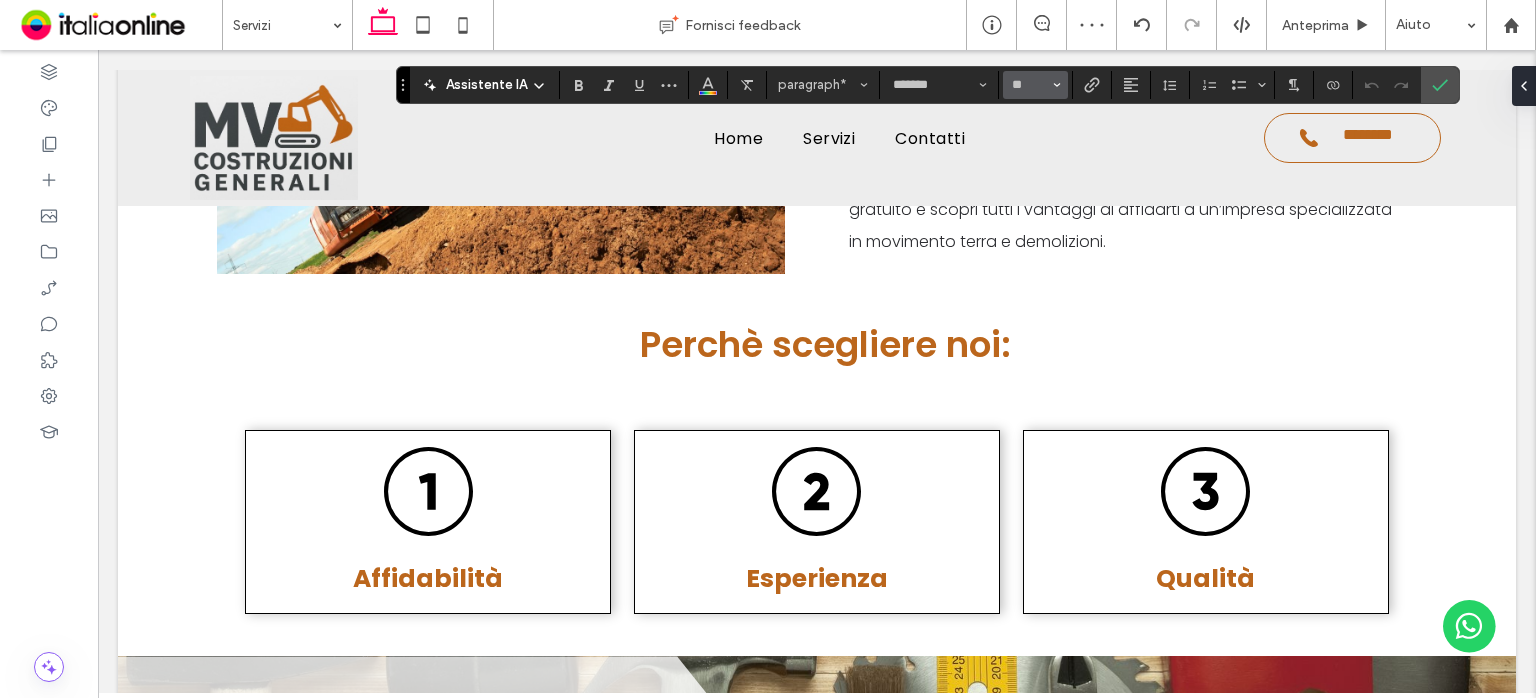 click on "**" at bounding box center (1035, 85) 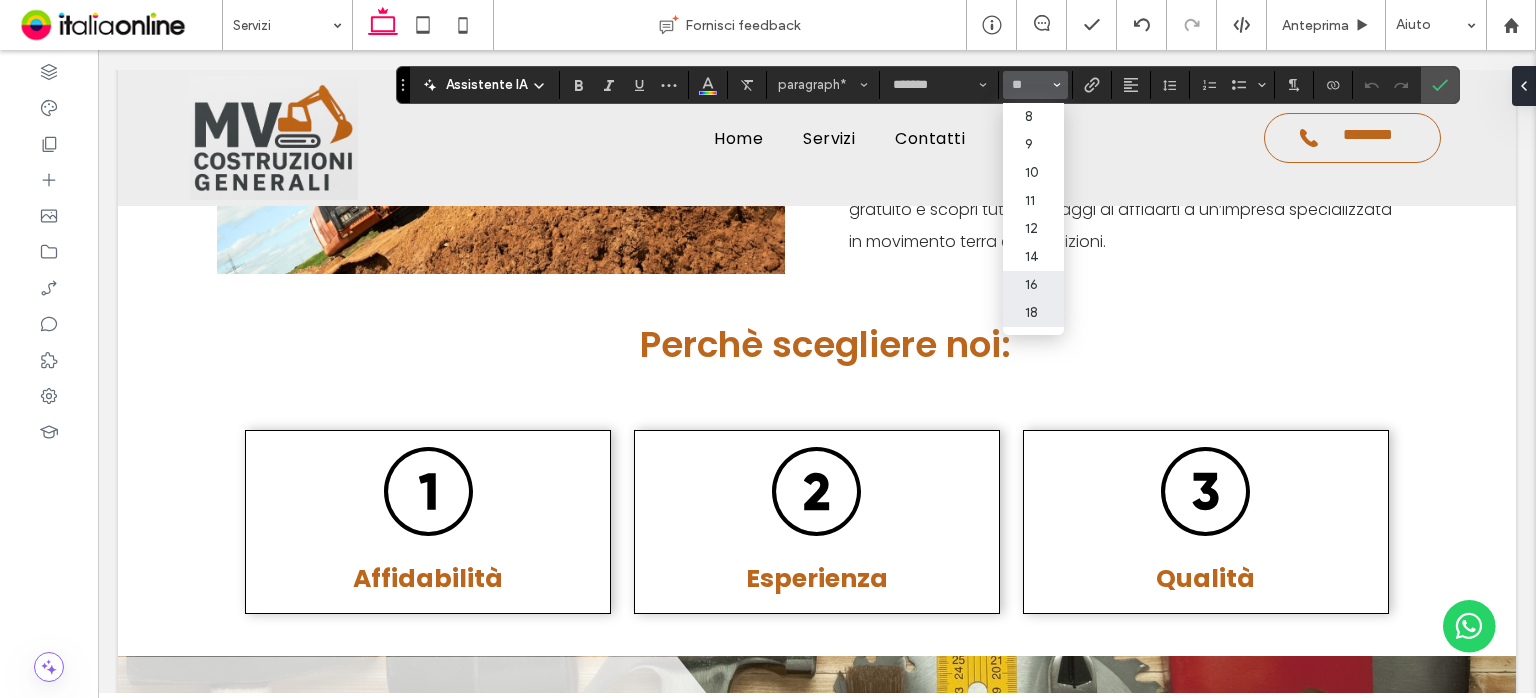 click on "16" at bounding box center (1033, 285) 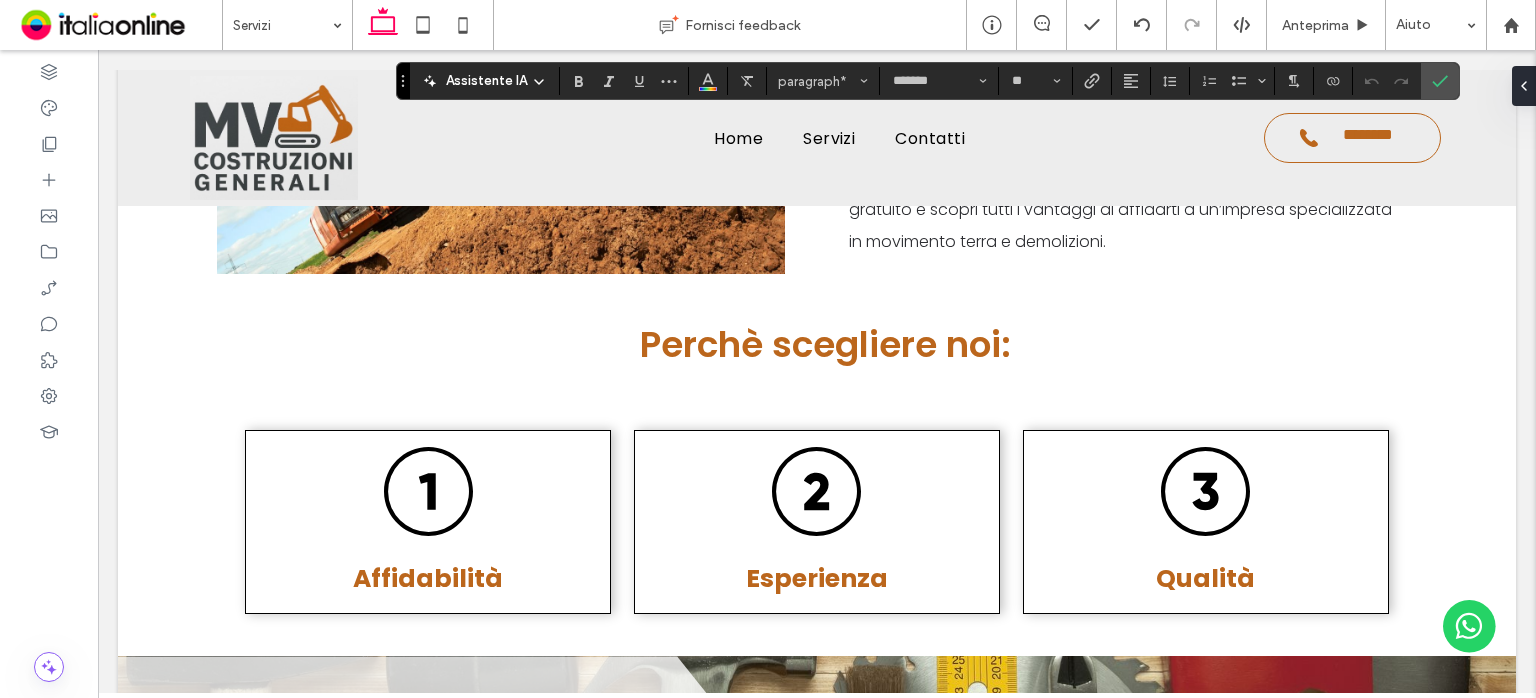 type on "**" 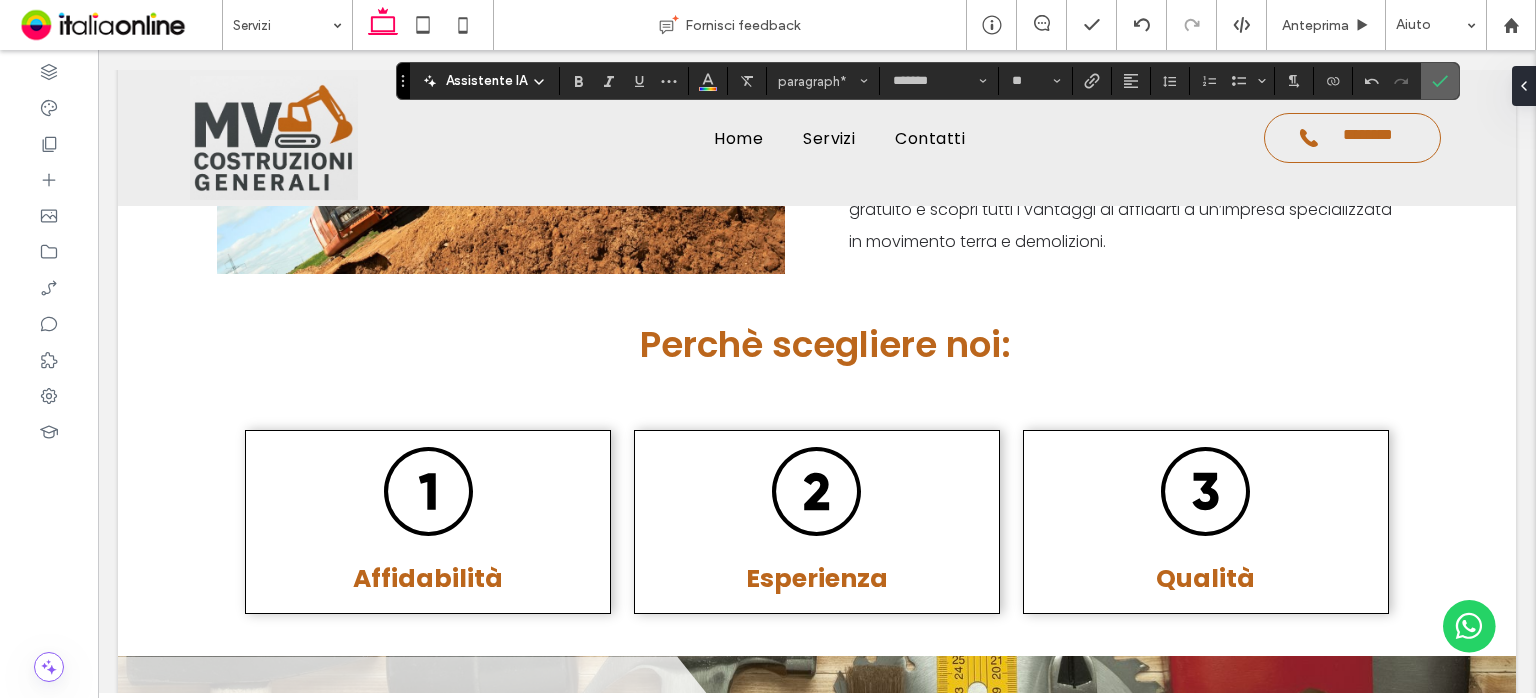 click 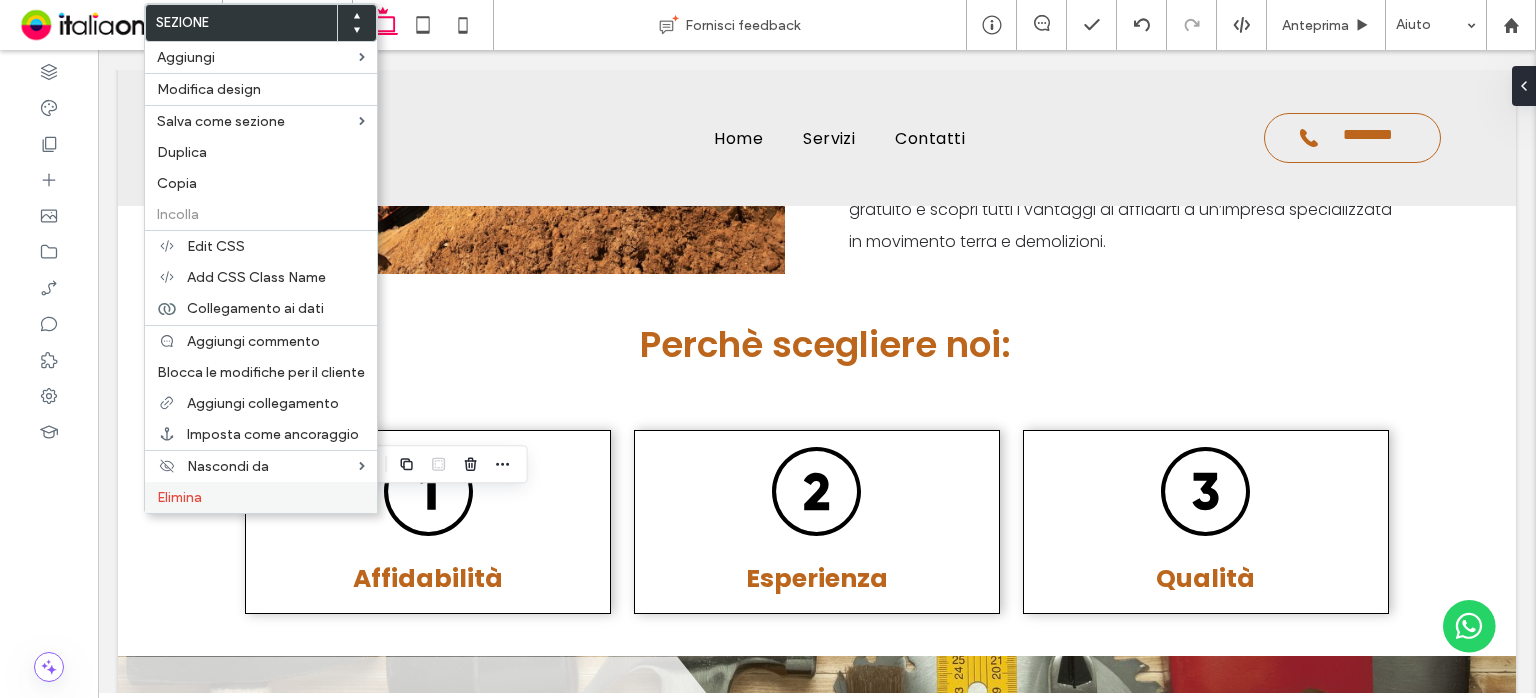 click on "Elimina" at bounding box center [261, 497] 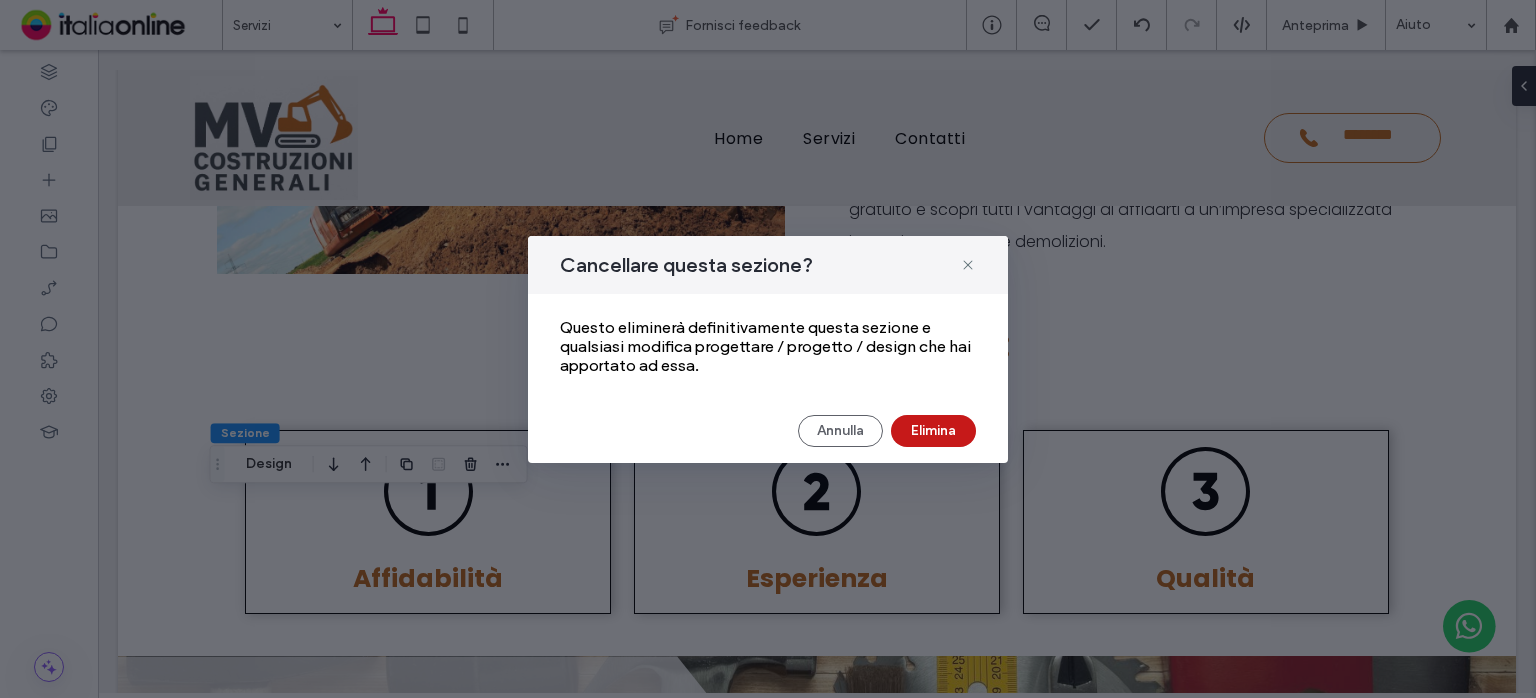 click on "Elimina" at bounding box center (933, 431) 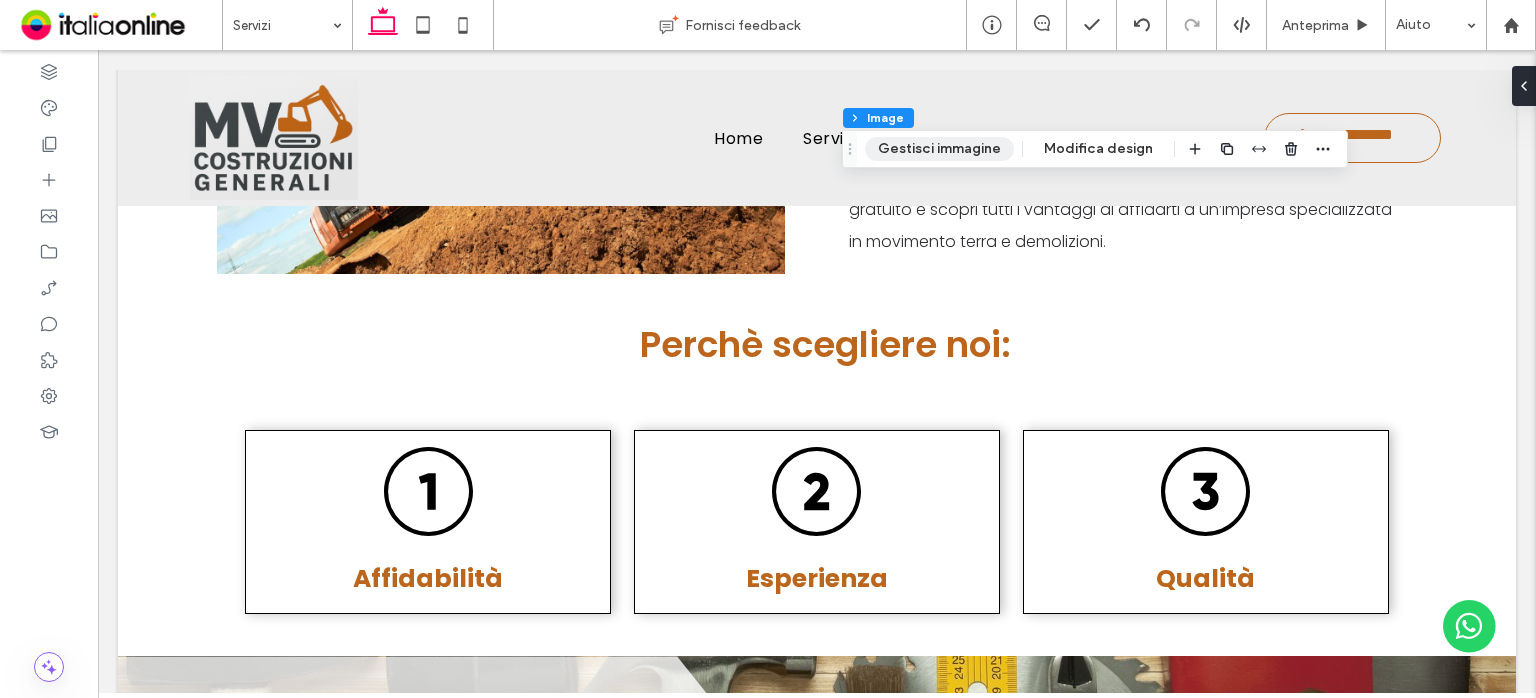 click on "Gestisci immagine" at bounding box center (939, 149) 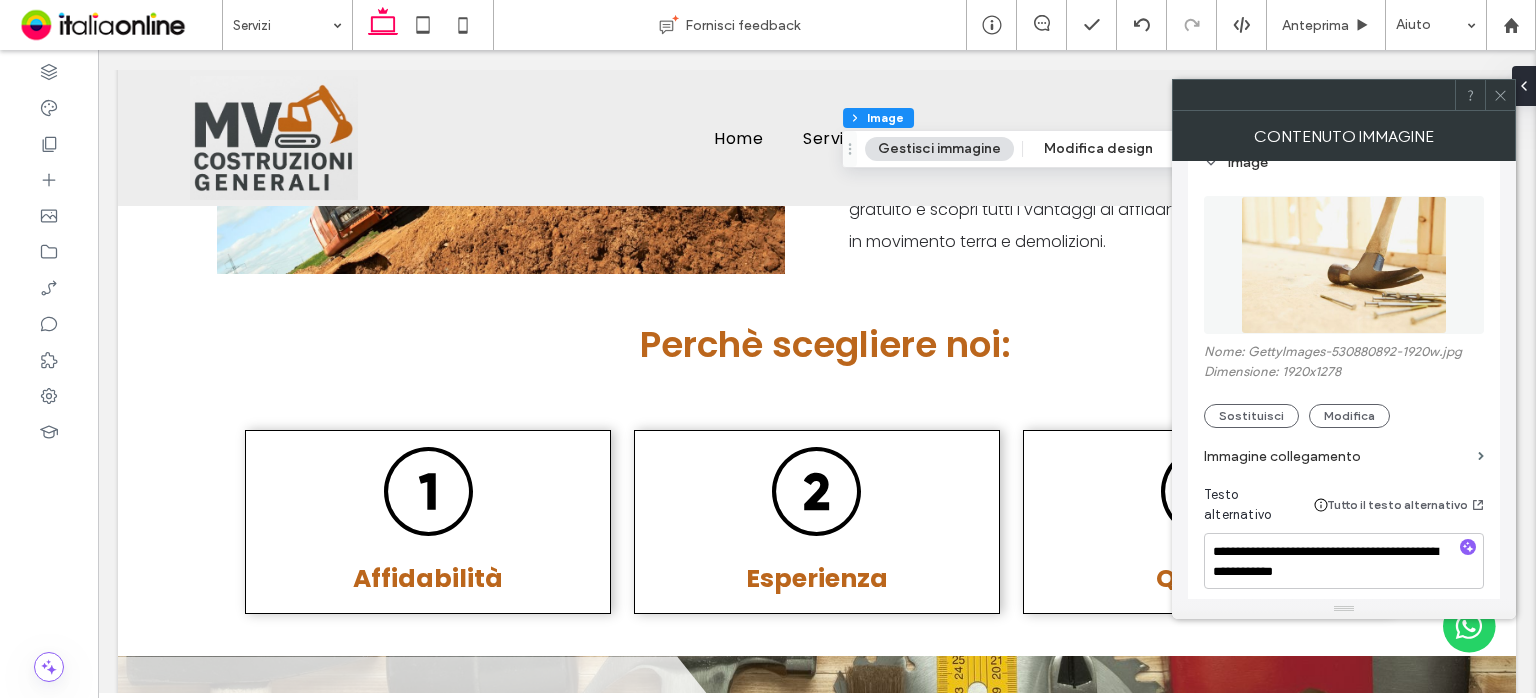 scroll, scrollTop: 300, scrollLeft: 0, axis: vertical 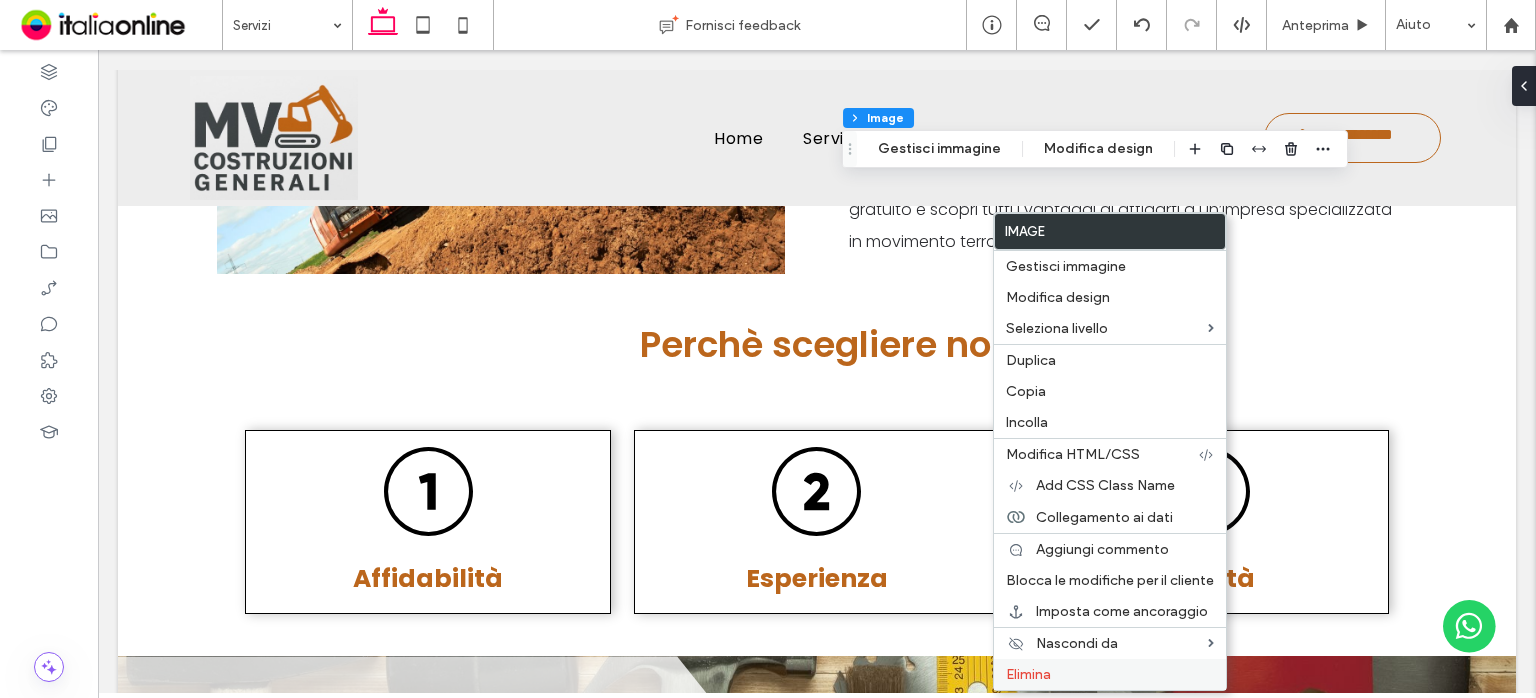 click on "Elimina" at bounding box center [1110, 674] 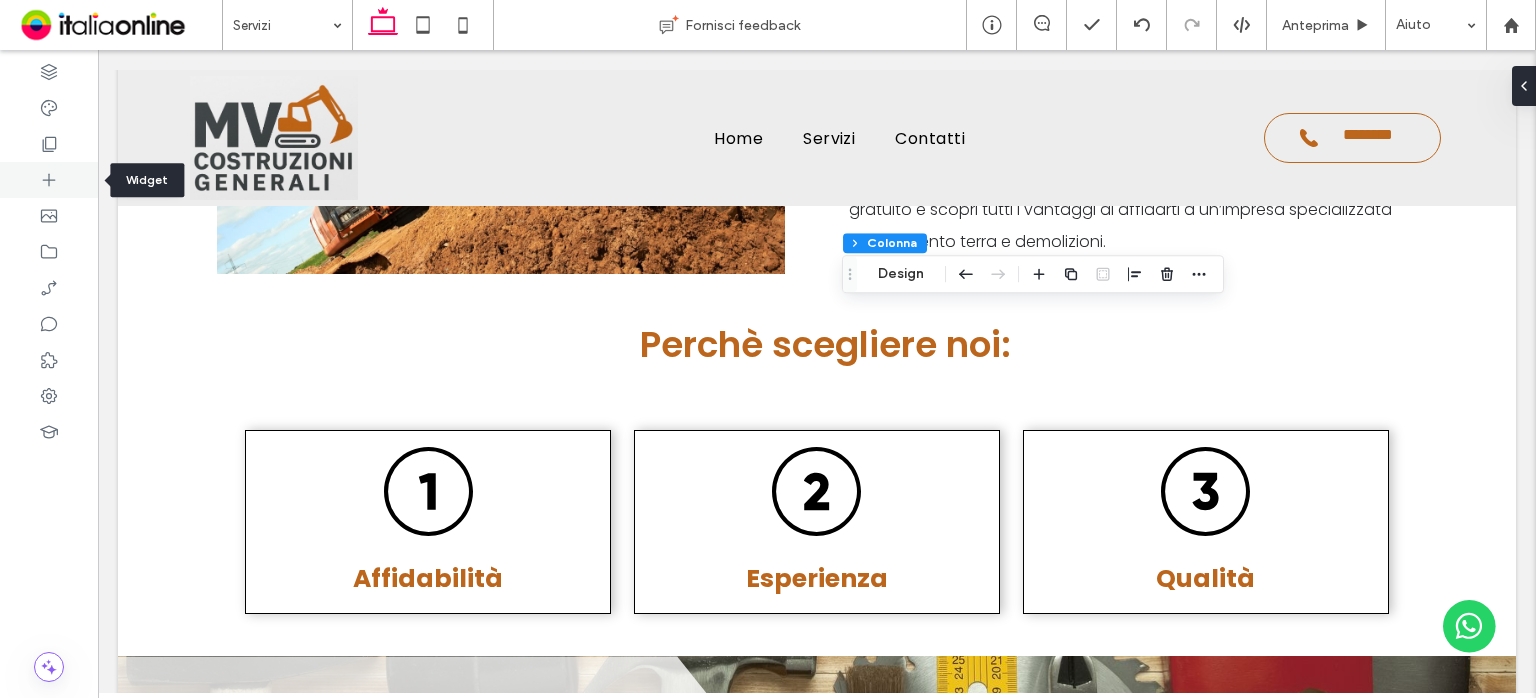 click 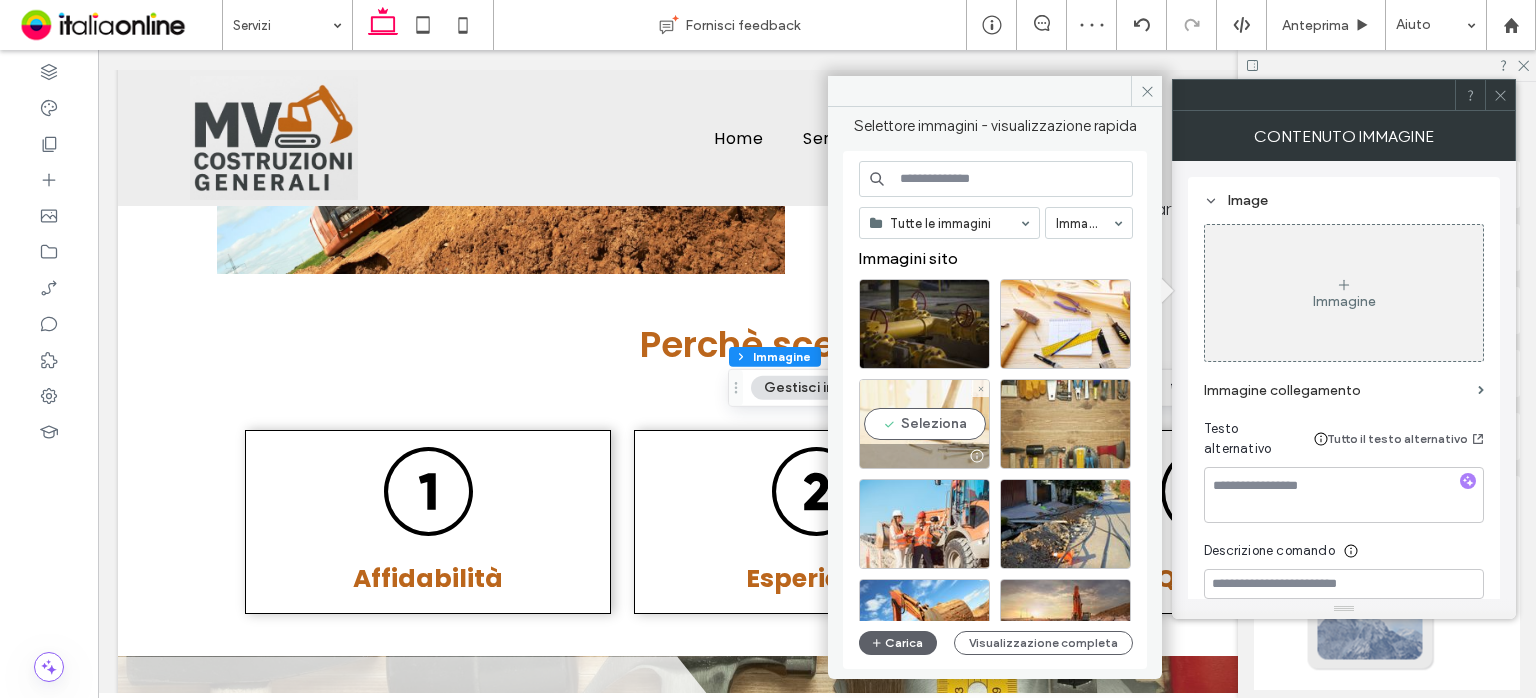 click on "Seleziona" at bounding box center (924, 424) 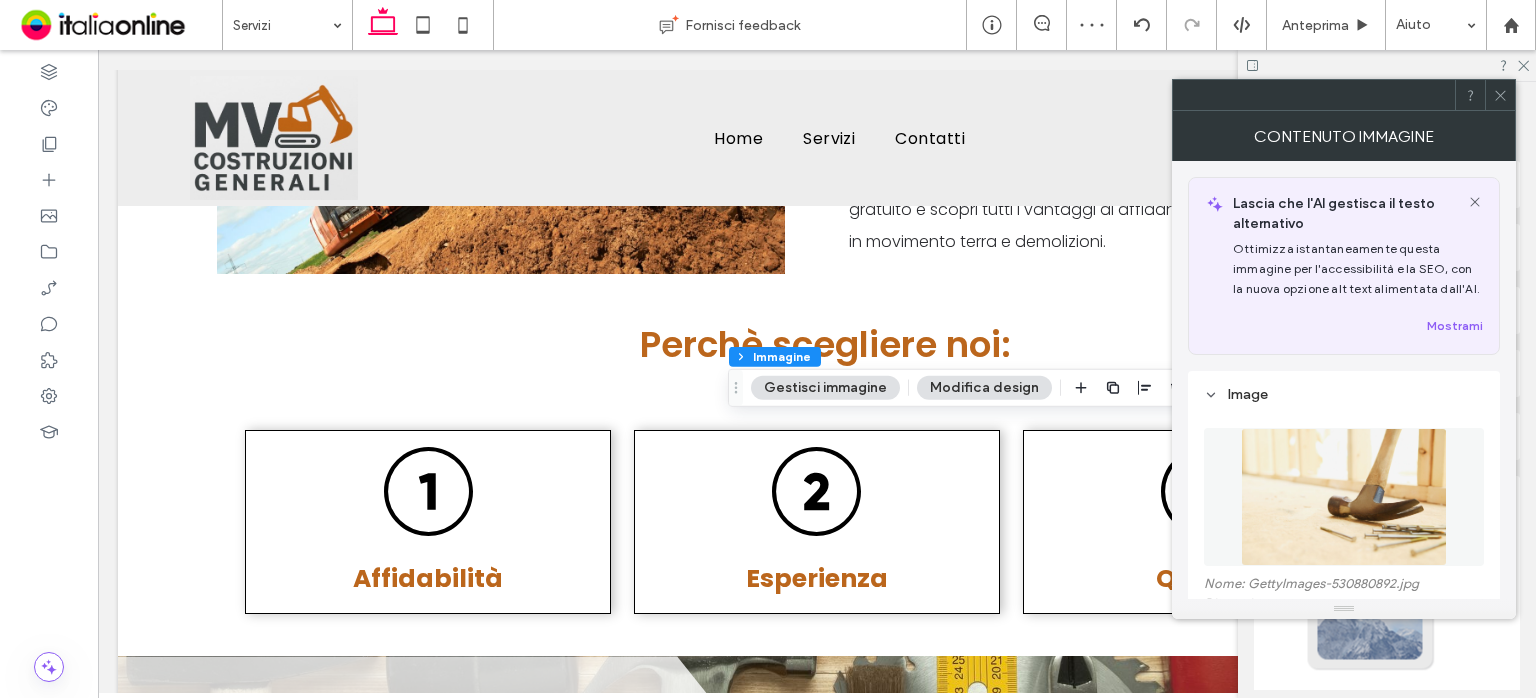 click 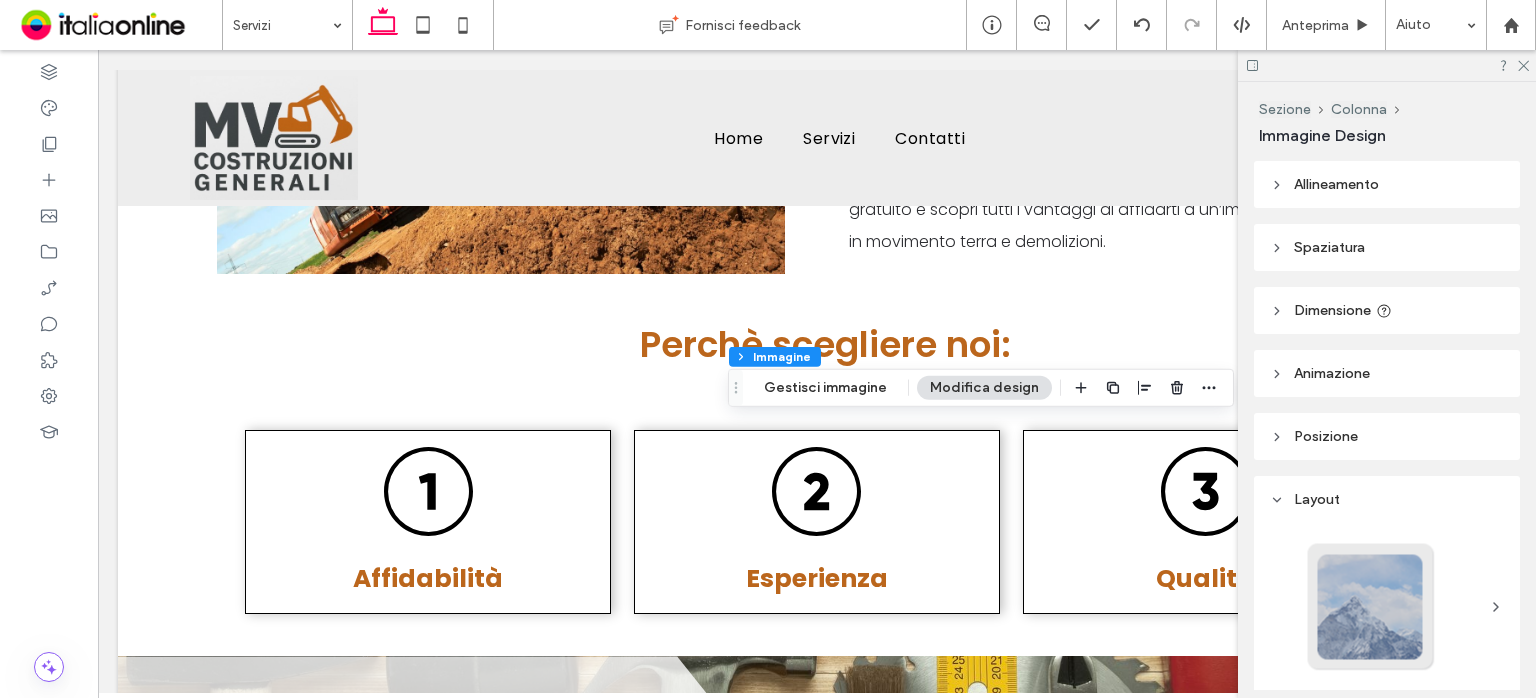 click on "Modifica design" at bounding box center (984, 388) 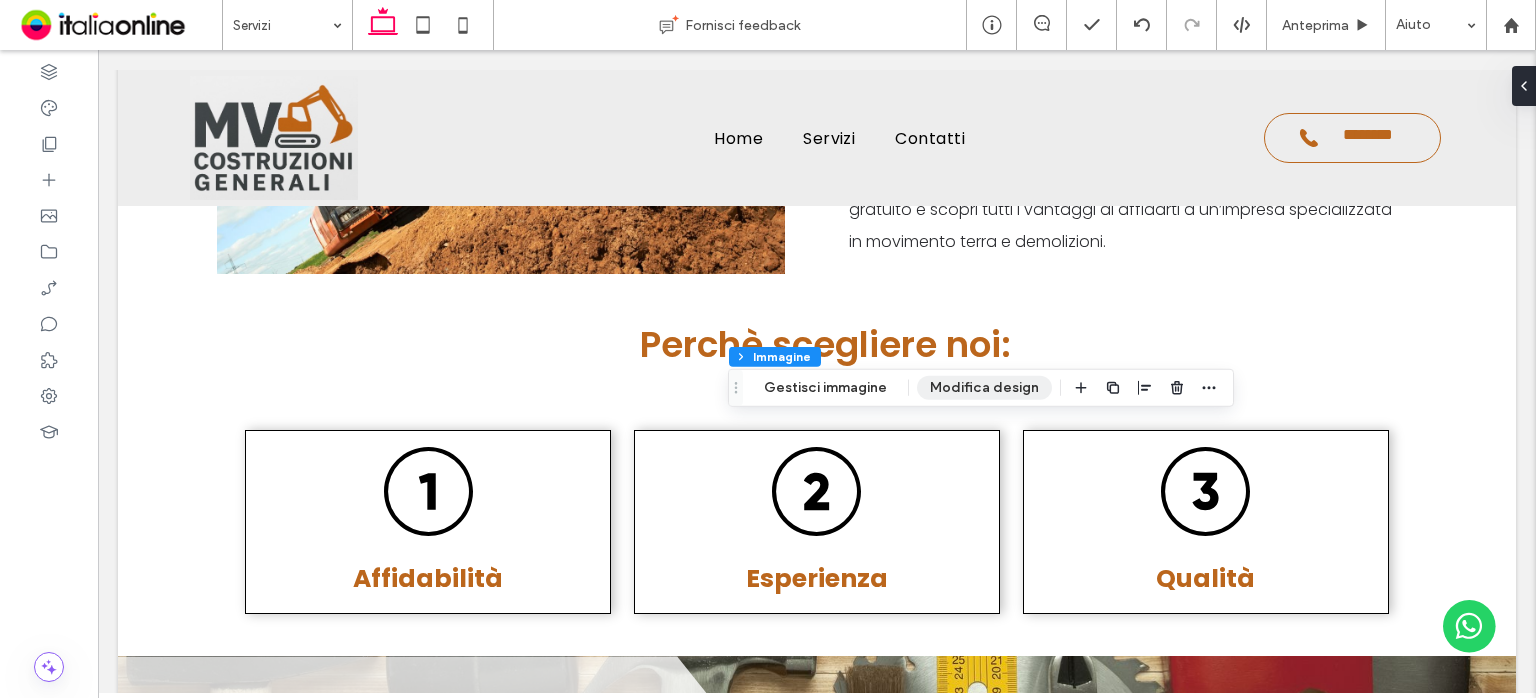 click on "Modifica design" at bounding box center [984, 388] 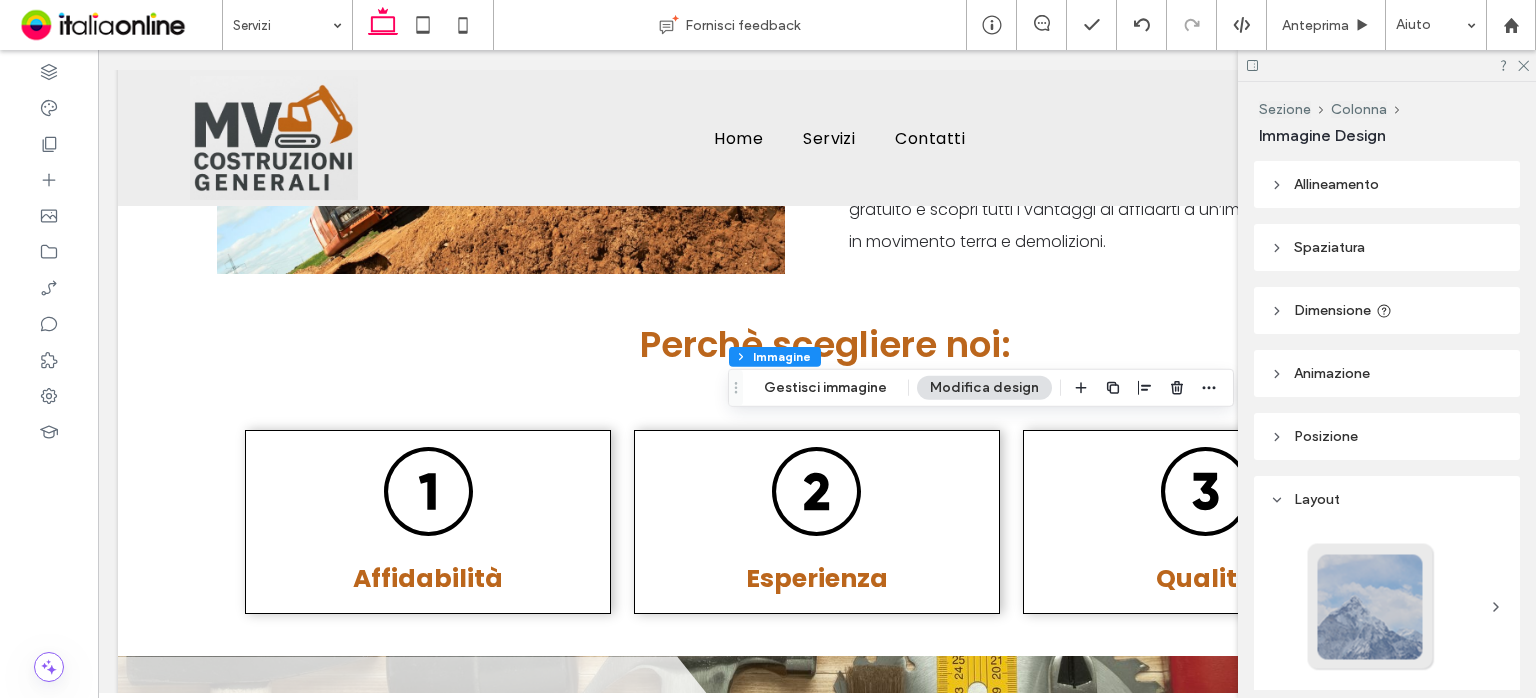 scroll, scrollTop: 300, scrollLeft: 0, axis: vertical 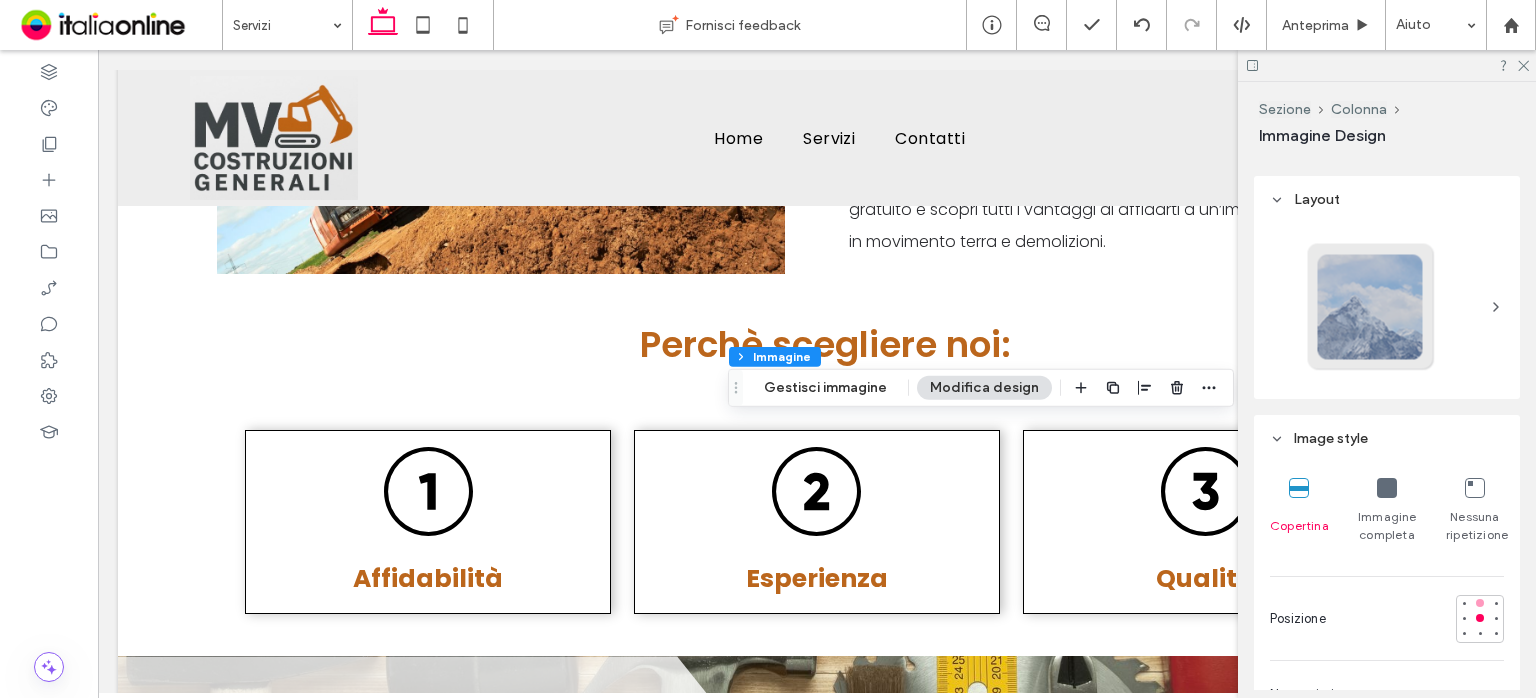 click at bounding box center (1480, 603) 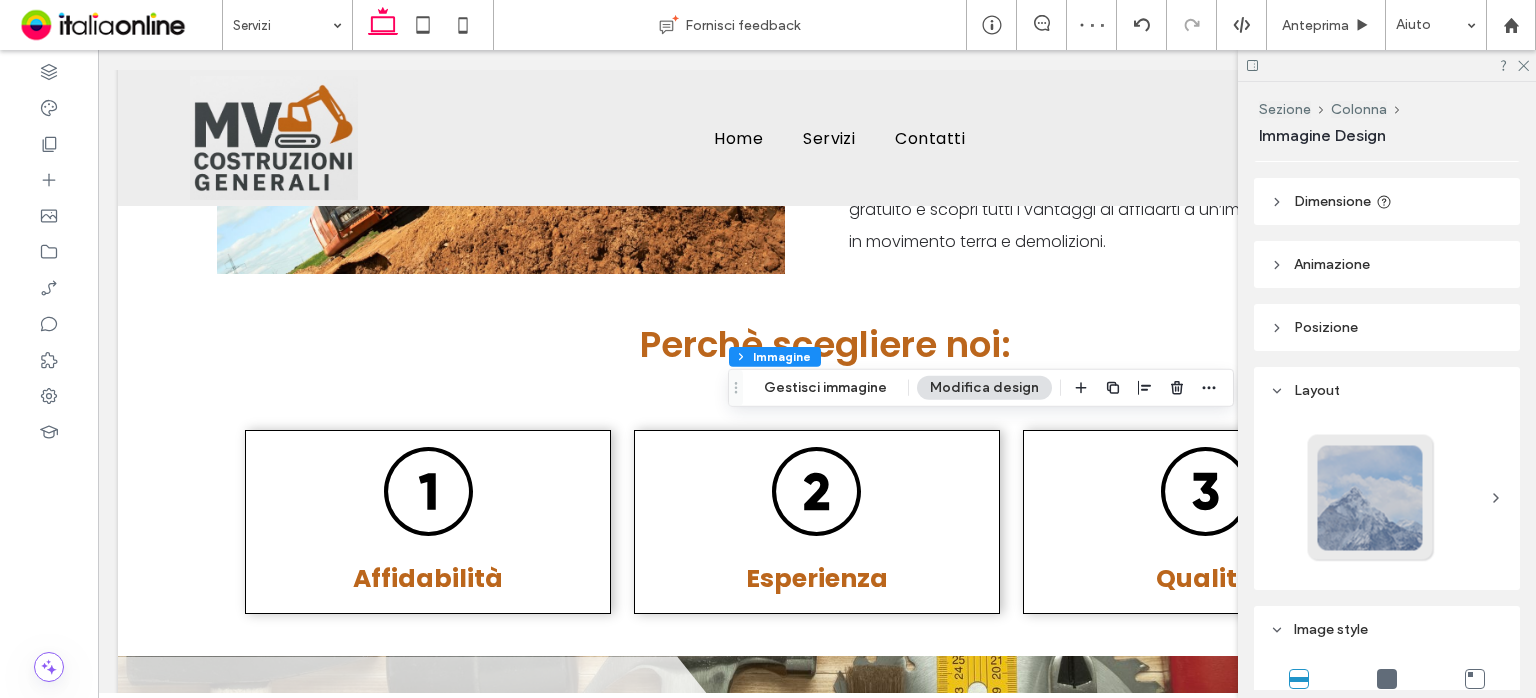 scroll, scrollTop: 0, scrollLeft: 0, axis: both 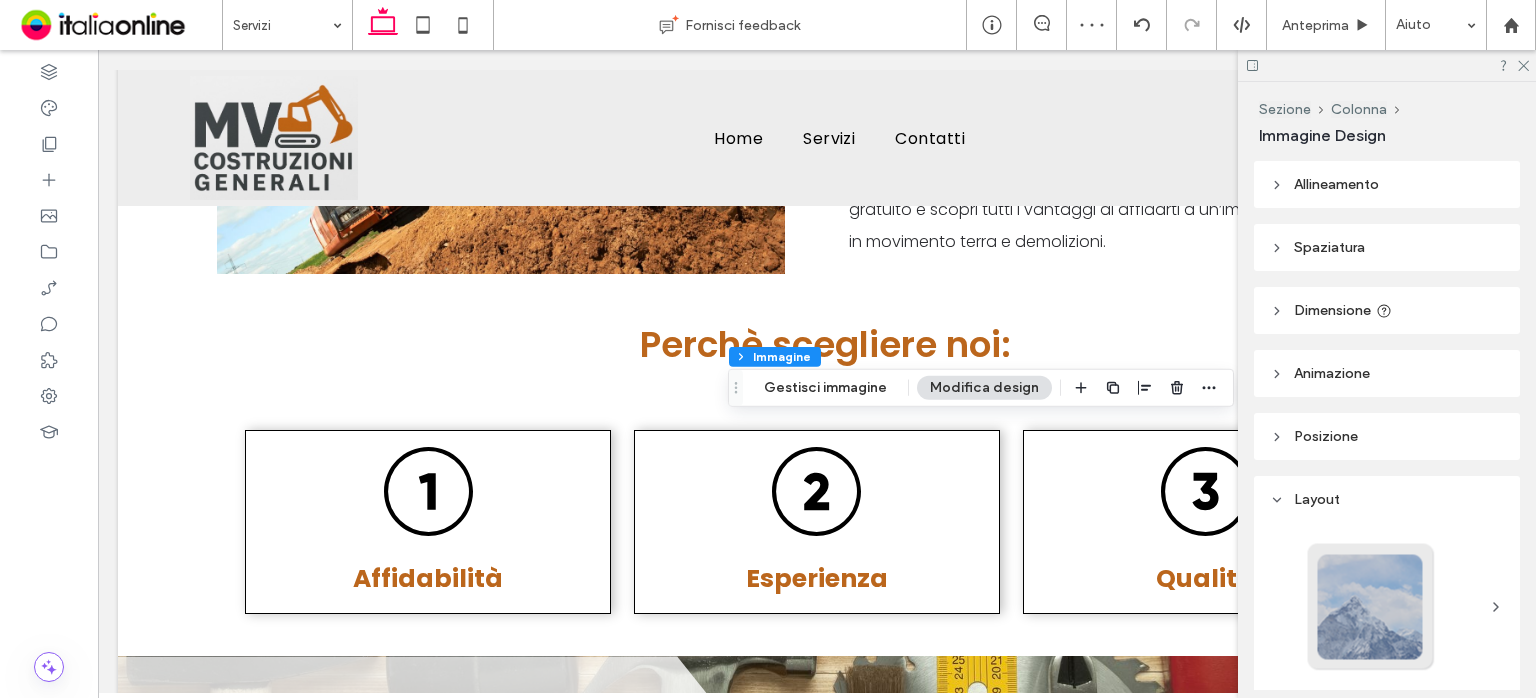 click on "Allineamento" at bounding box center (1336, 184) 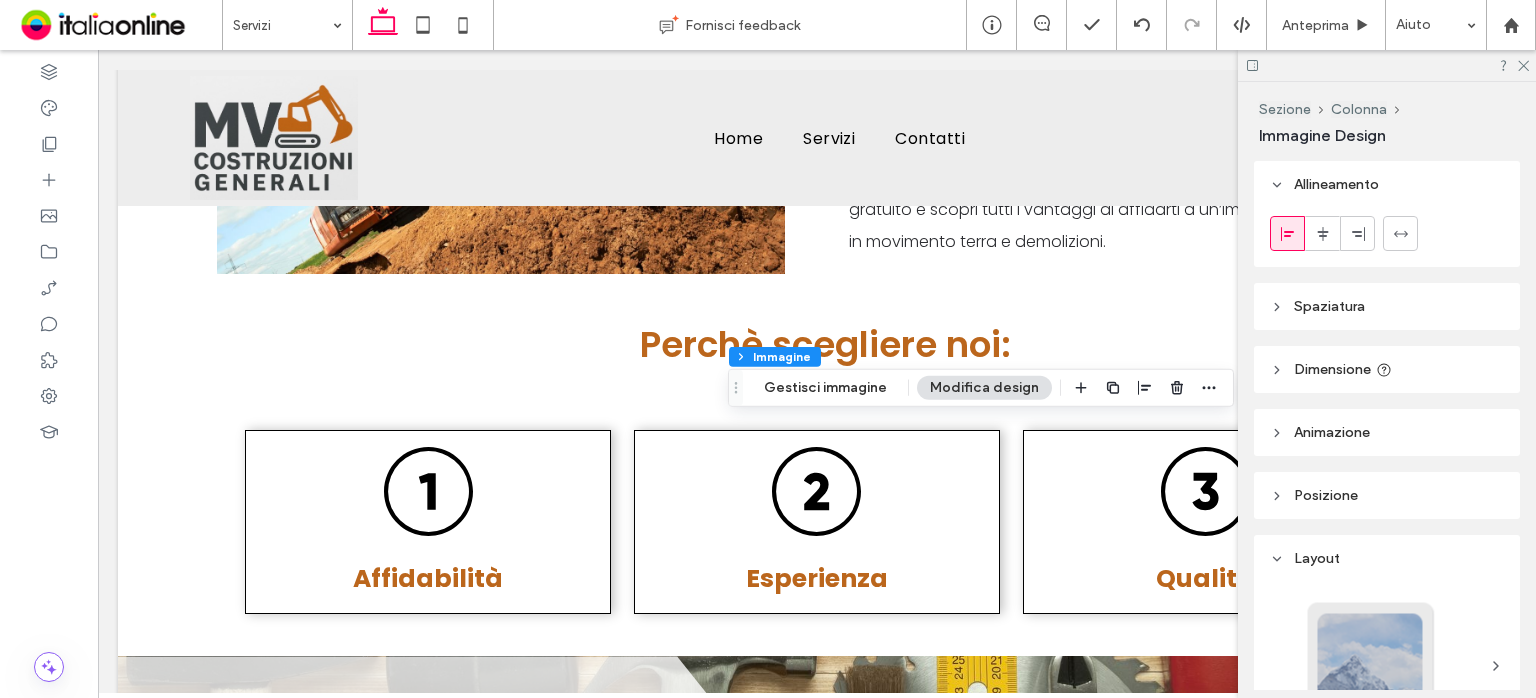 click 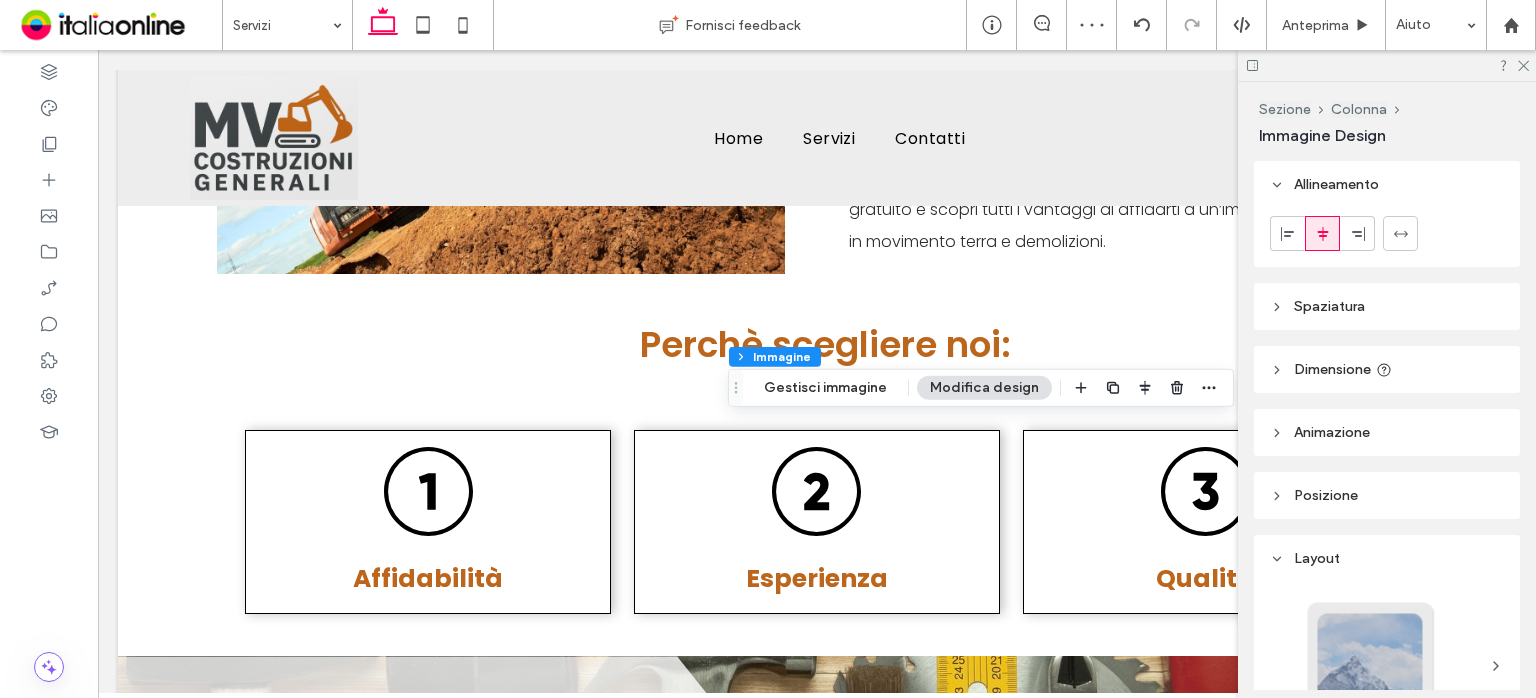 click on "Spaziatura" at bounding box center [1329, 306] 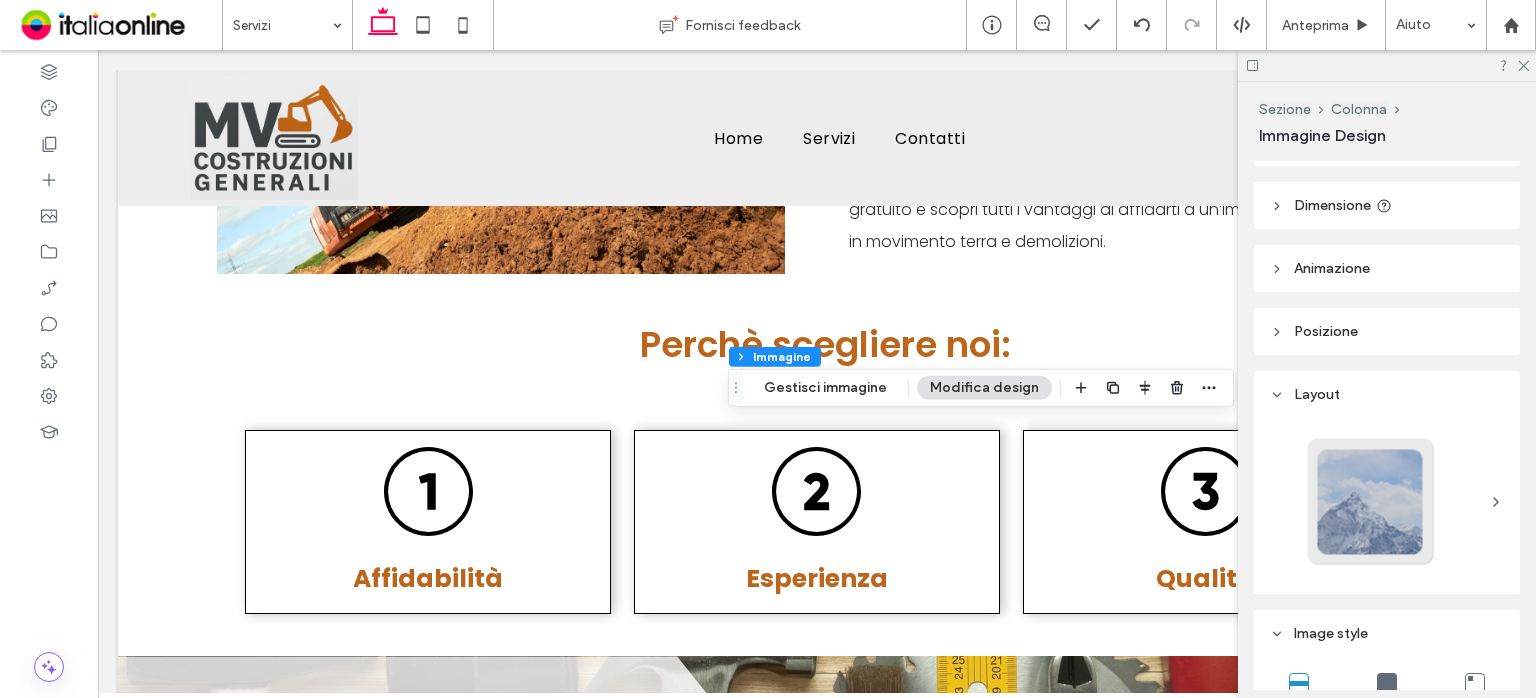 scroll, scrollTop: 500, scrollLeft: 0, axis: vertical 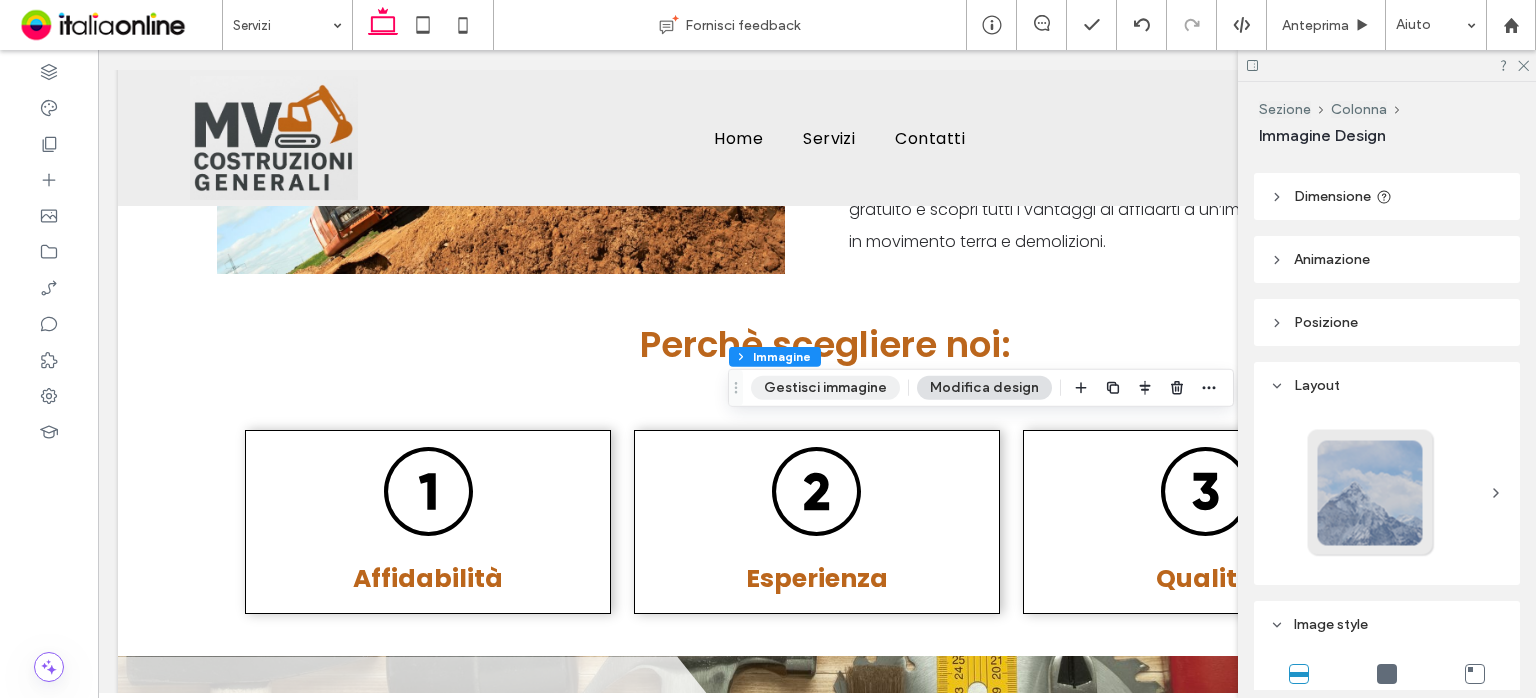 click on "Gestisci immagine" at bounding box center [825, 388] 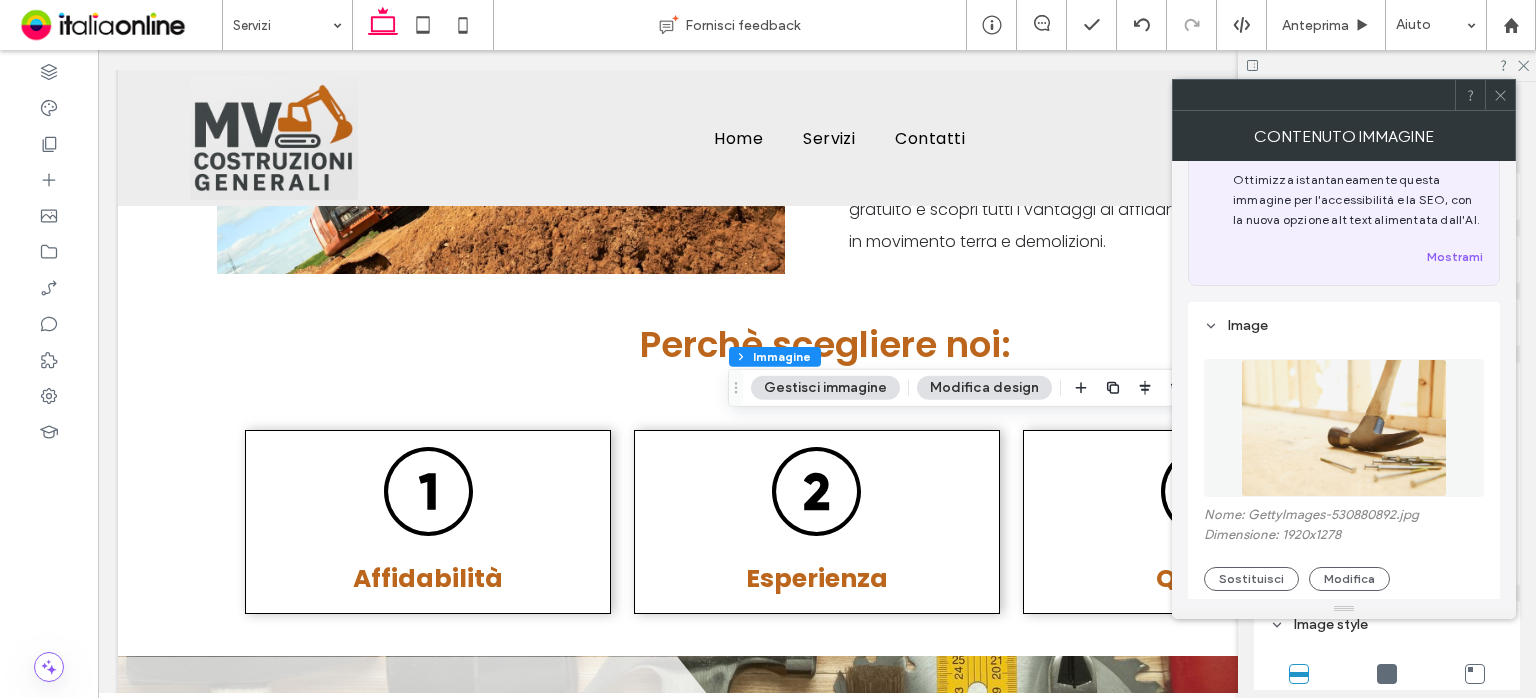 scroll, scrollTop: 300, scrollLeft: 0, axis: vertical 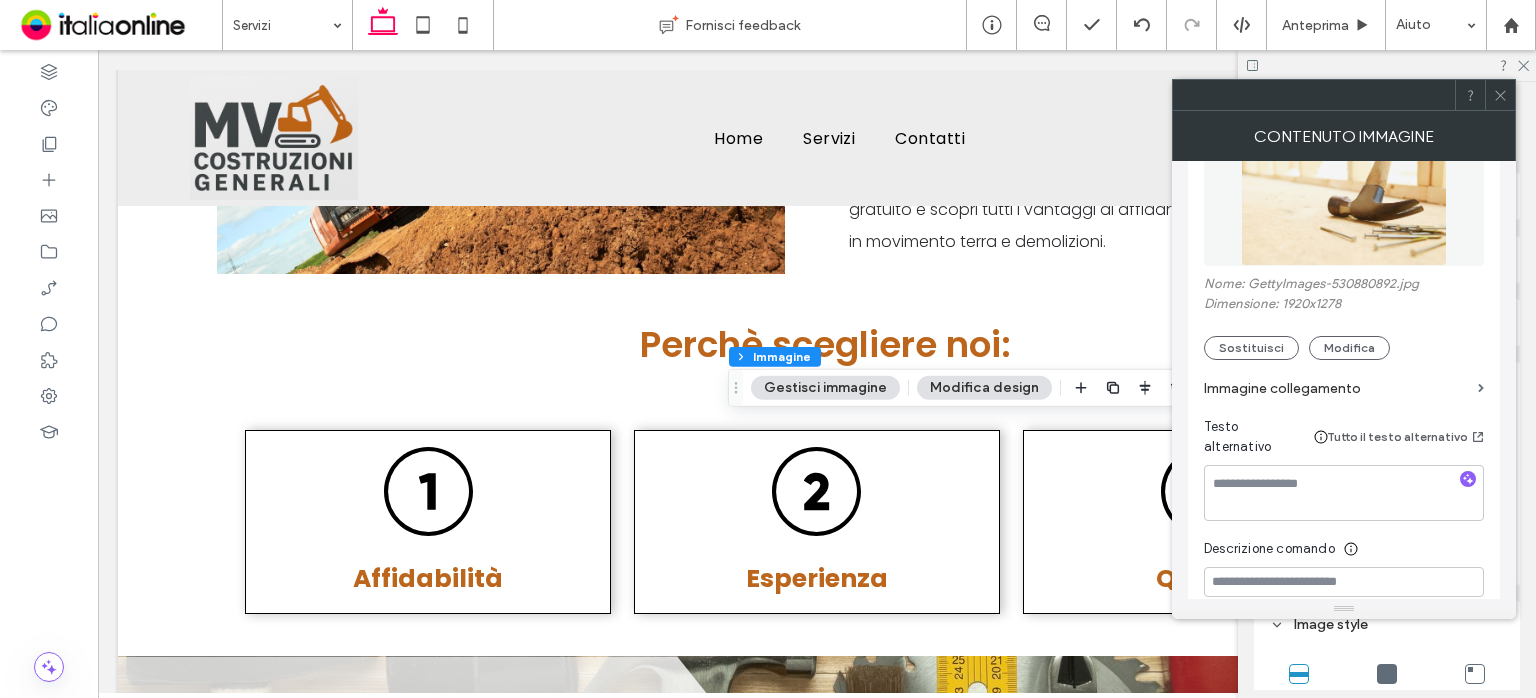 click 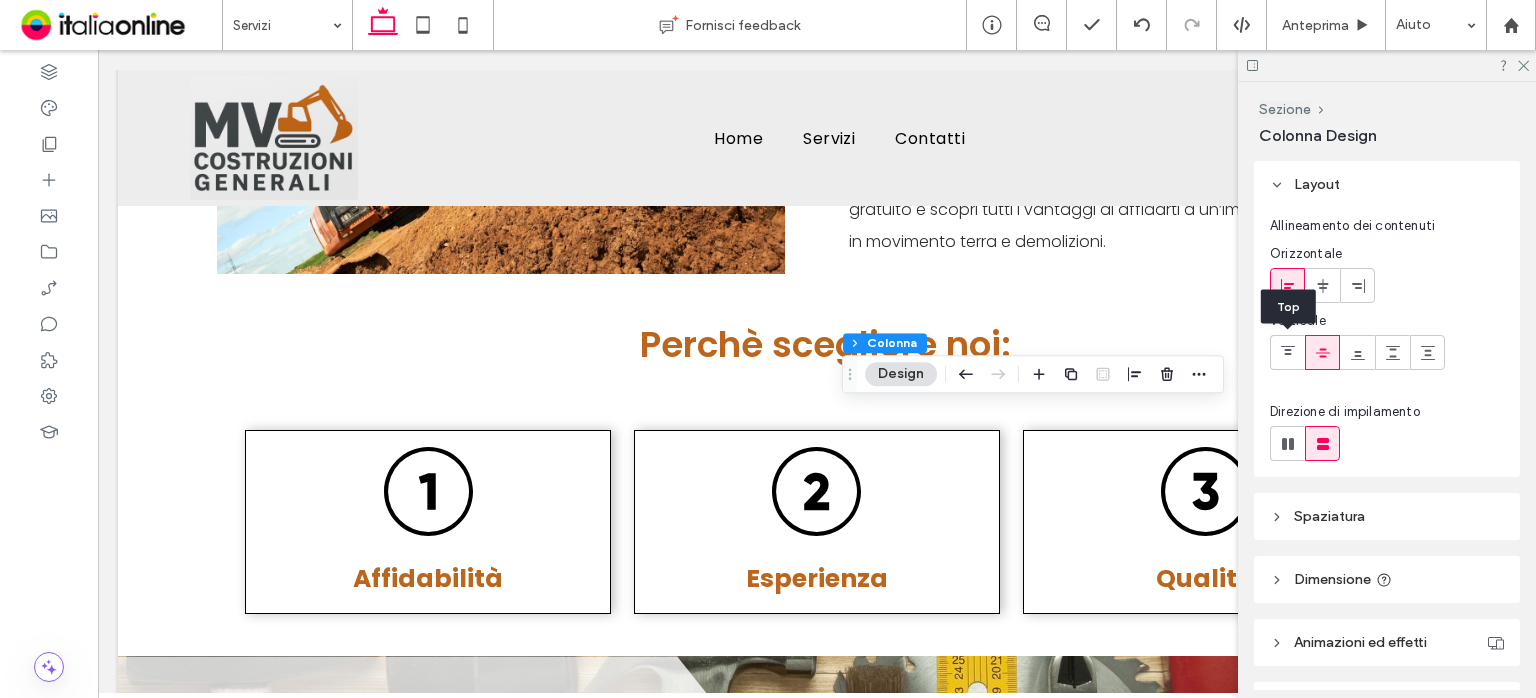 click 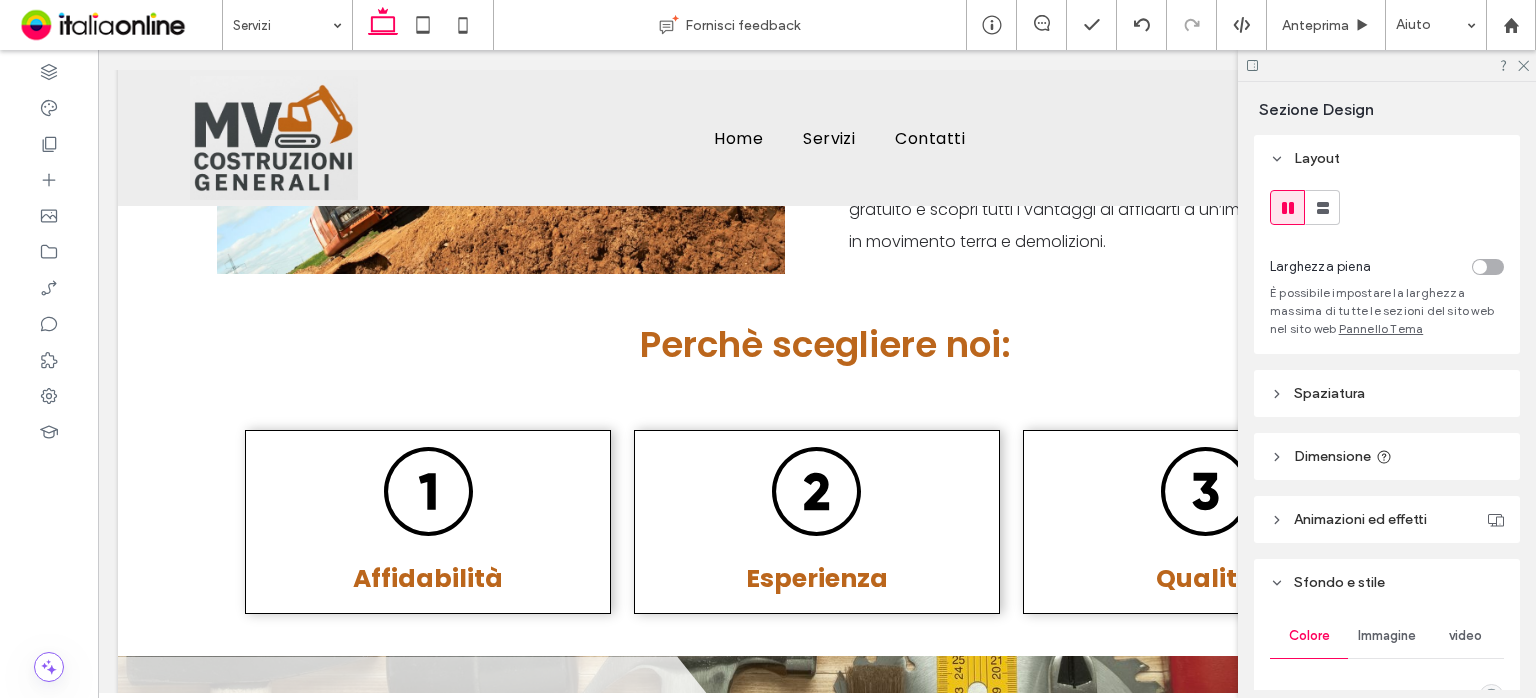 type on "***" 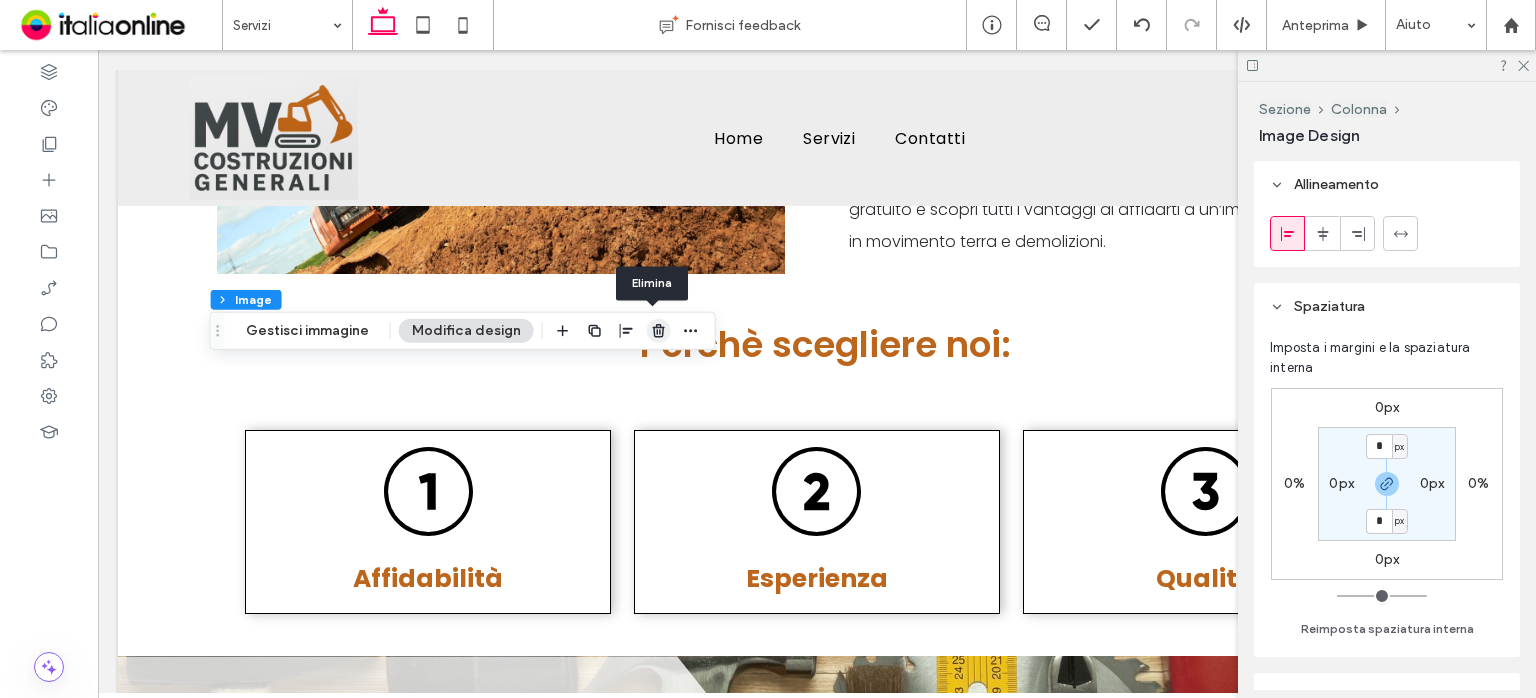 click 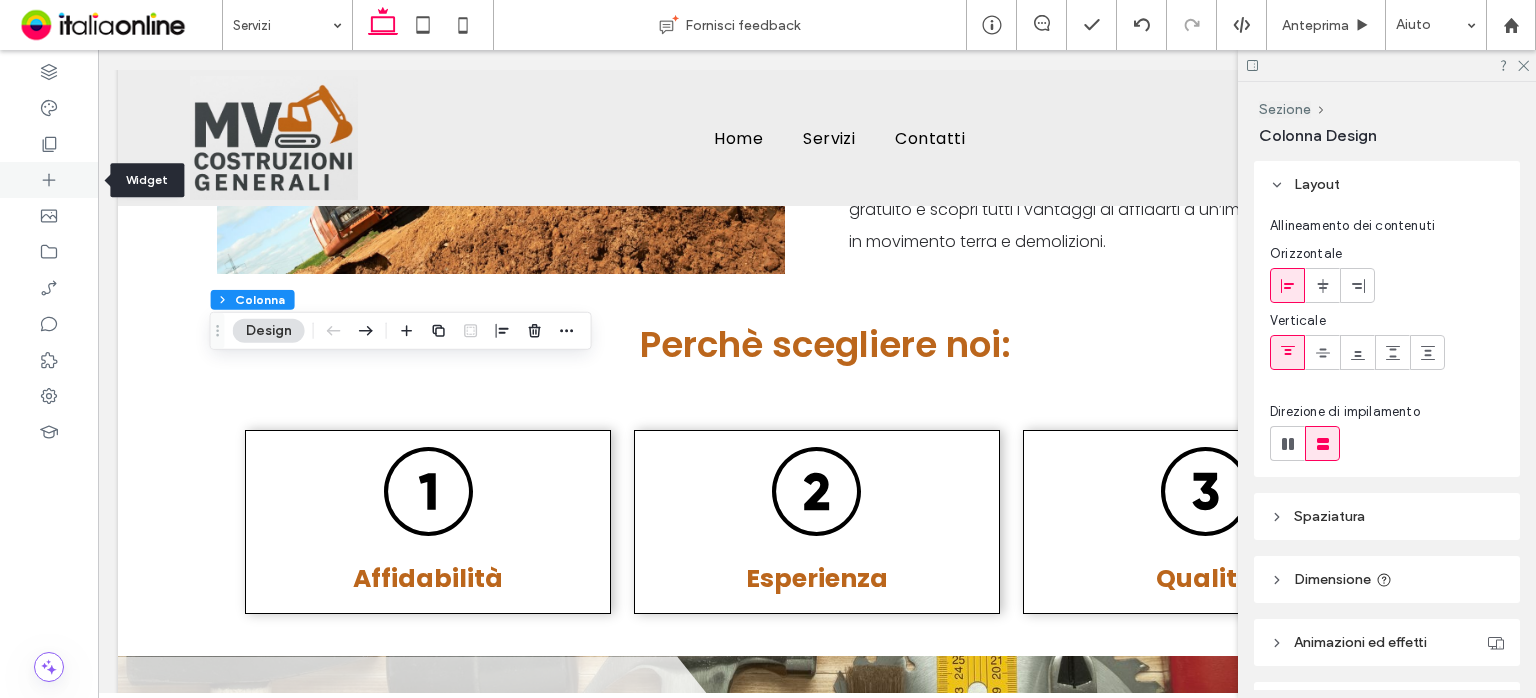 click 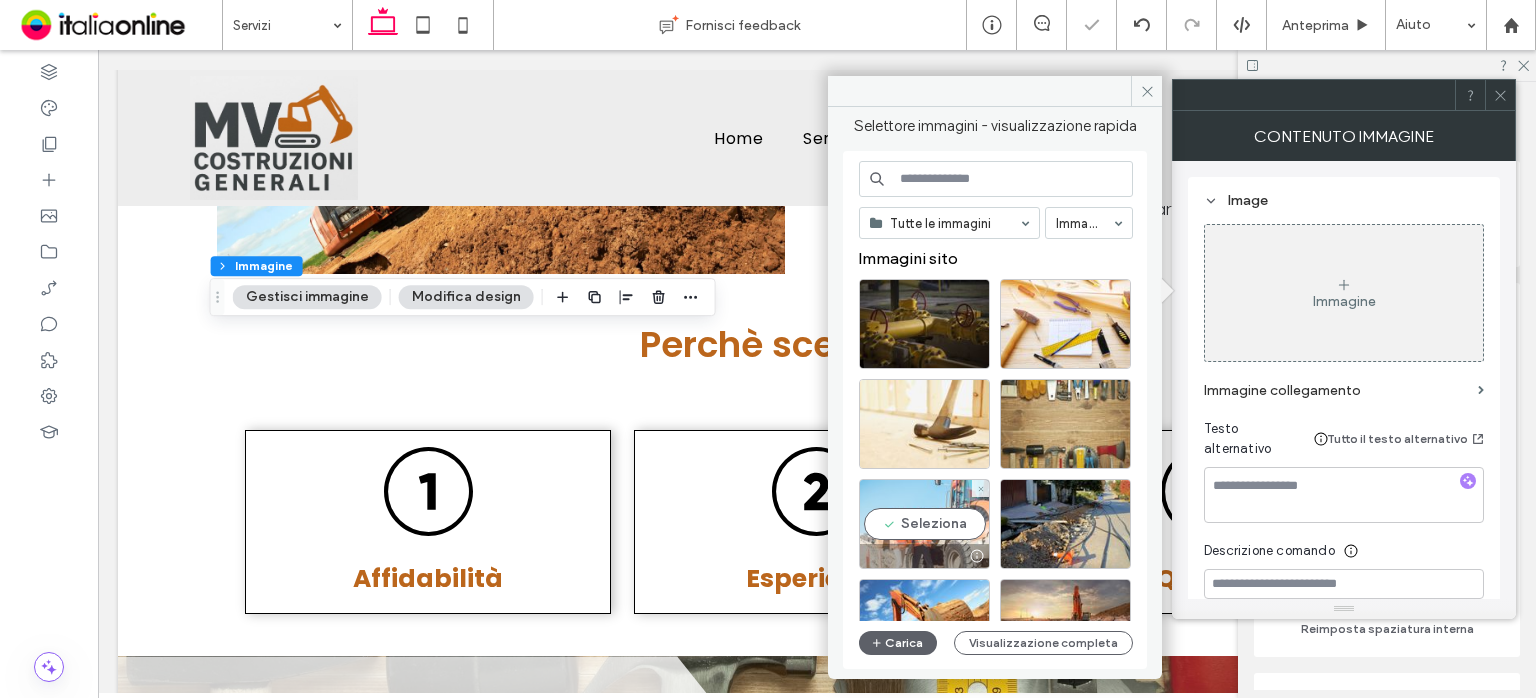 click on "Seleziona" at bounding box center [924, 524] 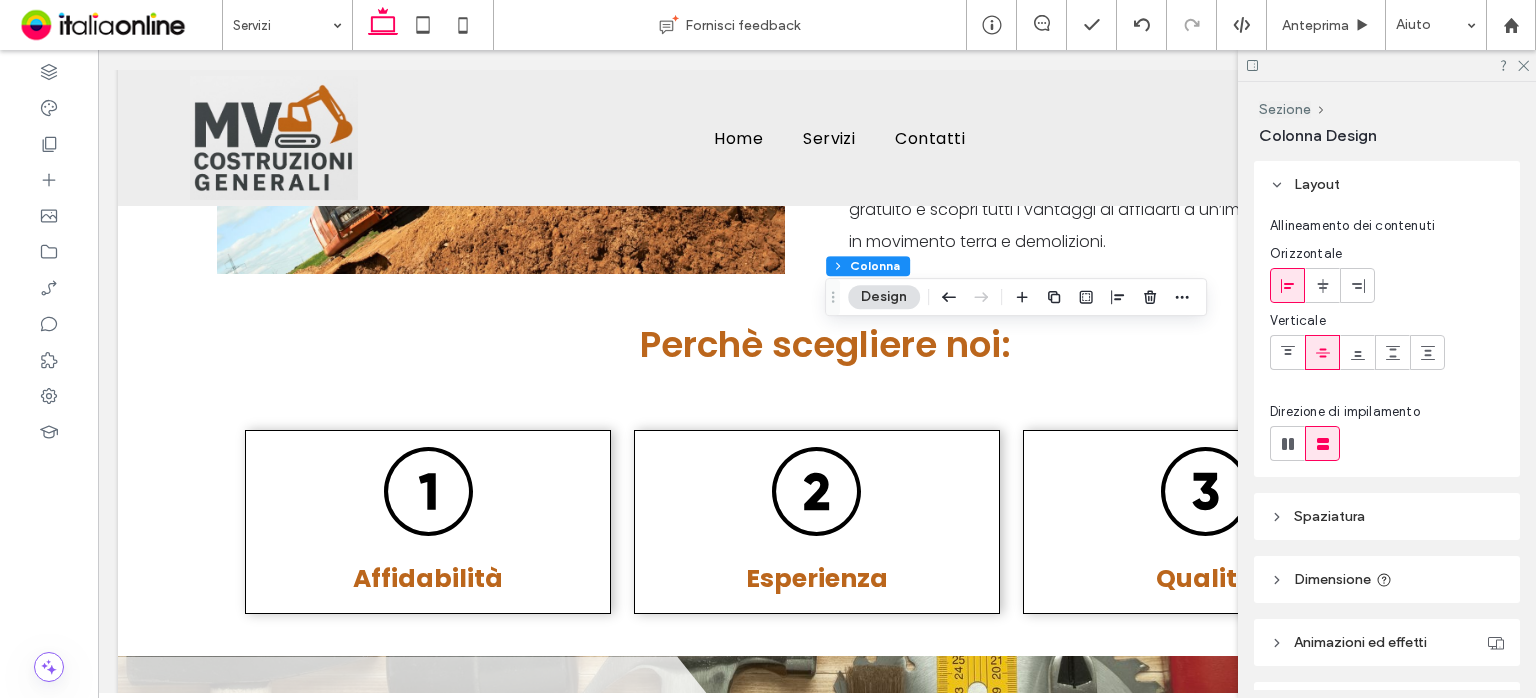 click on "Spaziatura" at bounding box center [1329, 516] 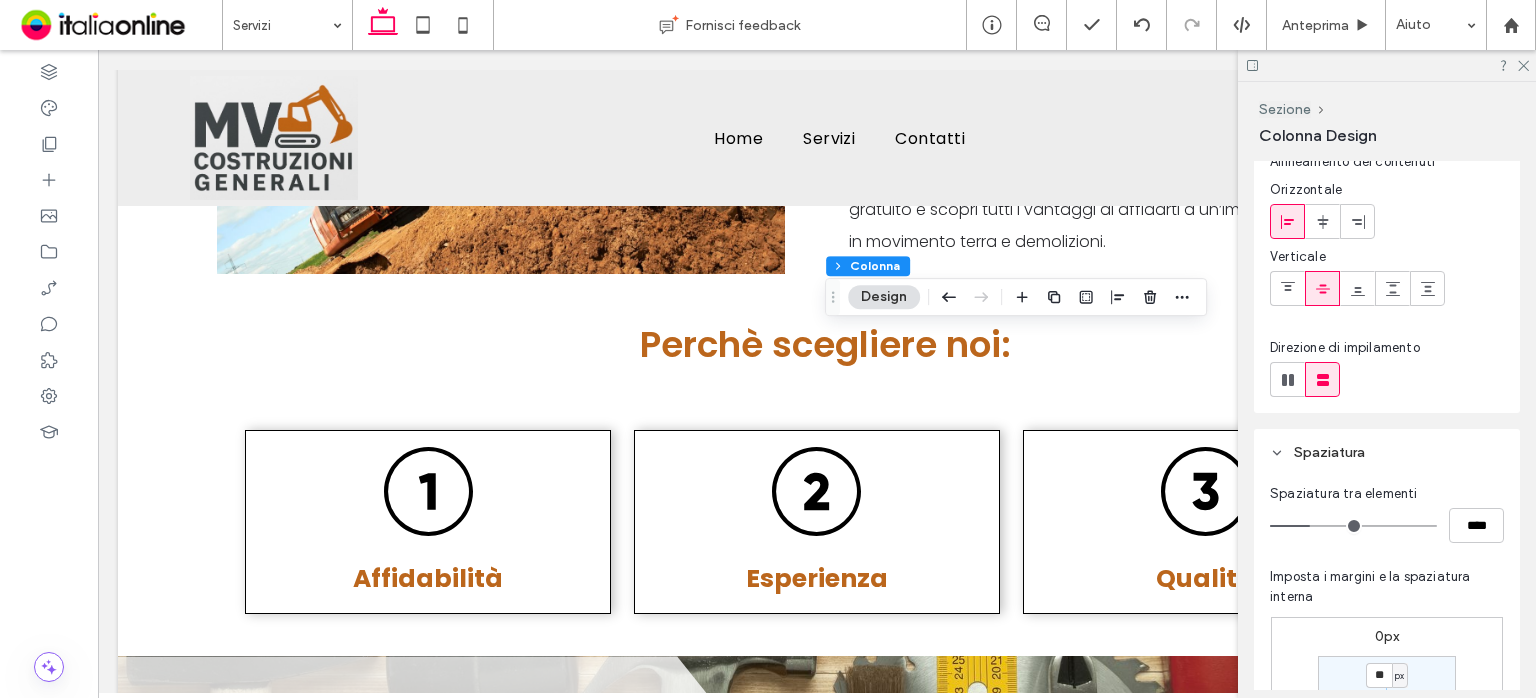 scroll, scrollTop: 100, scrollLeft: 0, axis: vertical 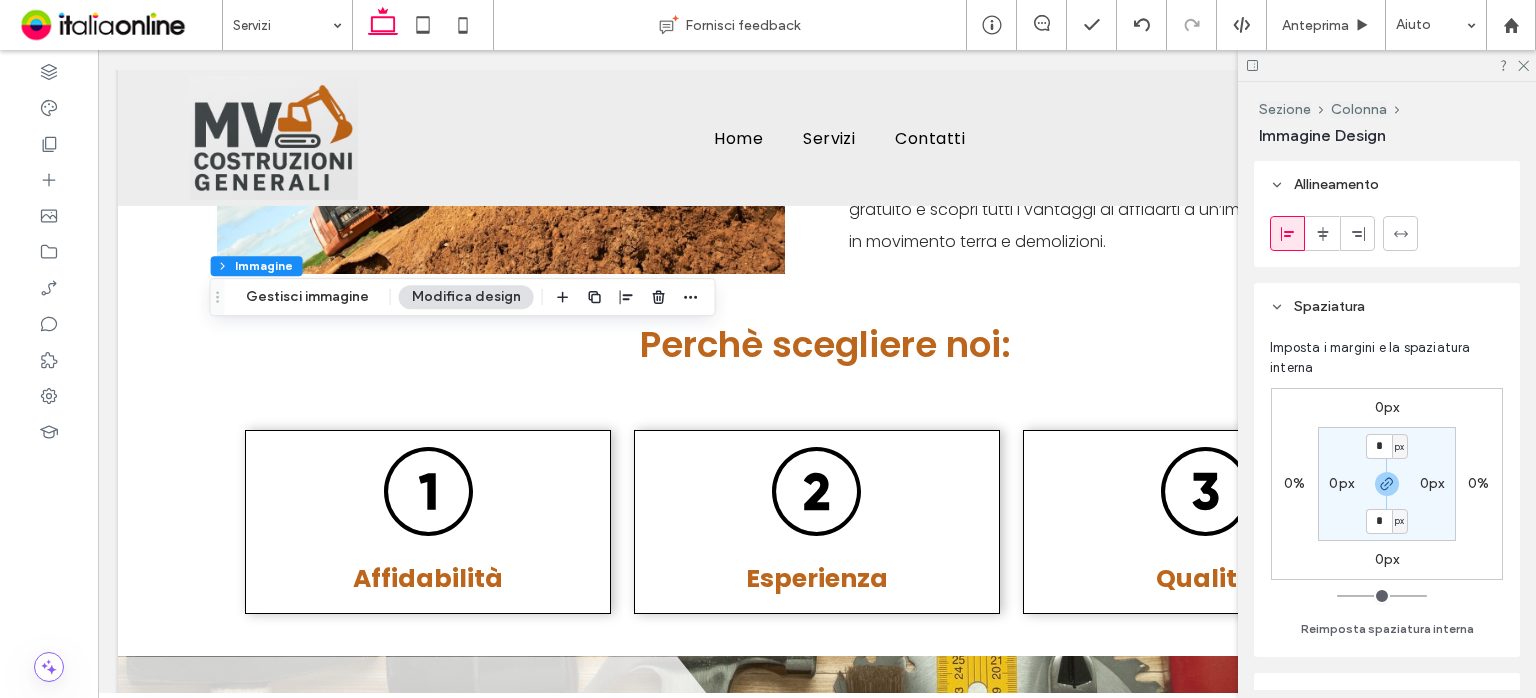 click on "px" at bounding box center [1399, 447] 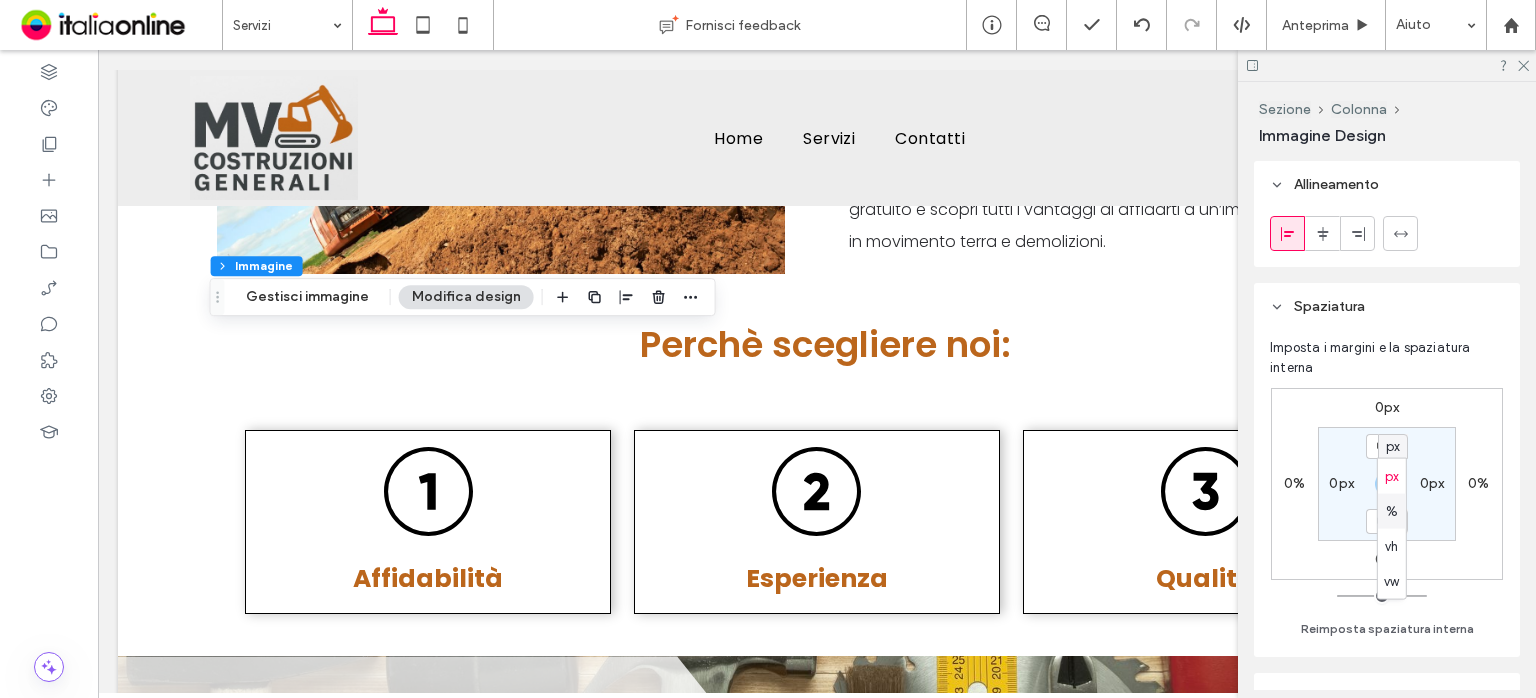 click on "%" at bounding box center (1392, 511) 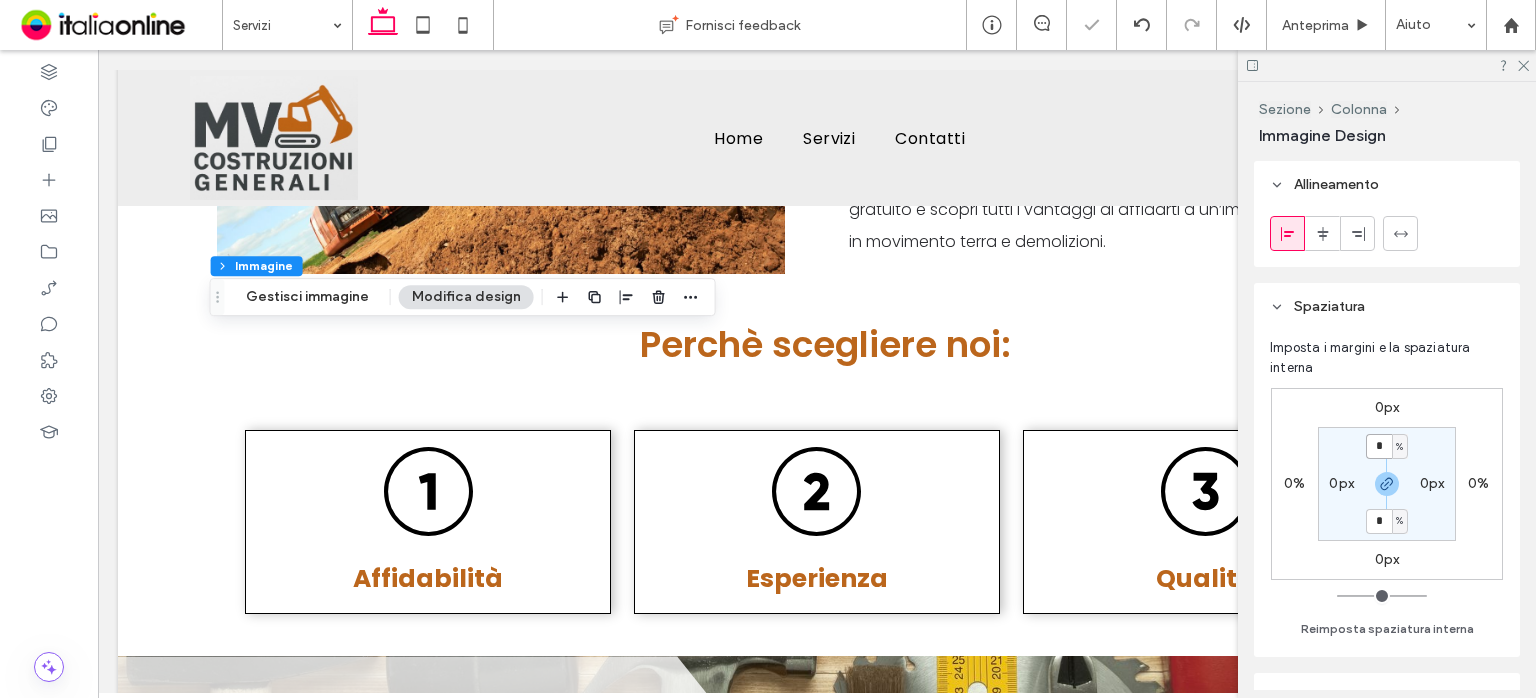 click on "*" at bounding box center (1379, 446) 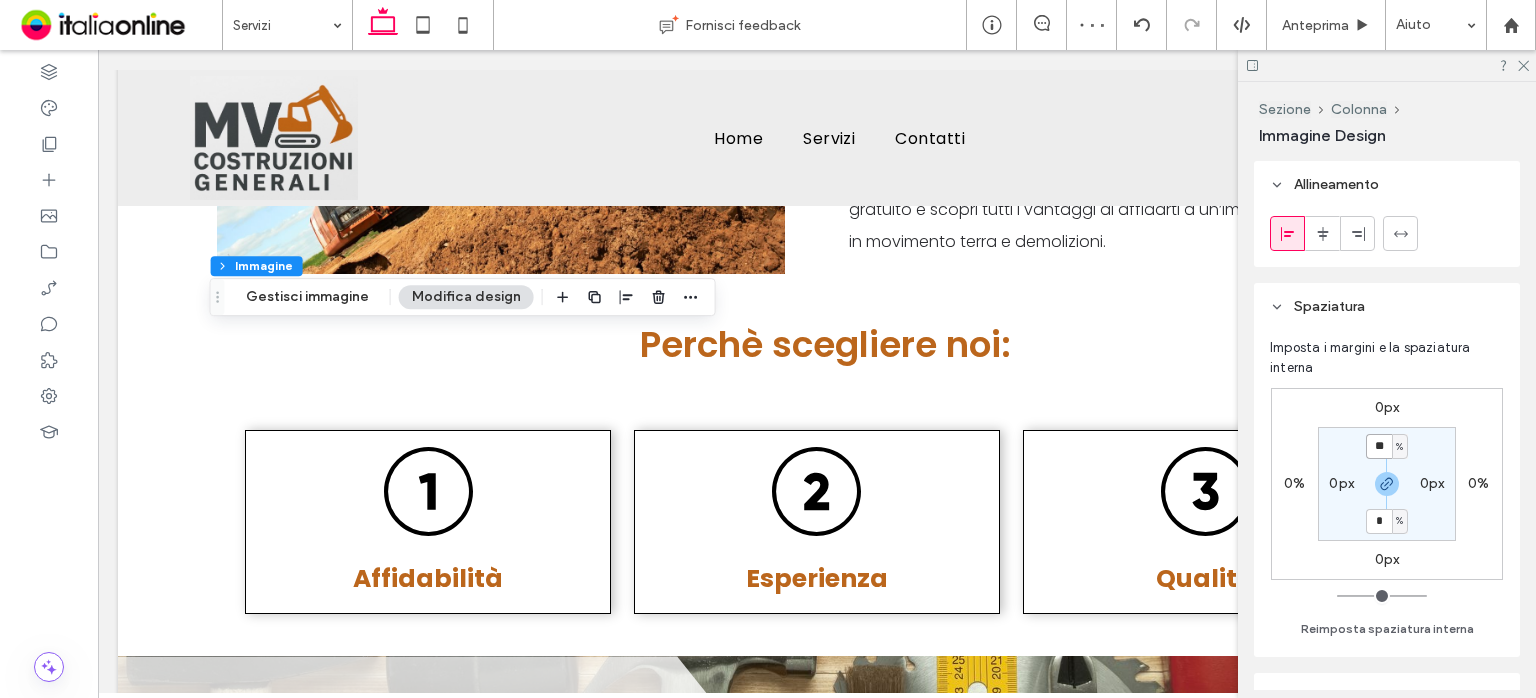 type on "**" 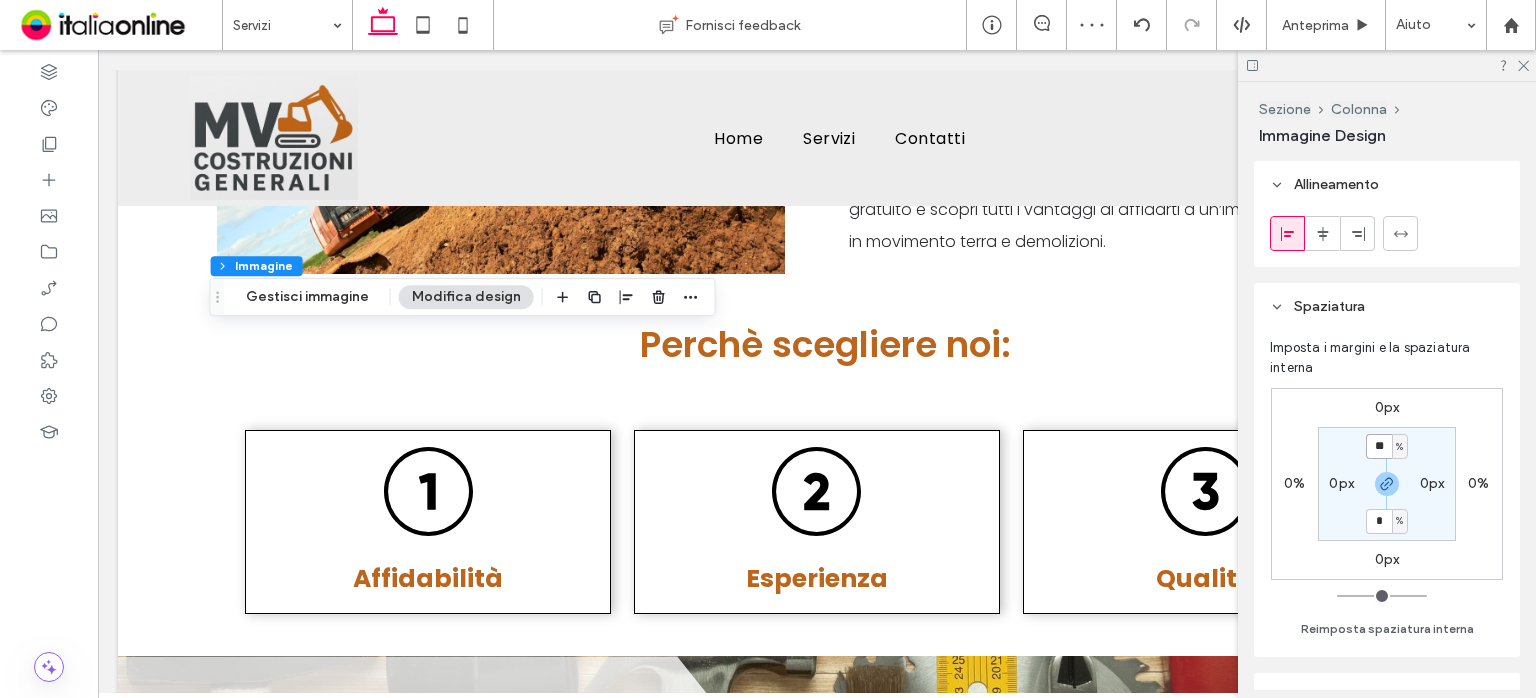 type on "**" 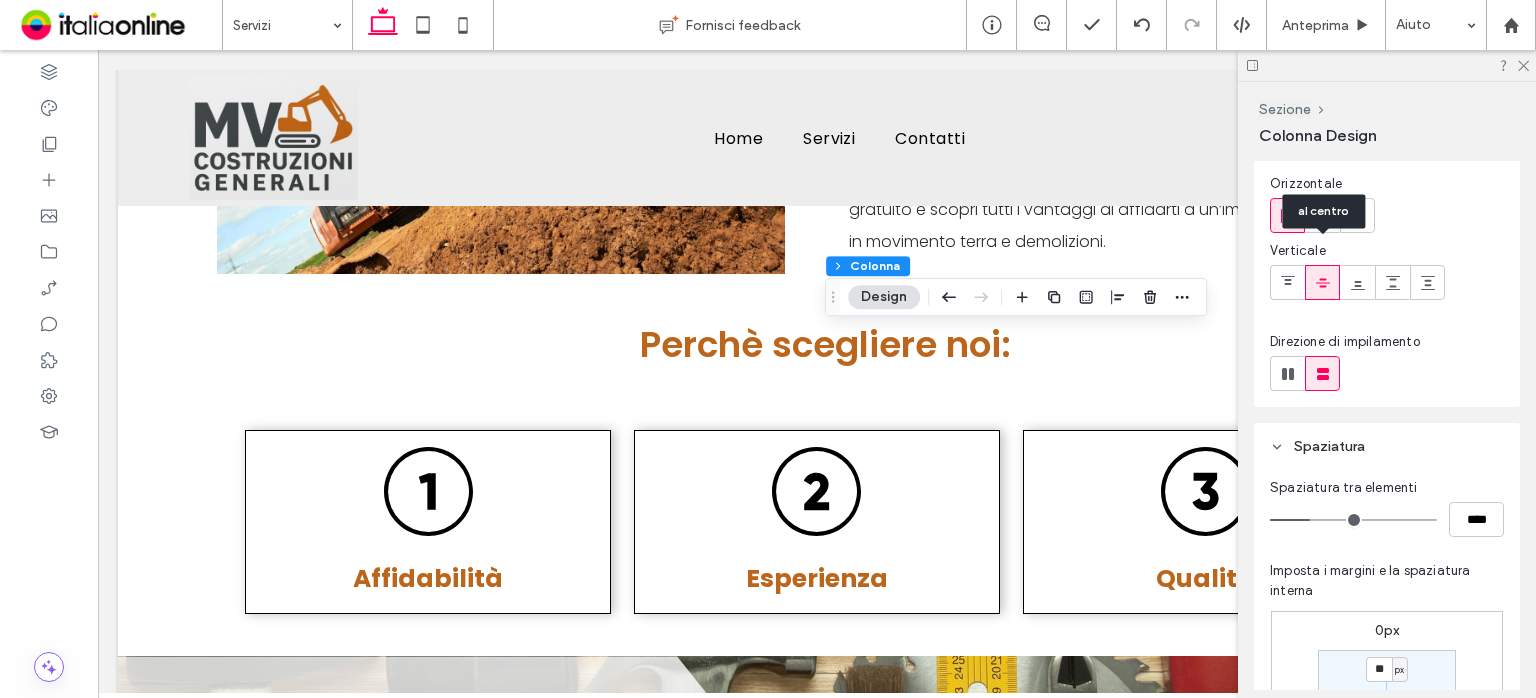 scroll, scrollTop: 200, scrollLeft: 0, axis: vertical 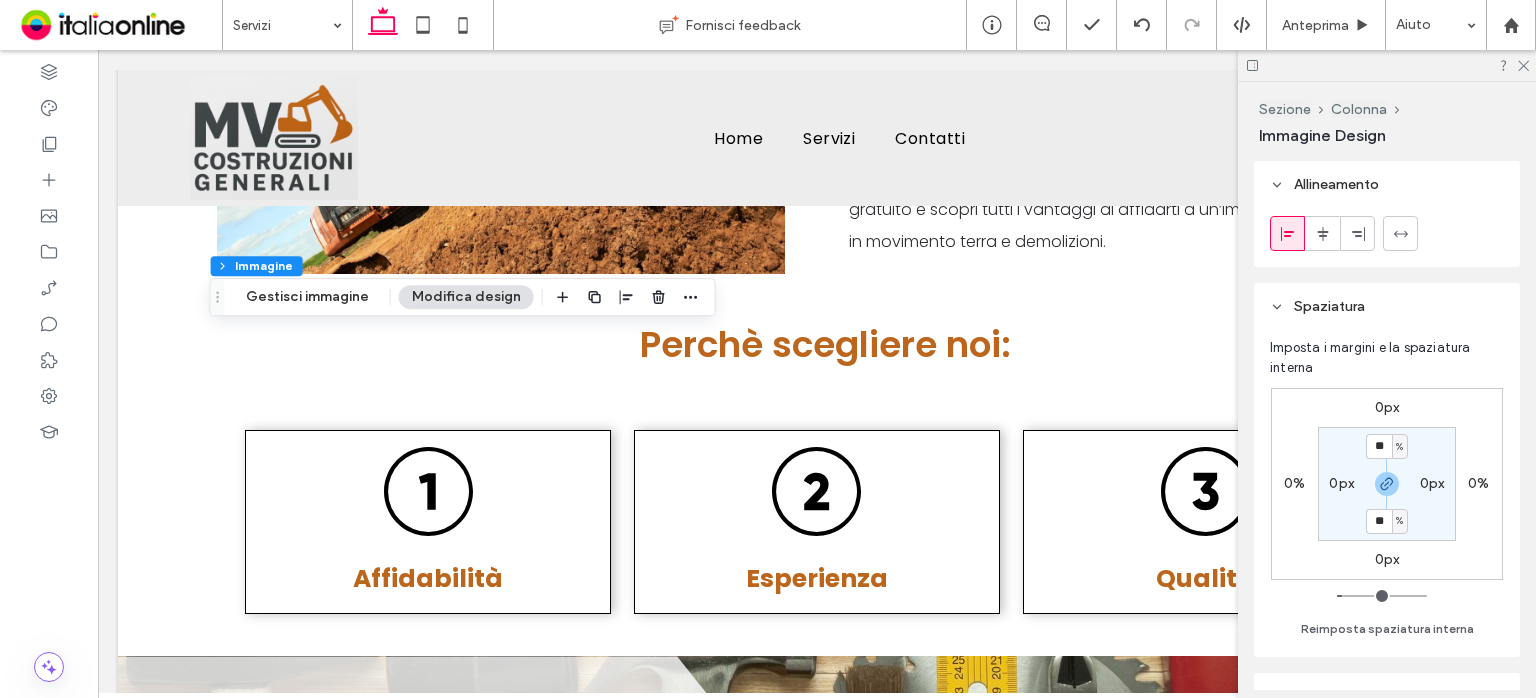 click on "%" at bounding box center [1399, 447] 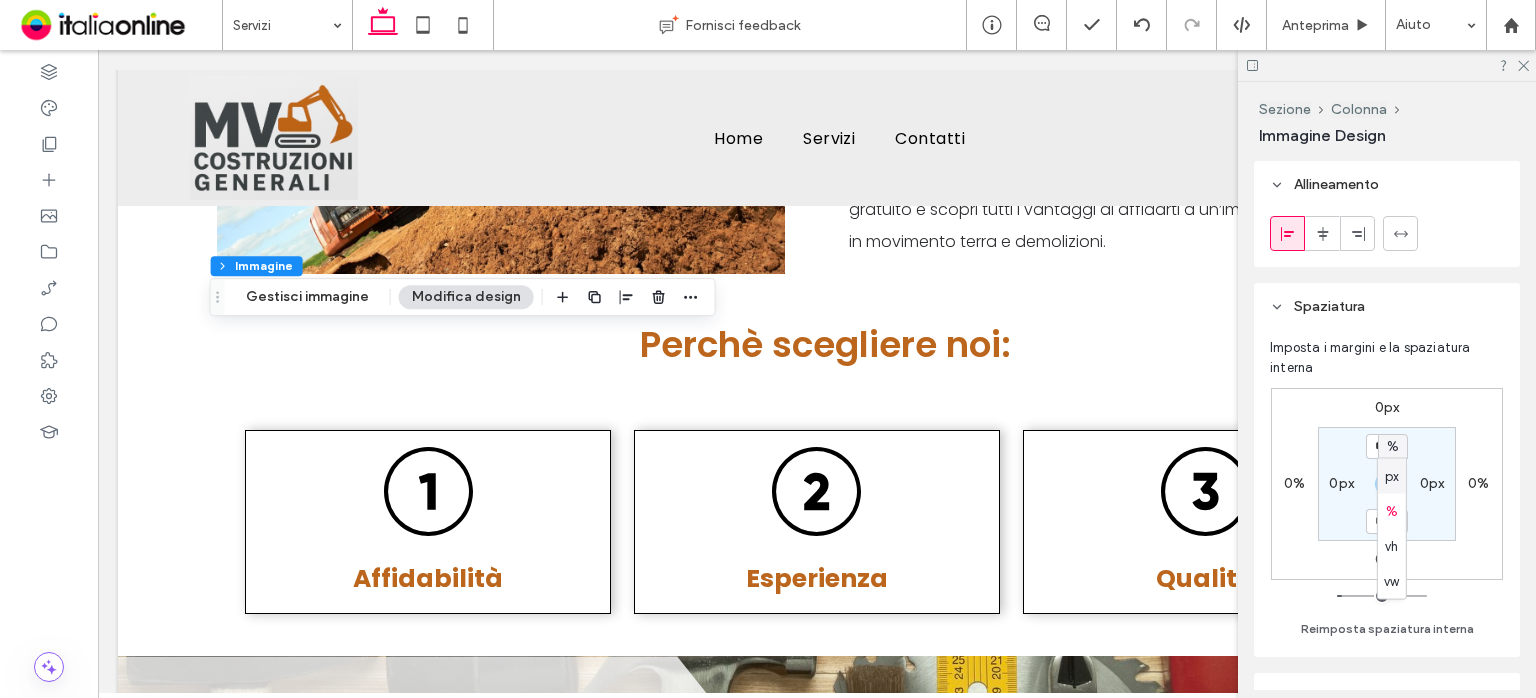 click on "px" at bounding box center (1392, 476) 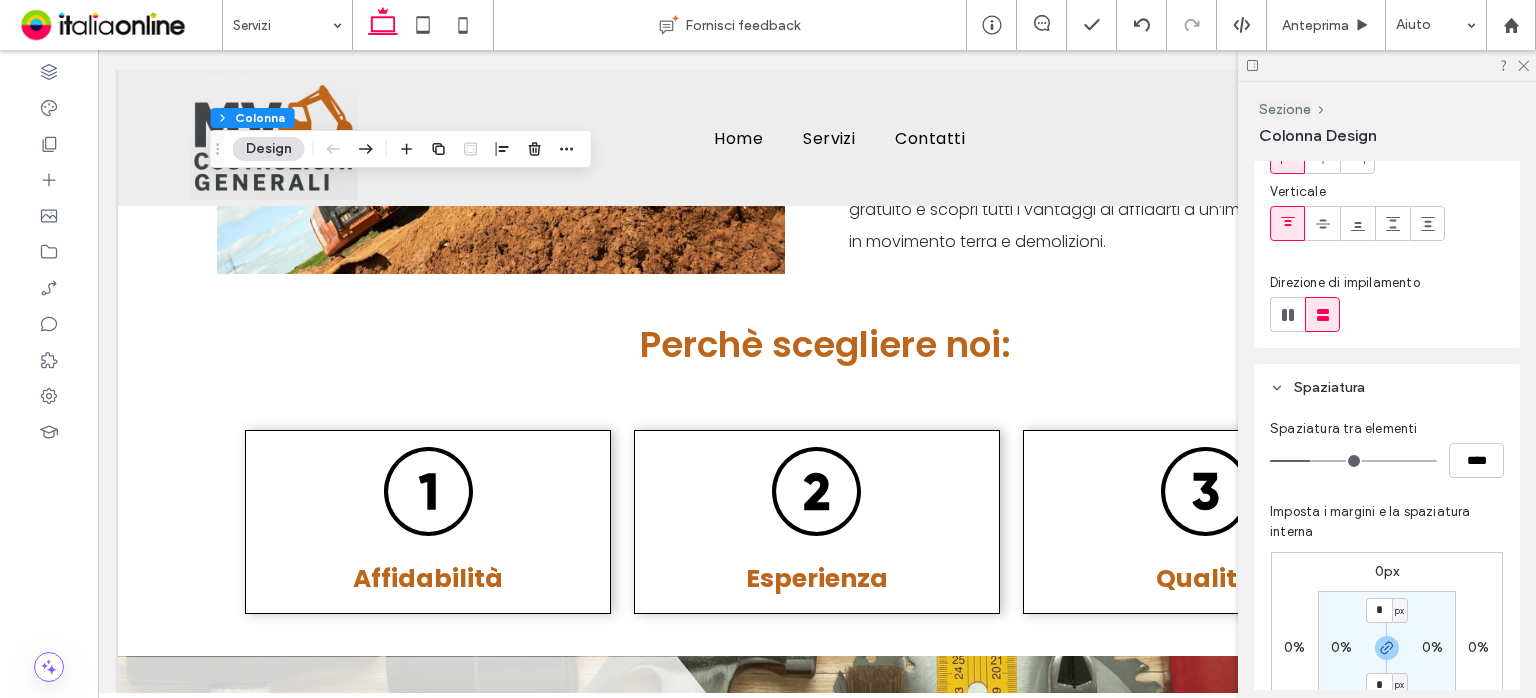 scroll, scrollTop: 300, scrollLeft: 0, axis: vertical 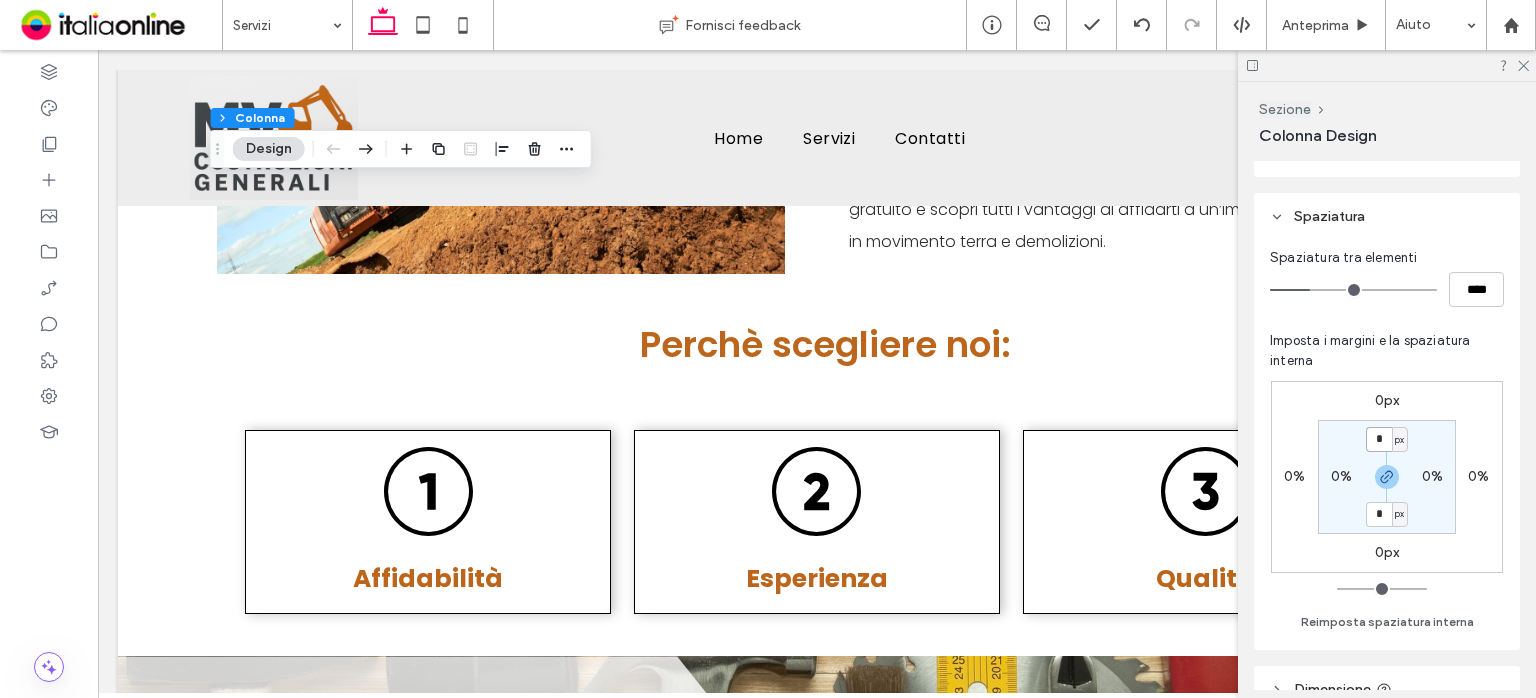 click on "*" at bounding box center (1379, 439) 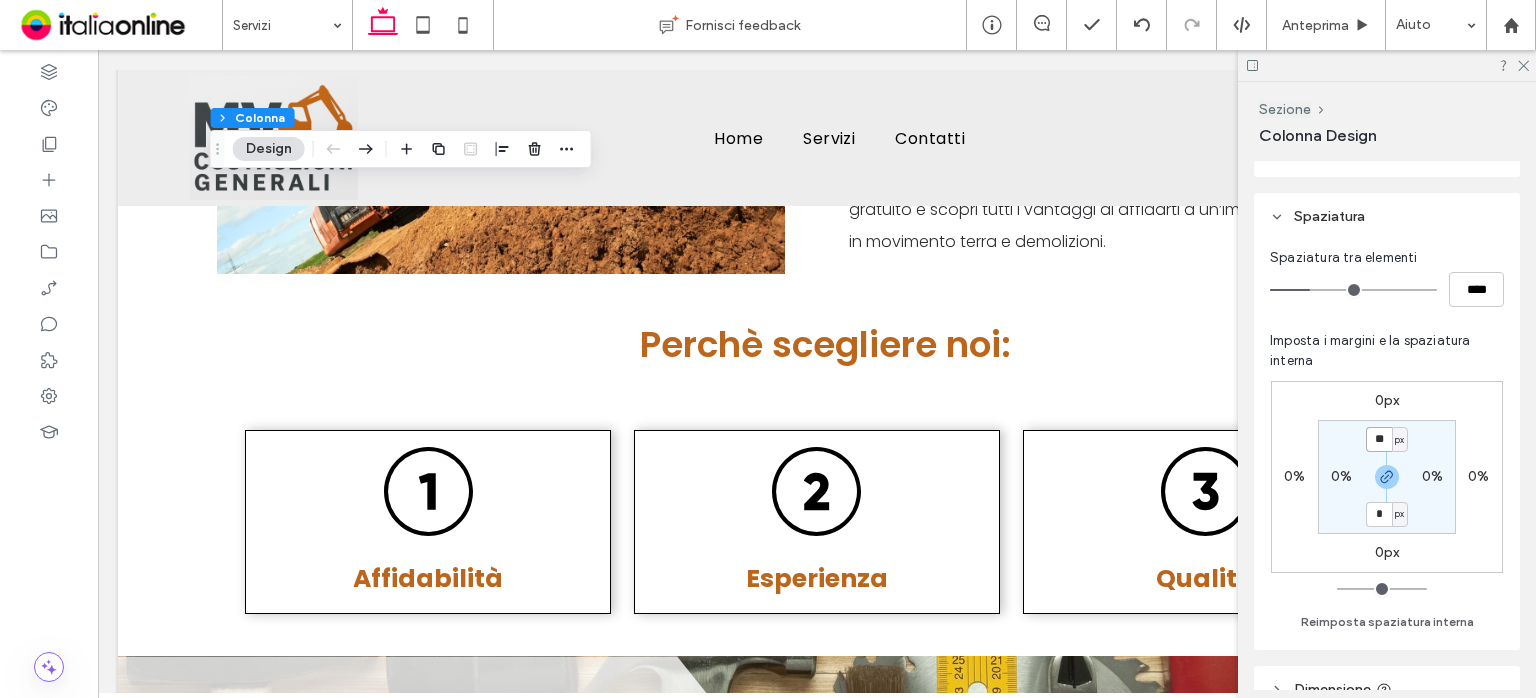type on "**" 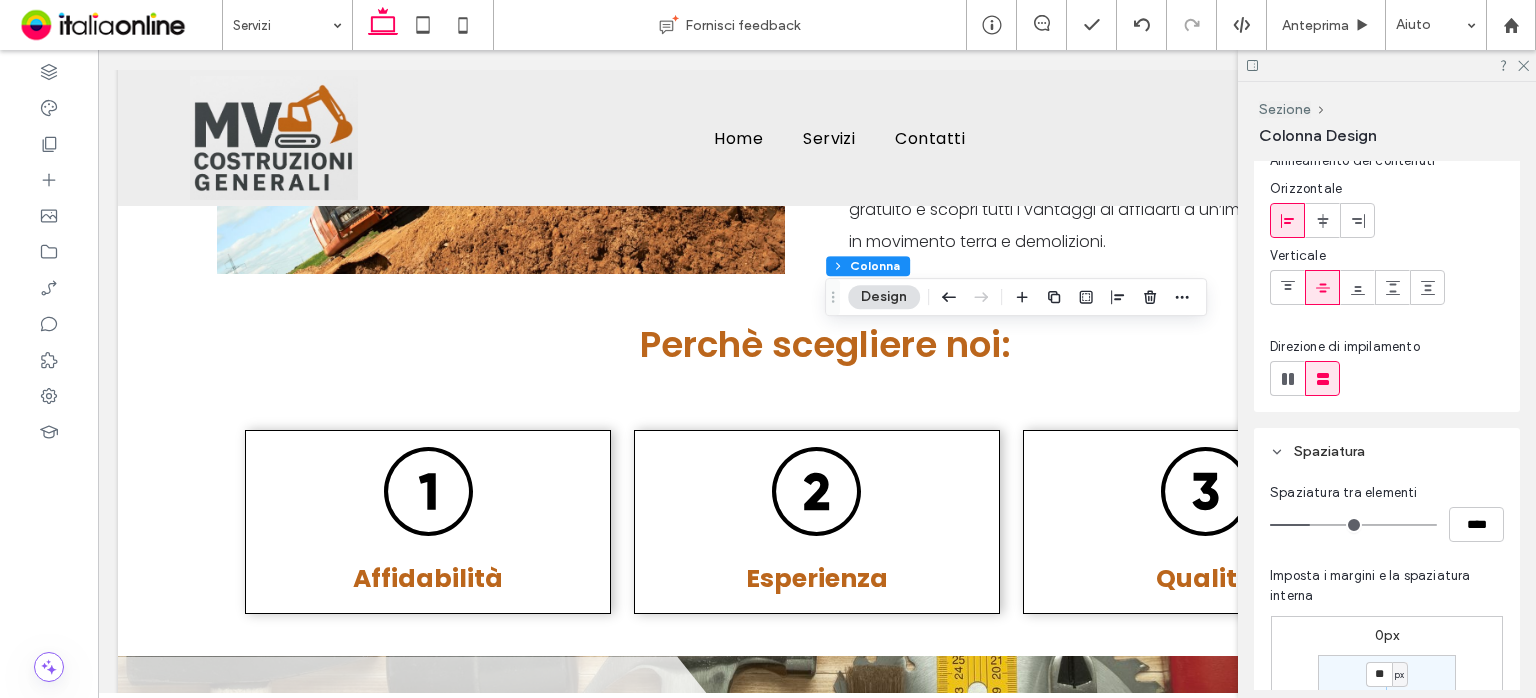 scroll, scrollTop: 200, scrollLeft: 0, axis: vertical 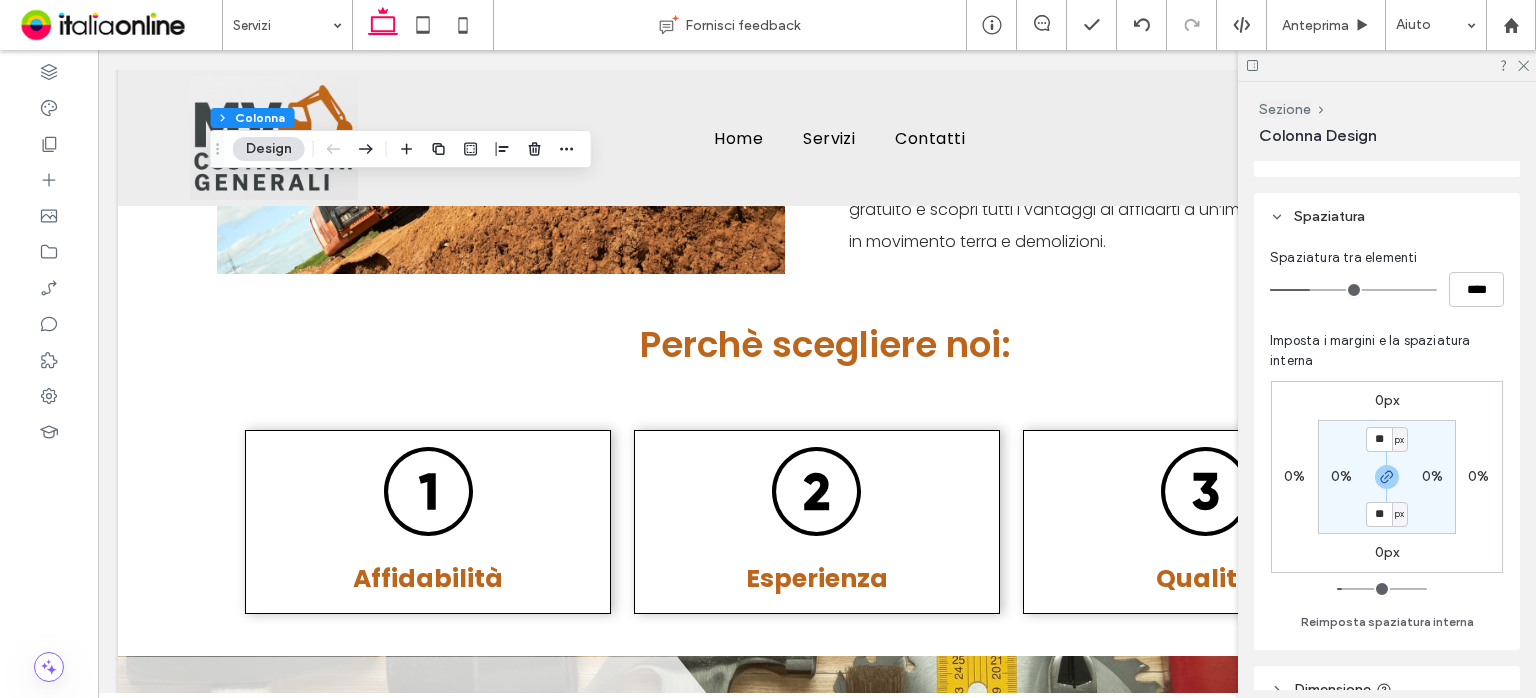 click on "px" at bounding box center (1399, 440) 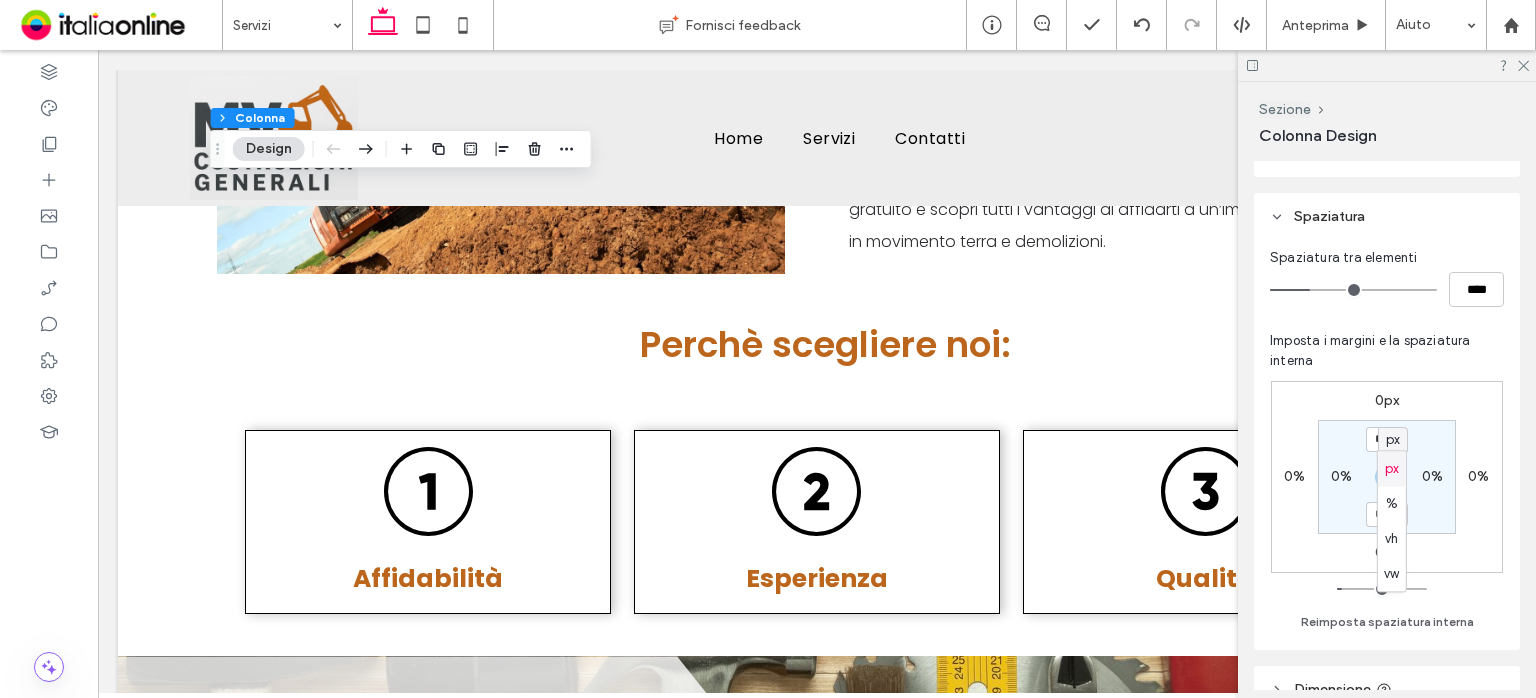 click on "px" at bounding box center (1392, 468) 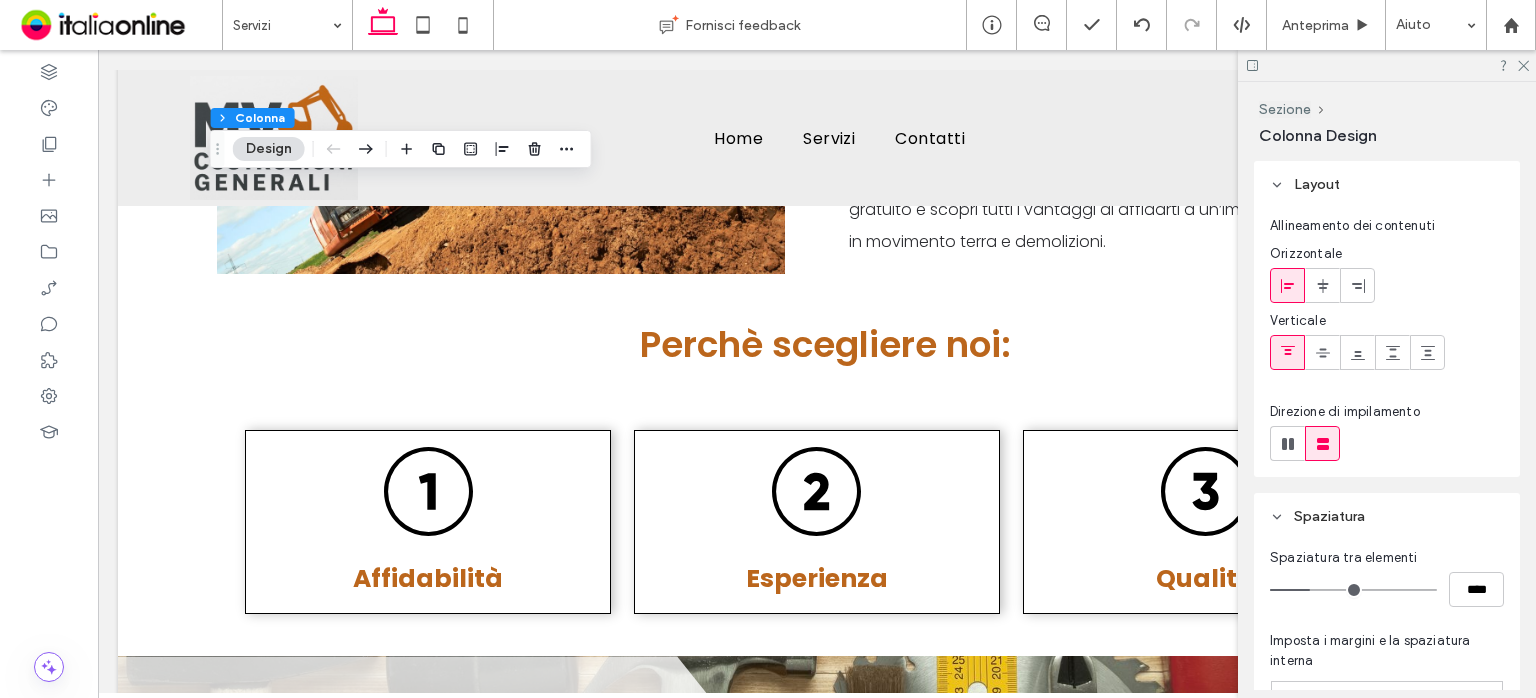click at bounding box center (1323, 352) 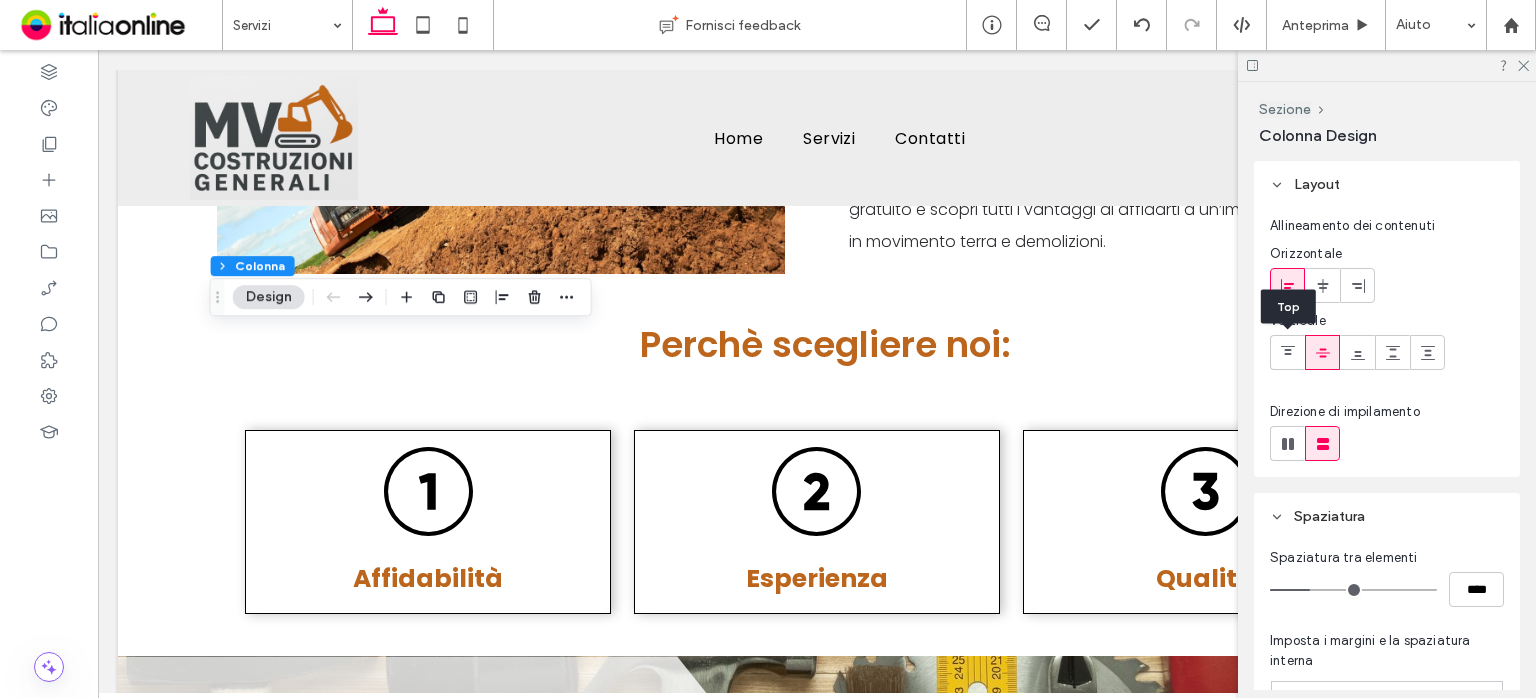 click 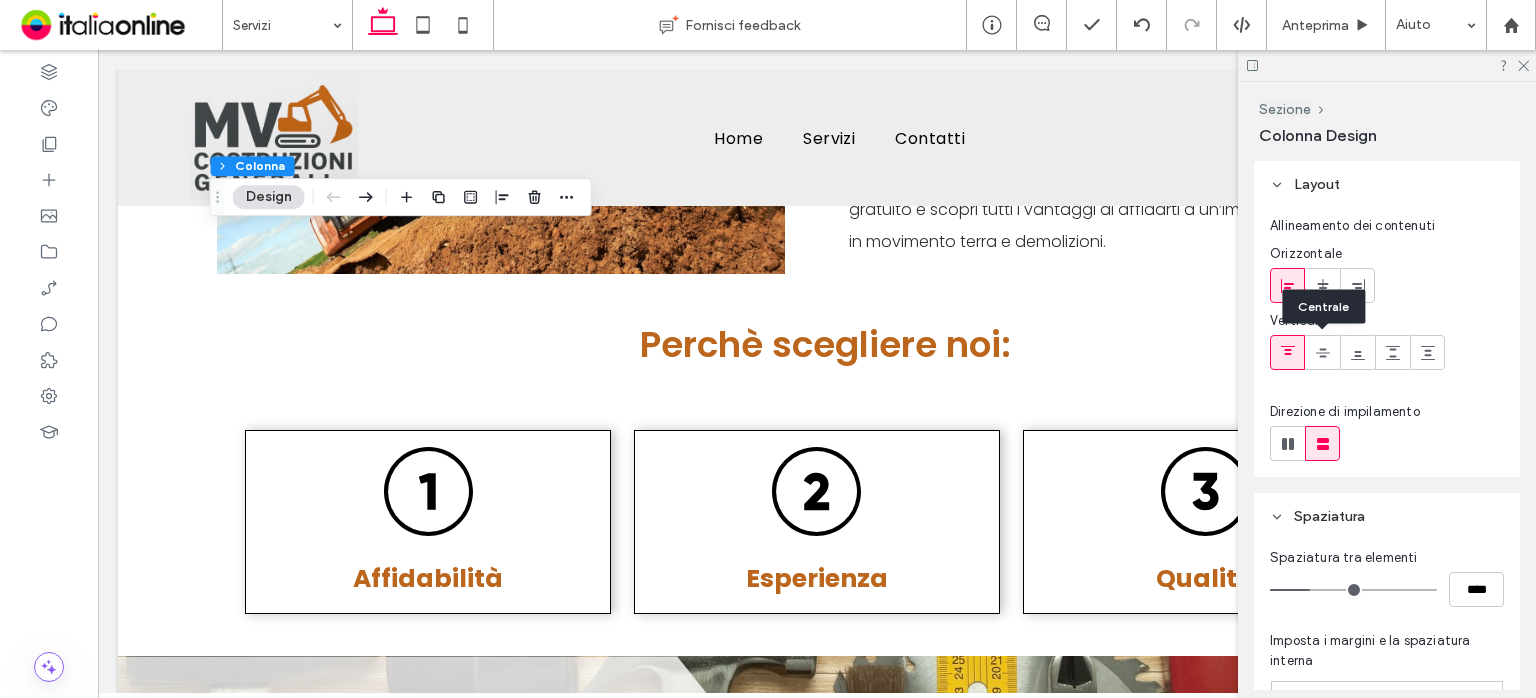 click 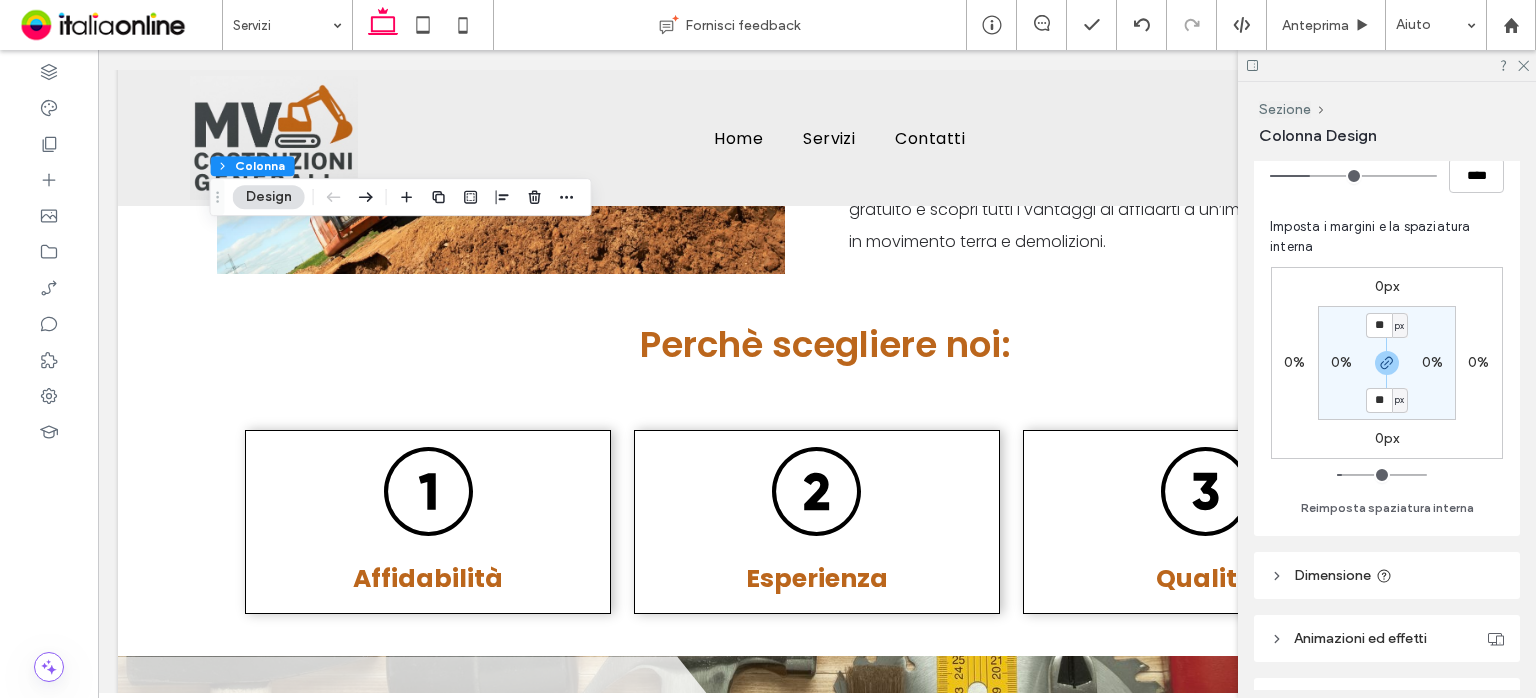 scroll, scrollTop: 500, scrollLeft: 0, axis: vertical 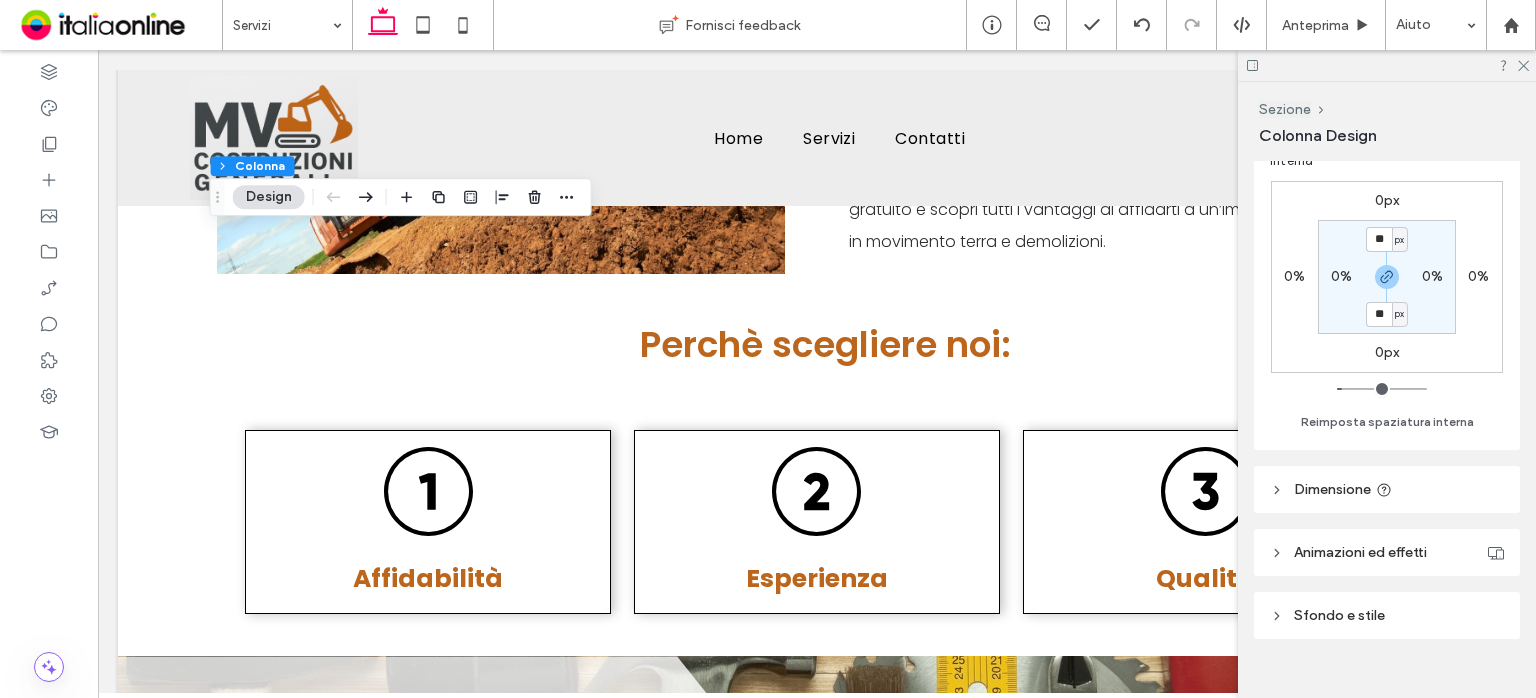 click on "Design" at bounding box center (269, 197) 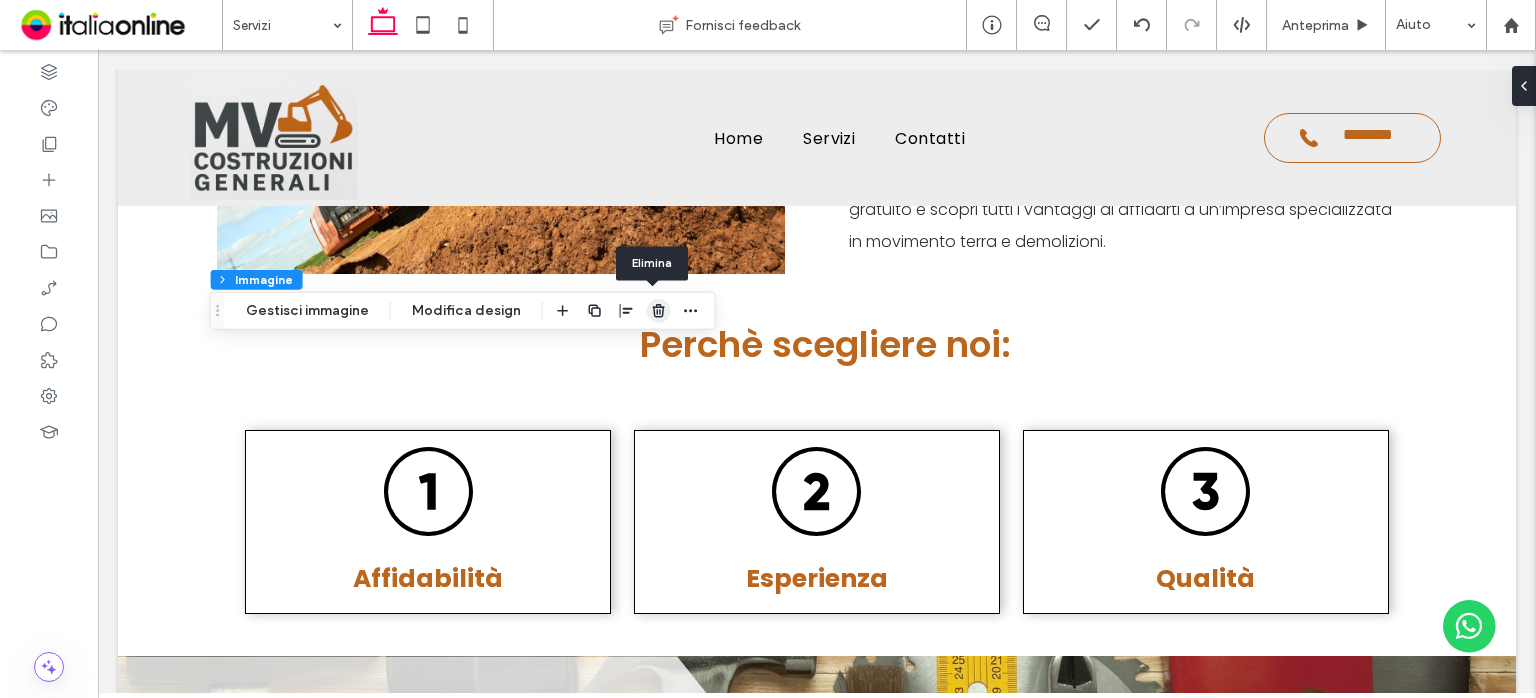 click 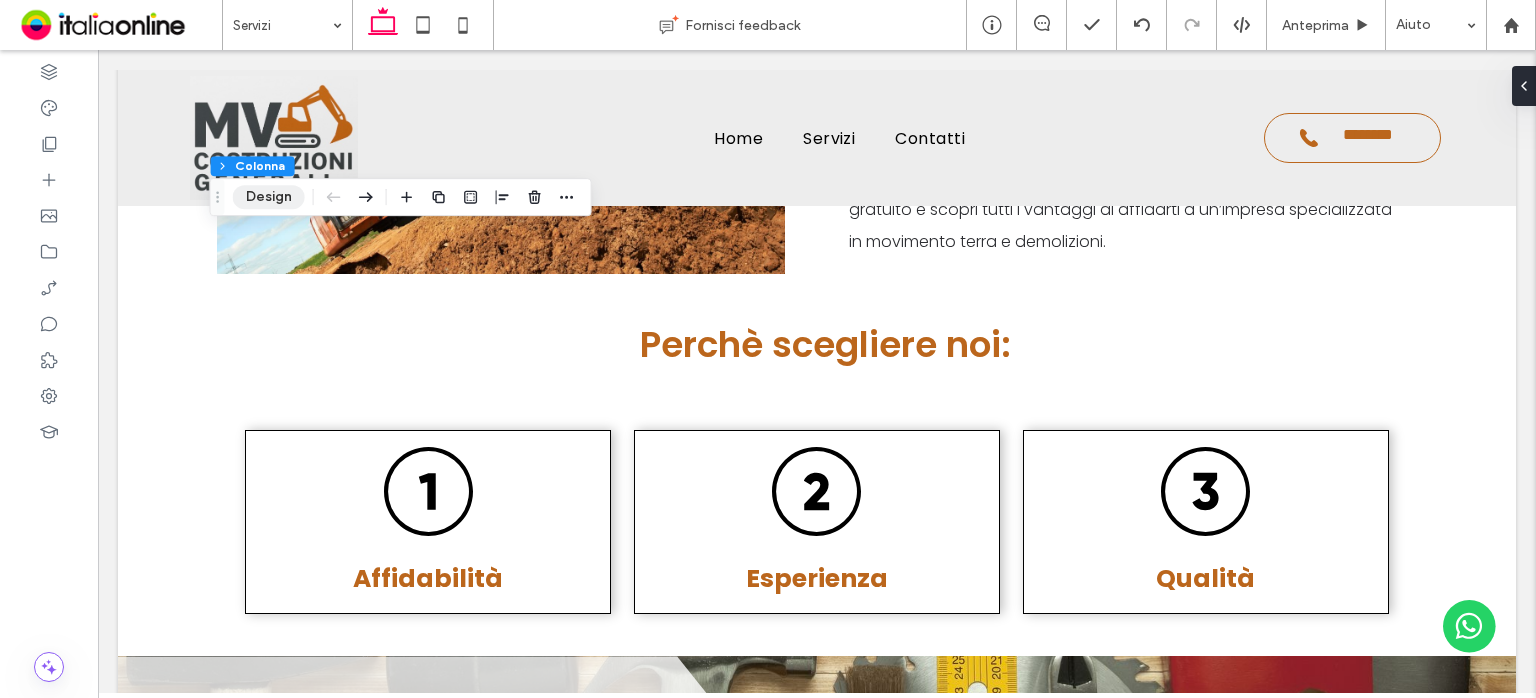 click on "Design" at bounding box center (269, 197) 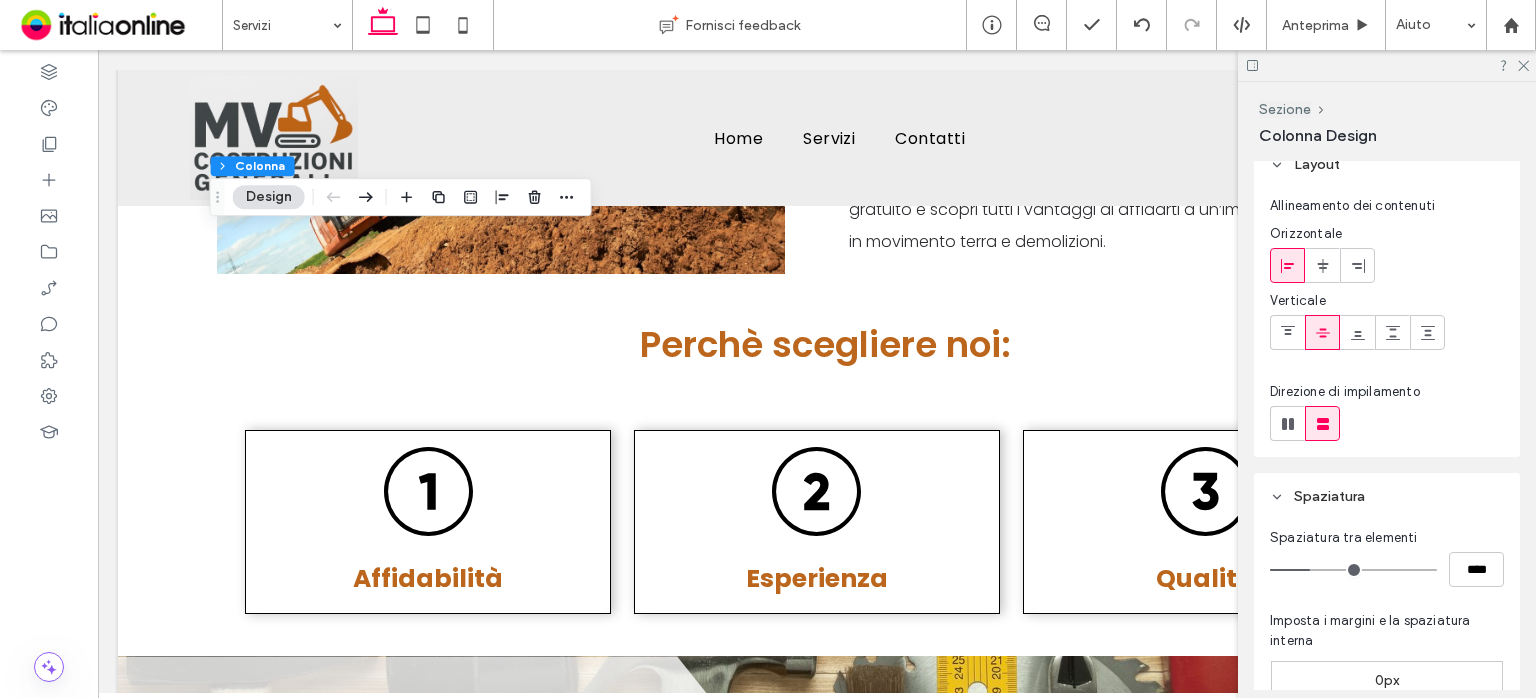 scroll, scrollTop: 0, scrollLeft: 0, axis: both 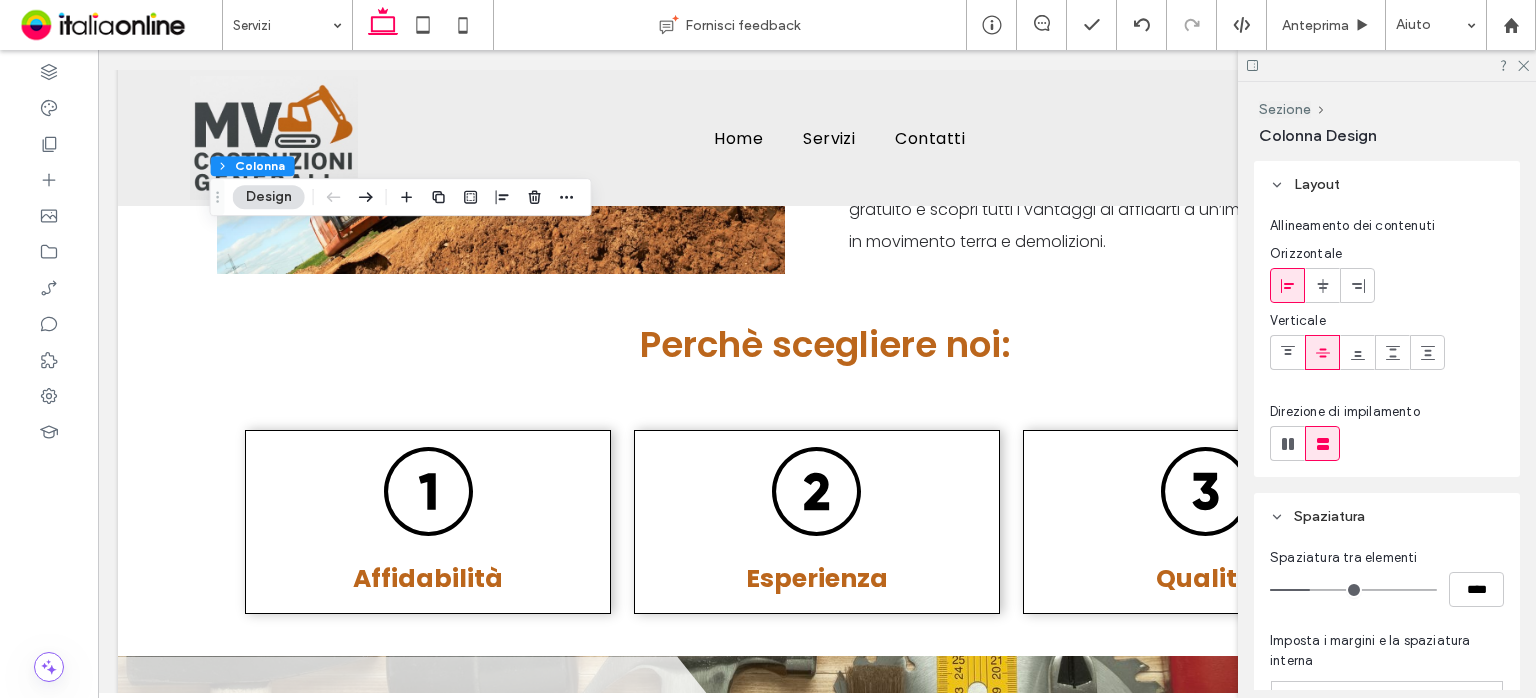 click on "Design" at bounding box center [269, 197] 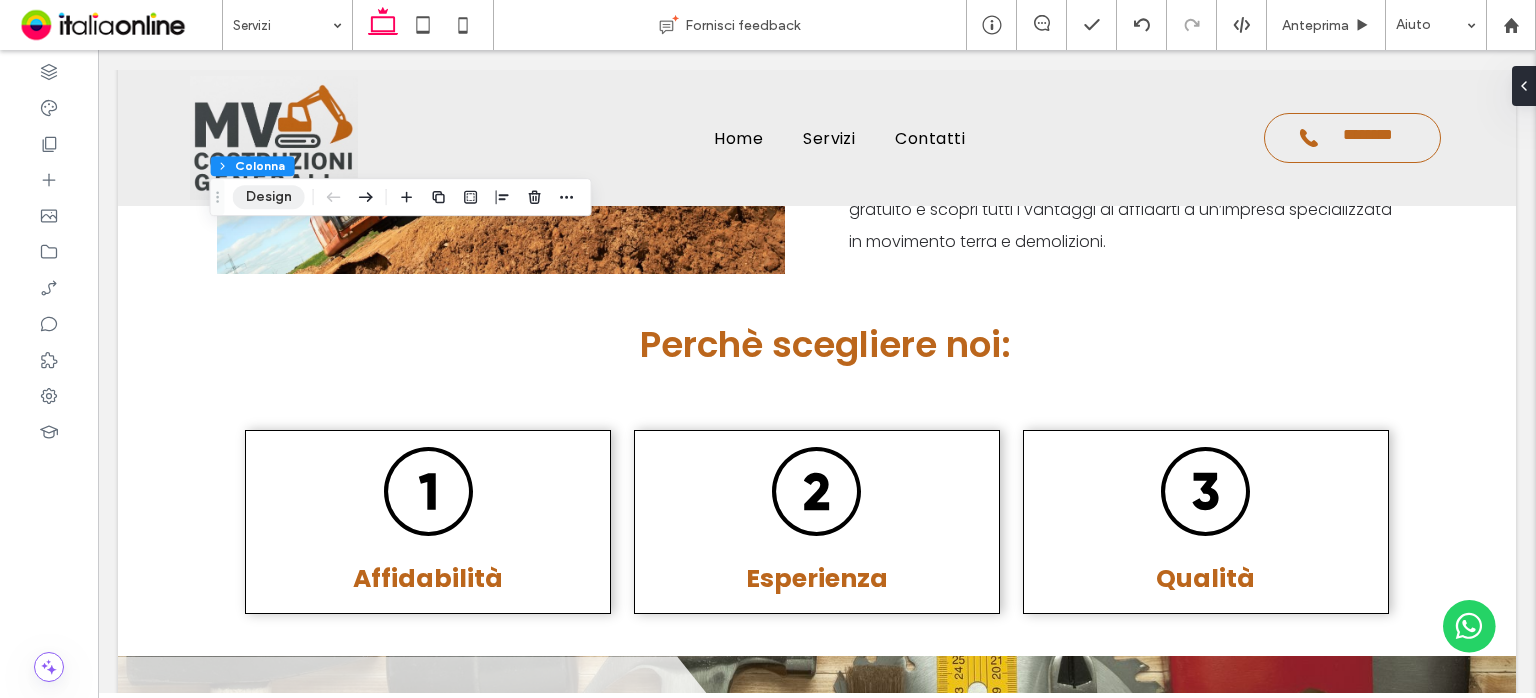 click on "Design" at bounding box center [269, 197] 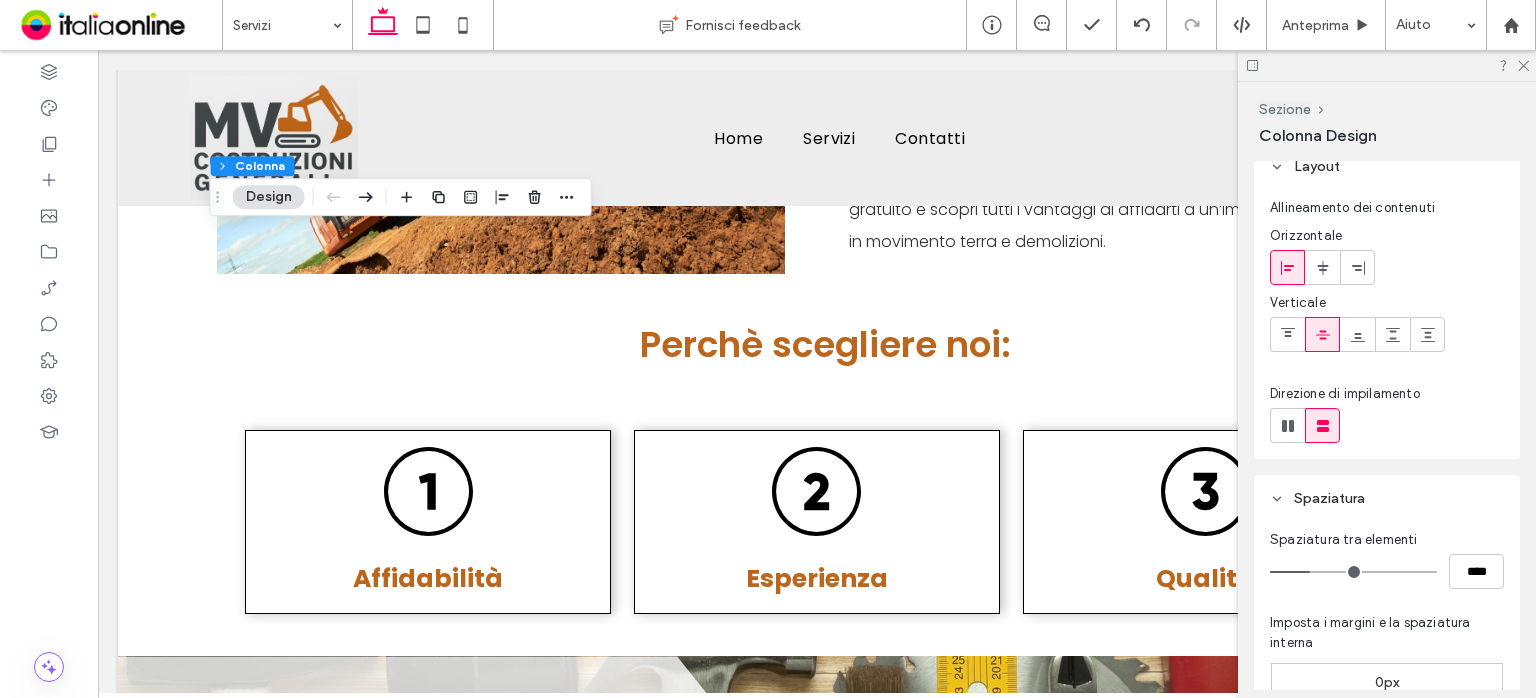 scroll, scrollTop: 0, scrollLeft: 0, axis: both 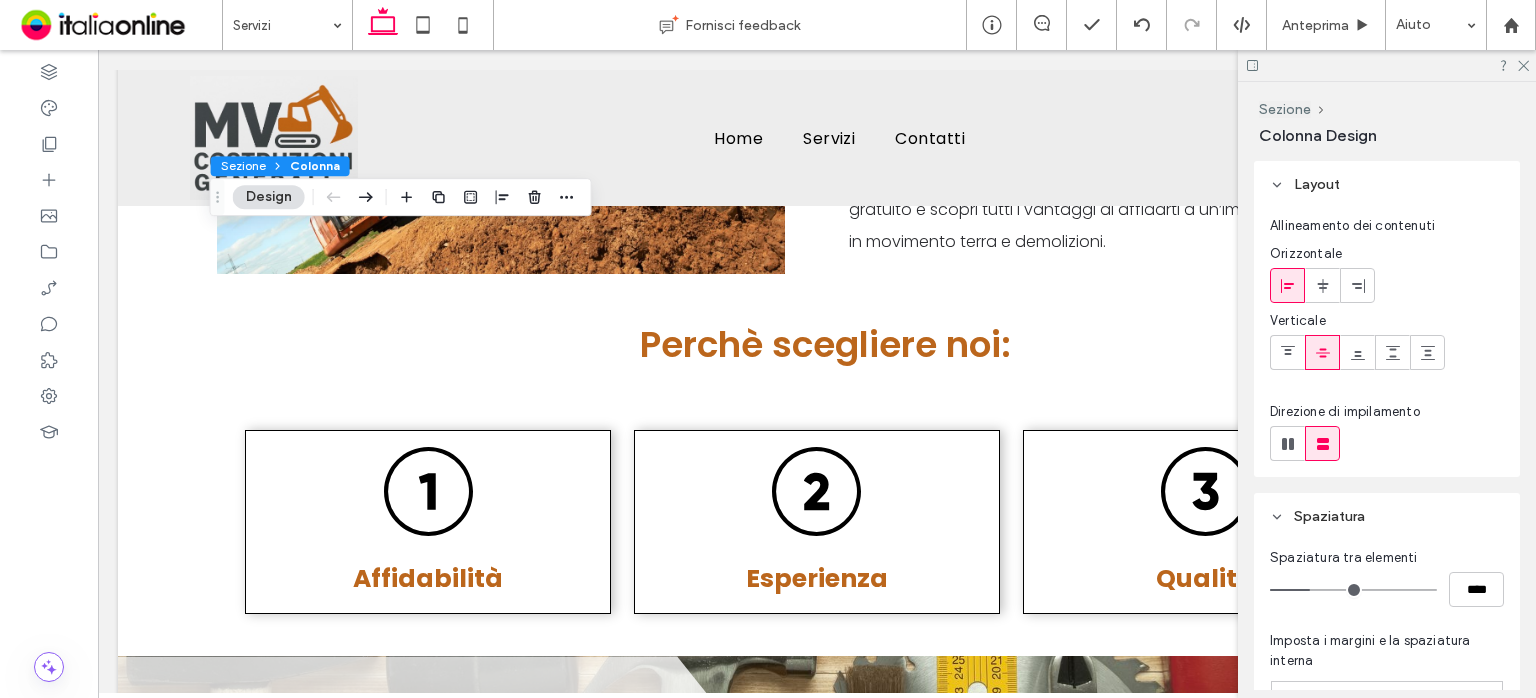 click on "Colonna" at bounding box center (315, 165) 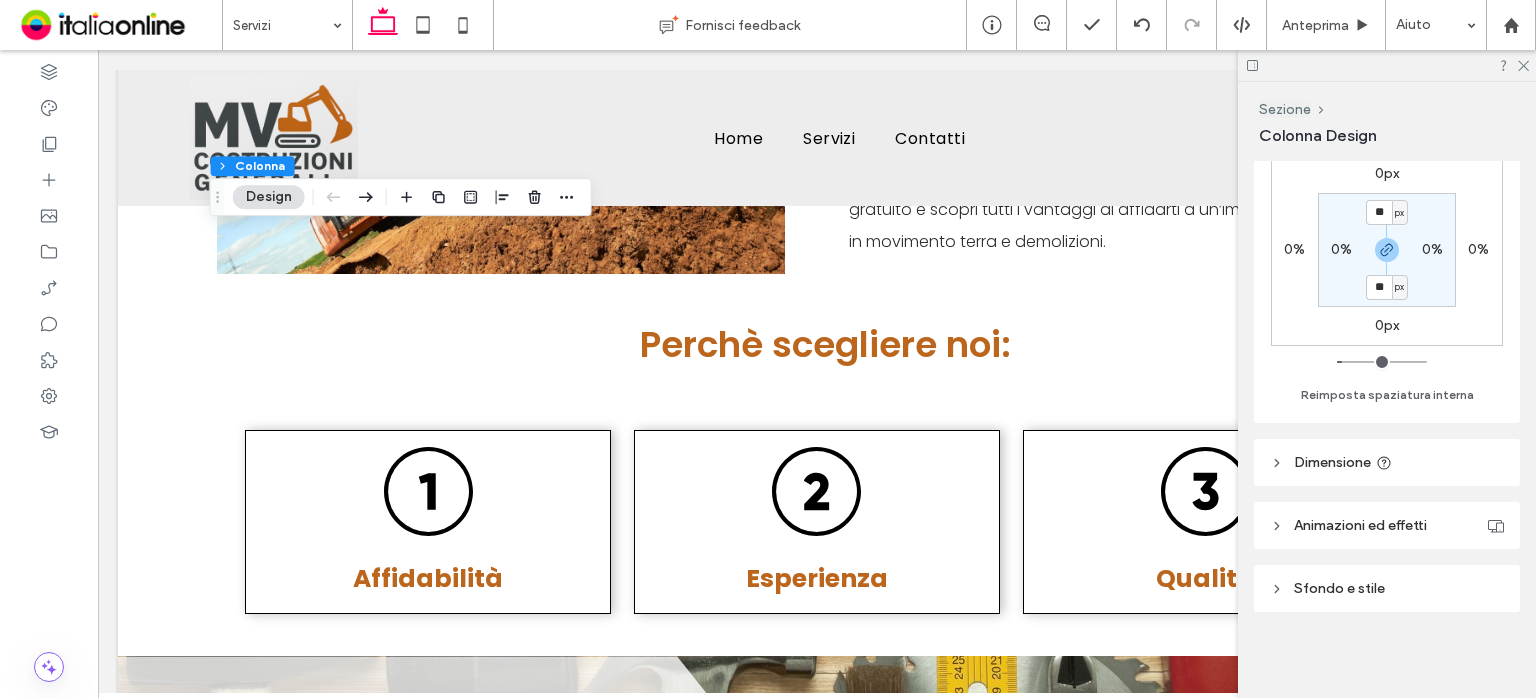 scroll, scrollTop: 528, scrollLeft: 0, axis: vertical 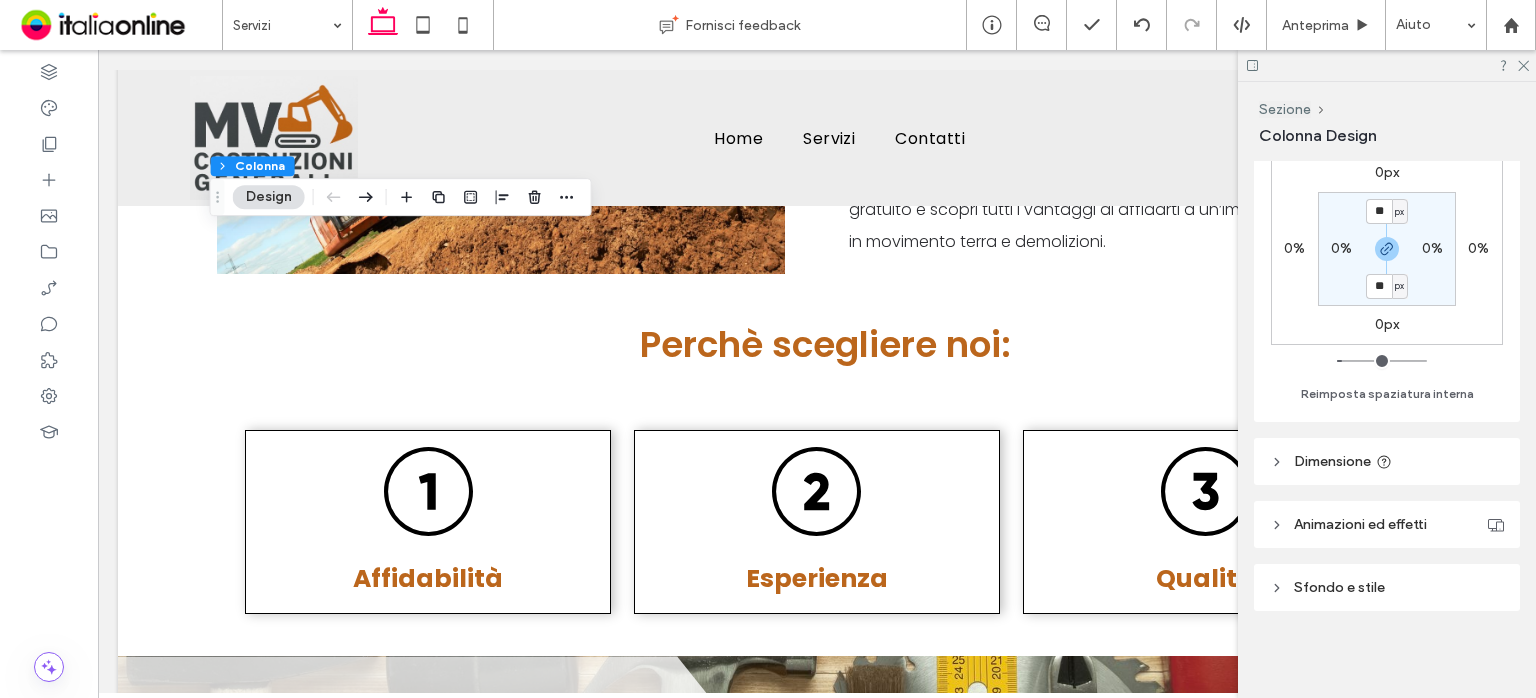 click on "Sfondo e stile" at bounding box center (1339, 587) 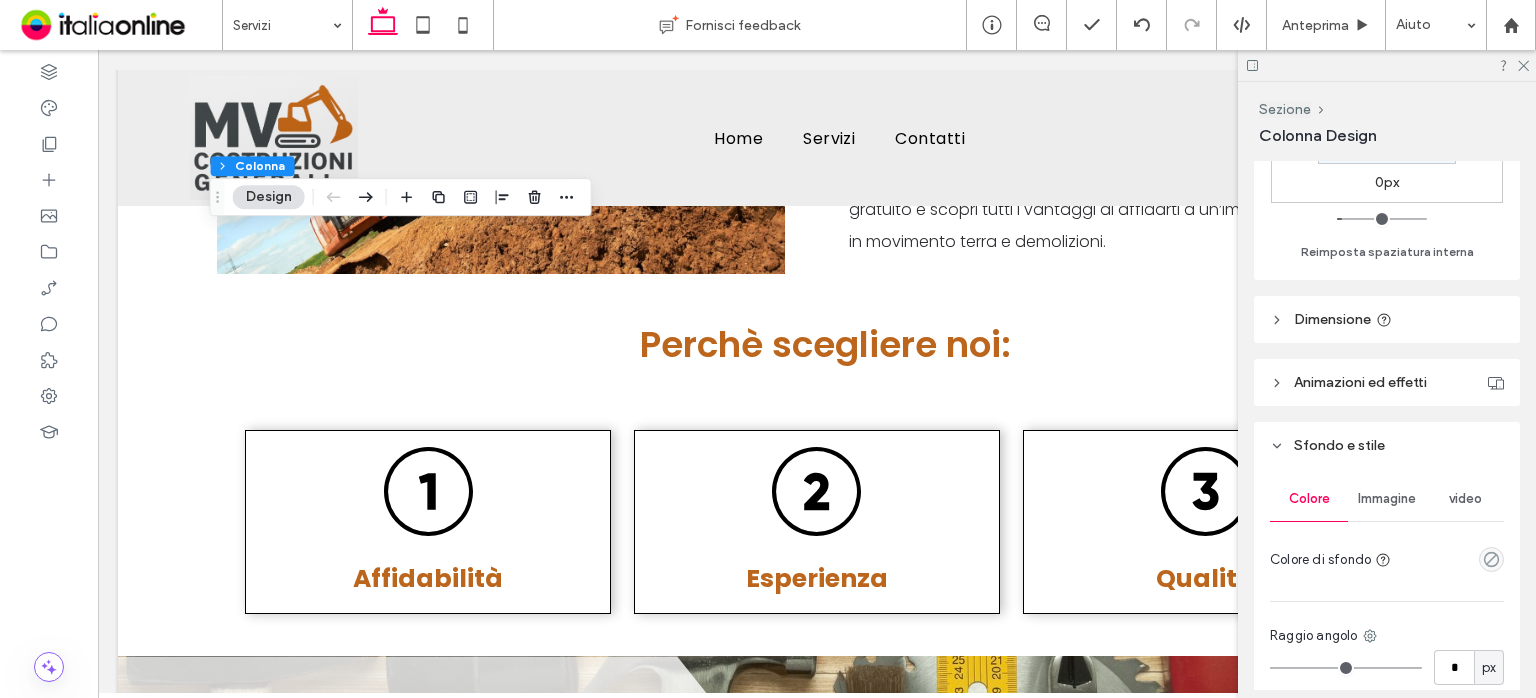 scroll, scrollTop: 828, scrollLeft: 0, axis: vertical 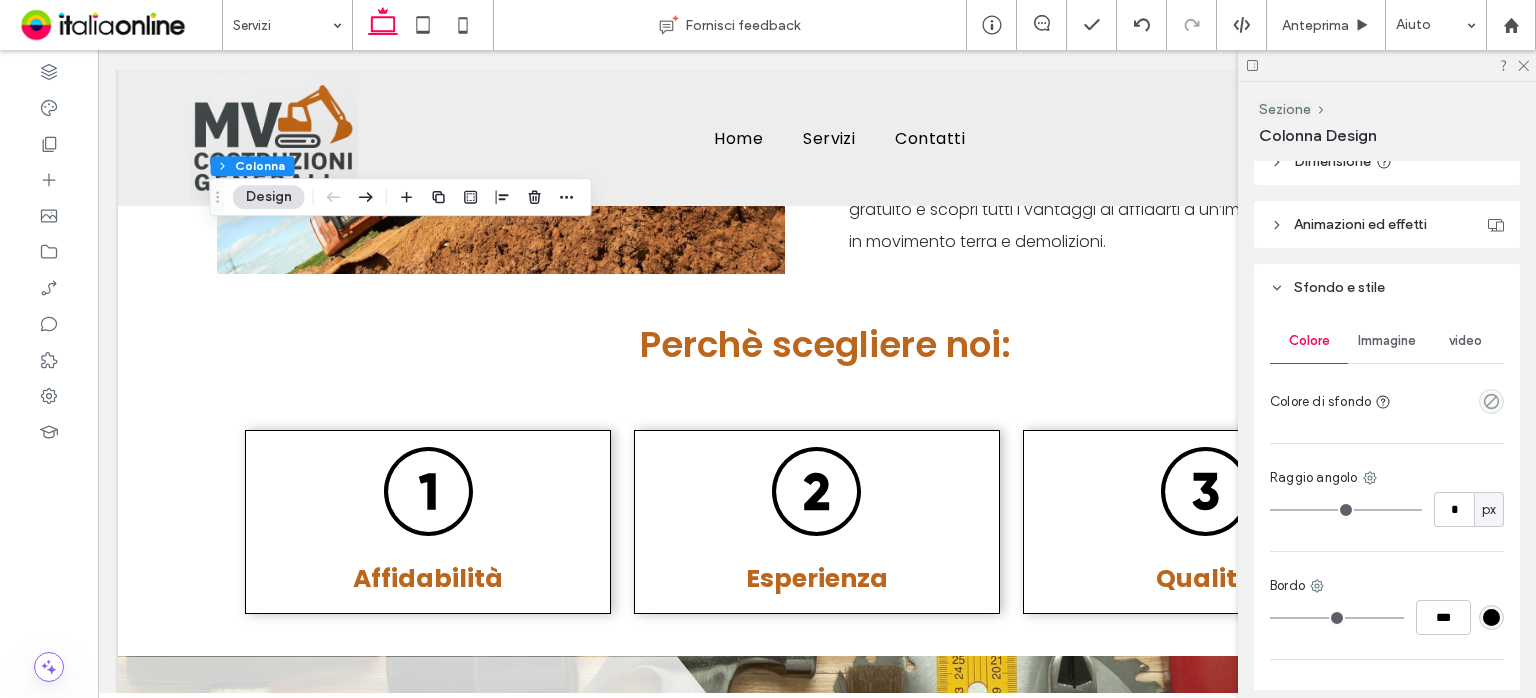 click on "Immagine" at bounding box center (1387, 341) 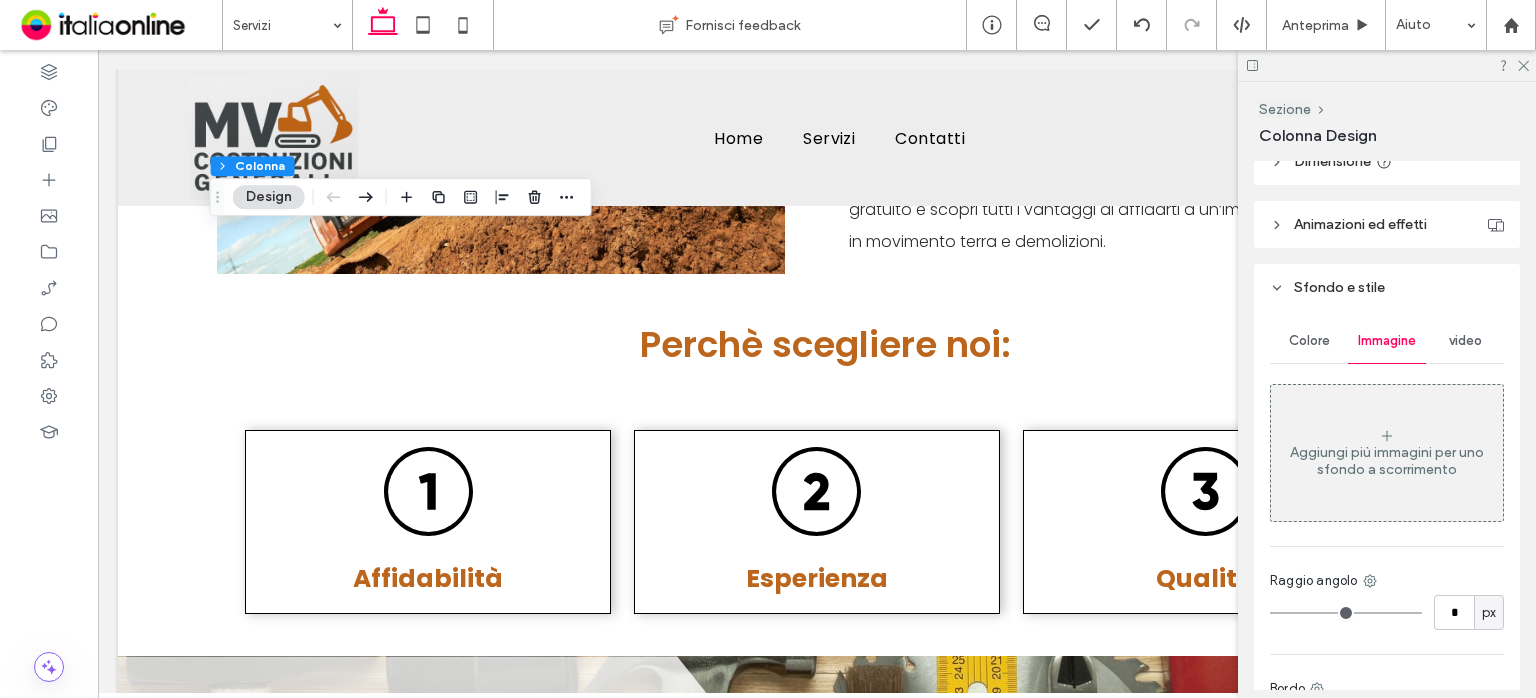 click on "Aggiungi più immagini per uno sfondo a scorrimento" at bounding box center (1387, 453) 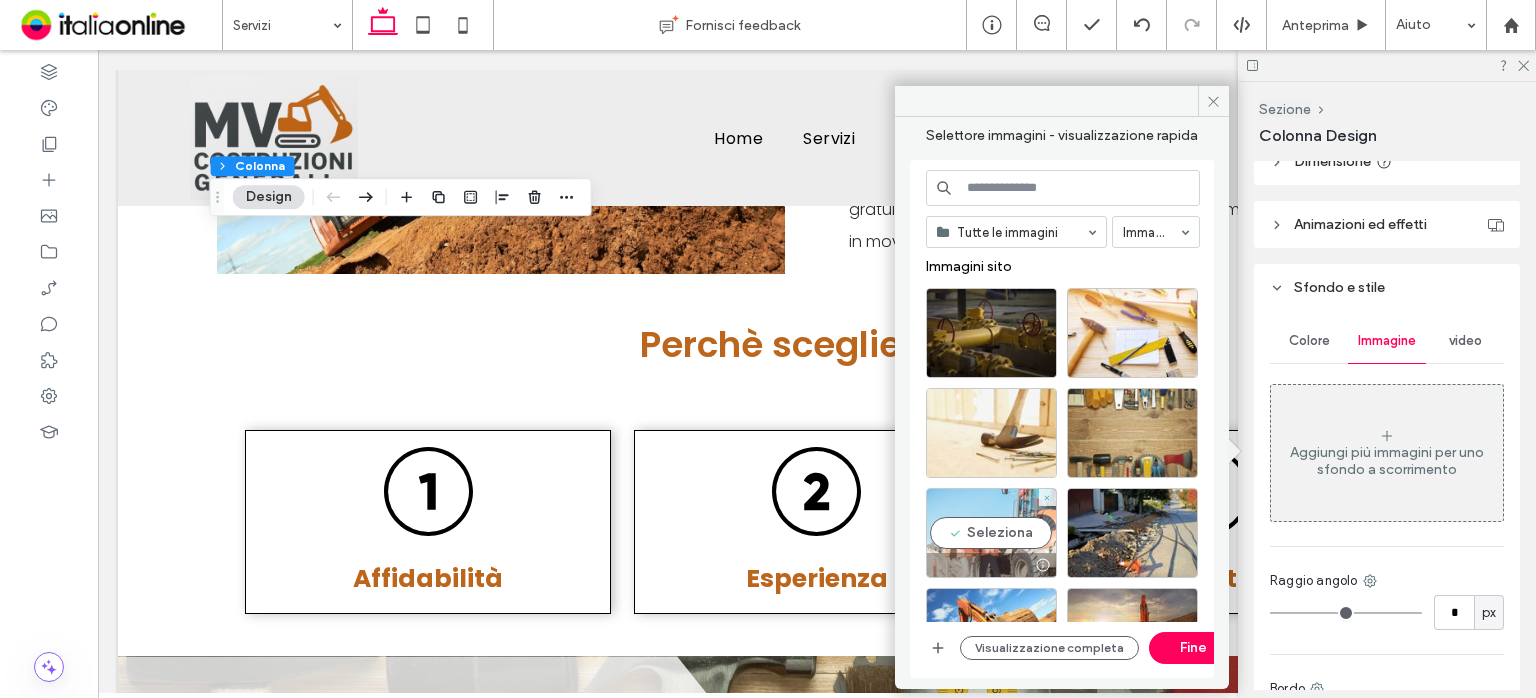 click on "Seleziona" at bounding box center [991, 533] 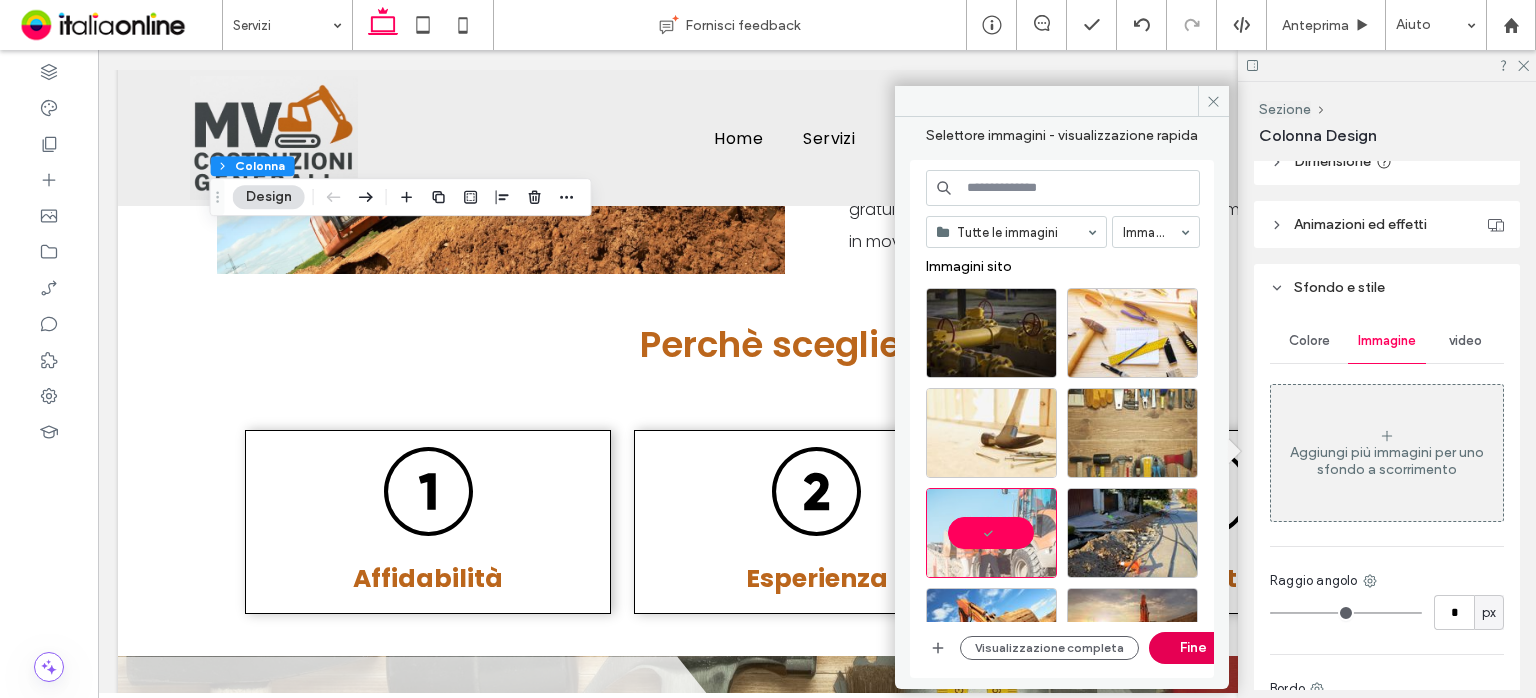 click on "Fine" at bounding box center (1194, 648) 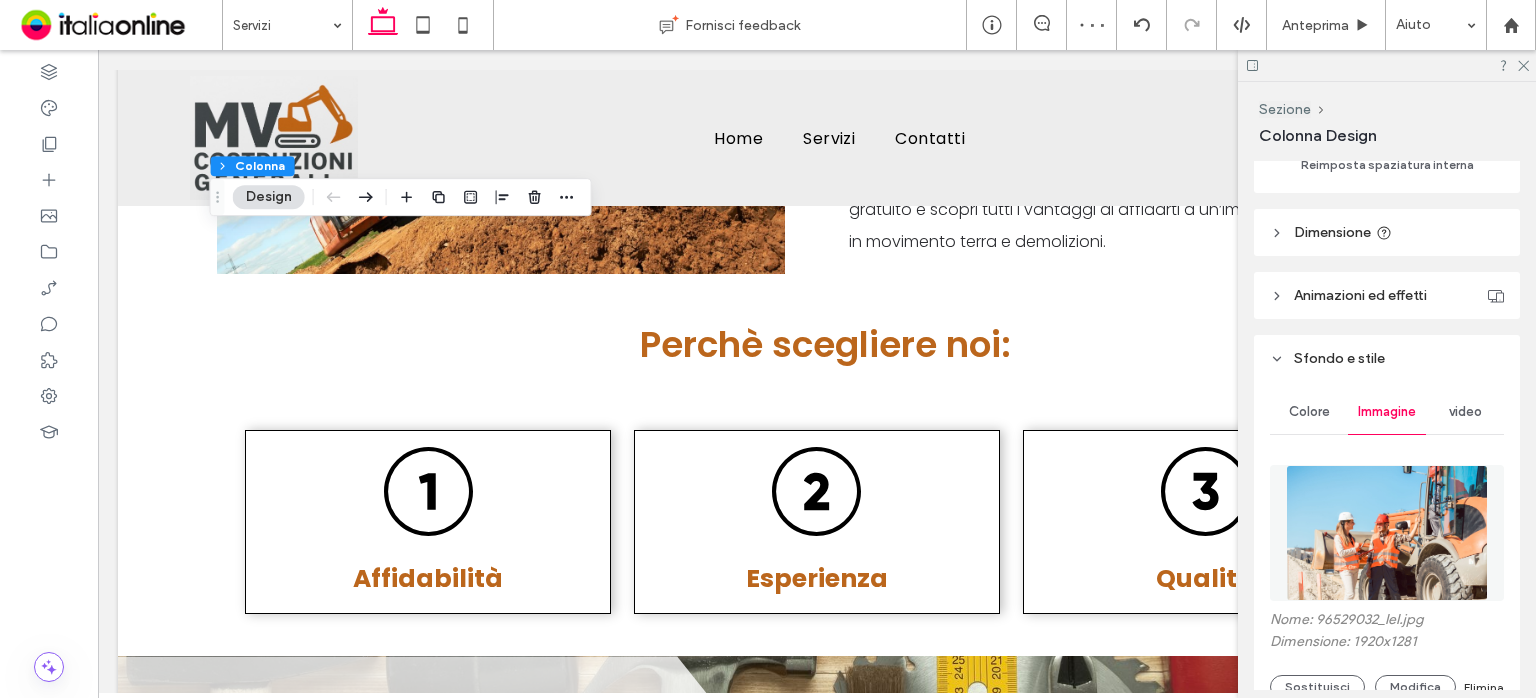 scroll, scrollTop: 728, scrollLeft: 0, axis: vertical 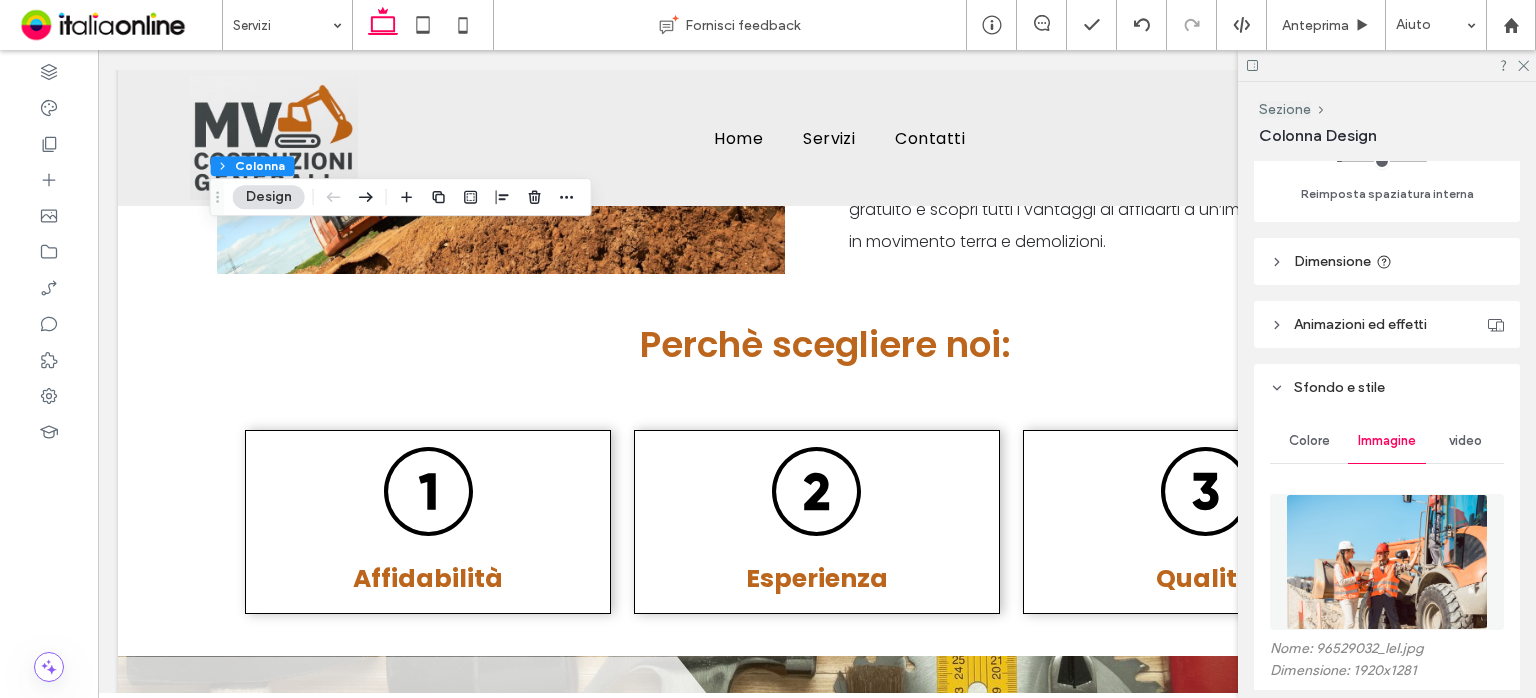 click on "Dimensione" at bounding box center [1332, 261] 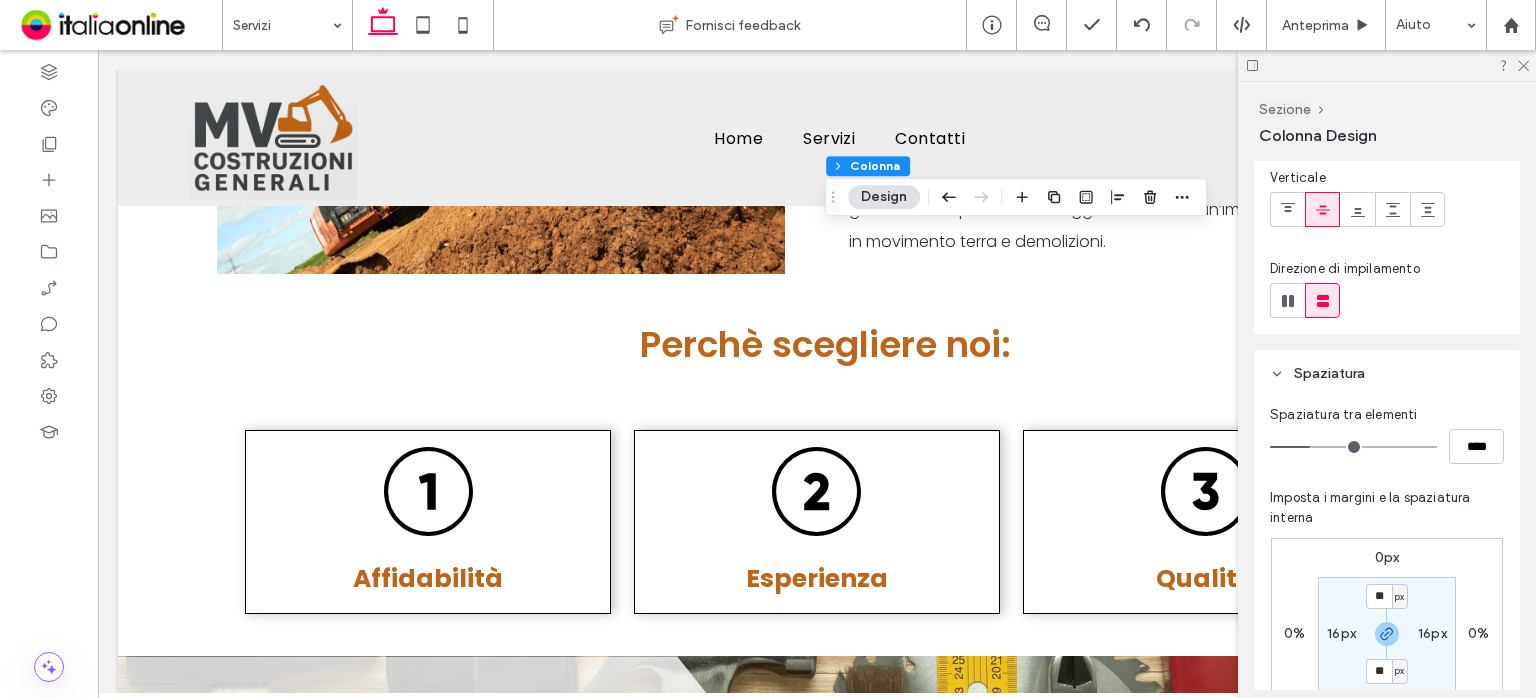 scroll, scrollTop: 300, scrollLeft: 0, axis: vertical 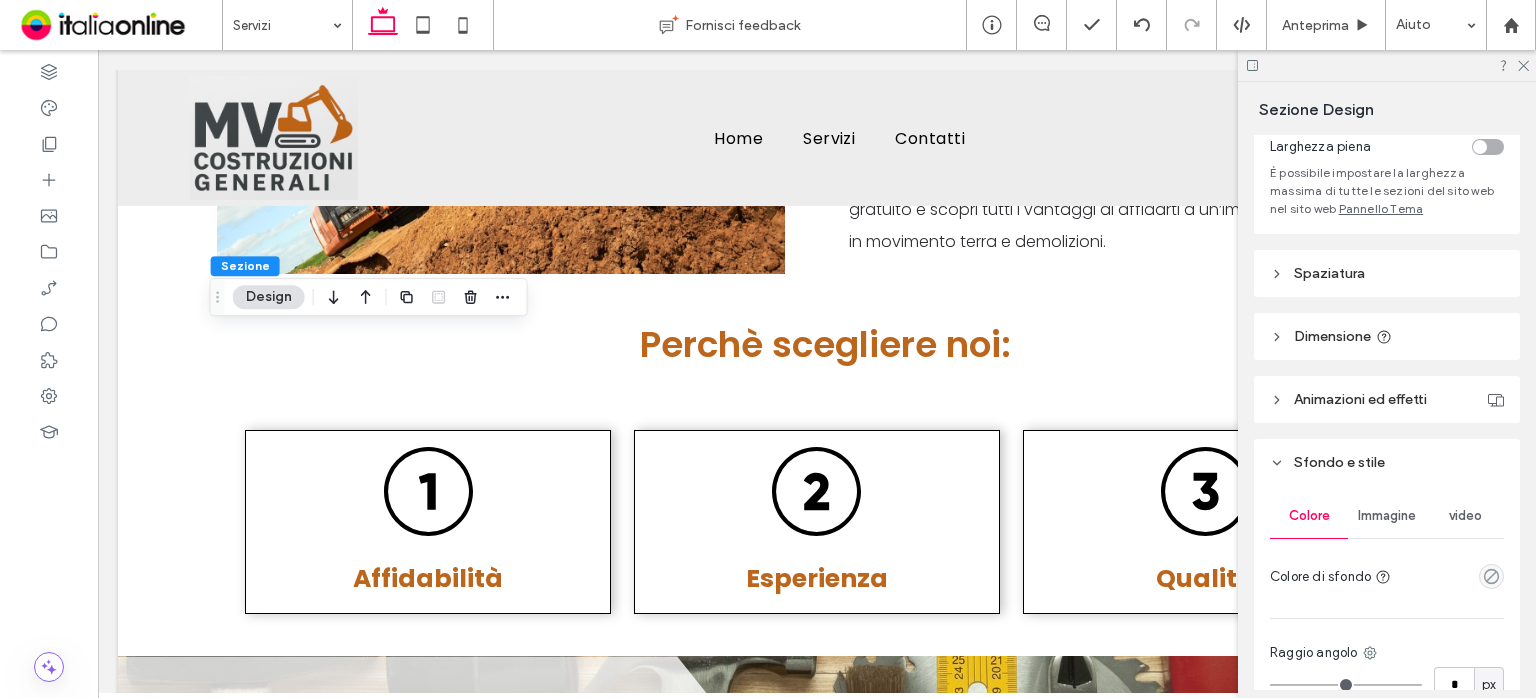 click on "Spaziatura" at bounding box center [1387, 273] 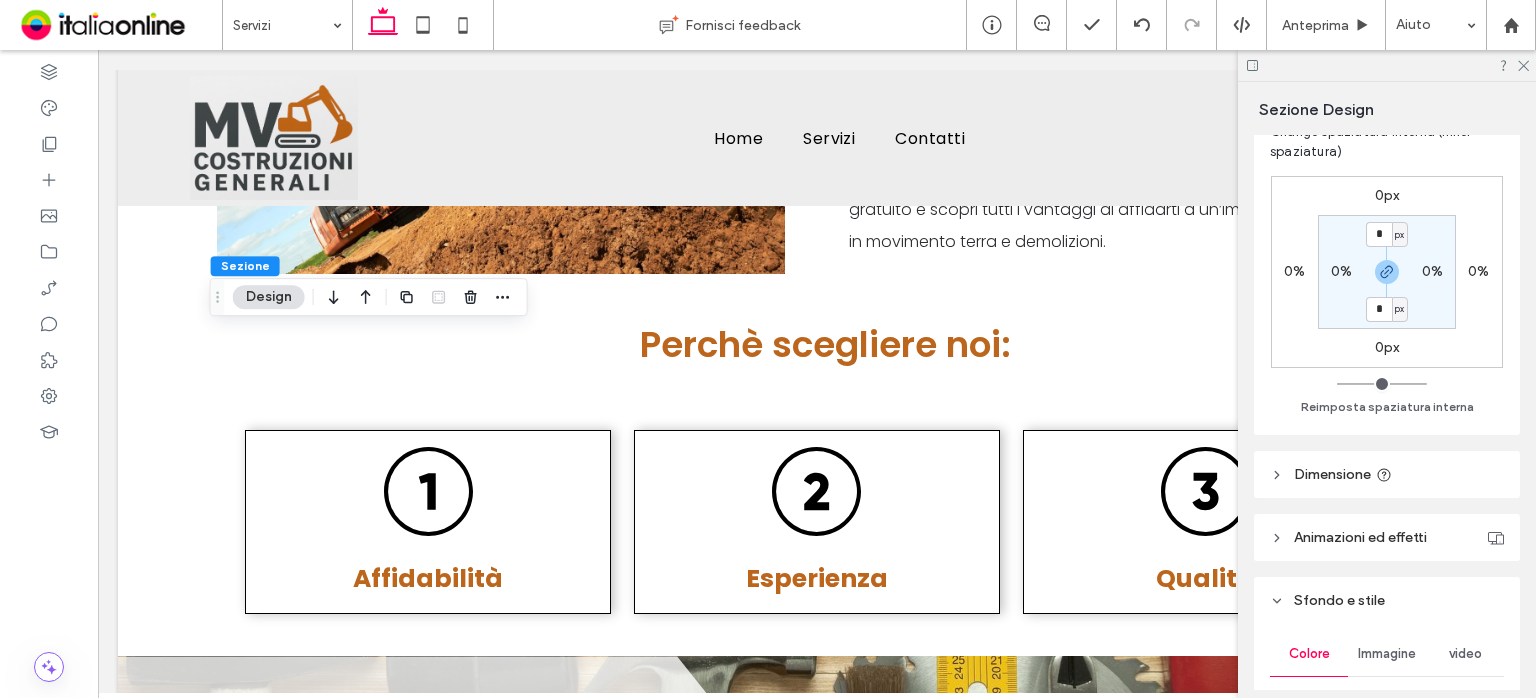 scroll, scrollTop: 420, scrollLeft: 0, axis: vertical 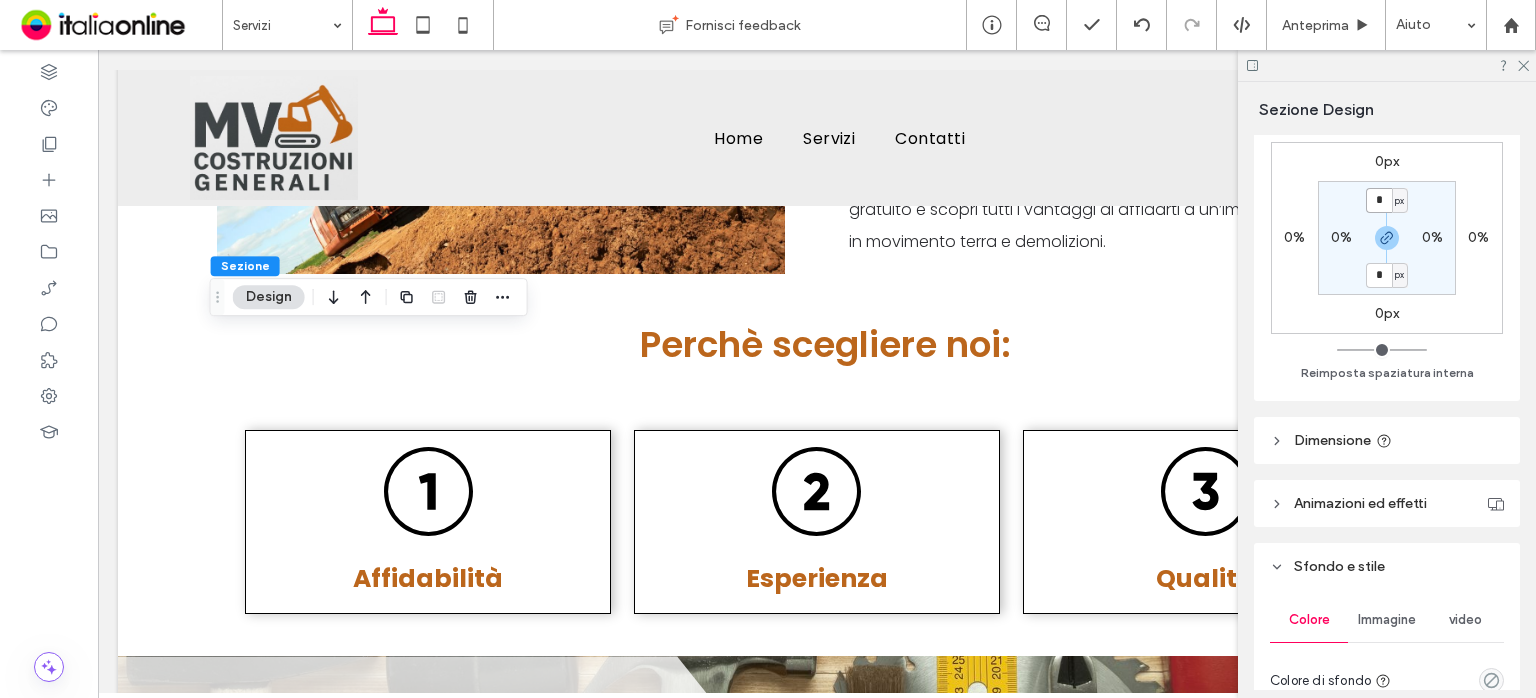 click on "*" at bounding box center (1379, 200) 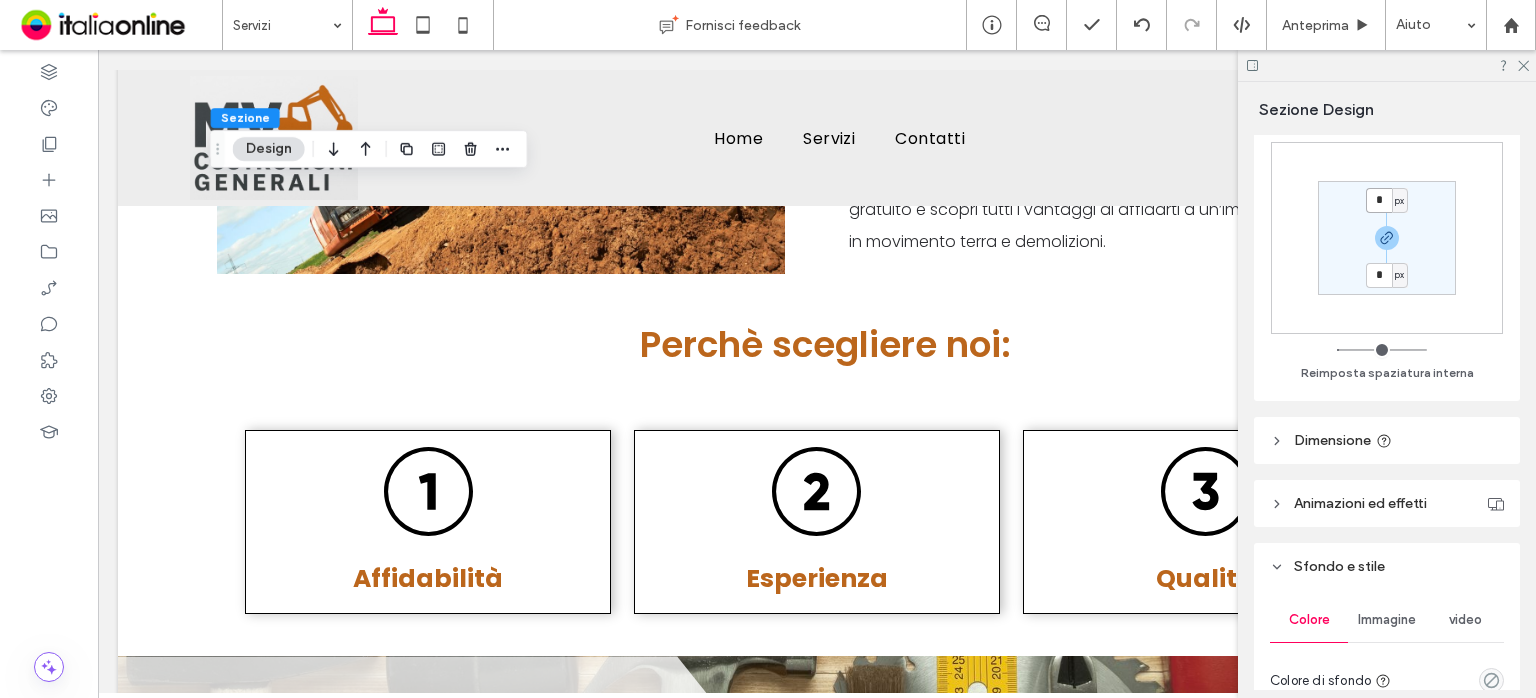 drag, startPoint x: 1385, startPoint y: 201, endPoint x: 1348, endPoint y: 205, distance: 37.215588 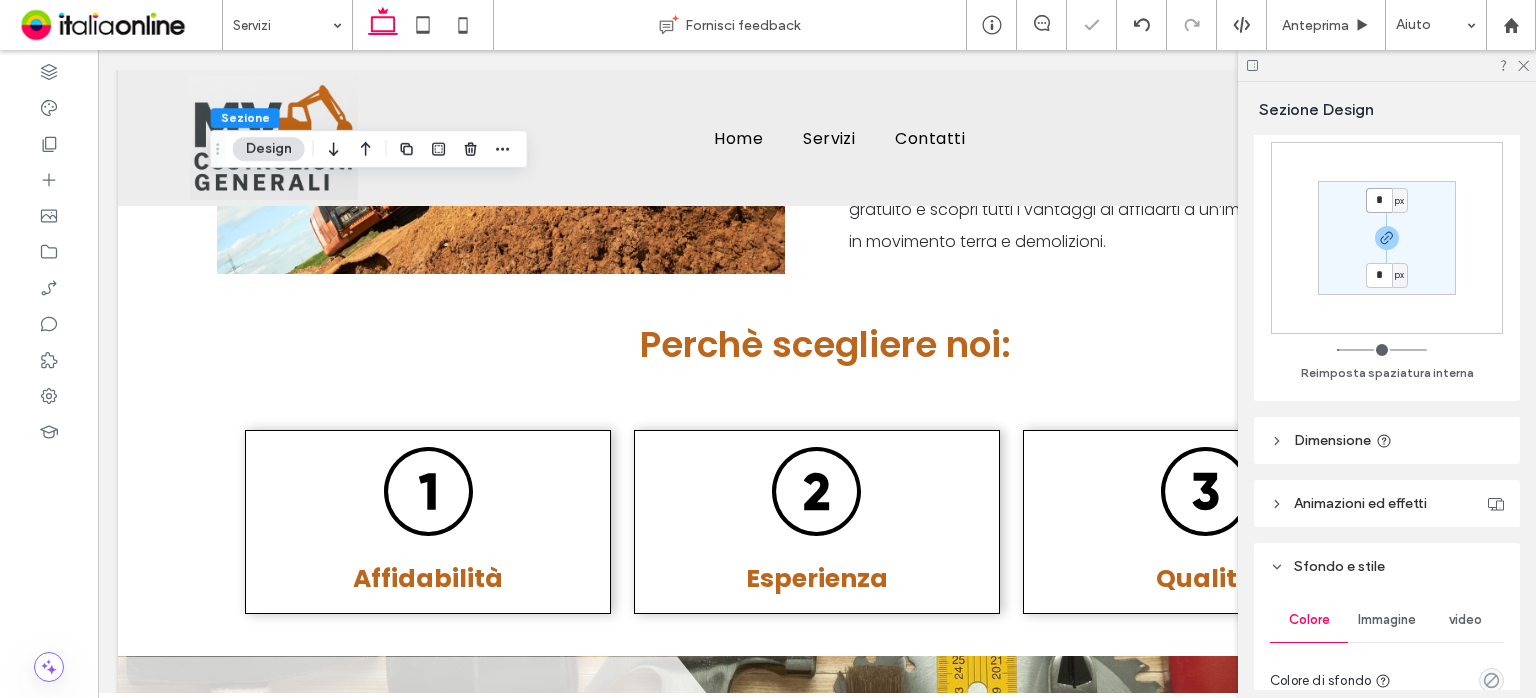 type on "*" 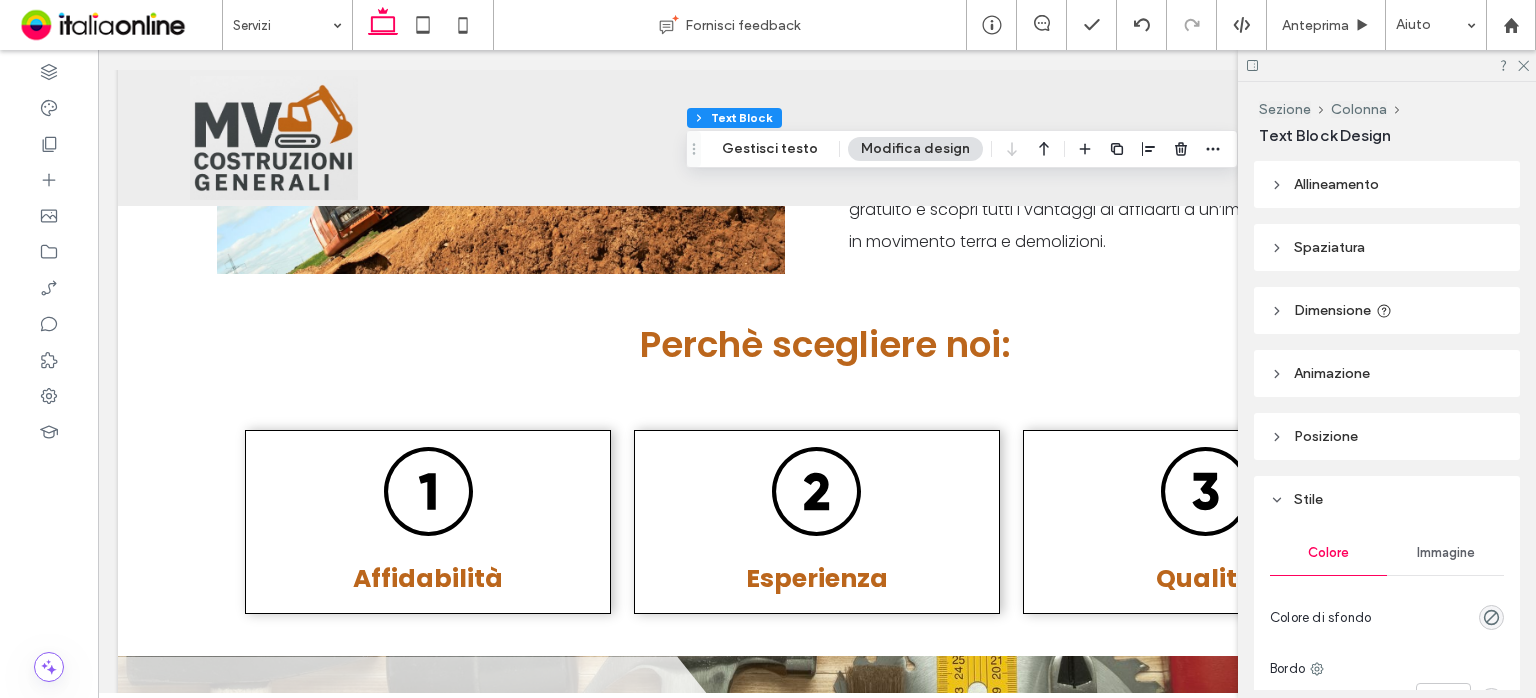 click on "Spaziatura" at bounding box center (1329, 247) 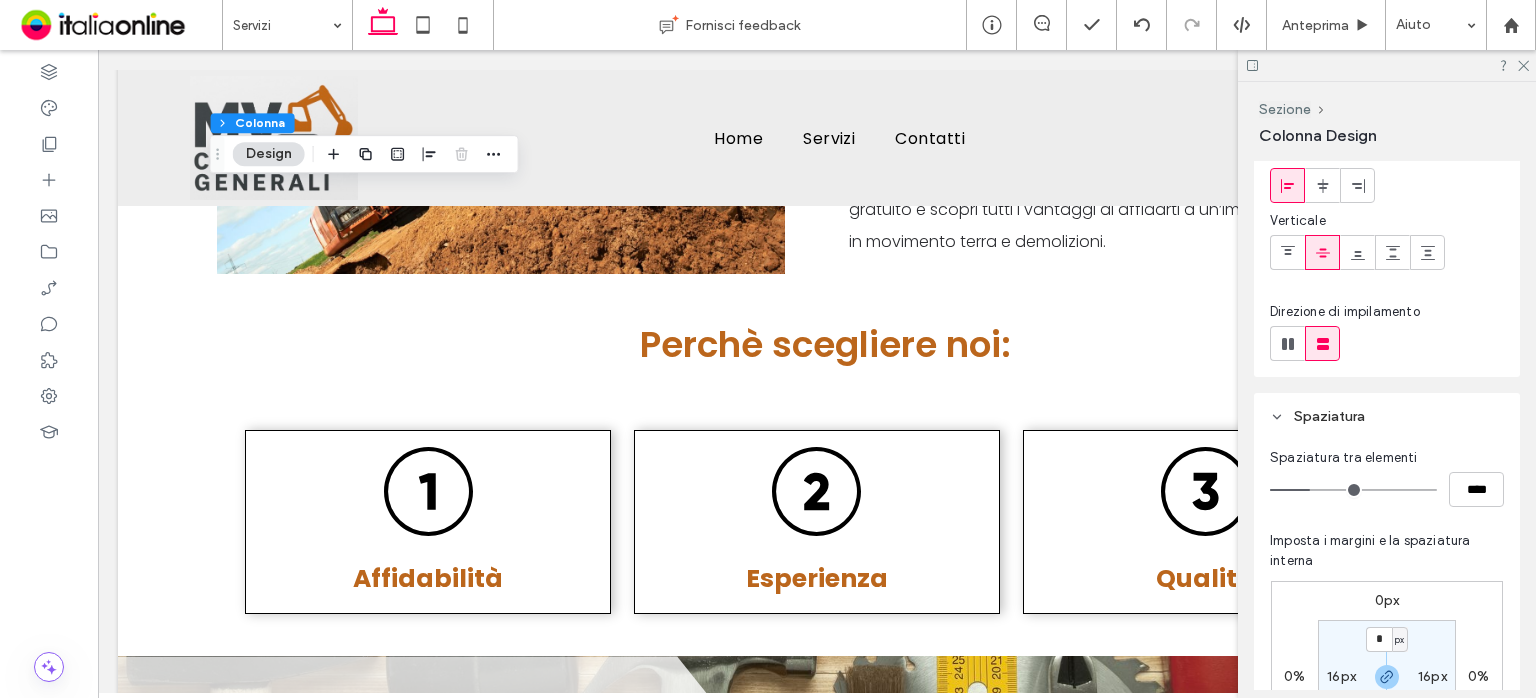 scroll, scrollTop: 400, scrollLeft: 0, axis: vertical 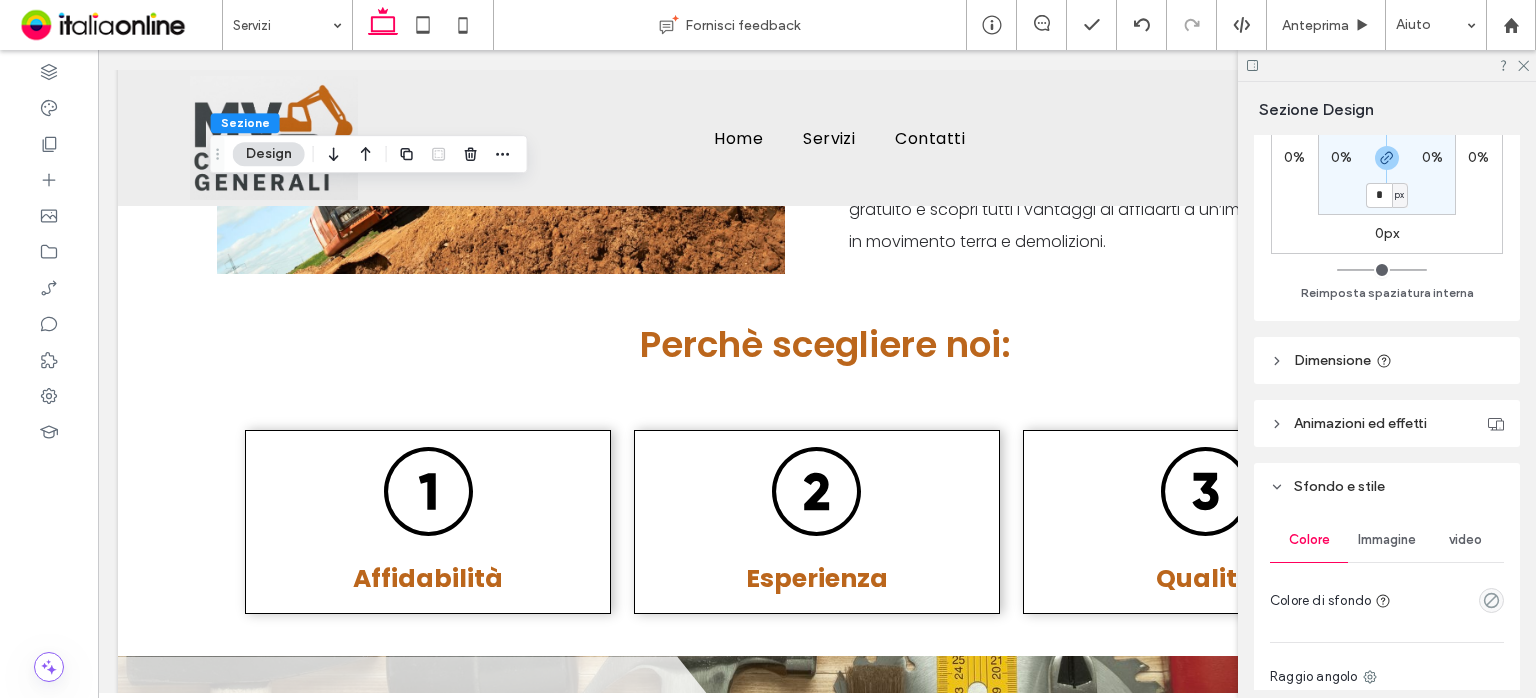 click on "Dimensione" at bounding box center (1332, 360) 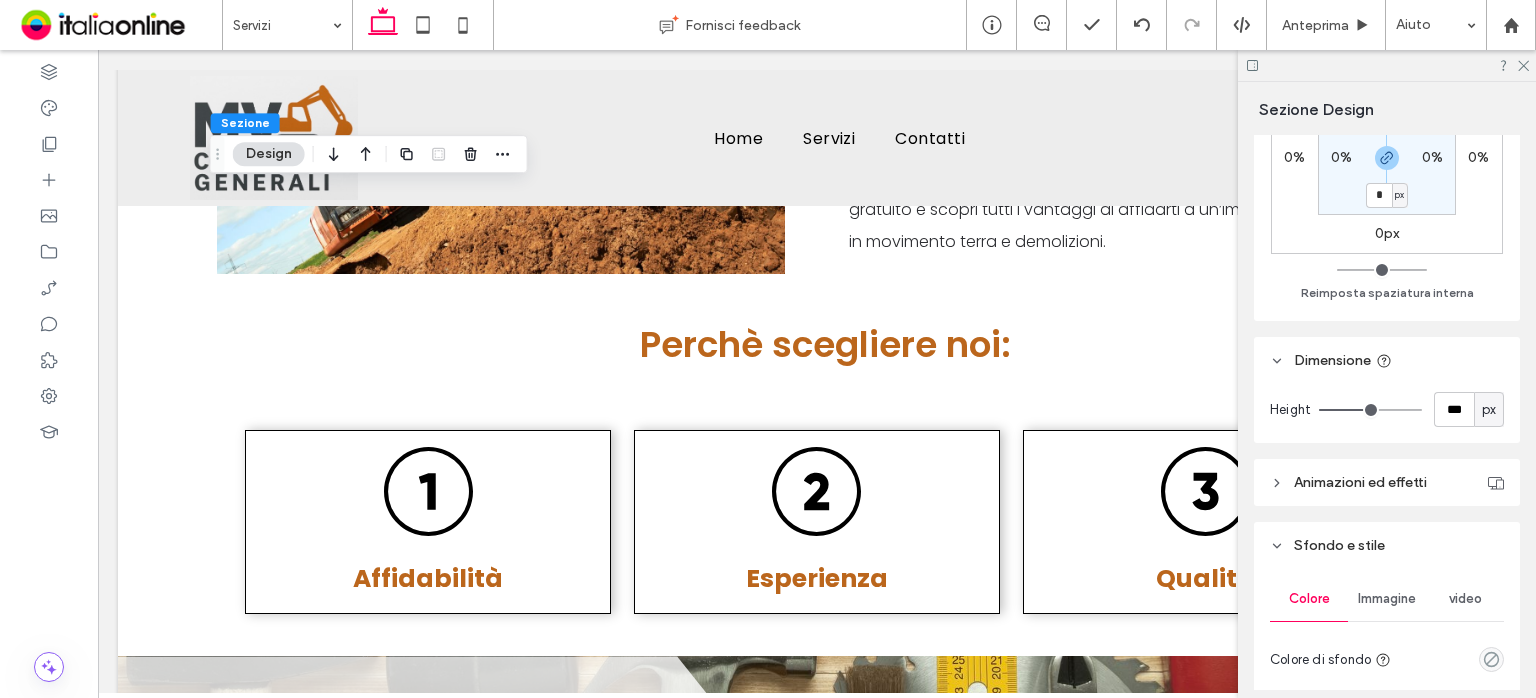 type on "***" 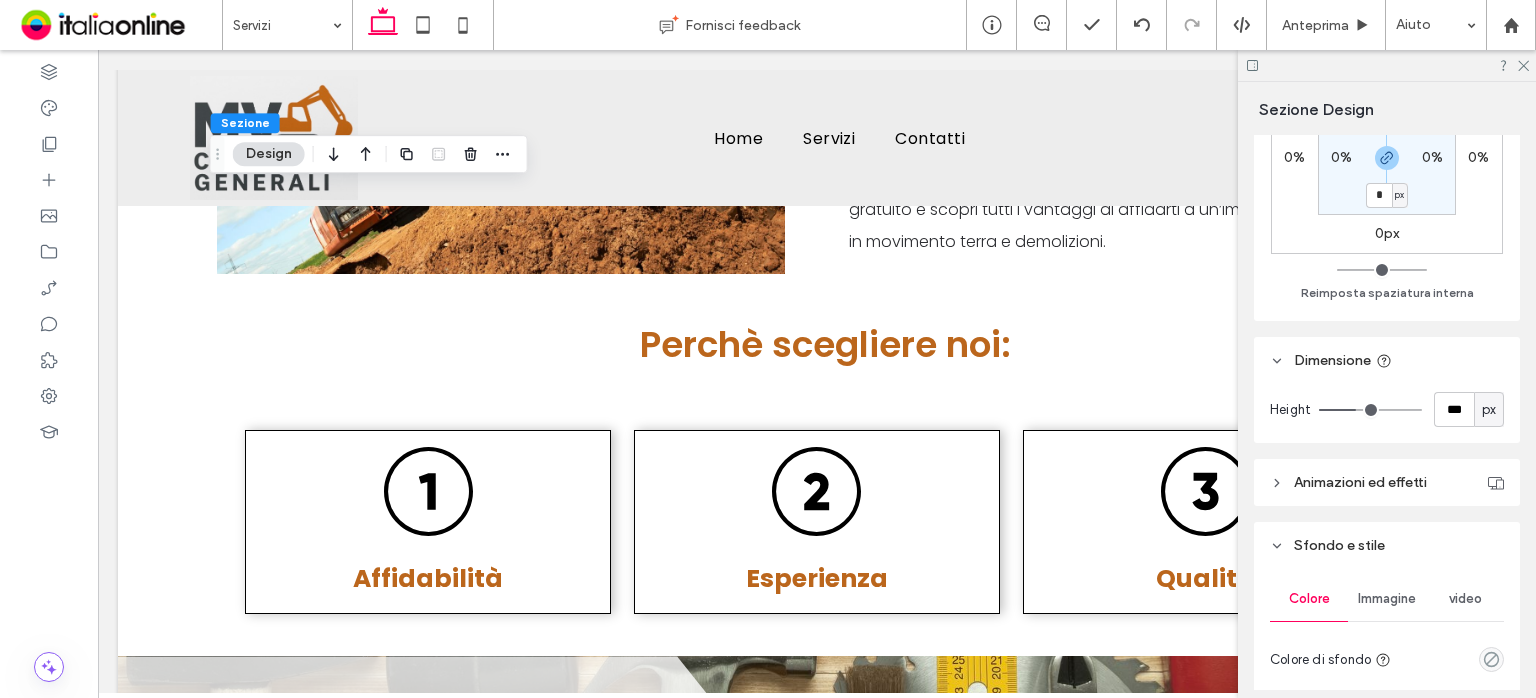 type on "***" 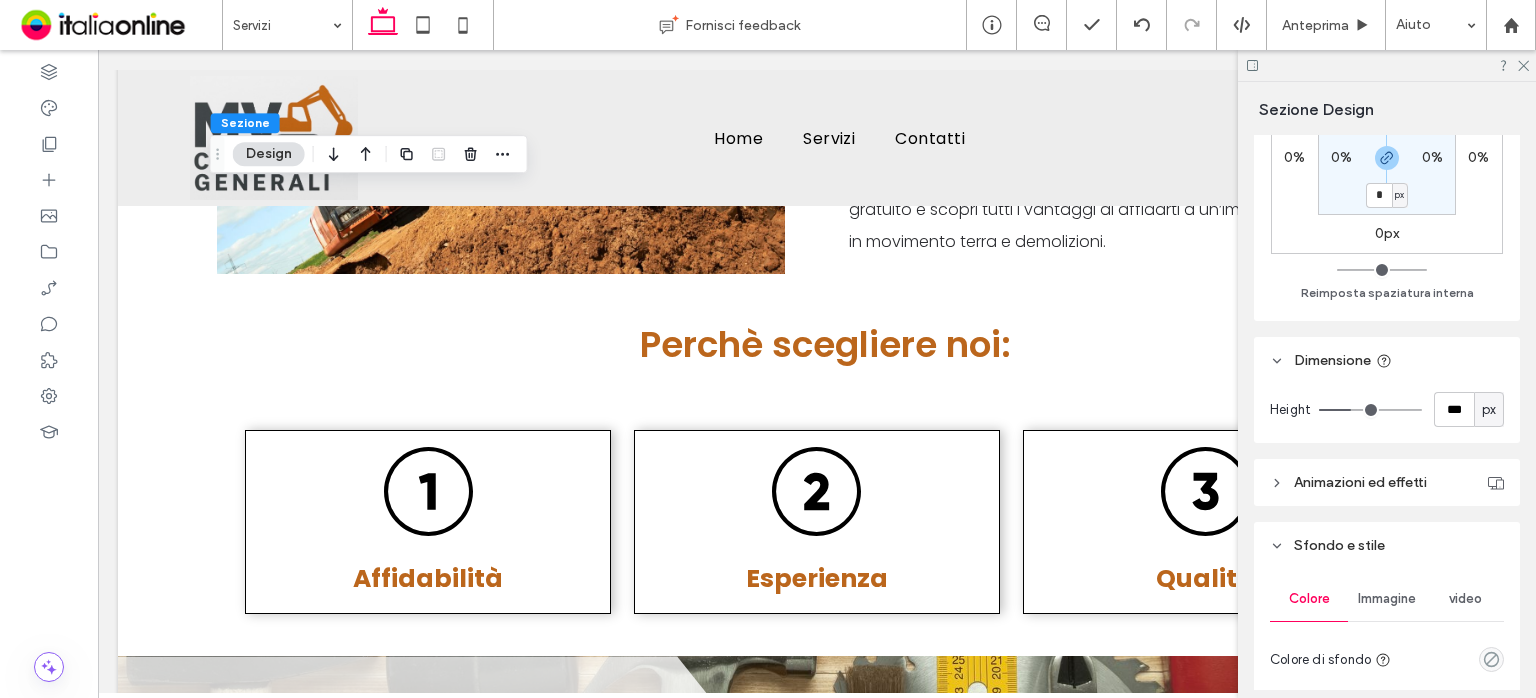 drag, startPoint x: 1360, startPoint y: 407, endPoint x: 1350, endPoint y: 409, distance: 10.198039 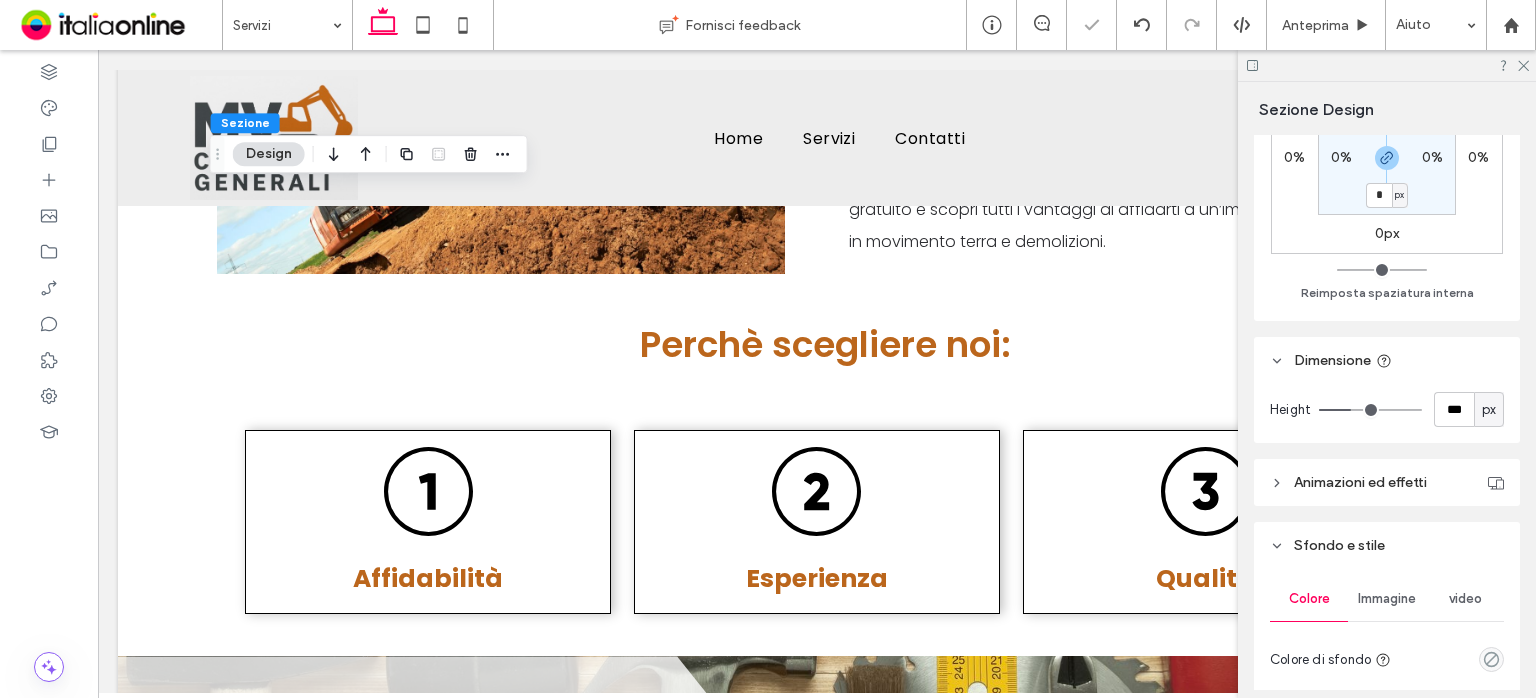 type on "***" 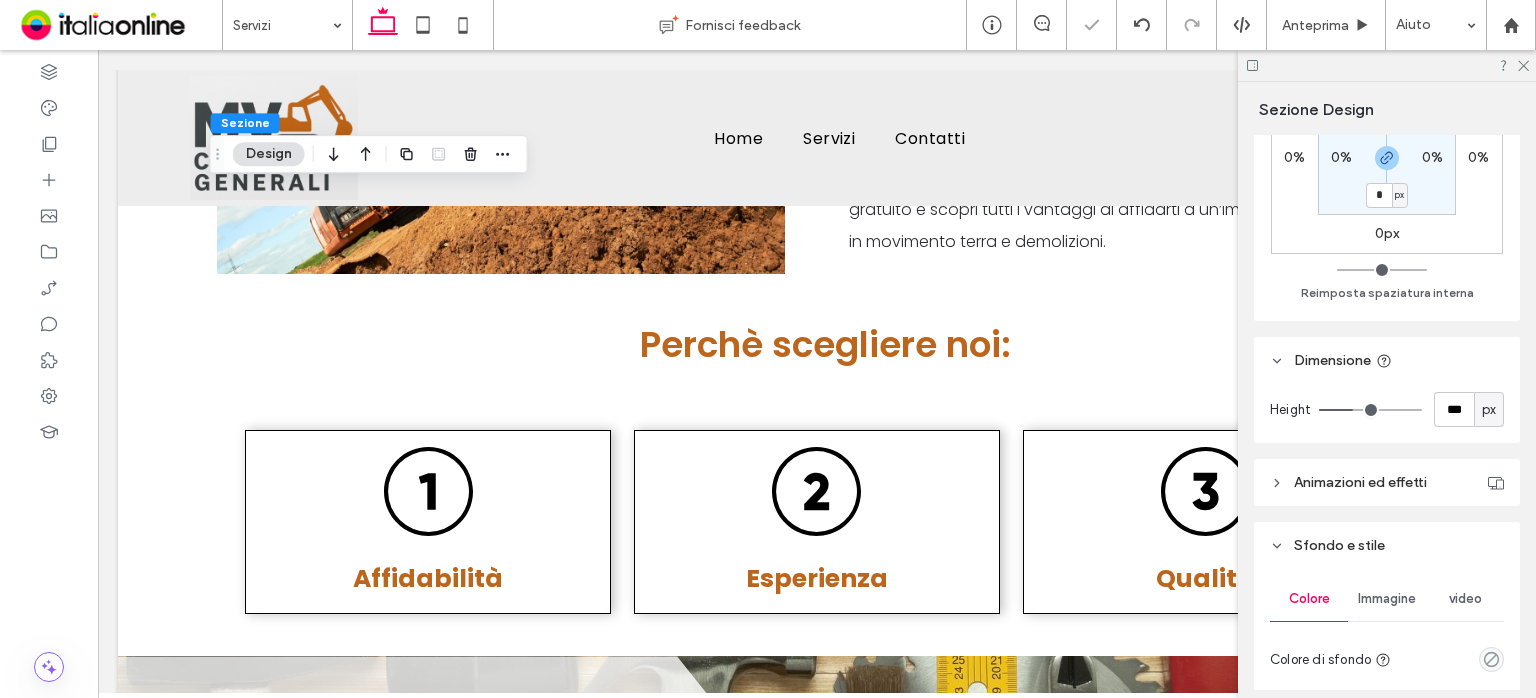 type on "***" 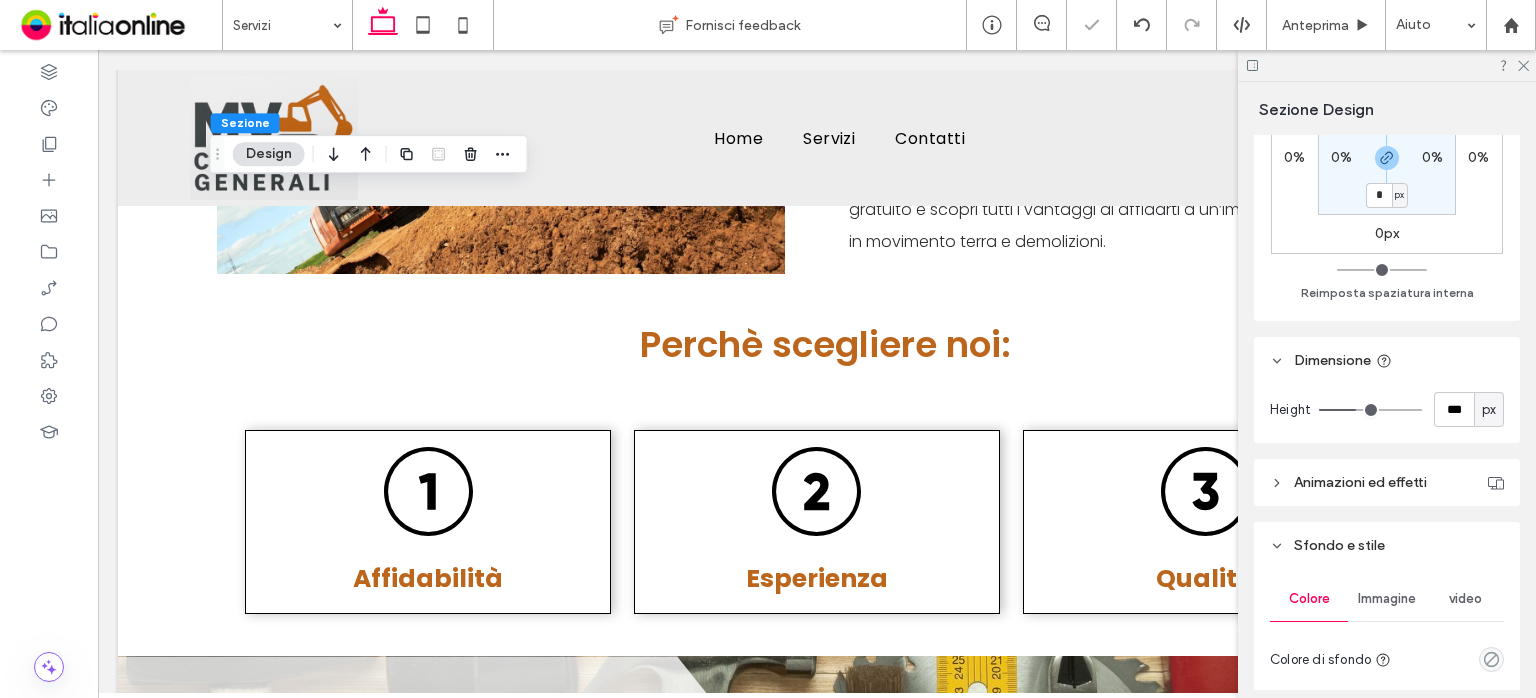 type on "***" 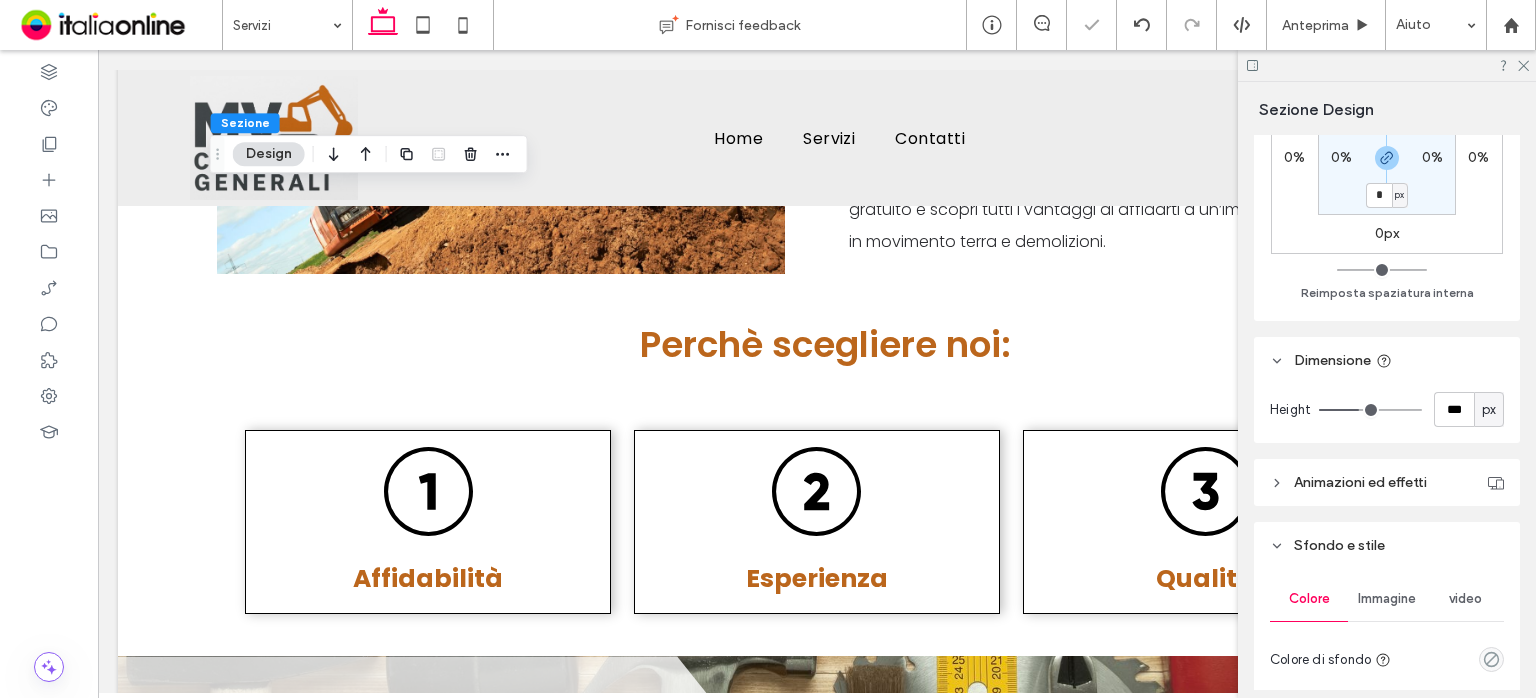 type on "***" 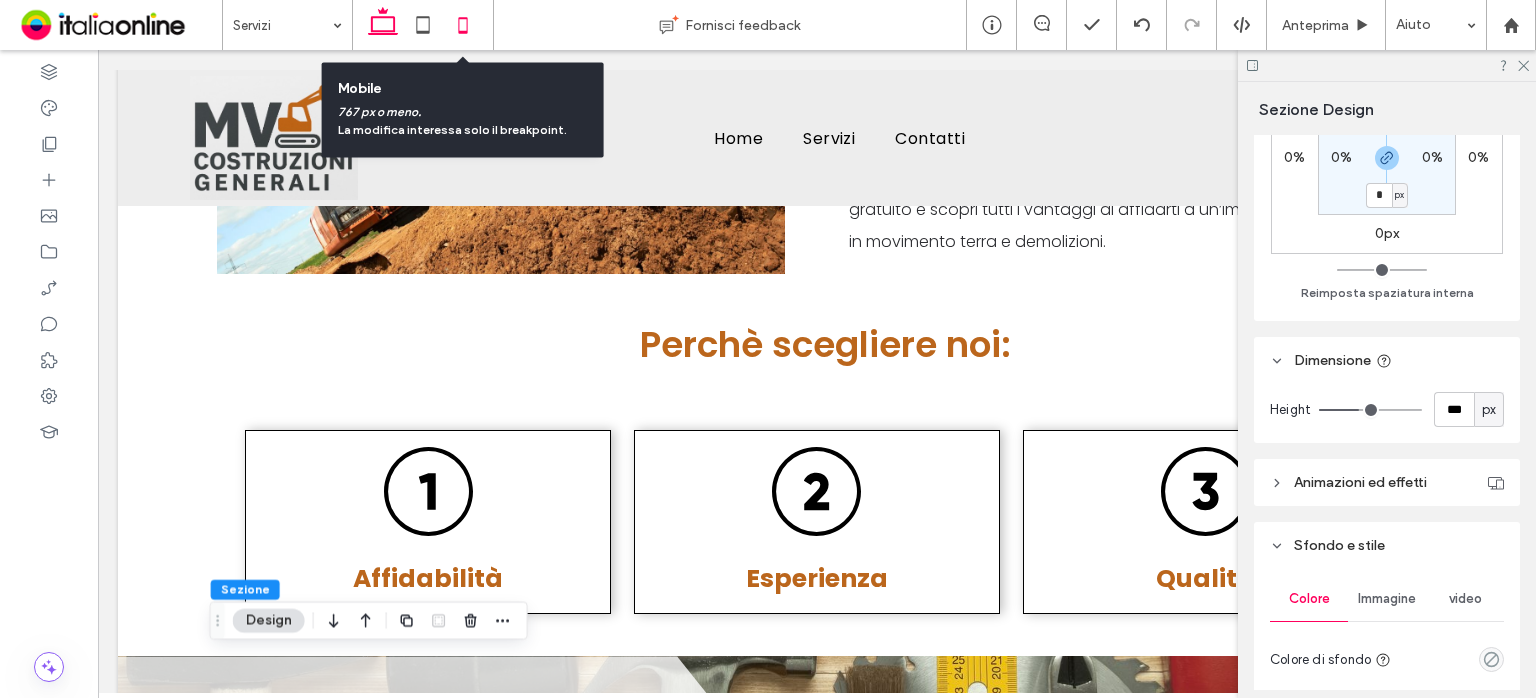 click 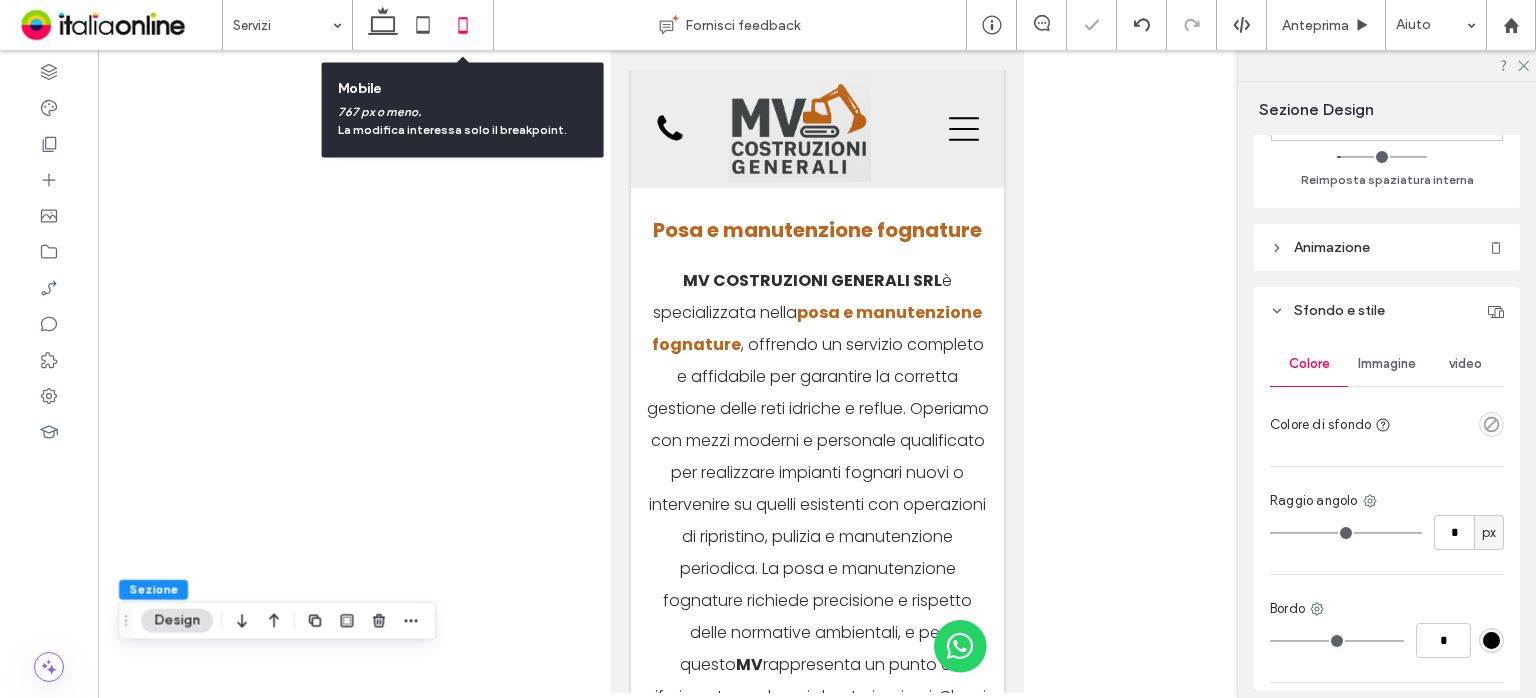 type on "**" 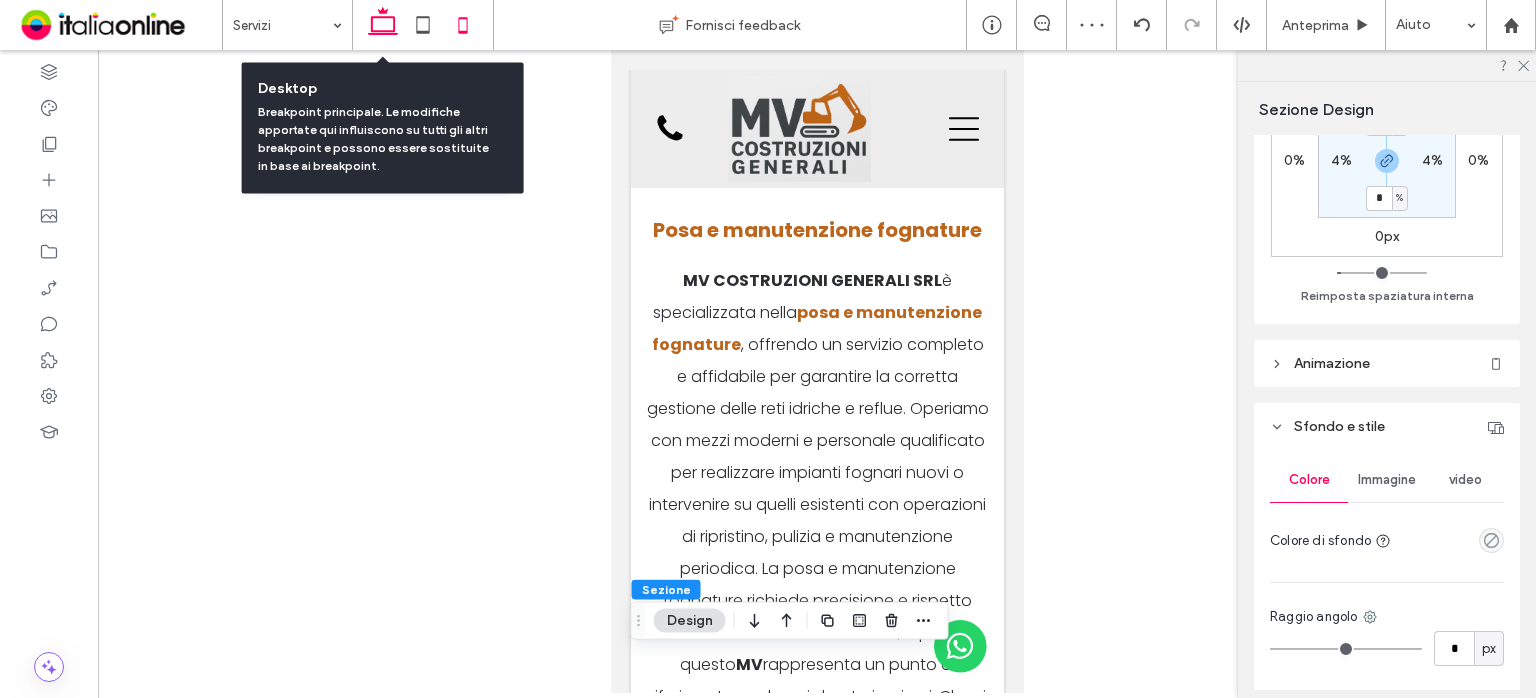click 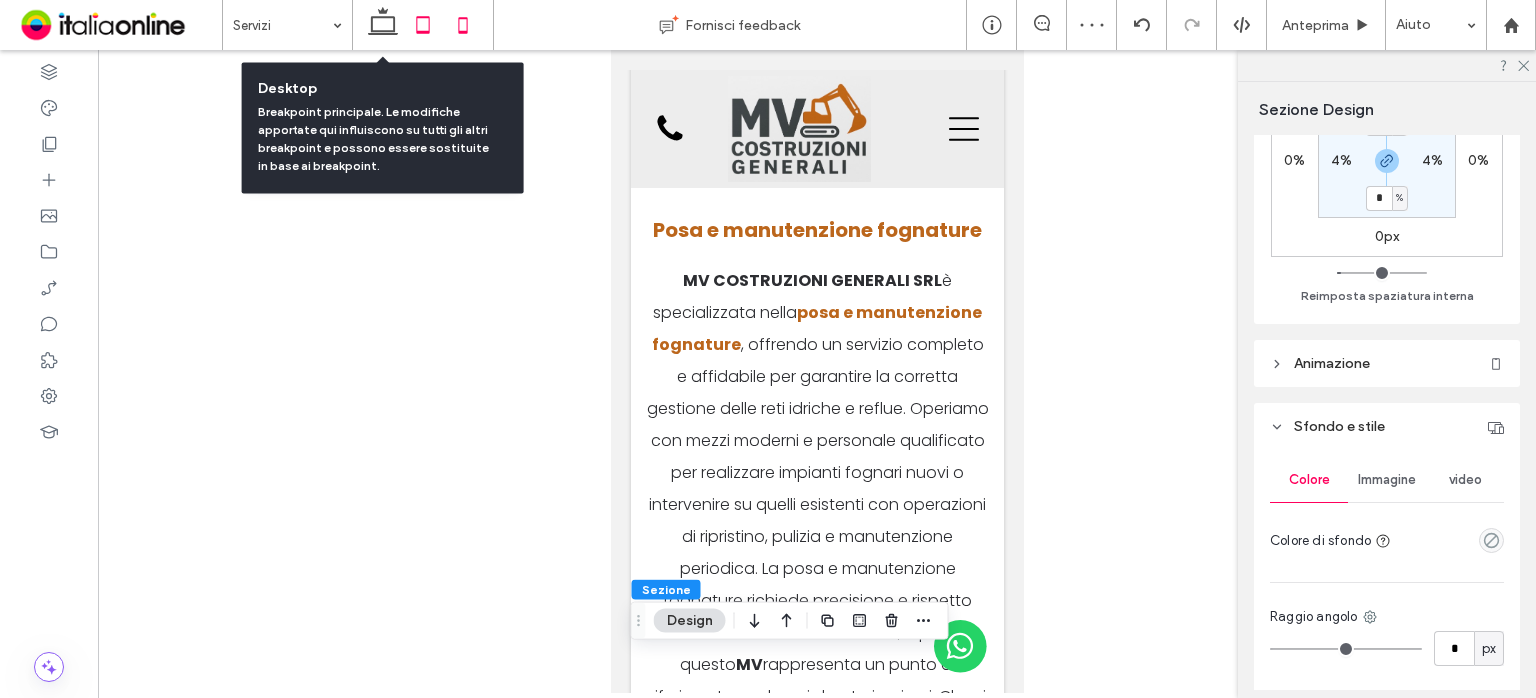 type on "*" 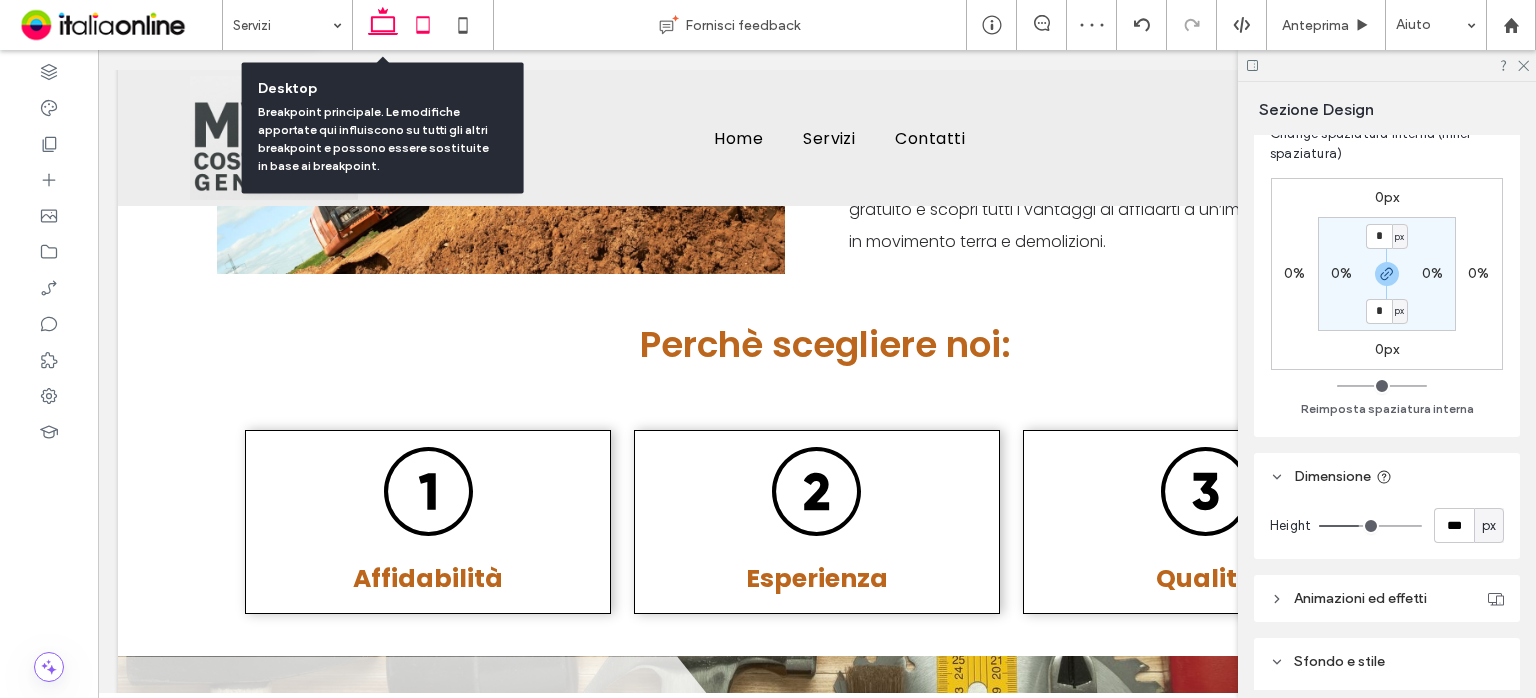 scroll, scrollTop: 500, scrollLeft: 0, axis: vertical 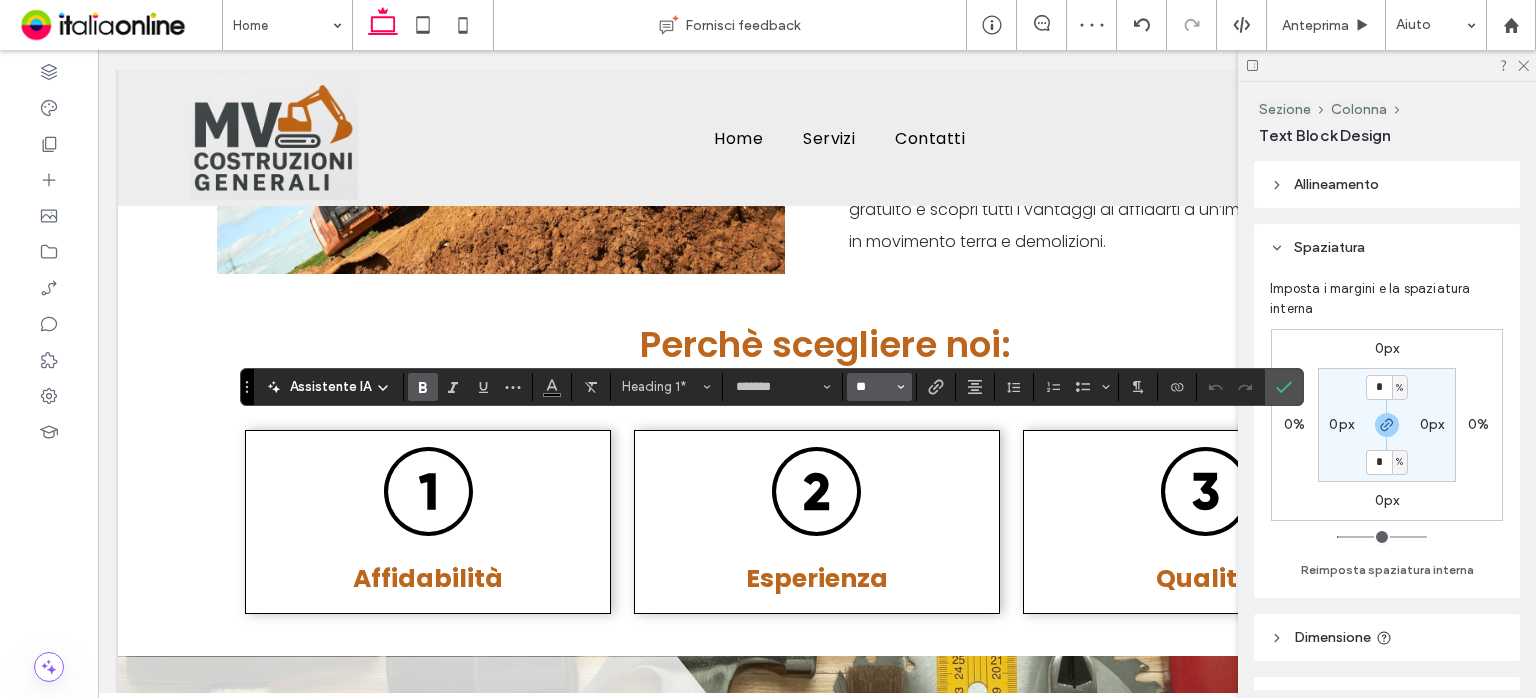drag, startPoint x: 882, startPoint y: 386, endPoint x: 878, endPoint y: 401, distance: 15.524175 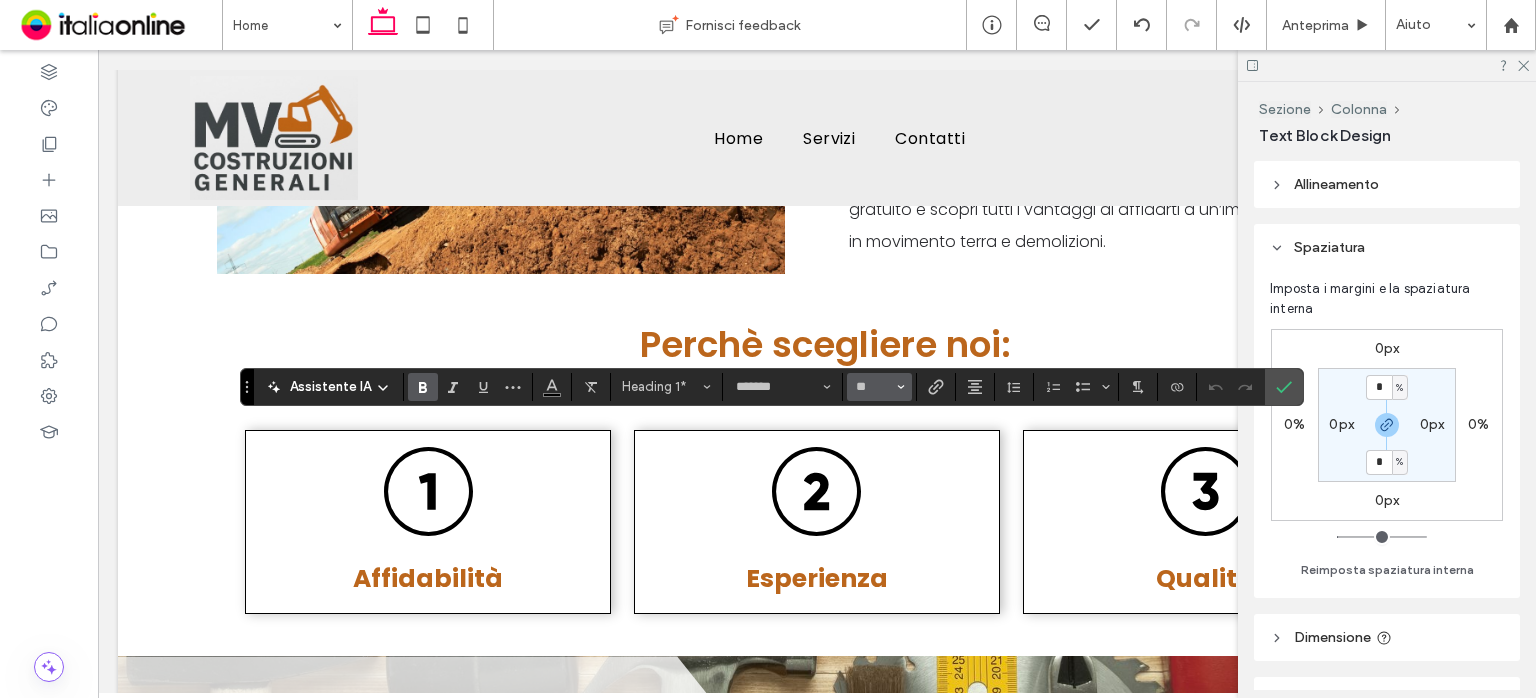 type on "**" 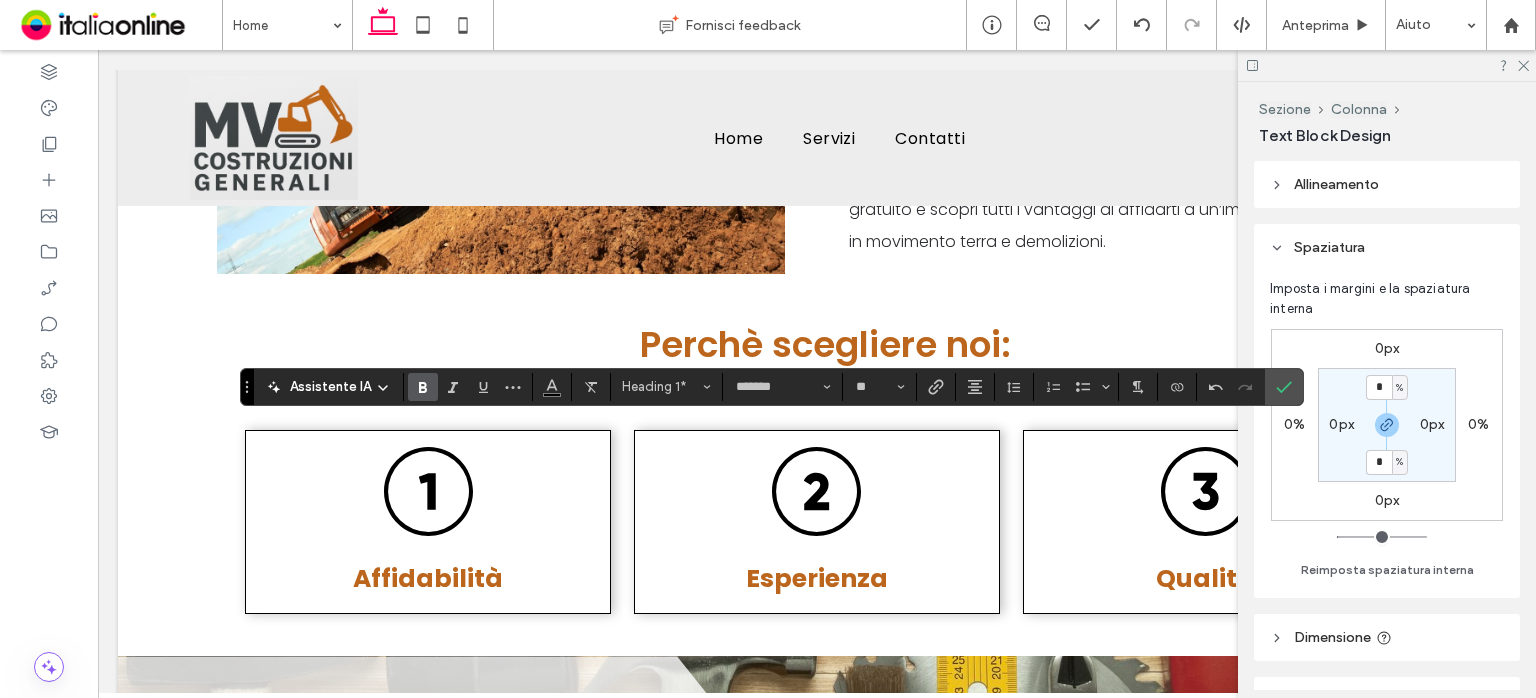 click at bounding box center [1280, 387] 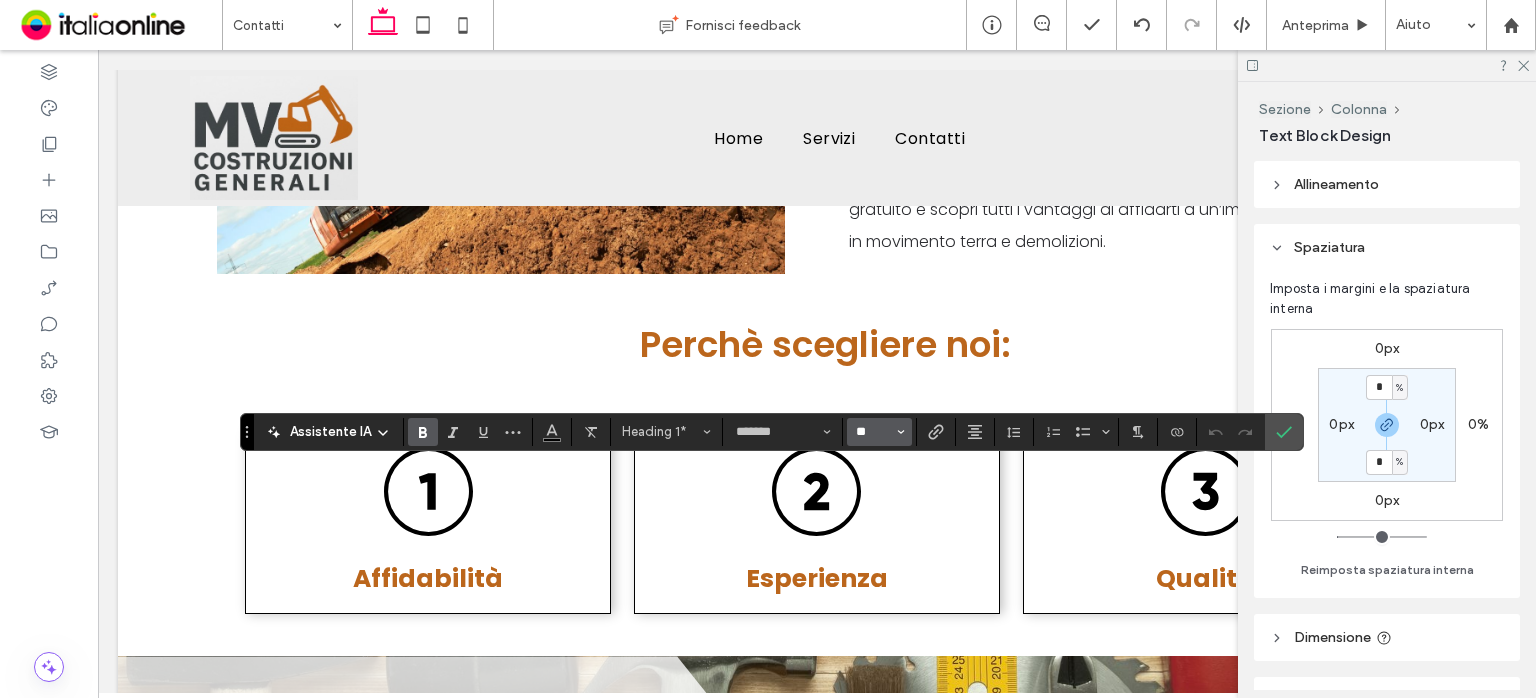 click on "**" at bounding box center (873, 432) 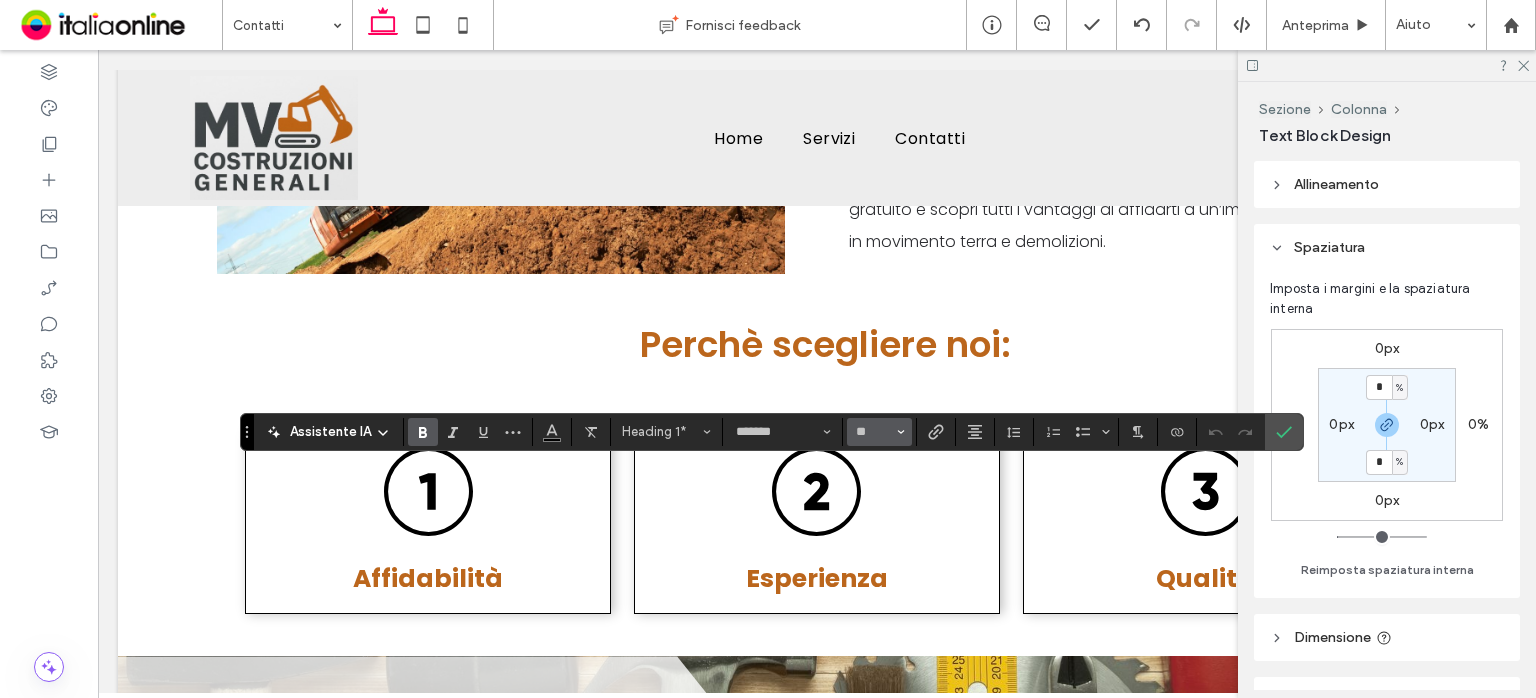type on "**" 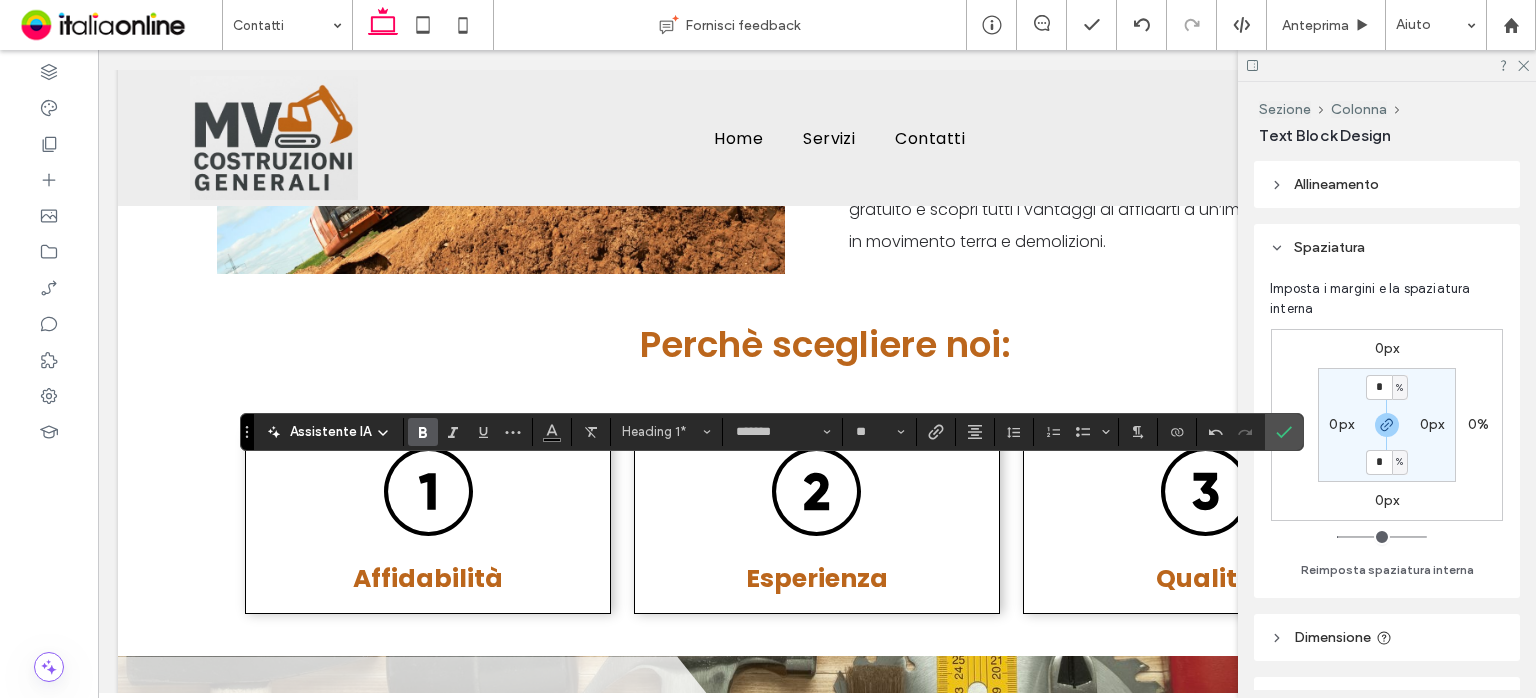 click 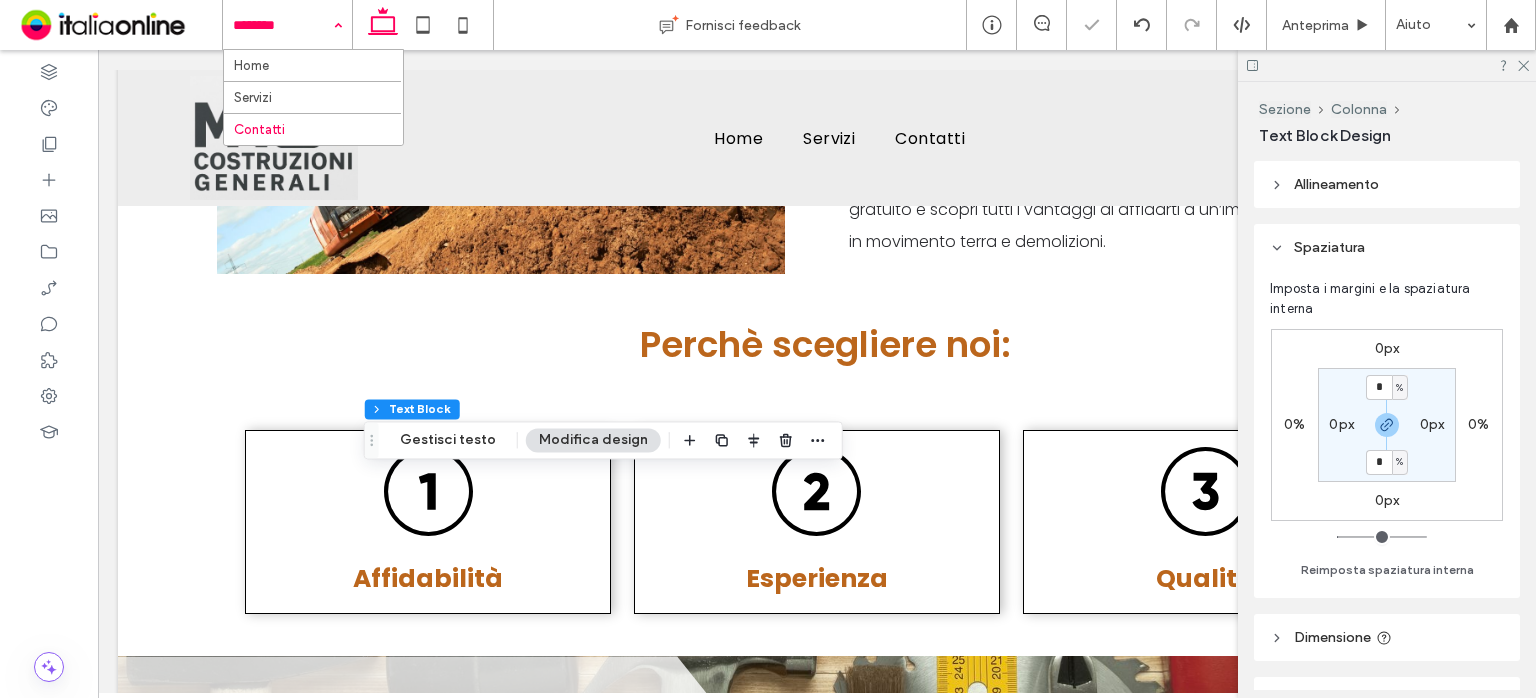 drag, startPoint x: 303, startPoint y: 19, endPoint x: 301, endPoint y: 30, distance: 11.18034 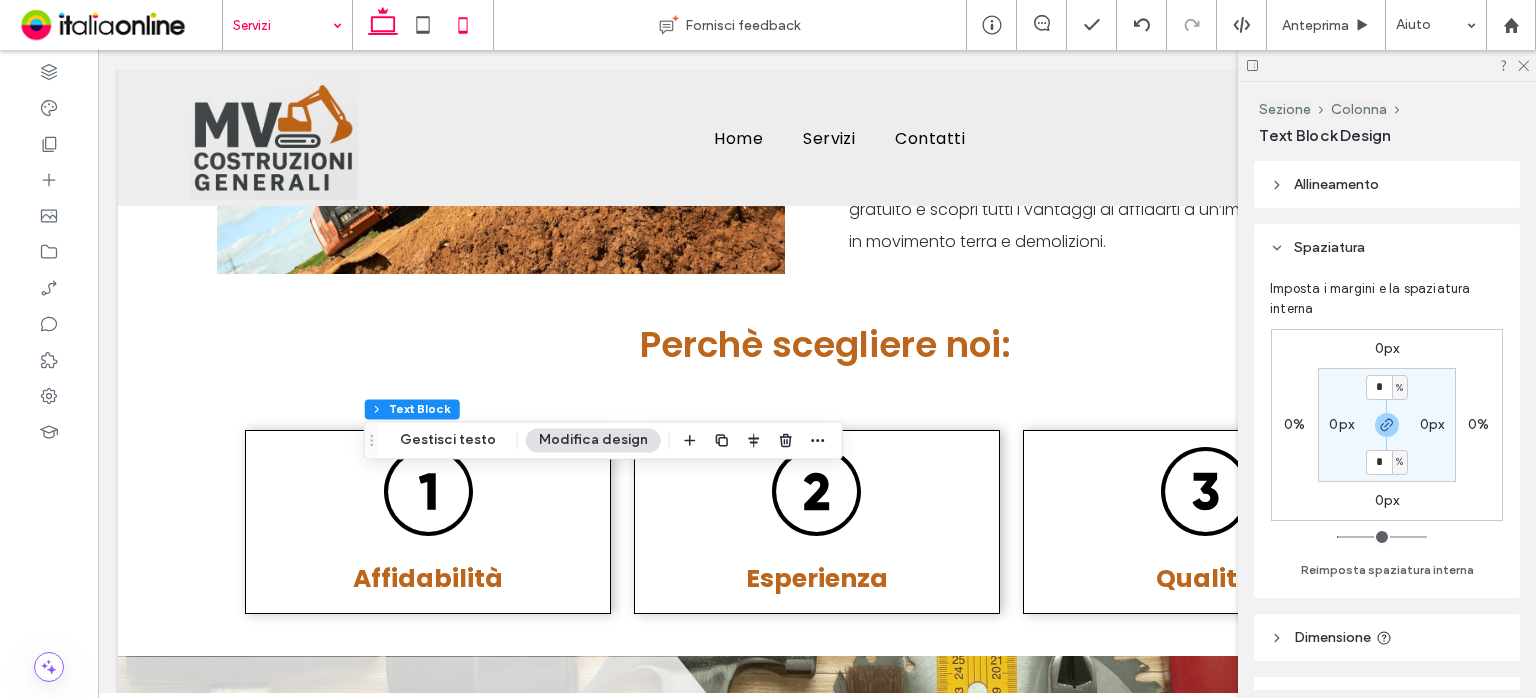 click 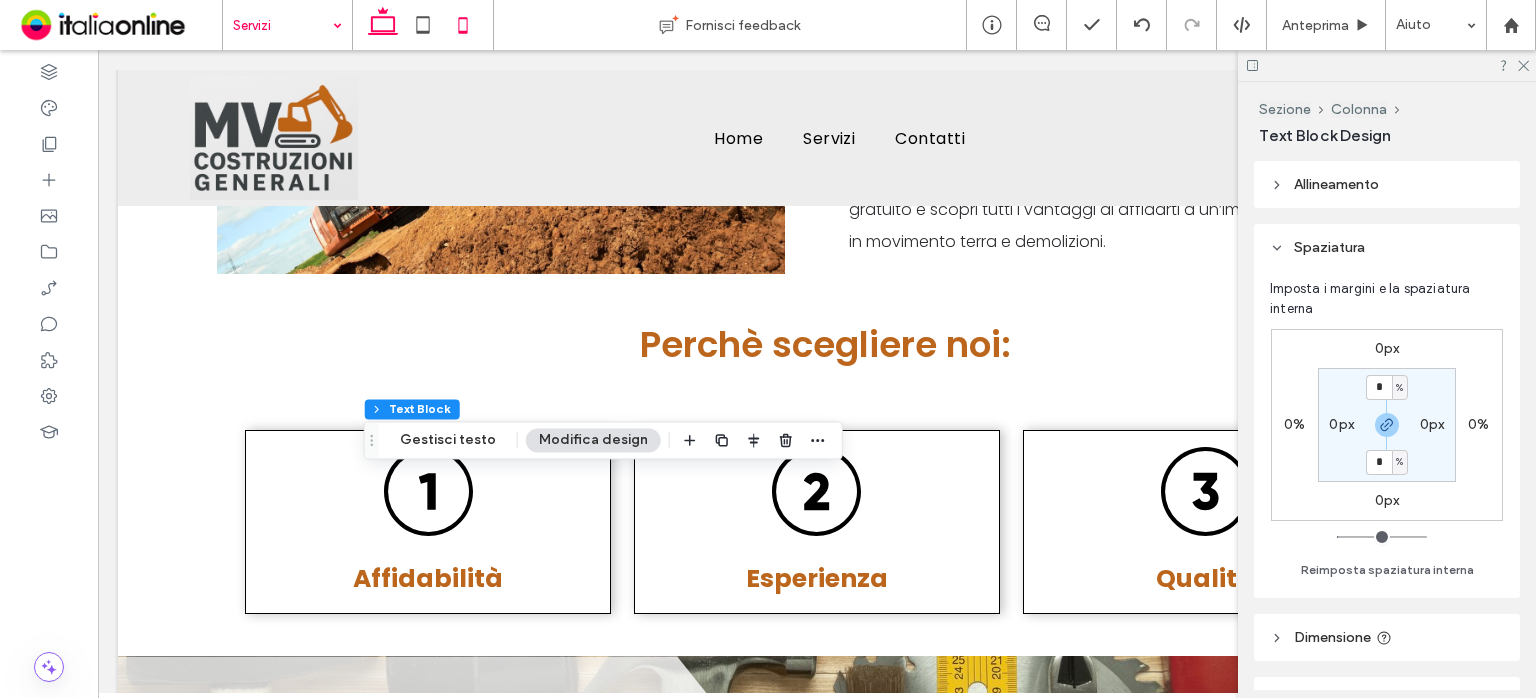 type on "**" 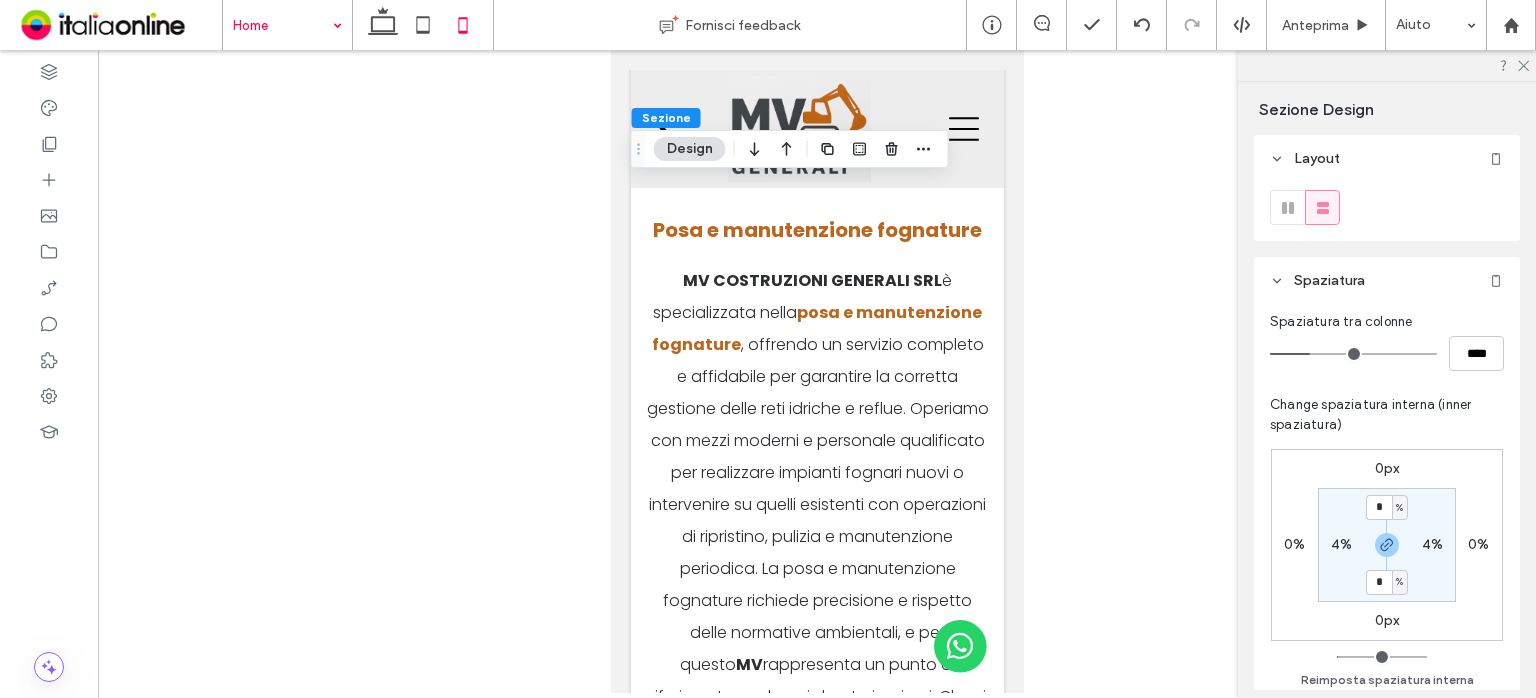 click on "4%" at bounding box center (1341, 545) 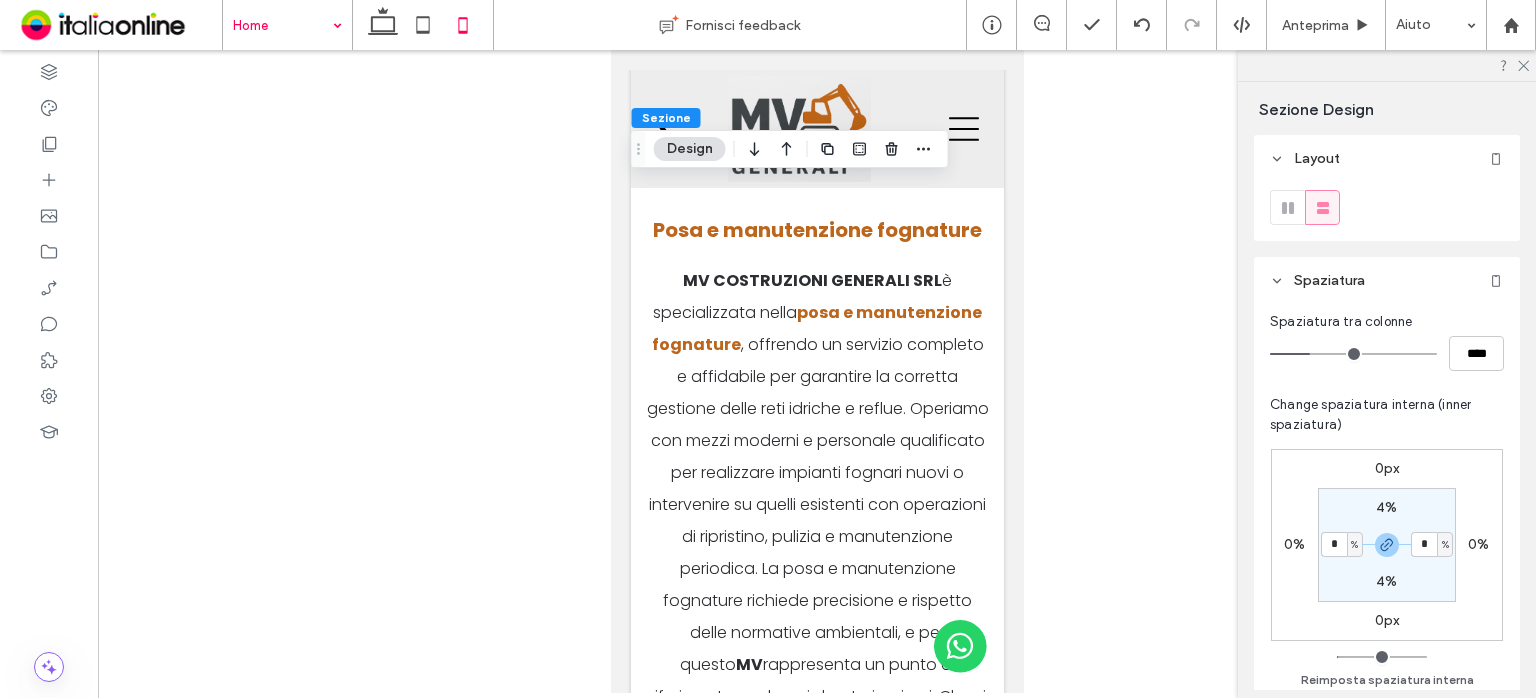 type on "*" 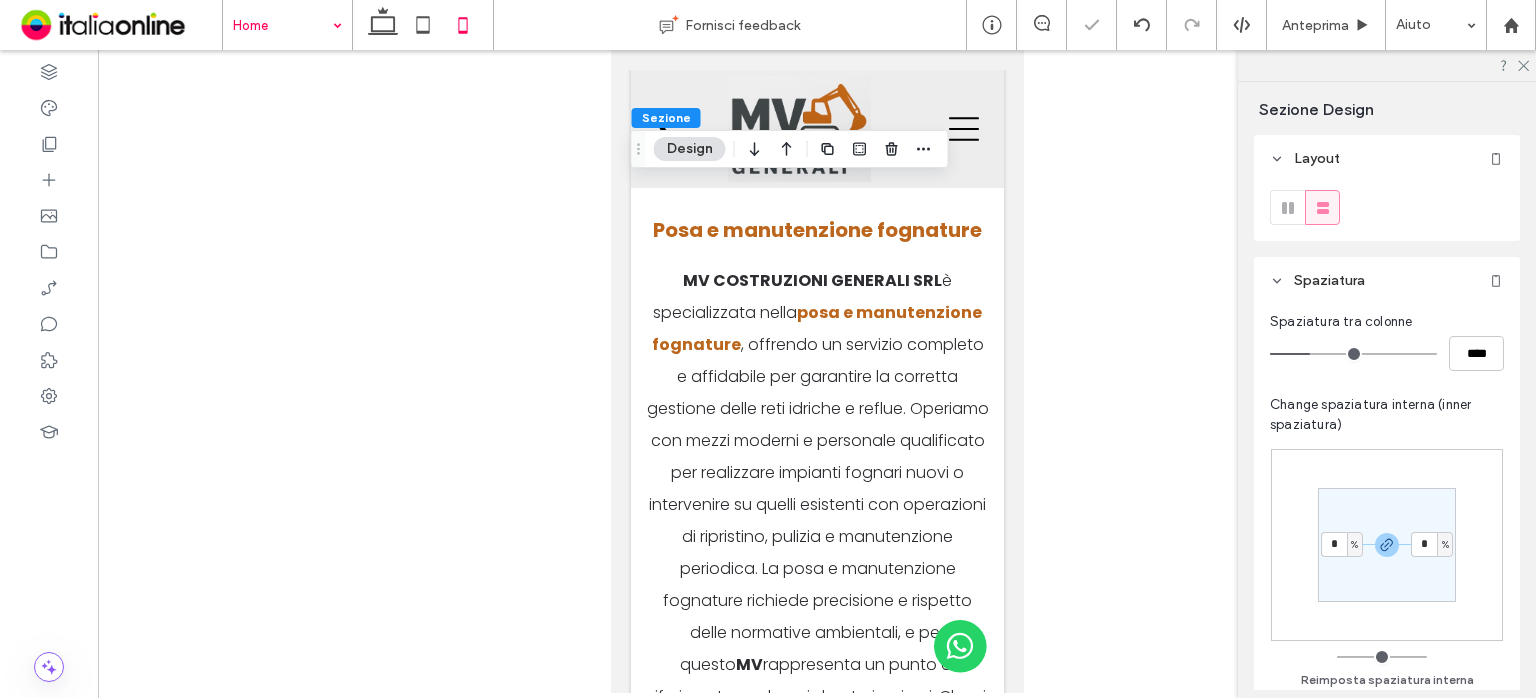 click on "%" at bounding box center [1445, 545] 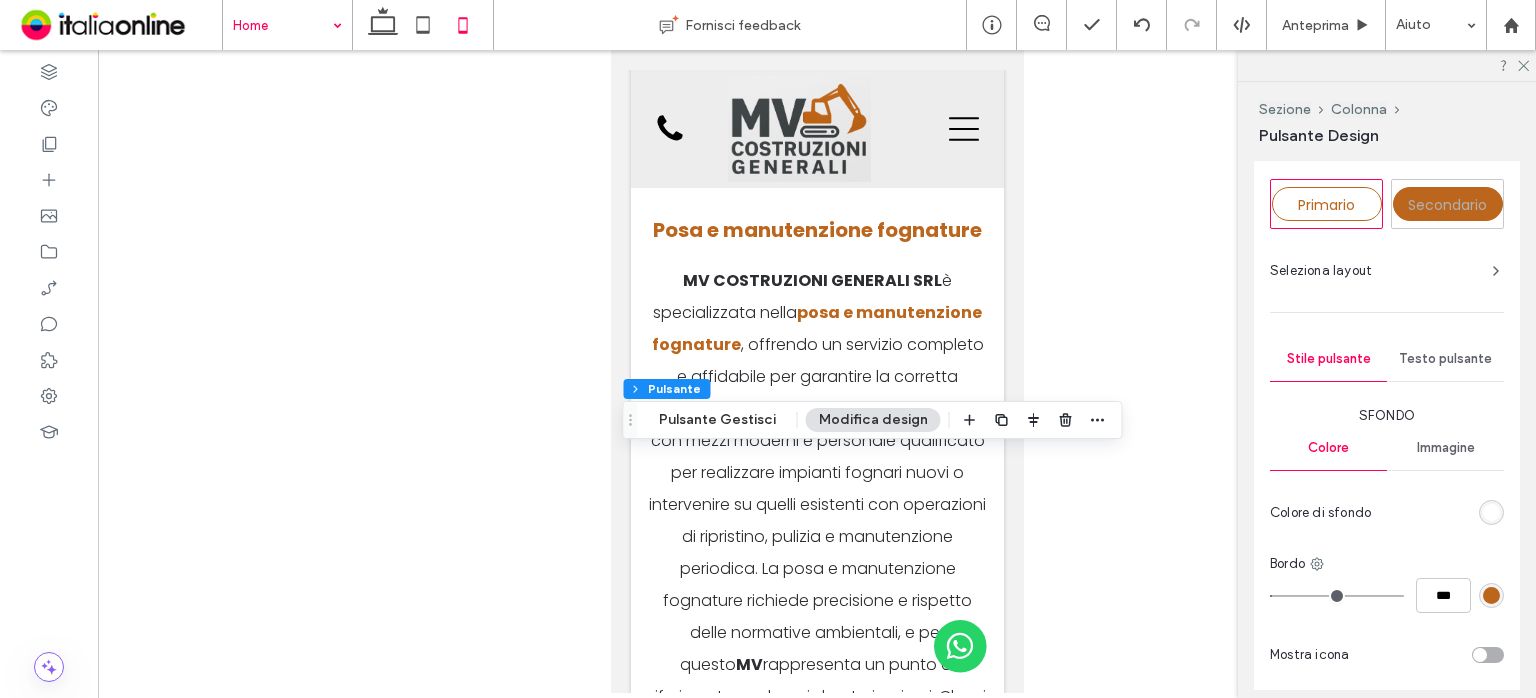 scroll, scrollTop: 349, scrollLeft: 0, axis: vertical 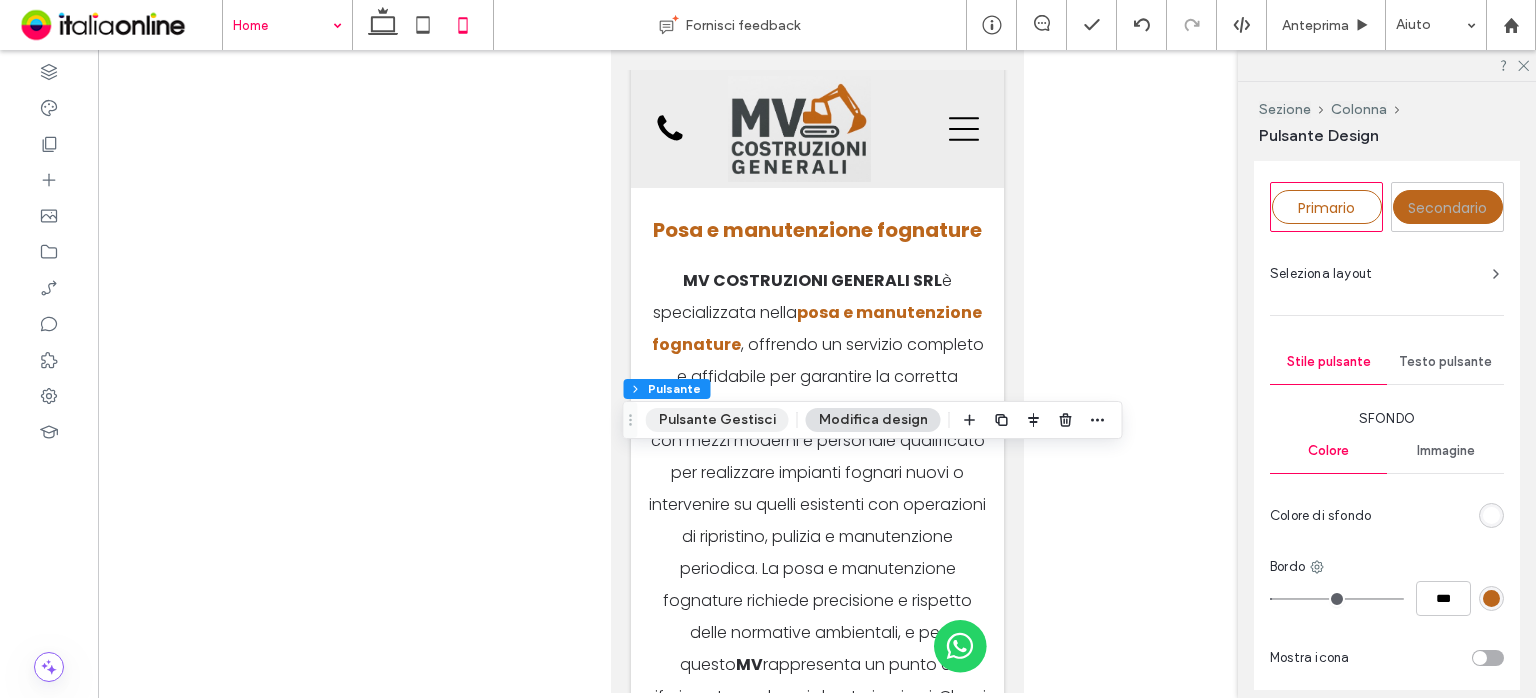 click on "Pulsante Gestisci" at bounding box center [717, 420] 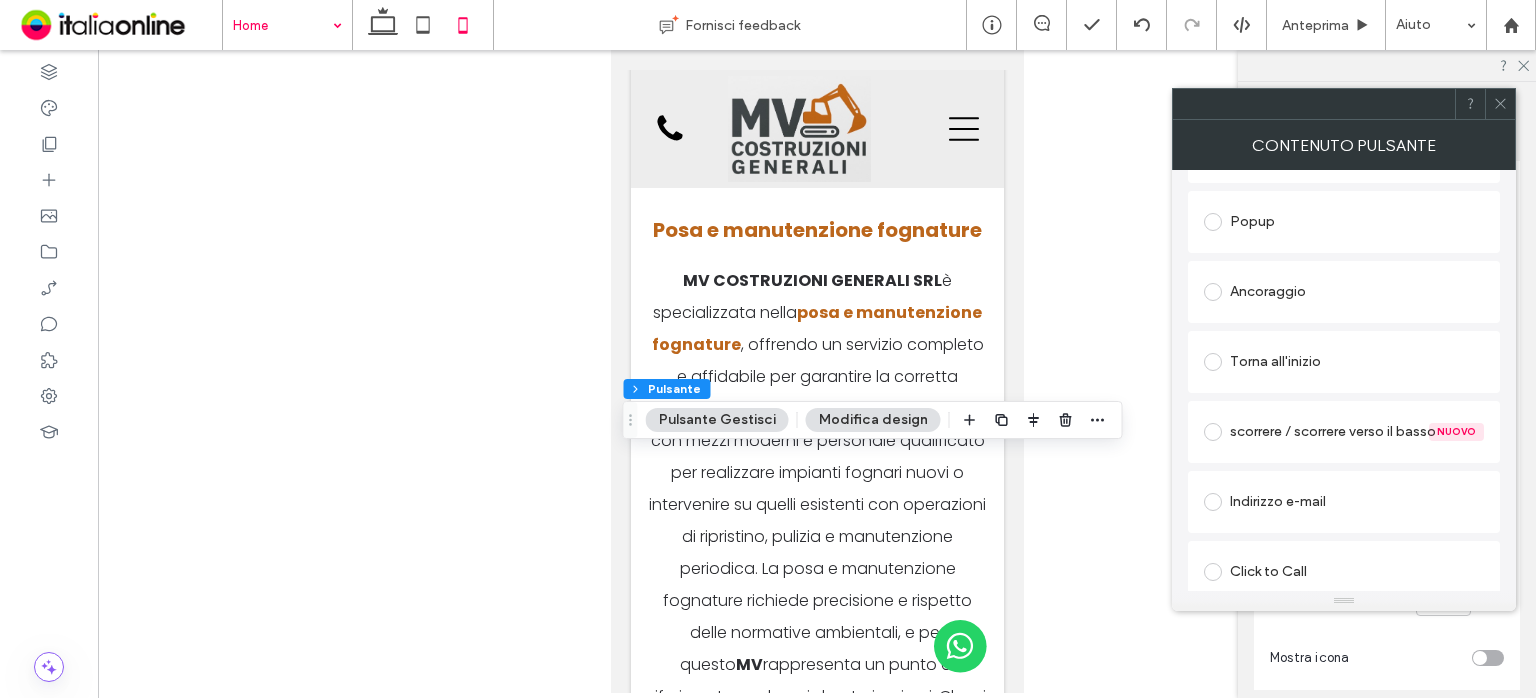 scroll, scrollTop: 483, scrollLeft: 0, axis: vertical 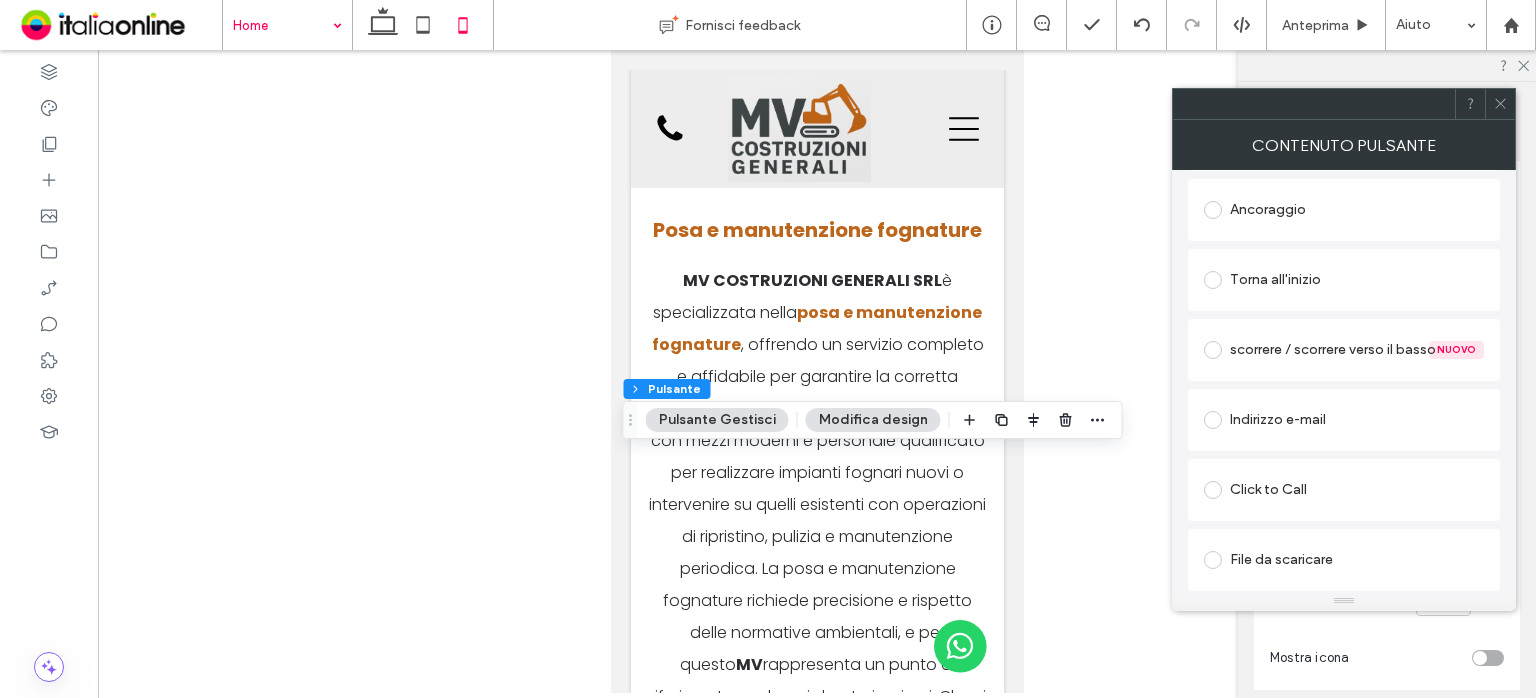 click at bounding box center (1217, 560) 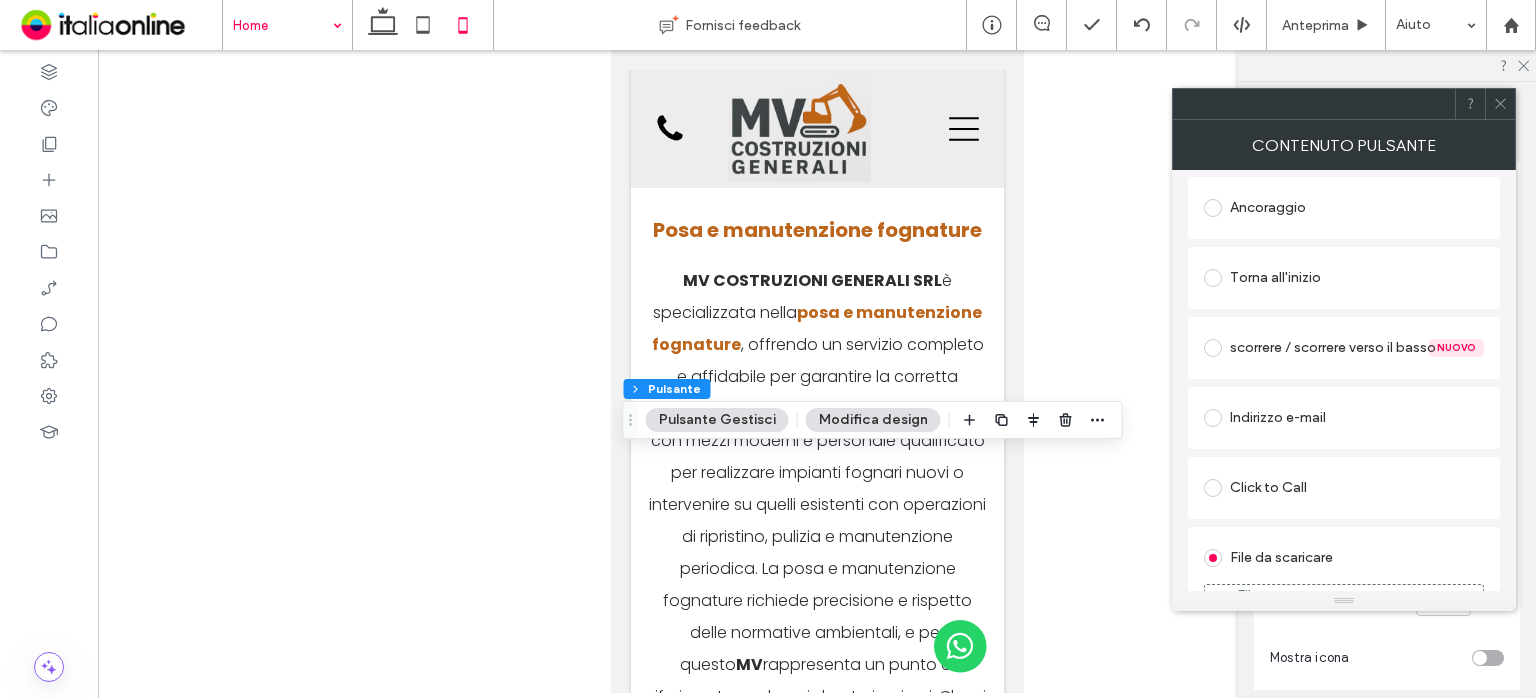 scroll, scrollTop: 460, scrollLeft: 0, axis: vertical 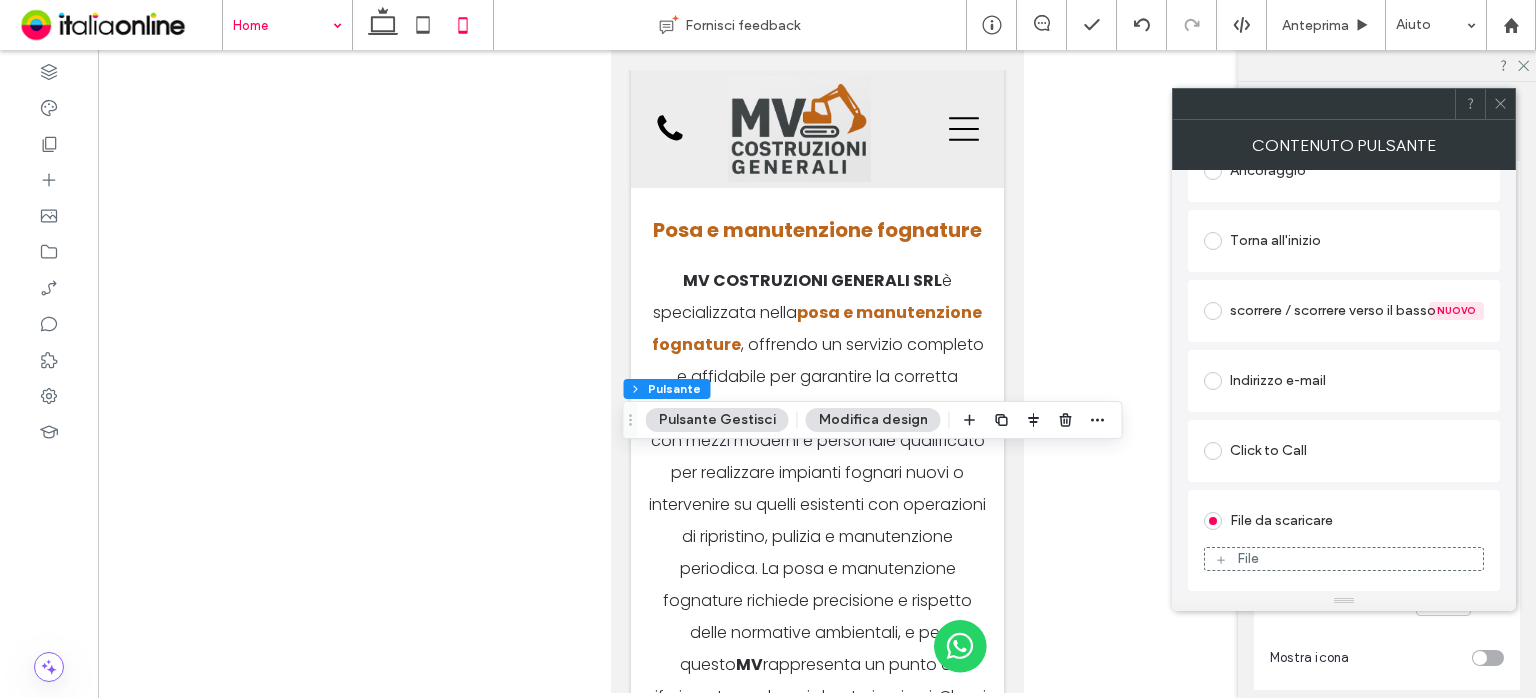 click on "File" at bounding box center [1344, 559] 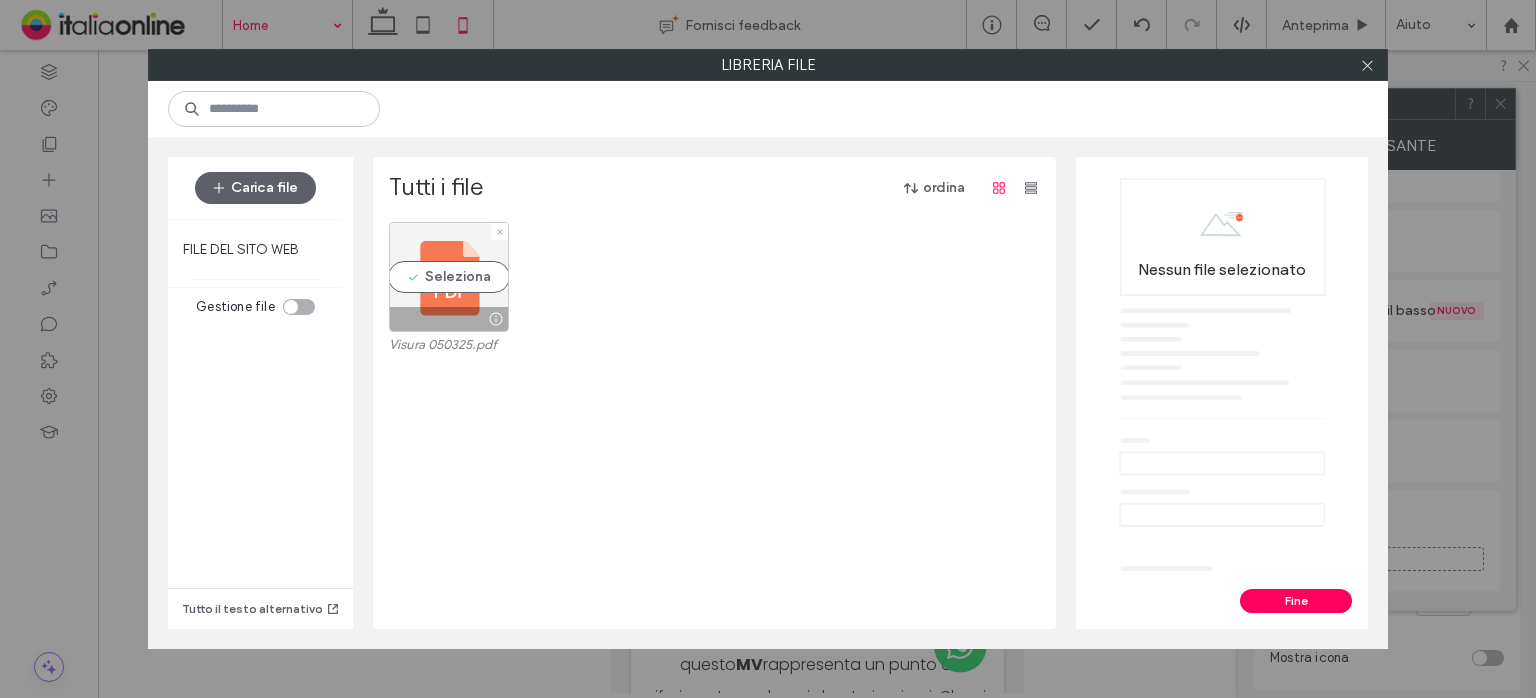 click on "Seleziona" at bounding box center [449, 277] 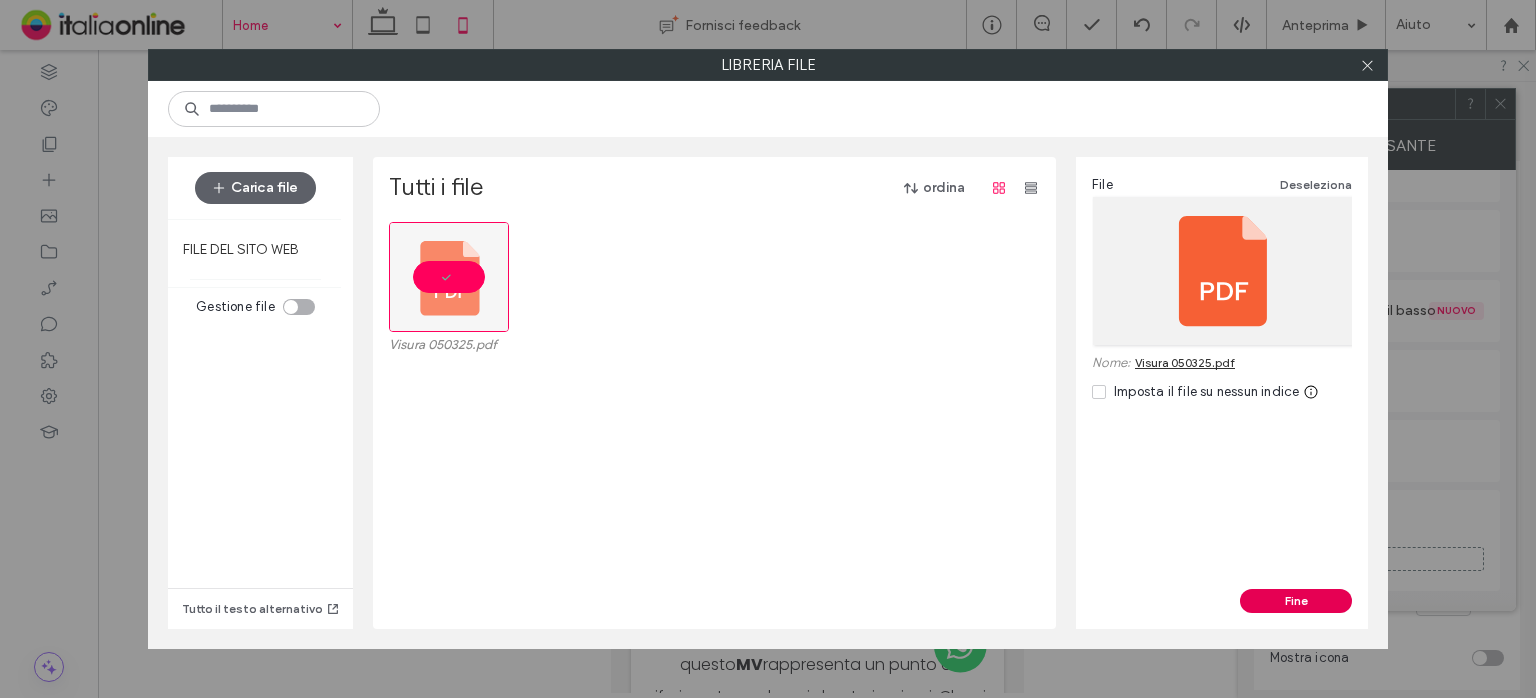 click on "Fine" at bounding box center [1296, 601] 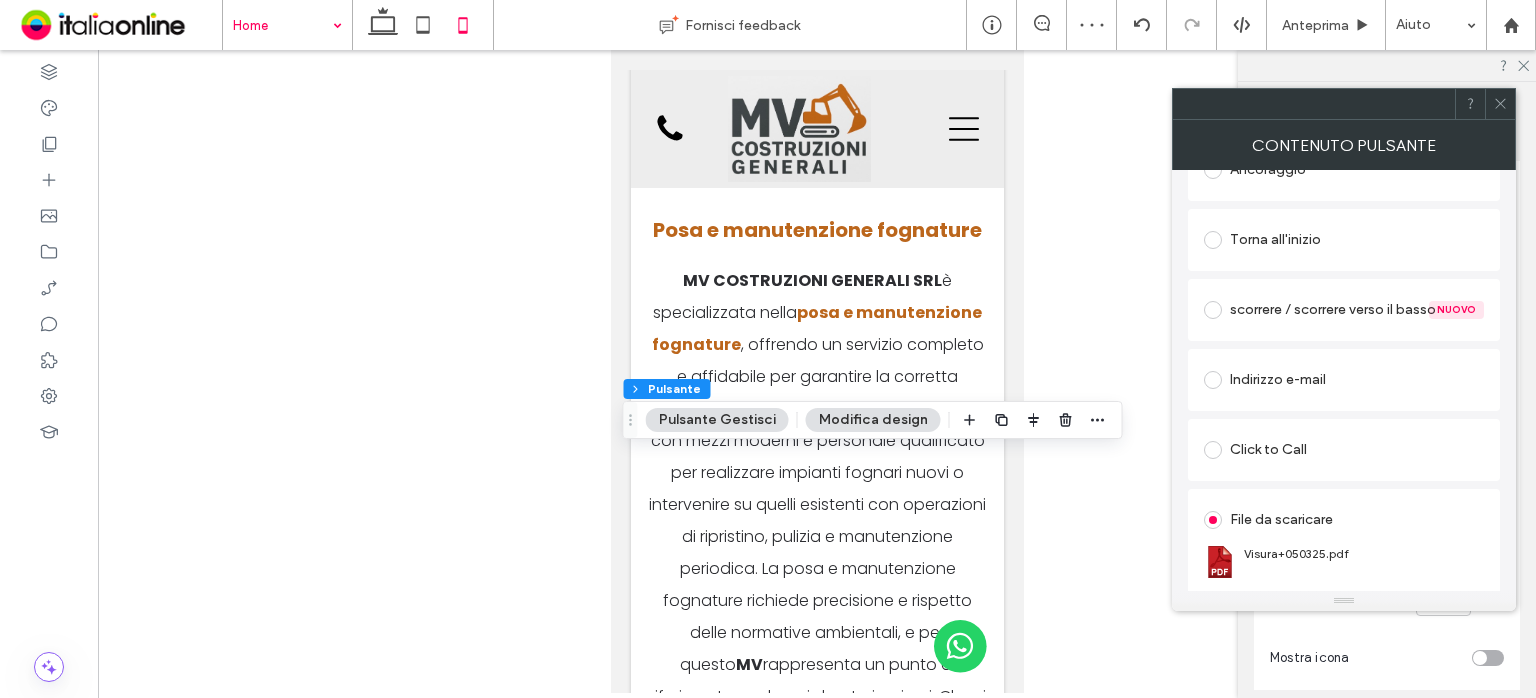 click 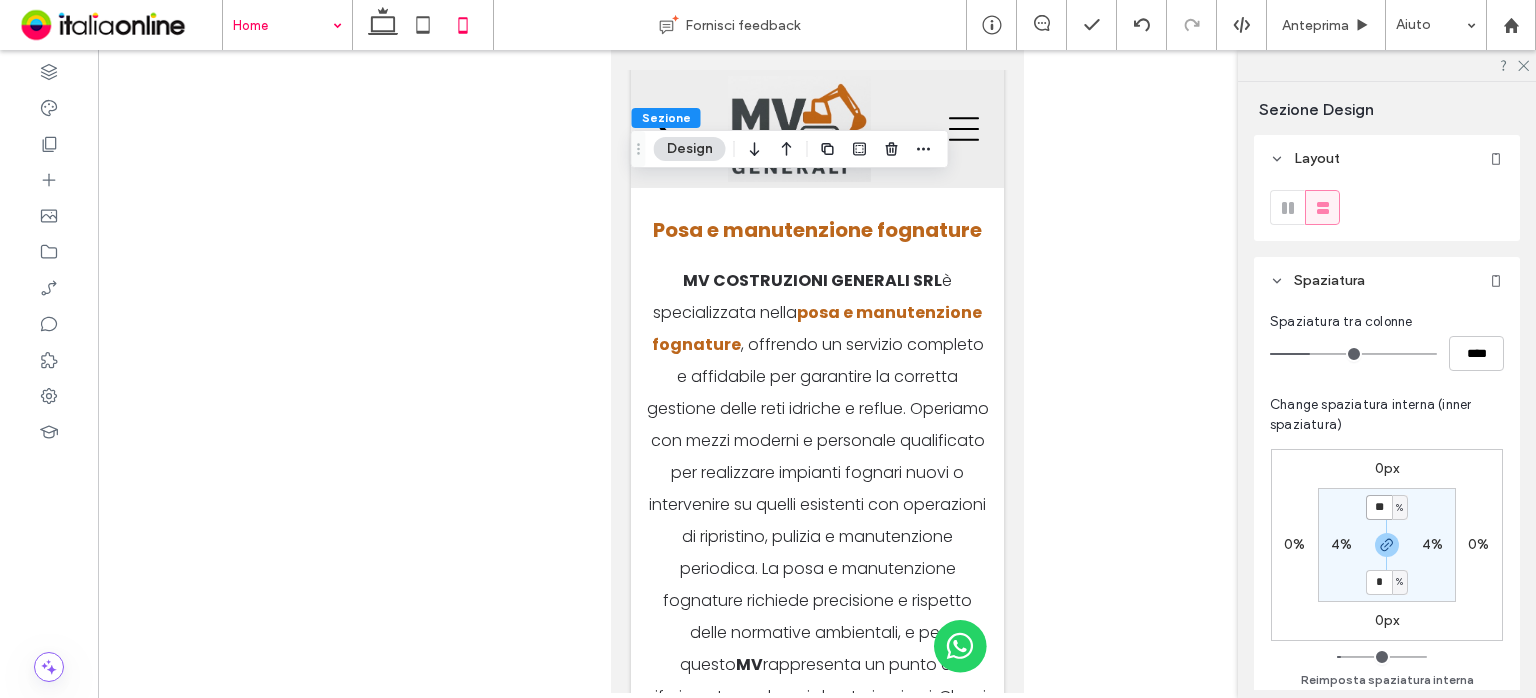 click on "**" at bounding box center (1379, 507) 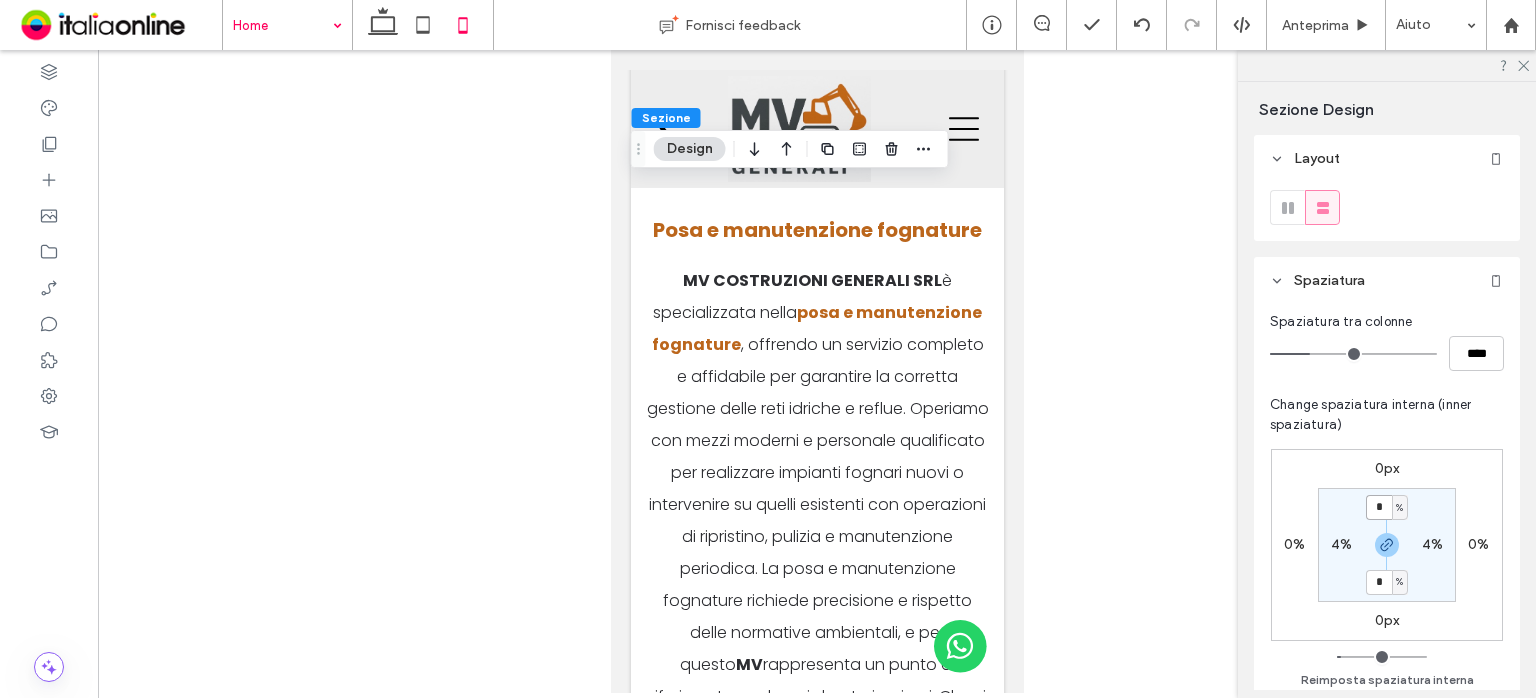type on "*" 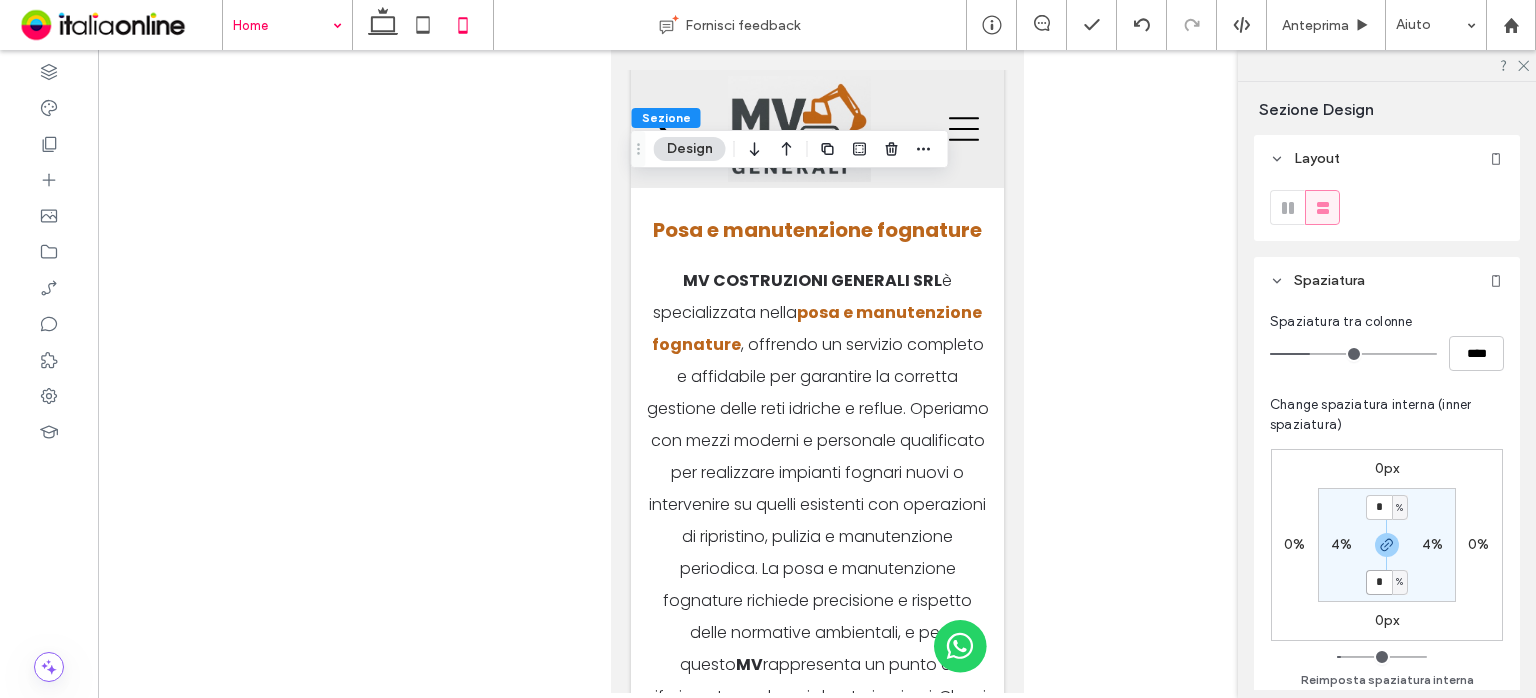 type on "*" 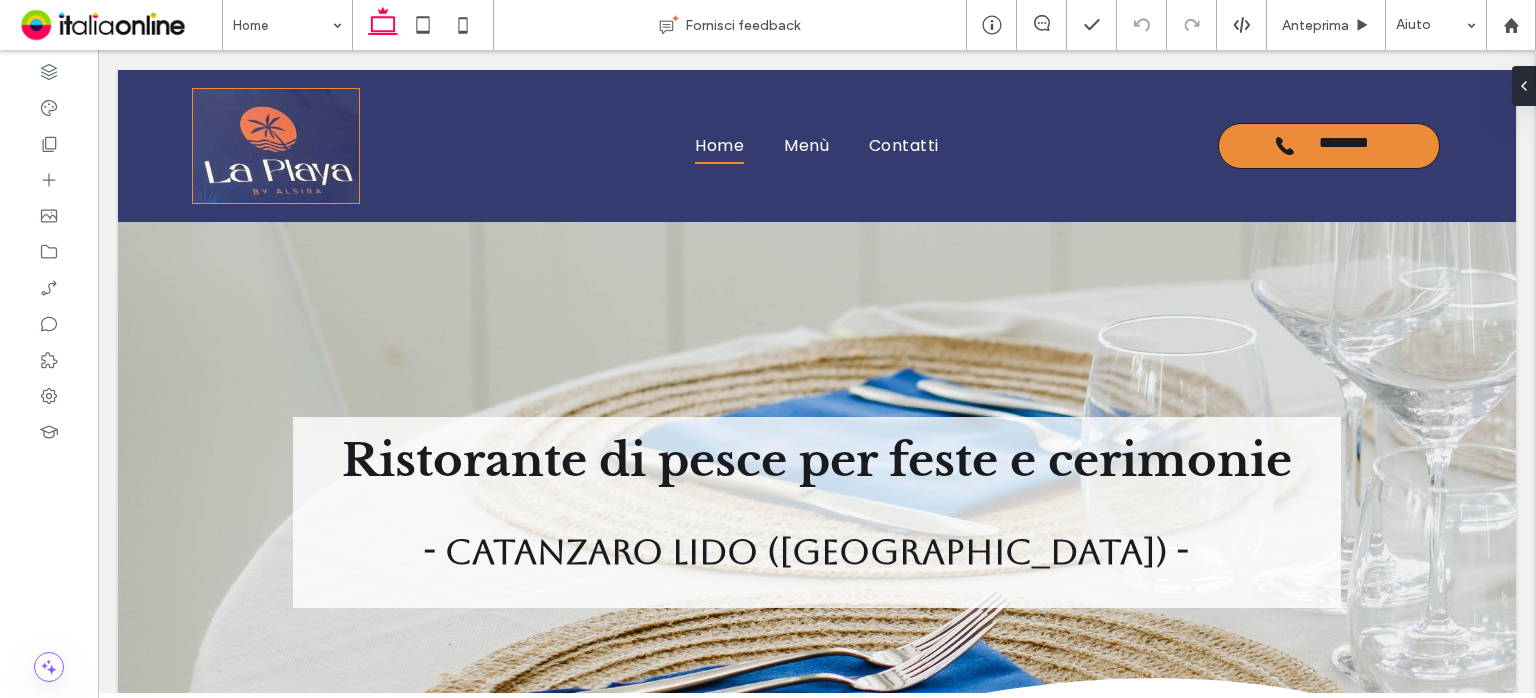 scroll, scrollTop: 0, scrollLeft: 0, axis: both 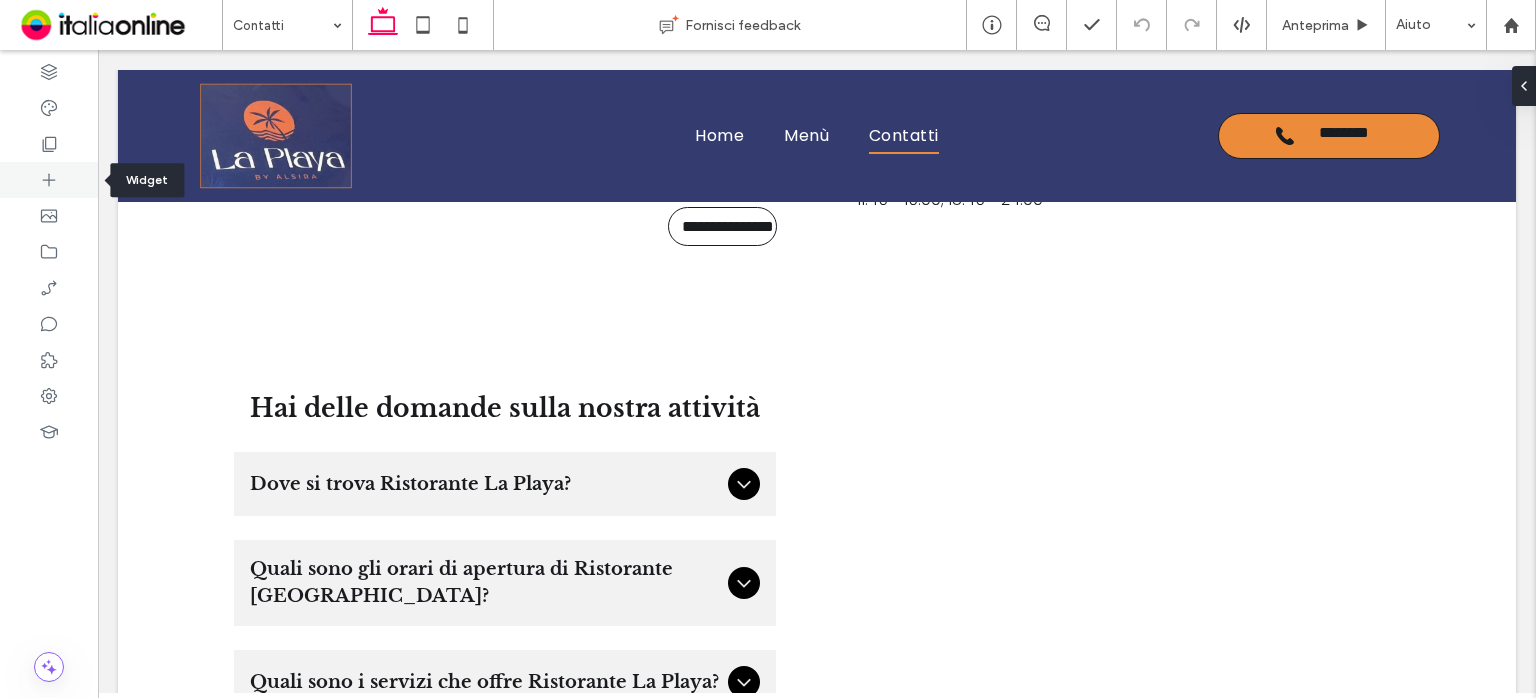 click at bounding box center (49, 180) 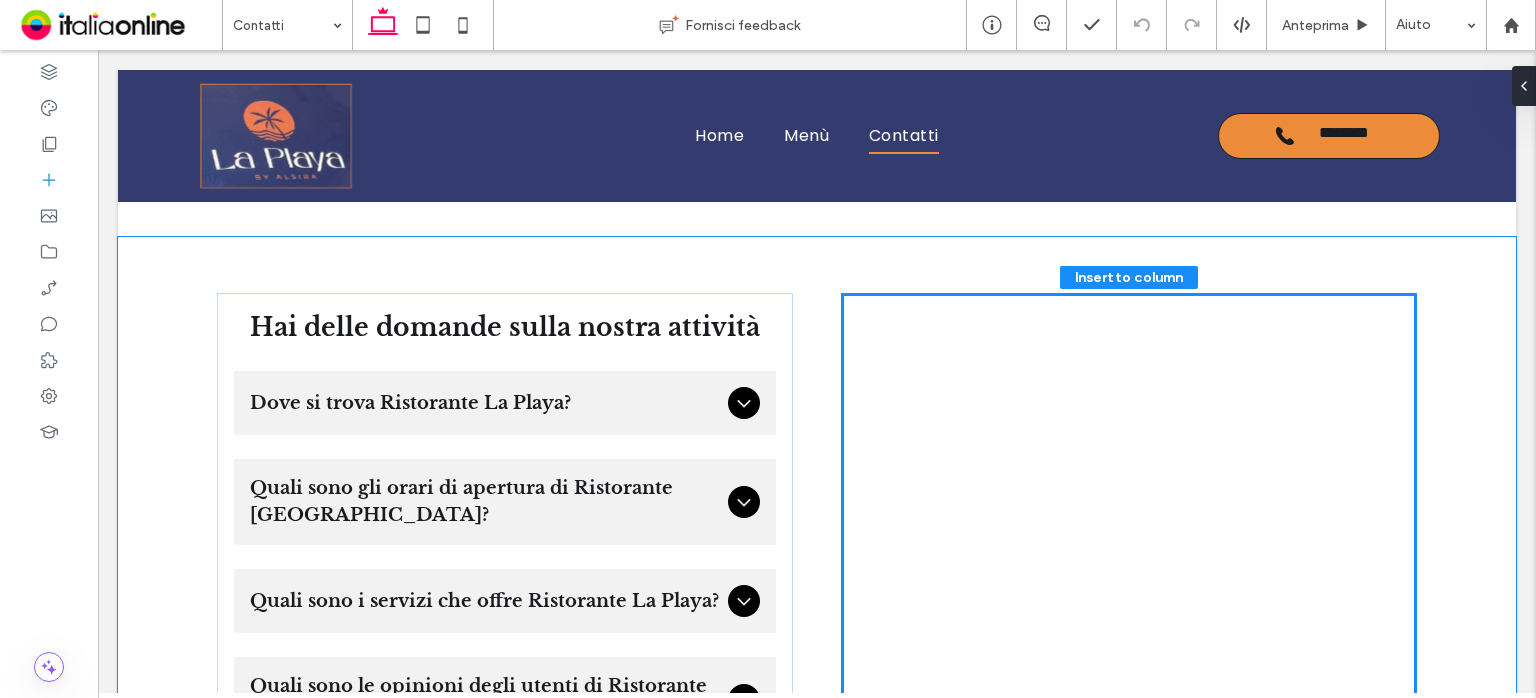scroll, scrollTop: 1366, scrollLeft: 0, axis: vertical 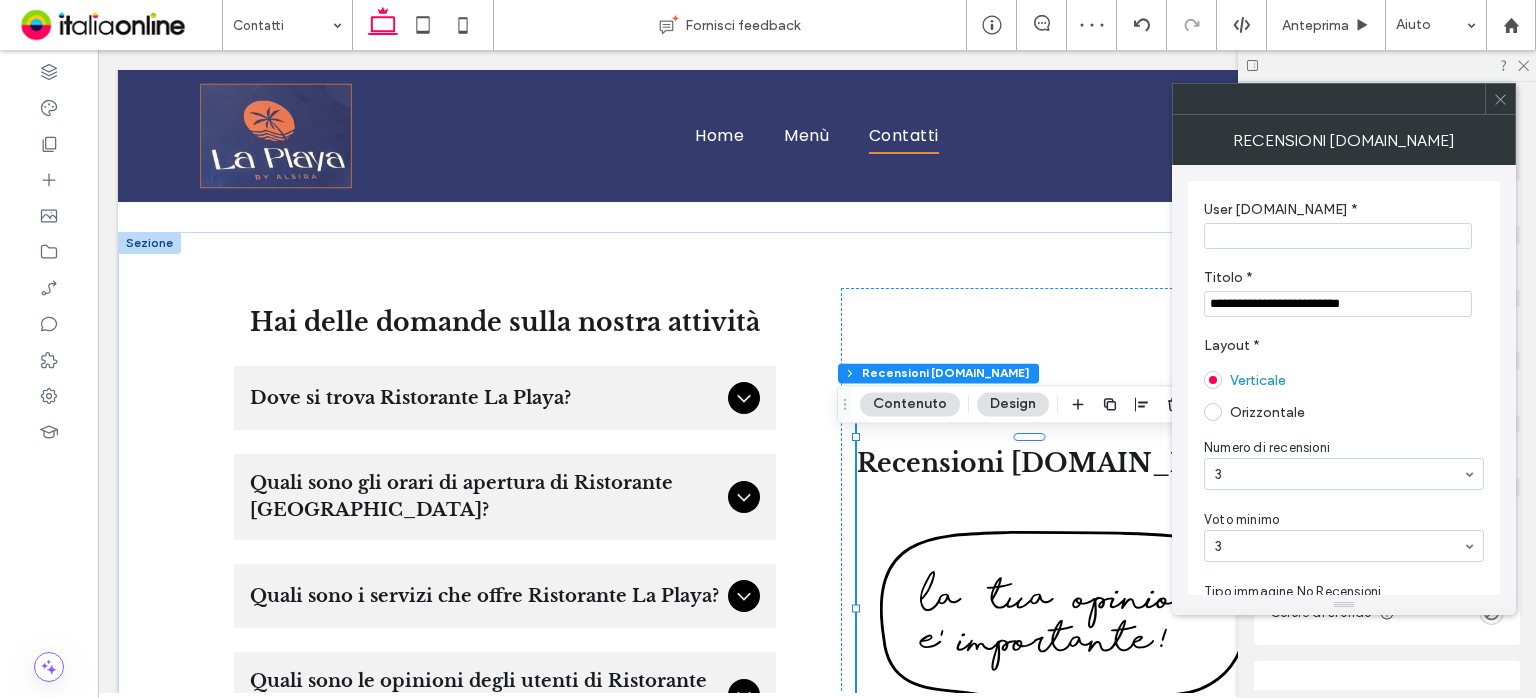 click at bounding box center (1338, 236) 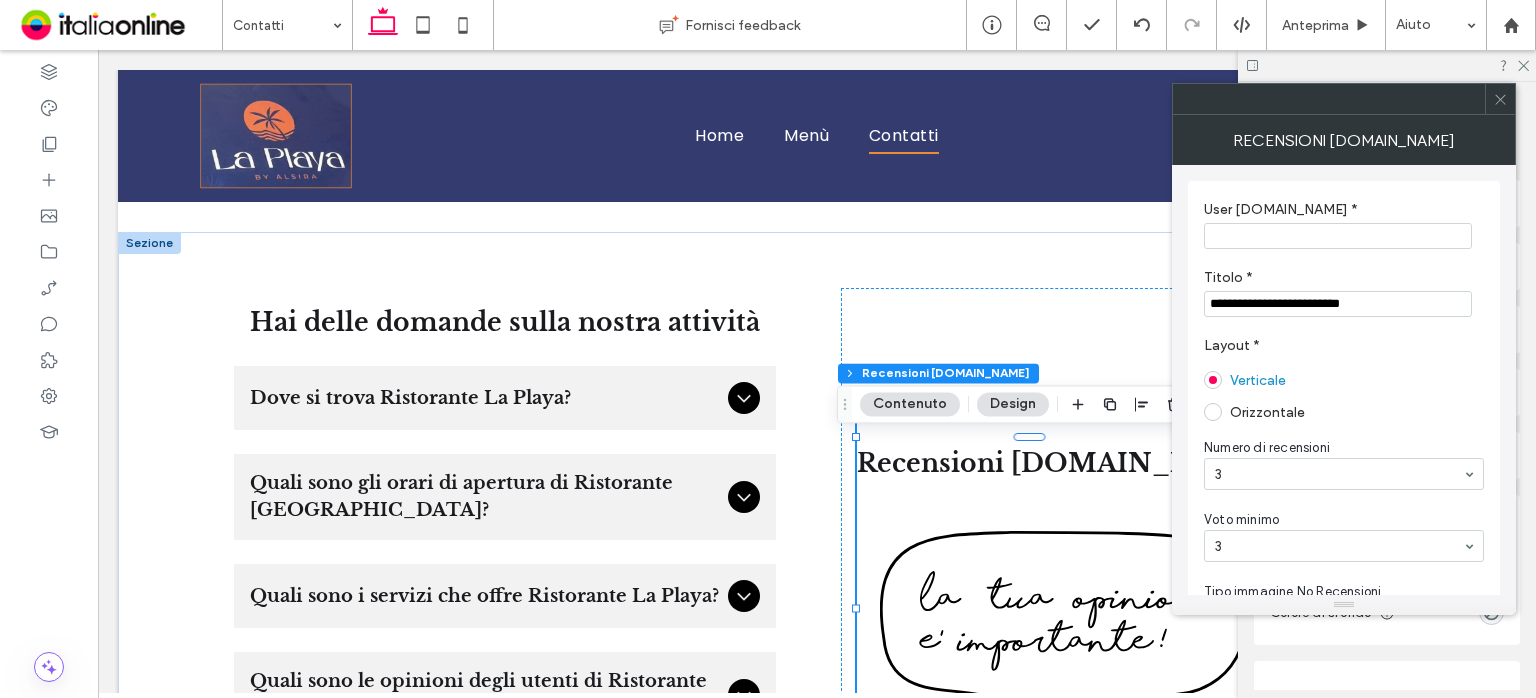 paste on "**********" 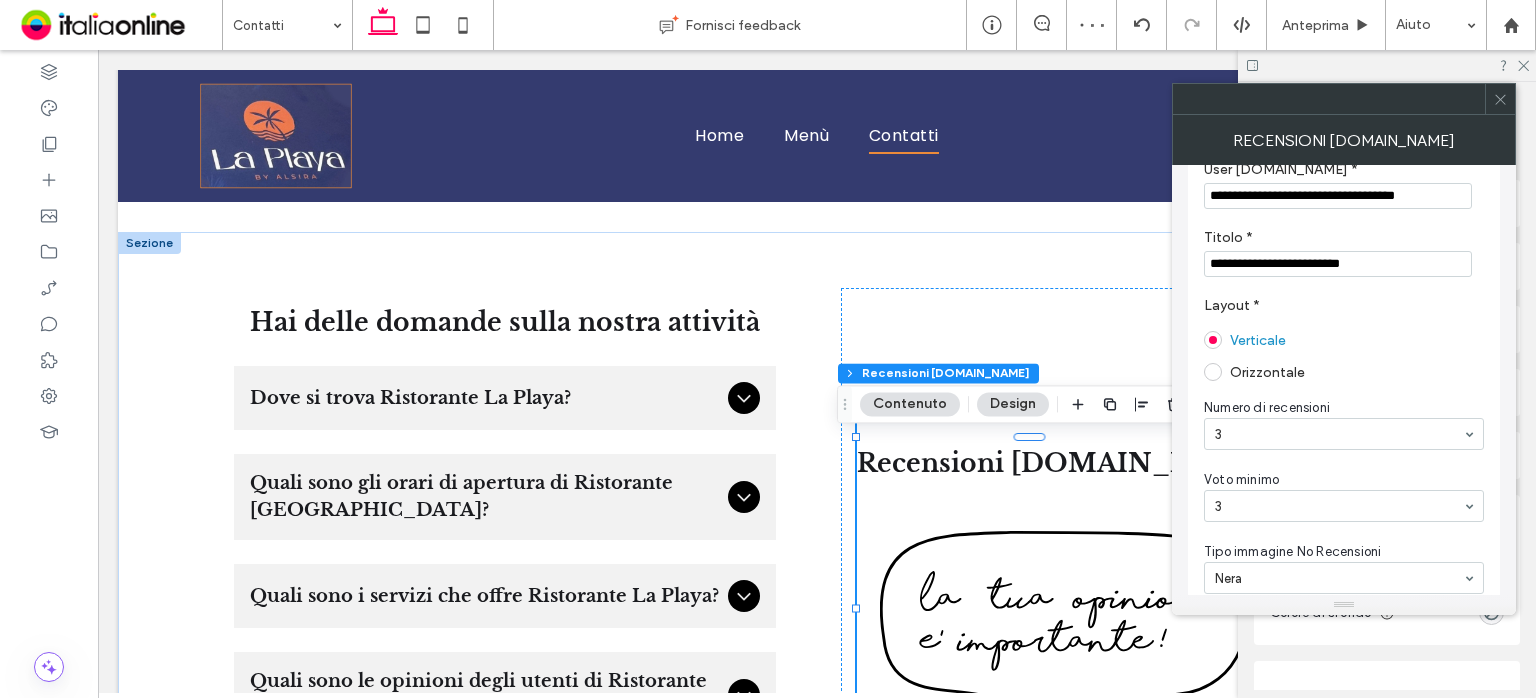 scroll, scrollTop: 80, scrollLeft: 0, axis: vertical 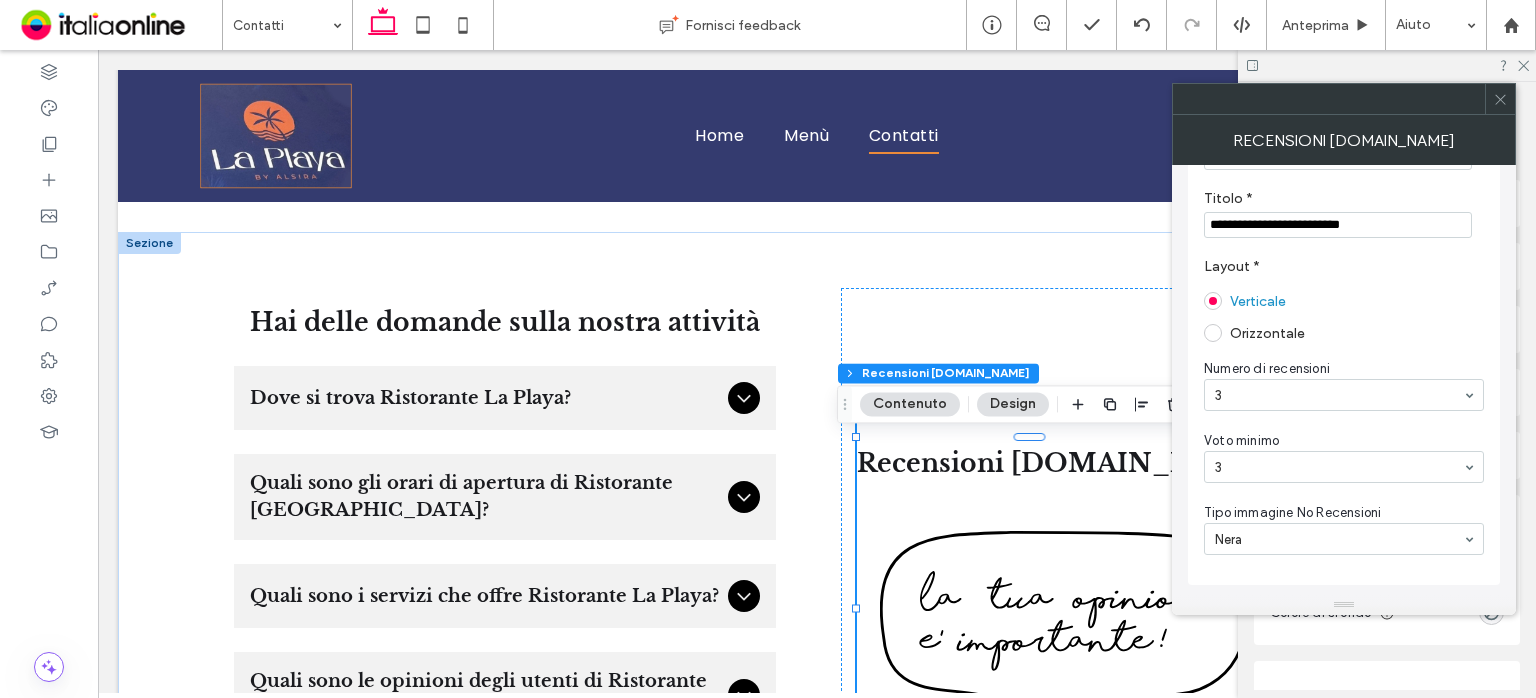 type on "**********" 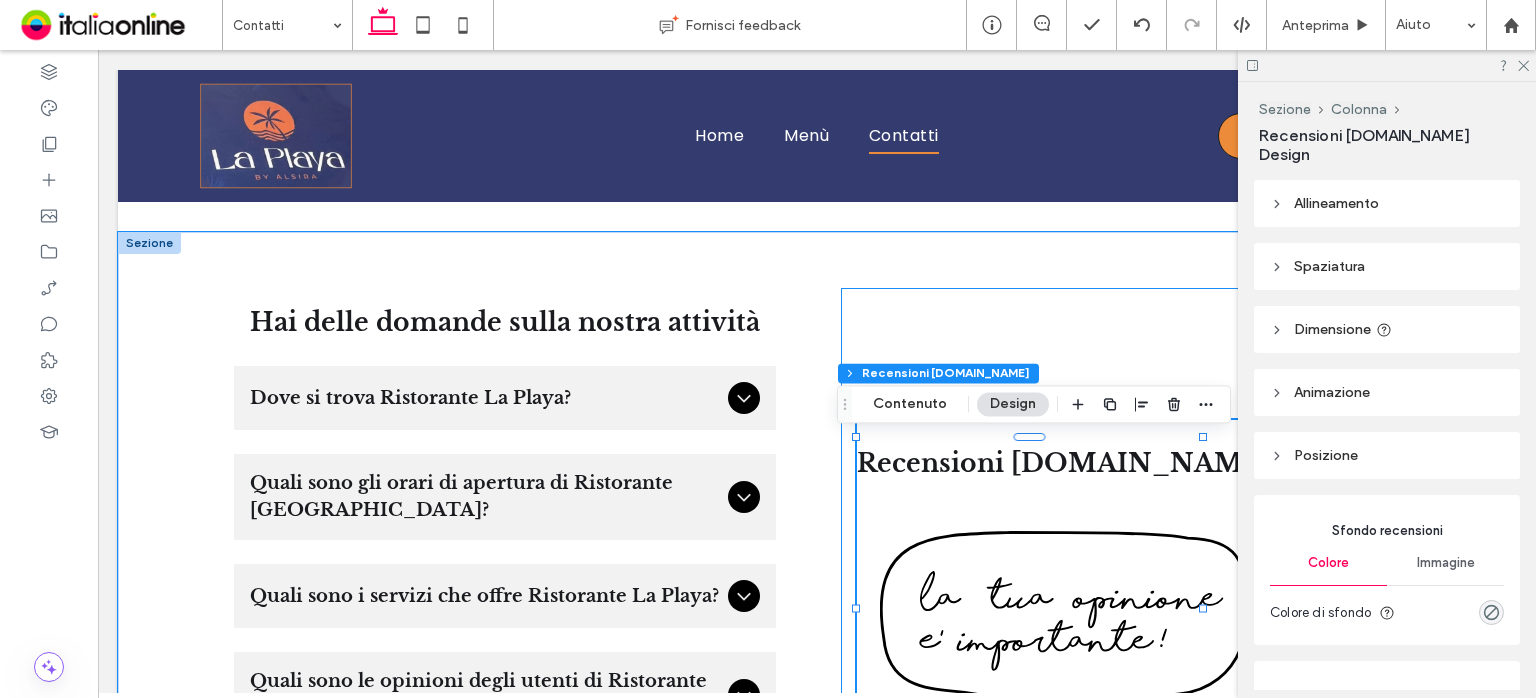 click on "**********" at bounding box center [1129, 610] 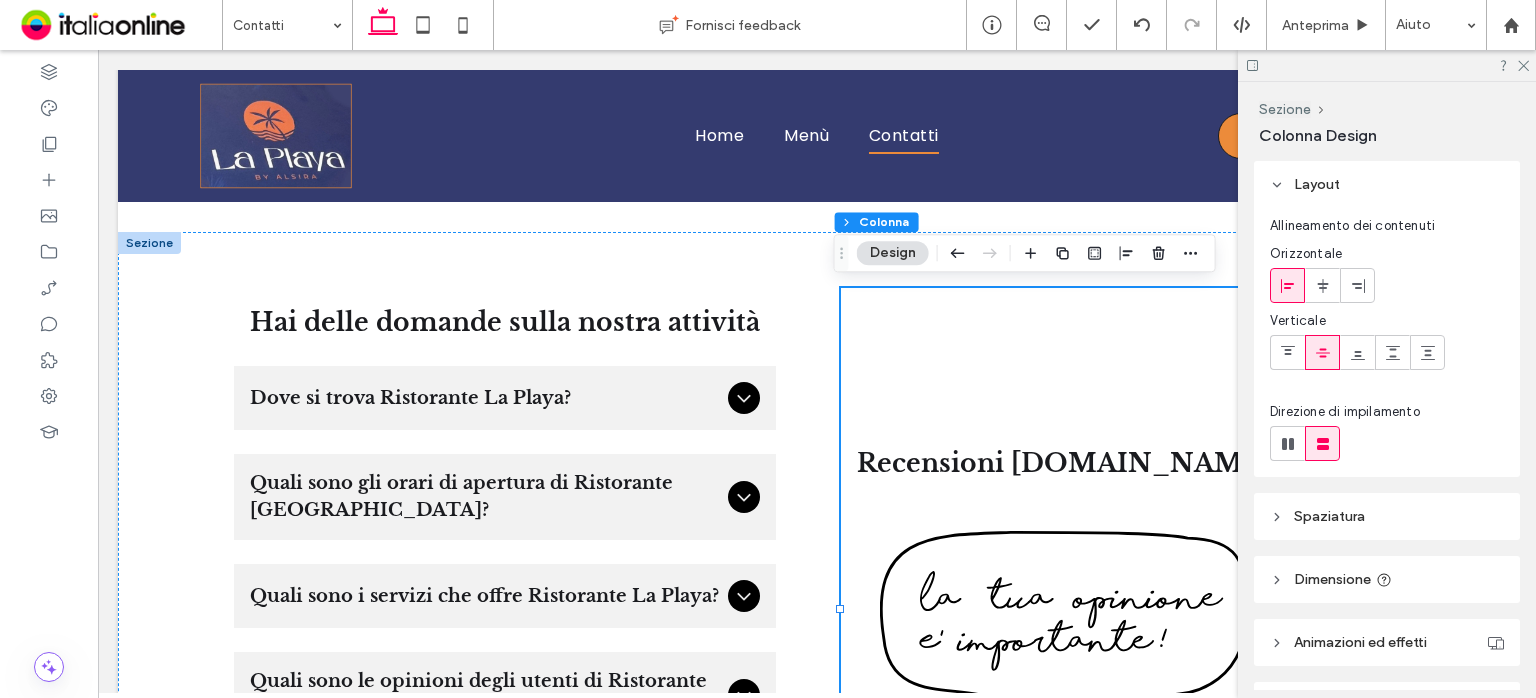 click 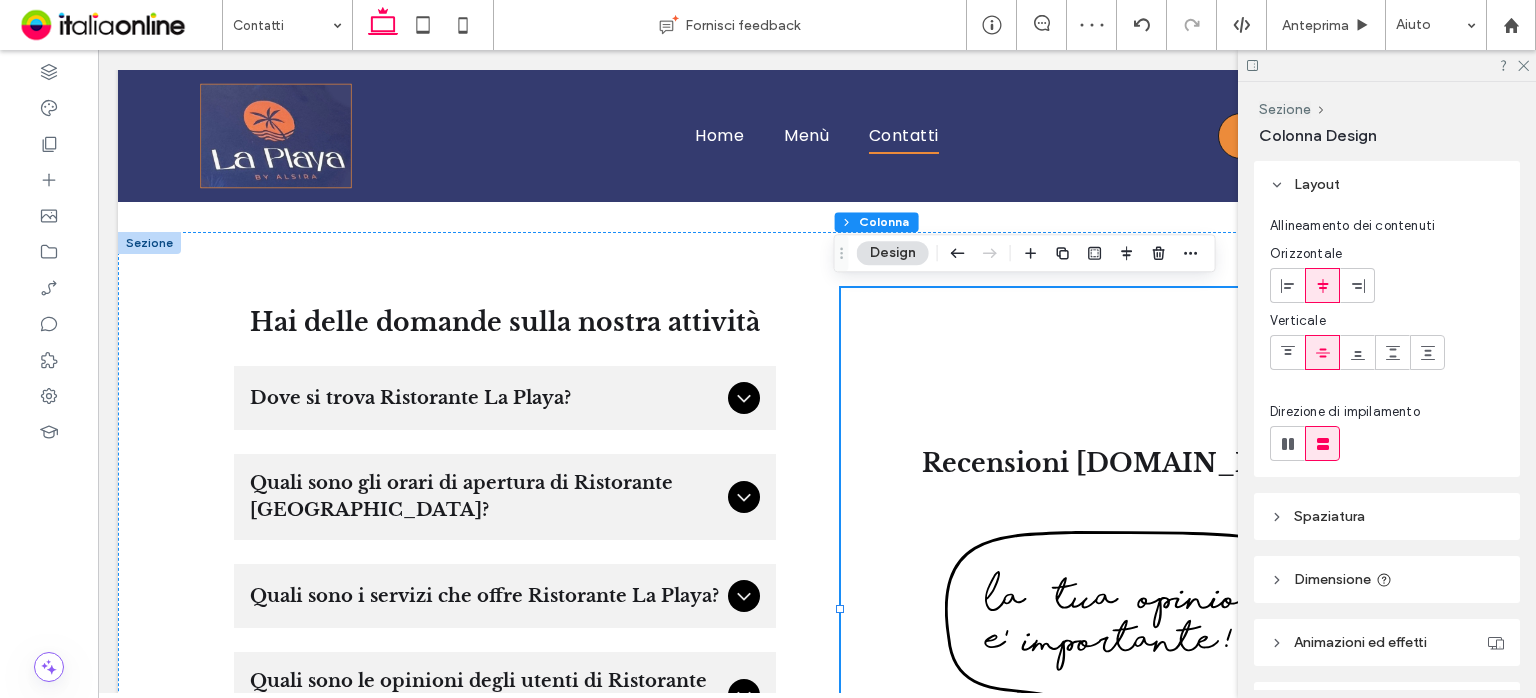 click 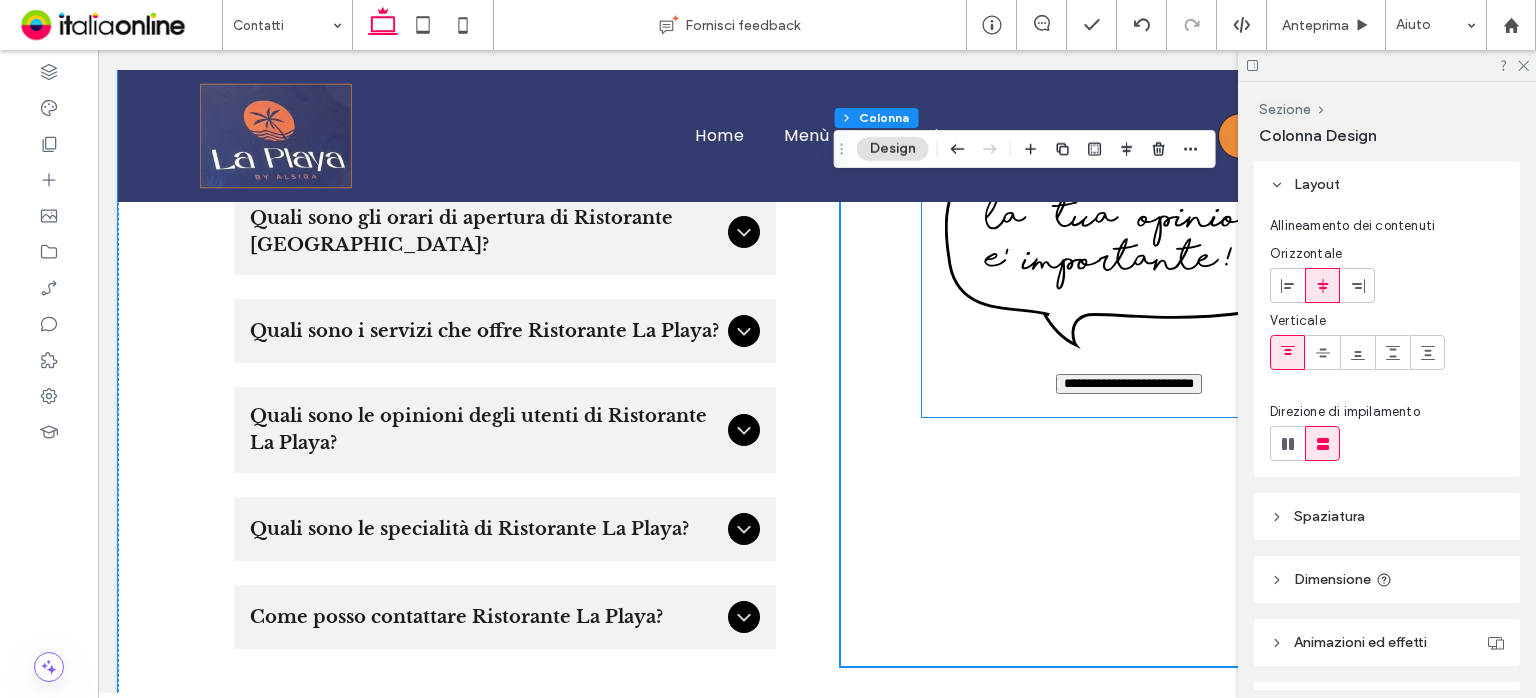 scroll, scrollTop: 1666, scrollLeft: 0, axis: vertical 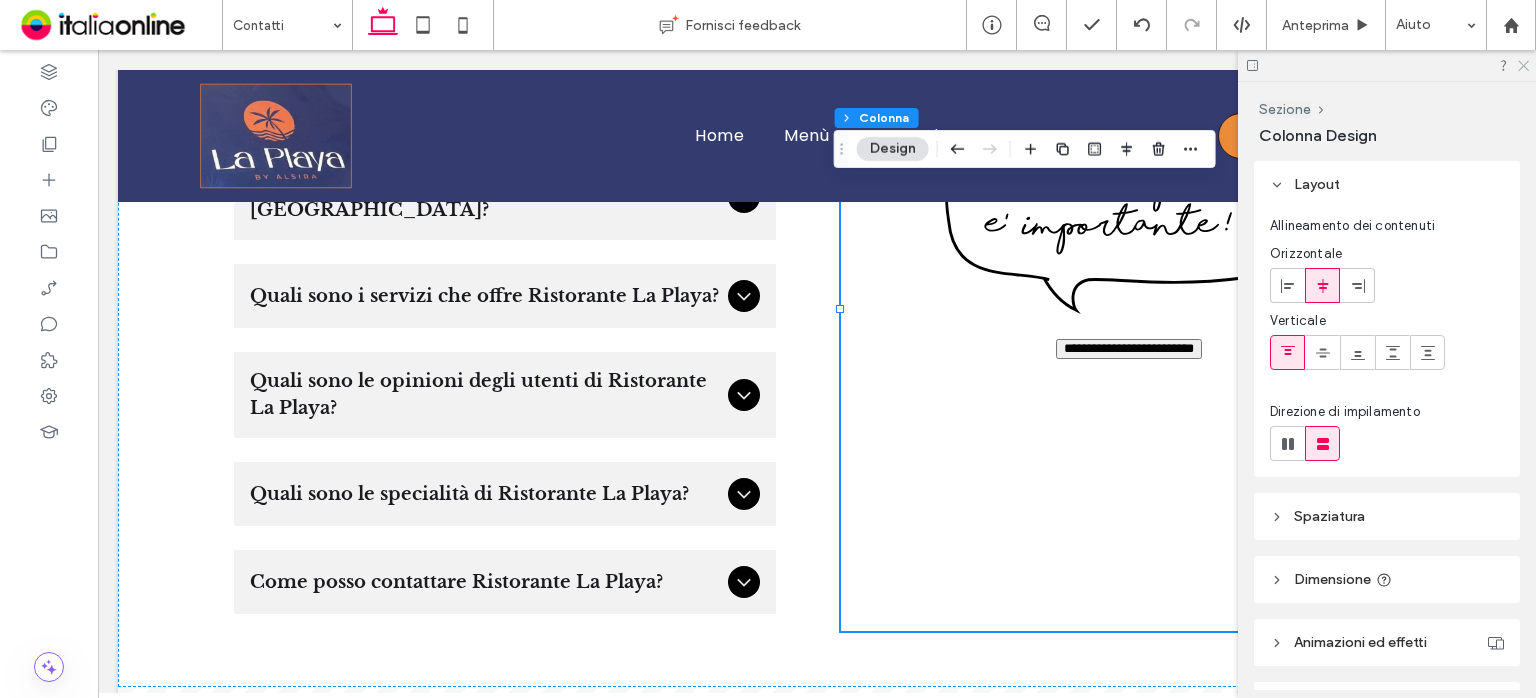 click 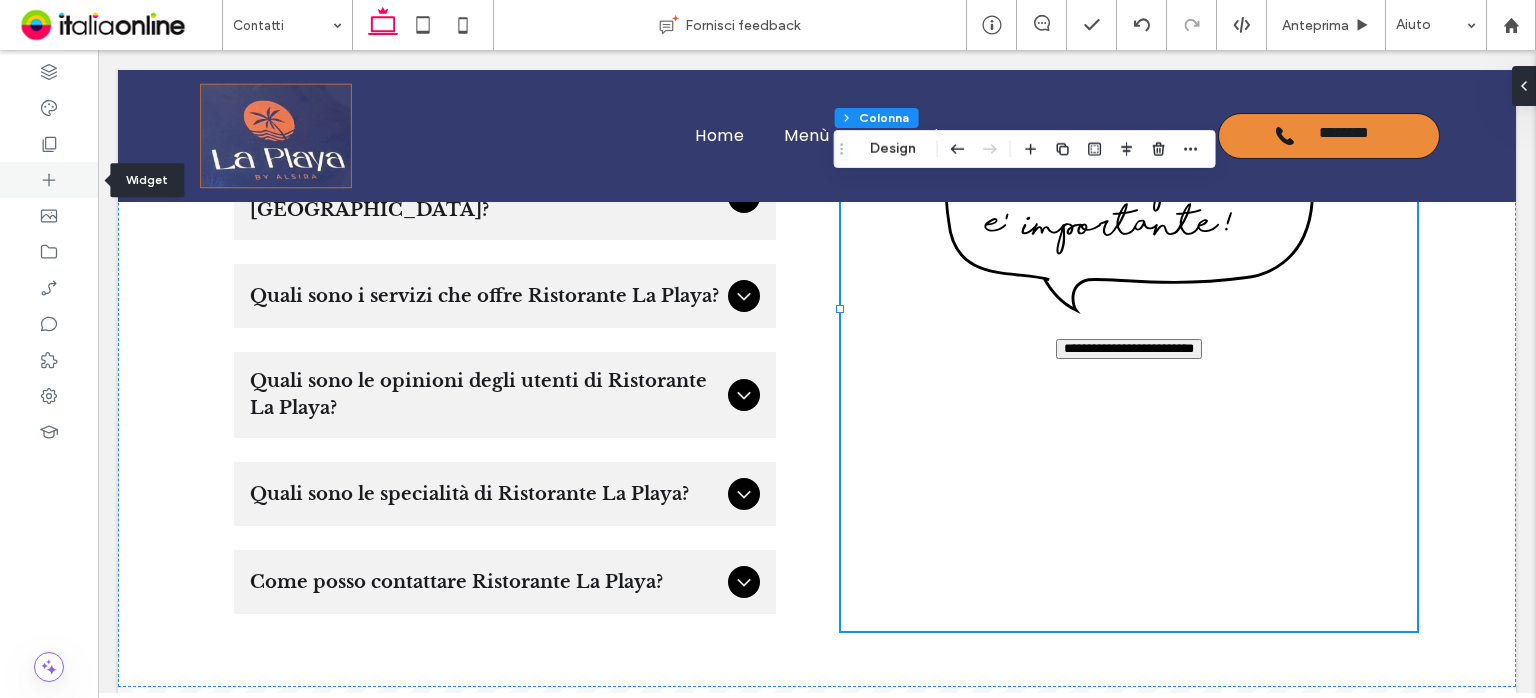 click 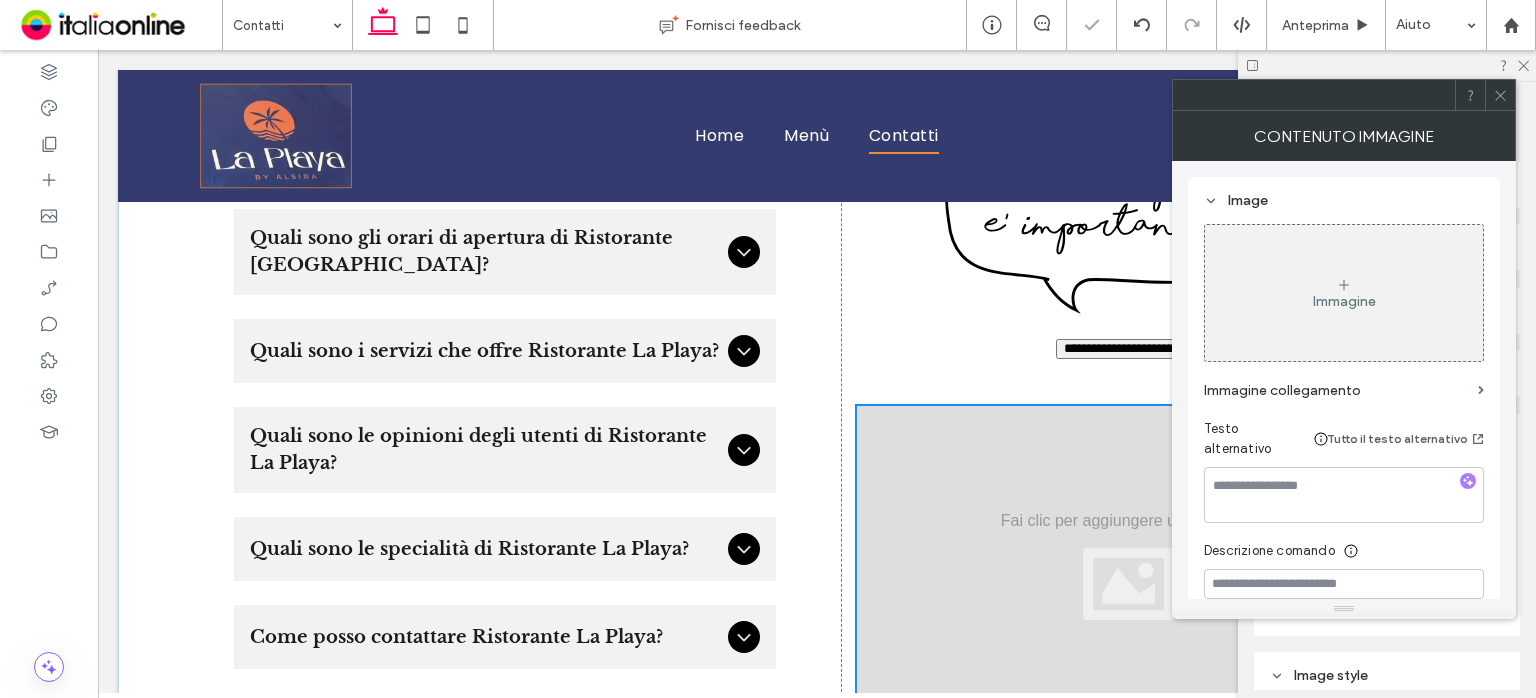 scroll, scrollTop: 1703, scrollLeft: 0, axis: vertical 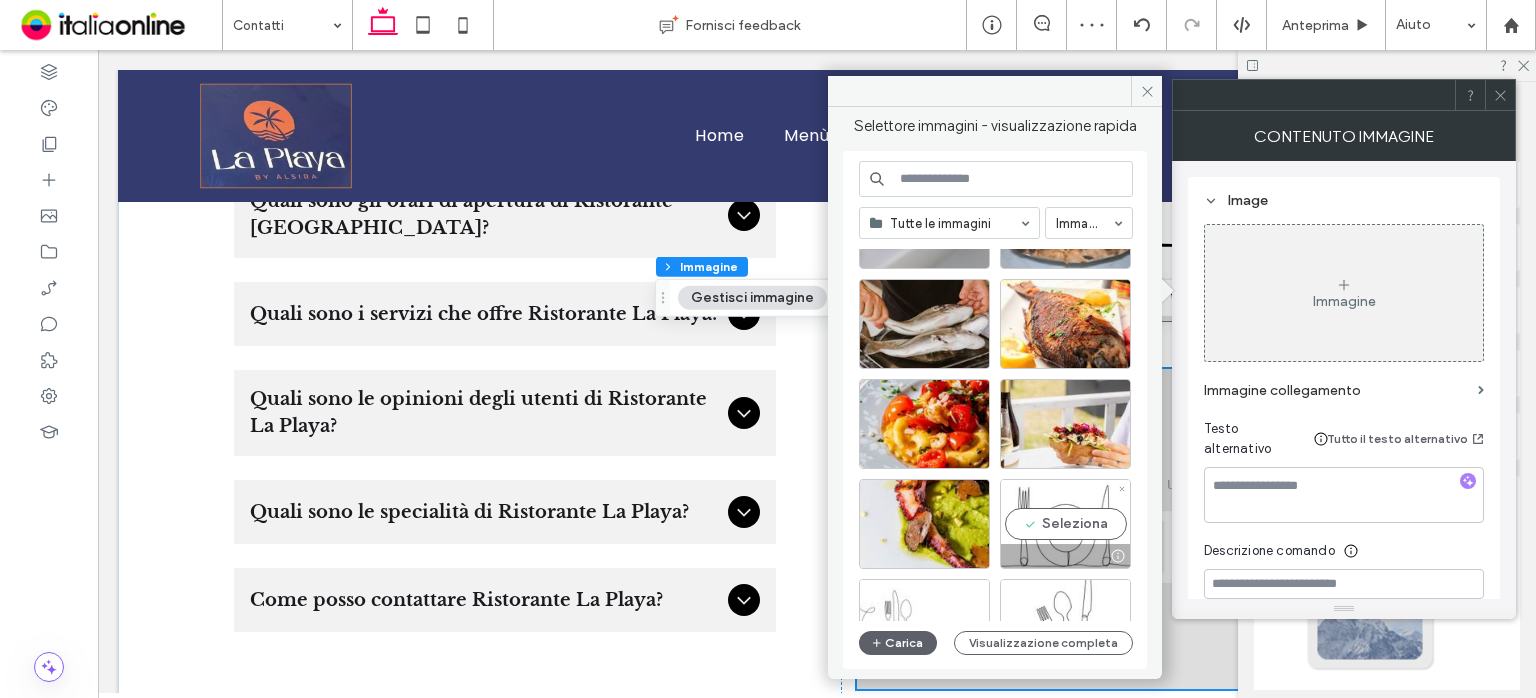 click on "Seleziona" at bounding box center [1065, 524] 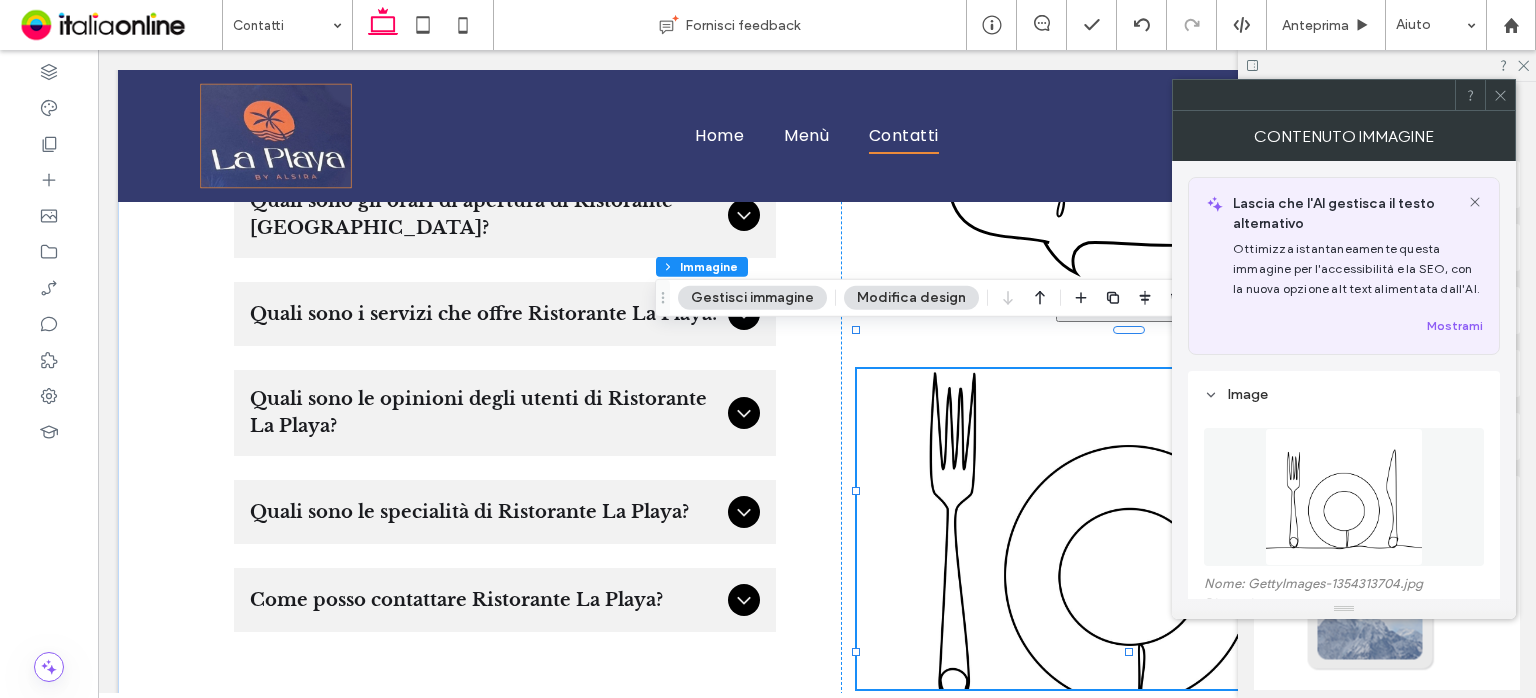 click 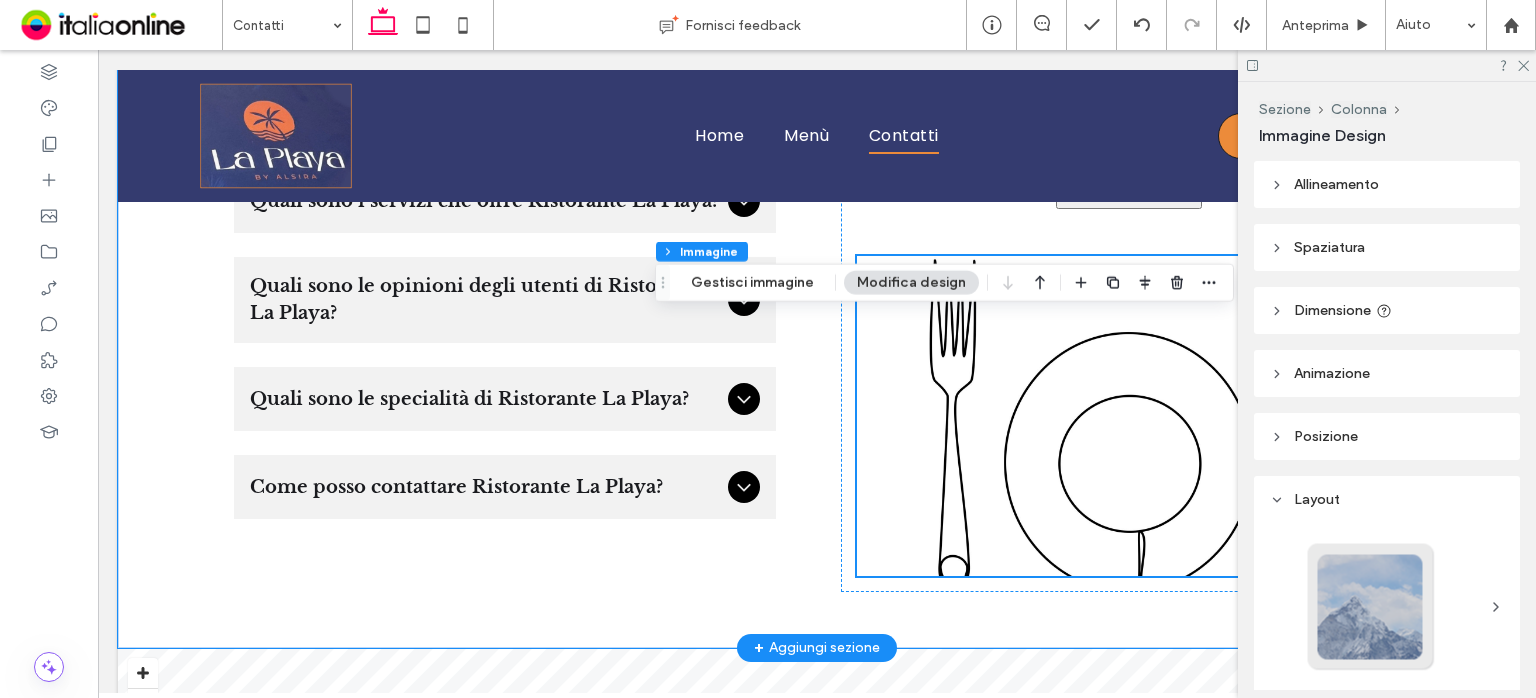 scroll, scrollTop: 1903, scrollLeft: 0, axis: vertical 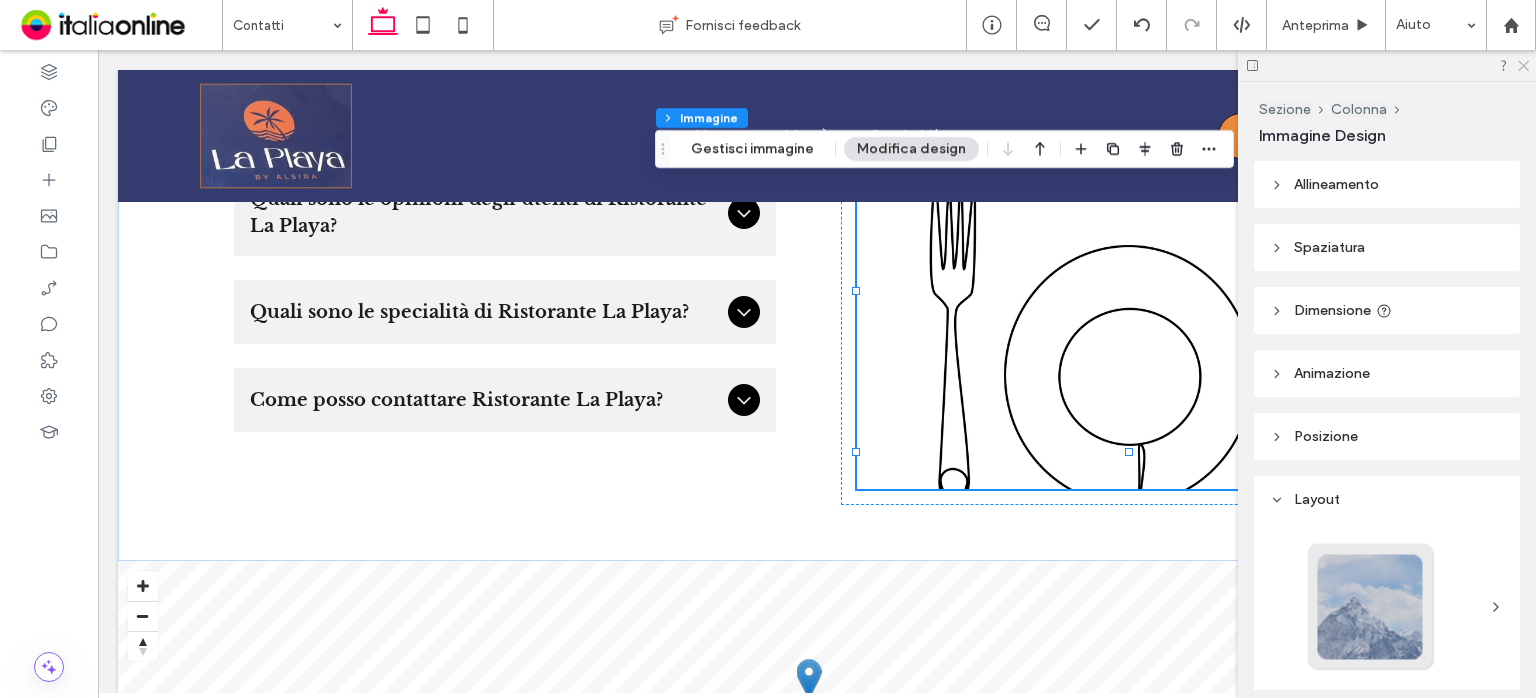 click 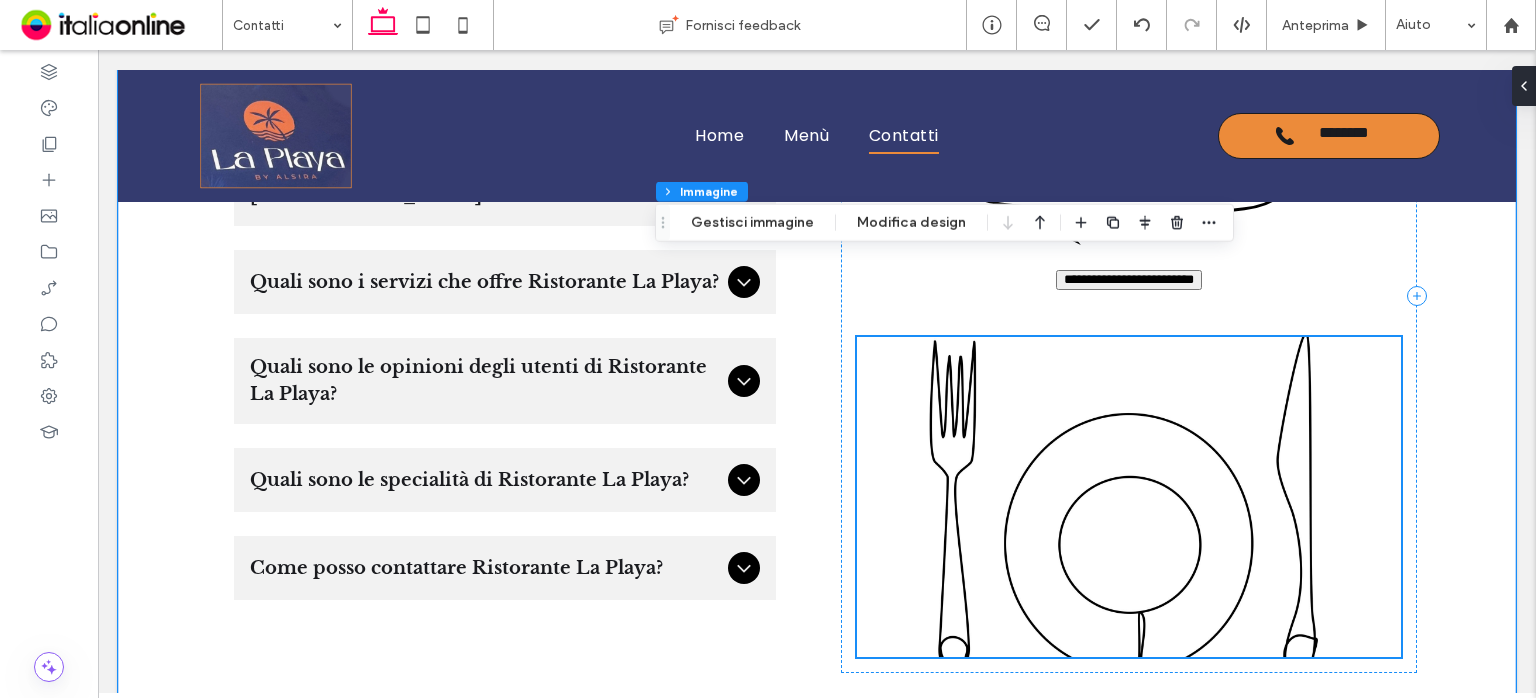 scroll, scrollTop: 1703, scrollLeft: 0, axis: vertical 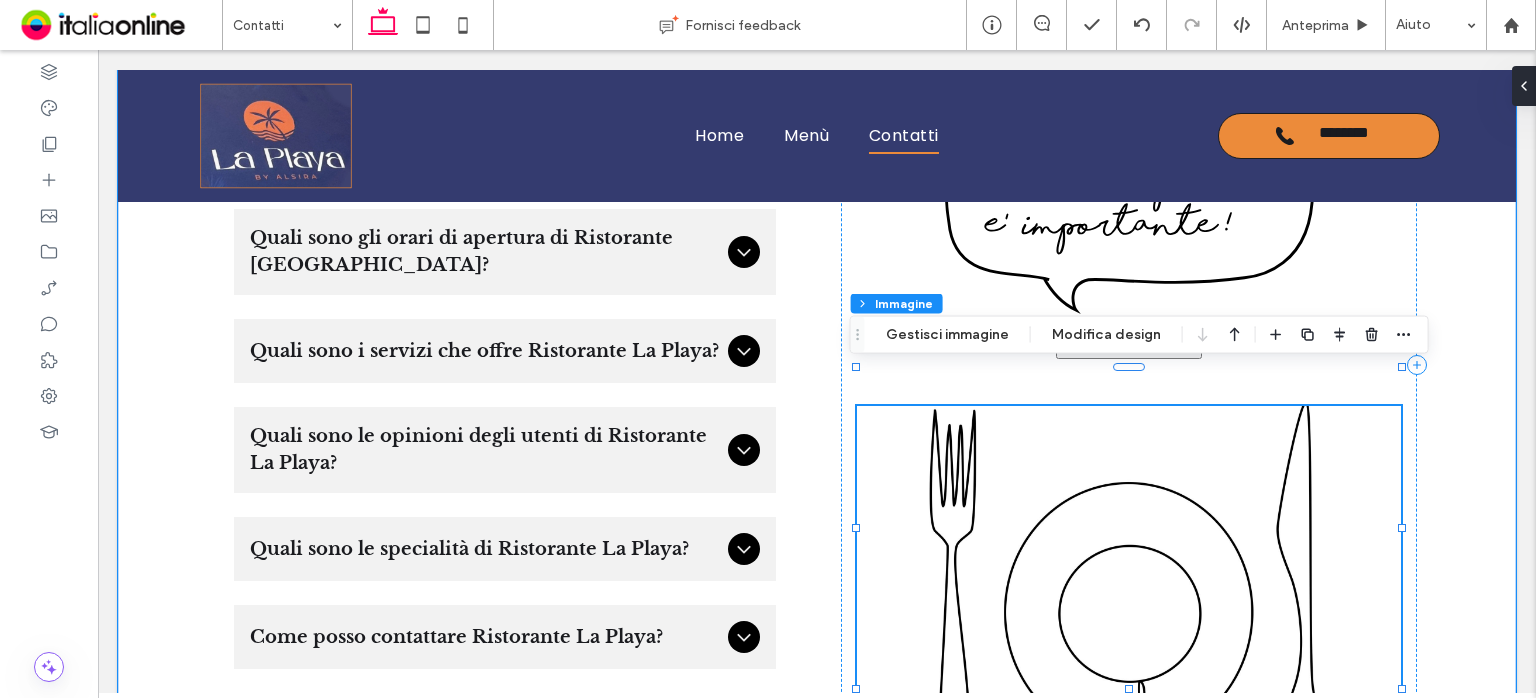 click at bounding box center [1129, 566] 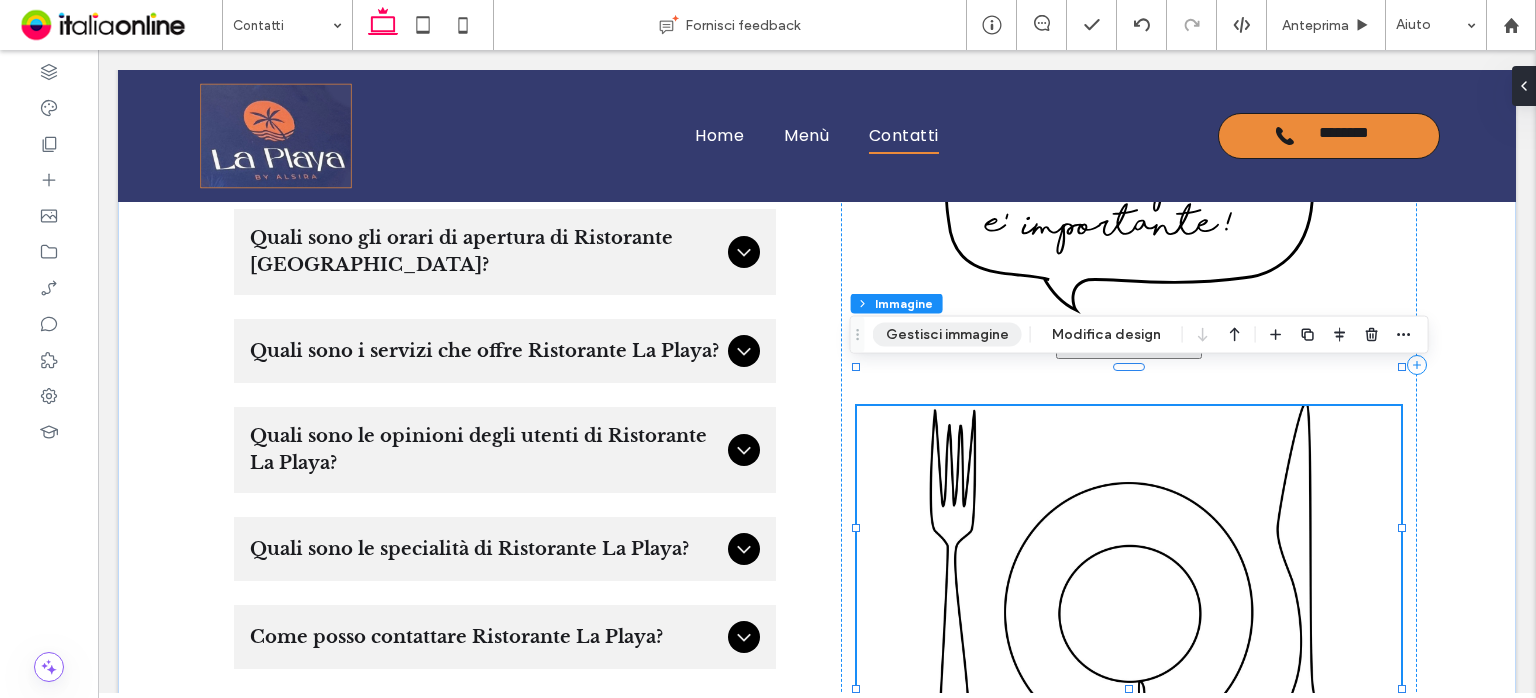 click on "Gestisci immagine" at bounding box center [947, 335] 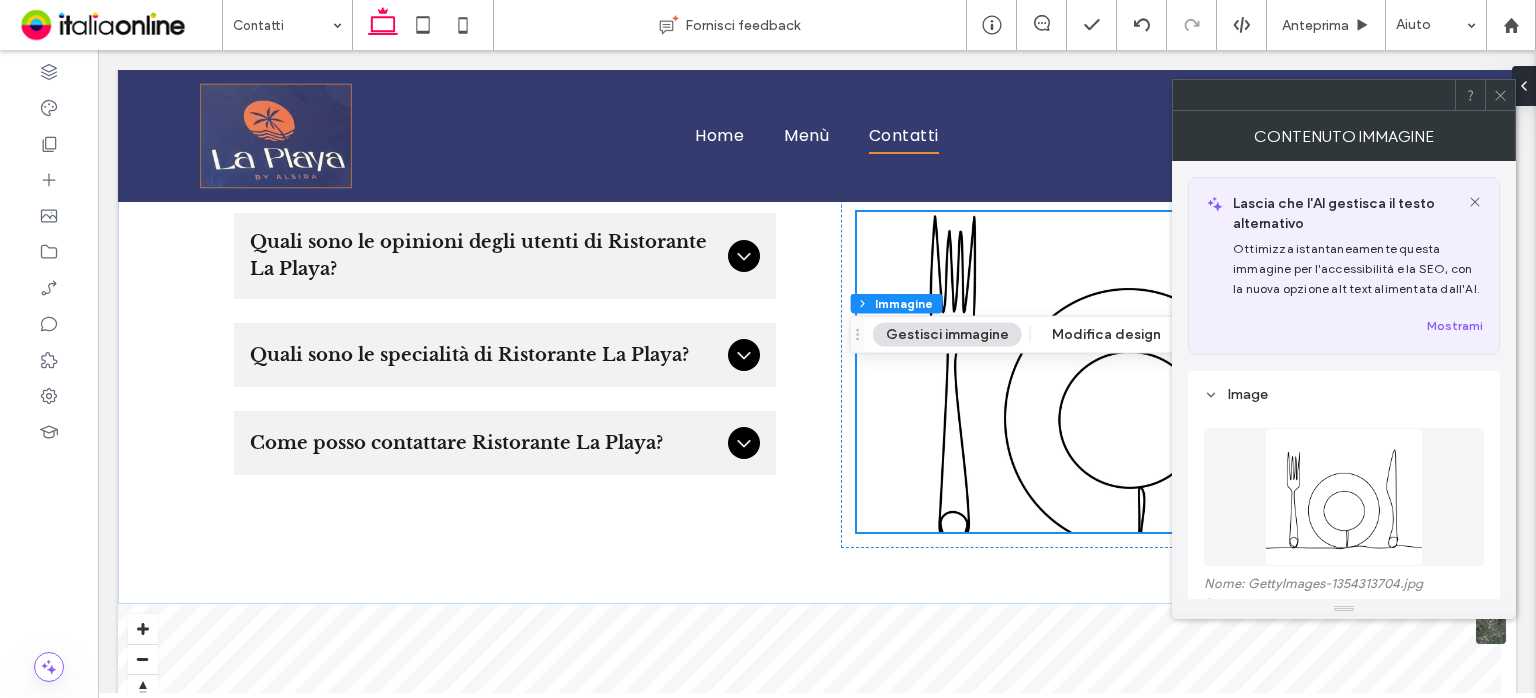 scroll, scrollTop: 1966, scrollLeft: 0, axis: vertical 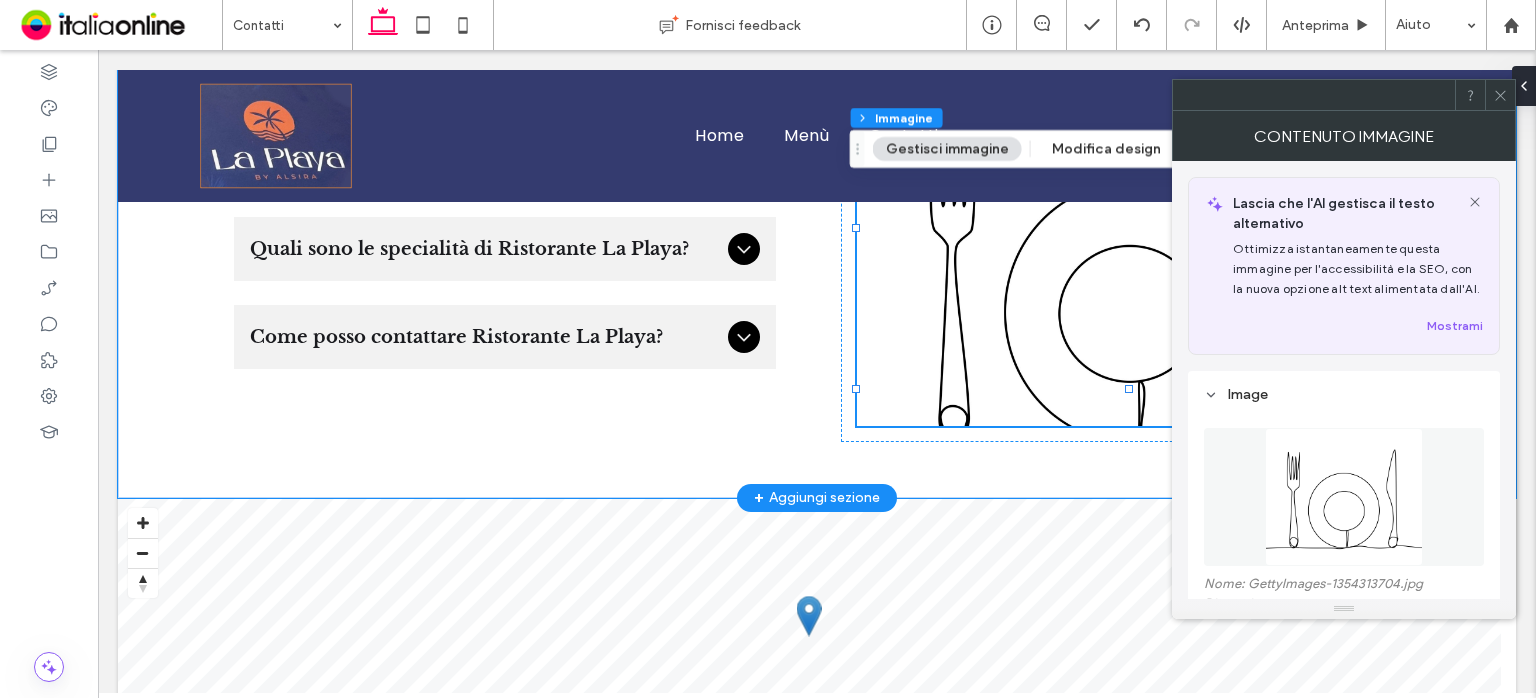 click at bounding box center [1129, 266] 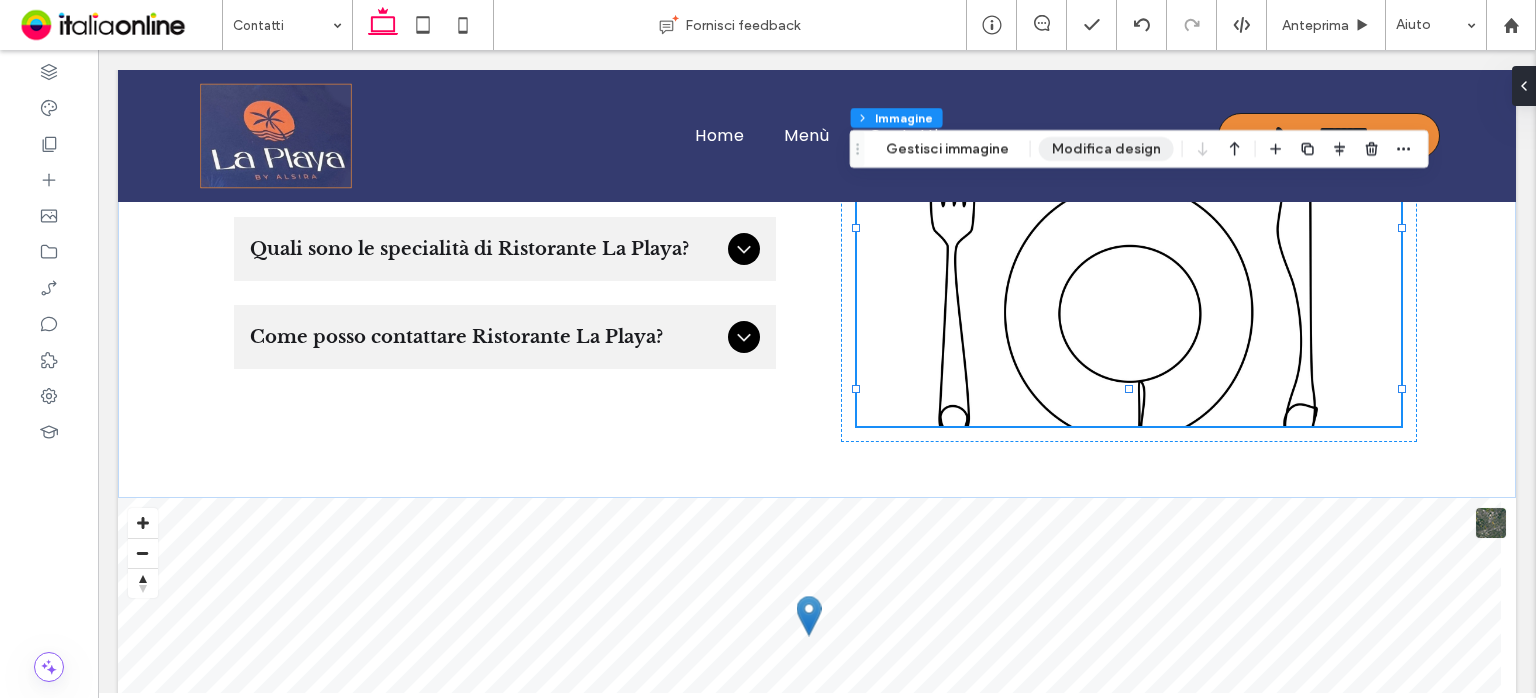 click on "Modifica design" at bounding box center [1106, 149] 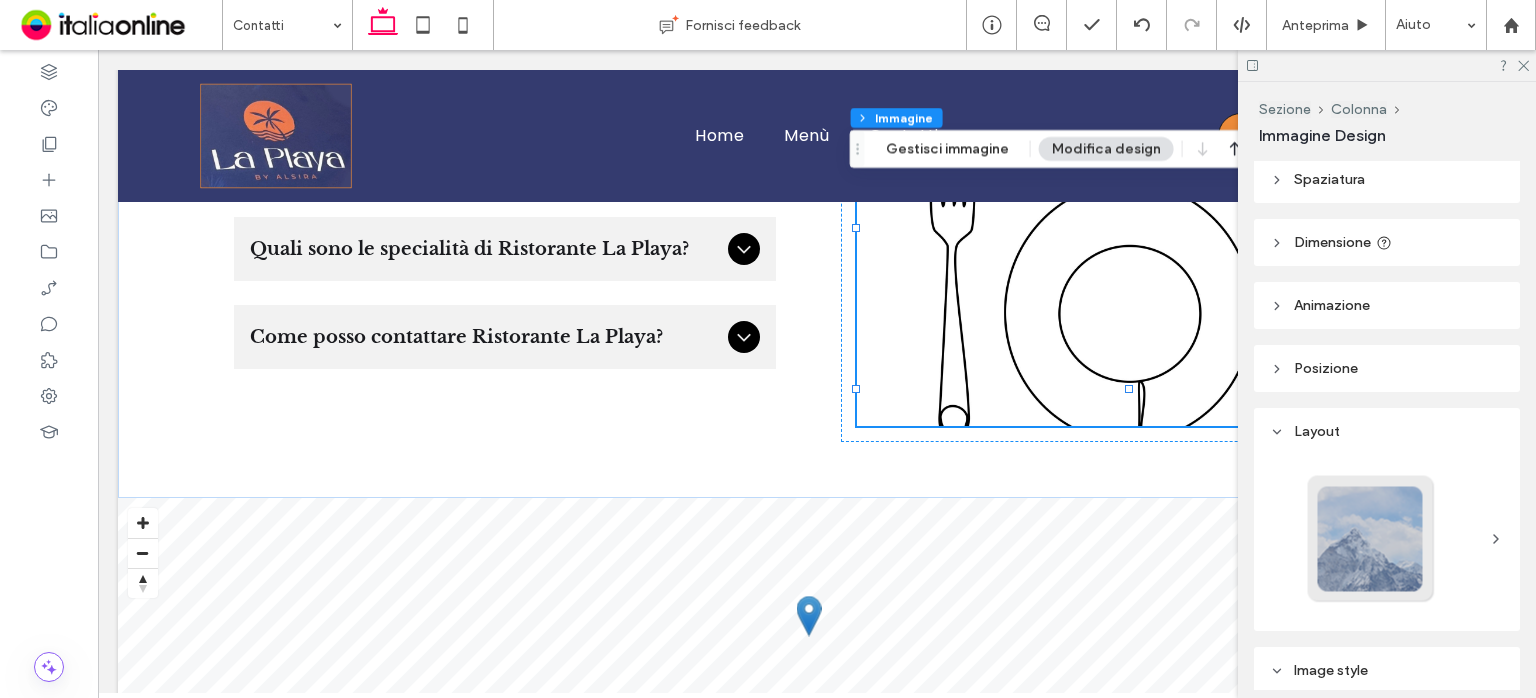scroll, scrollTop: 0, scrollLeft: 0, axis: both 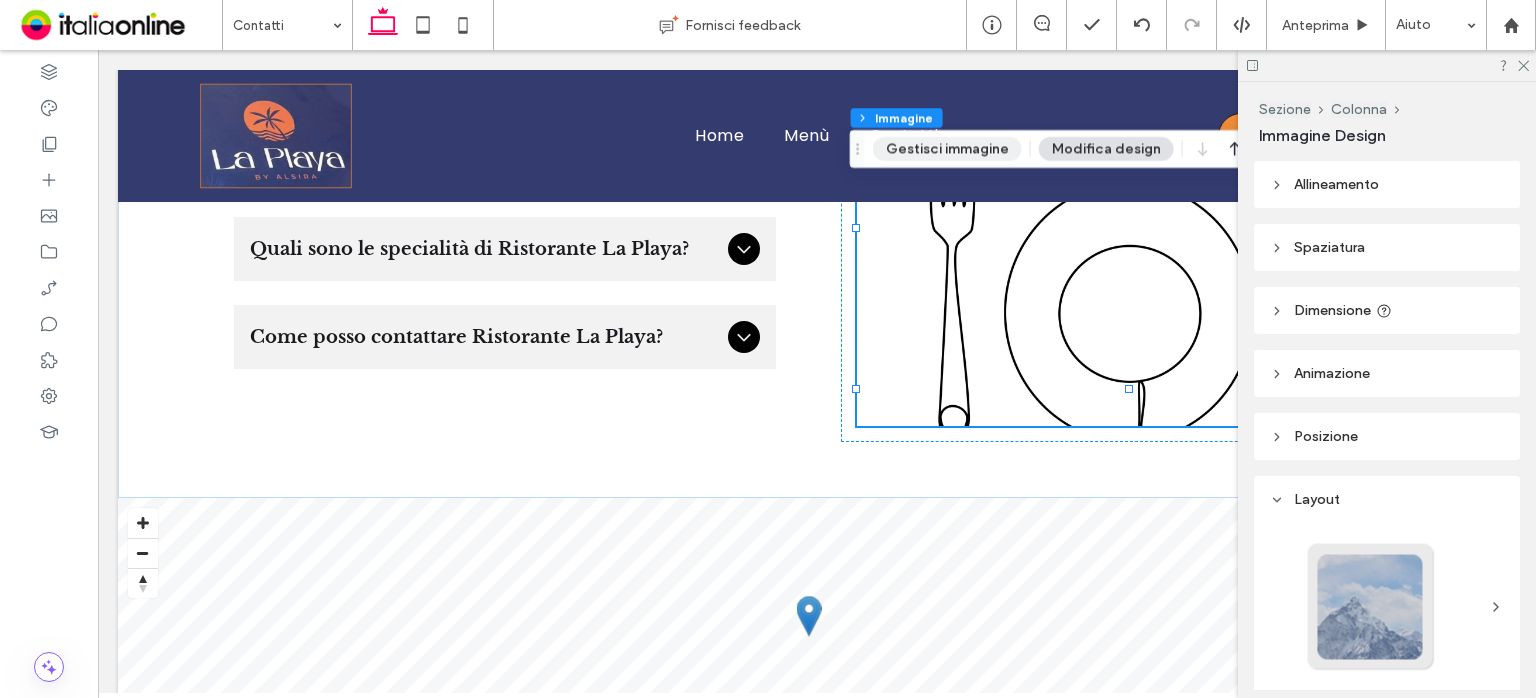 click on "Gestisci immagine" at bounding box center (947, 149) 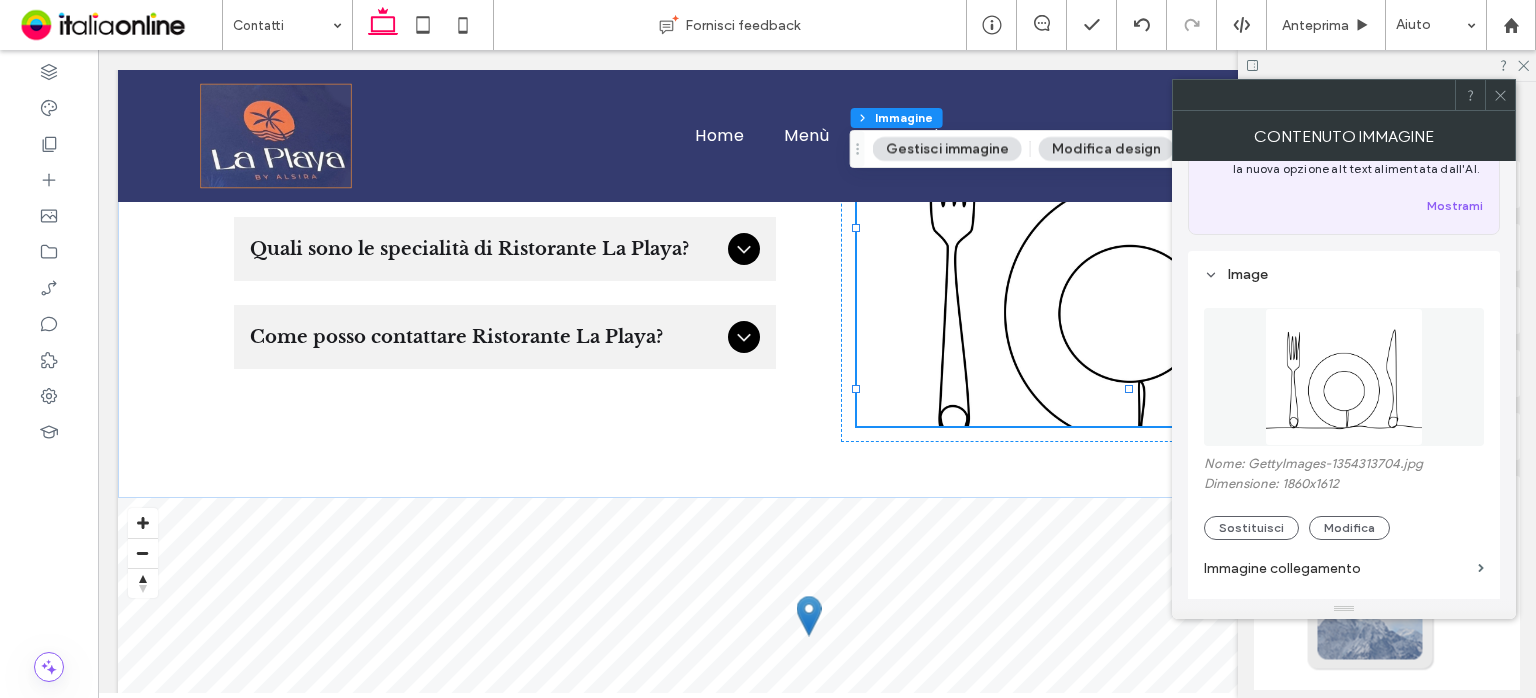 scroll, scrollTop: 300, scrollLeft: 0, axis: vertical 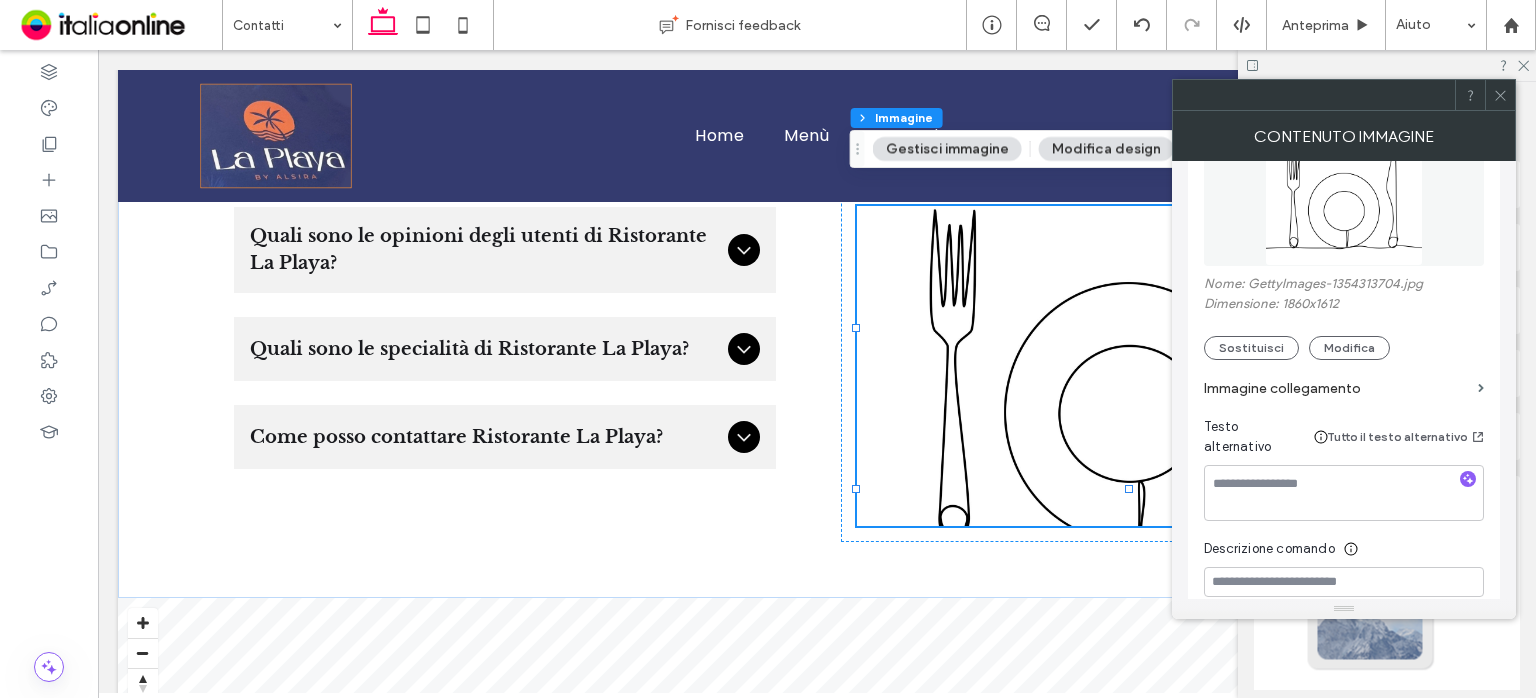 click 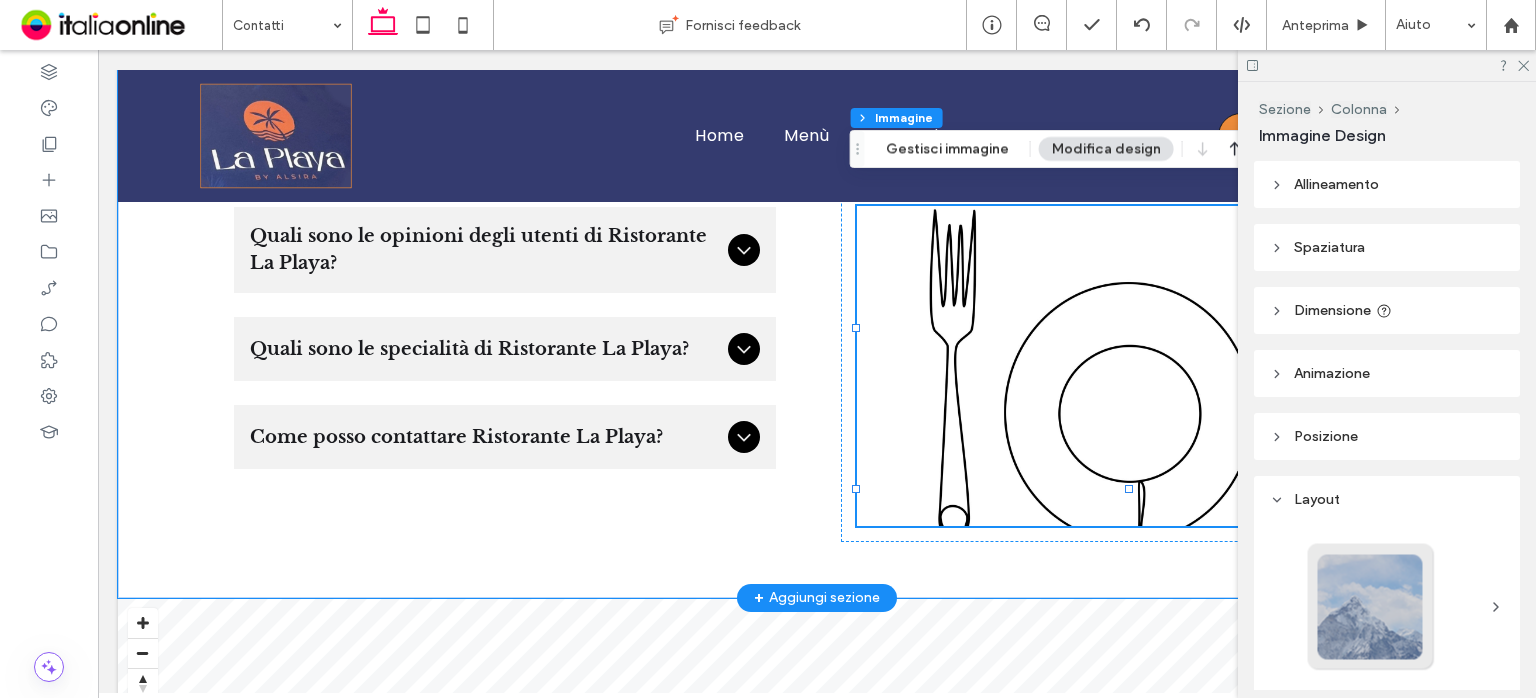 click at bounding box center [1129, 366] 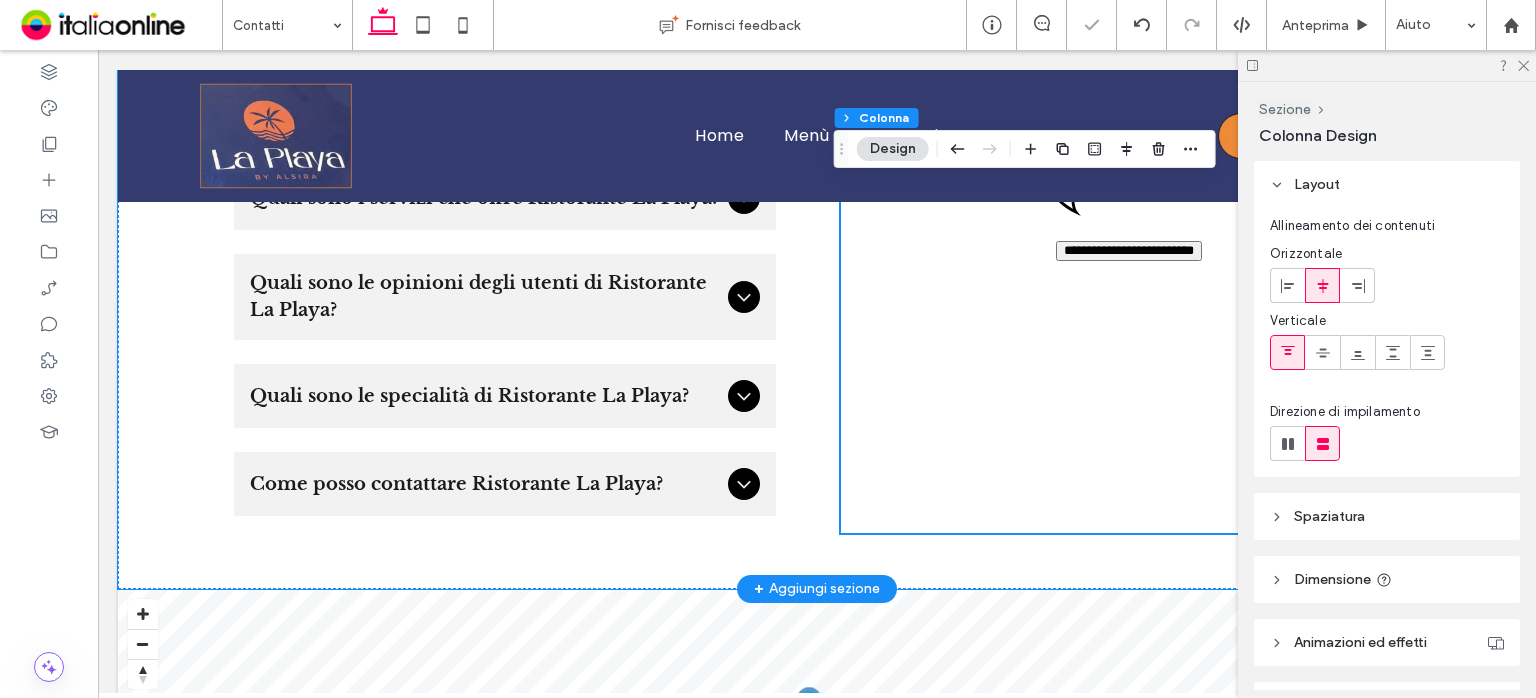 scroll, scrollTop: 1629, scrollLeft: 0, axis: vertical 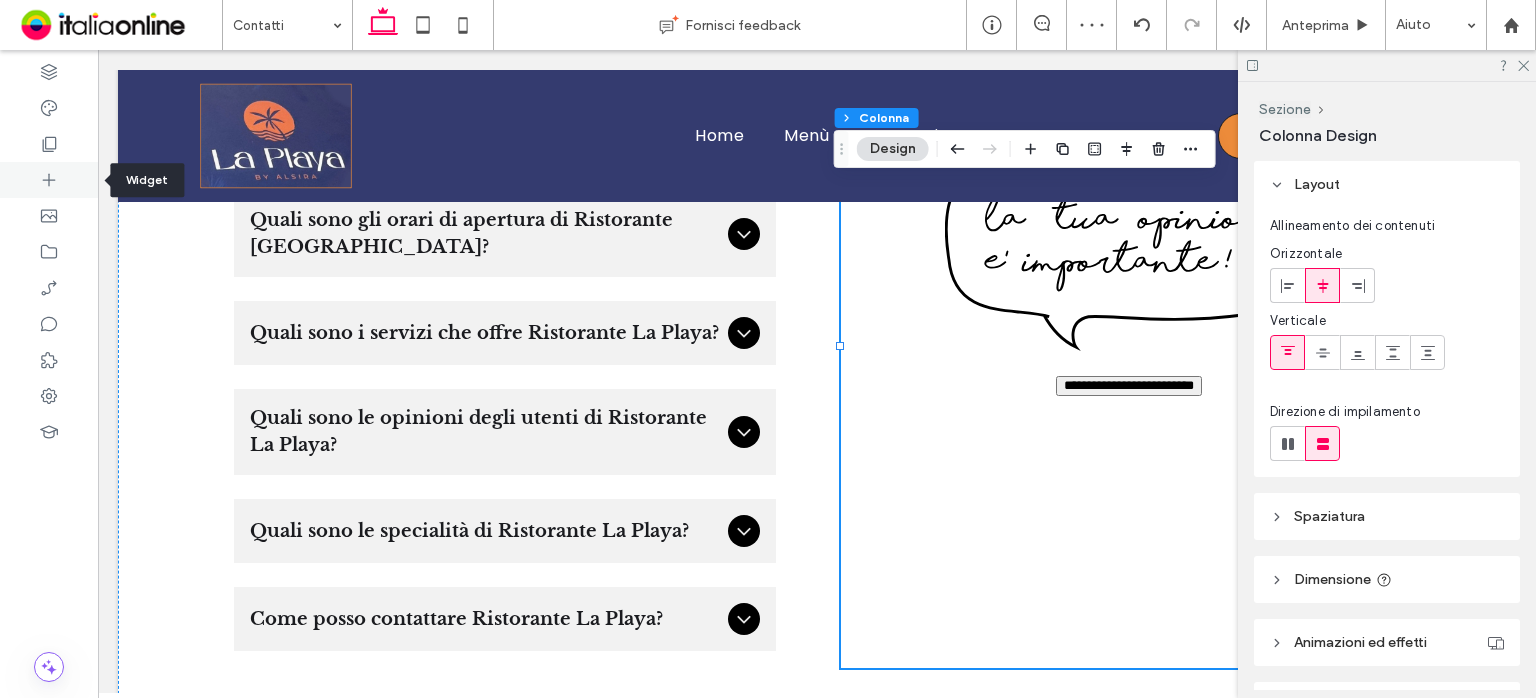 click 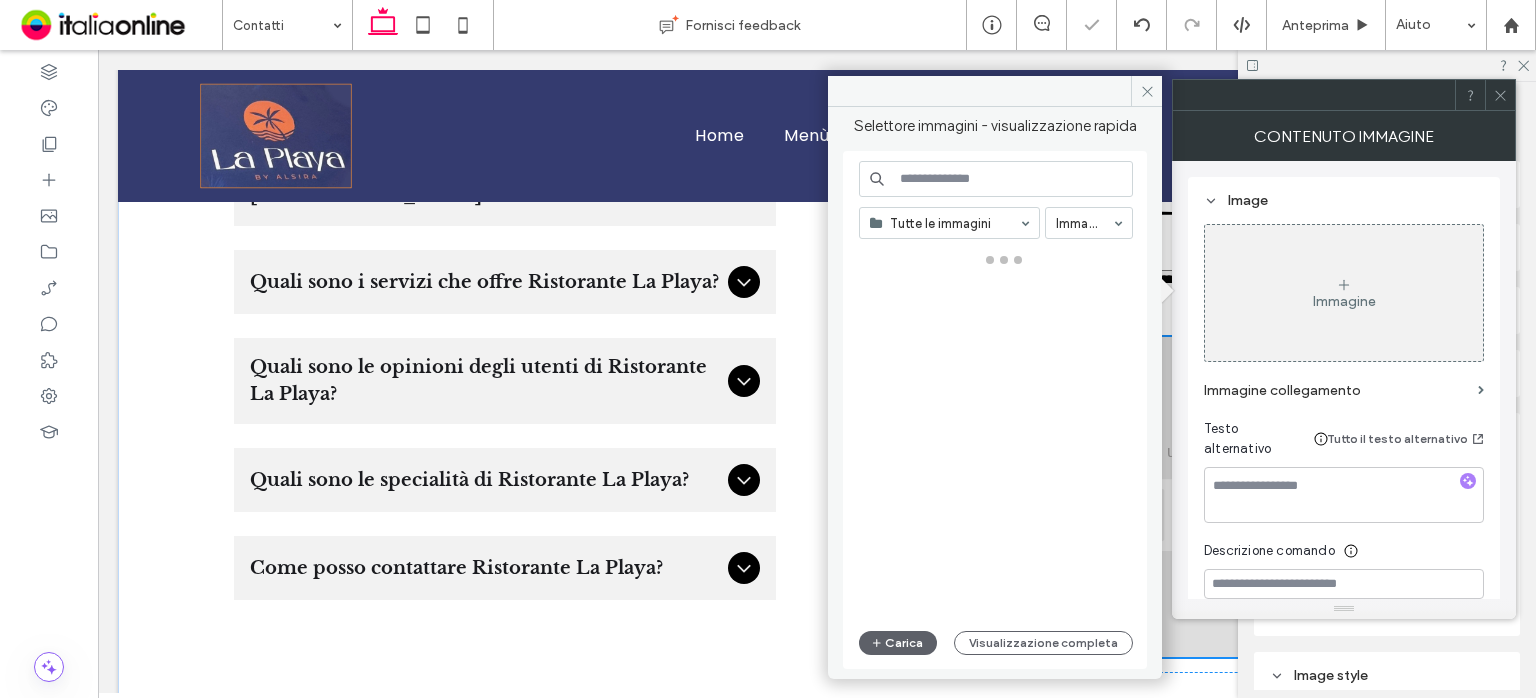 scroll, scrollTop: 1772, scrollLeft: 0, axis: vertical 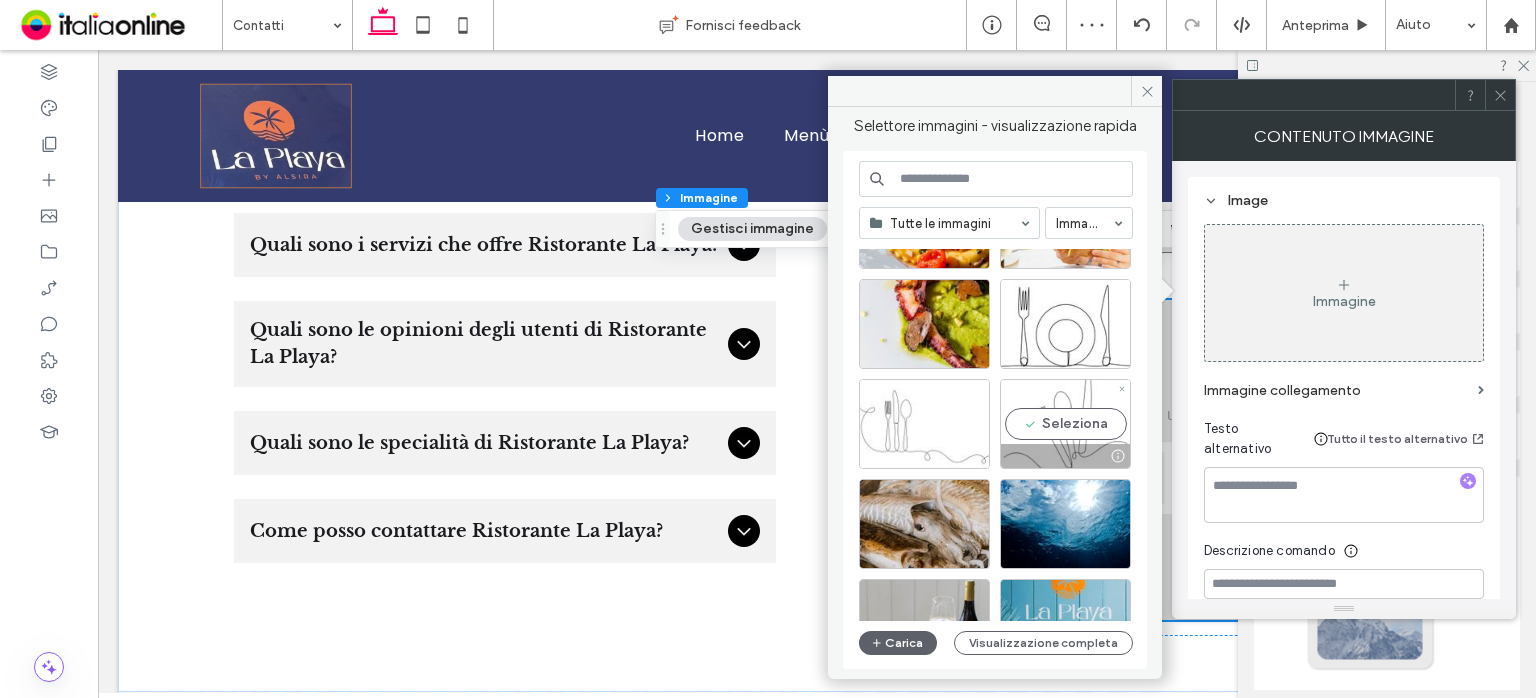 click on "Seleziona" at bounding box center (1065, 424) 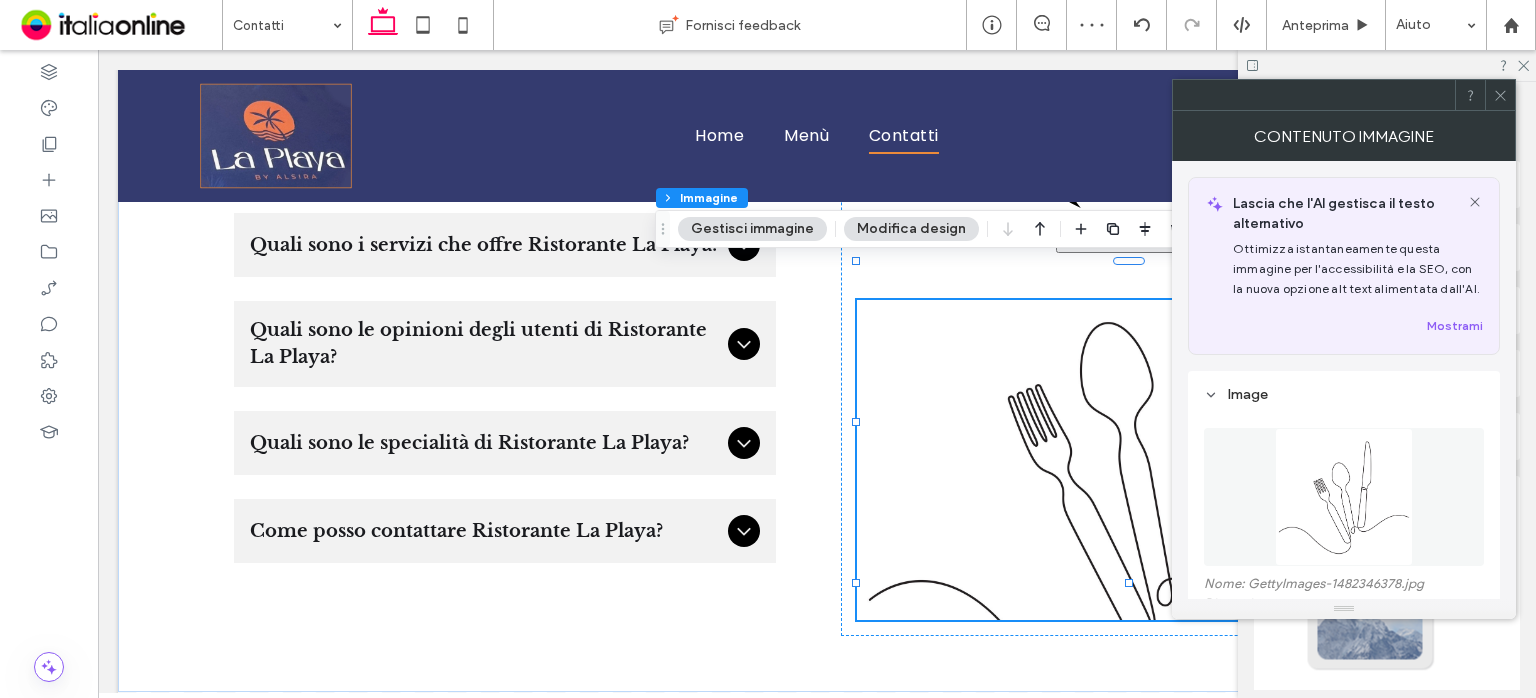 click 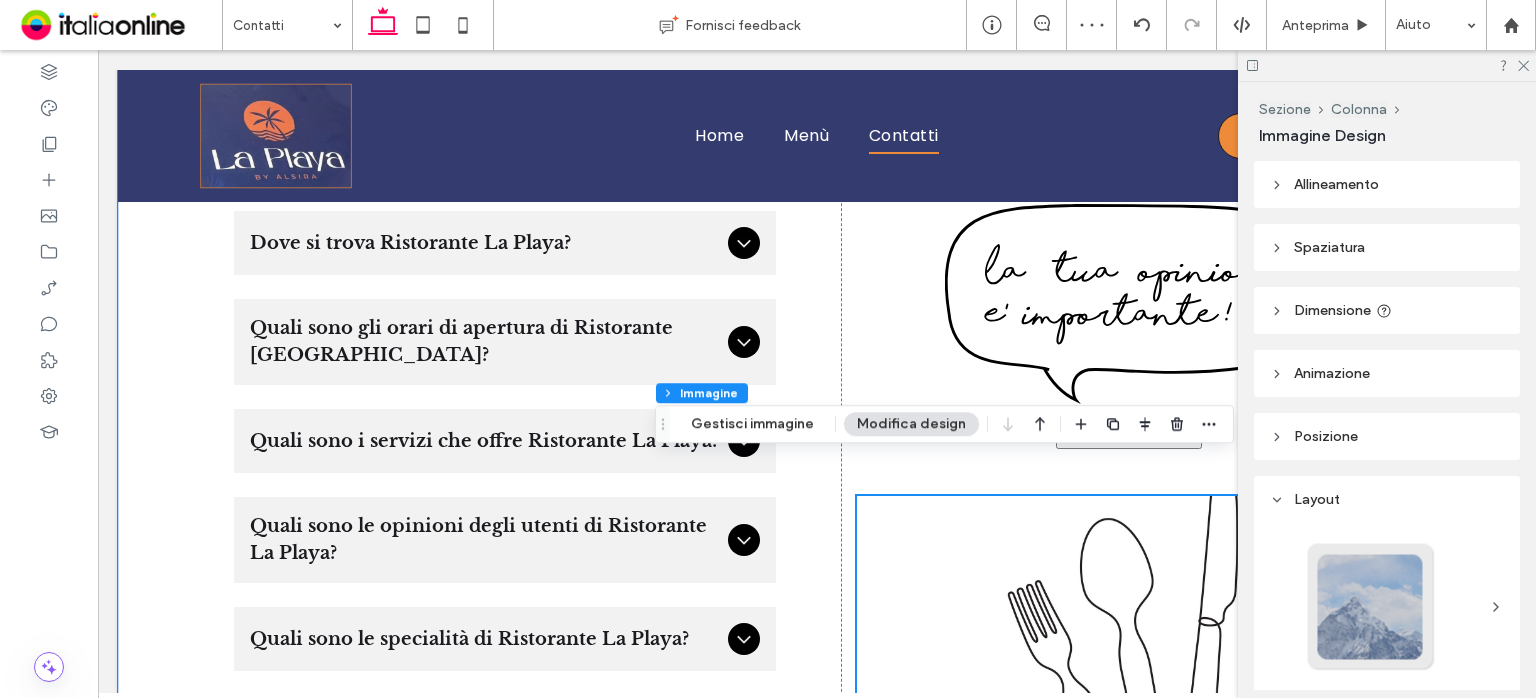 scroll, scrollTop: 1572, scrollLeft: 0, axis: vertical 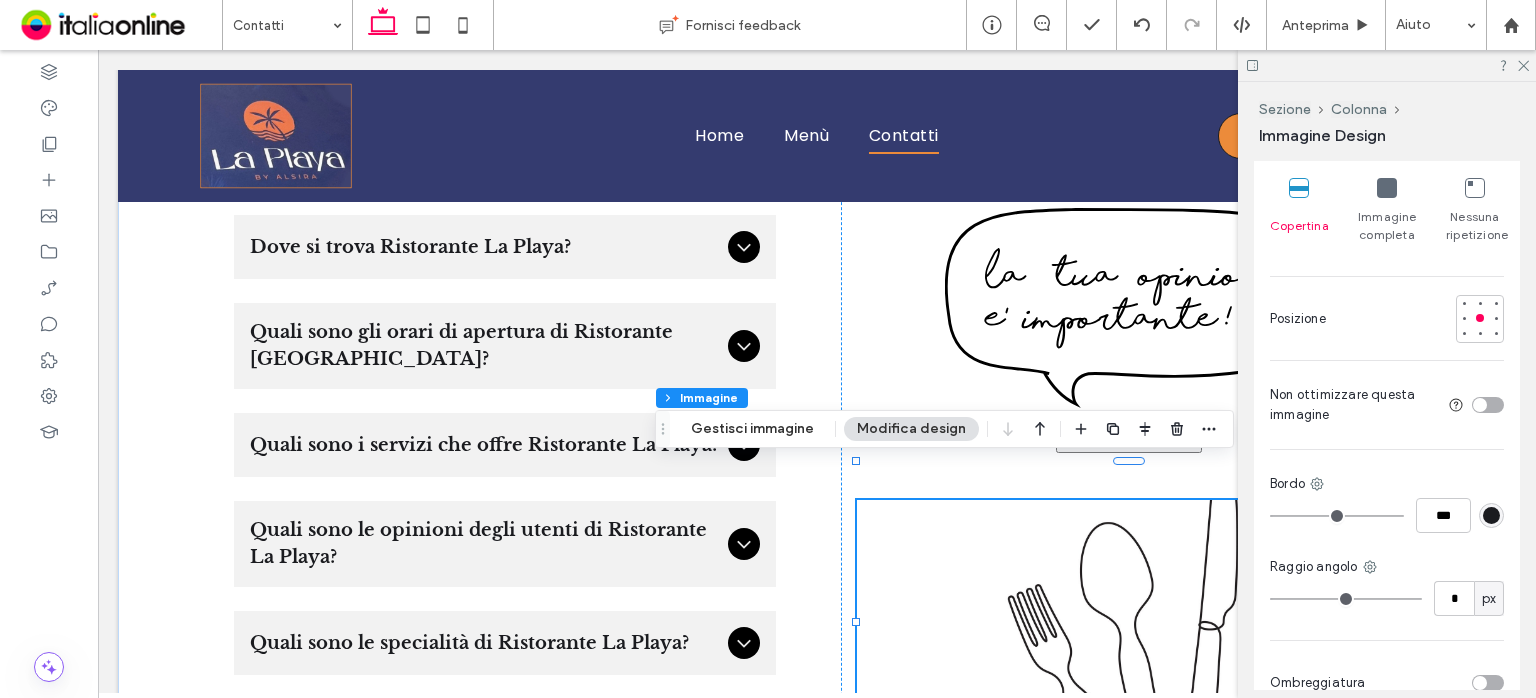 click on "Immagine completa" at bounding box center [1387, 211] 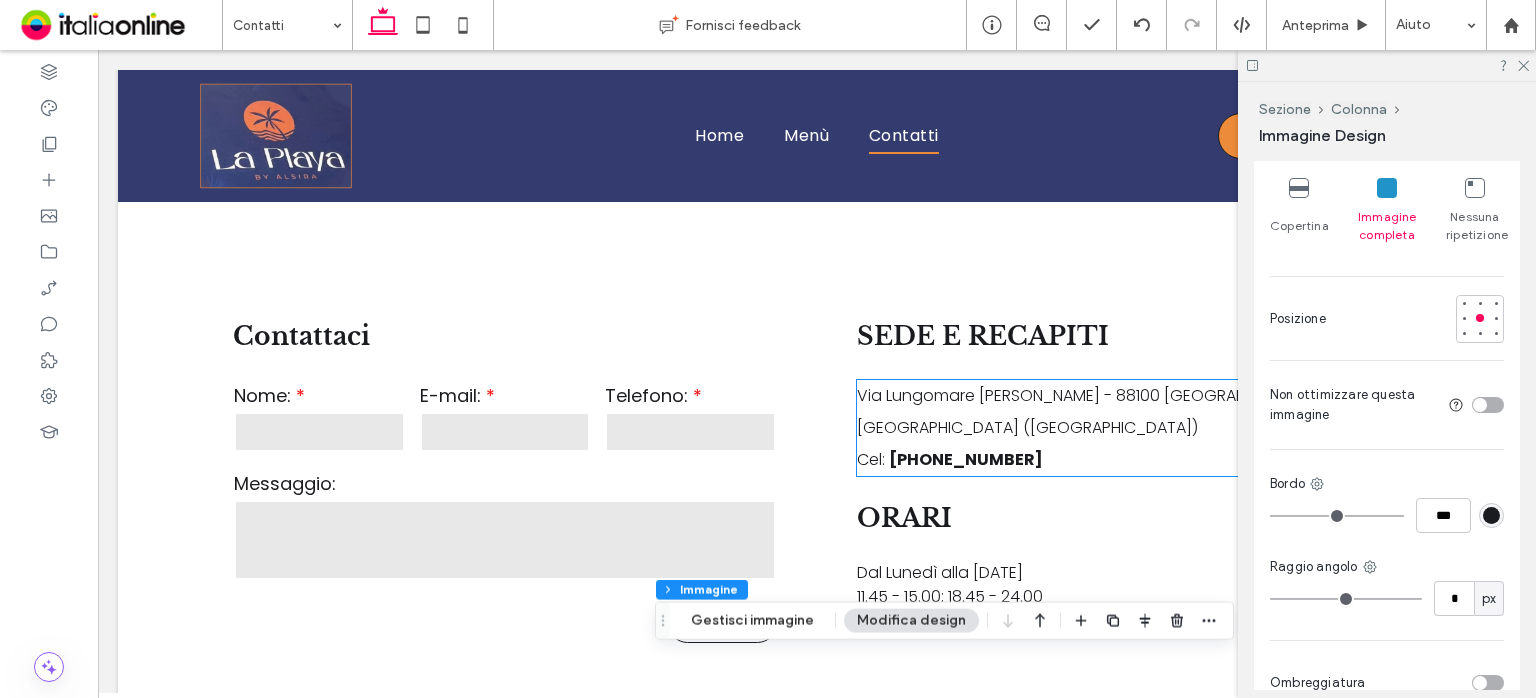 scroll, scrollTop: 1072, scrollLeft: 0, axis: vertical 